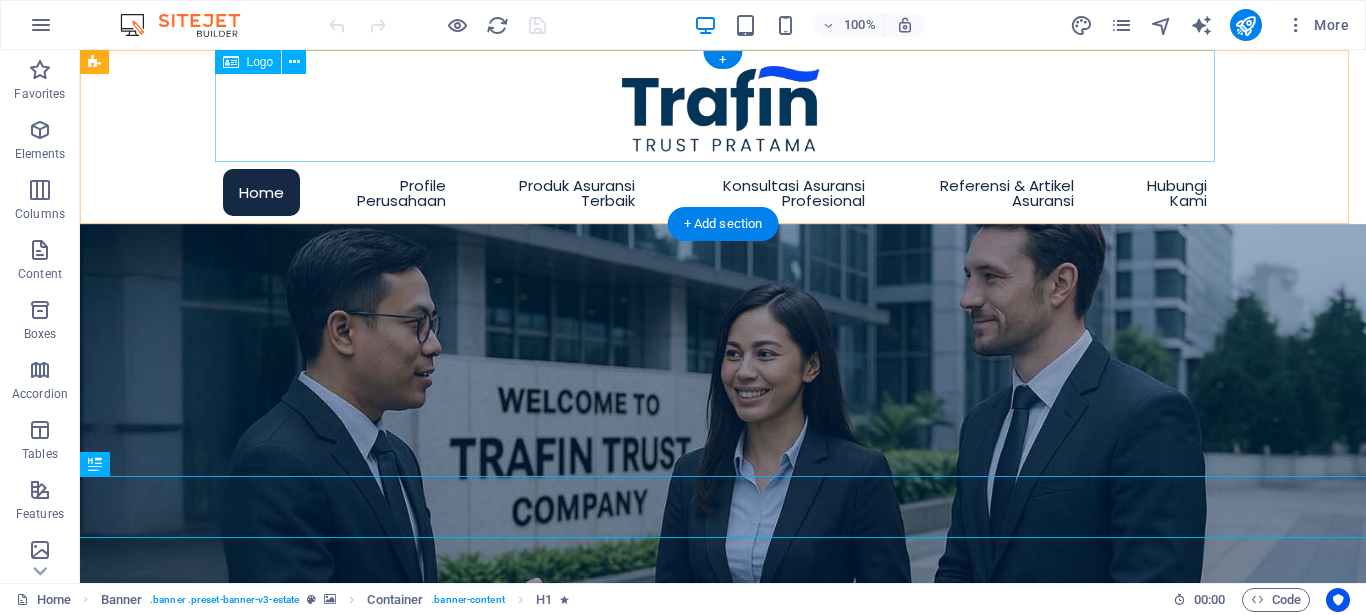 scroll, scrollTop: 0, scrollLeft: 0, axis: both 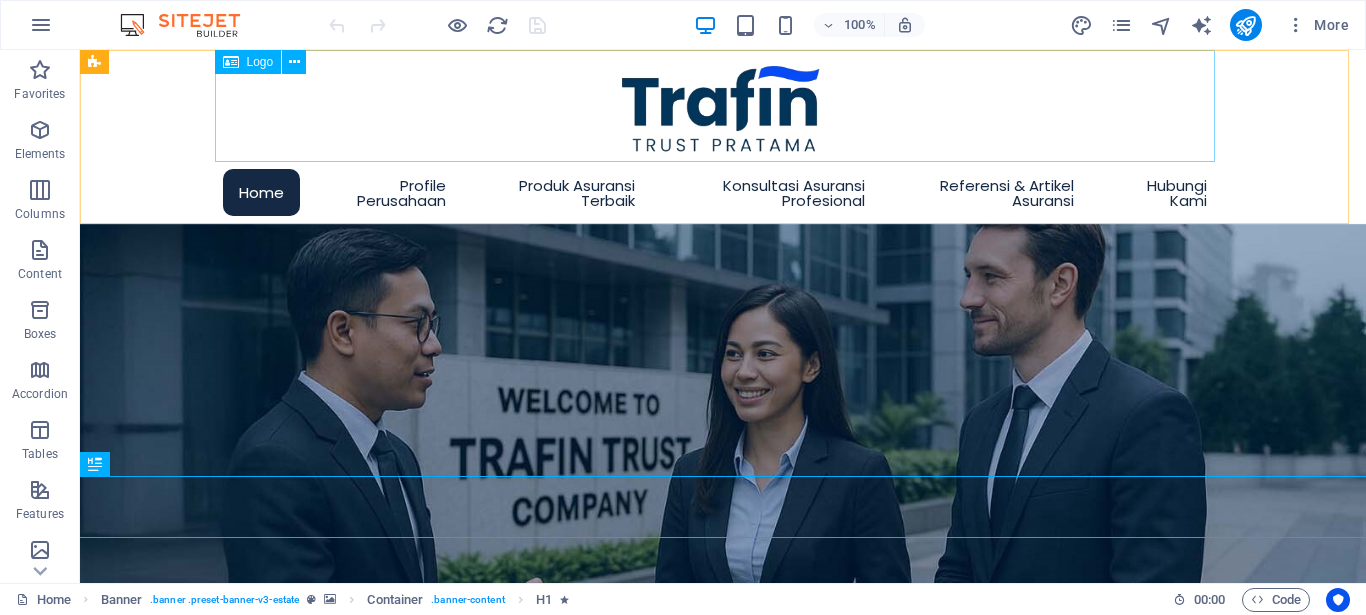 click on "Logo" at bounding box center [260, 62] 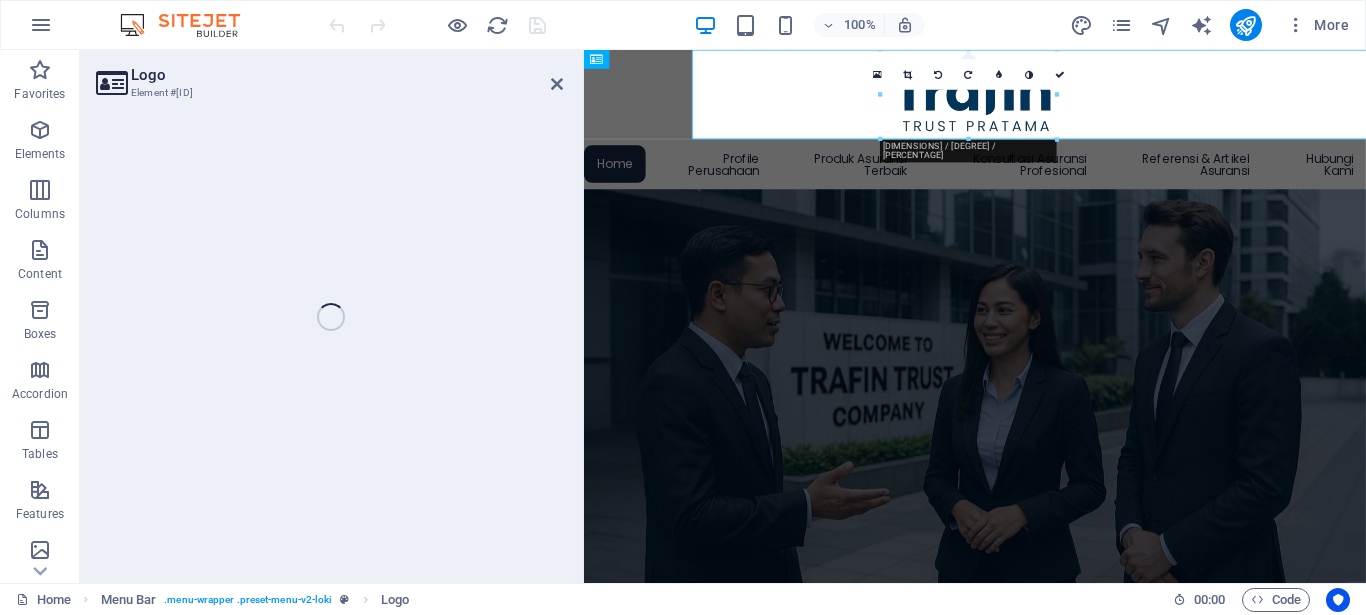 select on "px" 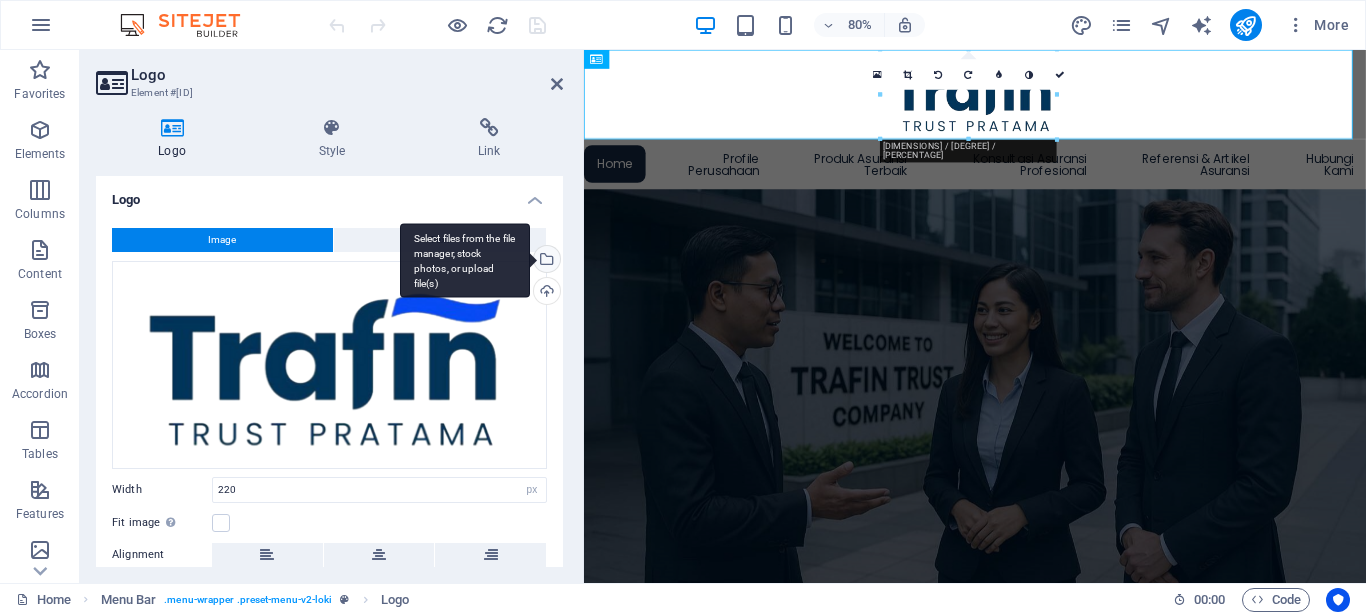 click on "Select files from the file manager, stock photos, or upload file(s)" at bounding box center (545, 261) 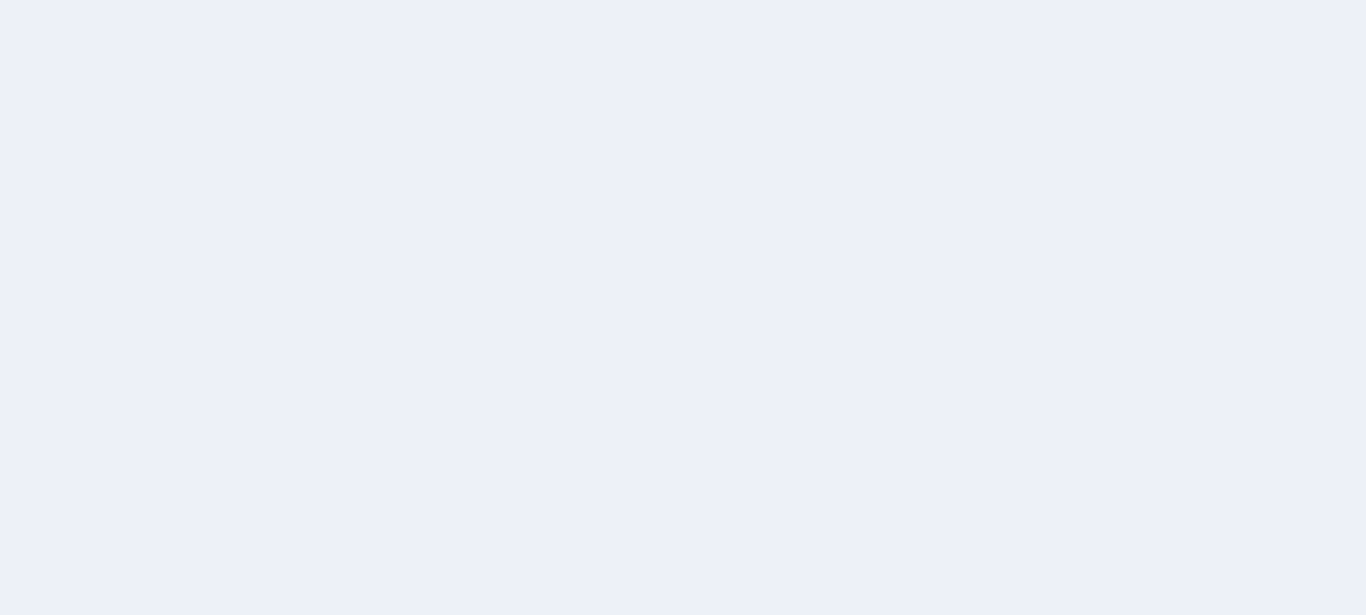scroll, scrollTop: 0, scrollLeft: 0, axis: both 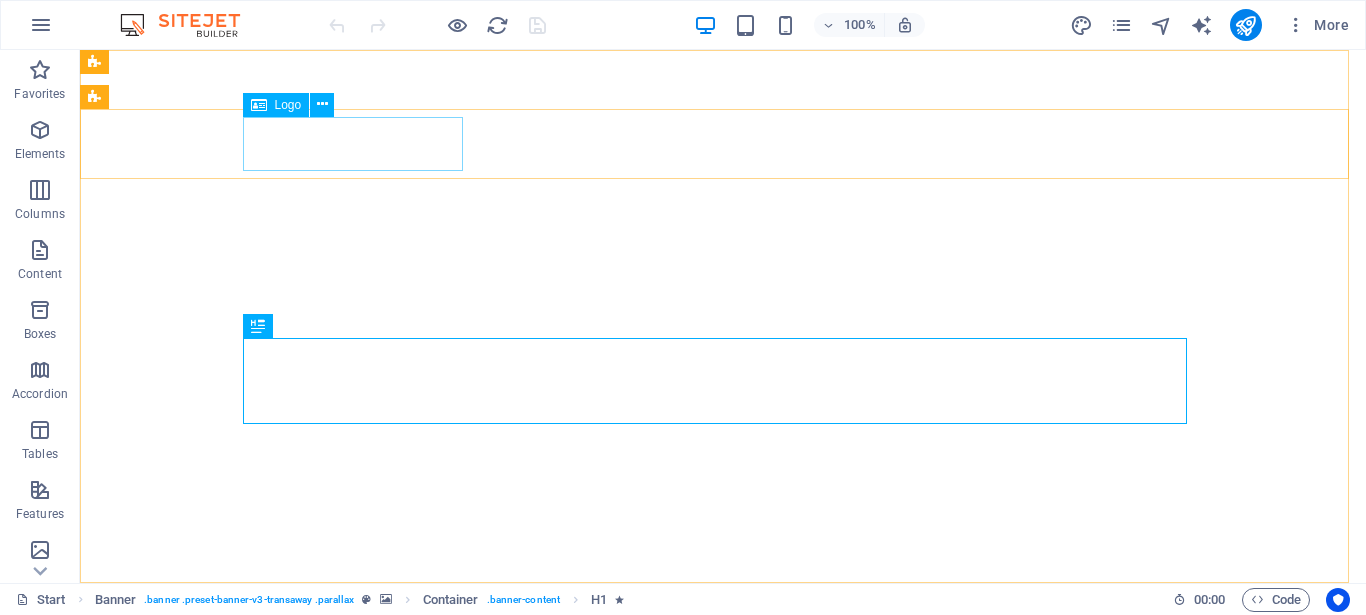 click on "Logo" at bounding box center [288, 105] 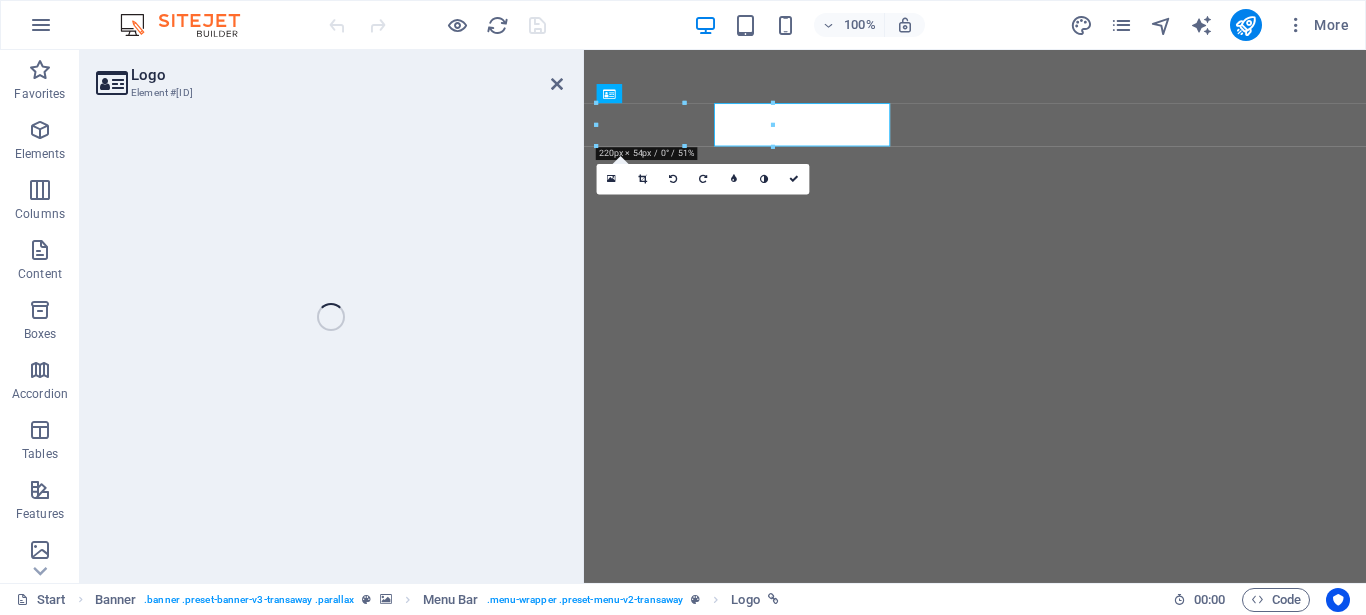 select on "px" 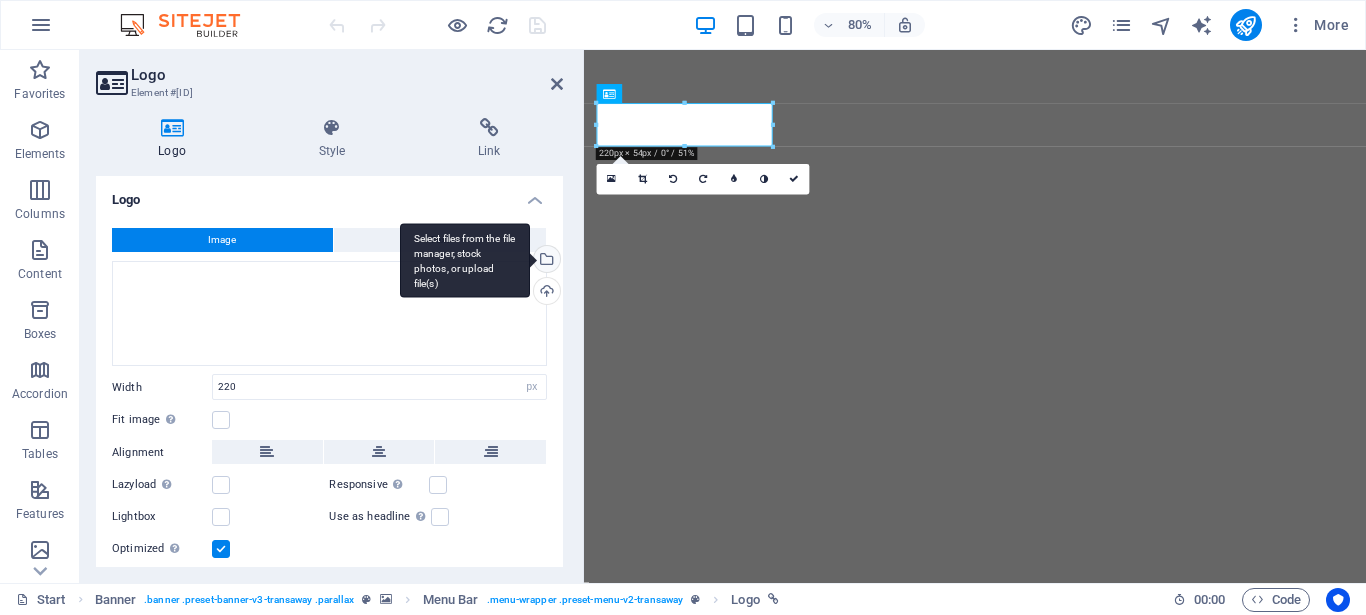 scroll, scrollTop: 0, scrollLeft: 0, axis: both 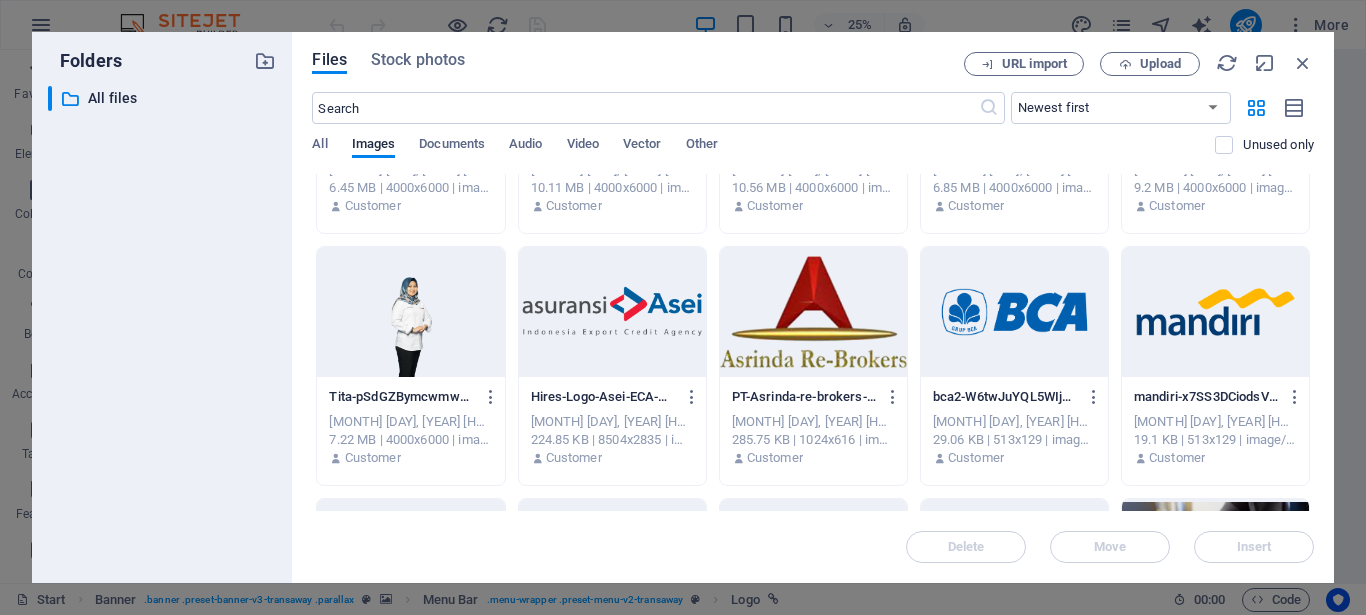 click at bounding box center [612, 312] 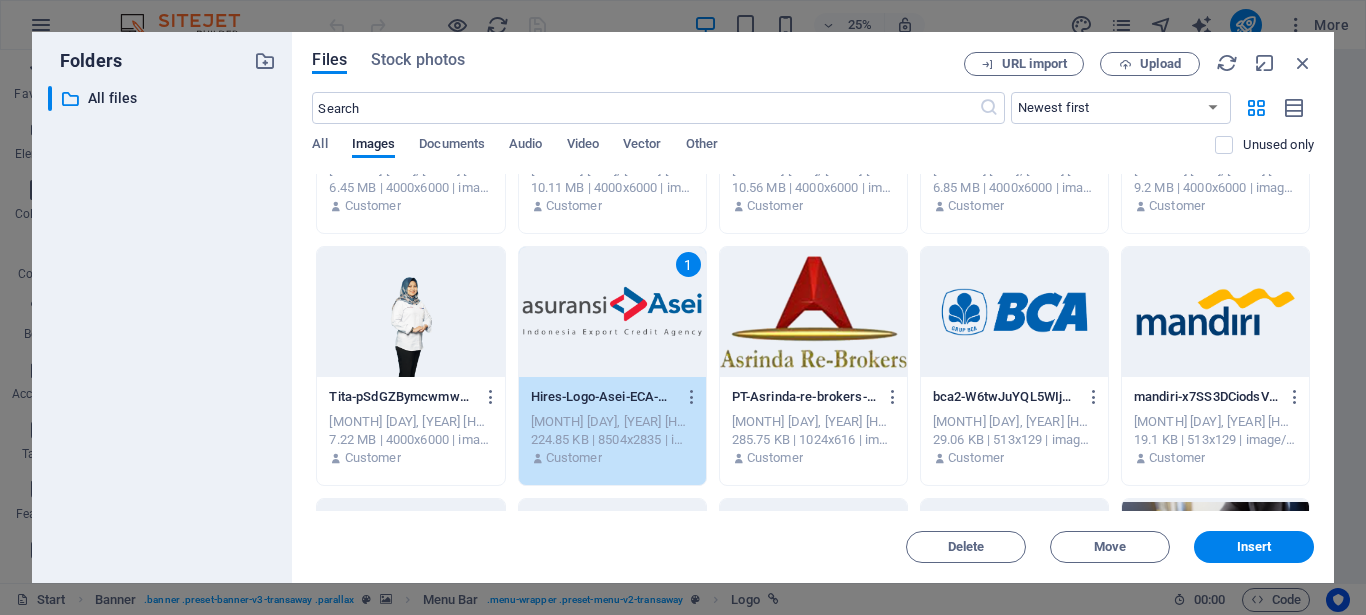 click on "1" at bounding box center (612, 312) 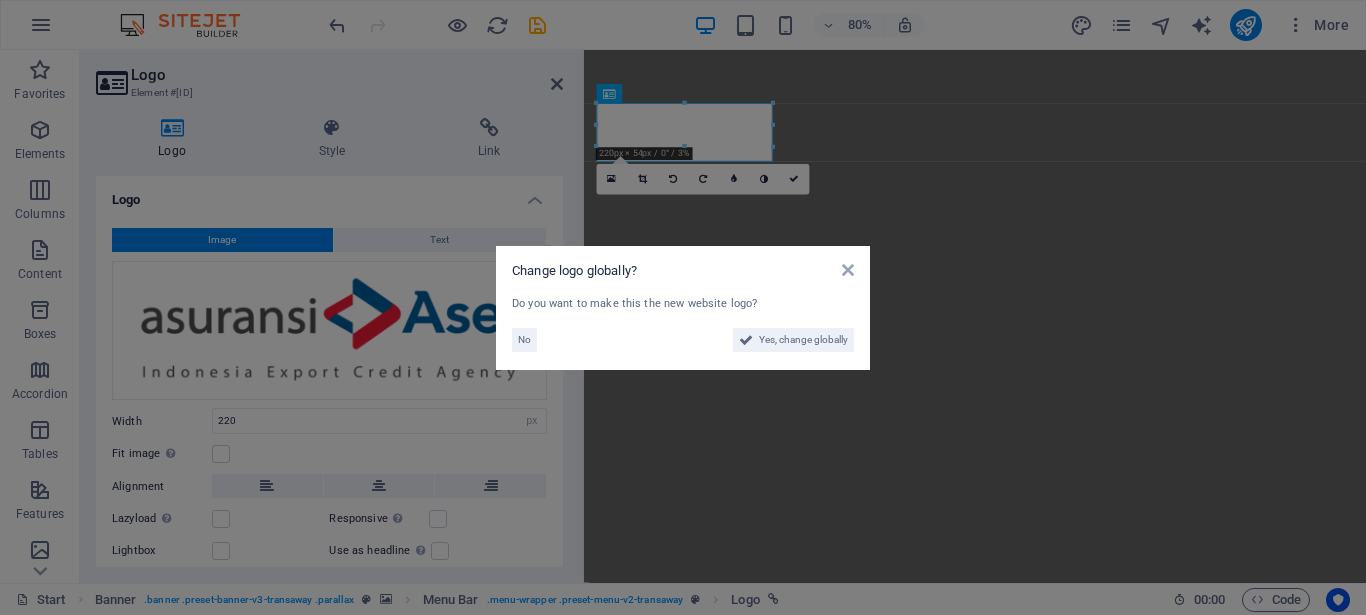 click on "Change logo globally? Do you want to make this the new website logo? No Yes, change globally" at bounding box center [683, 308] 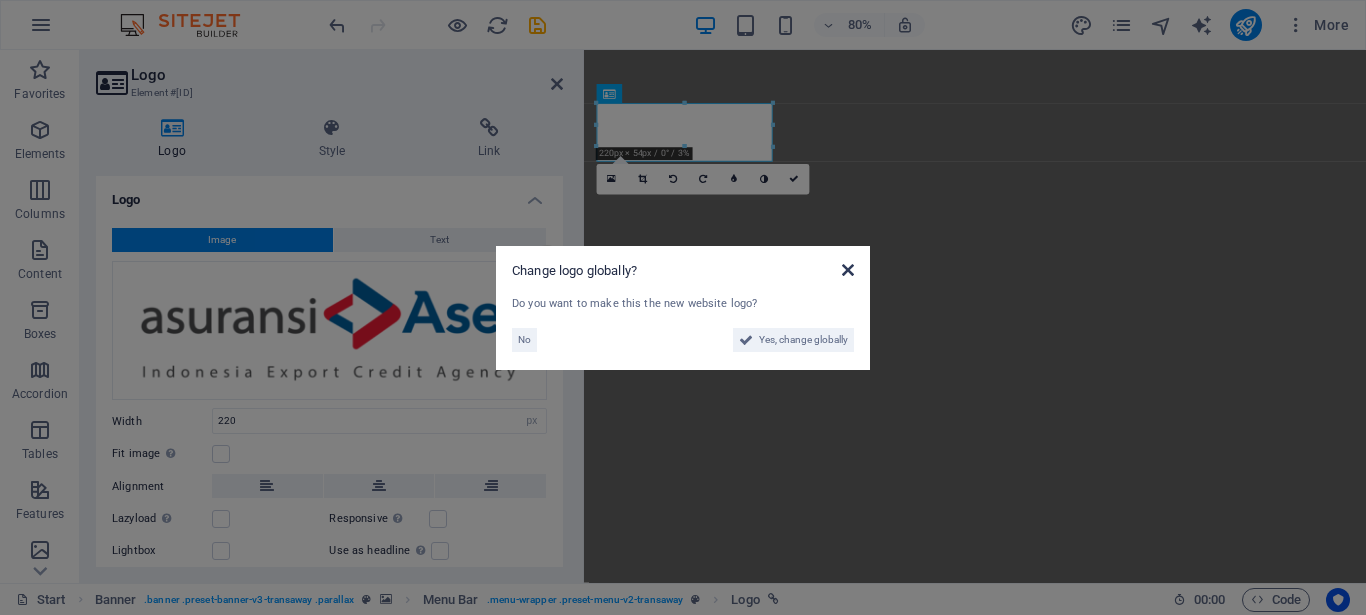 click at bounding box center [848, 270] 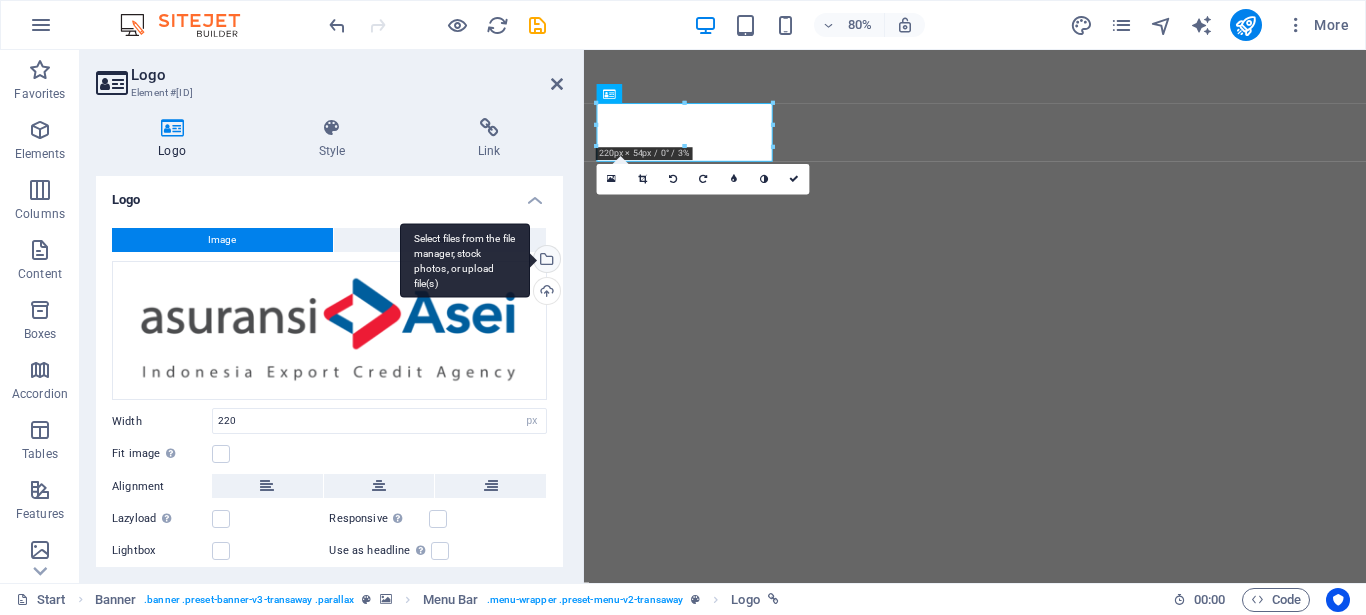 click on "Select files from the file manager, stock photos, or upload file(s)" at bounding box center (545, 261) 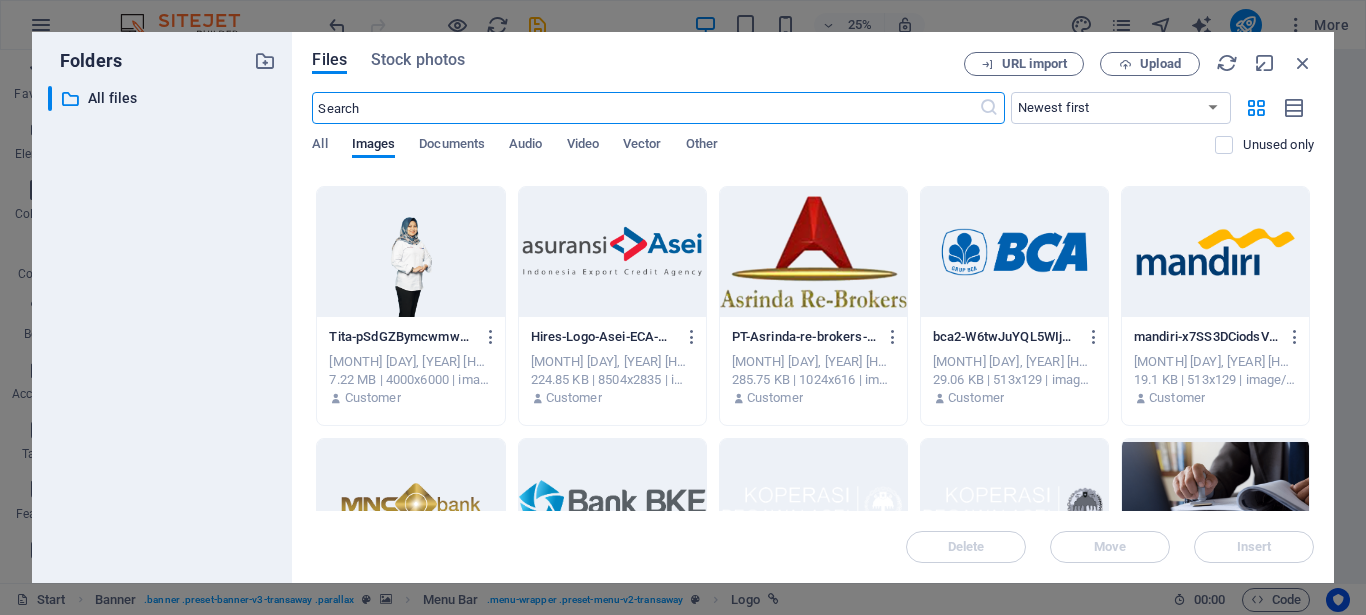 scroll, scrollTop: 360, scrollLeft: 0, axis: vertical 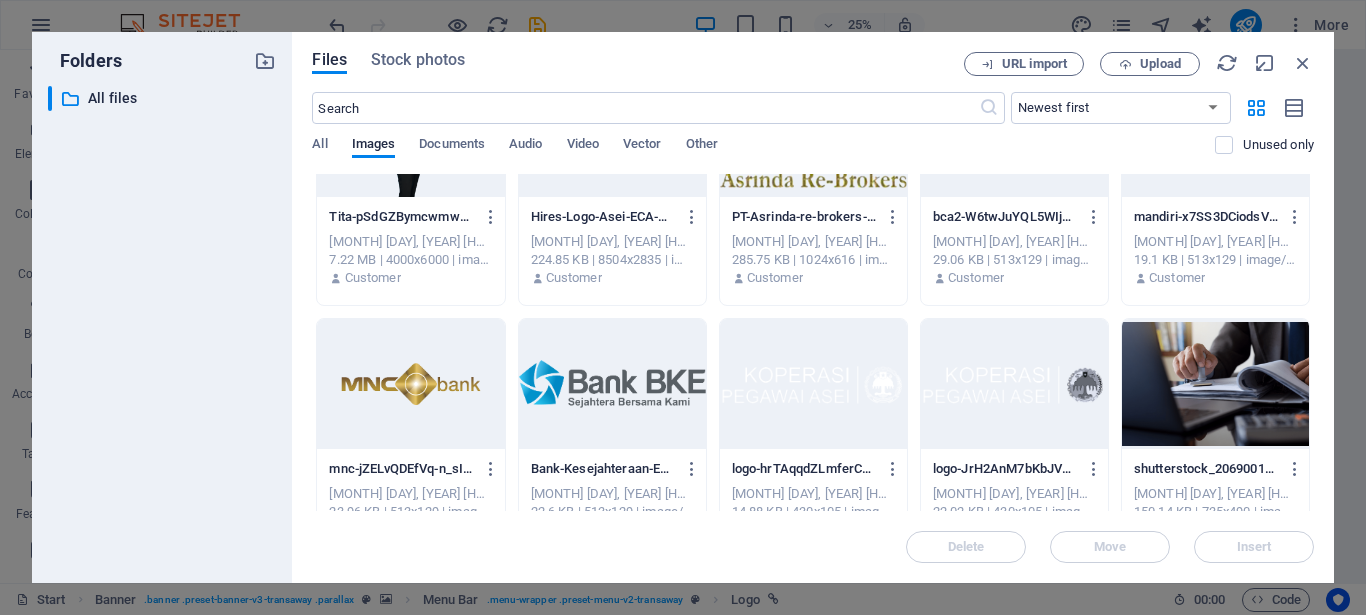 click at bounding box center (813, 384) 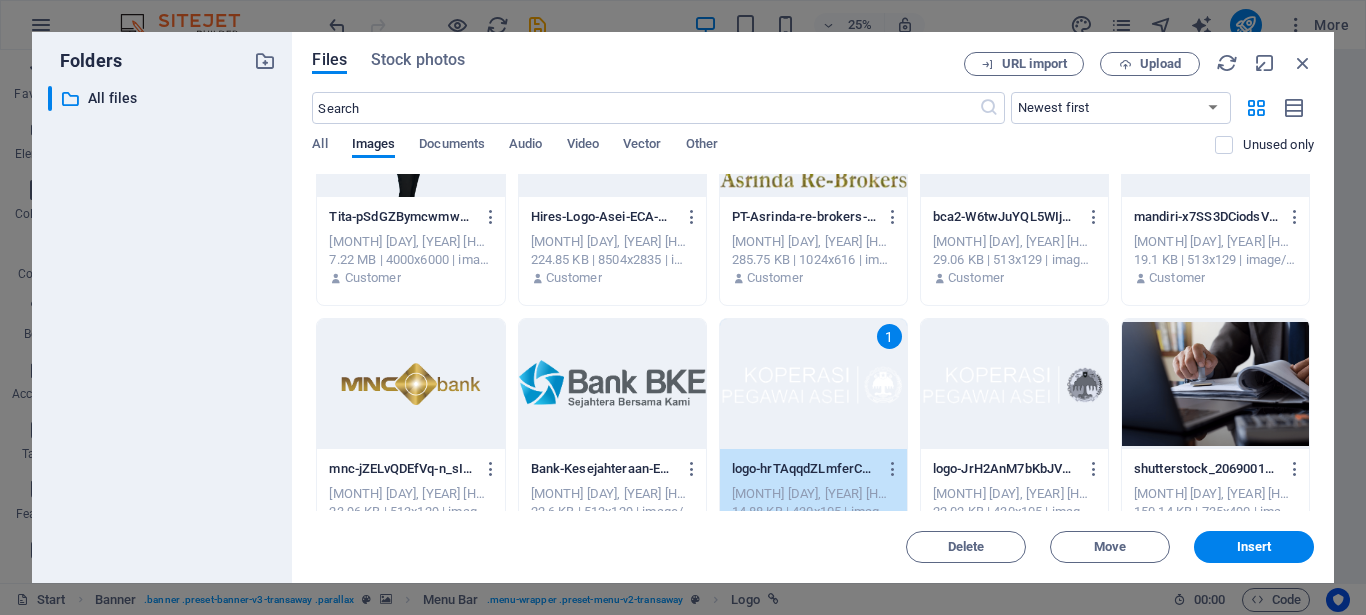 scroll, scrollTop: 630, scrollLeft: 0, axis: vertical 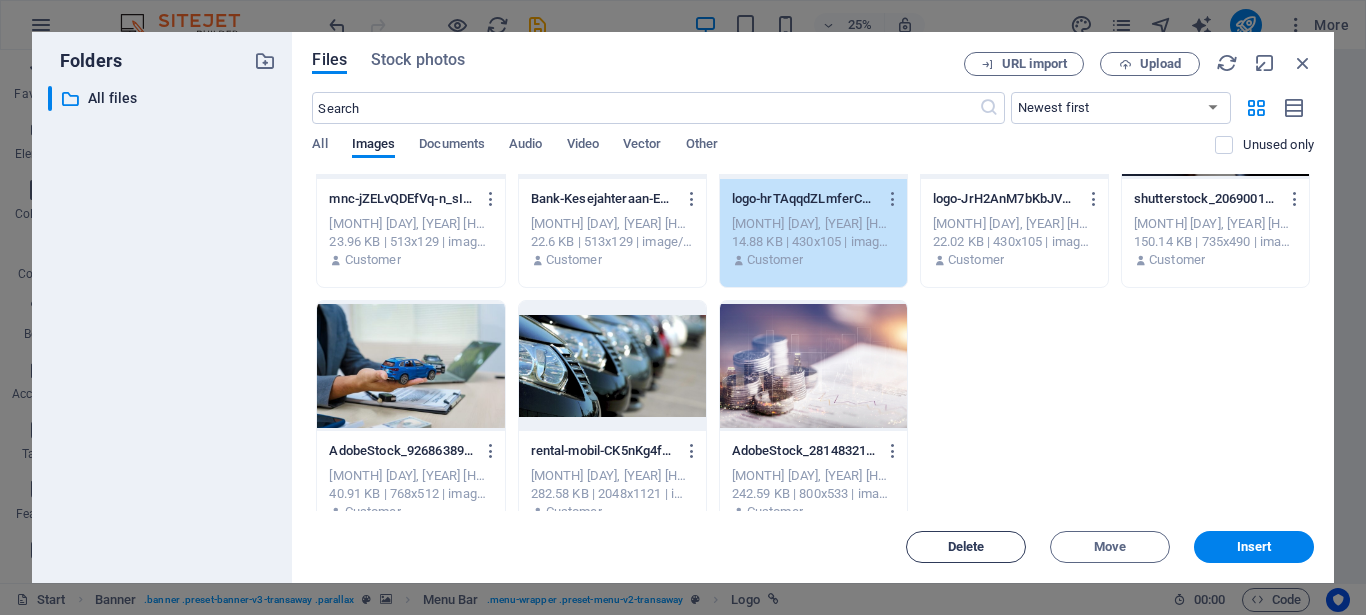 click on "Delete" at bounding box center [966, 547] 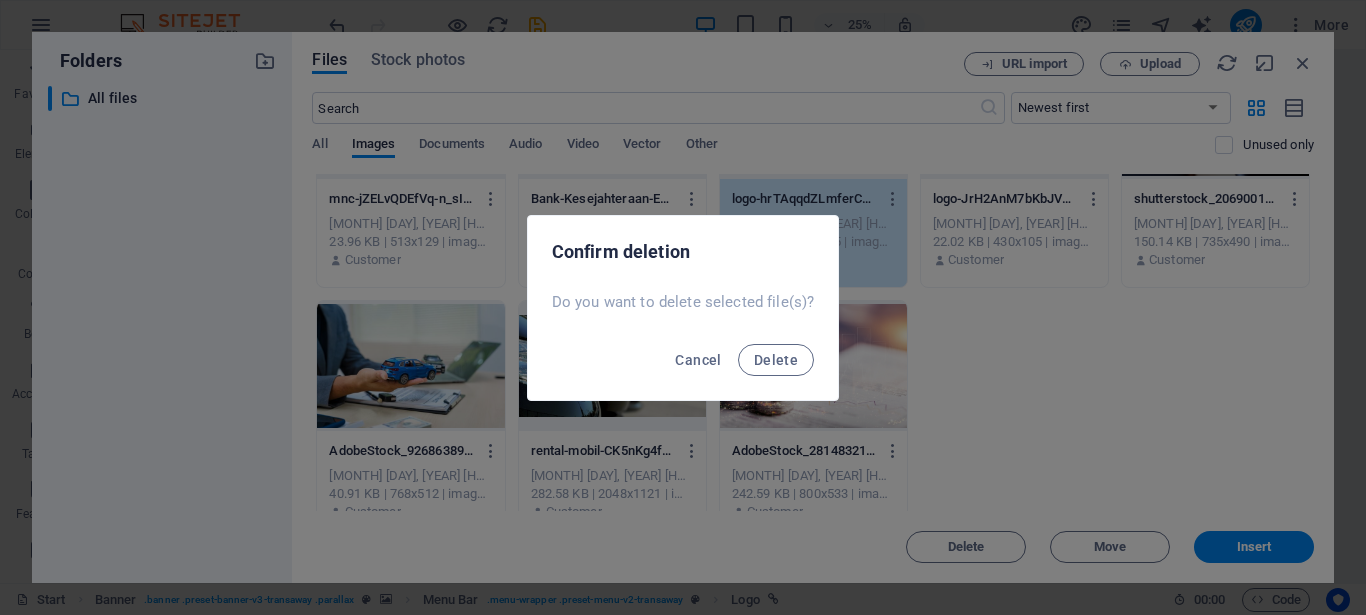 drag, startPoint x: 706, startPoint y: 359, endPoint x: 1209, endPoint y: 142, distance: 547.812 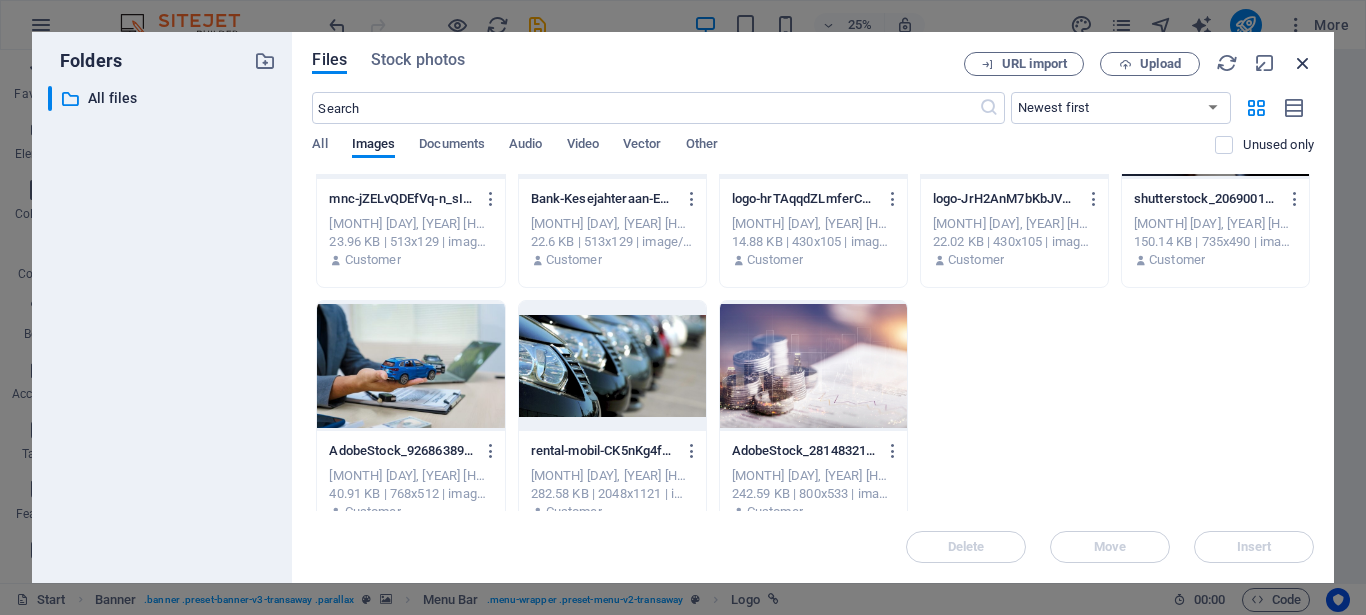 click at bounding box center (1303, 63) 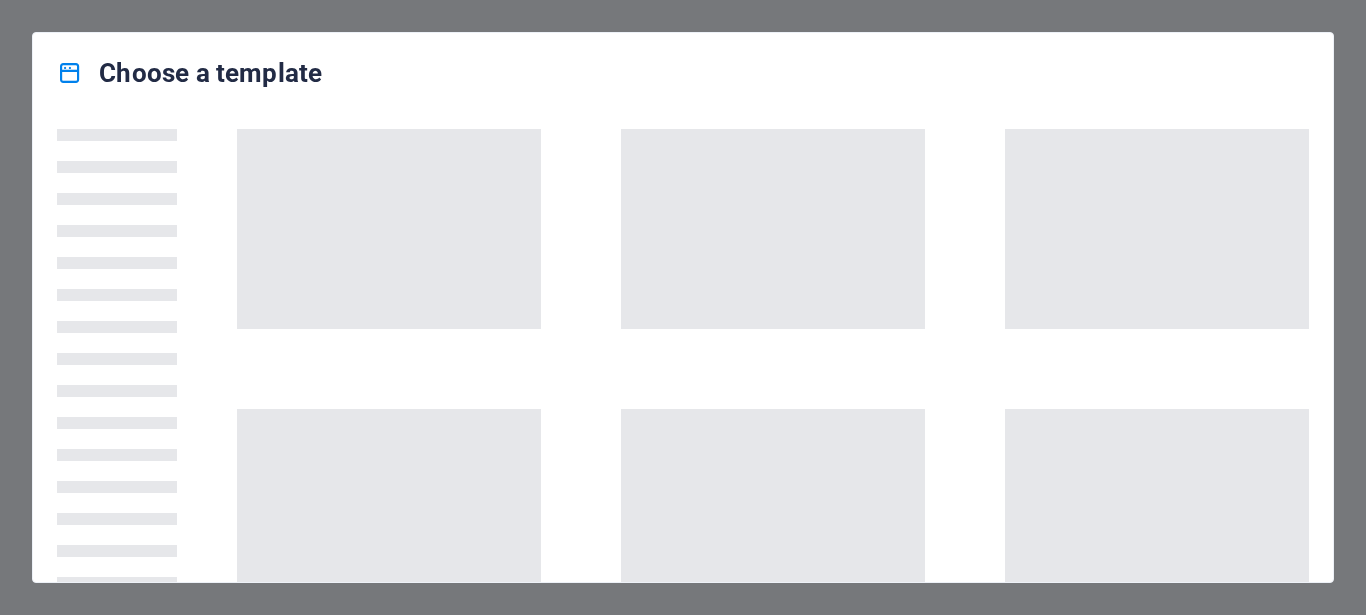 scroll, scrollTop: 0, scrollLeft: 0, axis: both 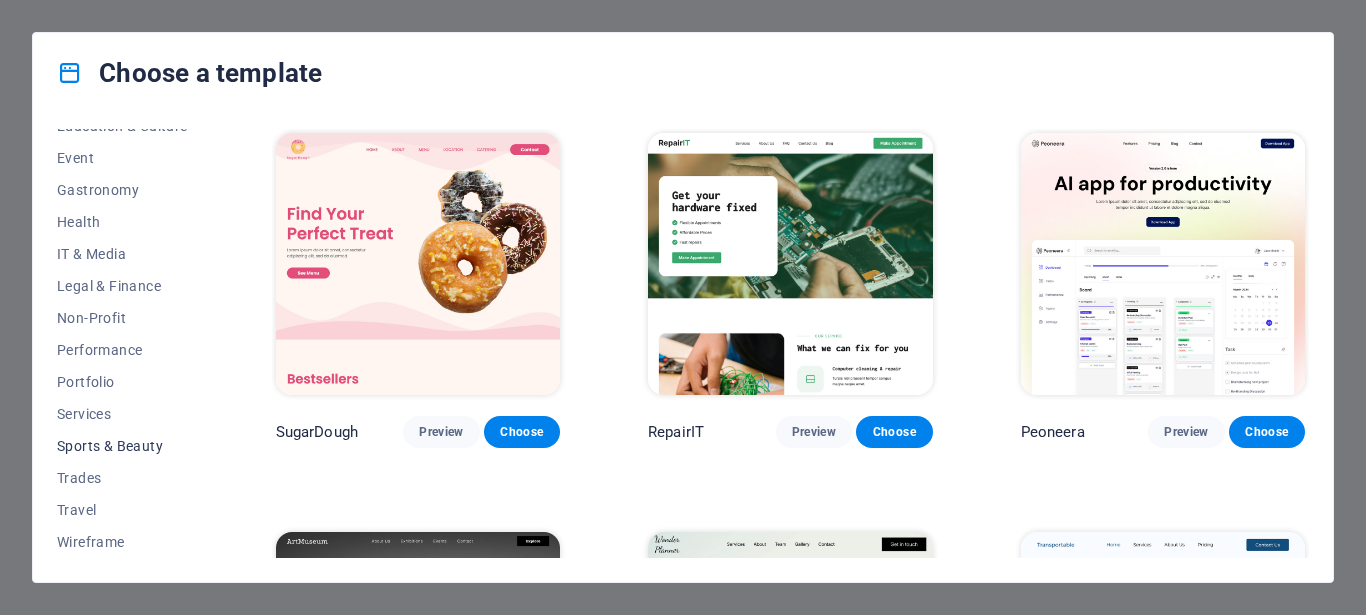 click on "Sports & Beauty" at bounding box center (122, 446) 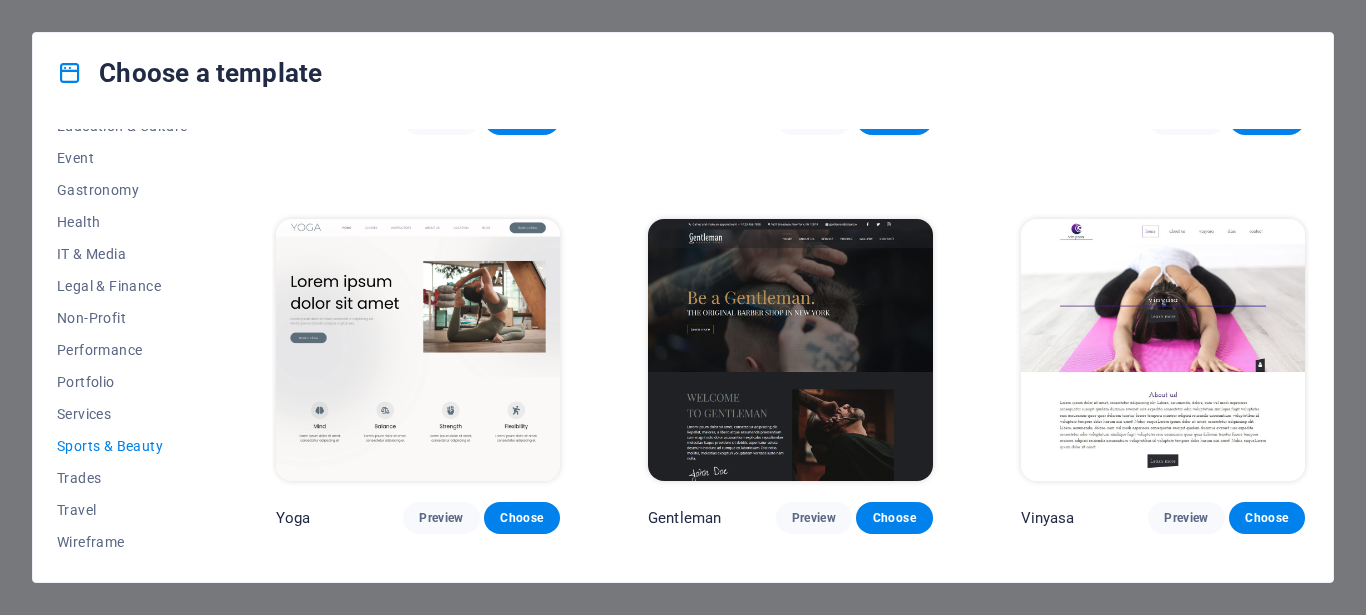 scroll, scrollTop: 1080, scrollLeft: 0, axis: vertical 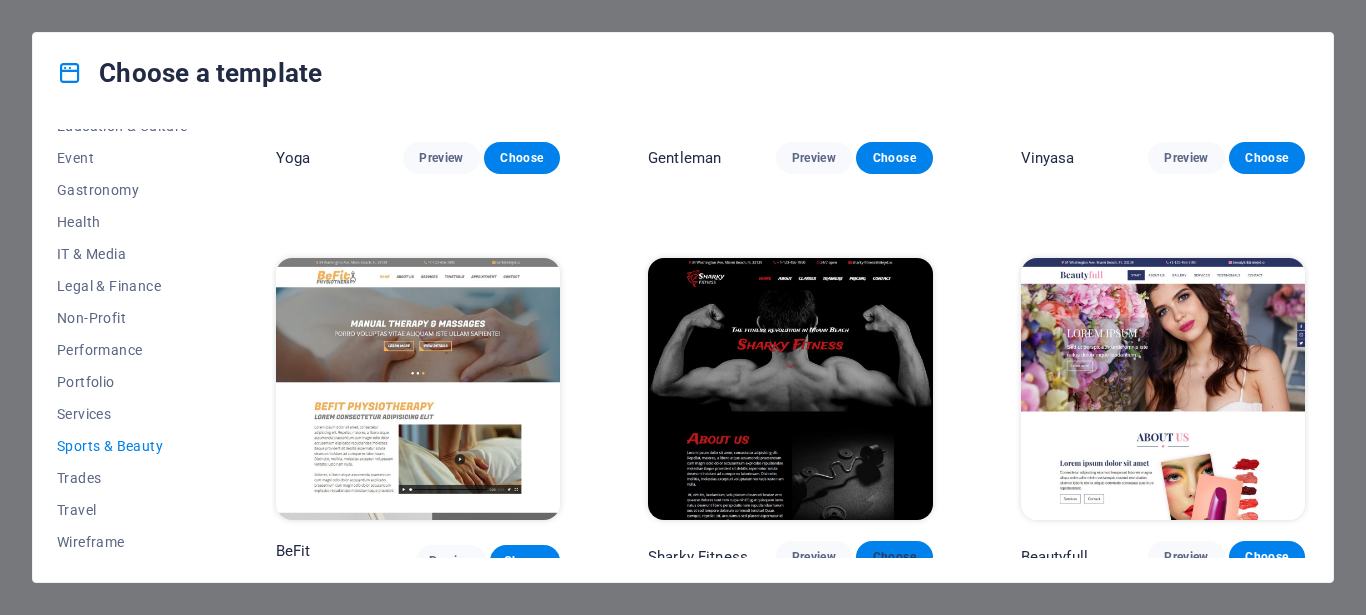 click on "Choose" at bounding box center [894, 557] 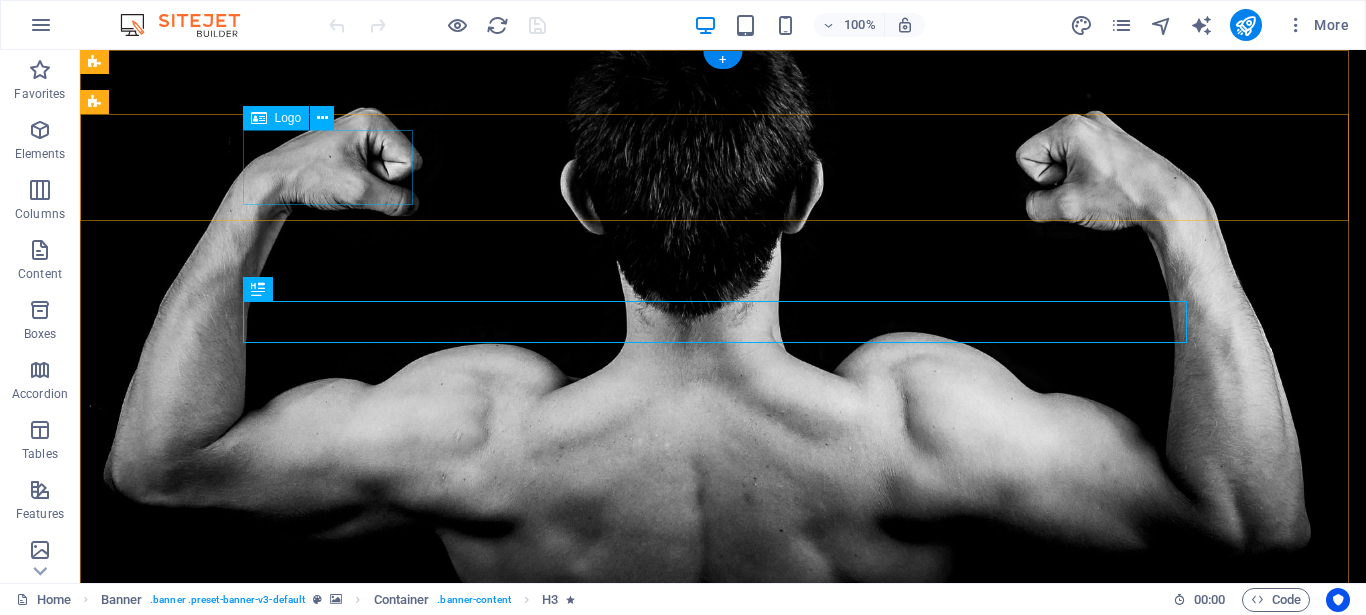 scroll, scrollTop: 0, scrollLeft: 0, axis: both 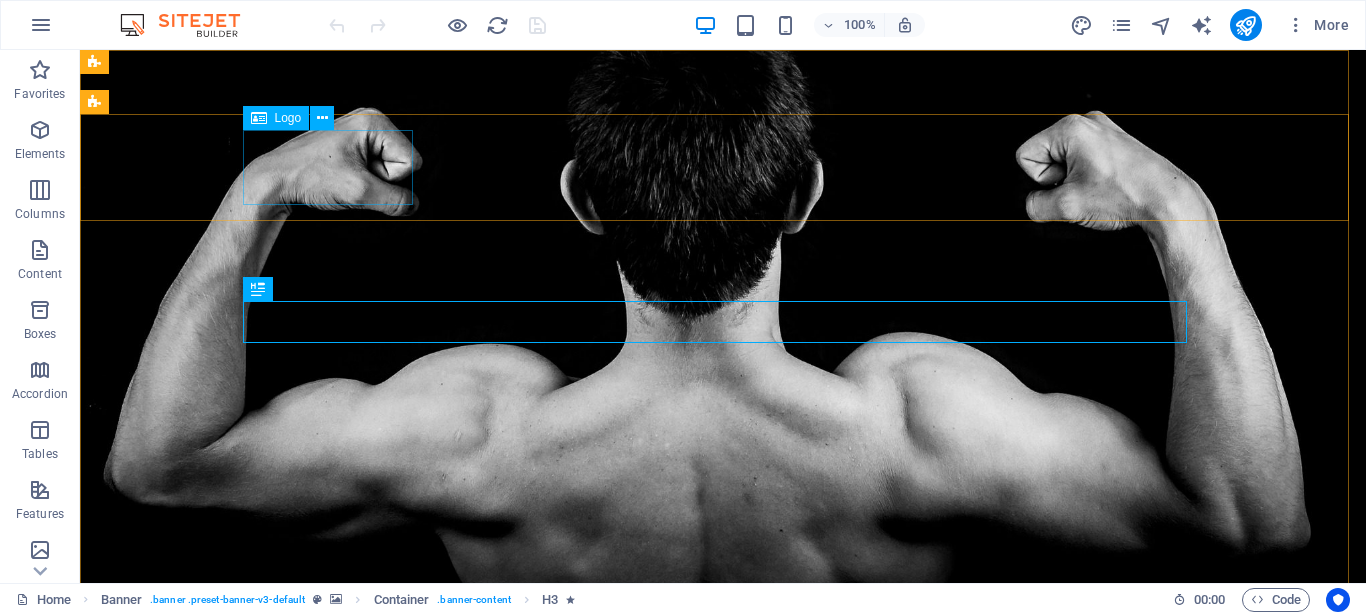 click on "Logo" at bounding box center [288, 118] 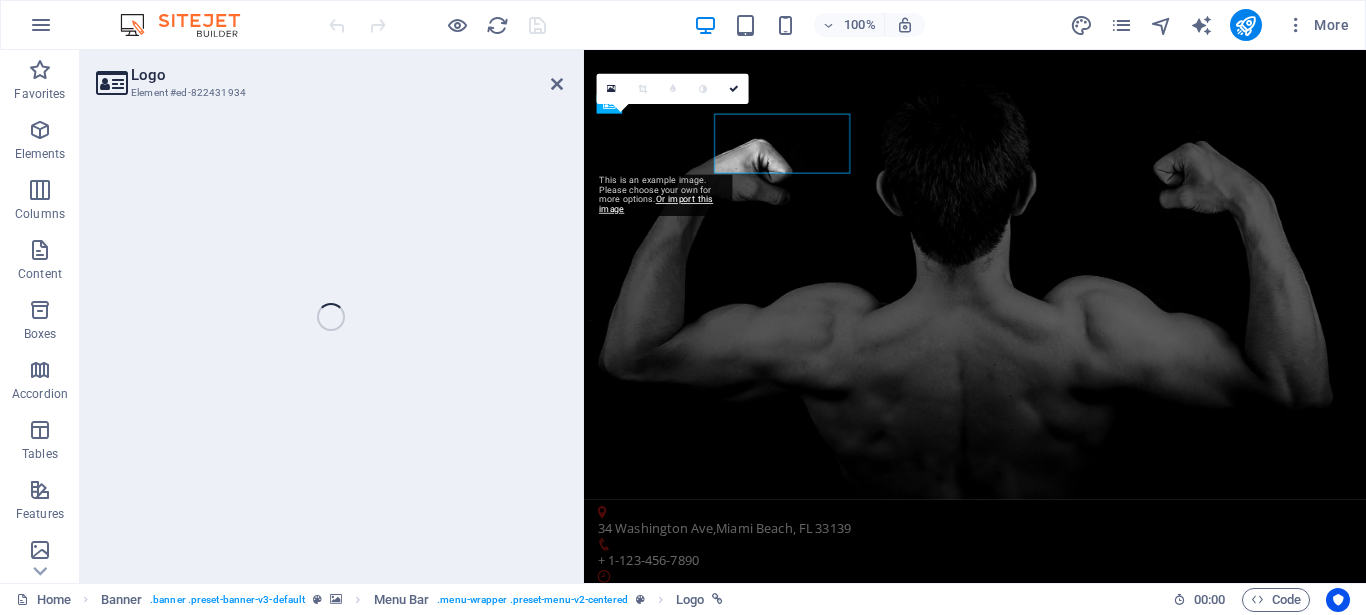 select on "px" 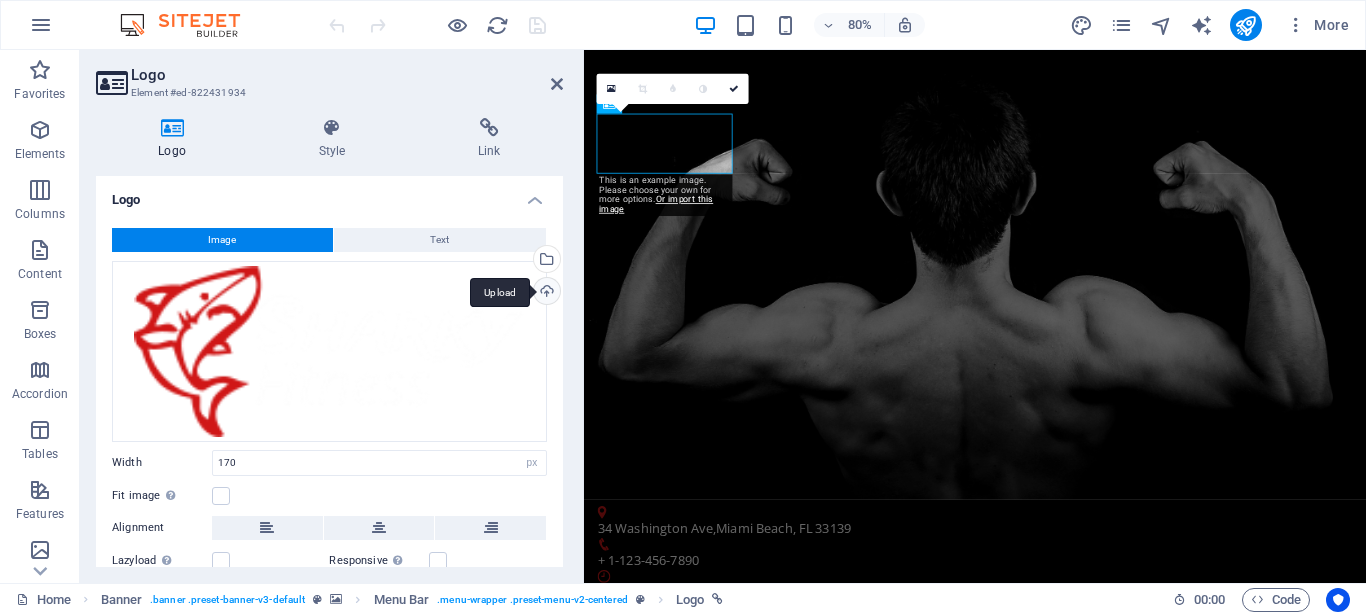 click on "Upload" at bounding box center (545, 293) 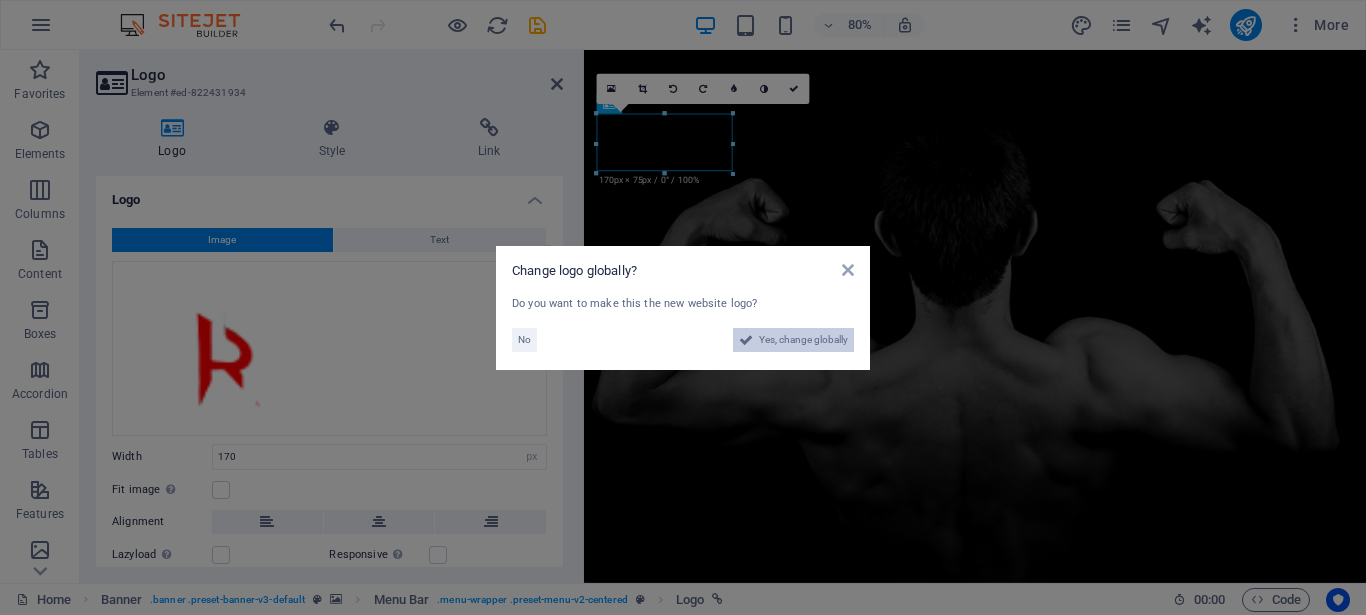 drag, startPoint x: 772, startPoint y: 343, endPoint x: 736, endPoint y: 1172, distance: 829.7813 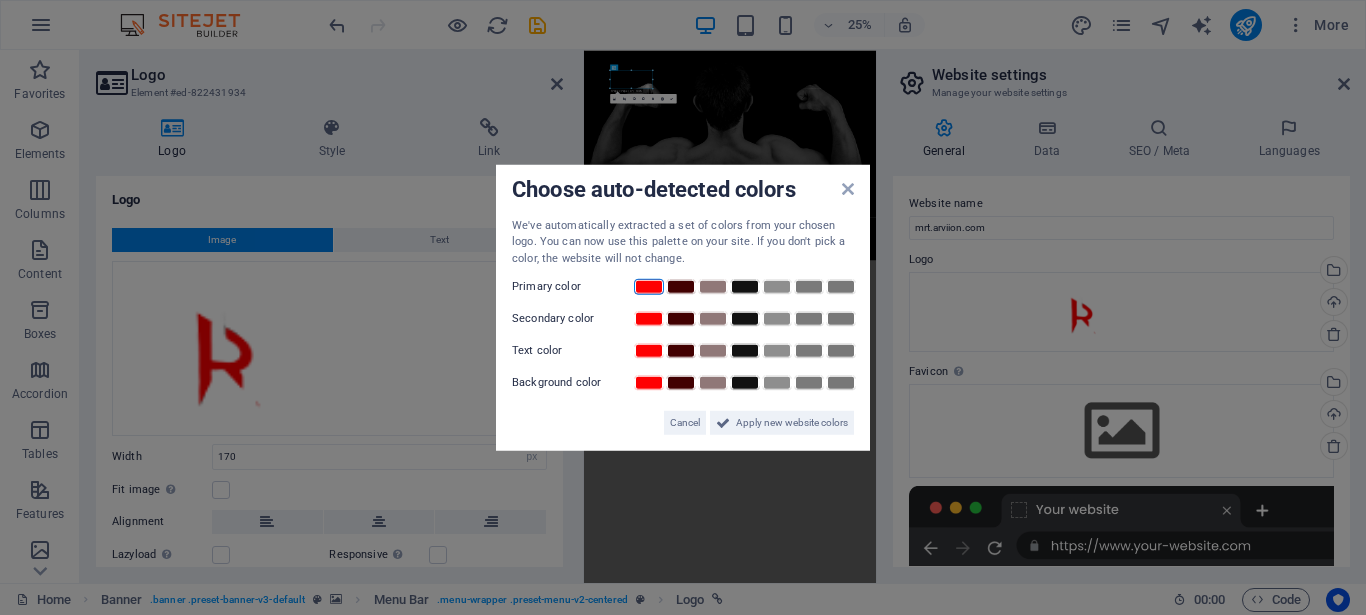 click at bounding box center (649, 287) 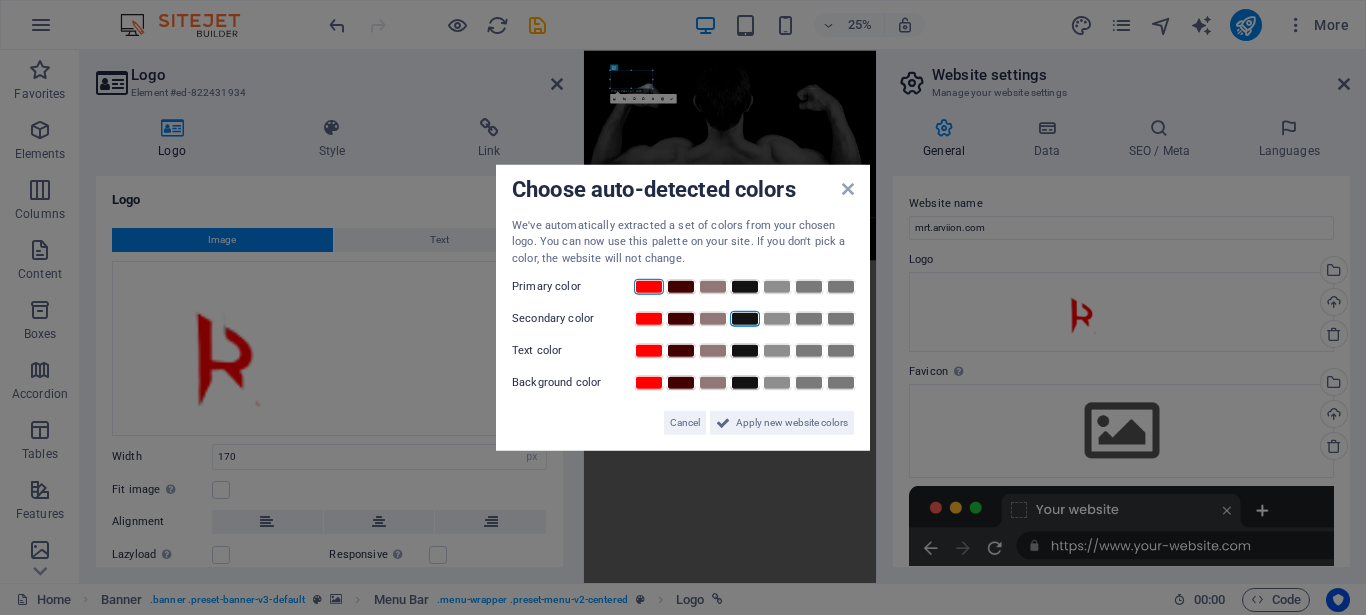 click at bounding box center [745, 319] 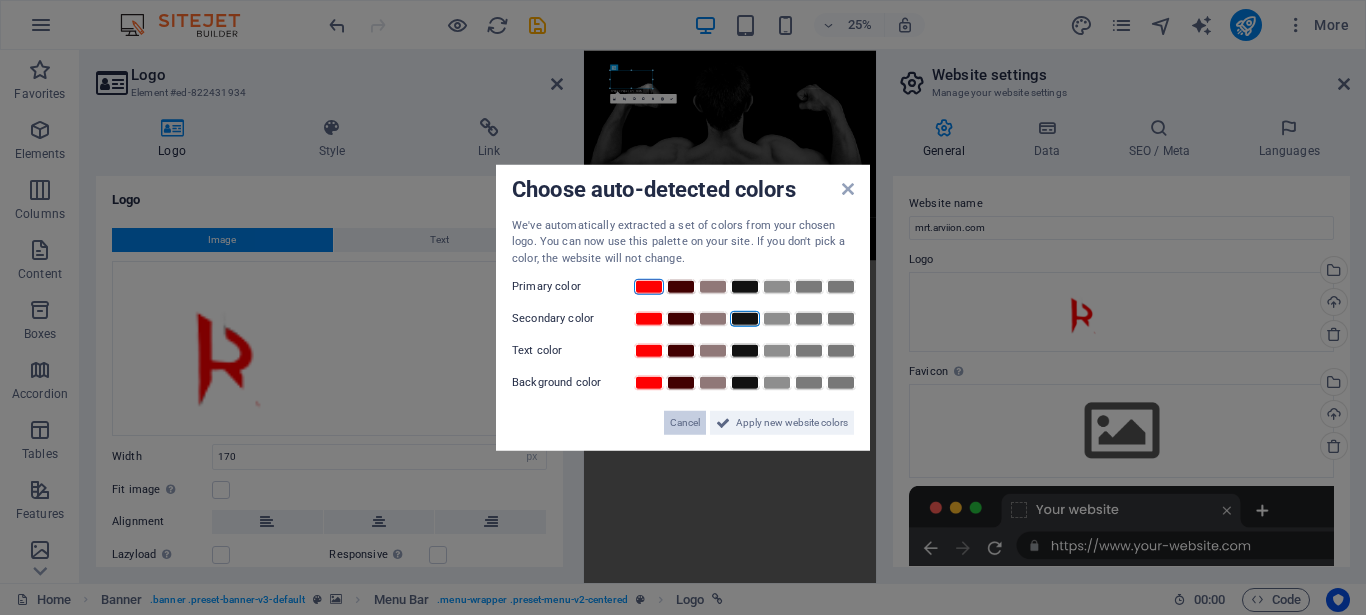 click on "Cancel" at bounding box center [685, 423] 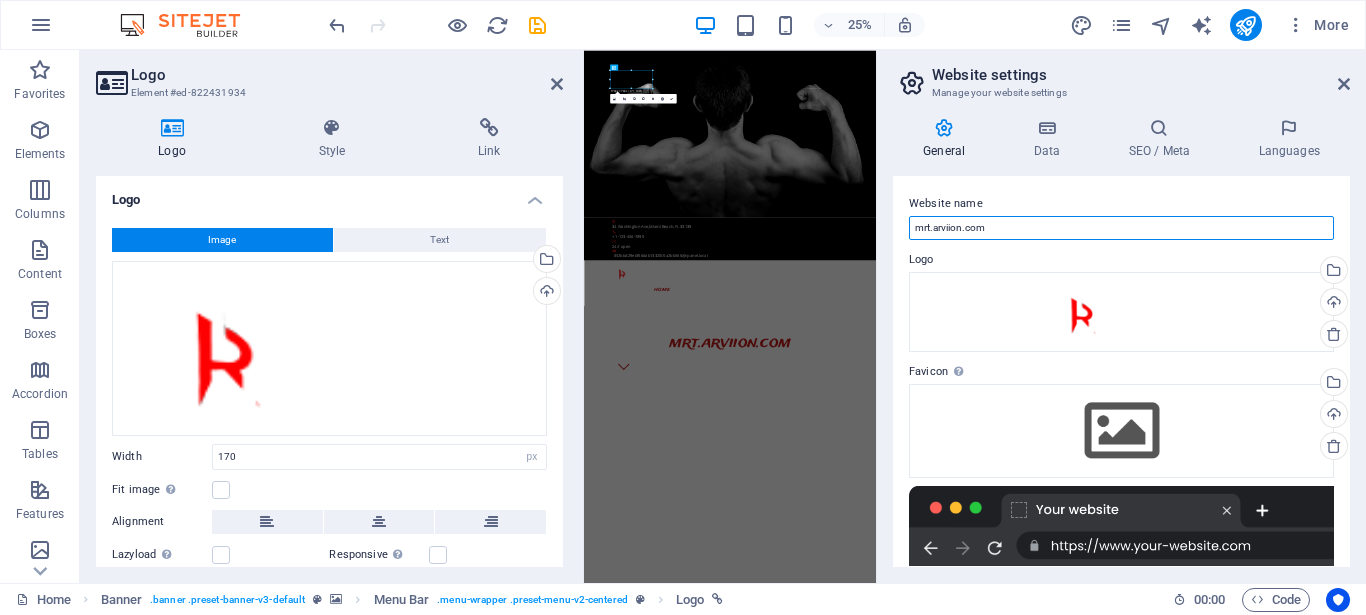 drag, startPoint x: 991, startPoint y: 227, endPoint x: 856, endPoint y: 228, distance: 135.00371 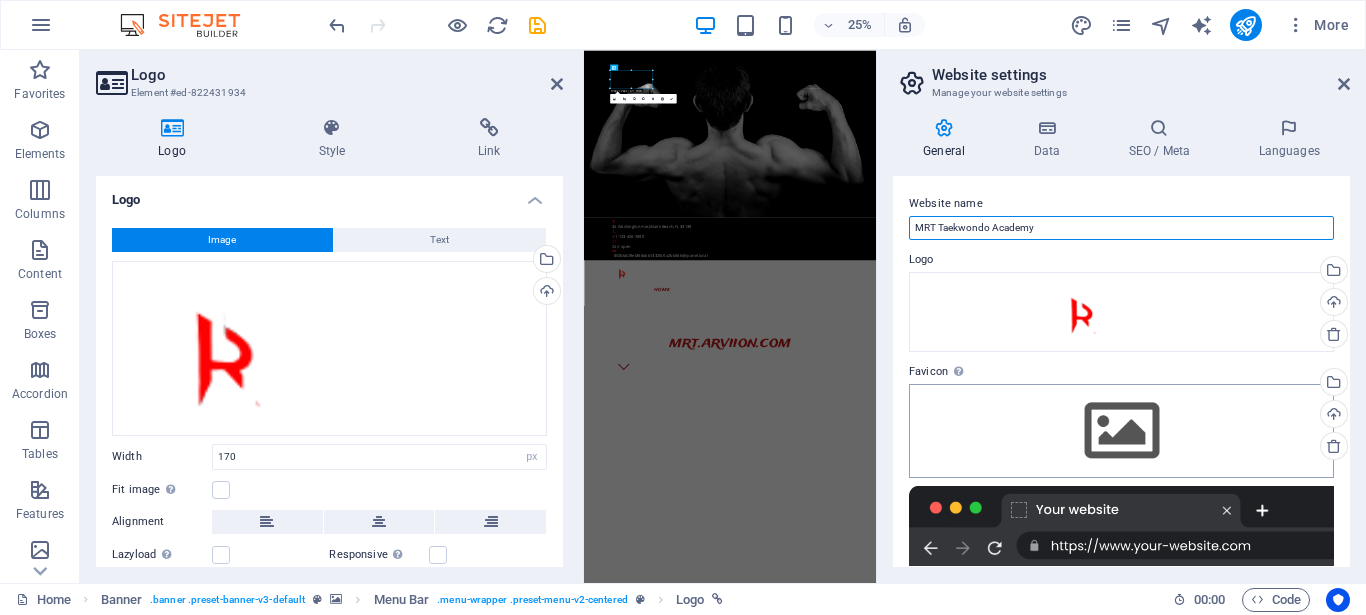 scroll, scrollTop: 276, scrollLeft: 0, axis: vertical 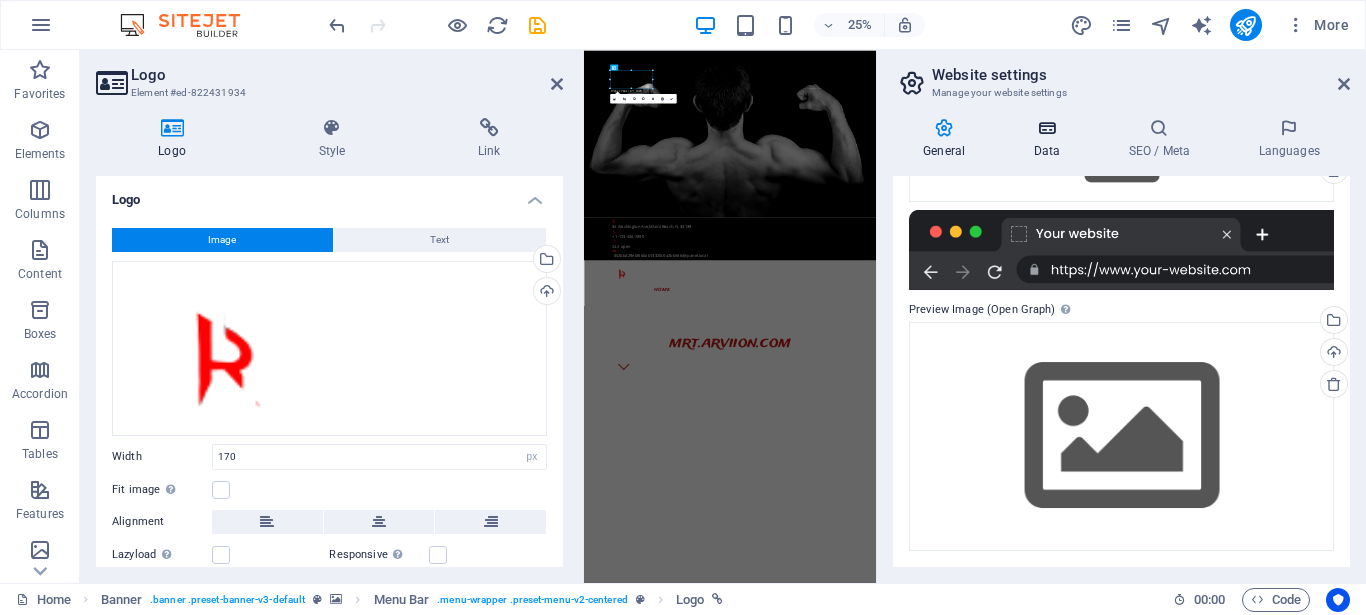 type on "MRT Taekwondo Academy" 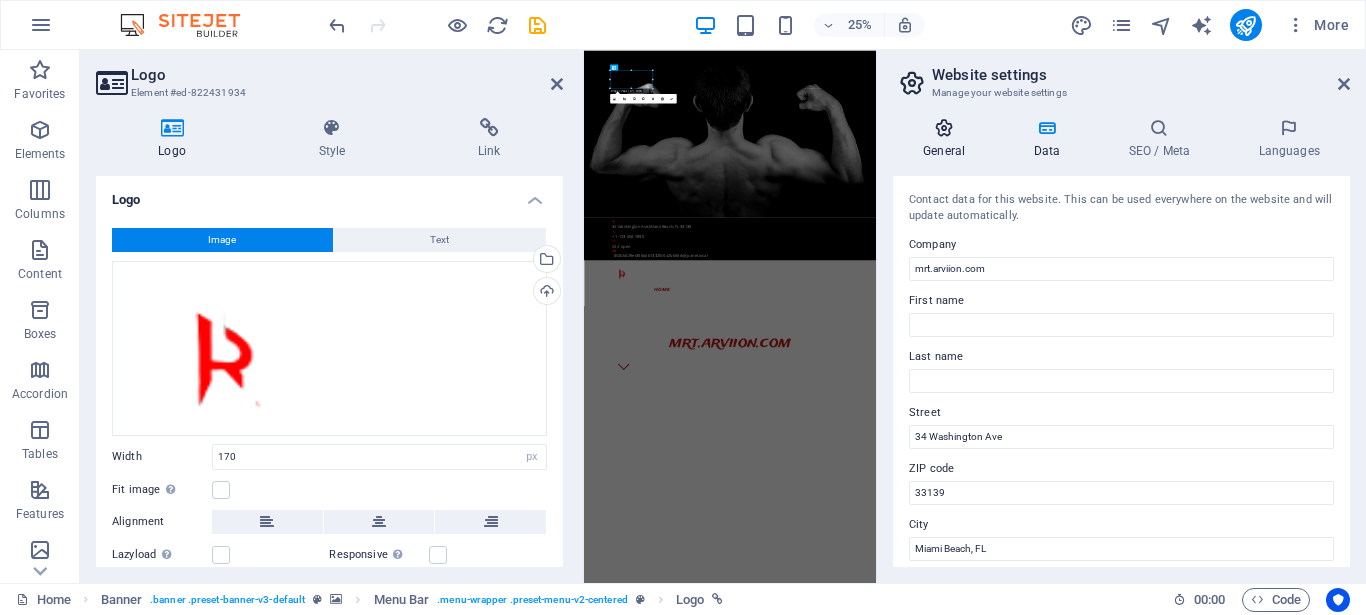 click on "General" at bounding box center [948, 139] 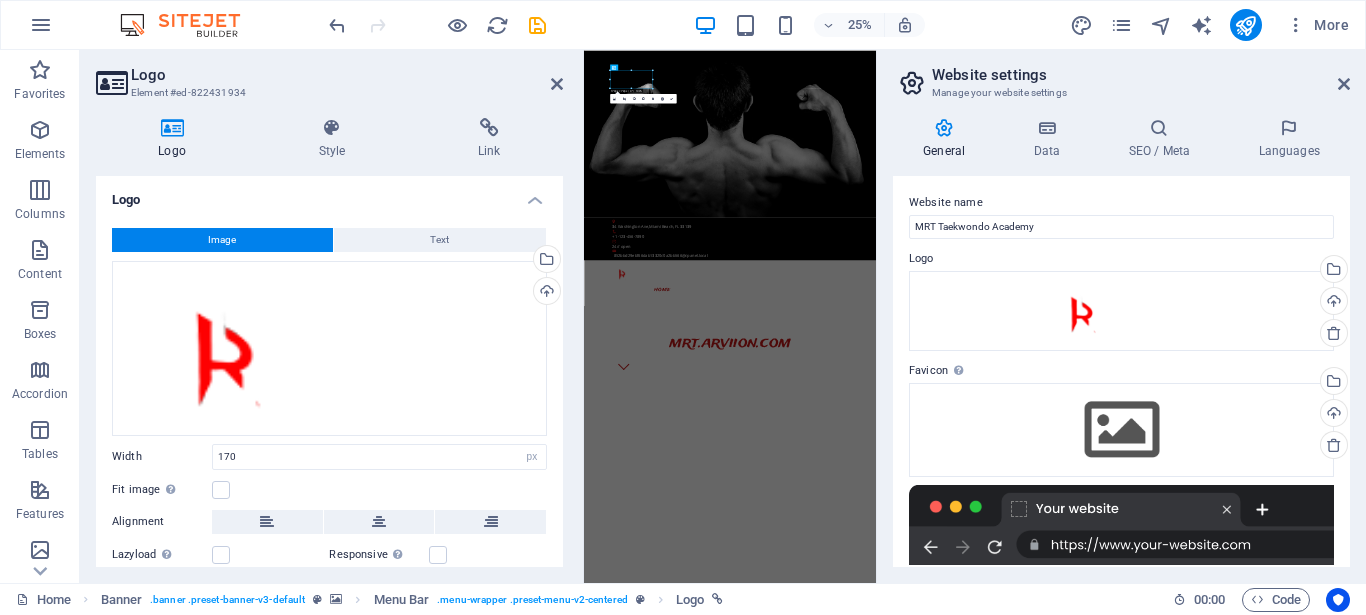 scroll, scrollTop: 0, scrollLeft: 0, axis: both 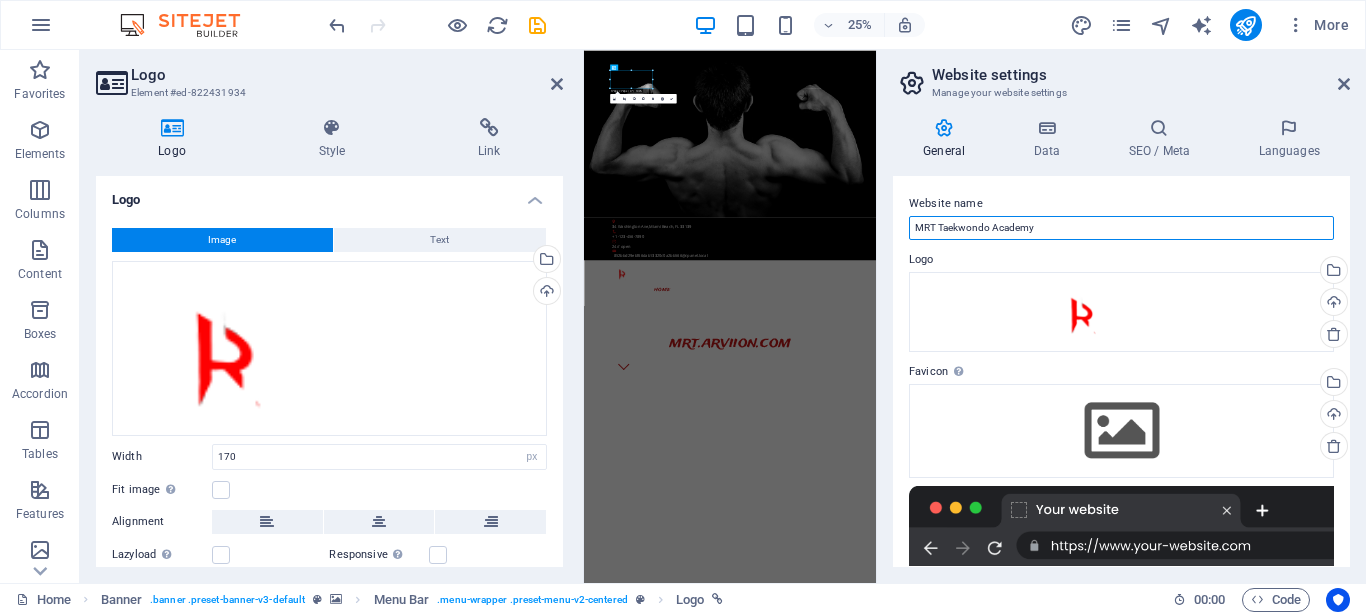 drag, startPoint x: 1065, startPoint y: 232, endPoint x: 802, endPoint y: 194, distance: 265.73108 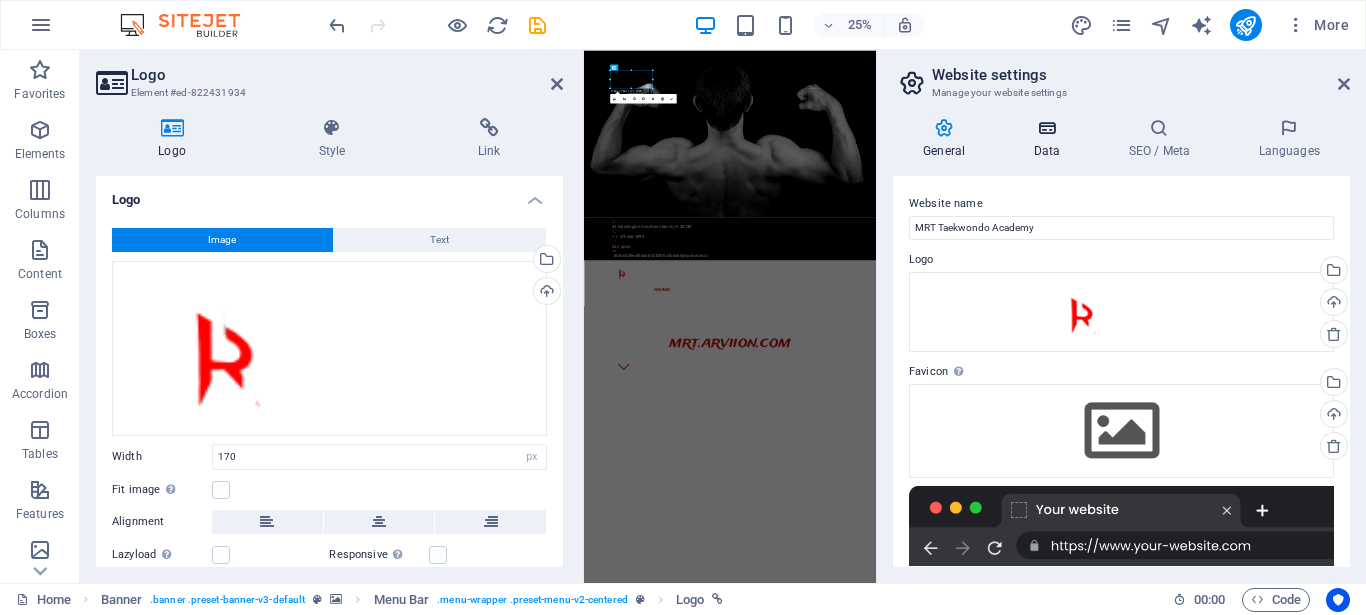 click on "Data" at bounding box center (1050, 139) 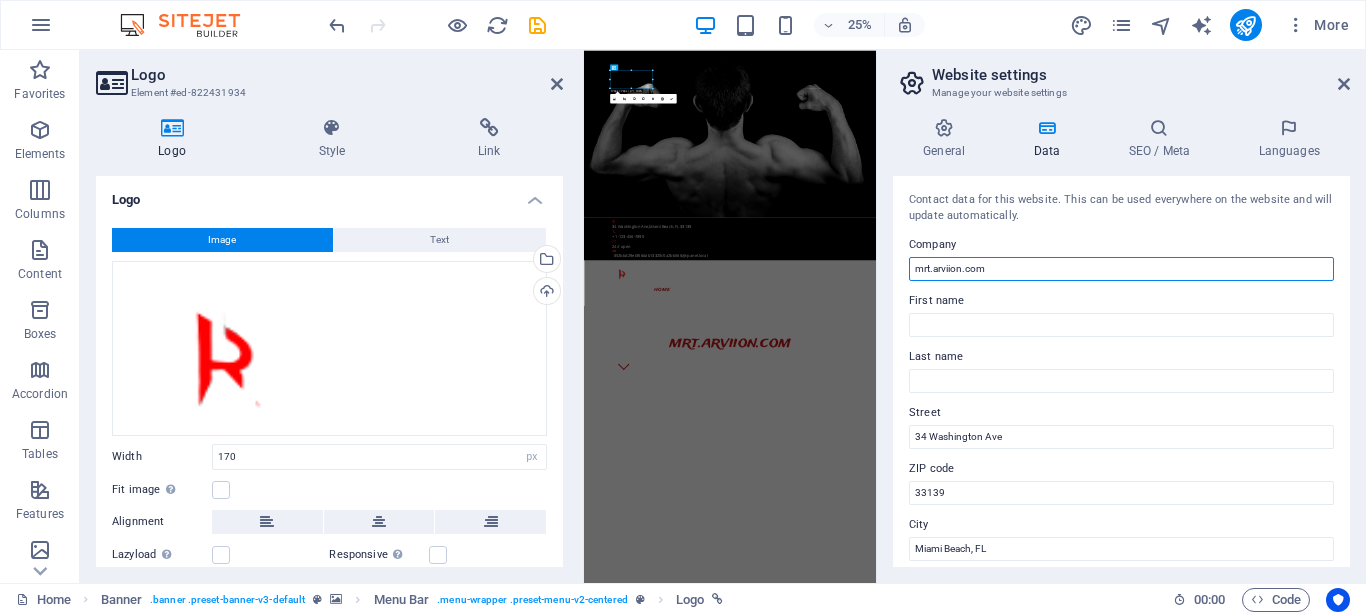 drag, startPoint x: 1021, startPoint y: 270, endPoint x: 843, endPoint y: 265, distance: 178.0702 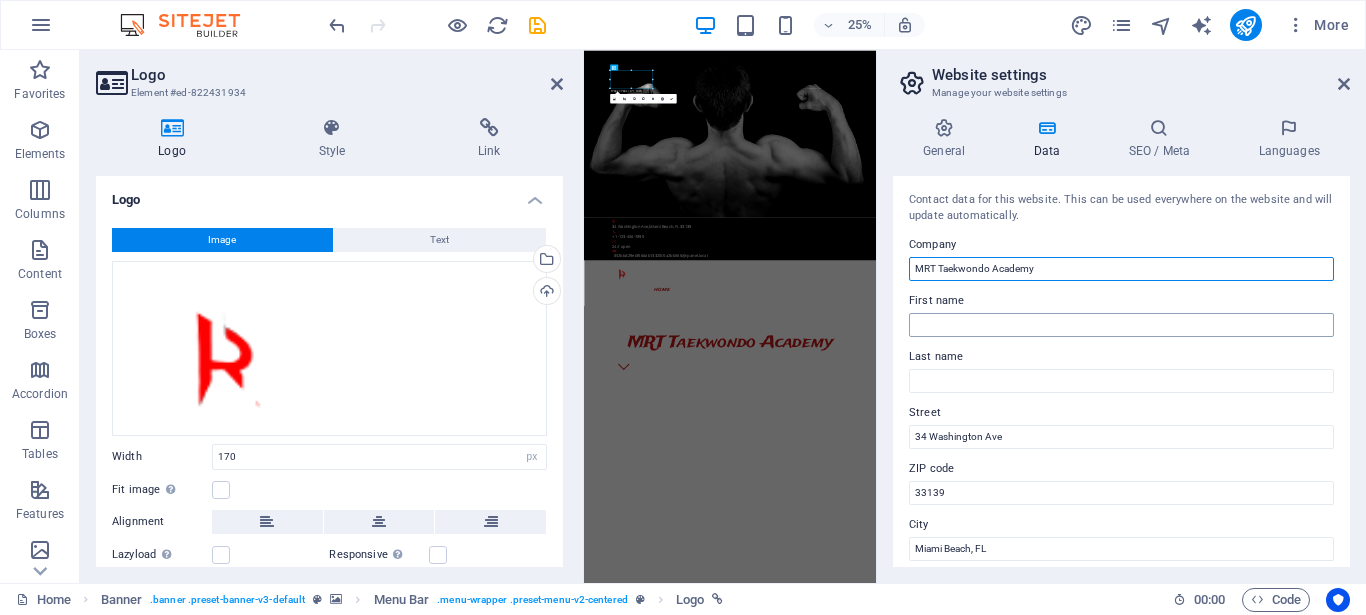 type on "MRT Taekwondo Academy" 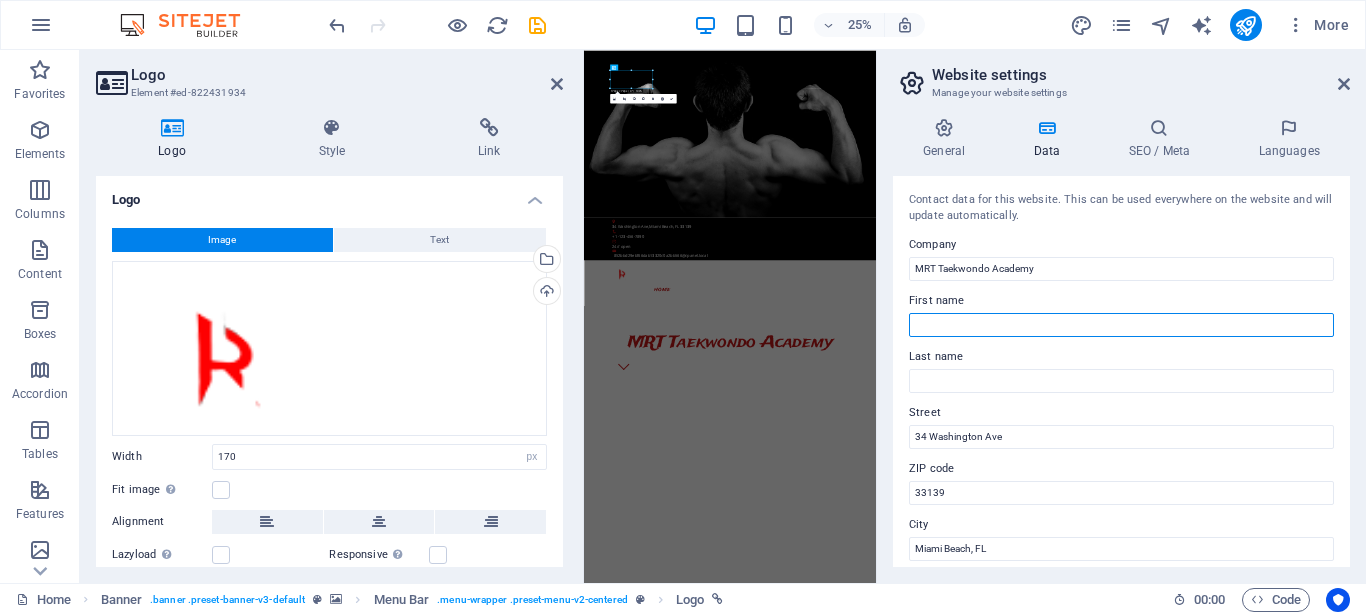 click on "First name" at bounding box center [1121, 325] 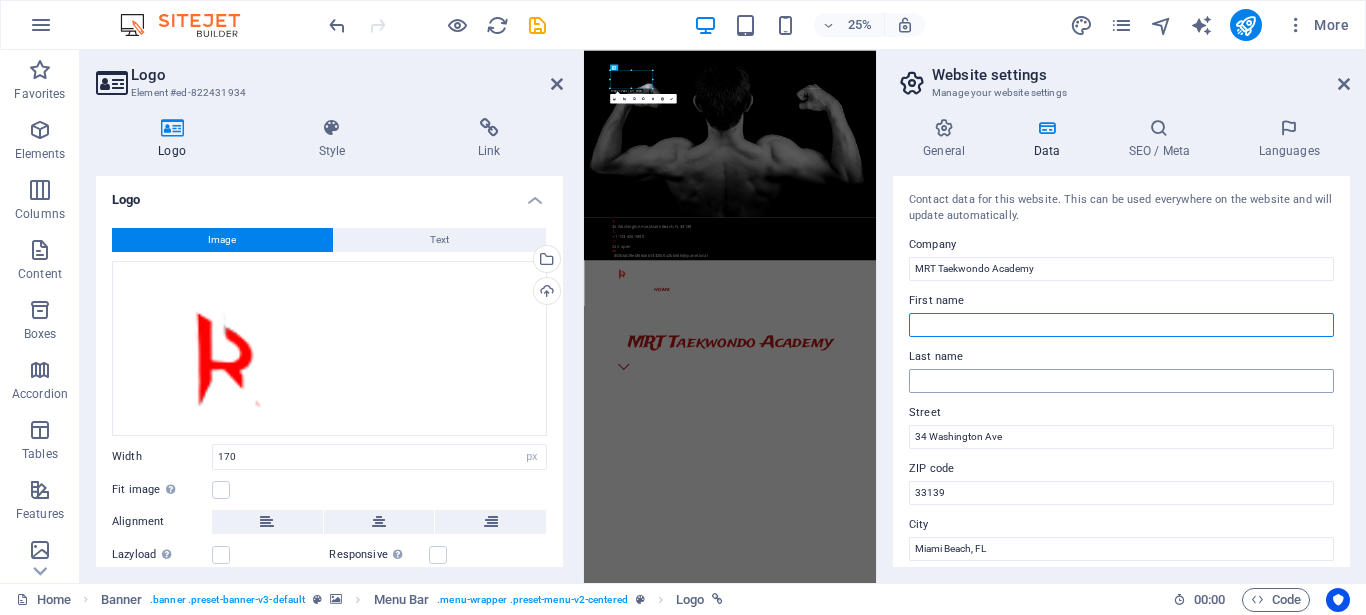 scroll, scrollTop: 90, scrollLeft: 0, axis: vertical 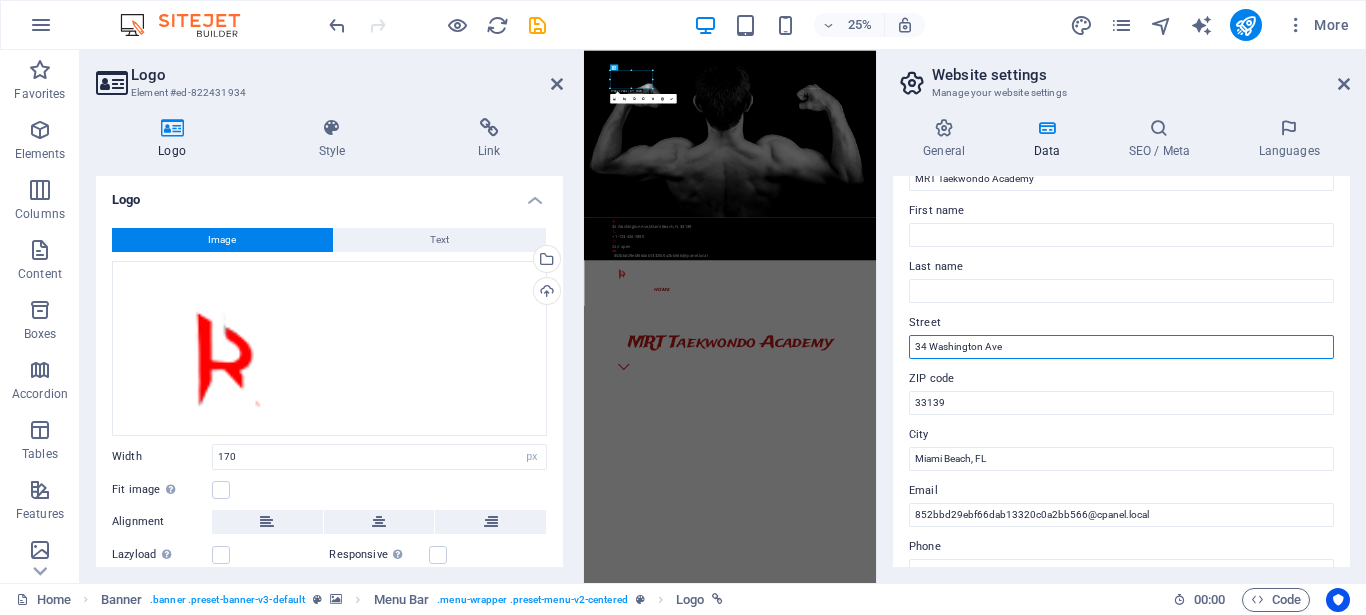 drag, startPoint x: 1041, startPoint y: 342, endPoint x: 833, endPoint y: 340, distance: 208.00961 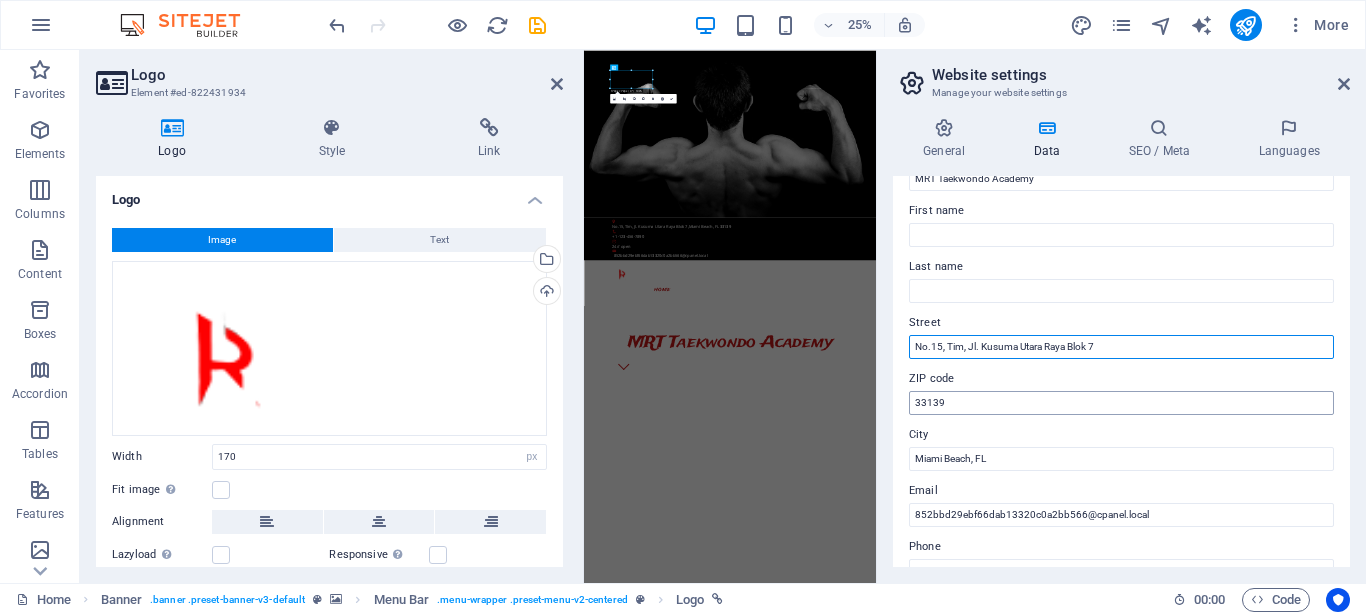 type on "No.15, Tim, Jl. Kusuma Utara Raya Blok 7" 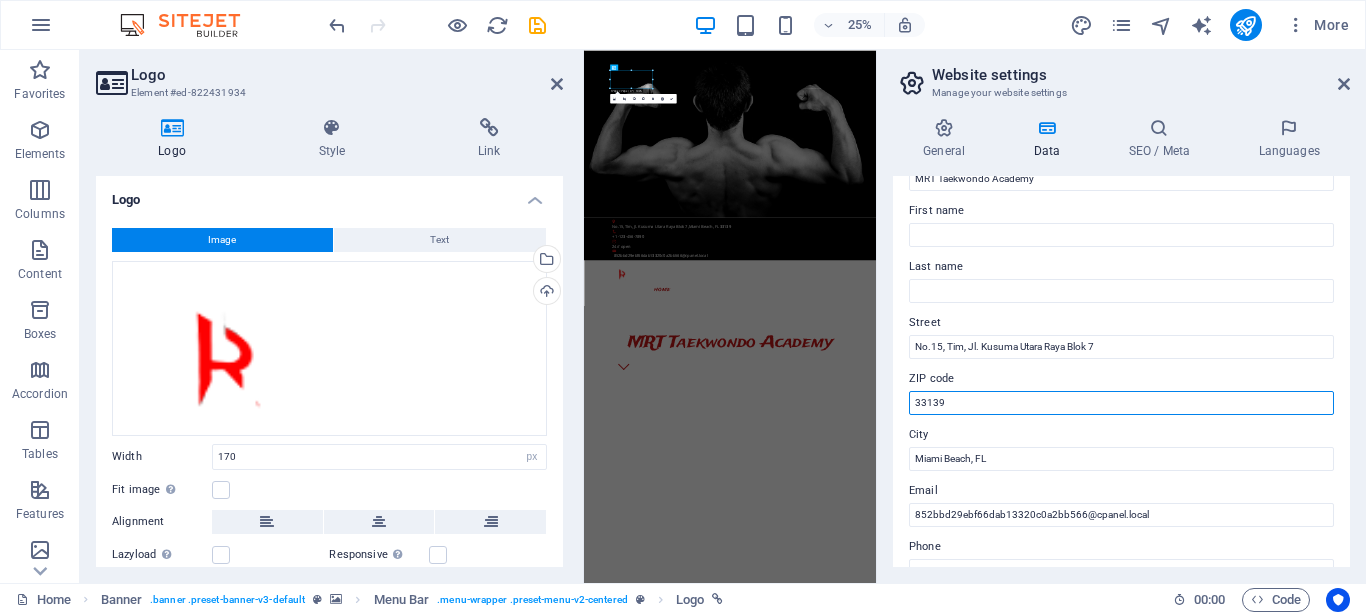 click on "33139" at bounding box center (1121, 403) 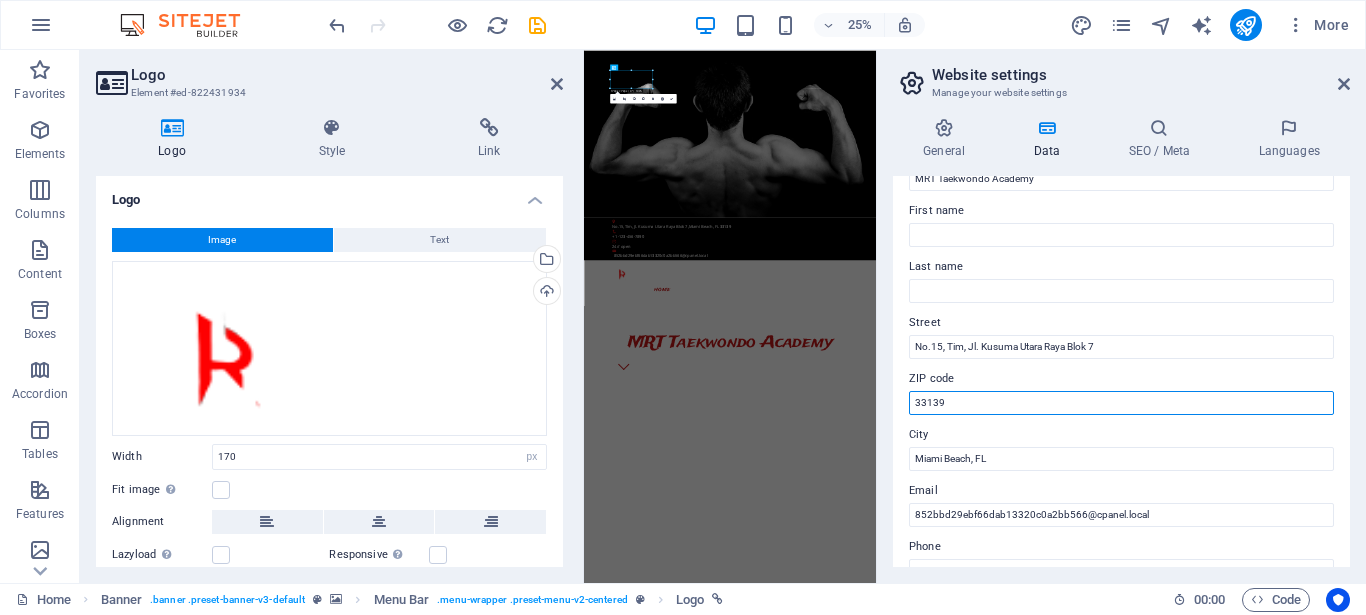 paste on "17111" 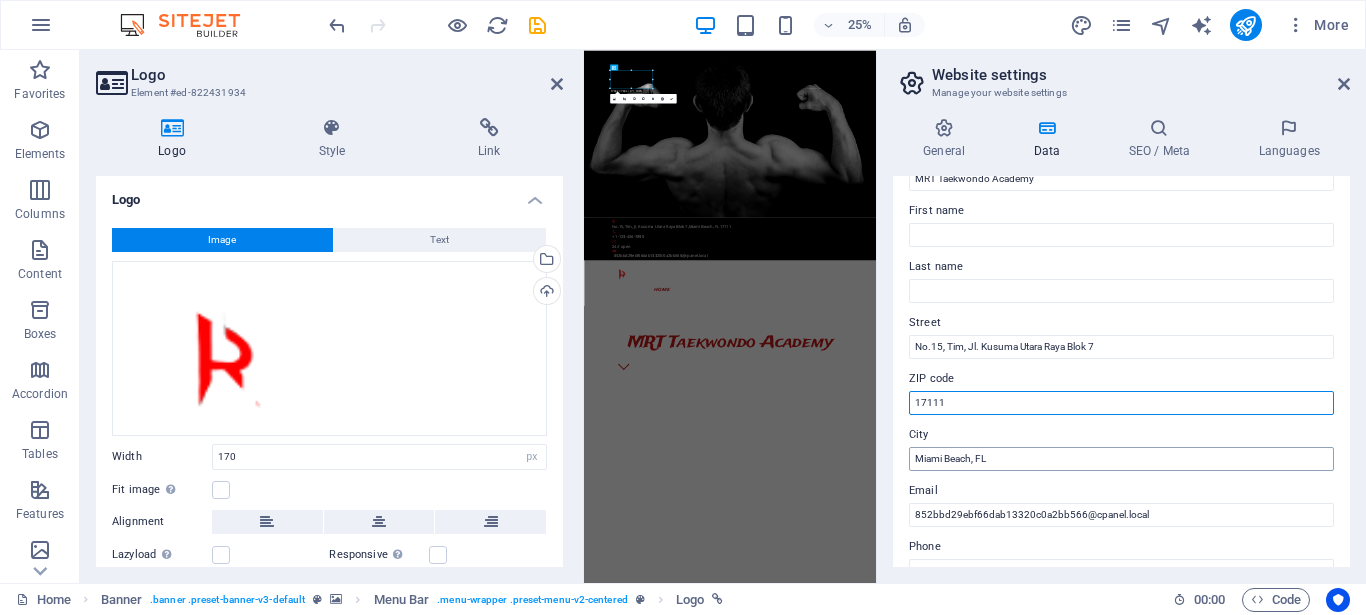 type on "17111" 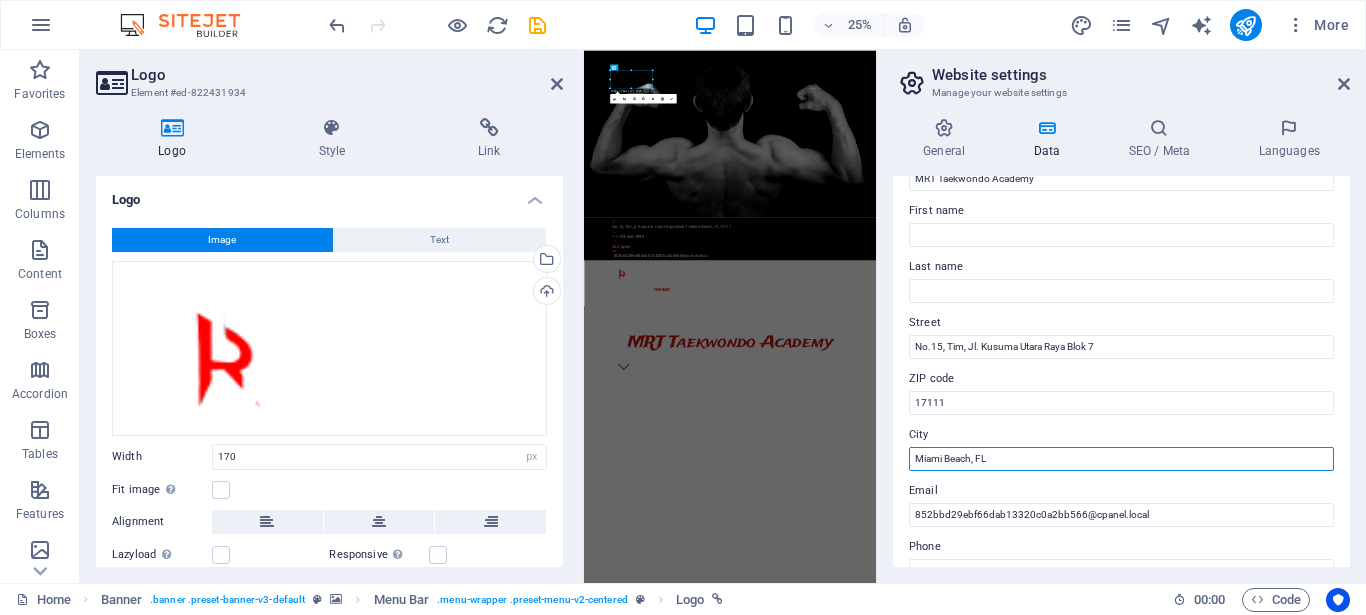 drag, startPoint x: 1018, startPoint y: 453, endPoint x: 859, endPoint y: 451, distance: 159.01257 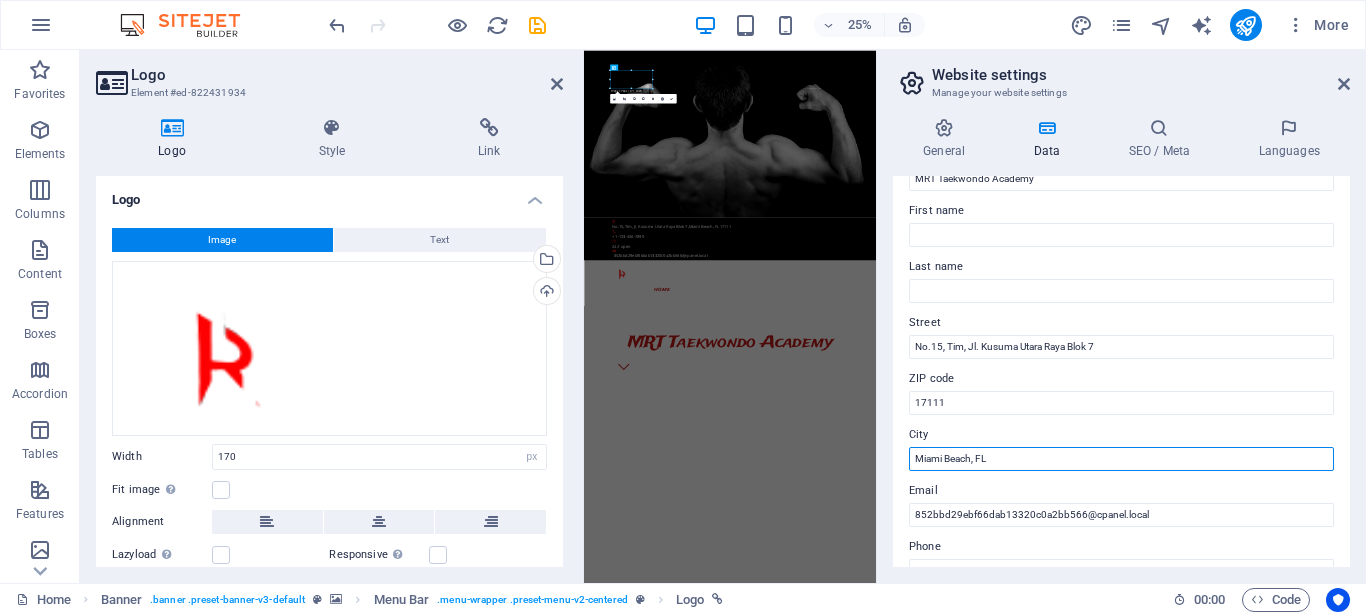 paste on "Bekasi" 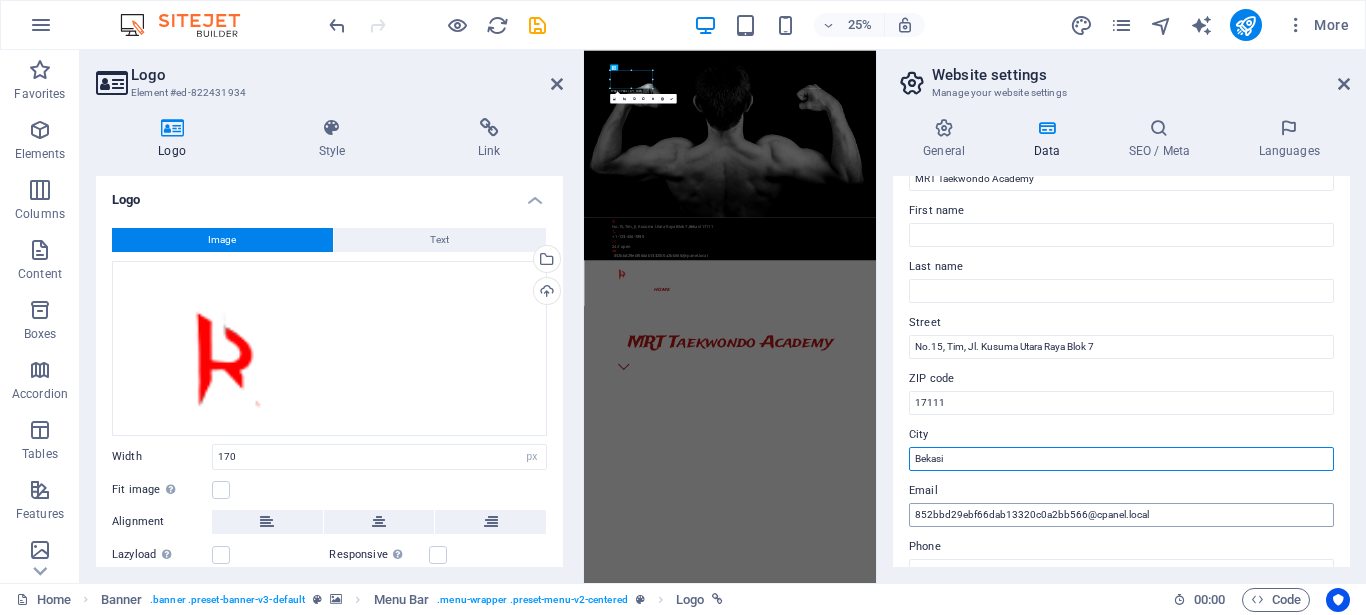 type on "Bekasi" 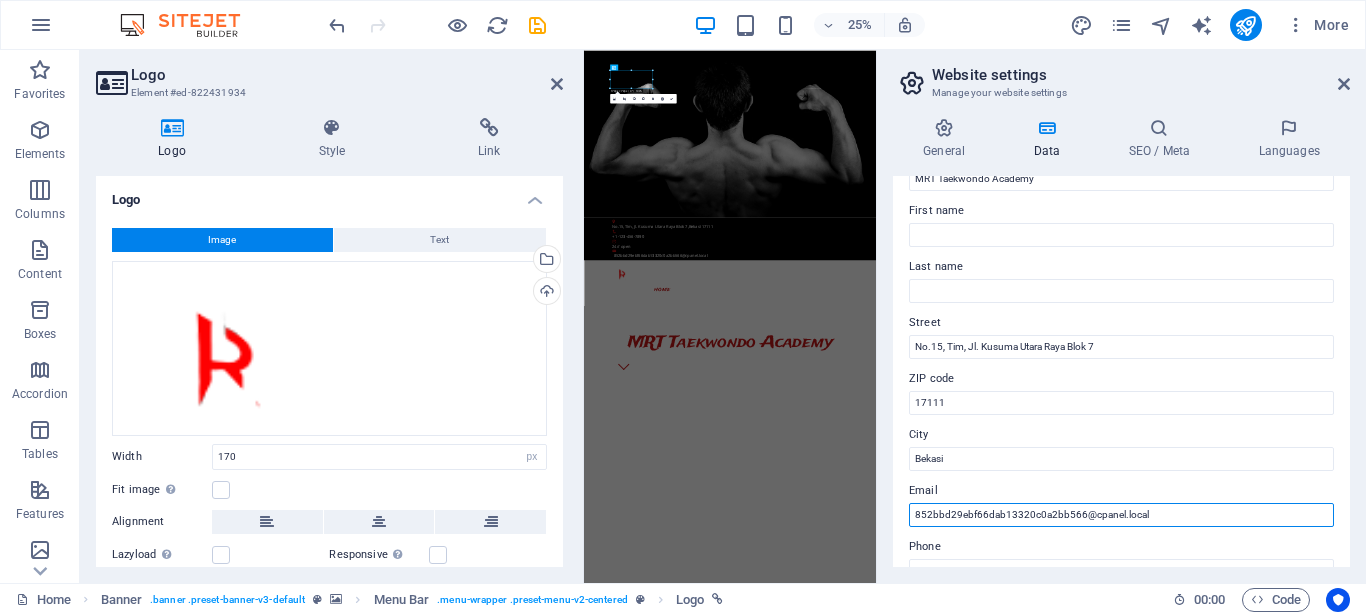 drag, startPoint x: 1175, startPoint y: 519, endPoint x: 799, endPoint y: 506, distance: 376.22467 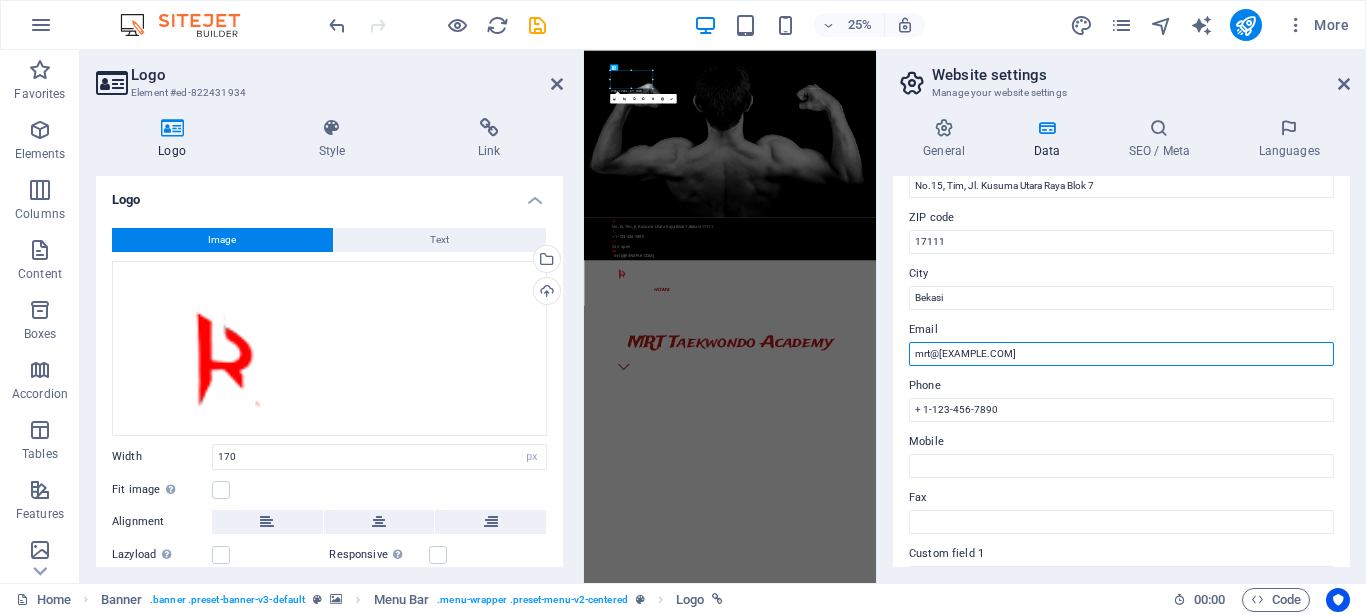 scroll, scrollTop: 270, scrollLeft: 0, axis: vertical 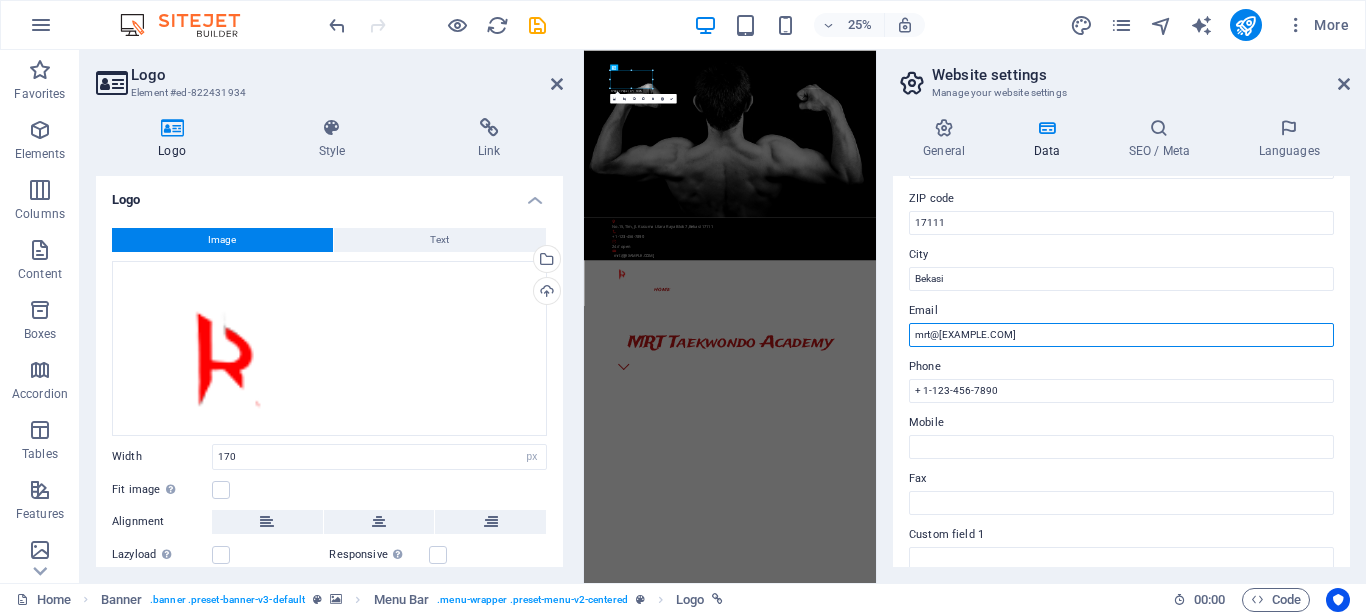 type on "[EMAIL]" 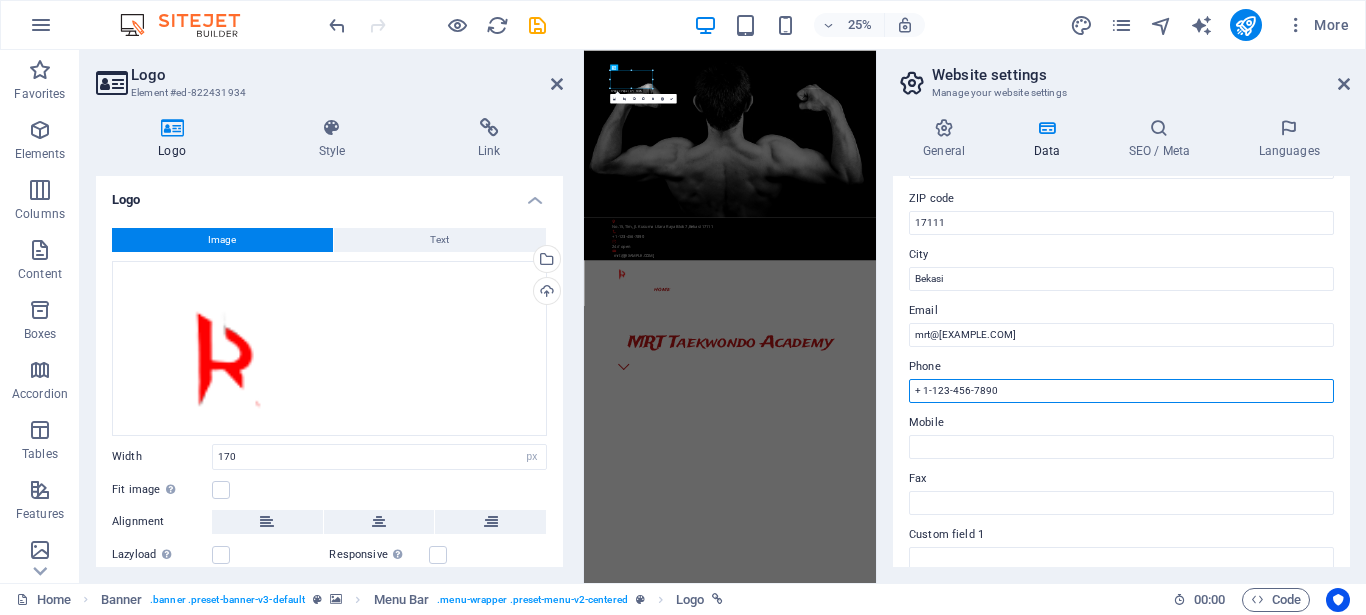 drag, startPoint x: 1033, startPoint y: 392, endPoint x: 838, endPoint y: 383, distance: 195.20758 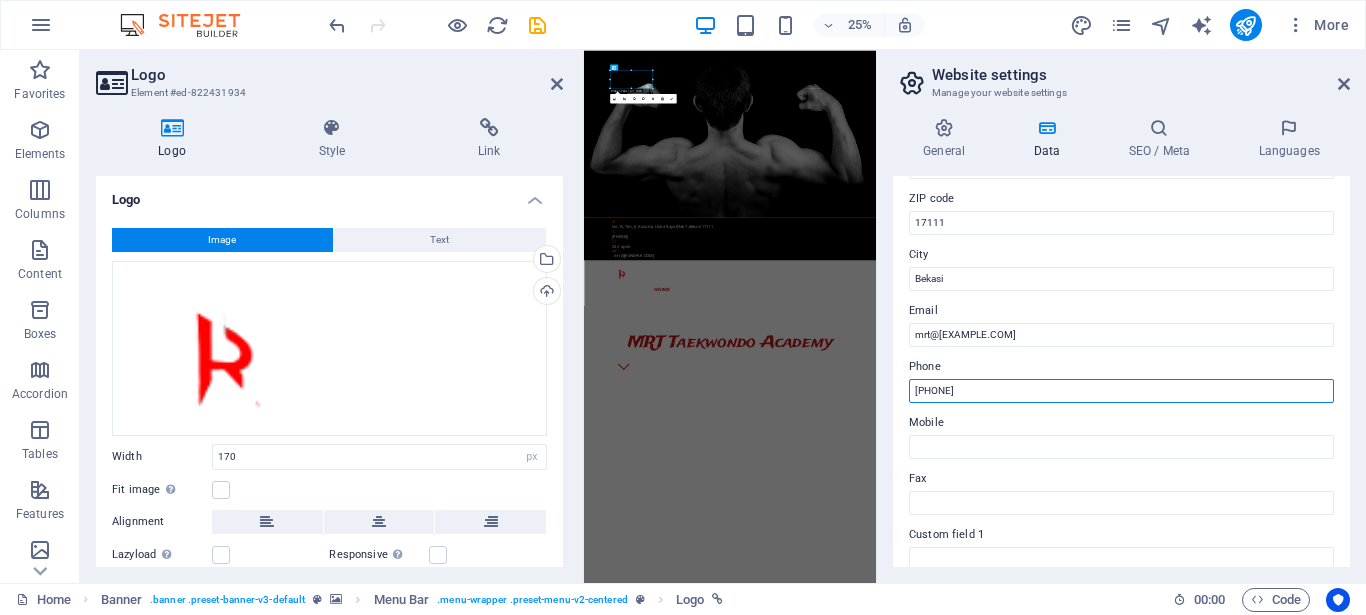 click on "0812-1816-8585" at bounding box center (1121, 391) 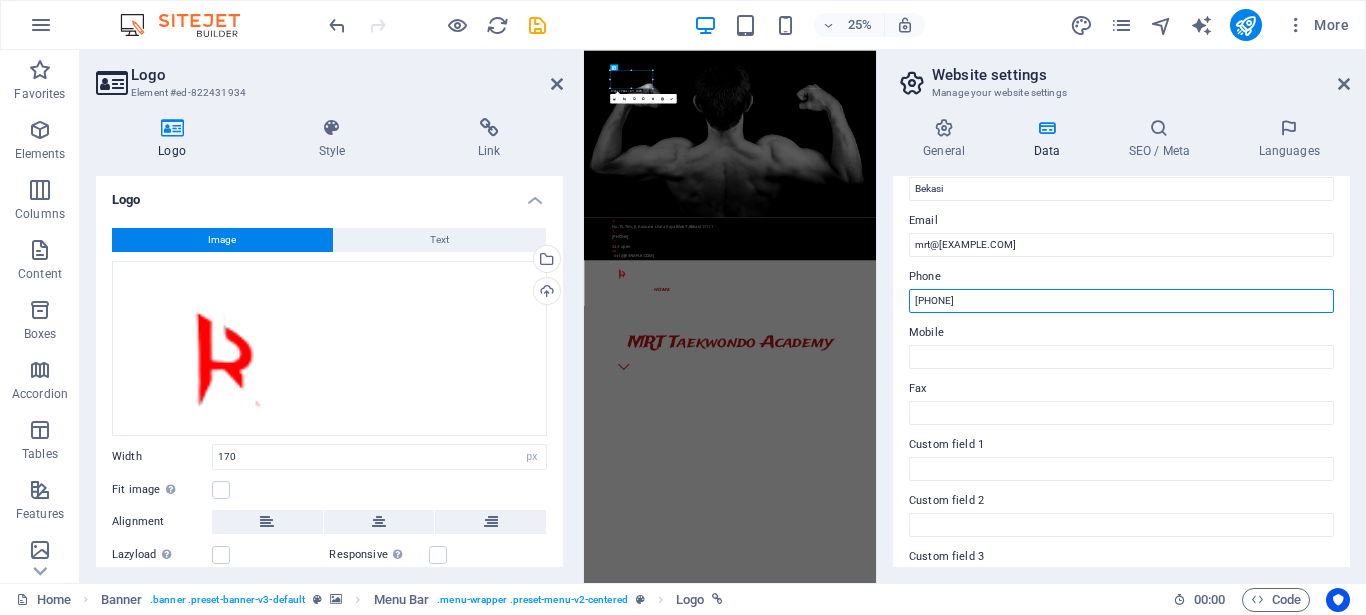 scroll, scrollTop: 570, scrollLeft: 0, axis: vertical 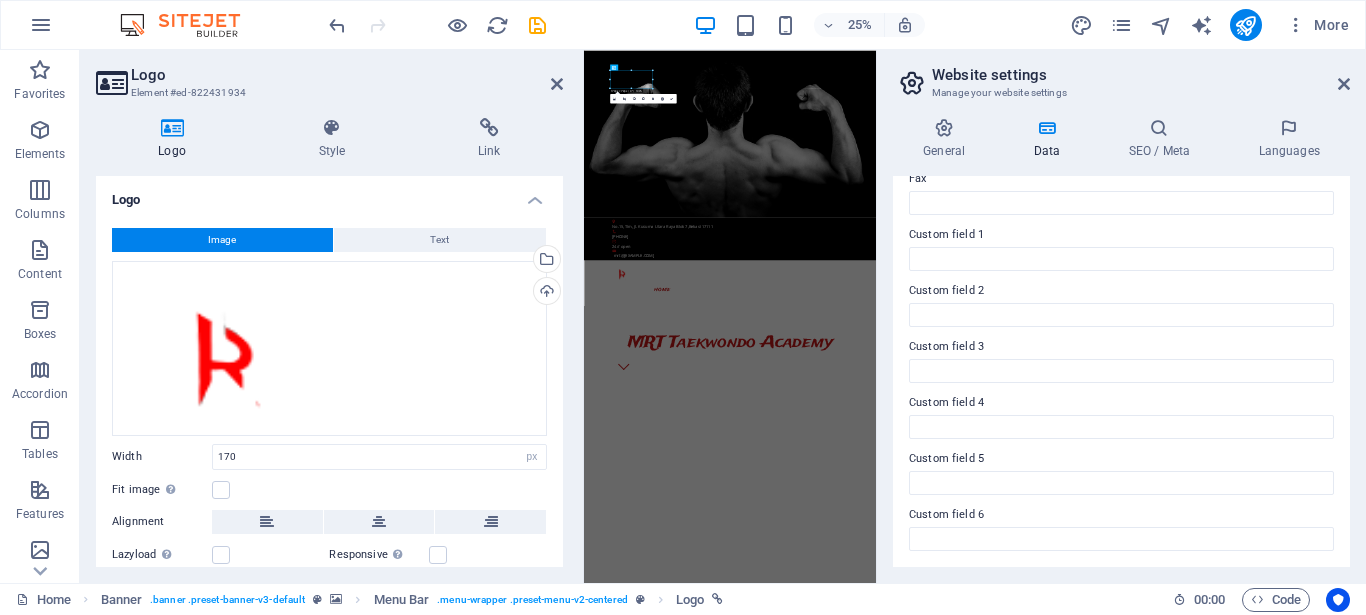 type on "[PHONE]" 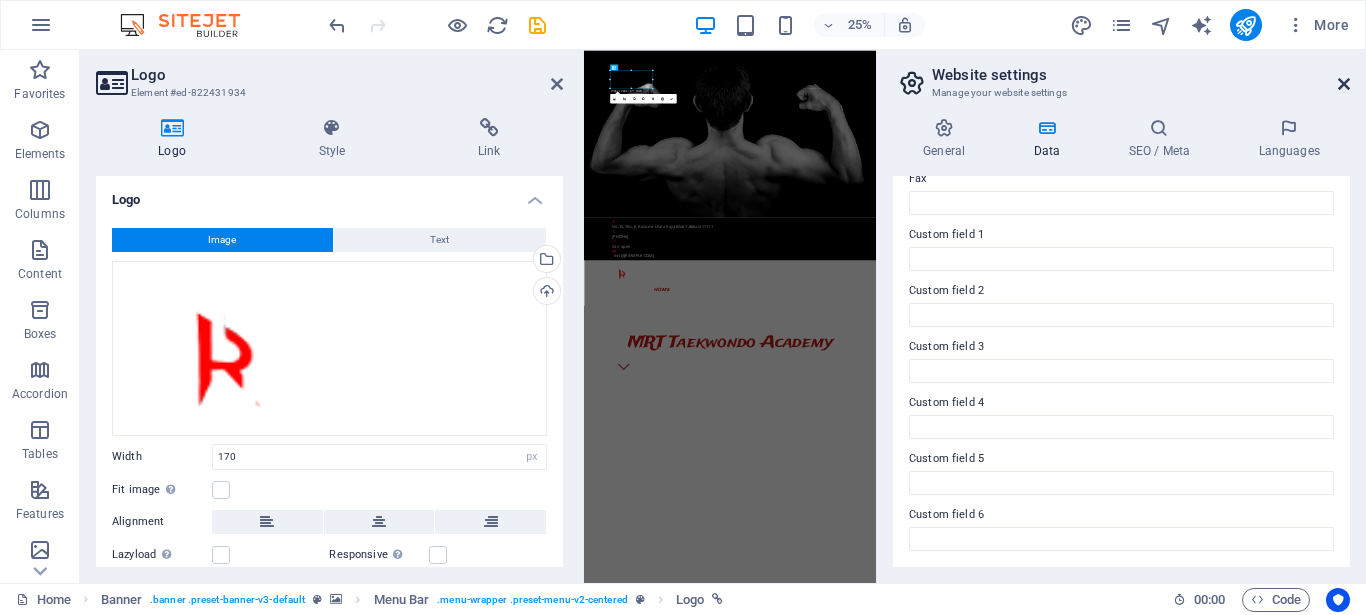 click on "Website settings Manage your website settings" at bounding box center (1123, 76) 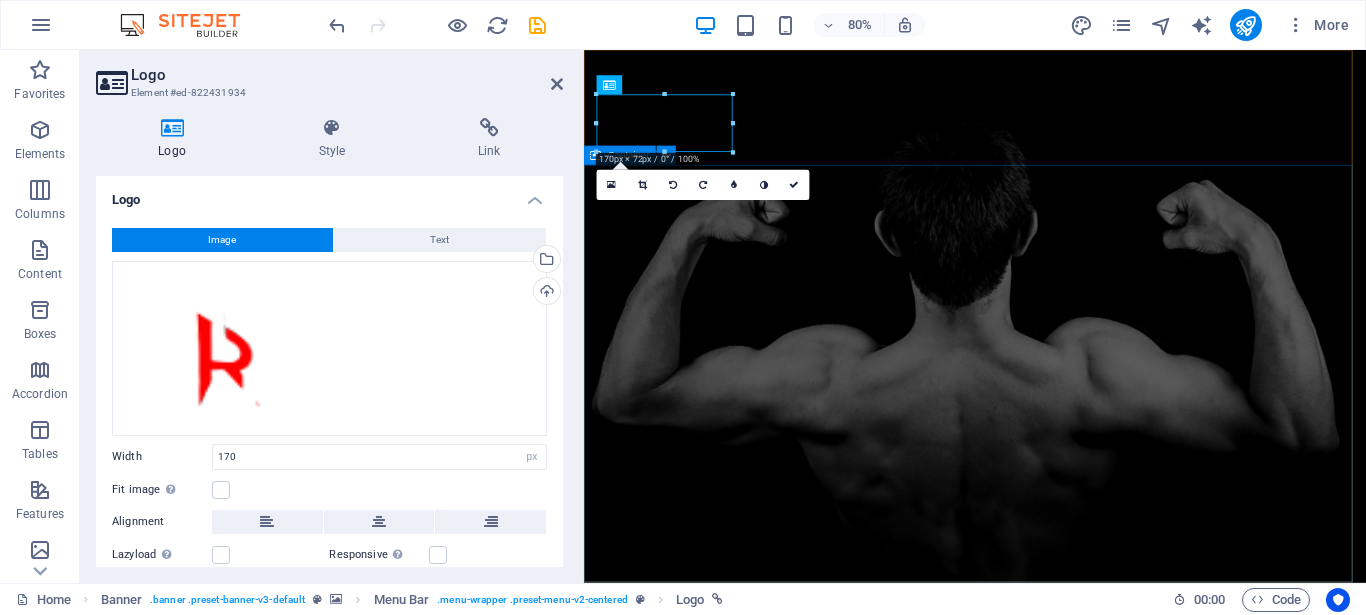 click on "The fitness revolution in  Bekasi  MRT Taekwondo Academy" at bounding box center [1072, 1242] 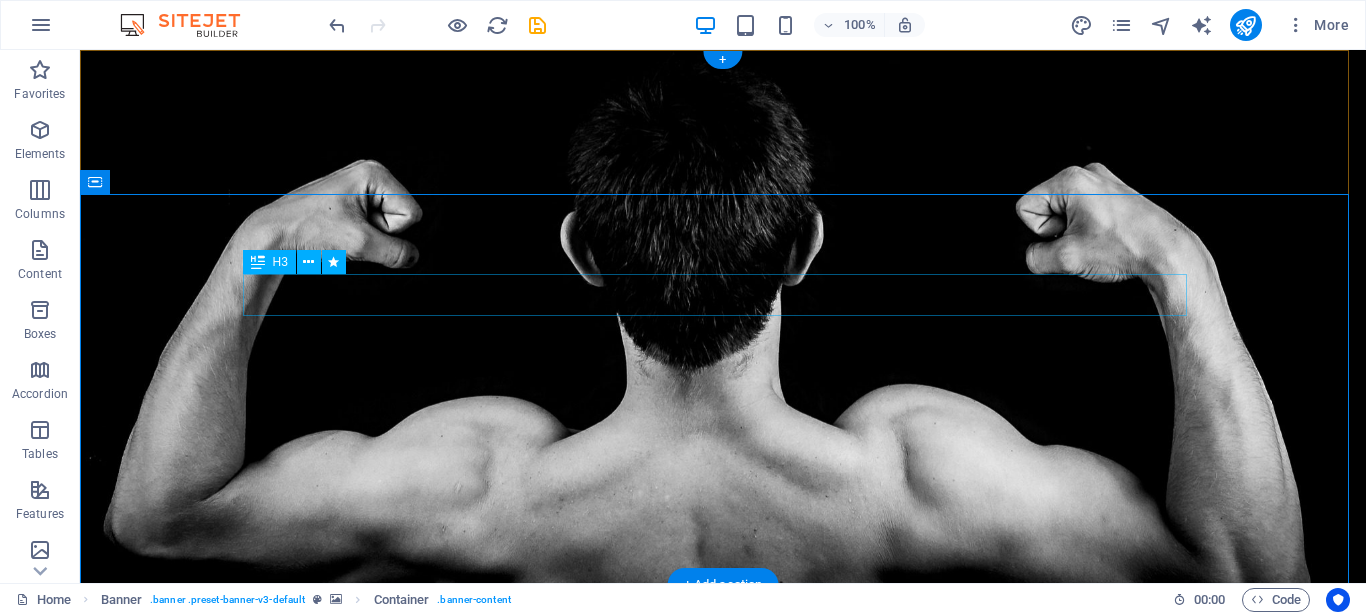 click on "The fitness revolution in  Bekasi" at bounding box center (723, 1148) 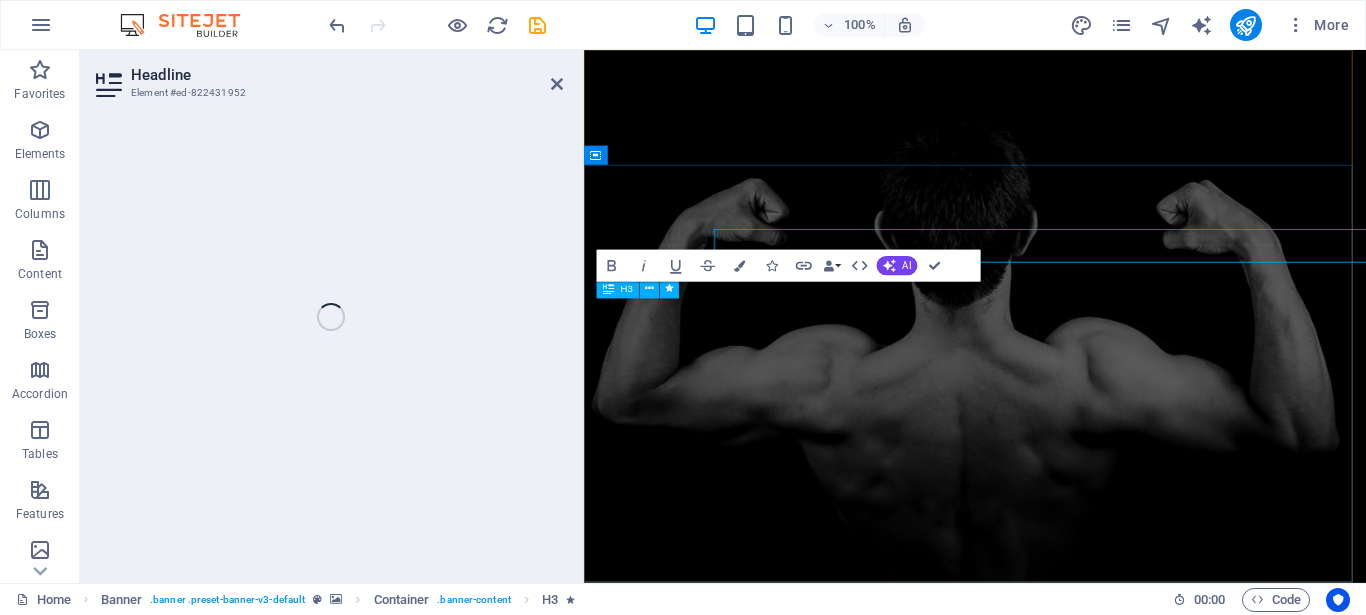 click on "The fitness revolution in  Bekasi  MRT Taekwondo Academy" at bounding box center (1072, 1242) 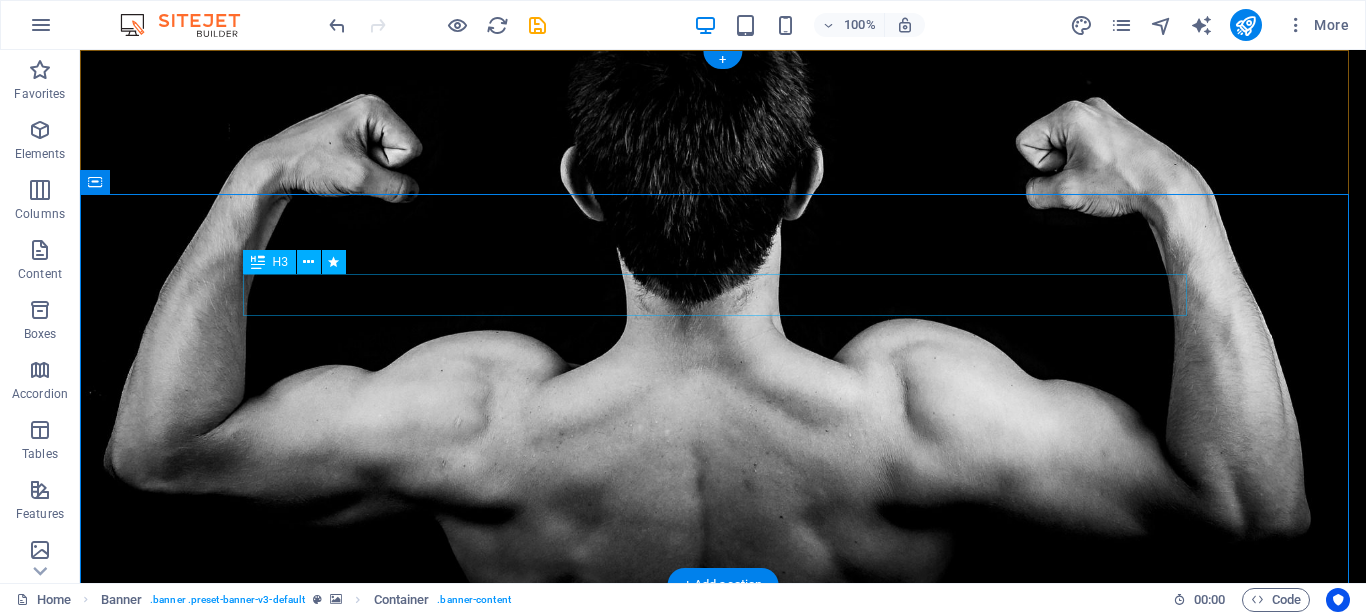 click on "The fitness revolution in  Bekasi" at bounding box center [723, 1017] 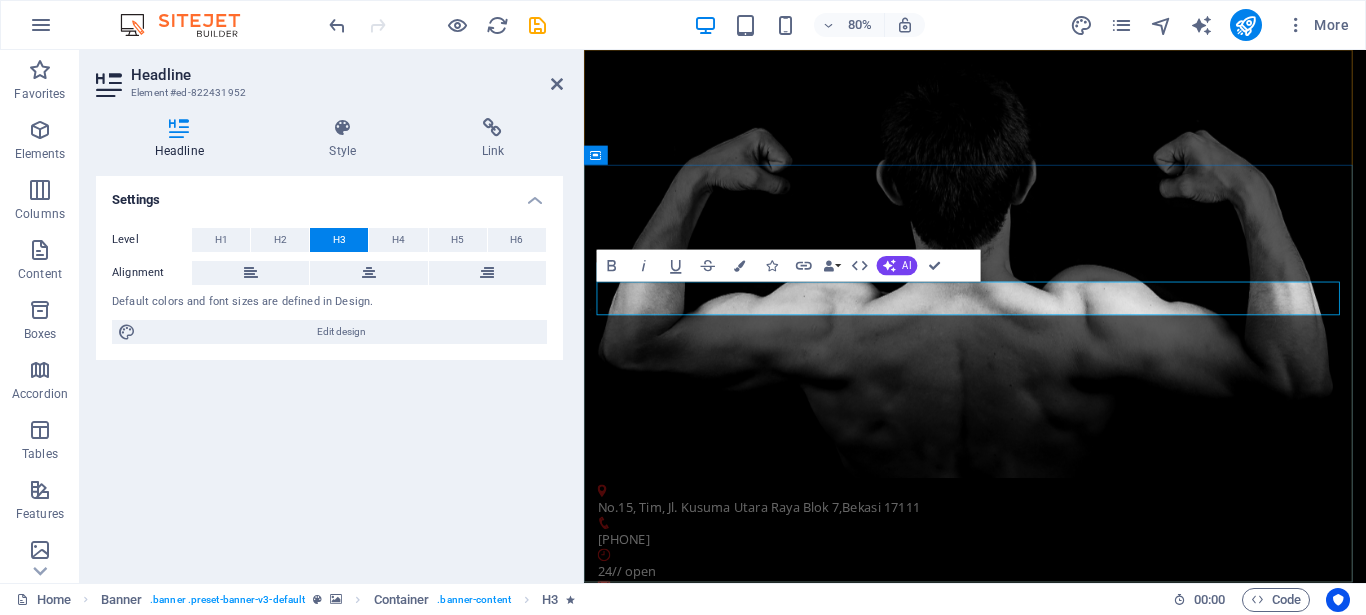 click on "The fitness revolution in  Bekasi" at bounding box center (1072, 1016) 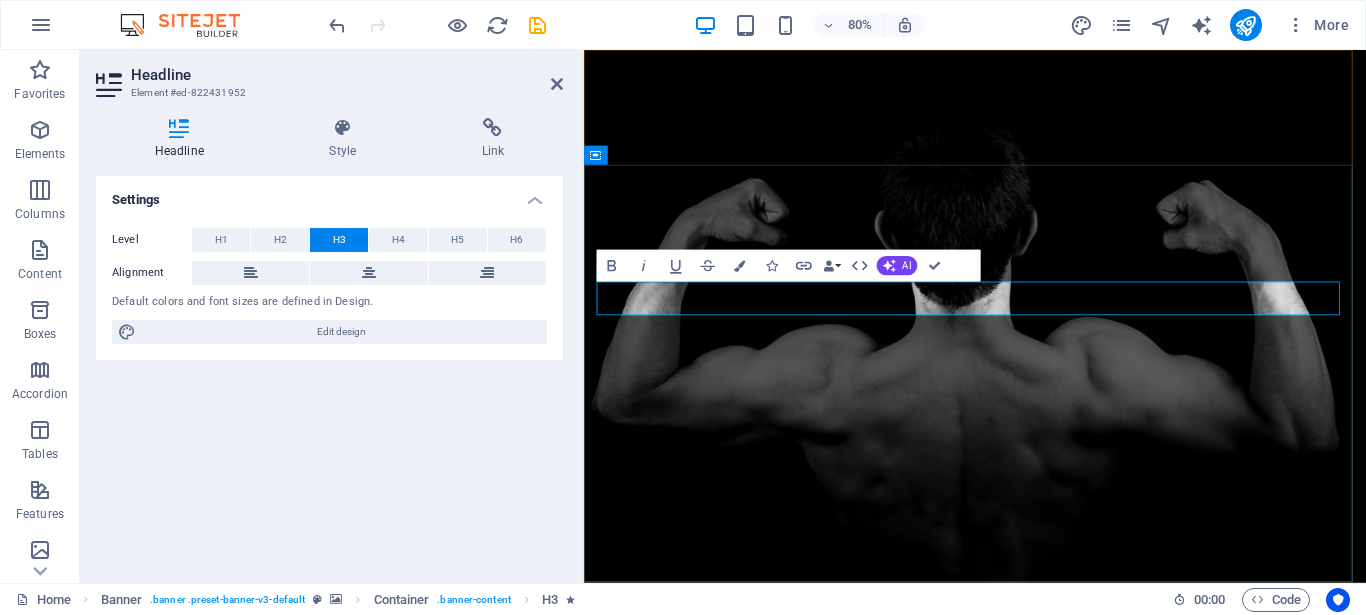 click on "The revolution in  Bekasi" at bounding box center [1072, 1147] 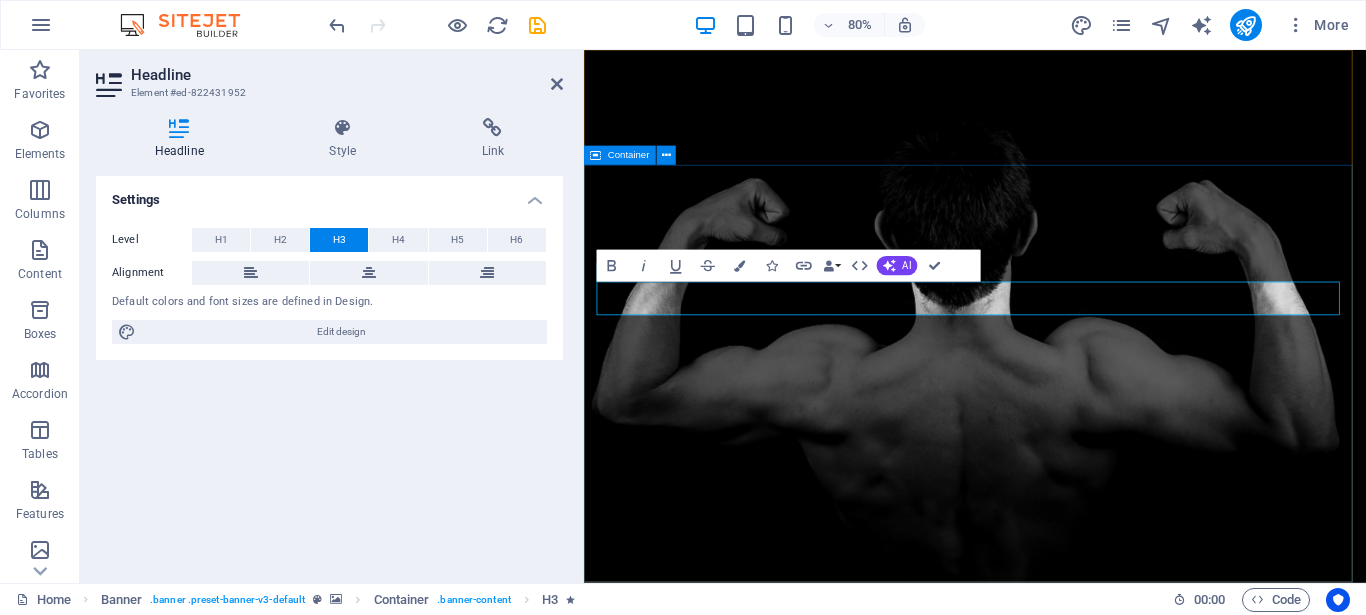 type 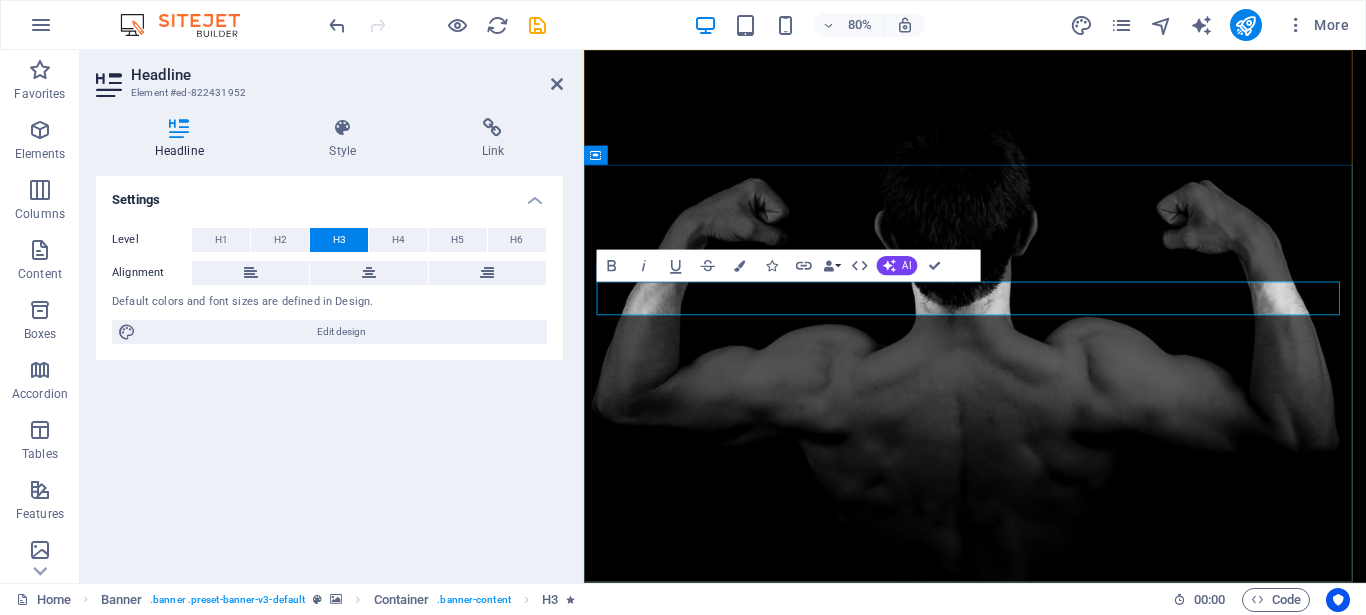 click on "The revolution Dojang in  Bekasi" at bounding box center (1072, 1147) 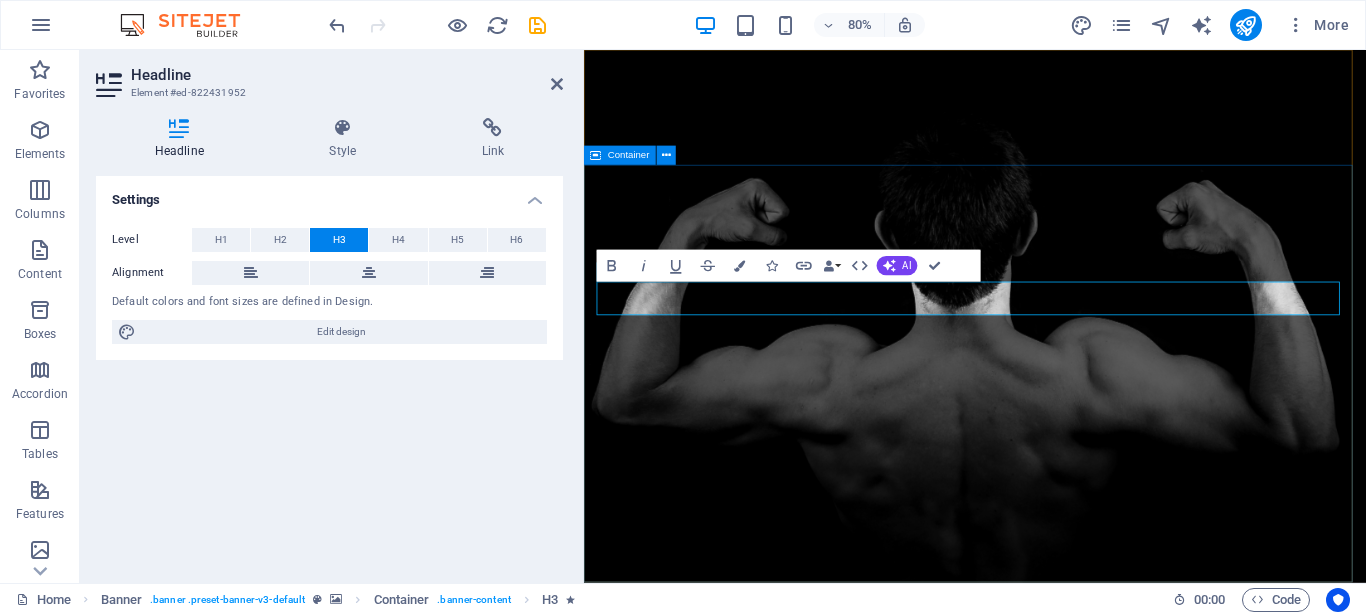 click on "Revolution Dojang in  Bekasi  MRT Taekwondo Academy" at bounding box center (1072, 1242) 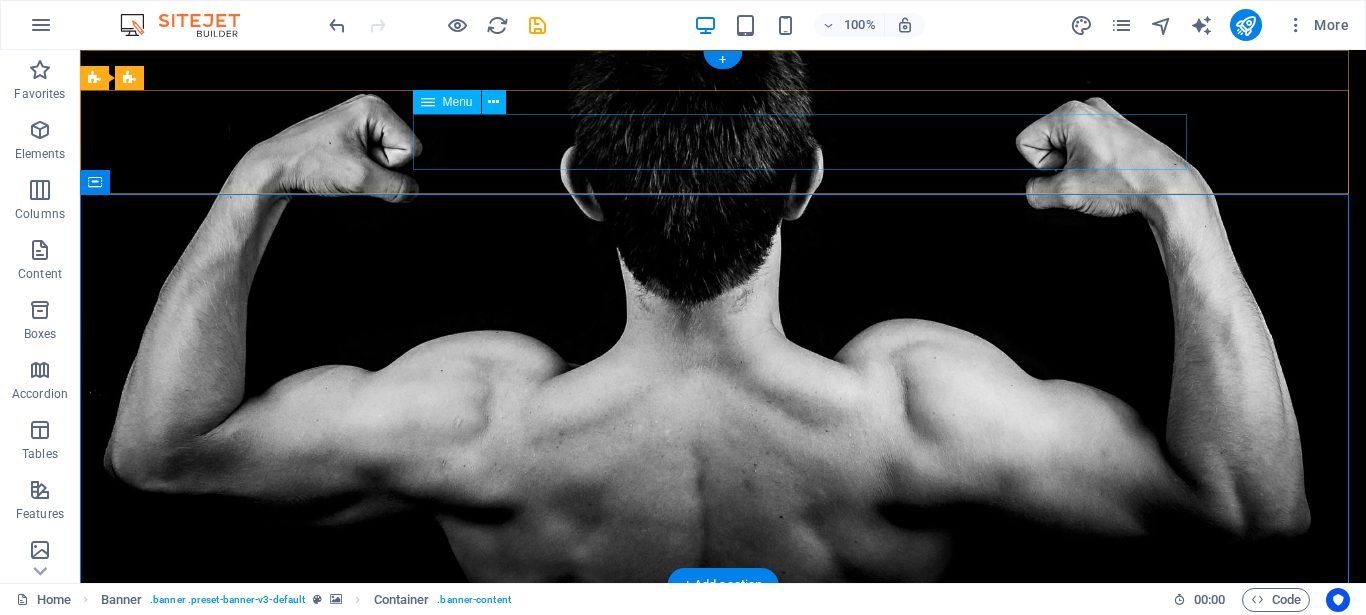 click on "Home About Classes Trainers Pricing Contact" at bounding box center (723, 872) 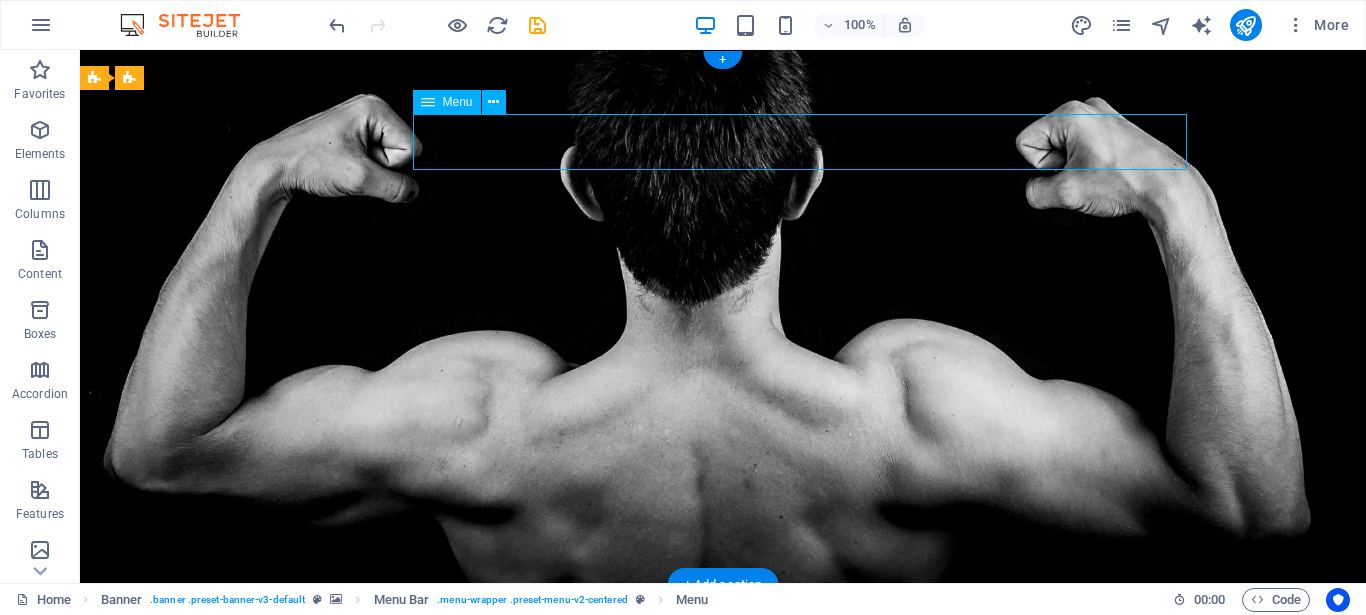 click on "Home About Classes Trainers Pricing Contact" at bounding box center (723, 872) 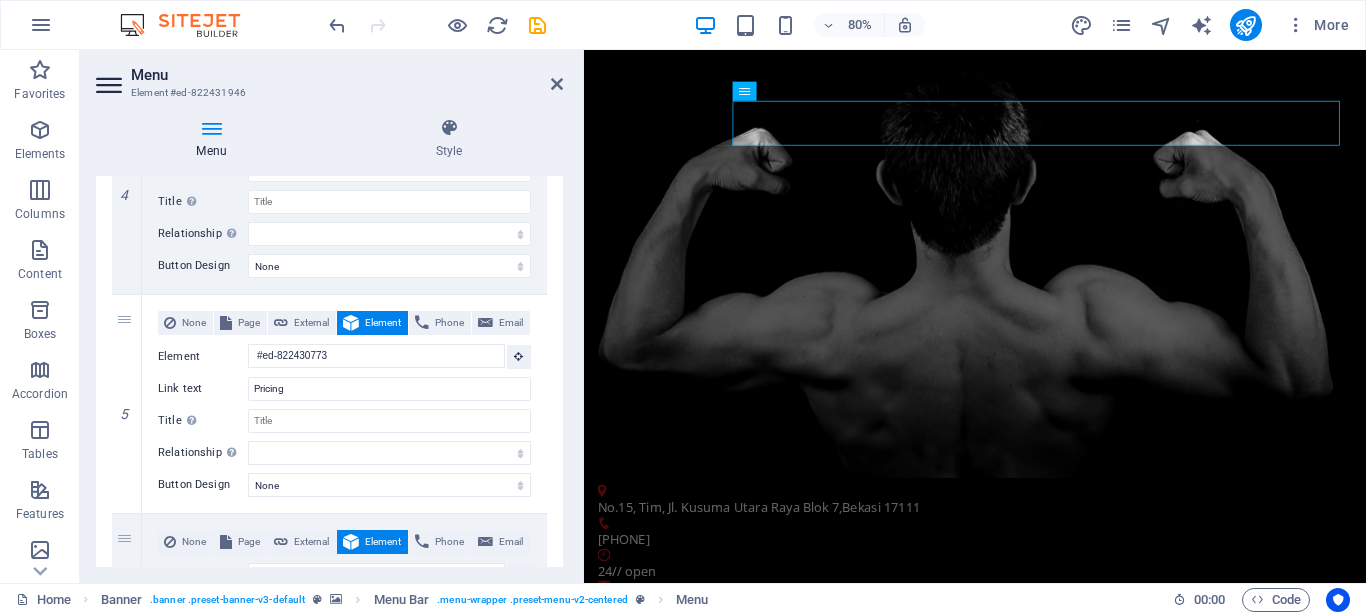 scroll, scrollTop: 990, scrollLeft: 0, axis: vertical 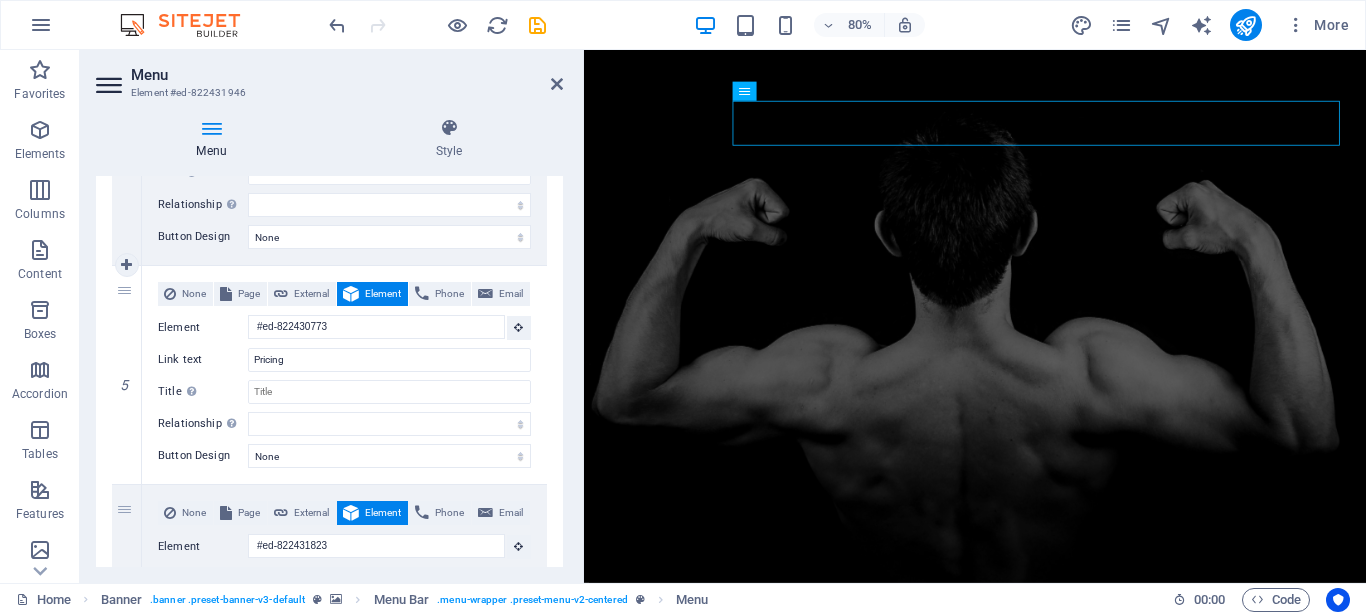 click on "Trainers" at bounding box center [389, 141] 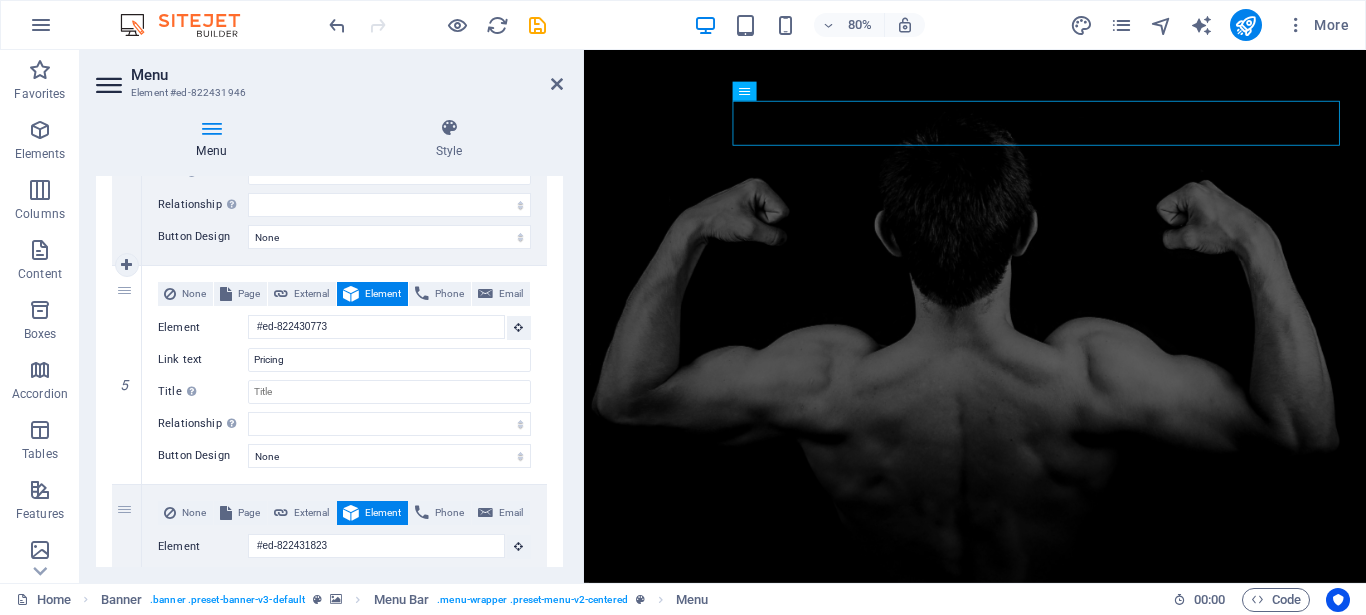 type on "Sa" 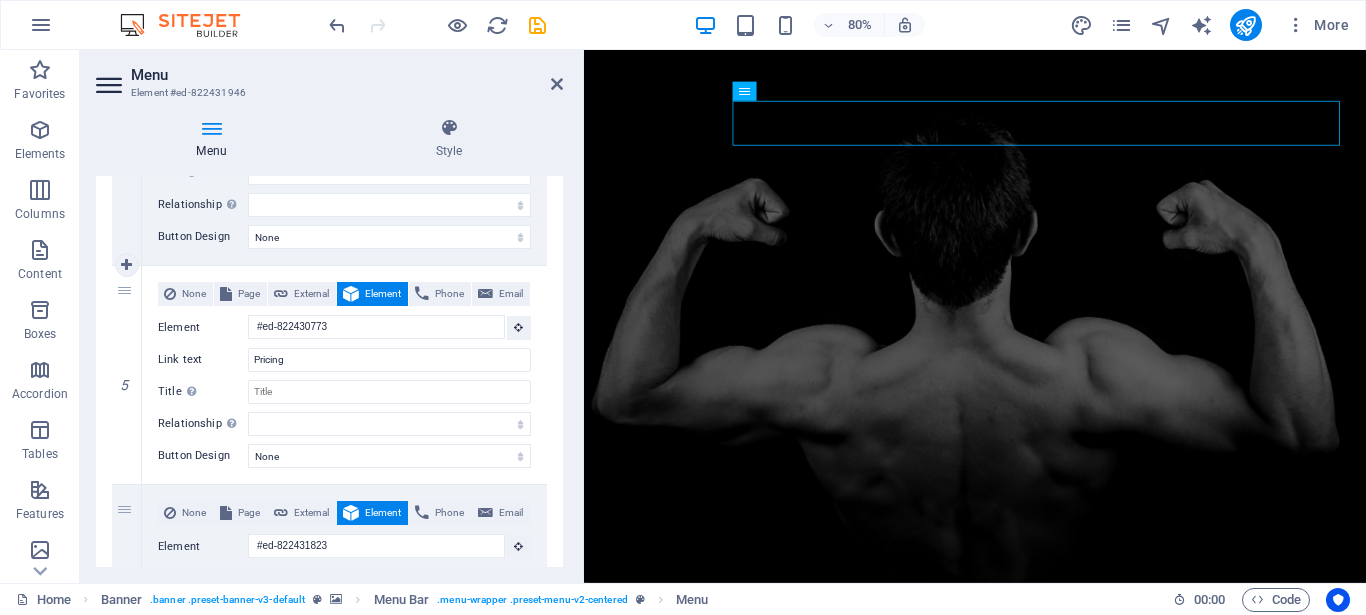 select 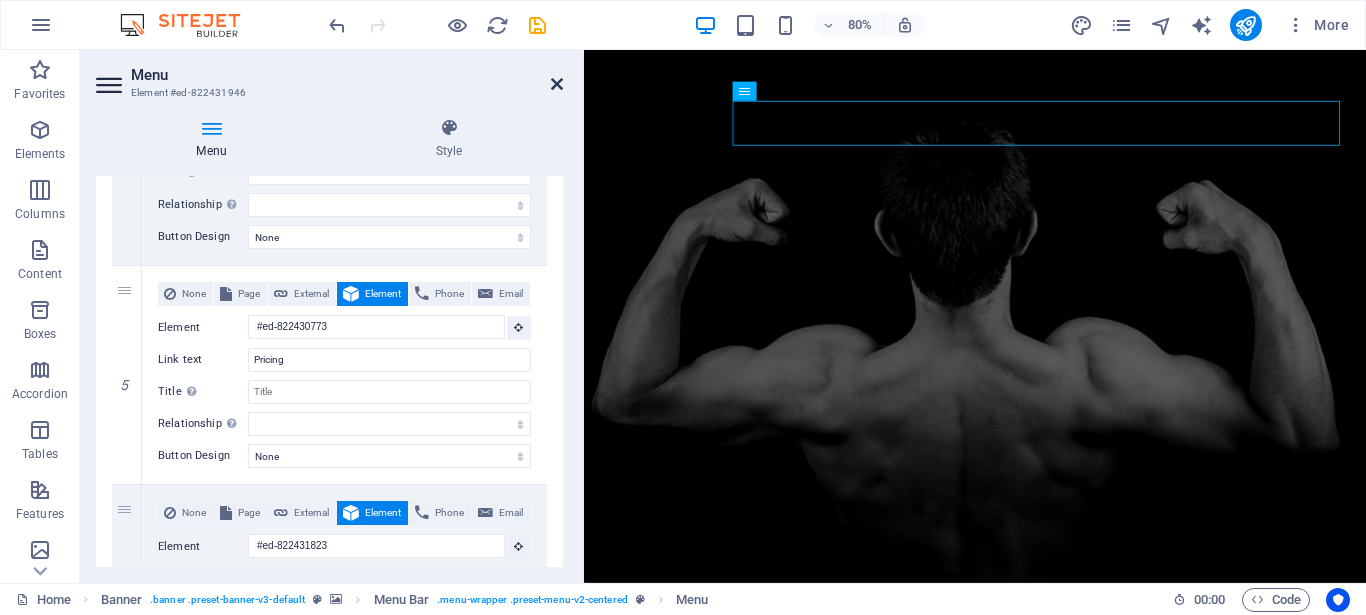 type on "Sabeum" 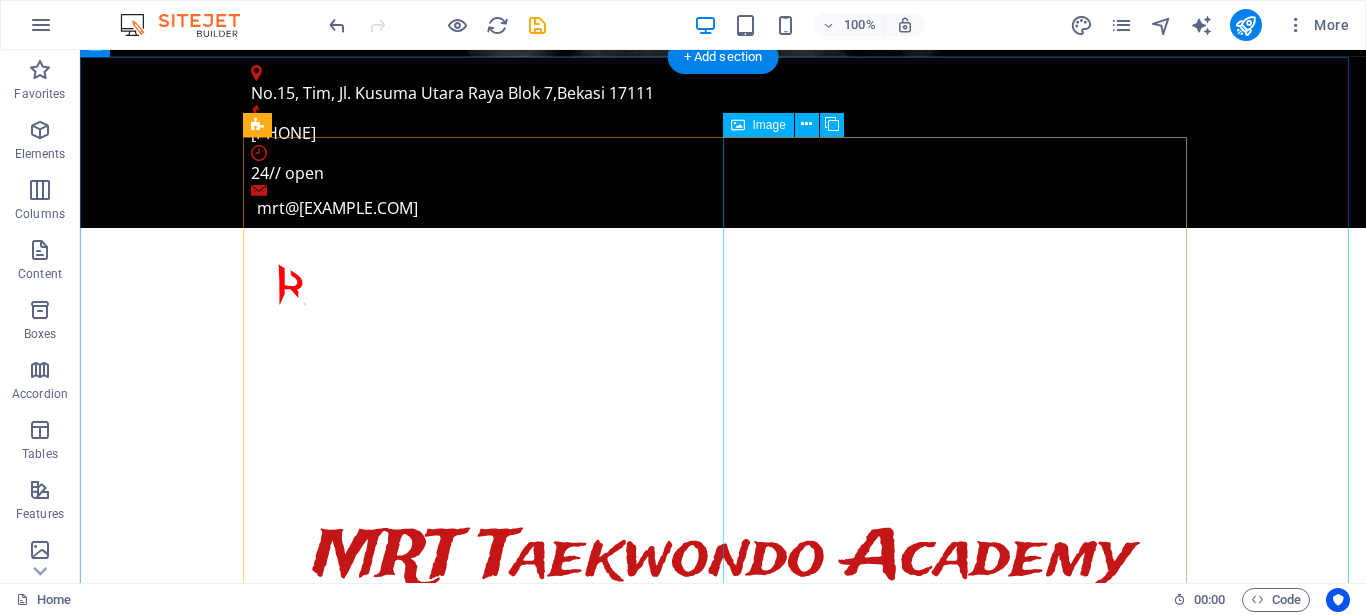 scroll, scrollTop: 612, scrollLeft: 0, axis: vertical 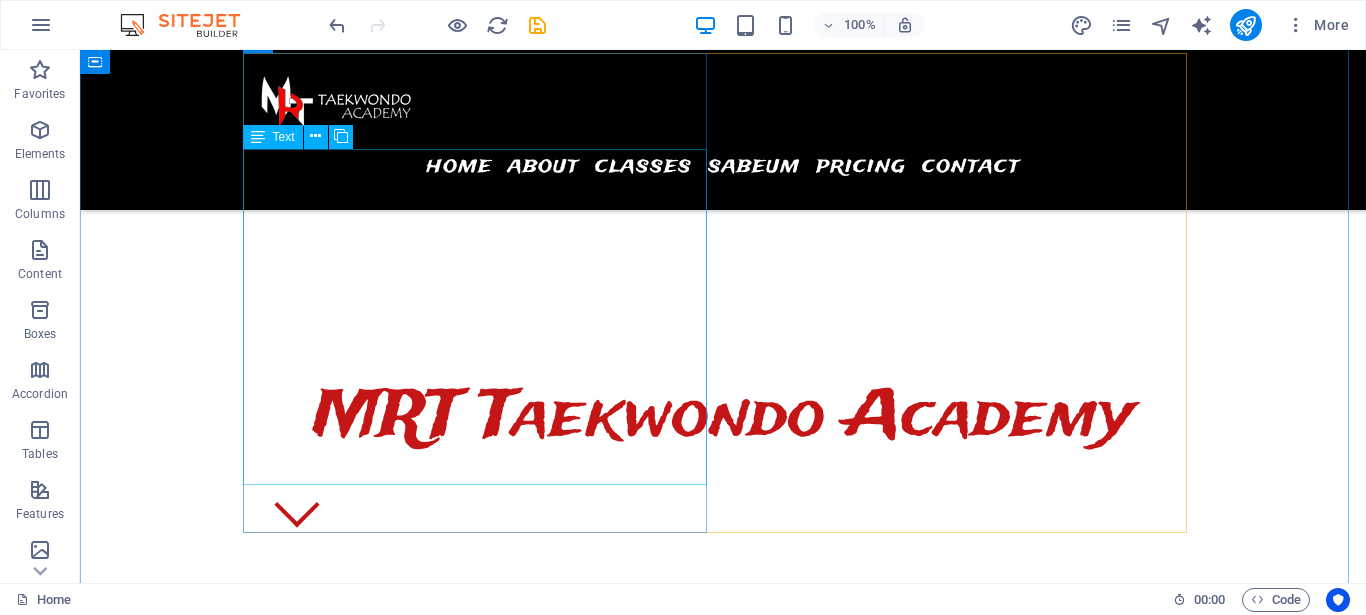 click on "Lorem ipsum dolor sit amet, consectetur adipisicing elit. Repellat, maiores, a libero atque assumenda praesentium cum magni odio dolor accusantium explicabo repudiandae molestiae itaque provident sit debitis aspernatur soluta deserunt incidunt ad cumque ex laboriosam. Distinctio, mollitia, molestias excepturi voluptatem veritatis iusto nam nulla.    At, debitis, laudantium, voluptatum obcaecati beatae vero quaerat dolores sunt rem culpa nihil fugiat quisquam iusto natus deserunt libero perspiciatis nam repudiandae harum eos et sed tempore dolorum commodi tenetur! Quae, cumque, repellat, sit, accusamus sed placeat aspernatur id eveniet nemo veritatis officia nostrum." at bounding box center [723, 898] 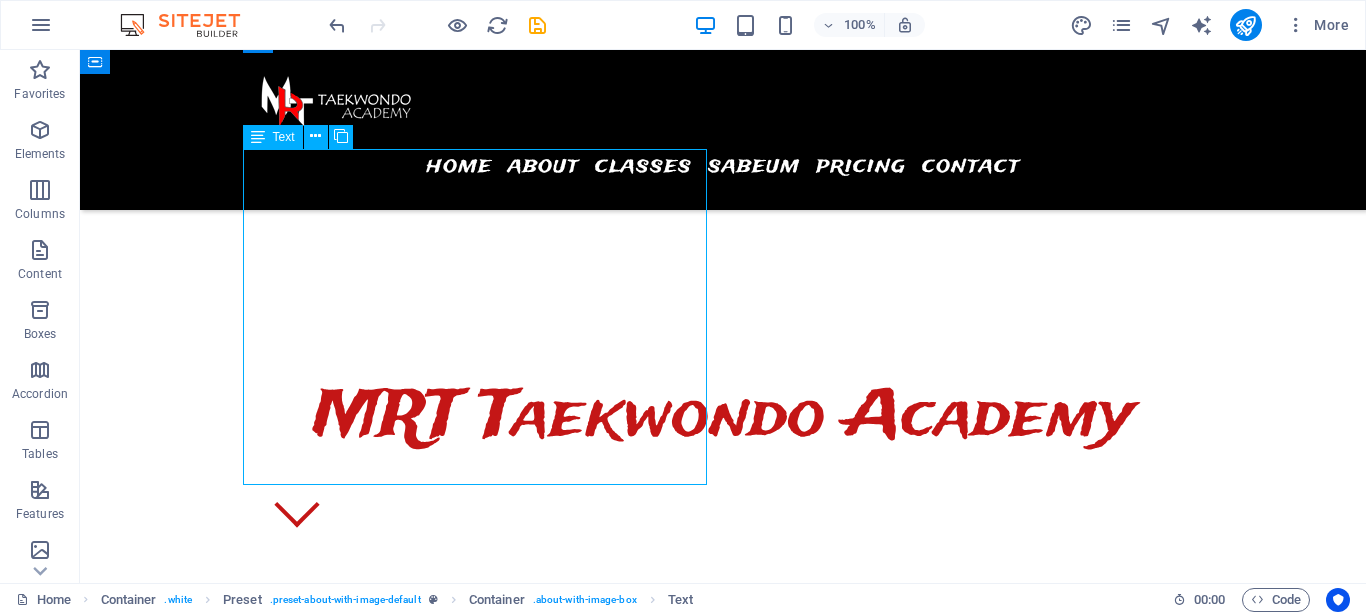 click on "Lorem ipsum dolor sit amet, consectetur adipisicing elit. Repellat, maiores, a libero atque assumenda praesentium cum magni odio dolor accusantium explicabo repudiandae molestiae itaque provident sit debitis aspernatur soluta deserunt incidunt ad cumque ex laboriosam. Distinctio, mollitia, molestias excepturi voluptatem veritatis iusto nam nulla.    At, debitis, laudantium, voluptatum obcaecati beatae vero quaerat dolores sunt rem culpa nihil fugiat quisquam iusto natus deserunt libero perspiciatis nam repudiandae harum eos et sed tempore dolorum commodi tenetur! Quae, cumque, repellat, sit, accusamus sed placeat aspernatur id eveniet nemo veritatis officia nostrum." at bounding box center [723, 898] 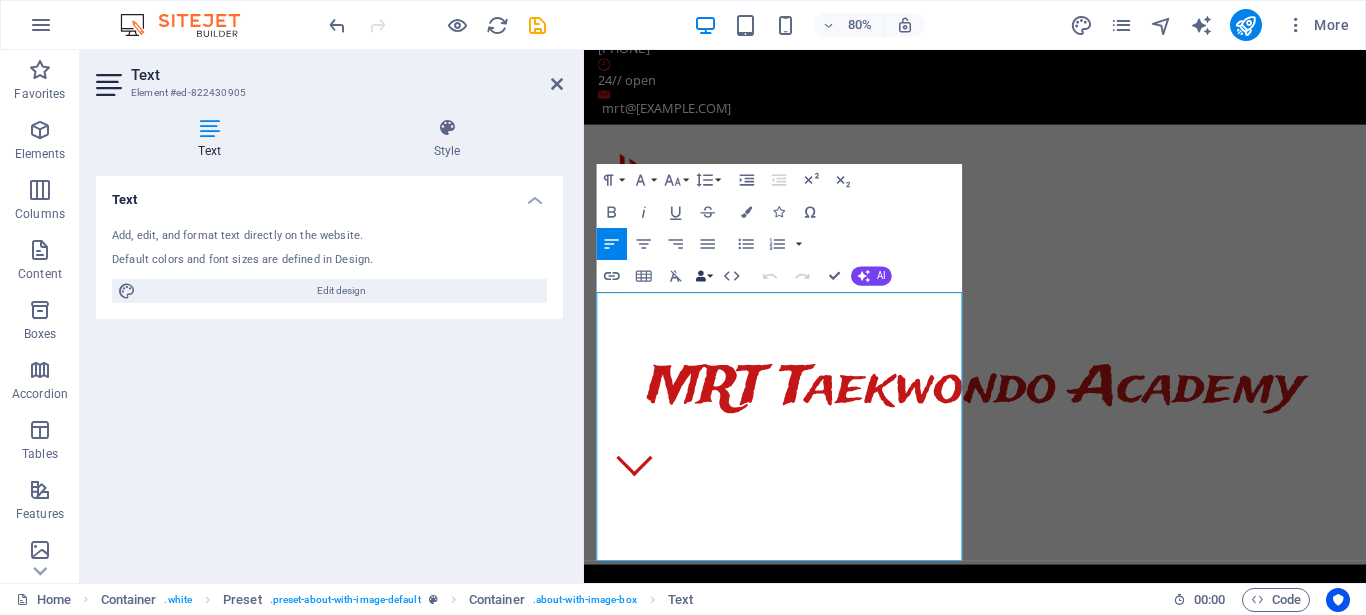 scroll, scrollTop: 539, scrollLeft: 0, axis: vertical 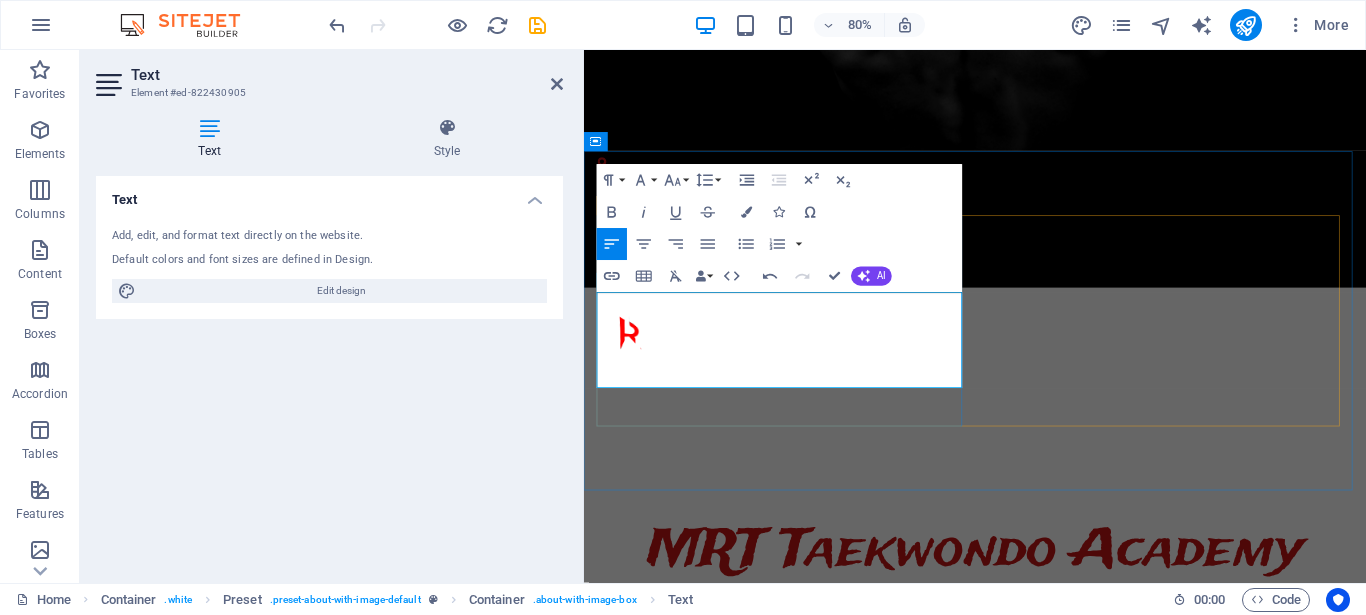 drag, startPoint x: 712, startPoint y: 365, endPoint x: 764, endPoint y: 365, distance: 52 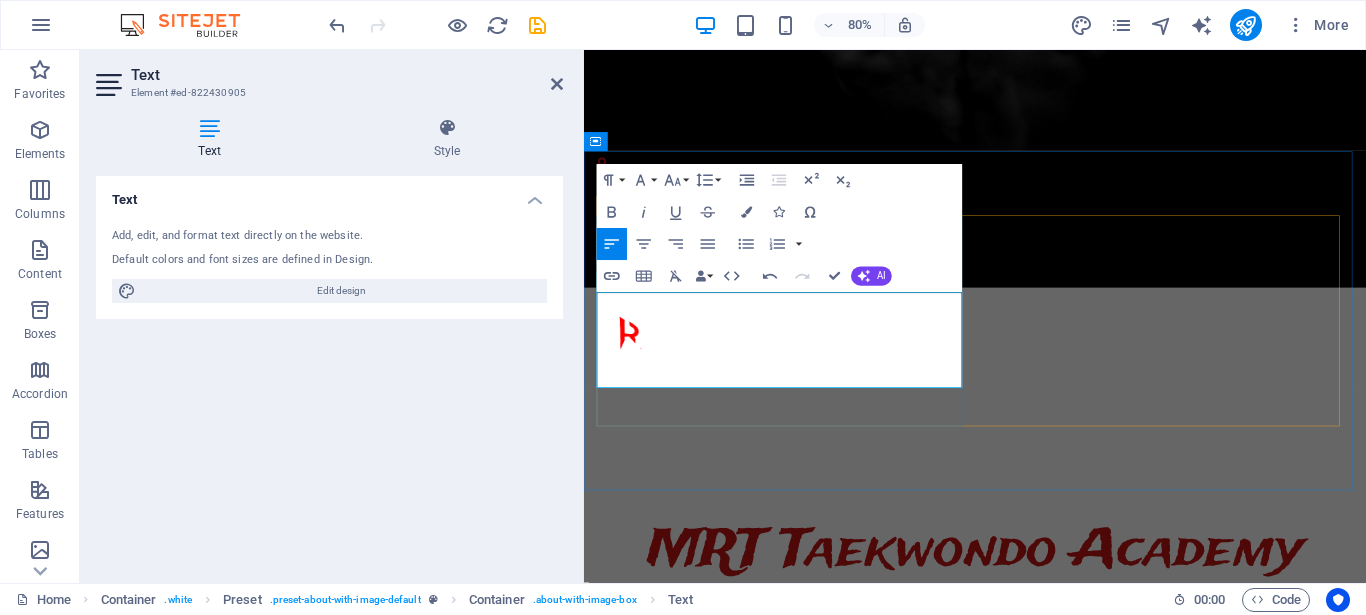 drag, startPoint x: 756, startPoint y: 362, endPoint x: 1399, endPoint y: 341, distance: 643.34283 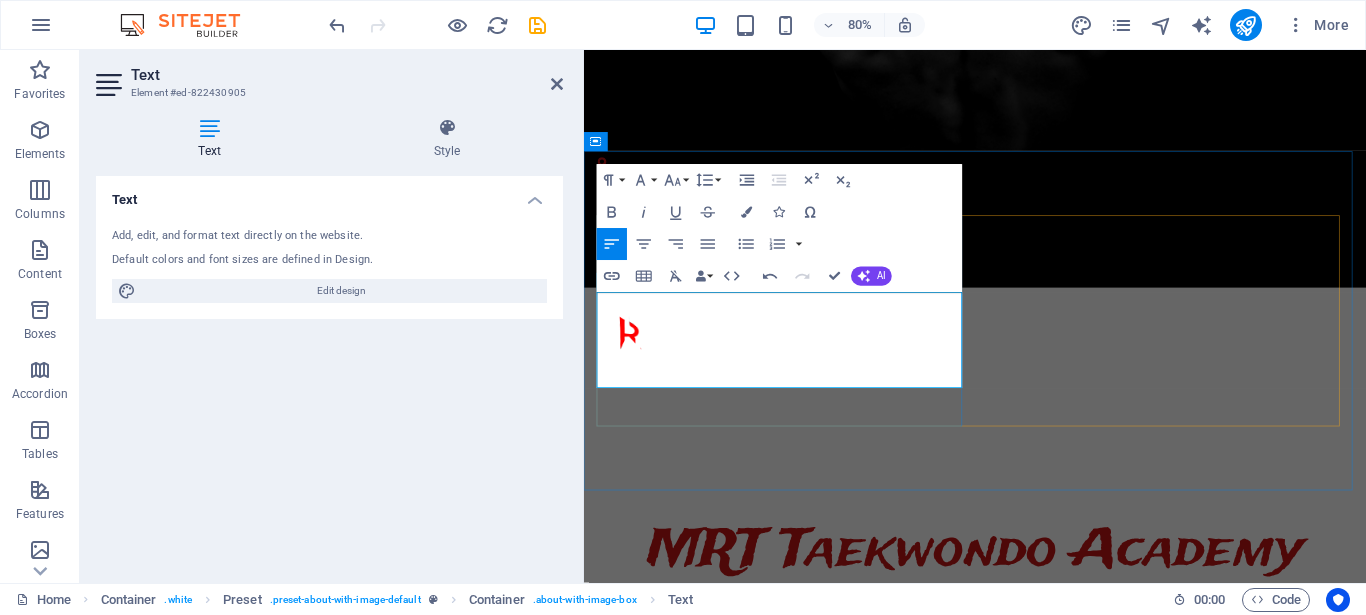click on "Didirikan sejak 2000, MRT Taekwondo Academy  adalah pusat pelatihan Taekwondo yang berafiliasi dengan [WTF/Kukkiwon/PBTI/organisasi lain]. Kami memiliki visi untuk membentuk atlet dan insan yang memiliki integritas tinggi melalui latihan disiplin dan kompetisi sehat." at bounding box center (1072, 1110) 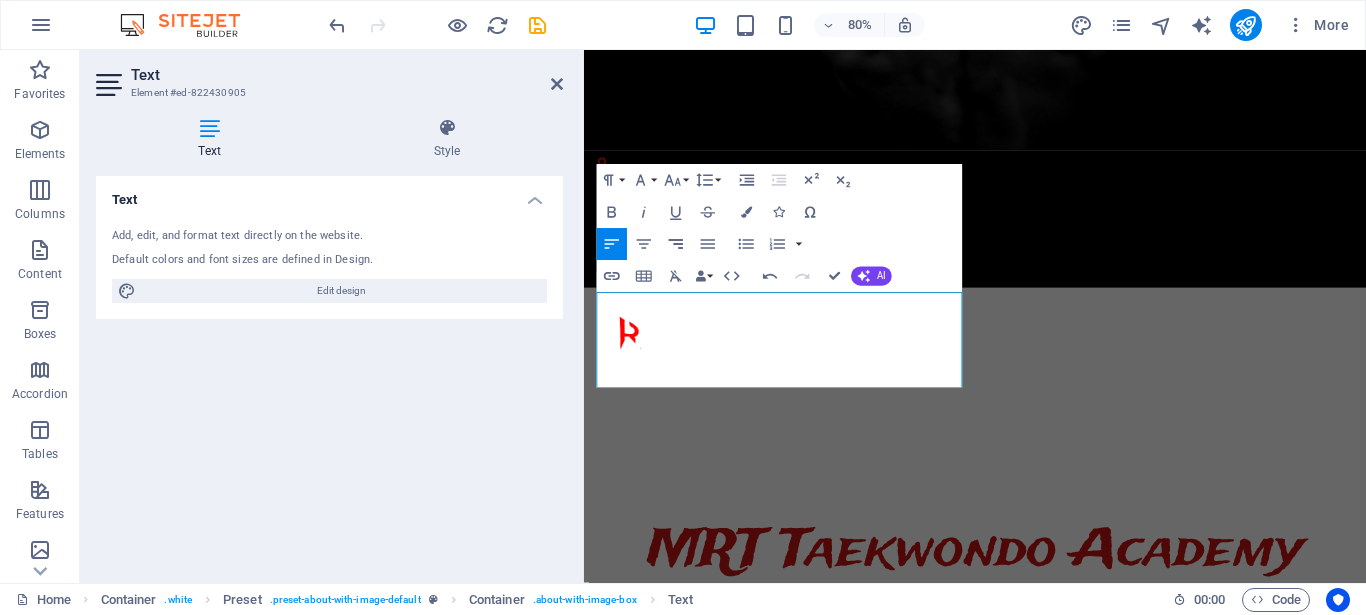 click 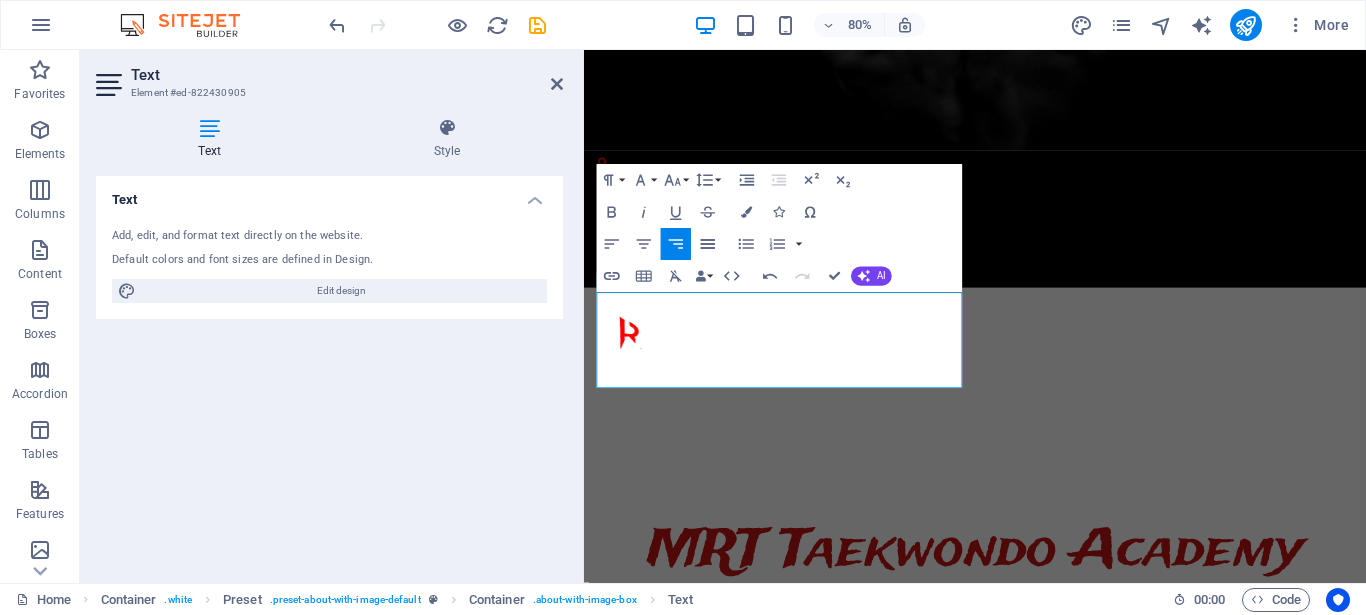 click 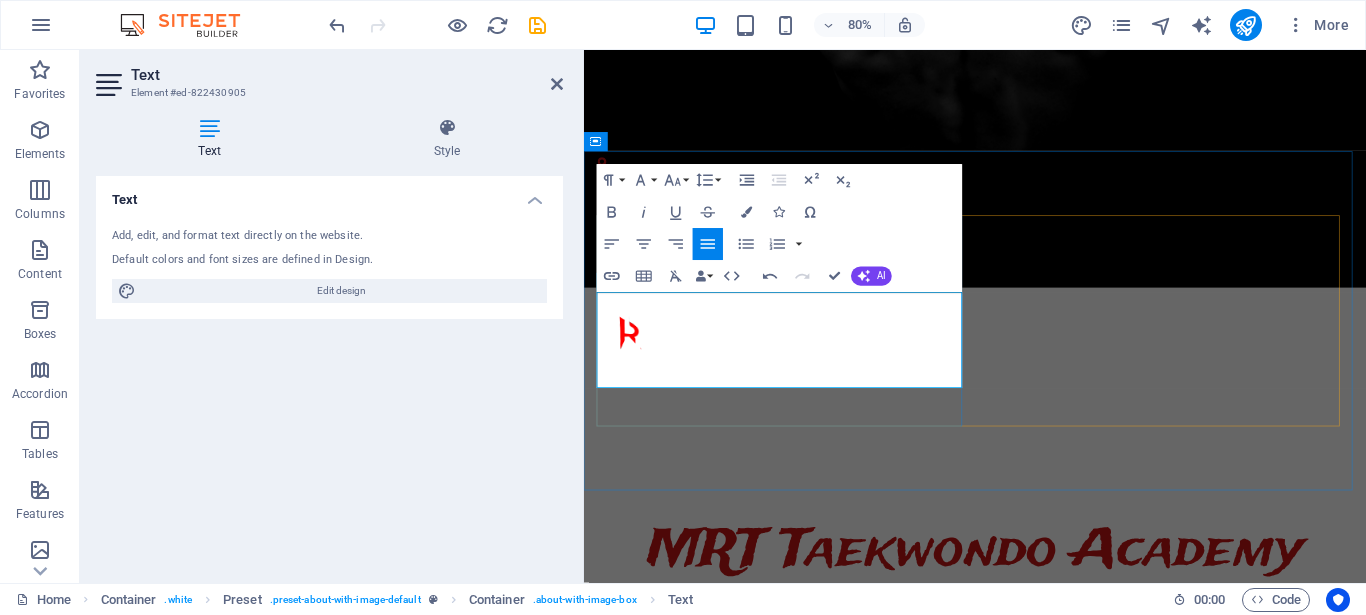 click on "Didirikan sejak 2000, MRT Taekwondo Academy adalah pusat pelatihan Taekwondo yang berafiliasi dengan [WTF/Kukkiwon/PBTI/organisasi lain]. Kami memiliki visi untuk membentuk atlet dan insan yang memiliki integritas tinggi melalui latihan disiplin dan kompetisi sehat." at bounding box center (1072, 1110) 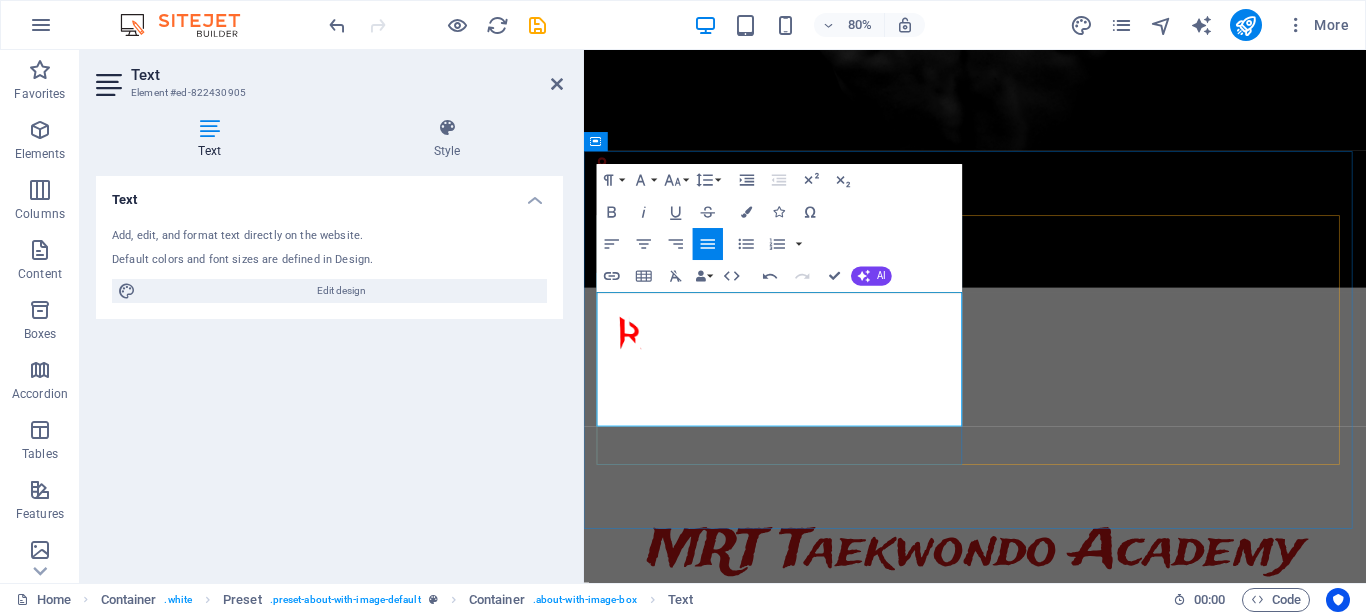 click at bounding box center [1072, 1182] 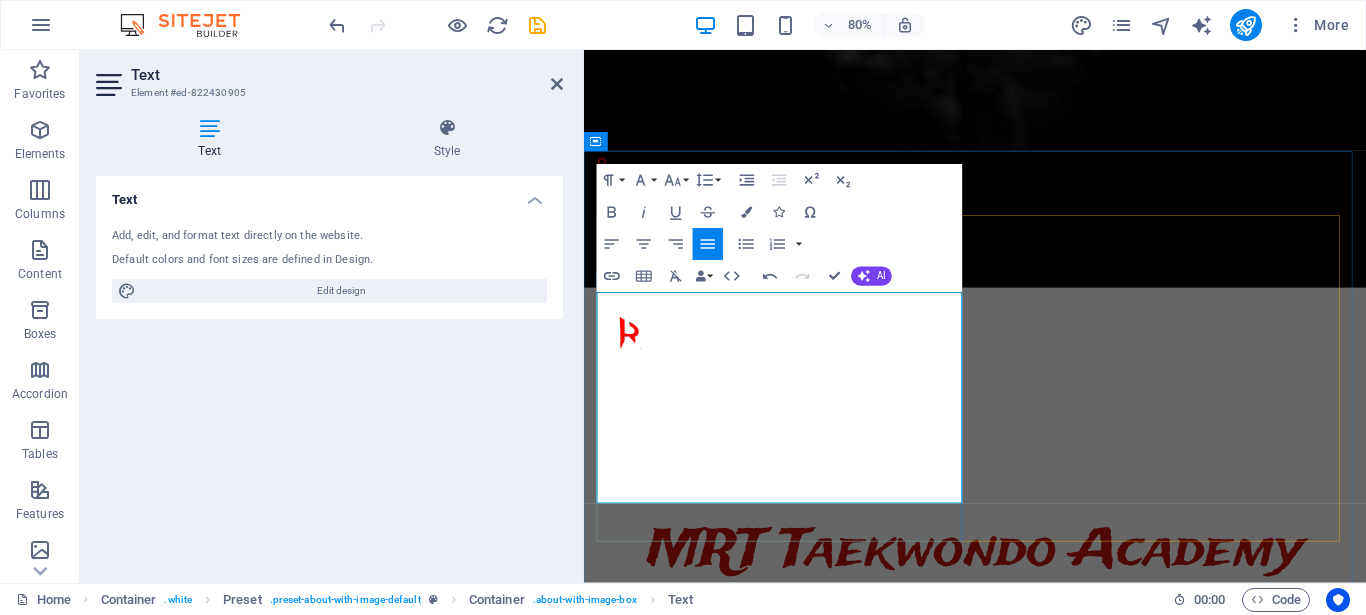 click at bounding box center [1072, 1254] 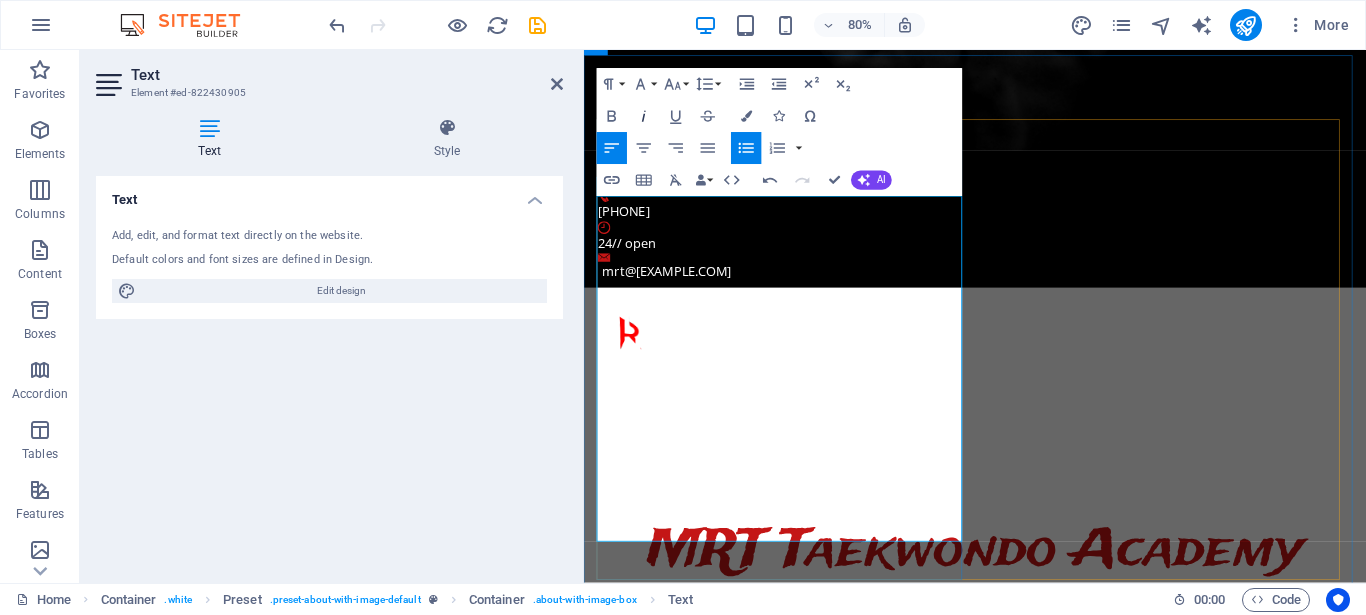 scroll, scrollTop: 845, scrollLeft: 0, axis: vertical 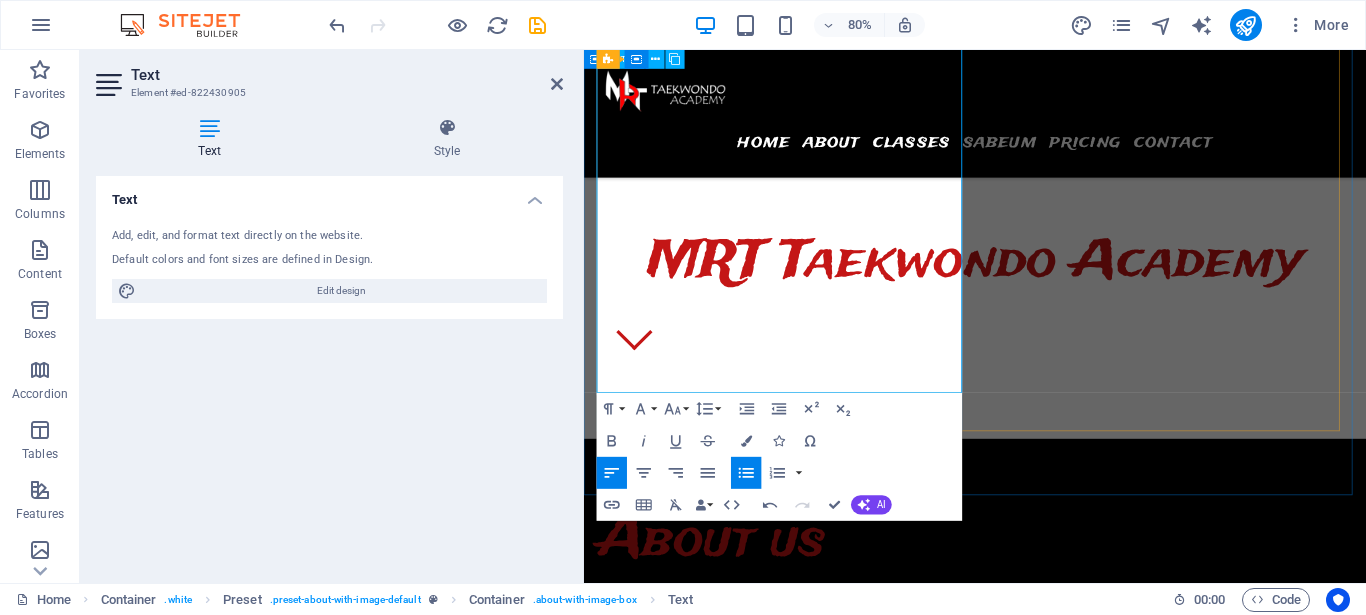 click on "Melatih teknik dan taktik Taekwondo sesuai standar internasional Menanamkan nilai-nilai sportivitas dan kerja keras Membina generasi muda agar sehat dan percaya diri" at bounding box center [1072, 977] 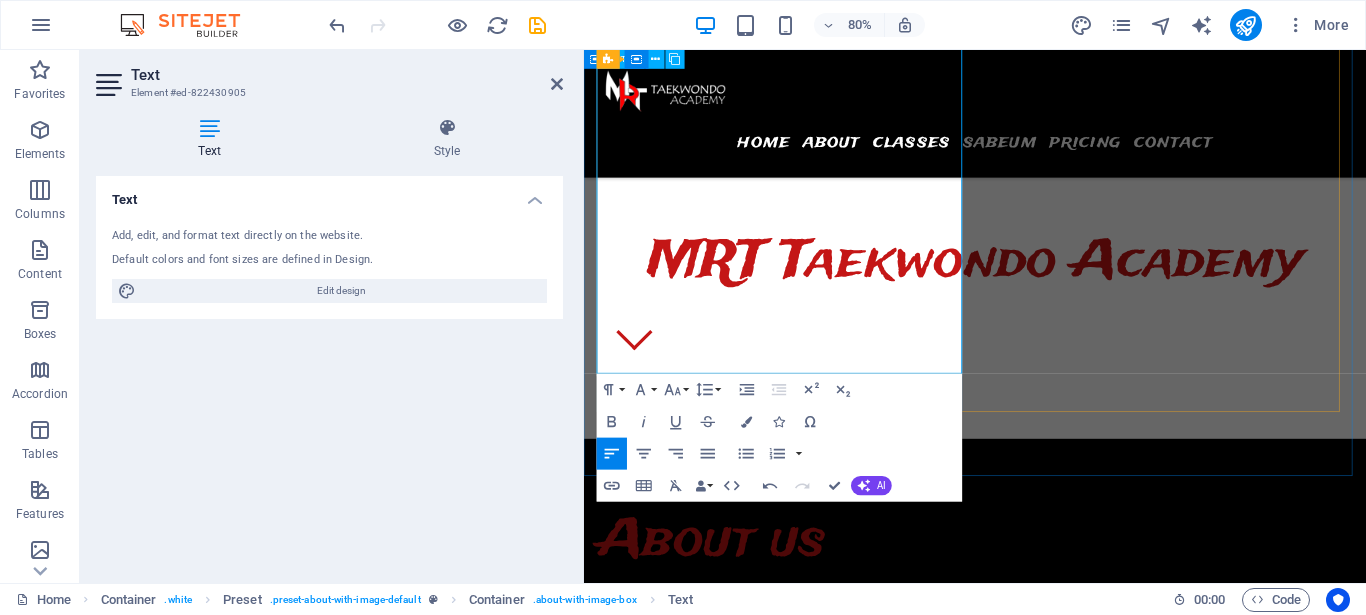 click on "Menanamkan nilai-nilai sportivitas dan kerja keras" at bounding box center (1080, 965) 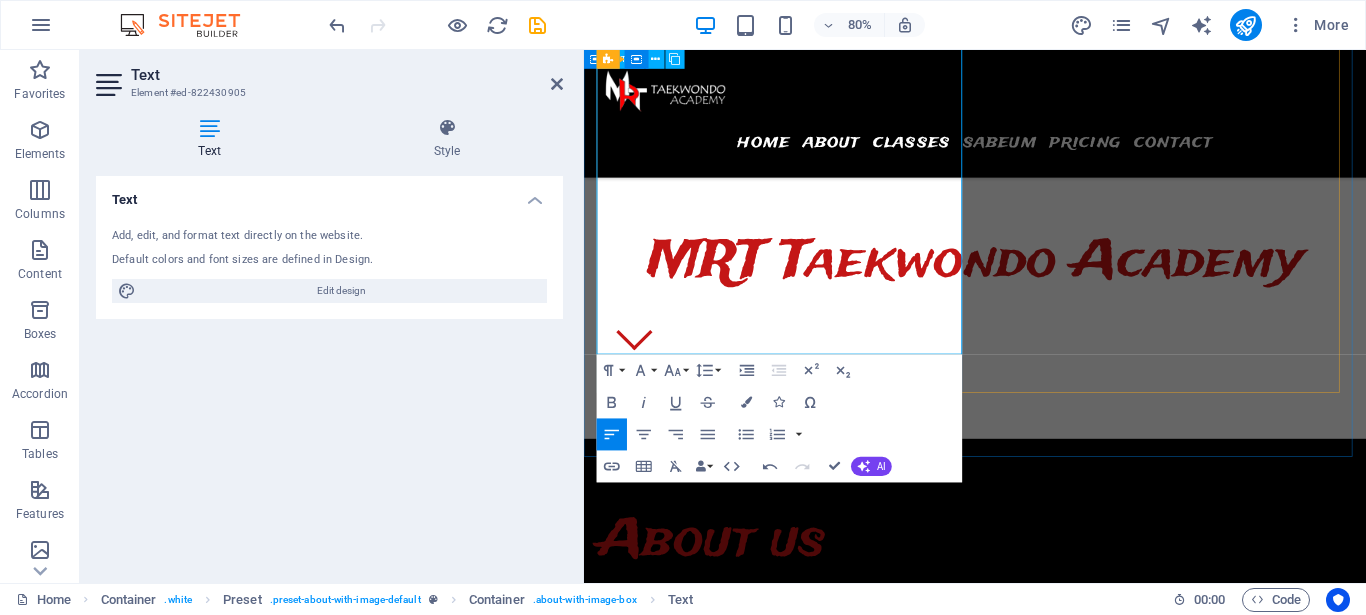 click on "Membina generasi muda agar sehat dan percaya diri" at bounding box center [1072, 976] 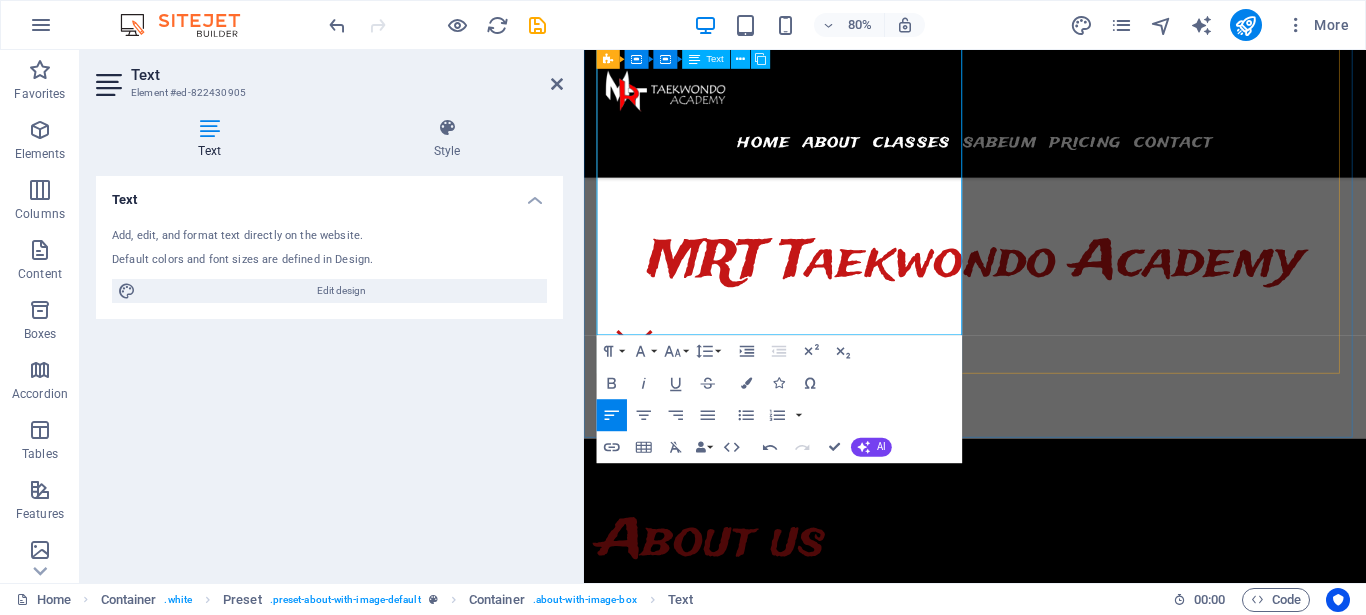 click on "Melatih teknik dan taktik Taekwondo sesuai standar internasional" at bounding box center [1072, 916] 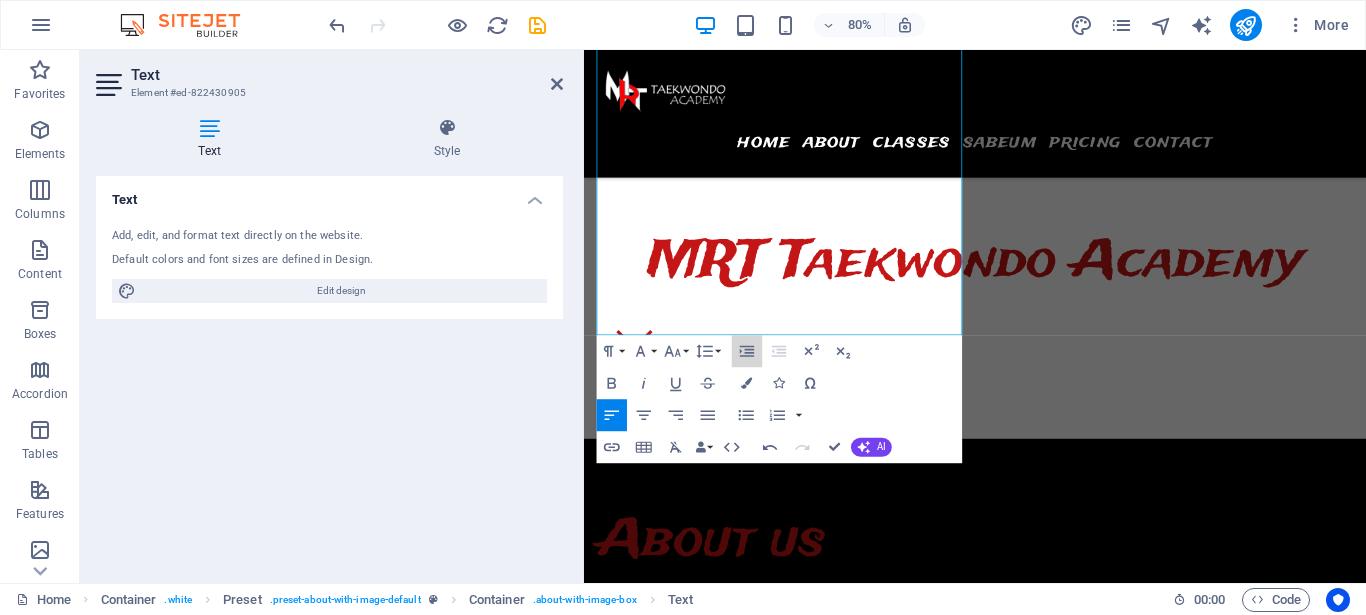 drag, startPoint x: 749, startPoint y: 352, endPoint x: 724, endPoint y: 416, distance: 68.70953 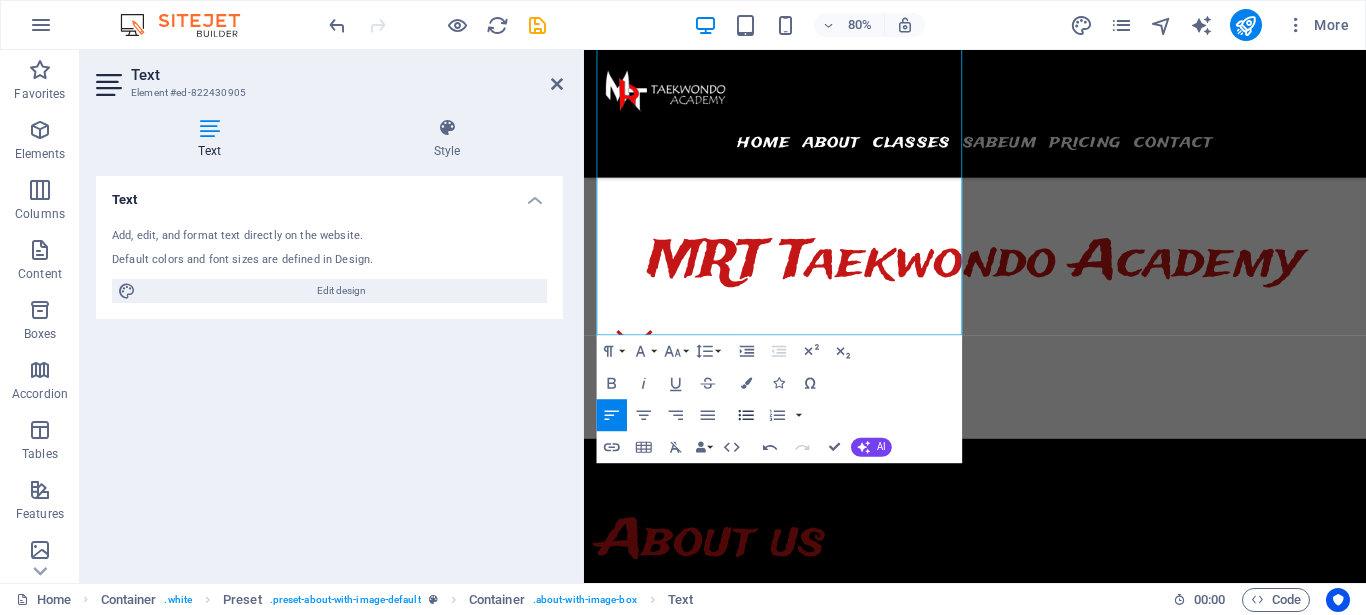 click 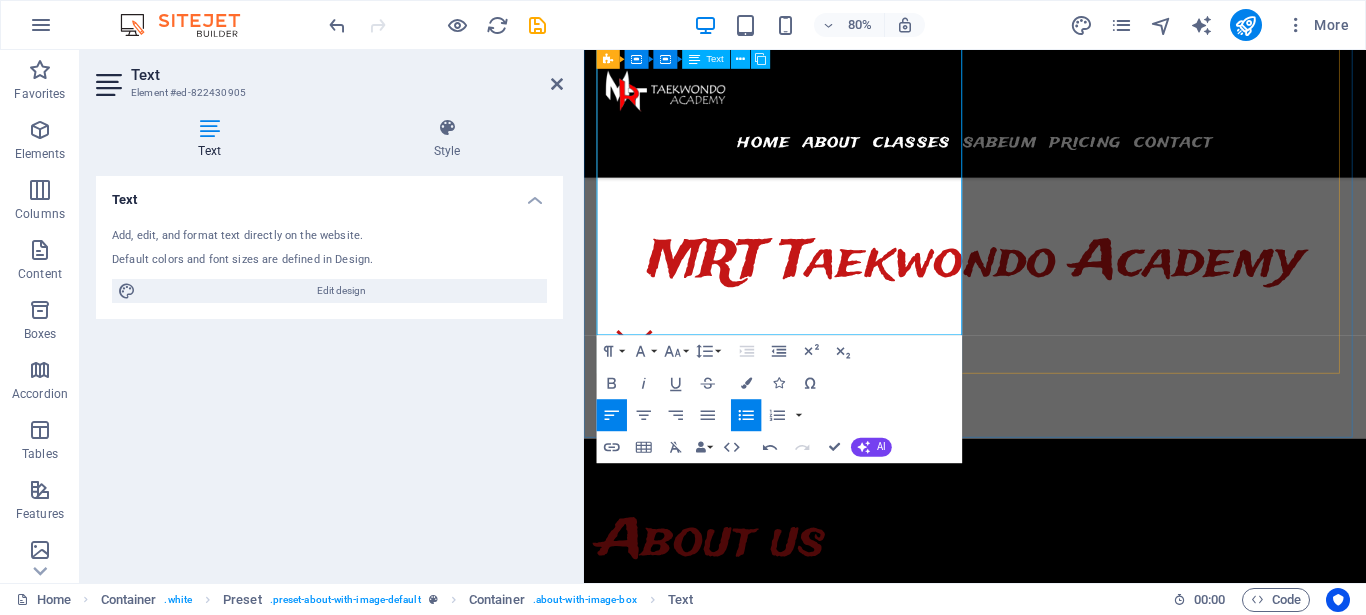 click on "Menanamkan nilai-nilai sportivitas dan kerja keras" at bounding box center (1072, 941) 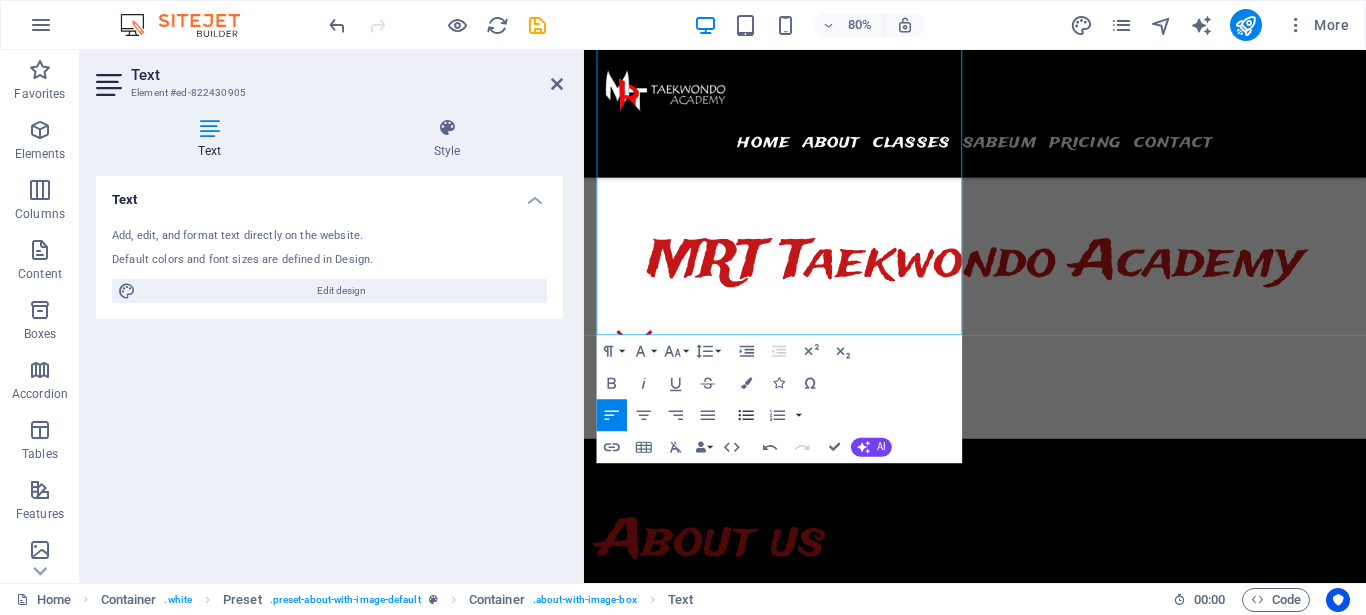 click on "Unordered List" at bounding box center [746, 415] 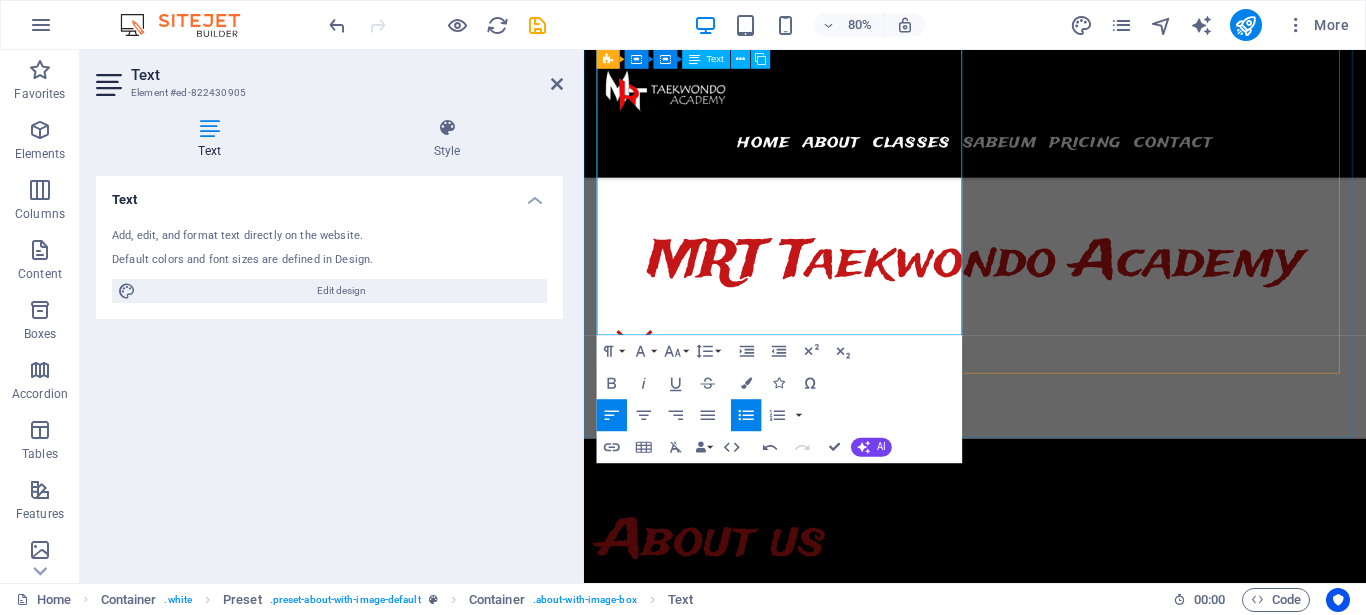 drag, startPoint x: 602, startPoint y: 392, endPoint x: 1200, endPoint y: 389, distance: 598.0075 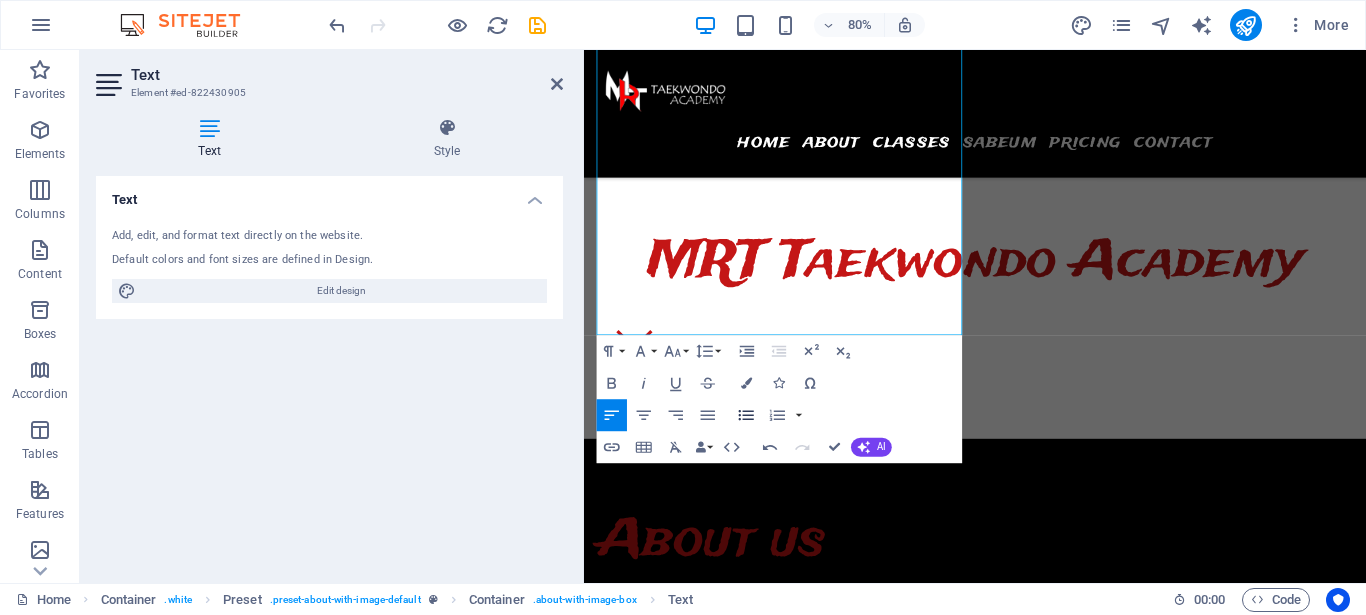 click 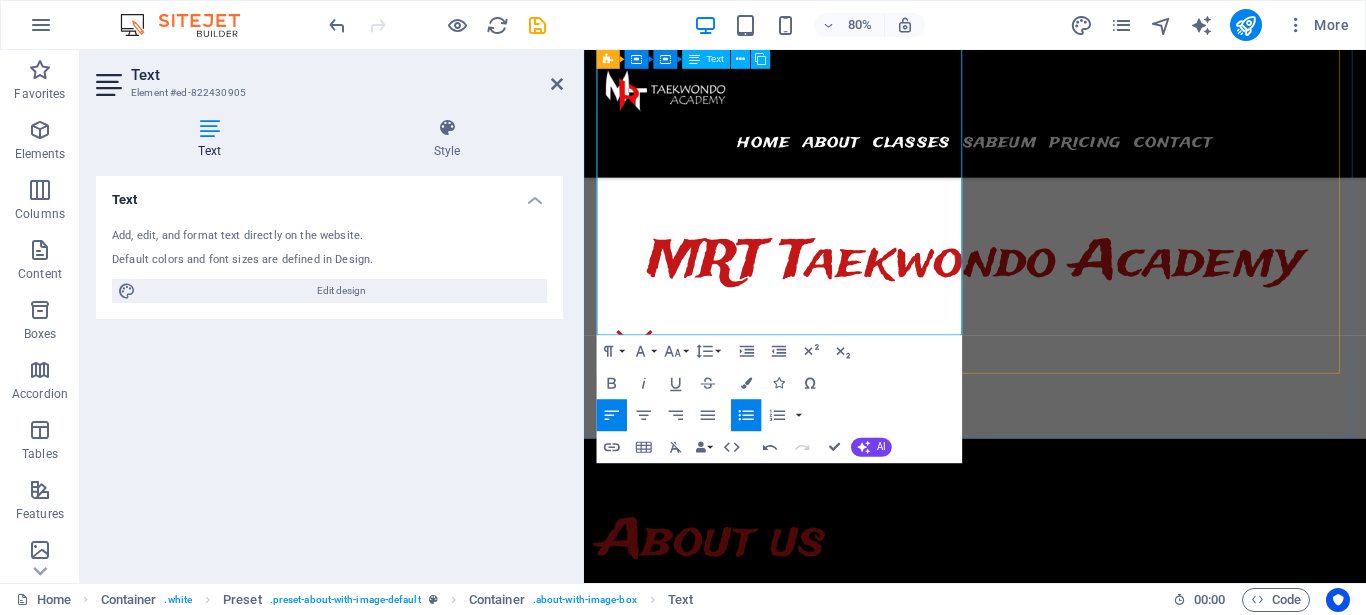 click on "Melatih teknik dan taktik Taekwondo sesuai standar internasional" at bounding box center (1080, 916) 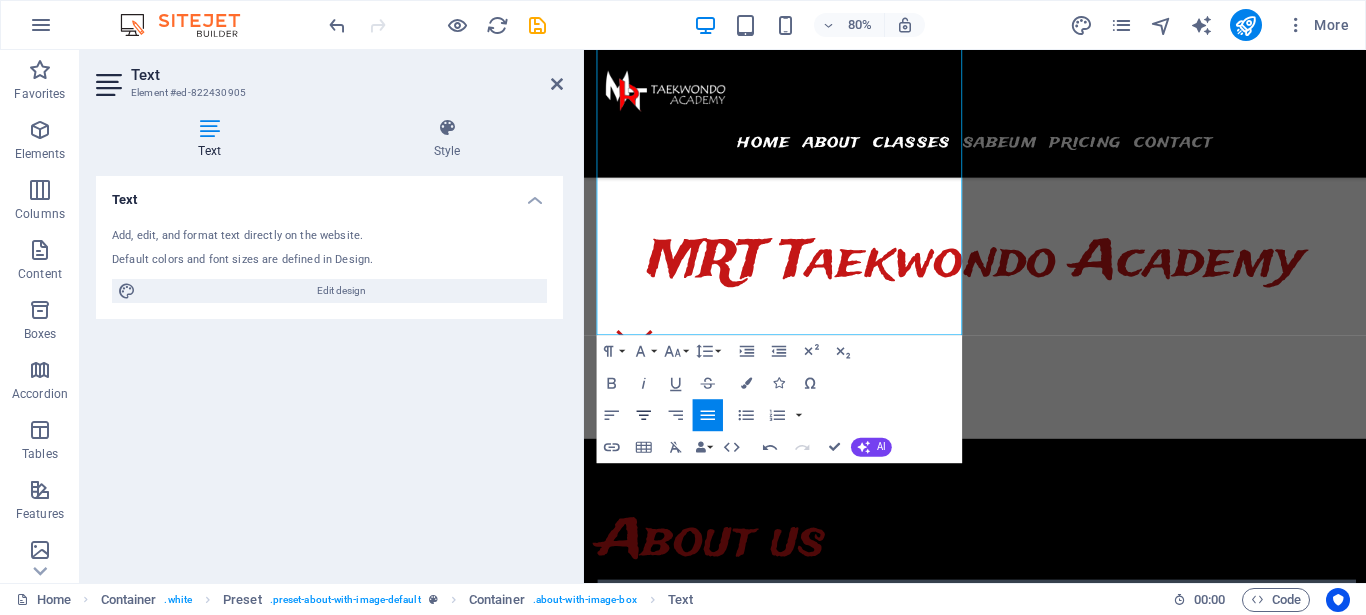 click on "Align Center" at bounding box center [644, 415] 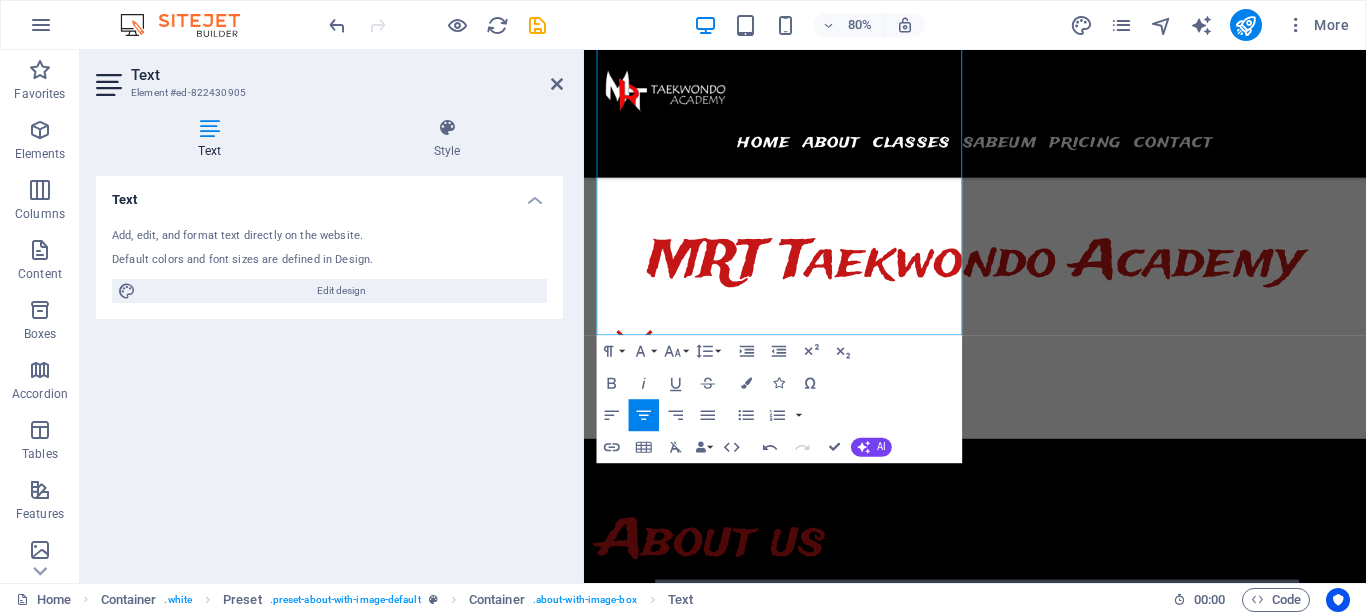 click 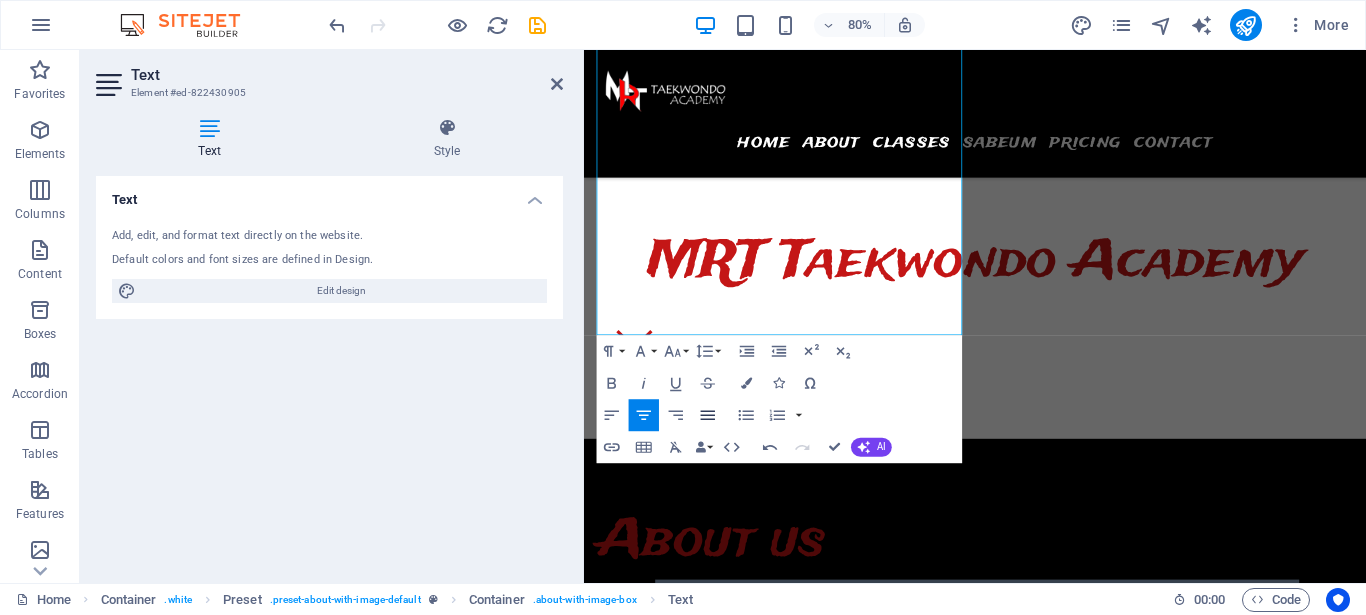 click 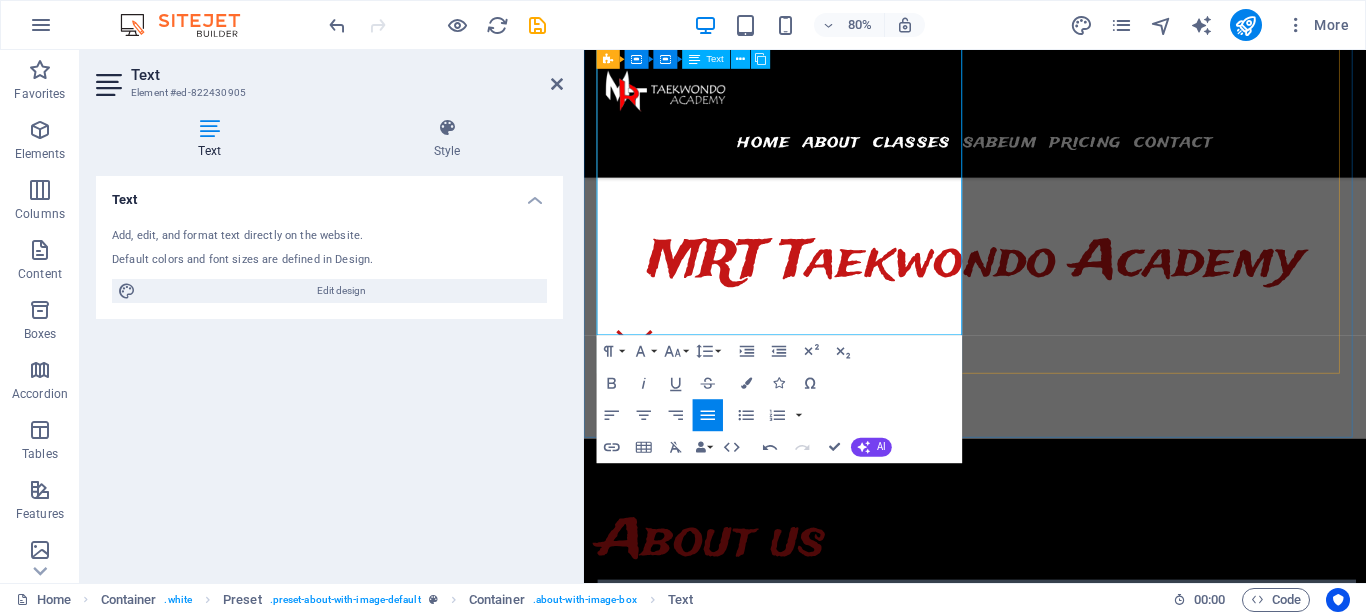 click on "Menanamkan nilai-nilai sportivitas dan kerja keras" at bounding box center [1080, 941] 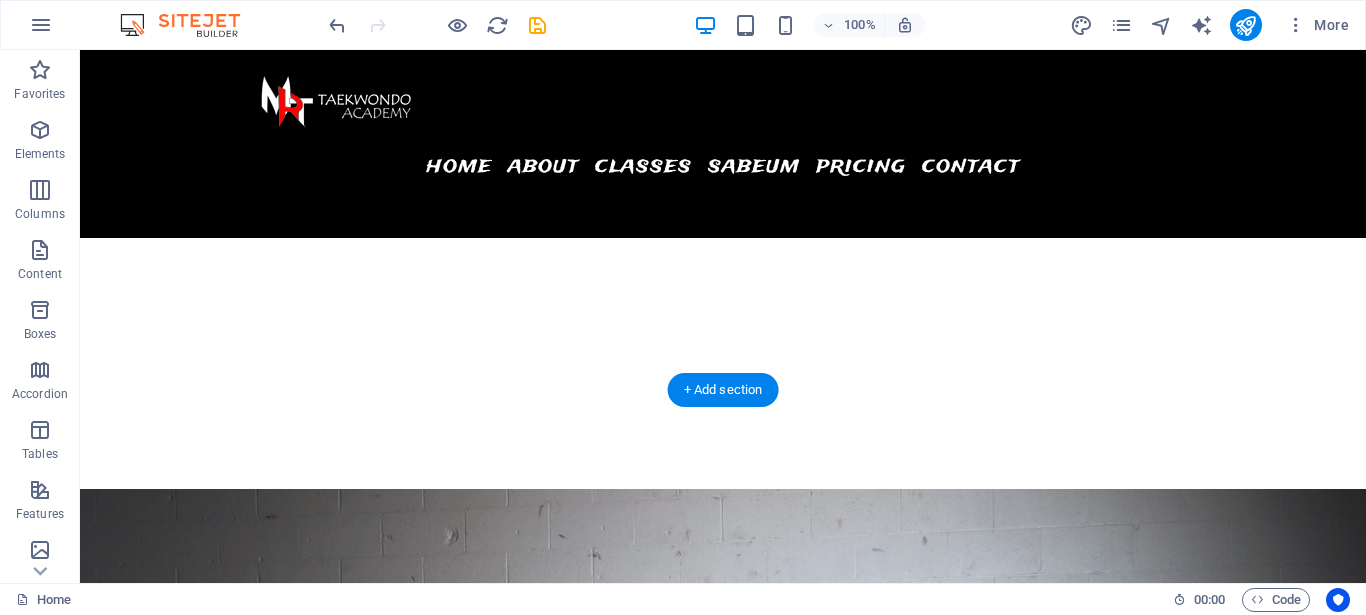 scroll, scrollTop: 1456, scrollLeft: 0, axis: vertical 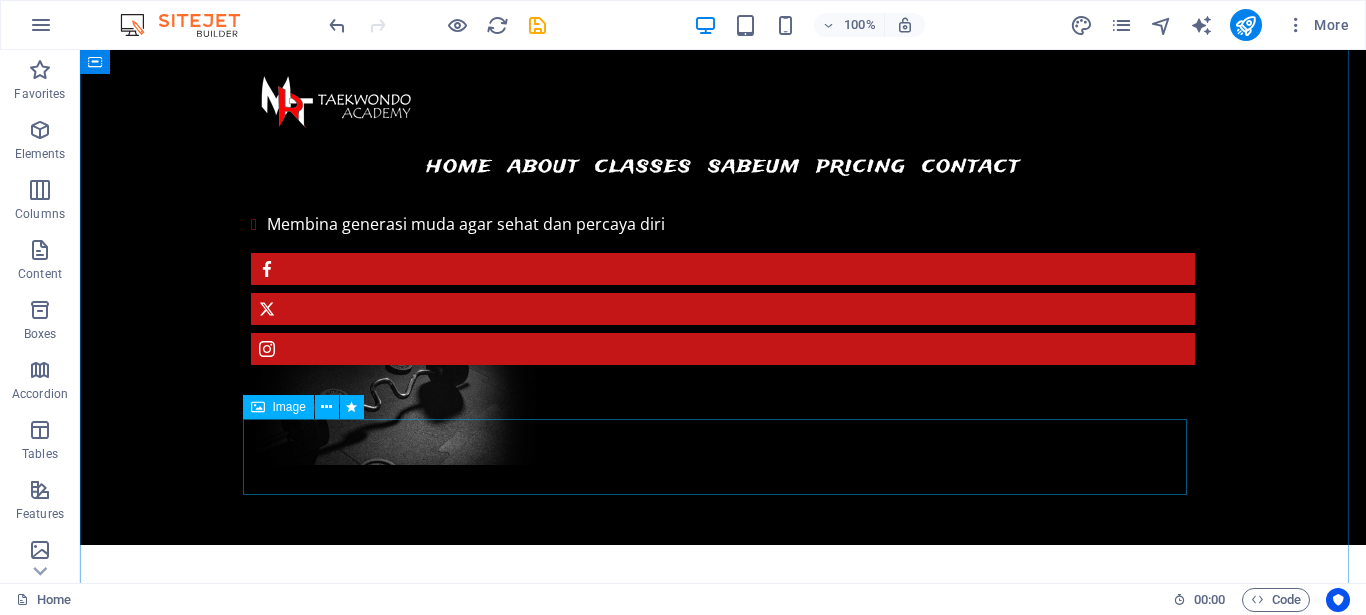 click at bounding box center [723, 2343] 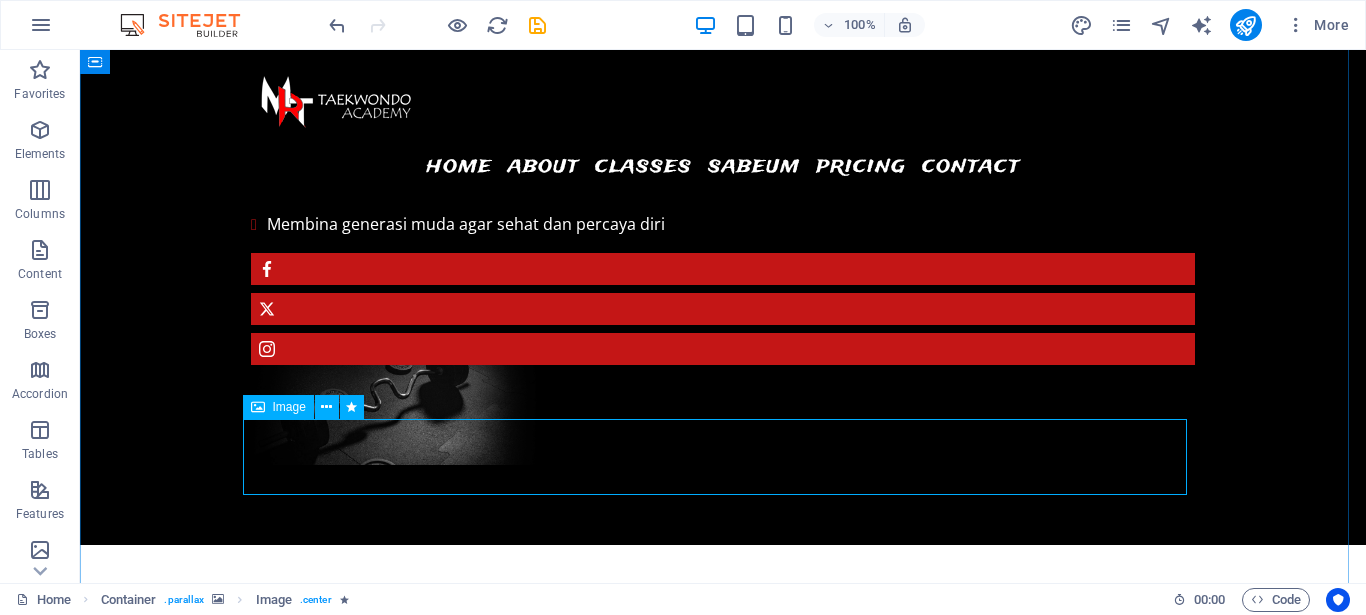 click at bounding box center [723, 2343] 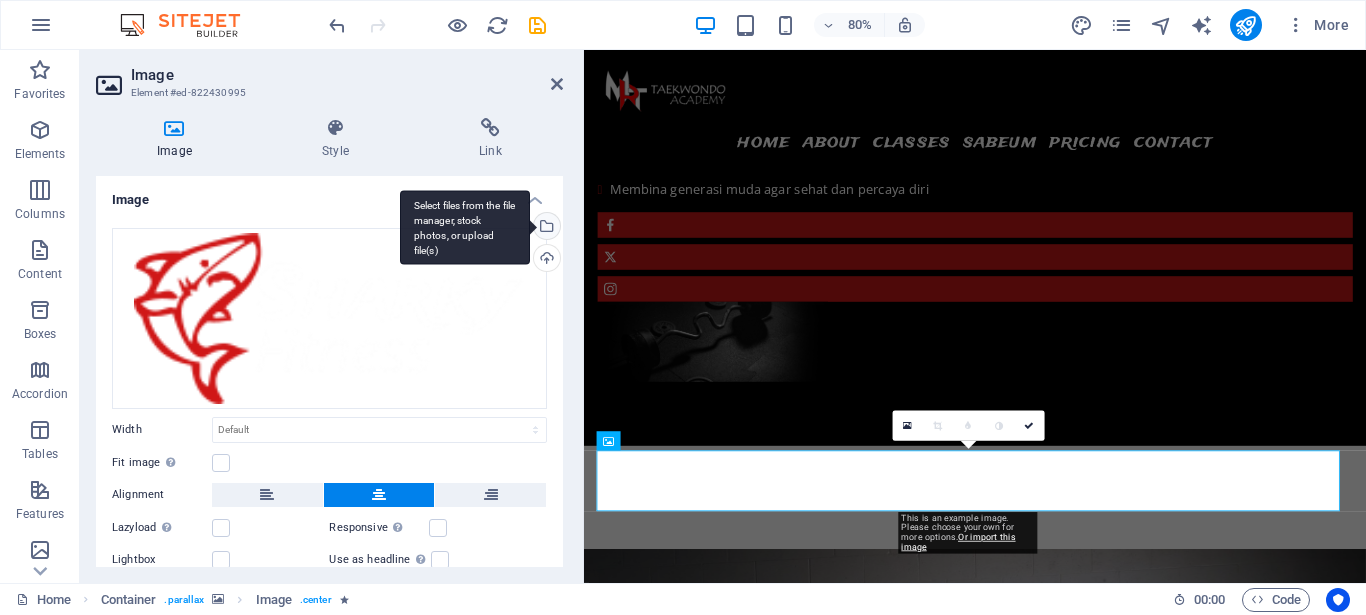 click on "Select files from the file manager, stock photos, or upload file(s)" at bounding box center [545, 228] 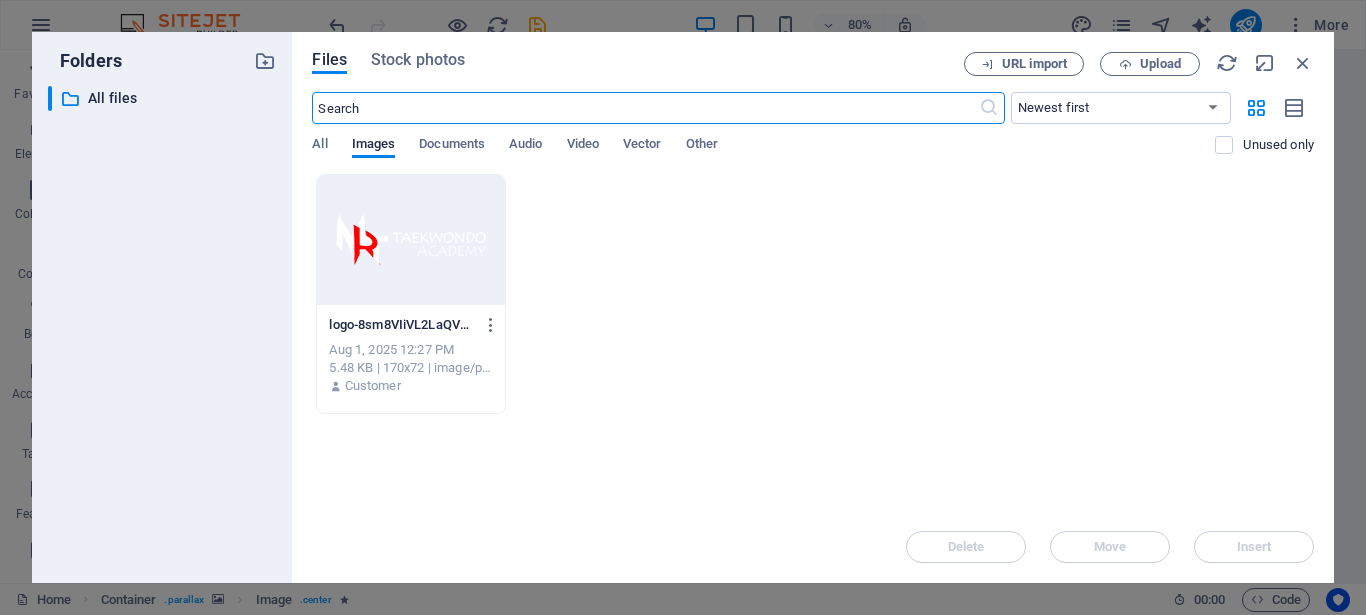 scroll, scrollTop: 2922, scrollLeft: 0, axis: vertical 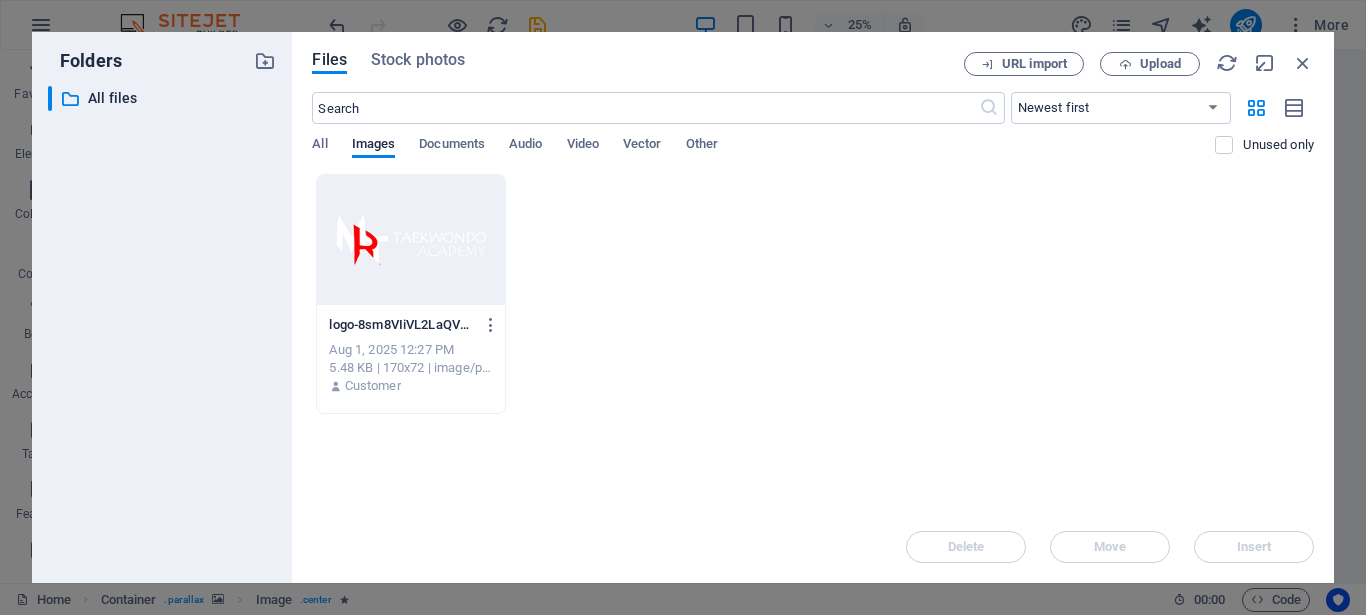click at bounding box center (410, 240) 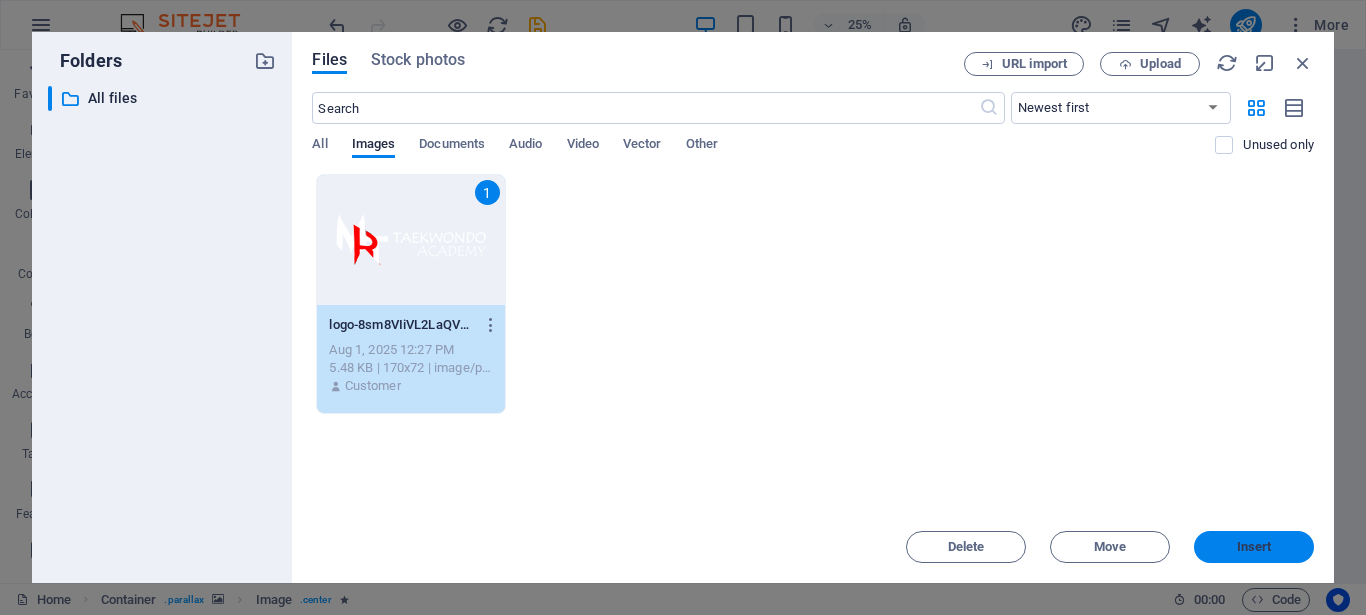 drag, startPoint x: 1234, startPoint y: 546, endPoint x: 550, endPoint y: 591, distance: 685.47864 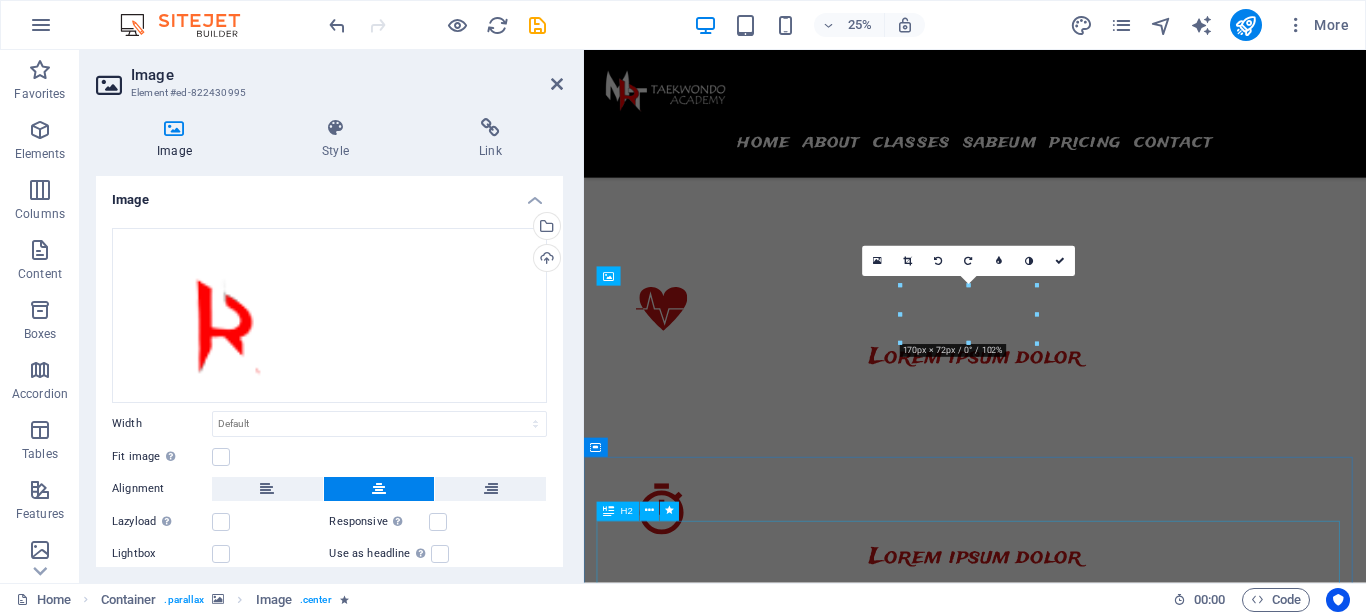 scroll, scrollTop: 1662, scrollLeft: 0, axis: vertical 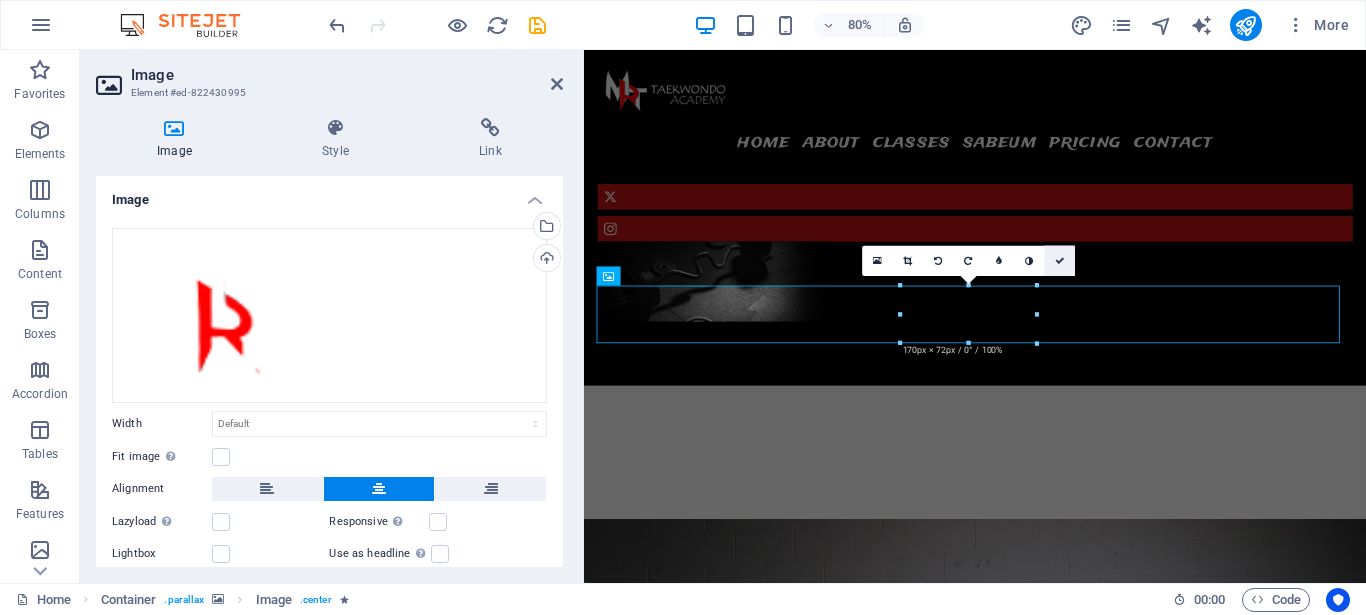 drag, startPoint x: 1060, startPoint y: 260, endPoint x: 1044, endPoint y: 363, distance: 104.23531 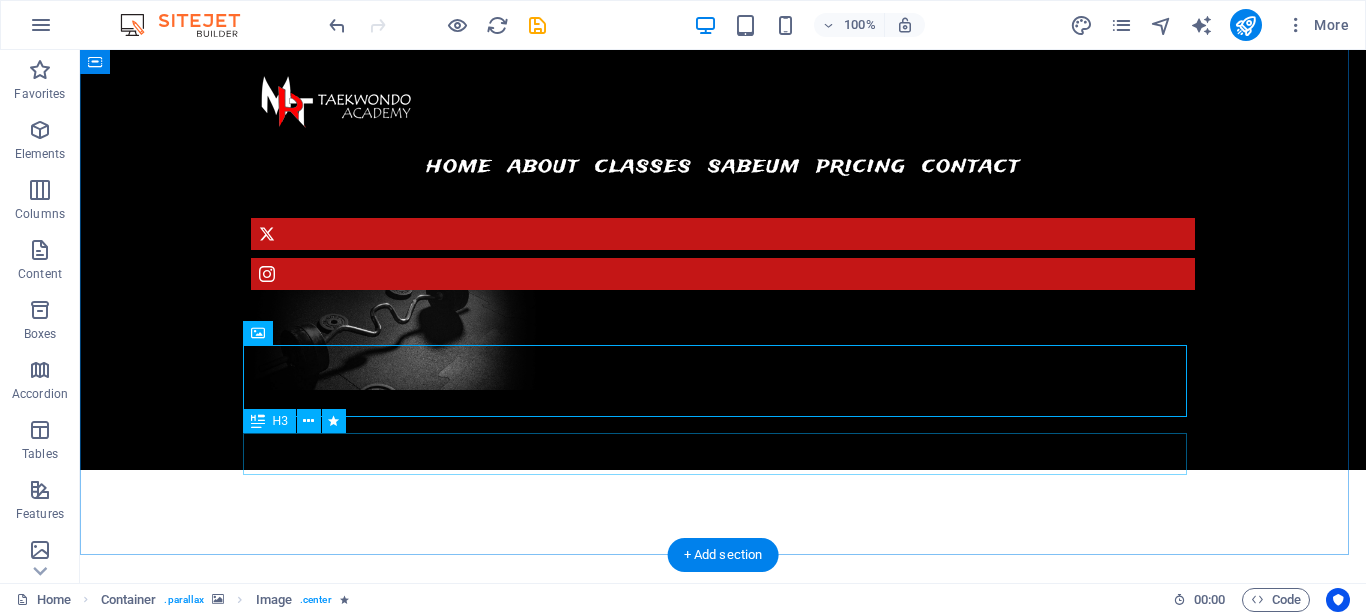 scroll, scrollTop: 1633, scrollLeft: 0, axis: vertical 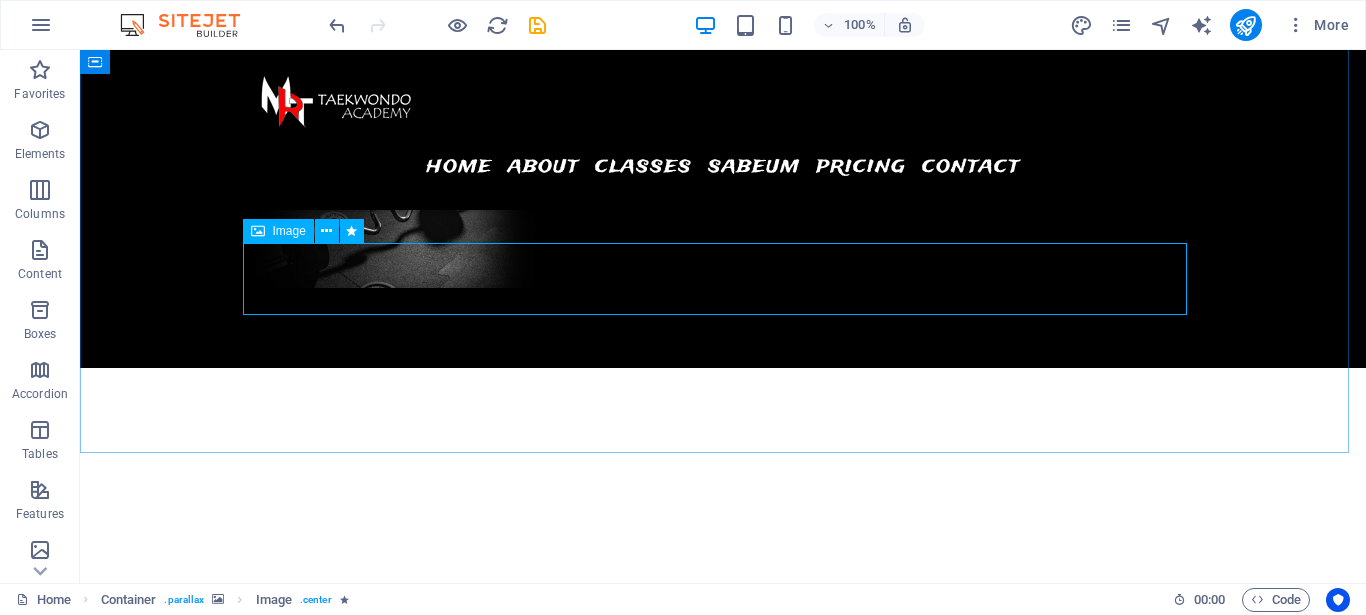 click on "Image" at bounding box center [289, 231] 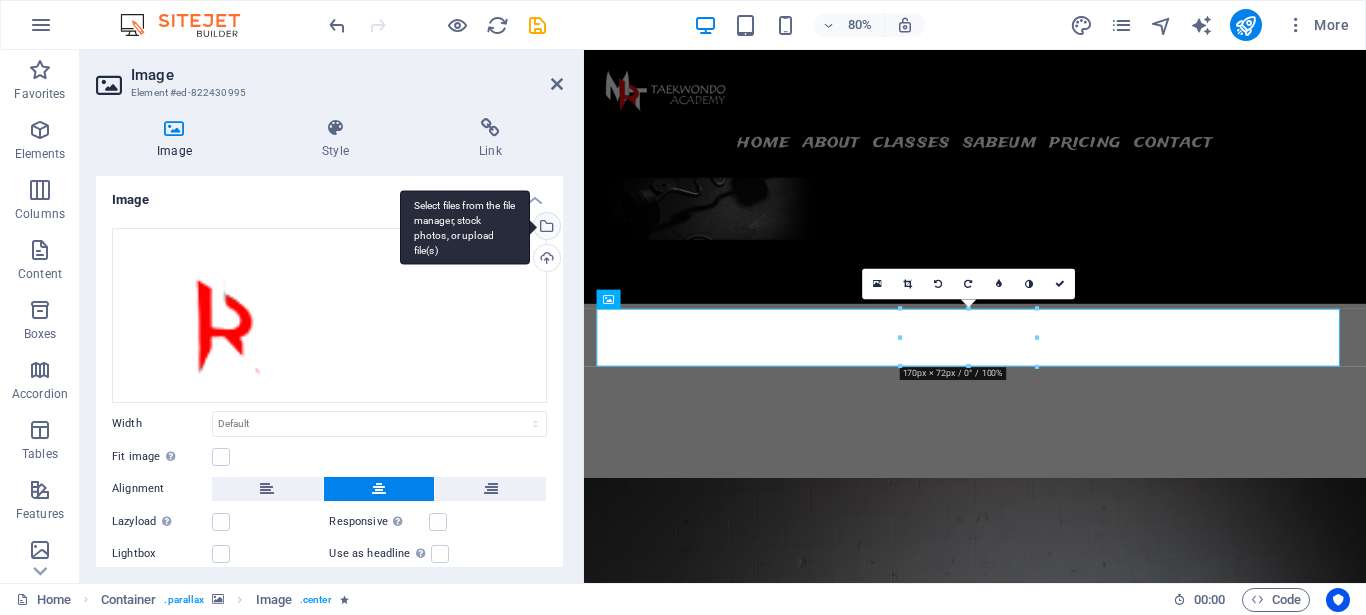 click on "Select files from the file manager, stock photos, or upload file(s)" at bounding box center (545, 228) 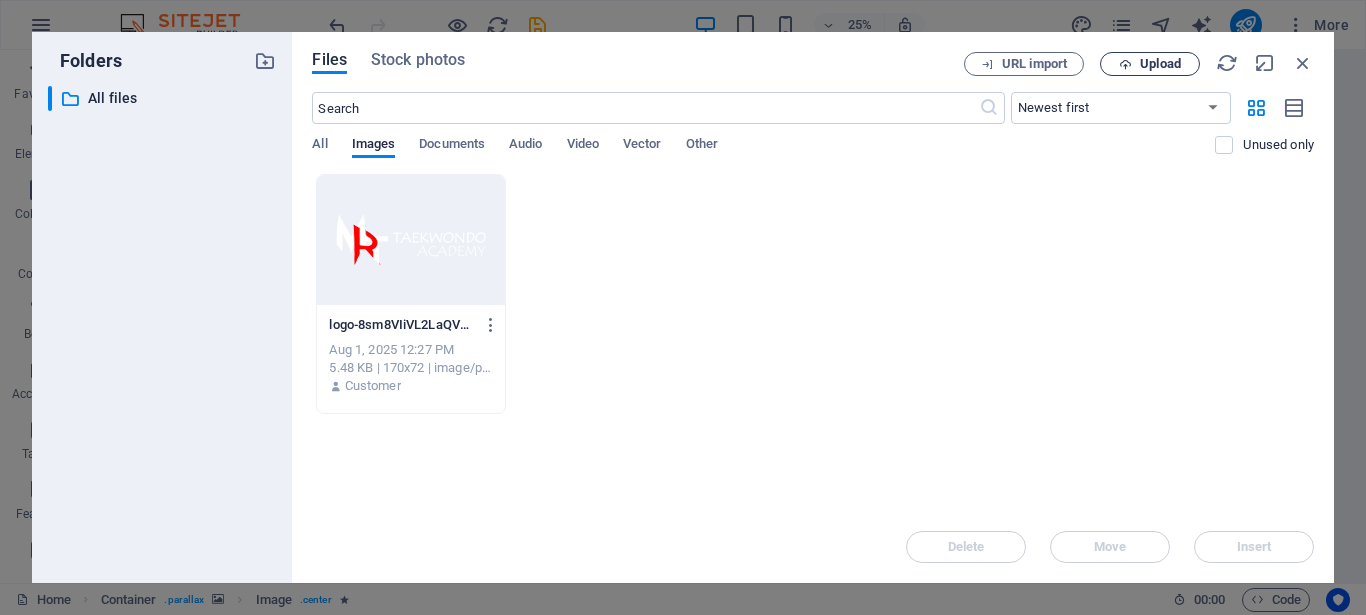 click at bounding box center (1125, 64) 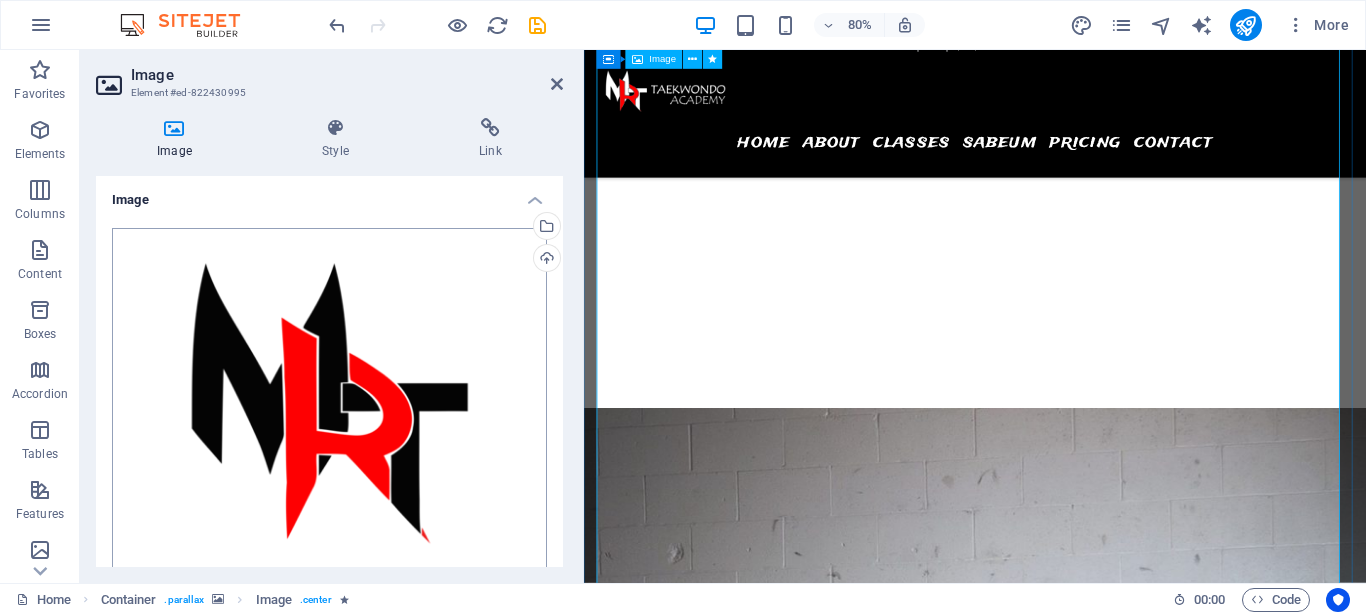 scroll, scrollTop: 2143, scrollLeft: 0, axis: vertical 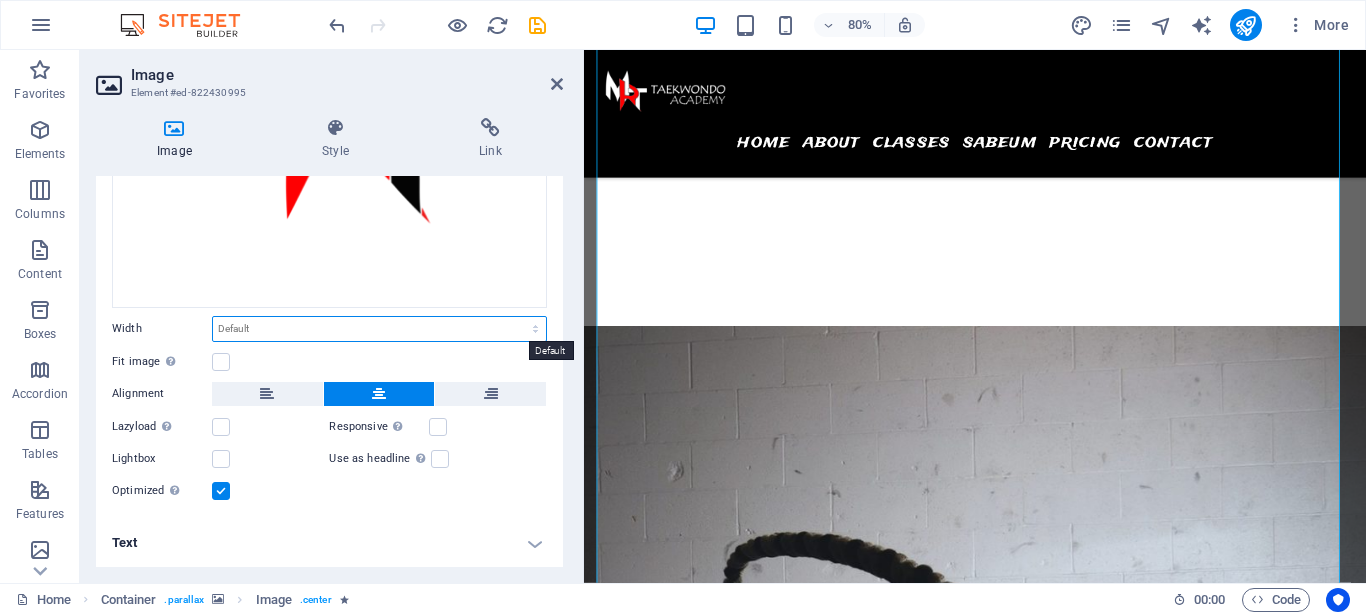 click on "Default auto px rem % em vh vw" at bounding box center (379, 329) 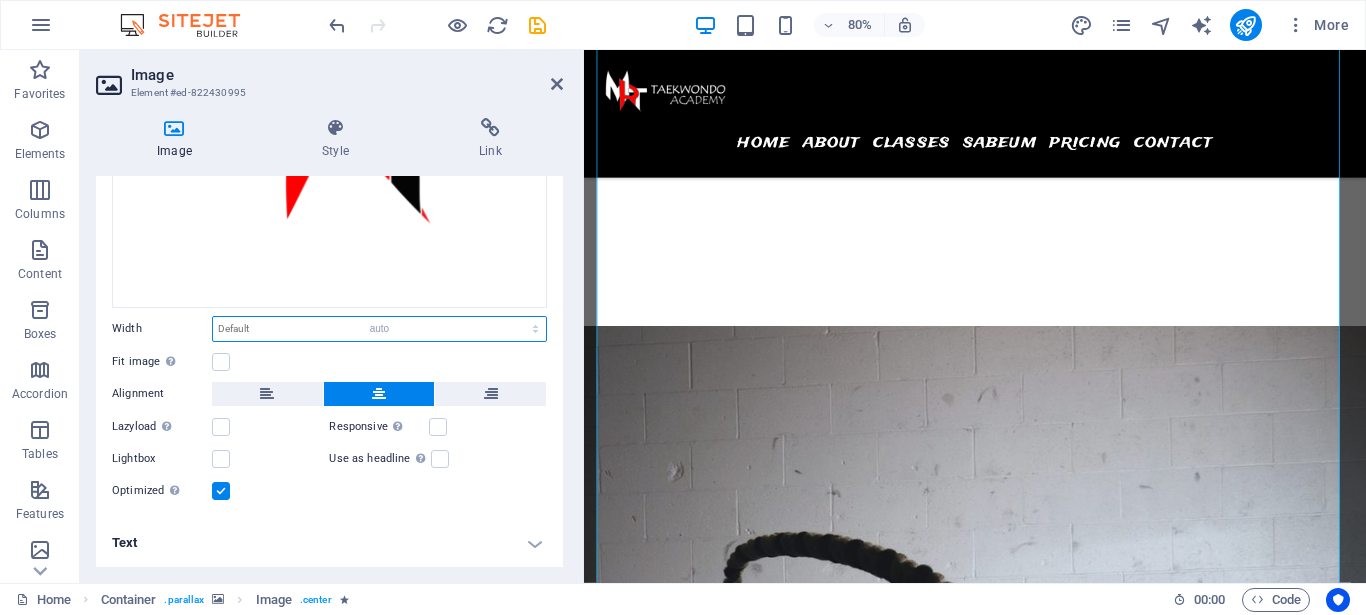 click on "auto" at bounding box center (0, 0) 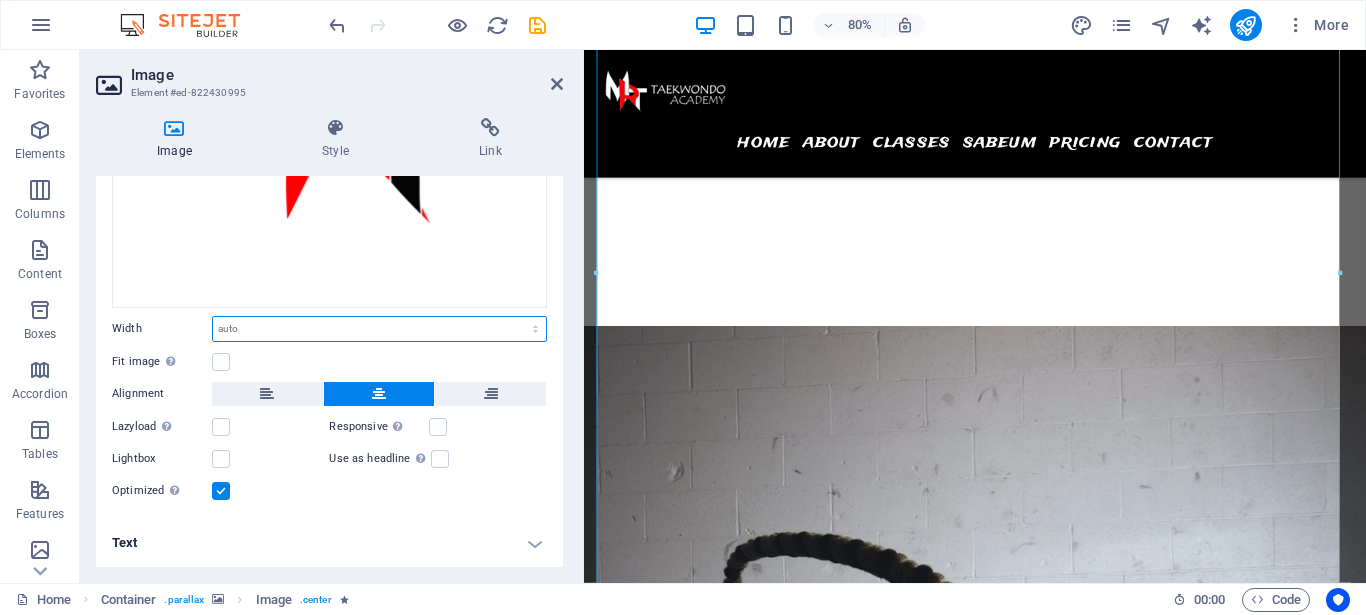 click on "Default auto px rem % em vh vw" at bounding box center [379, 329] 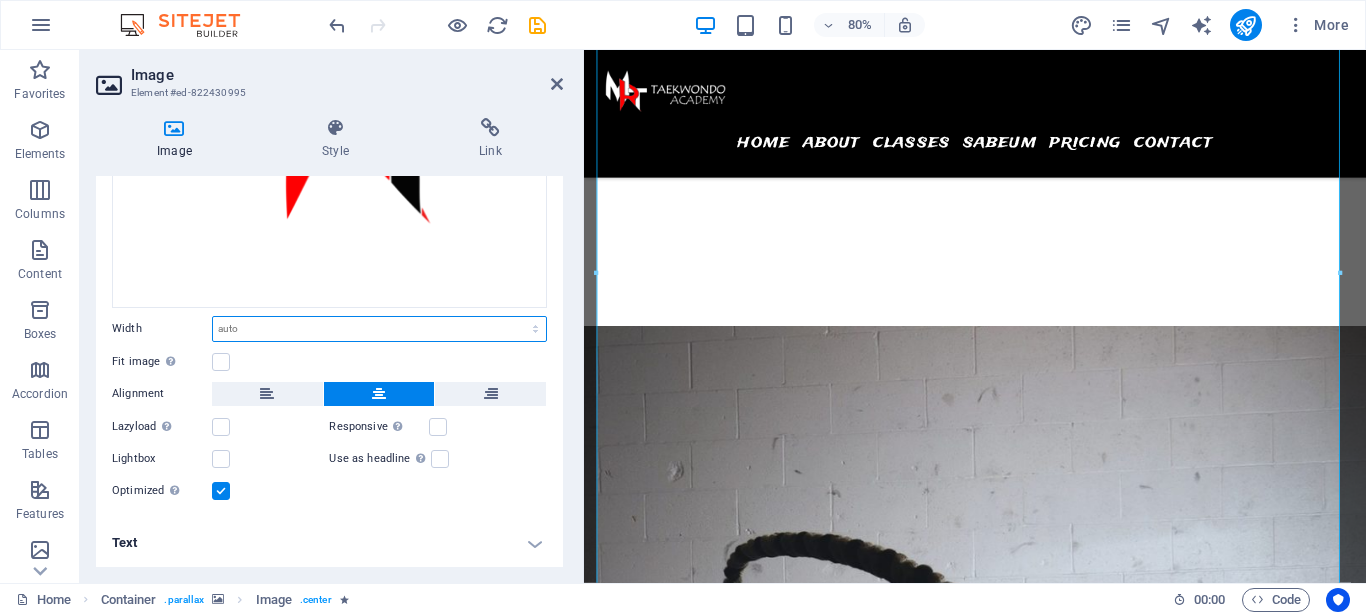 select on "px" 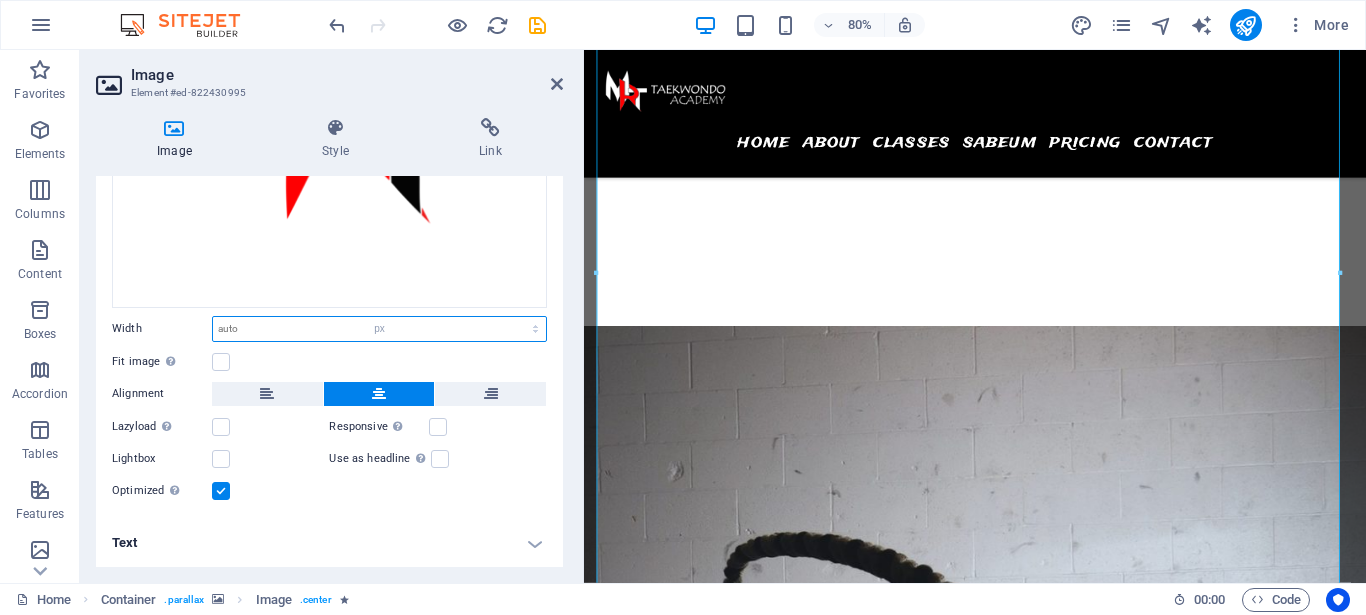 click on "px" at bounding box center [0, 0] 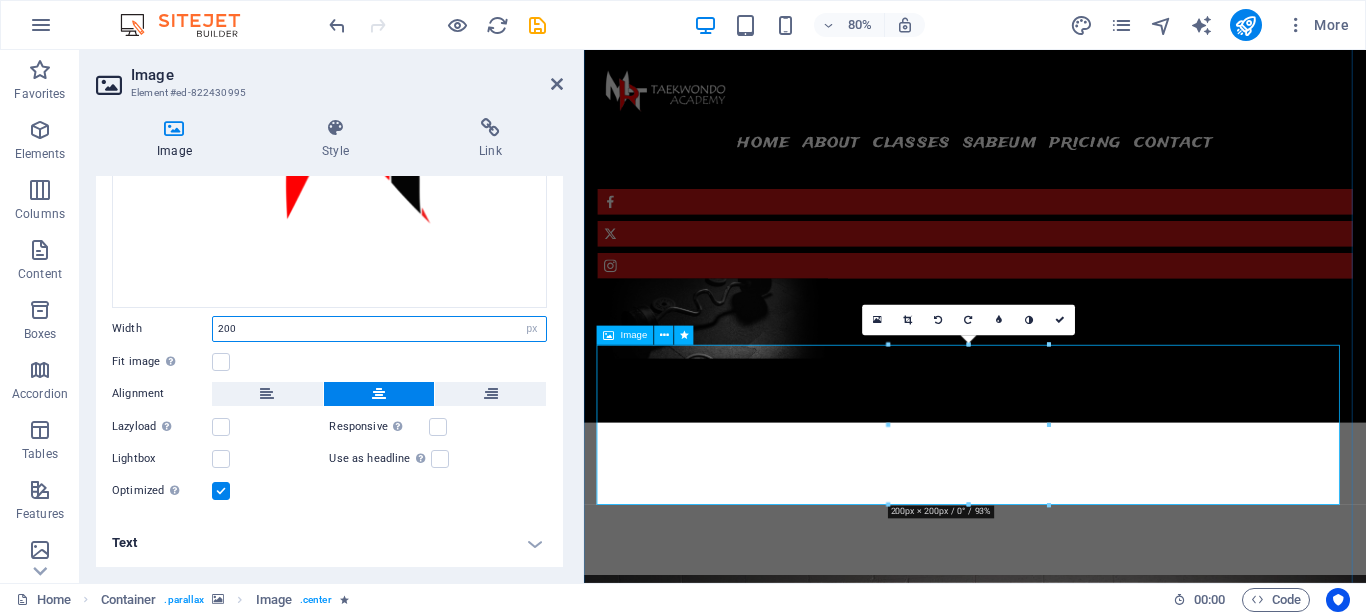 scroll, scrollTop: 1736, scrollLeft: 0, axis: vertical 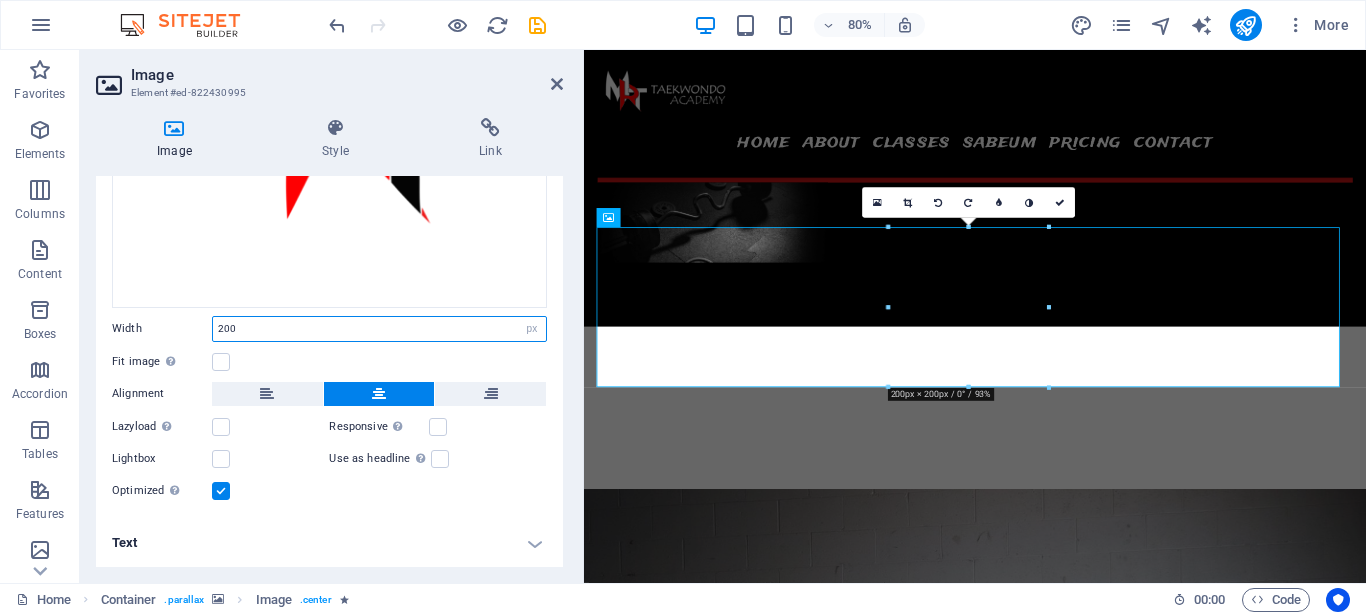 click on "200" at bounding box center (379, 329) 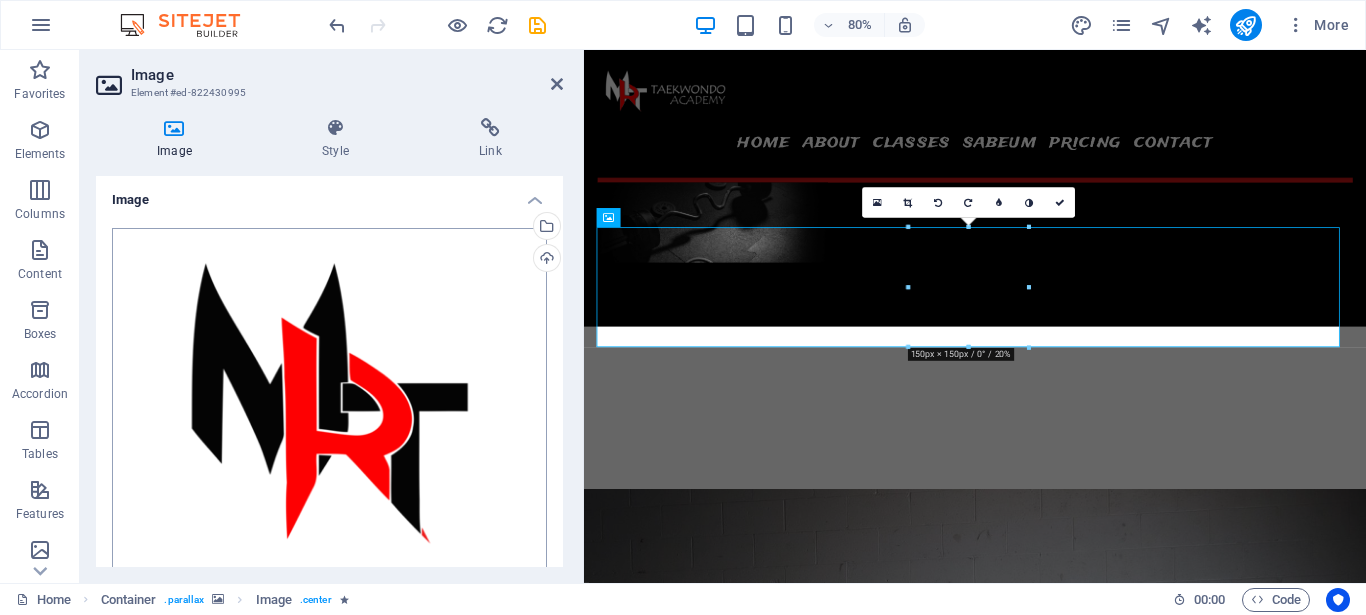 scroll, scrollTop: 320, scrollLeft: 0, axis: vertical 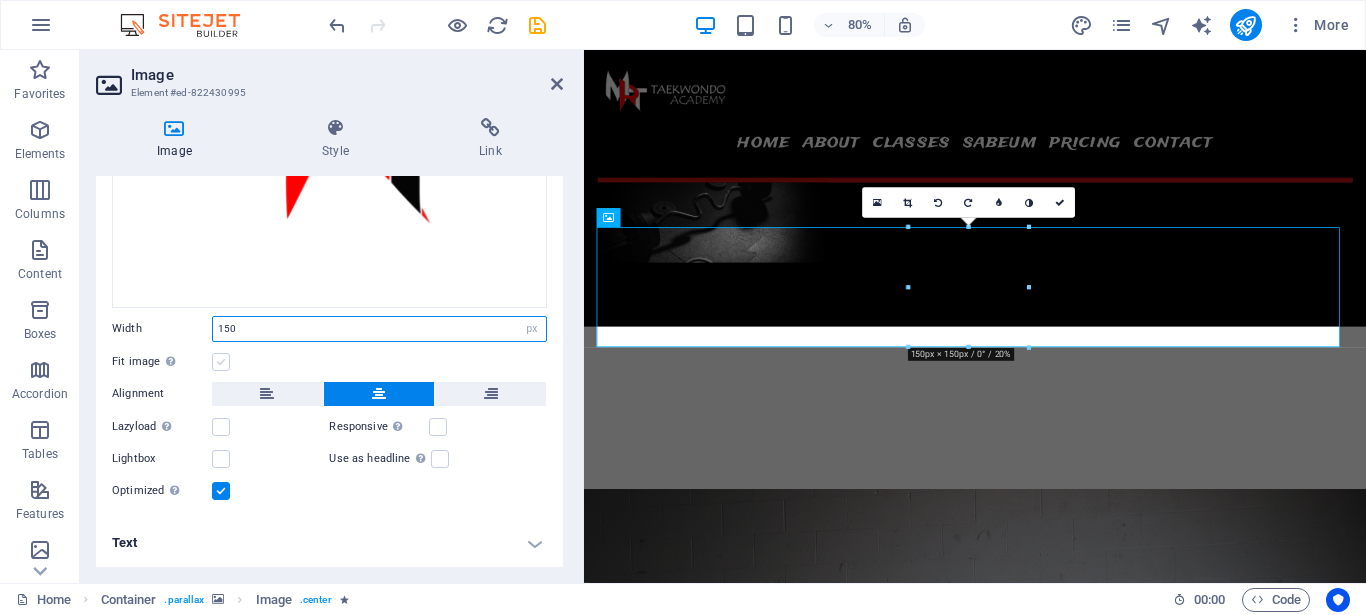 type on "150" 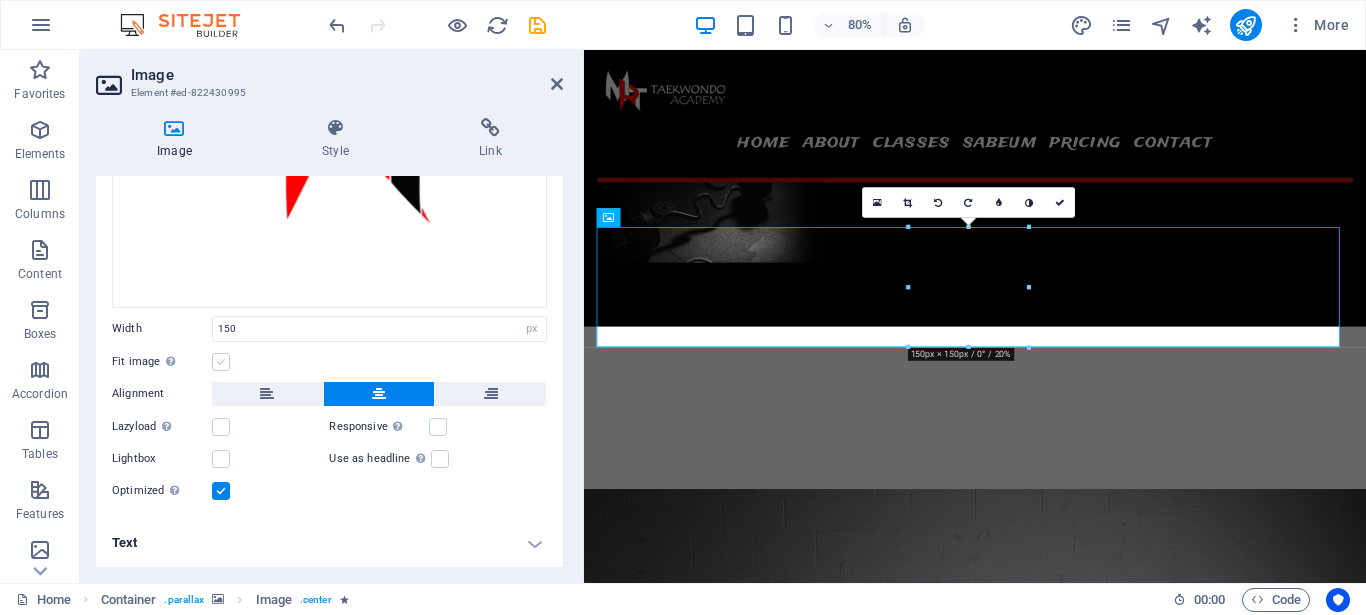 click at bounding box center [221, 362] 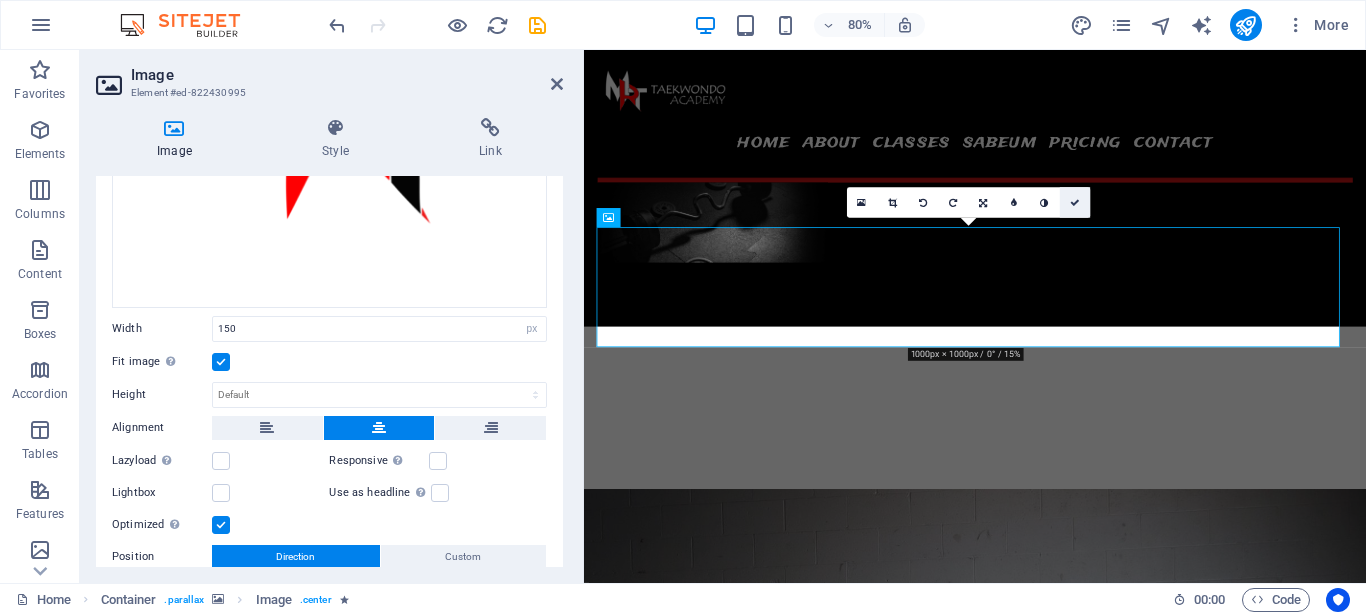 click at bounding box center (1075, 203) 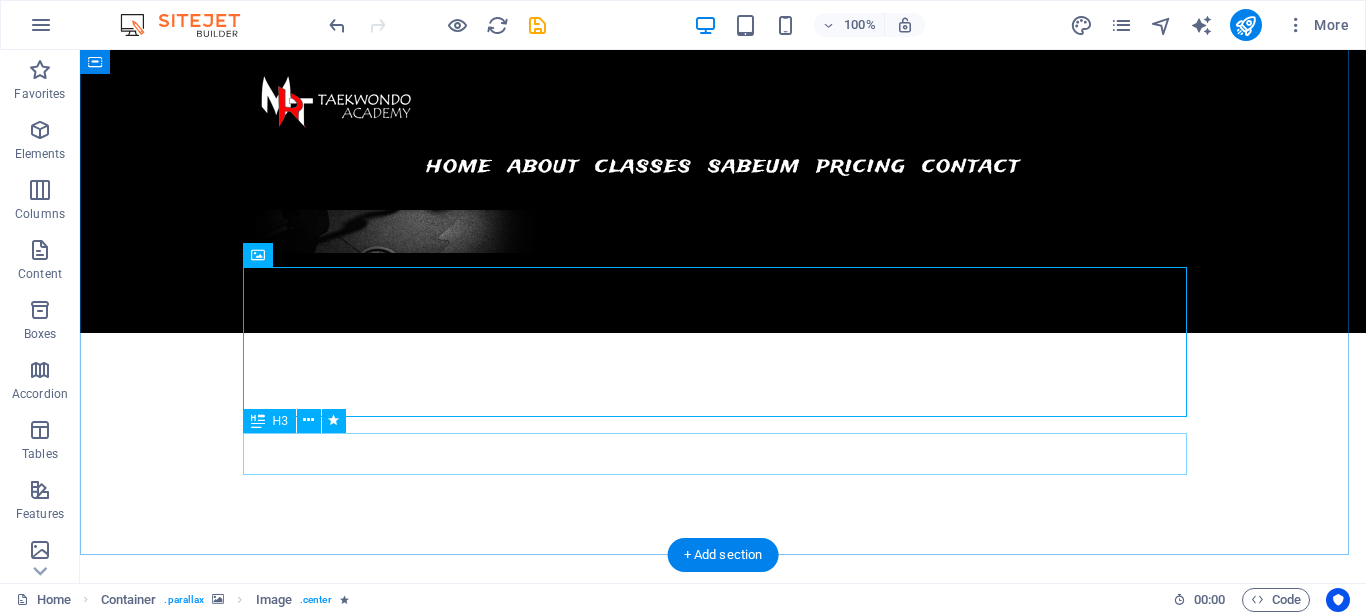 scroll, scrollTop: 1707, scrollLeft: 0, axis: vertical 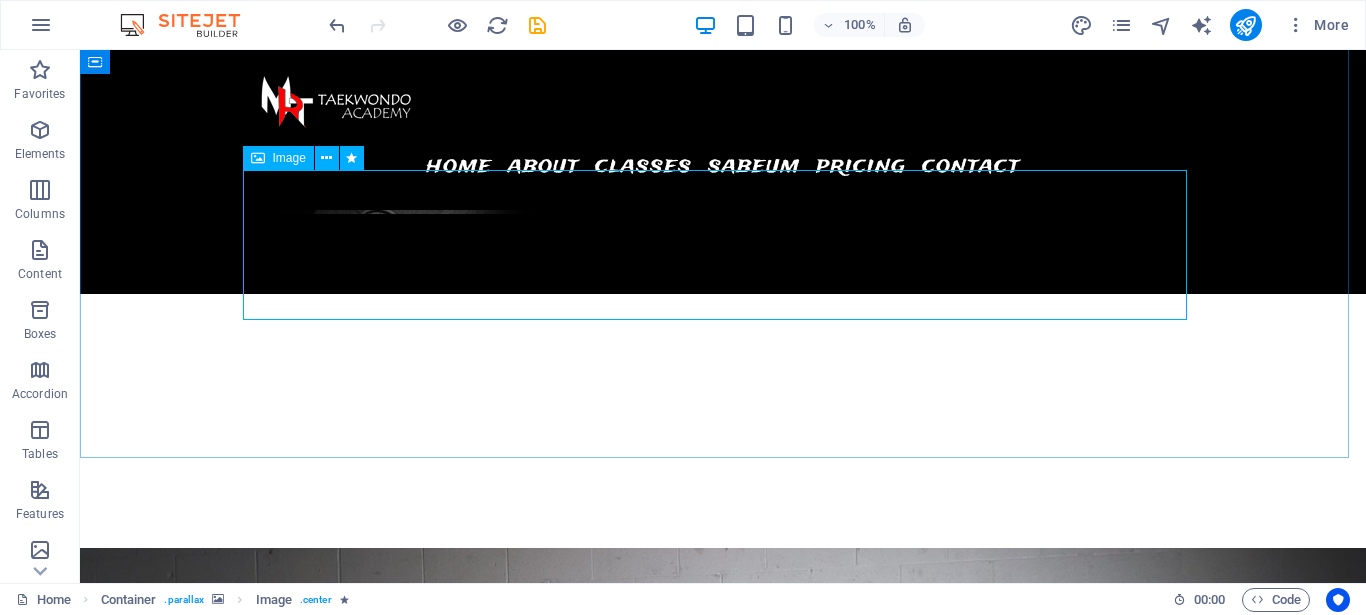drag, startPoint x: 292, startPoint y: 165, endPoint x: 128, endPoint y: 309, distance: 218.24756 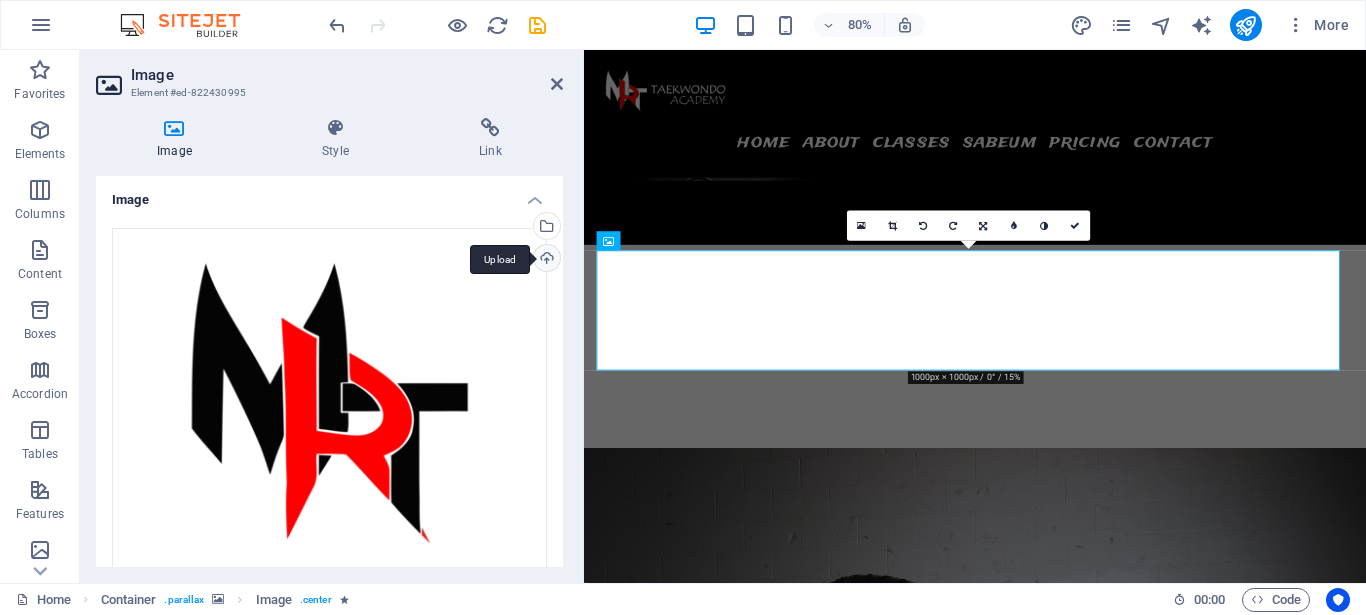 click on "Upload" at bounding box center (545, 260) 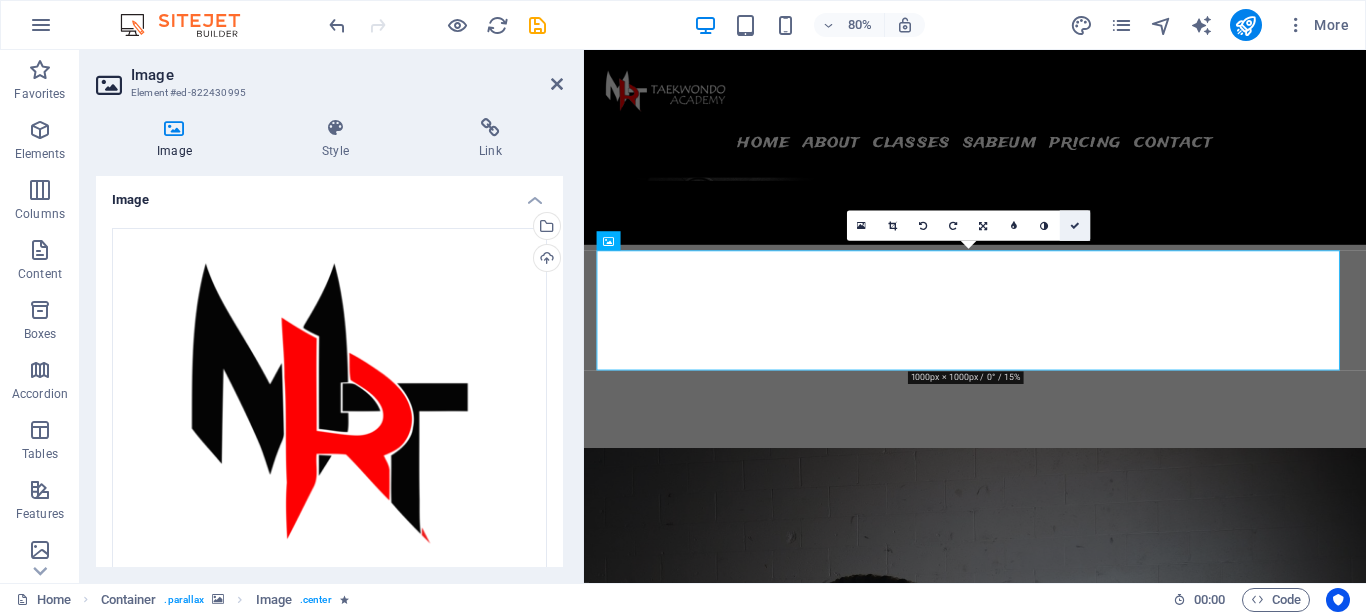 click at bounding box center (1075, 227) 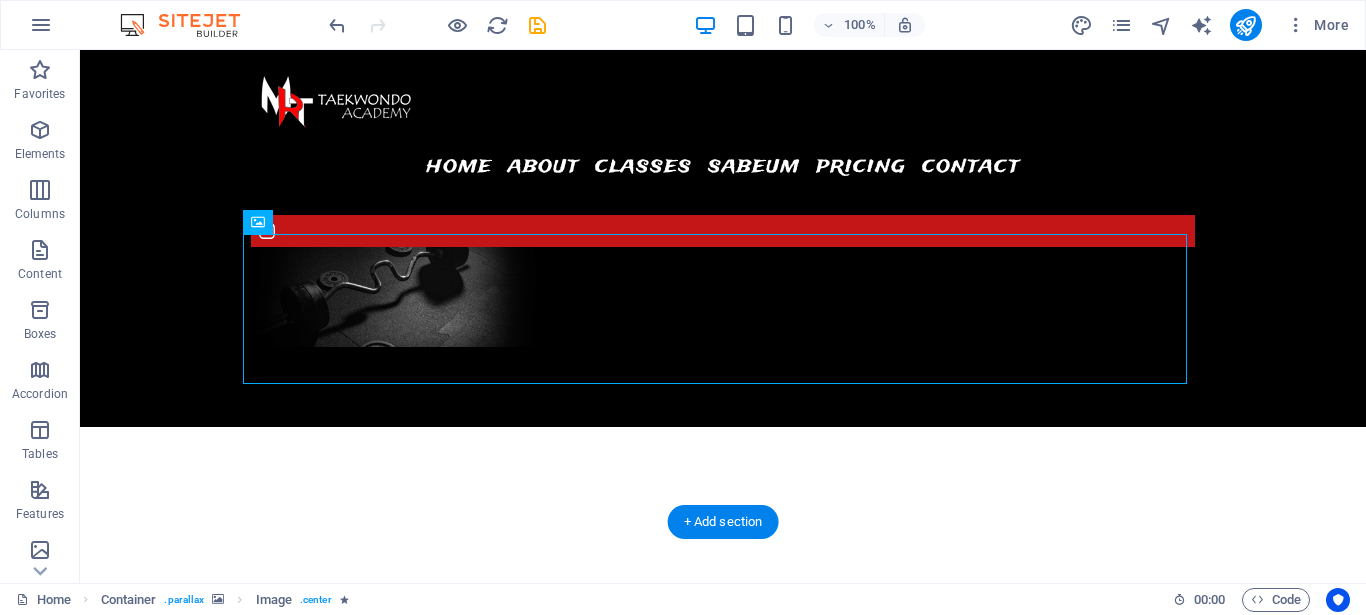 scroll, scrollTop: 1677, scrollLeft: 0, axis: vertical 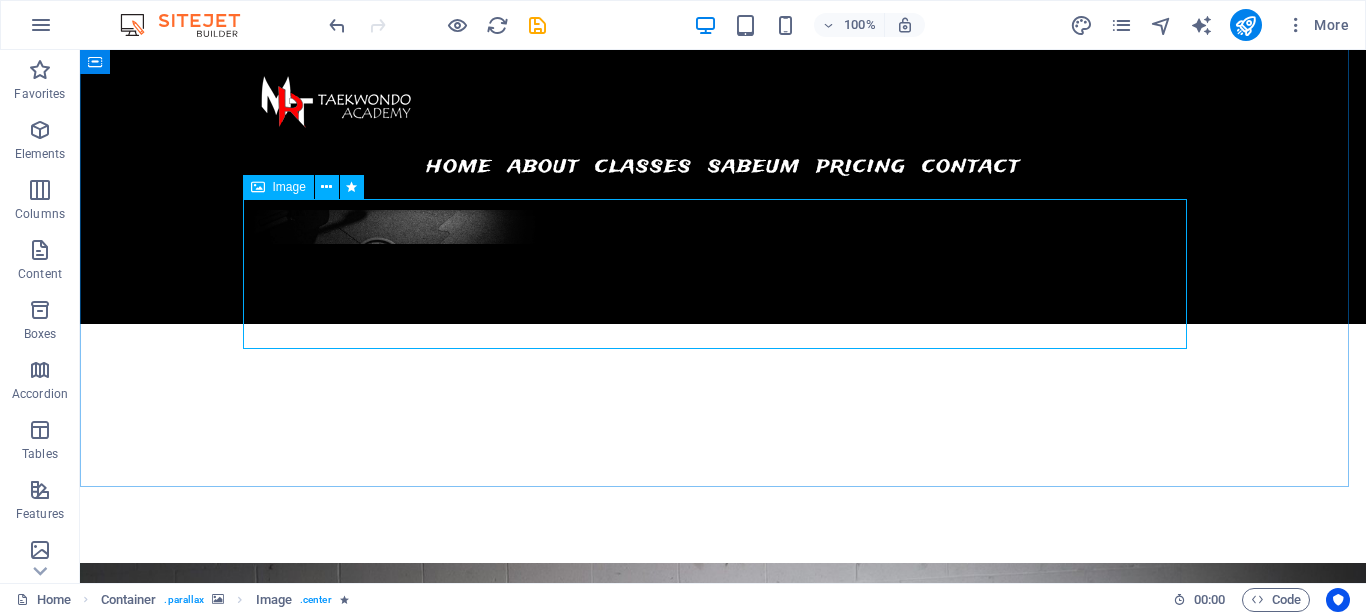 click on "Image" at bounding box center (289, 187) 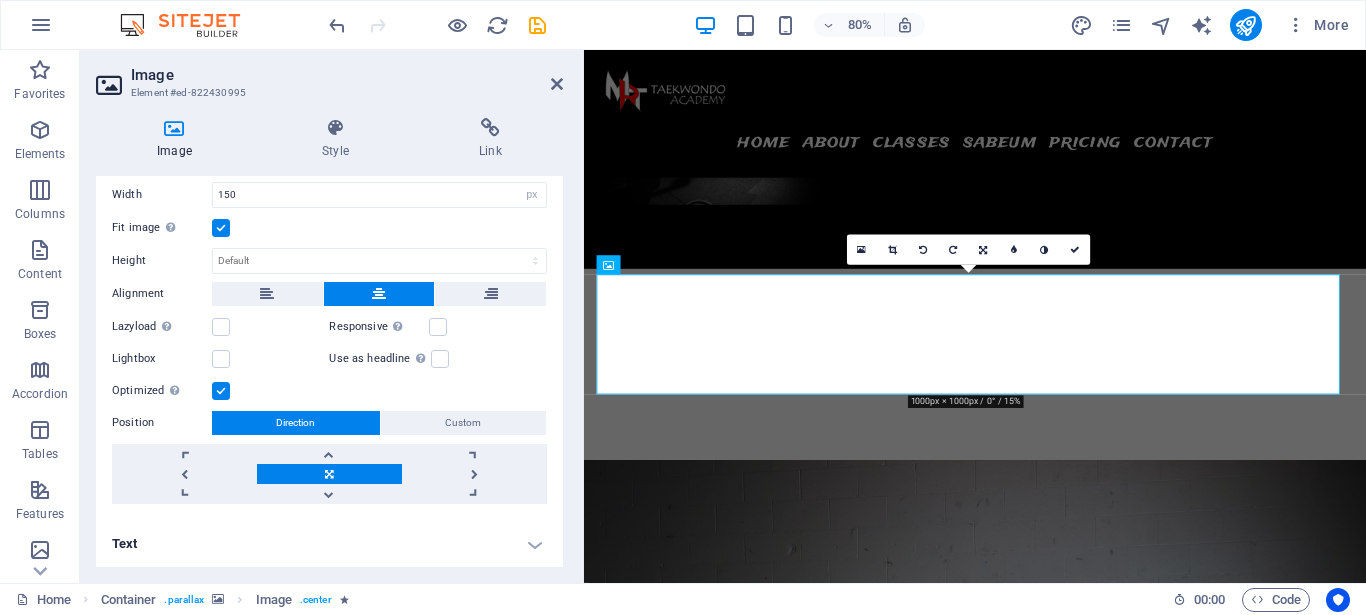 scroll, scrollTop: 455, scrollLeft: 0, axis: vertical 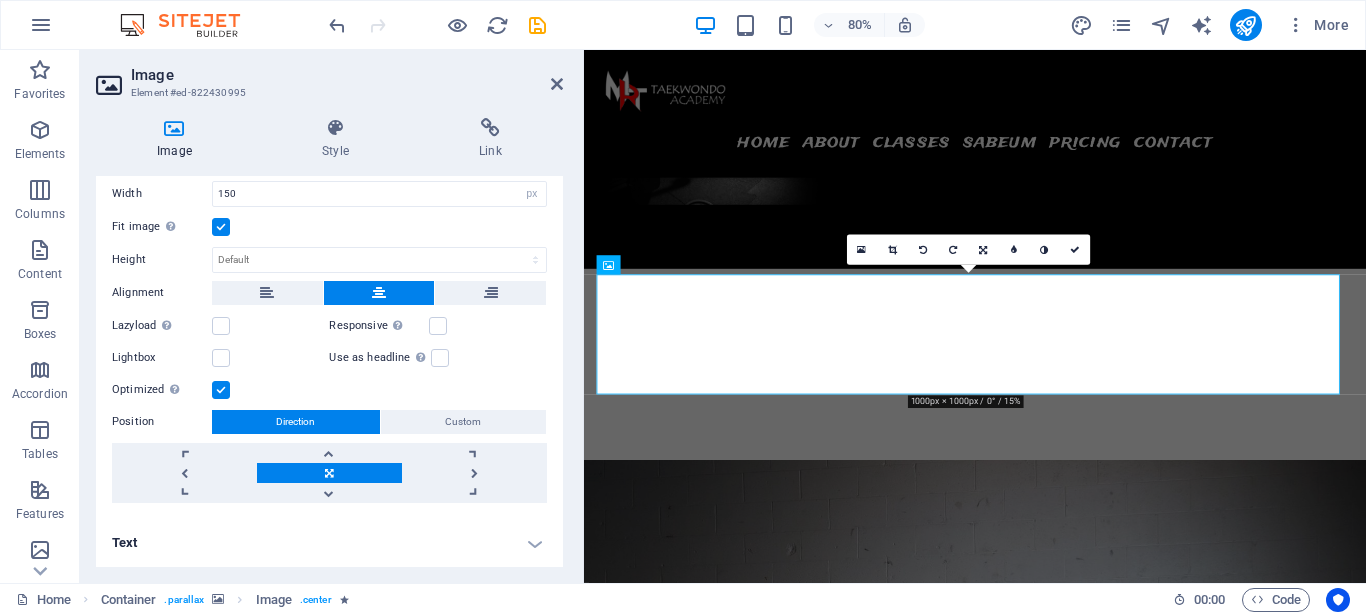 click at bounding box center [221, 390] 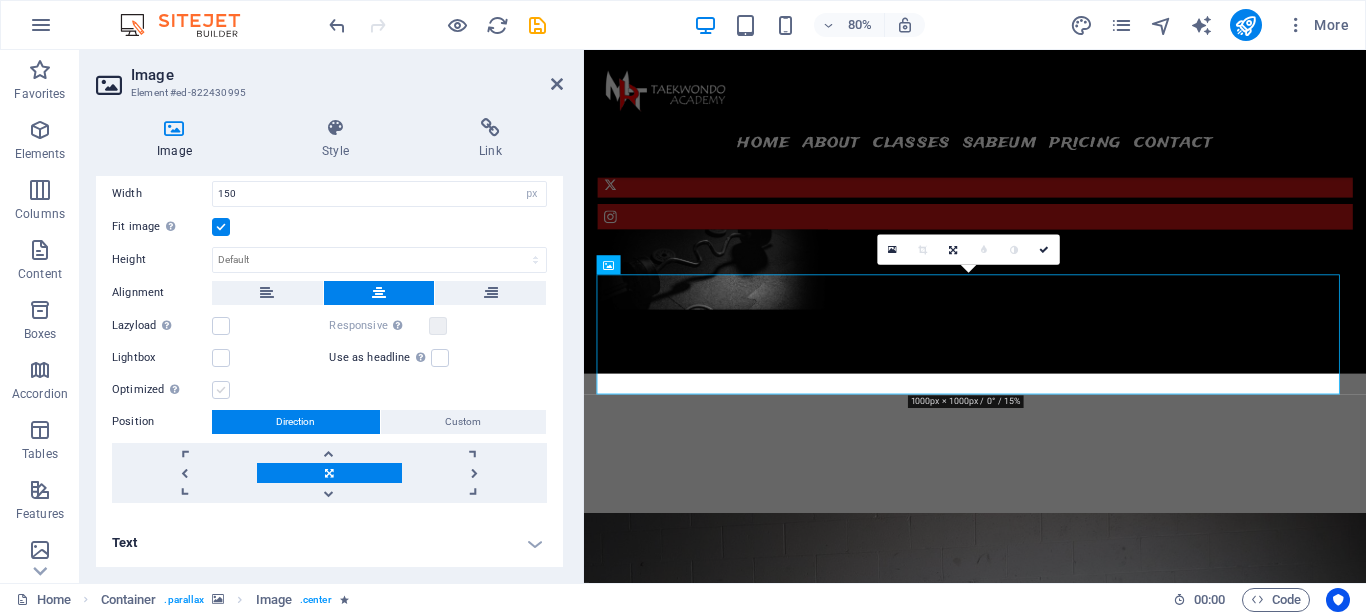 click at bounding box center (221, 390) 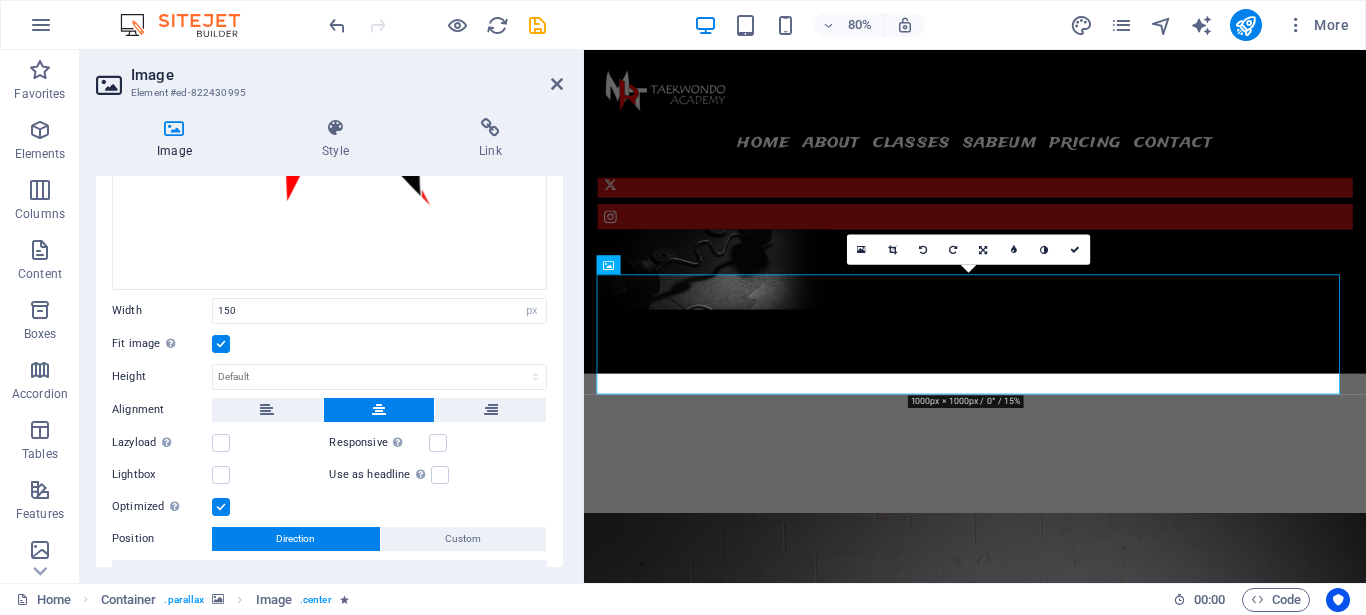 scroll, scrollTop: 275, scrollLeft: 0, axis: vertical 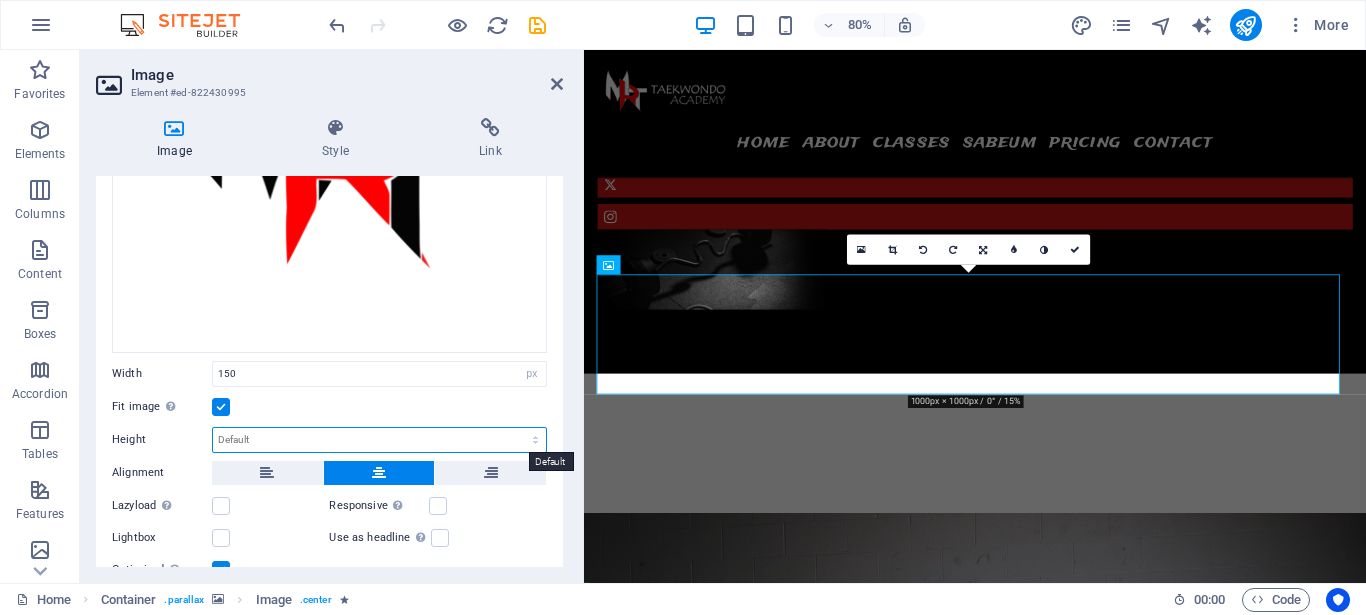 click on "Default auto px" at bounding box center (379, 440) 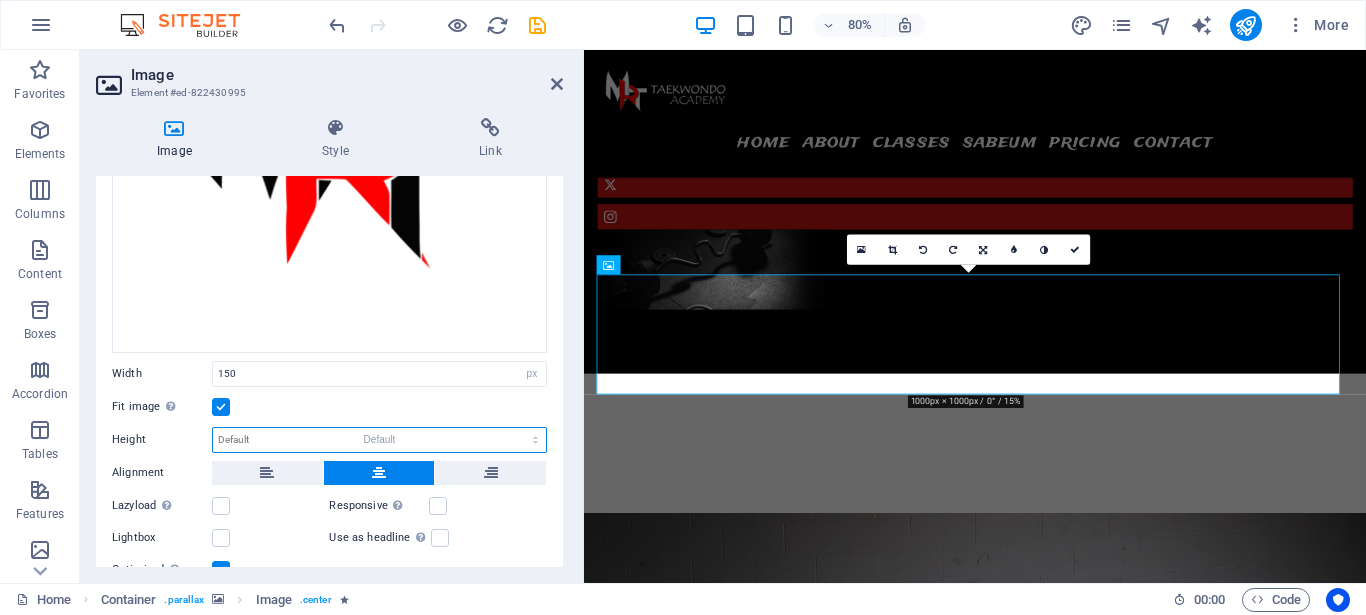 click on "Default" at bounding box center [0, 0] 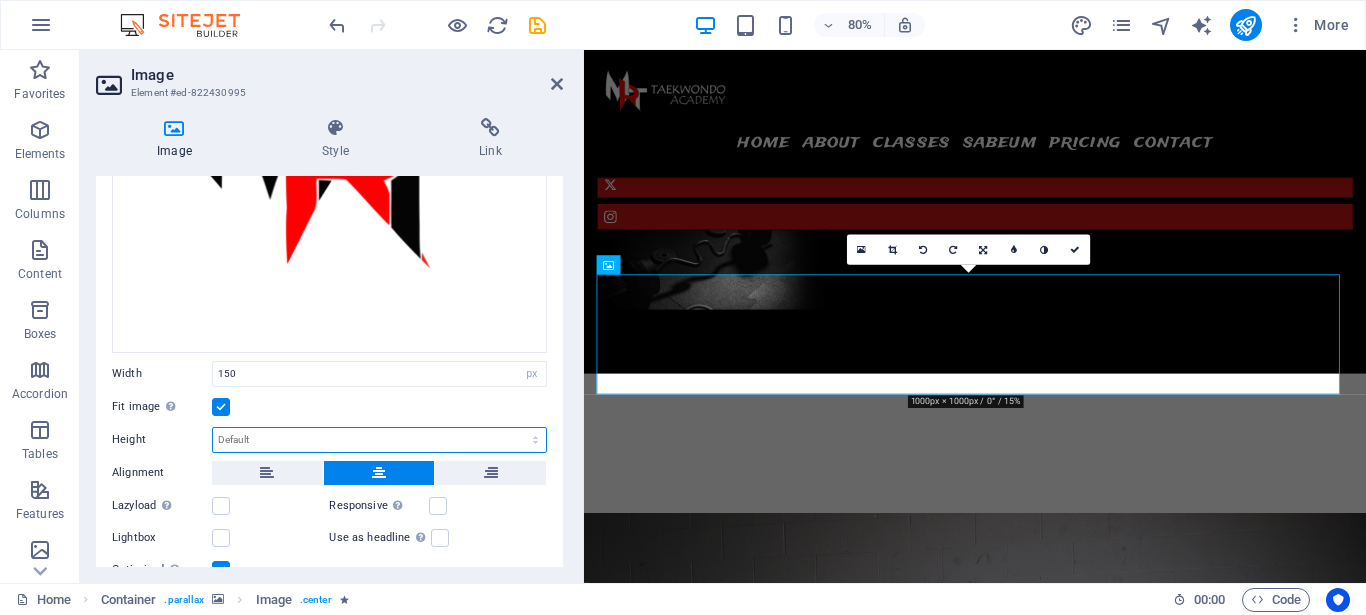 click on "Default auto px" at bounding box center [379, 440] 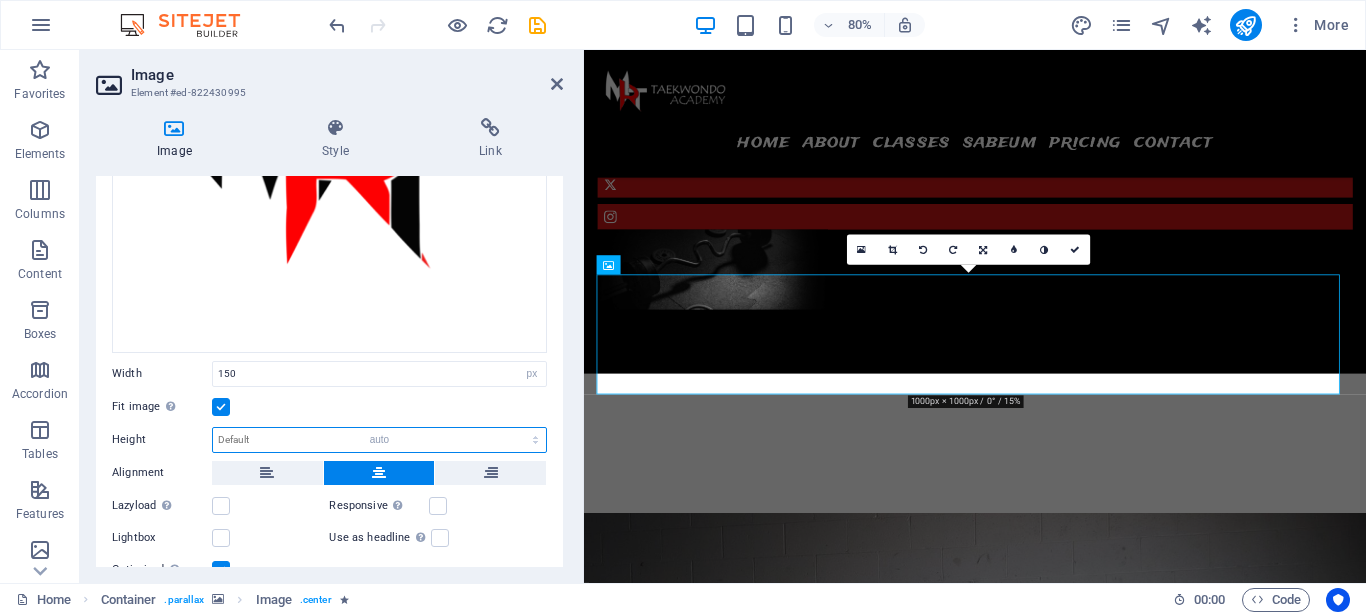 click on "auto" at bounding box center (0, 0) 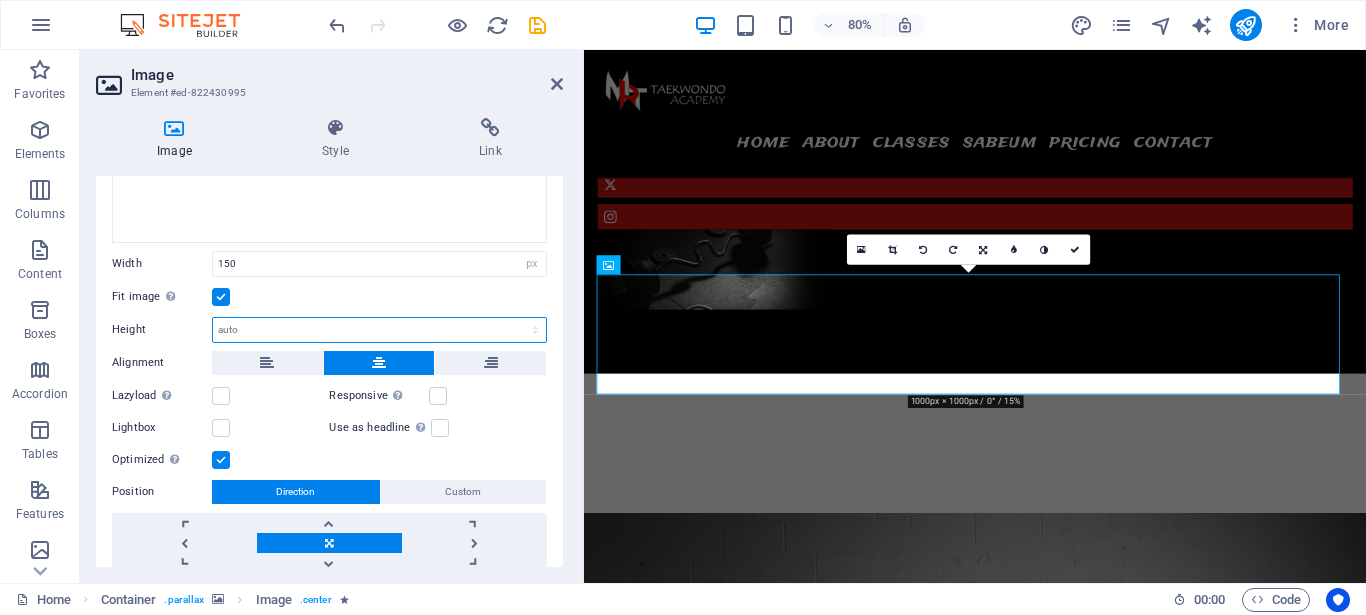 scroll, scrollTop: 455, scrollLeft: 0, axis: vertical 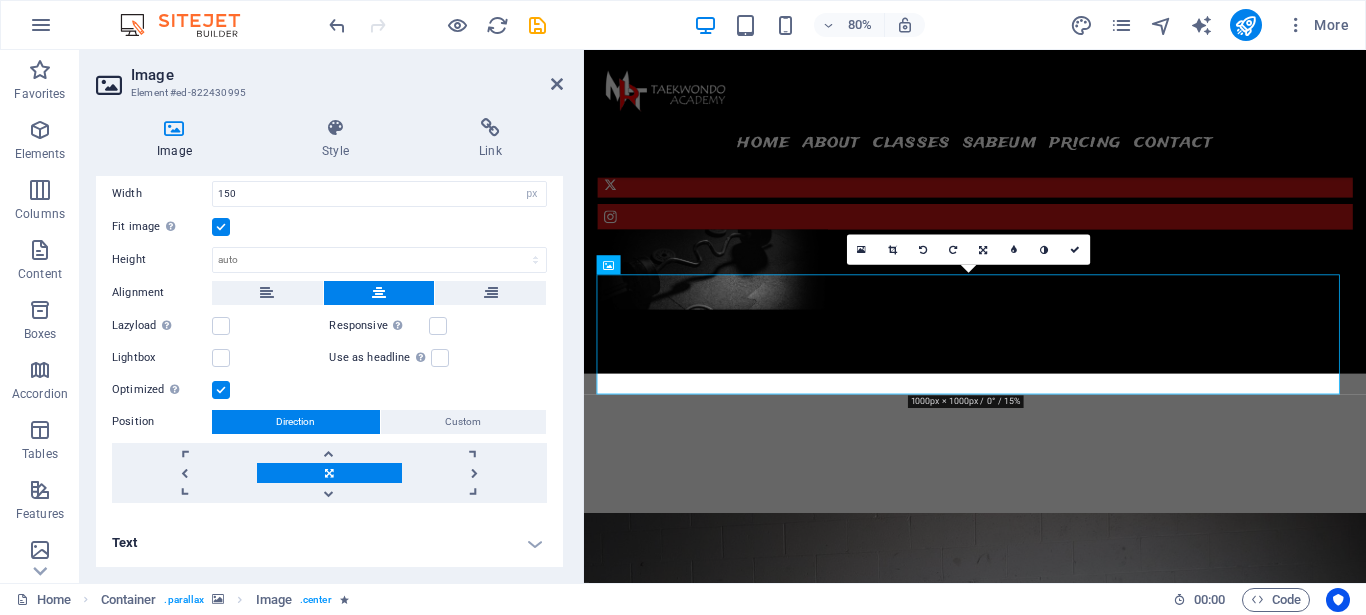 click on "Text" at bounding box center (329, 543) 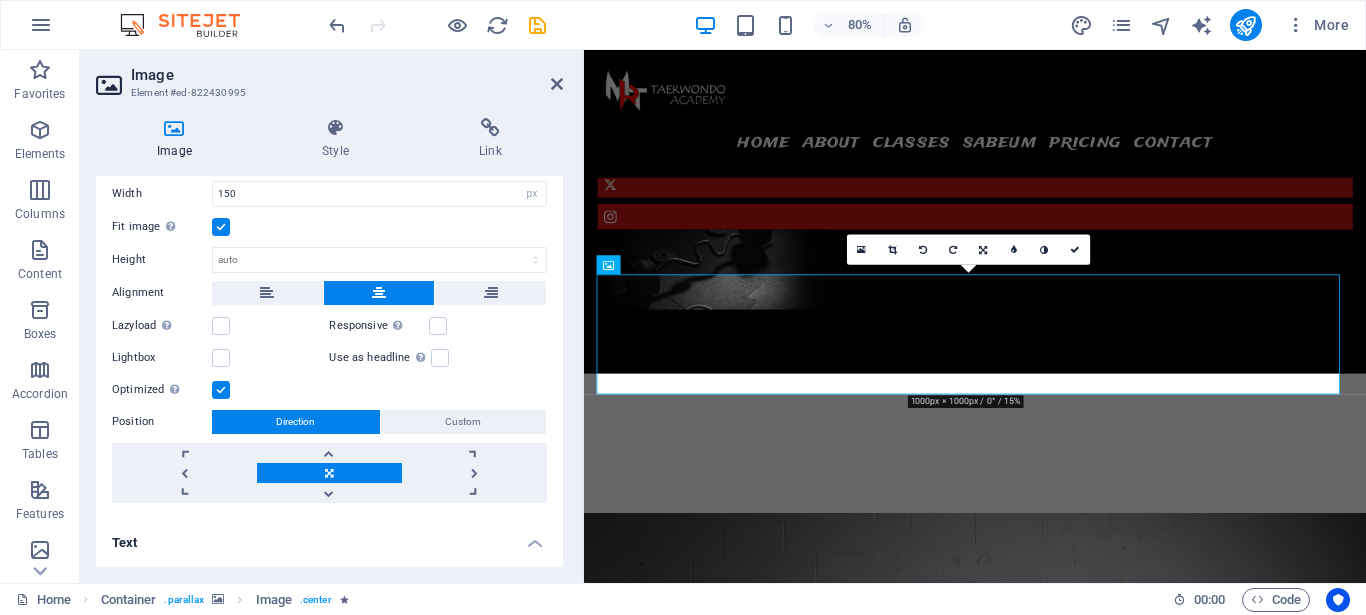 scroll, scrollTop: 643, scrollLeft: 0, axis: vertical 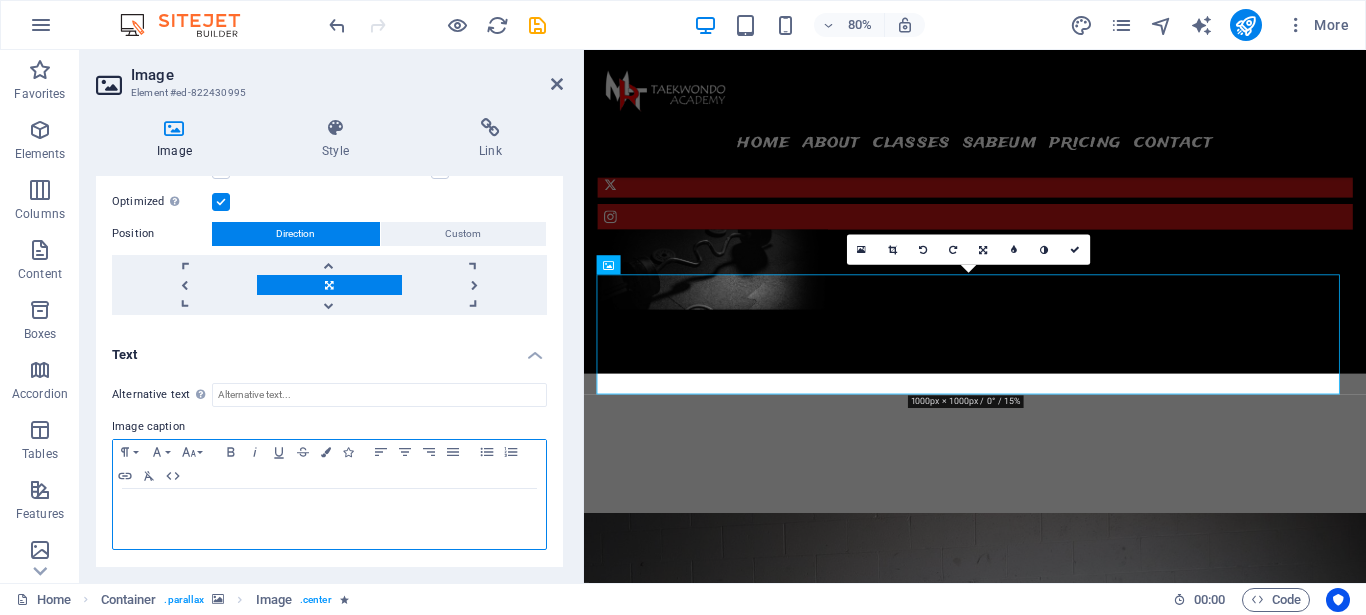 click at bounding box center (329, 508) 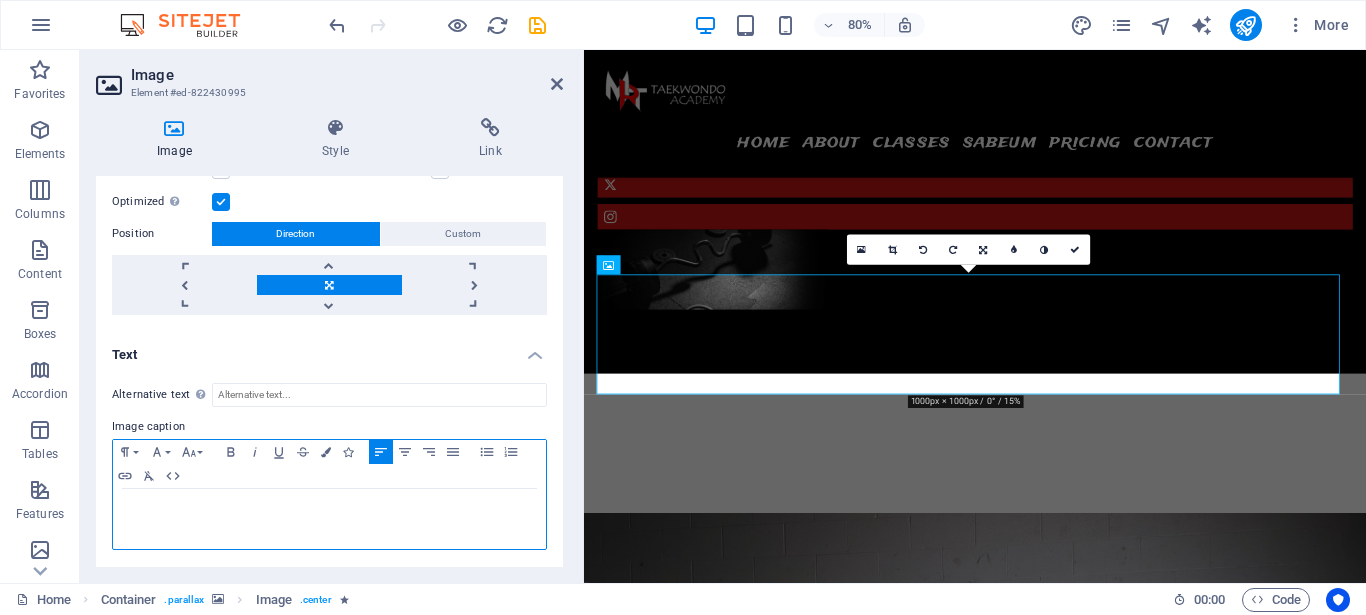 type 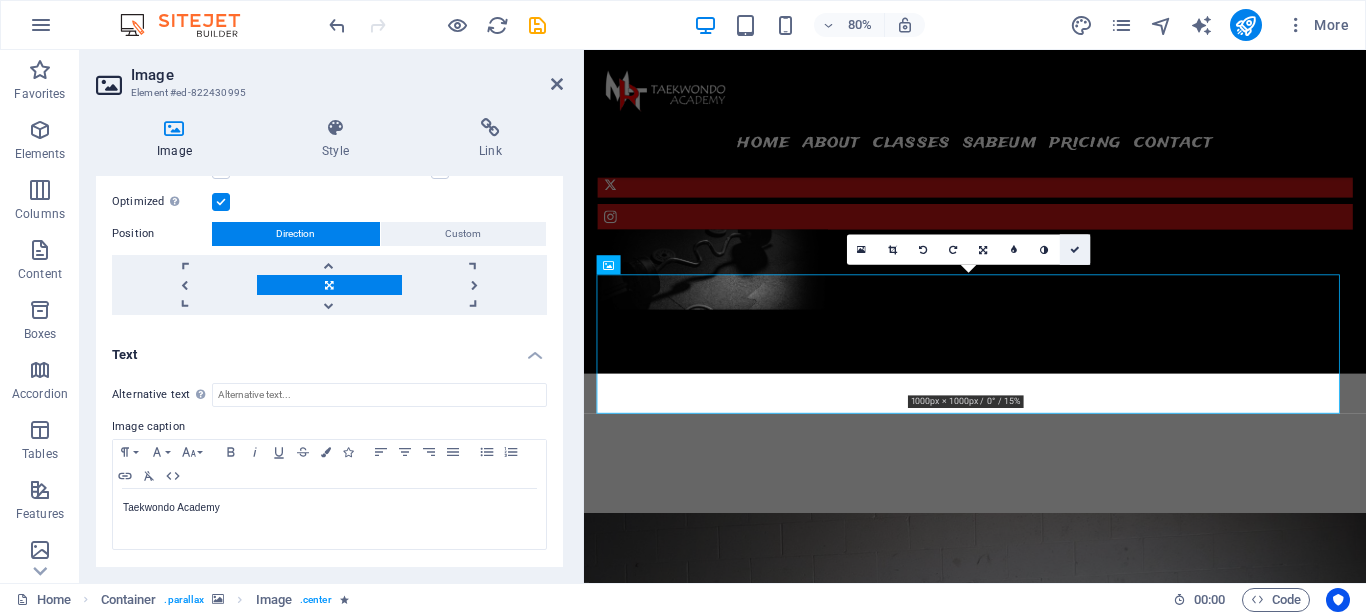 drag, startPoint x: 1075, startPoint y: 250, endPoint x: 923, endPoint y: 262, distance: 152.47295 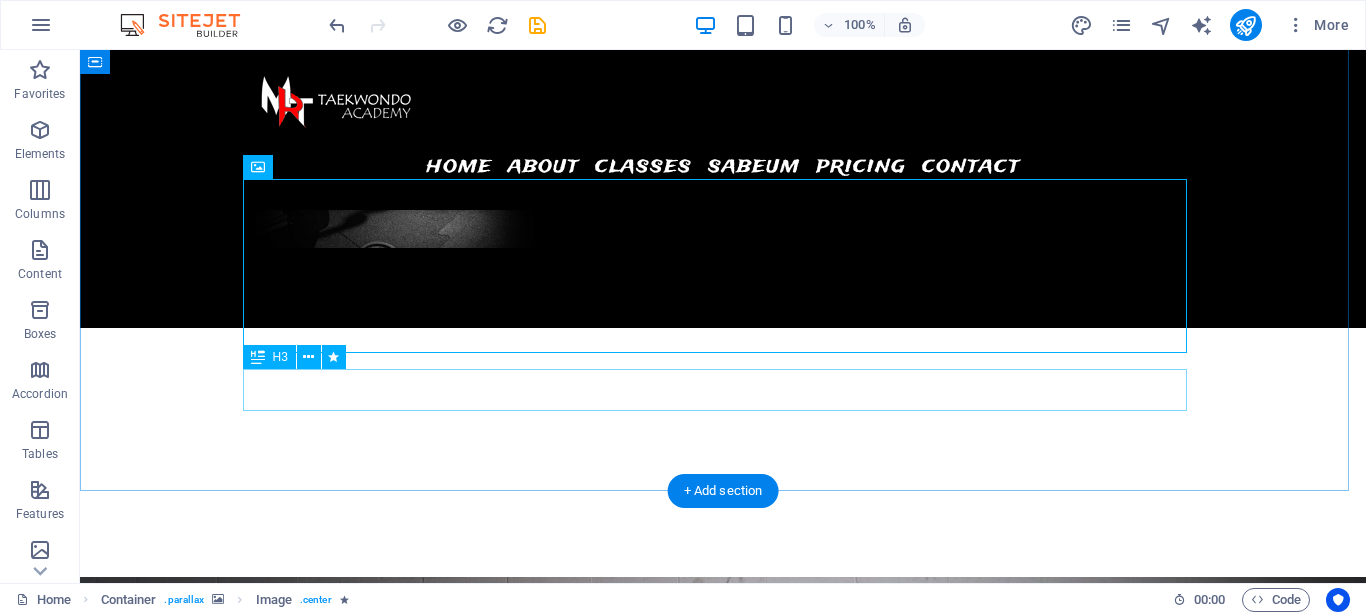 scroll, scrollTop: 1647, scrollLeft: 0, axis: vertical 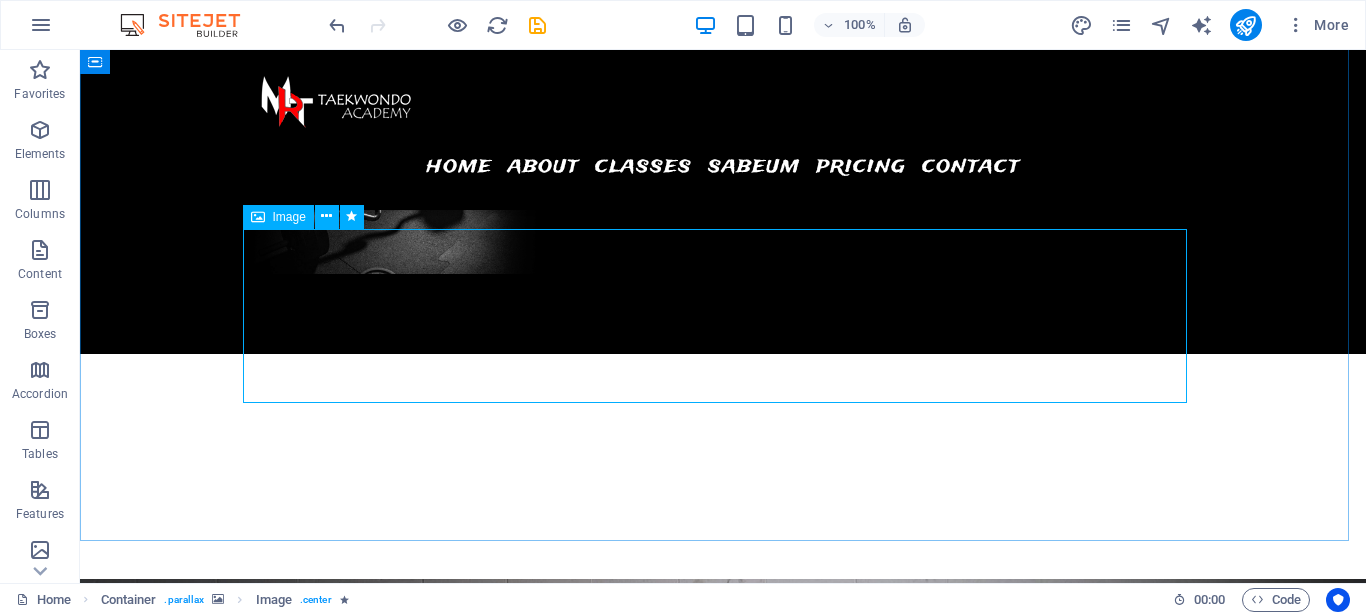 click on "Image" at bounding box center [289, 217] 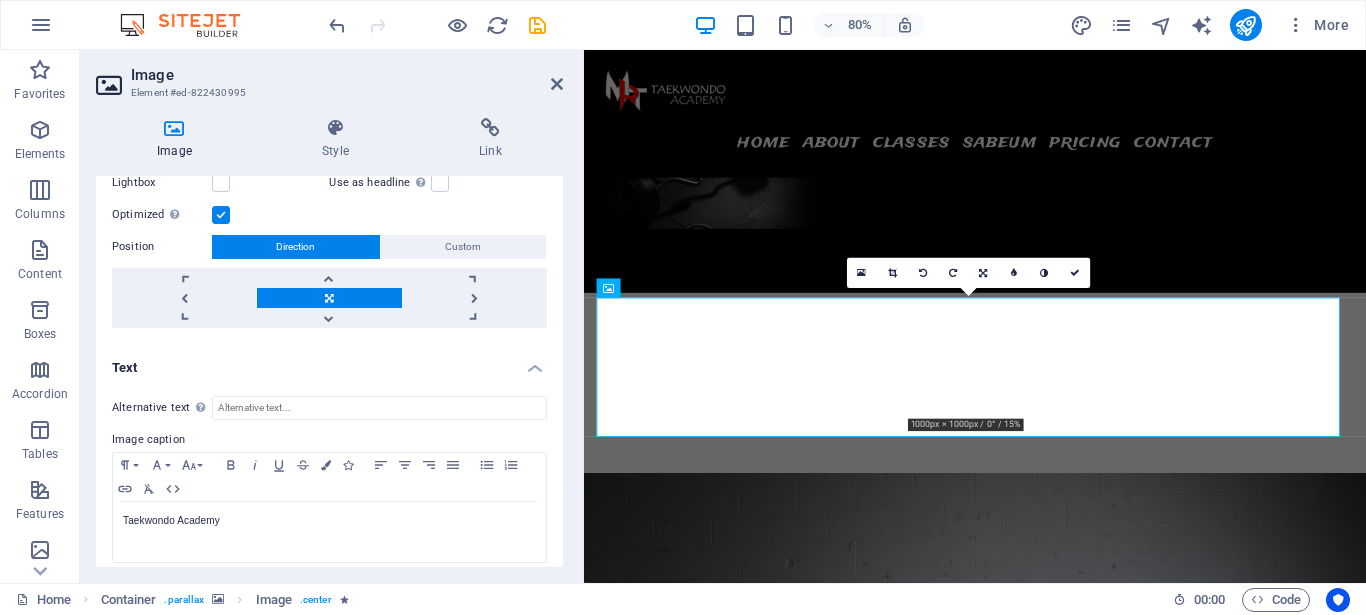 scroll, scrollTop: 643, scrollLeft: 0, axis: vertical 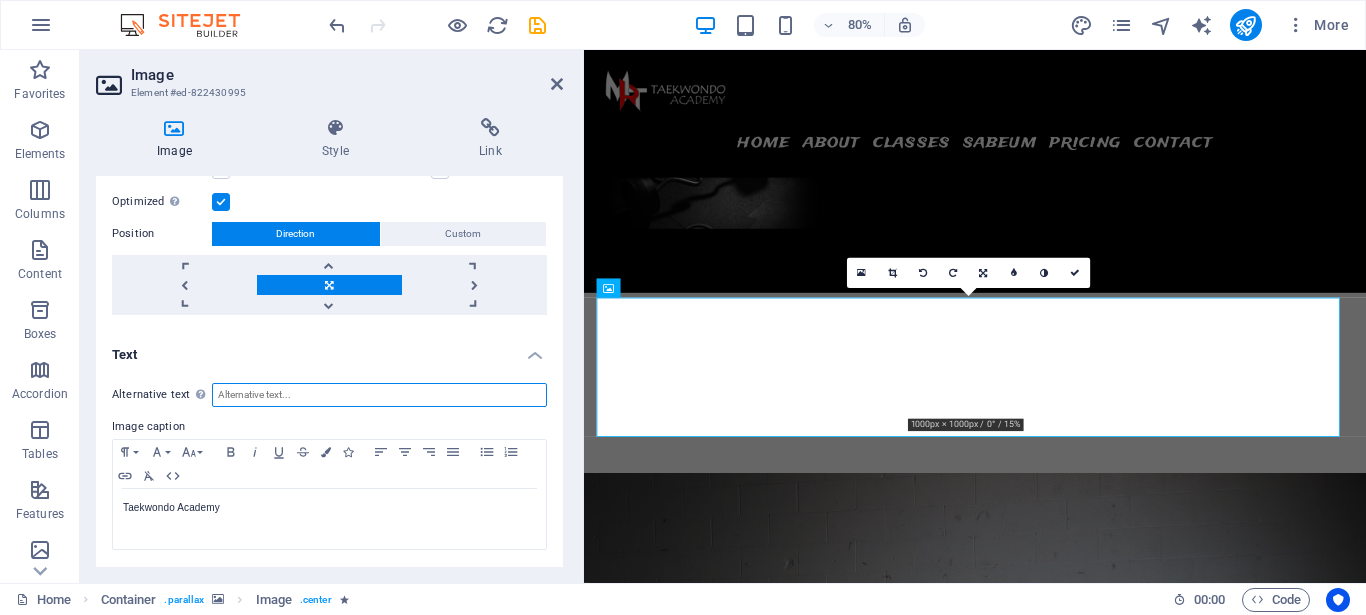 click on "Alternative text The alternative text is used by devices that cannot display images (e.g. image search engines) and should be added to every image to improve website accessibility." at bounding box center (379, 395) 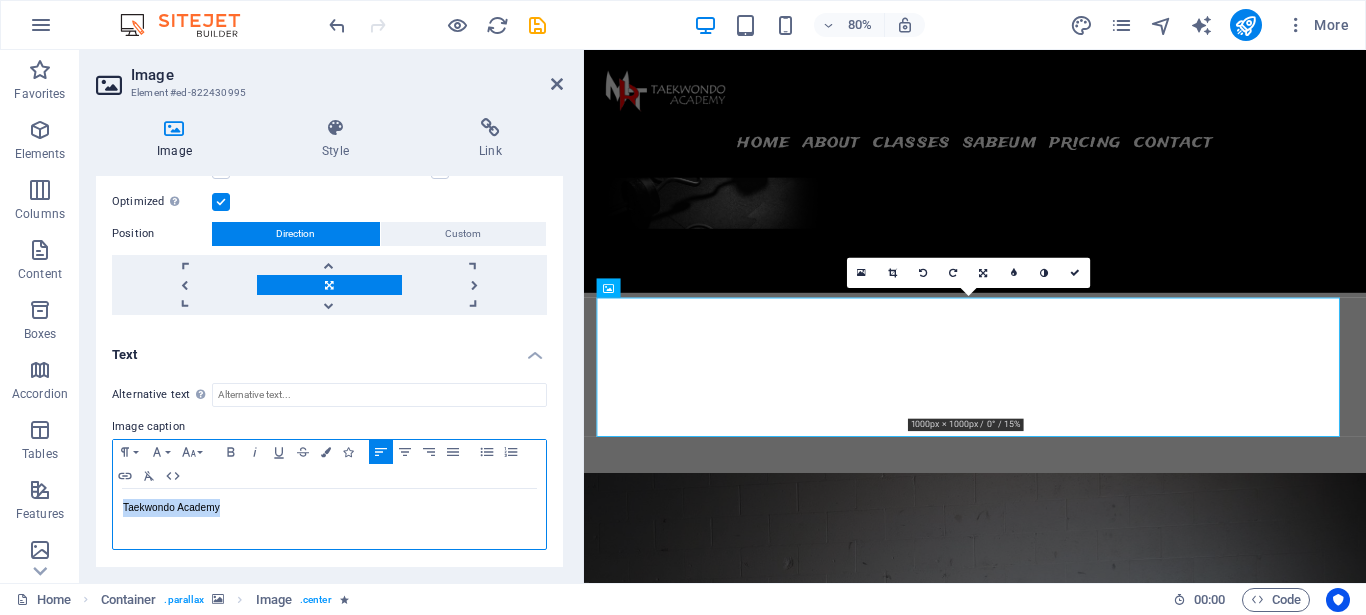 drag, startPoint x: 227, startPoint y: 511, endPoint x: 125, endPoint y: 508, distance: 102.044106 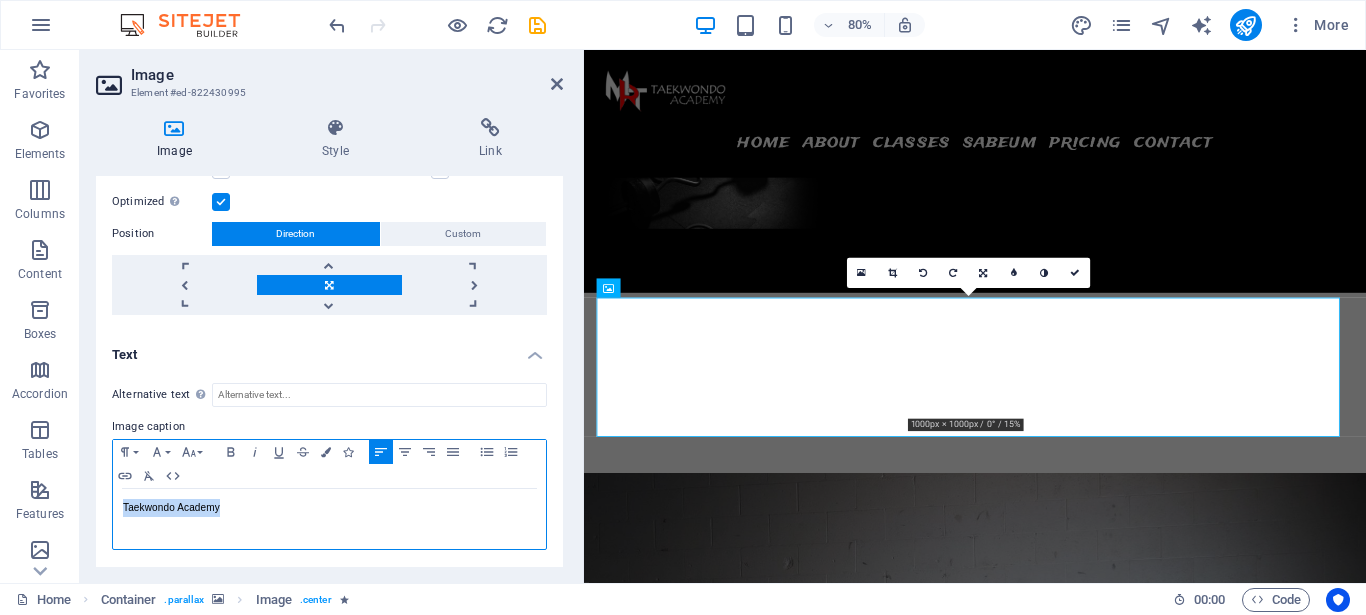 click on "Taekwondo Academy" at bounding box center [329, 508] 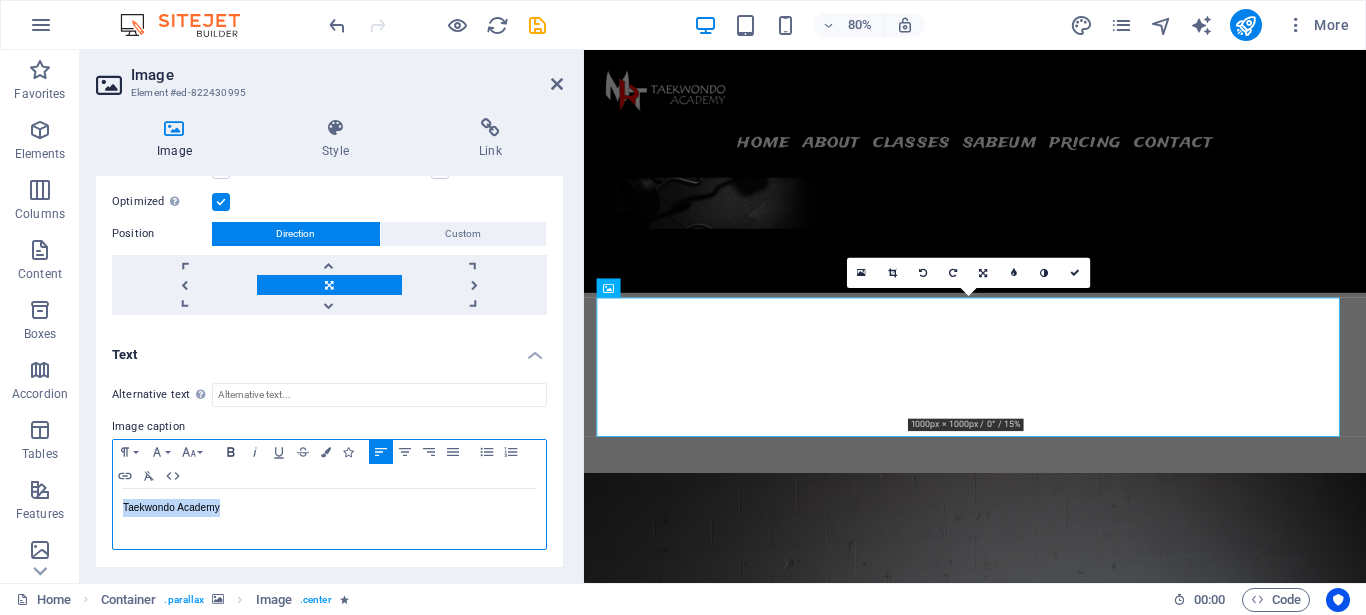 click 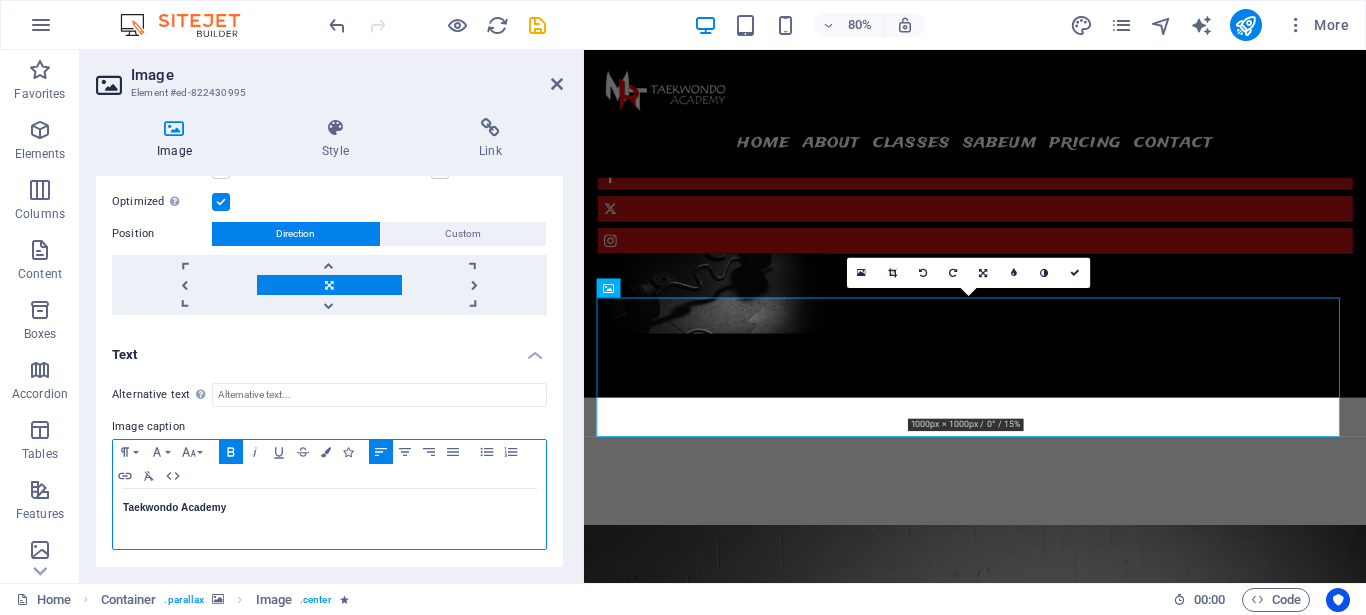 click on "Taekwondo Academy" at bounding box center (329, 519) 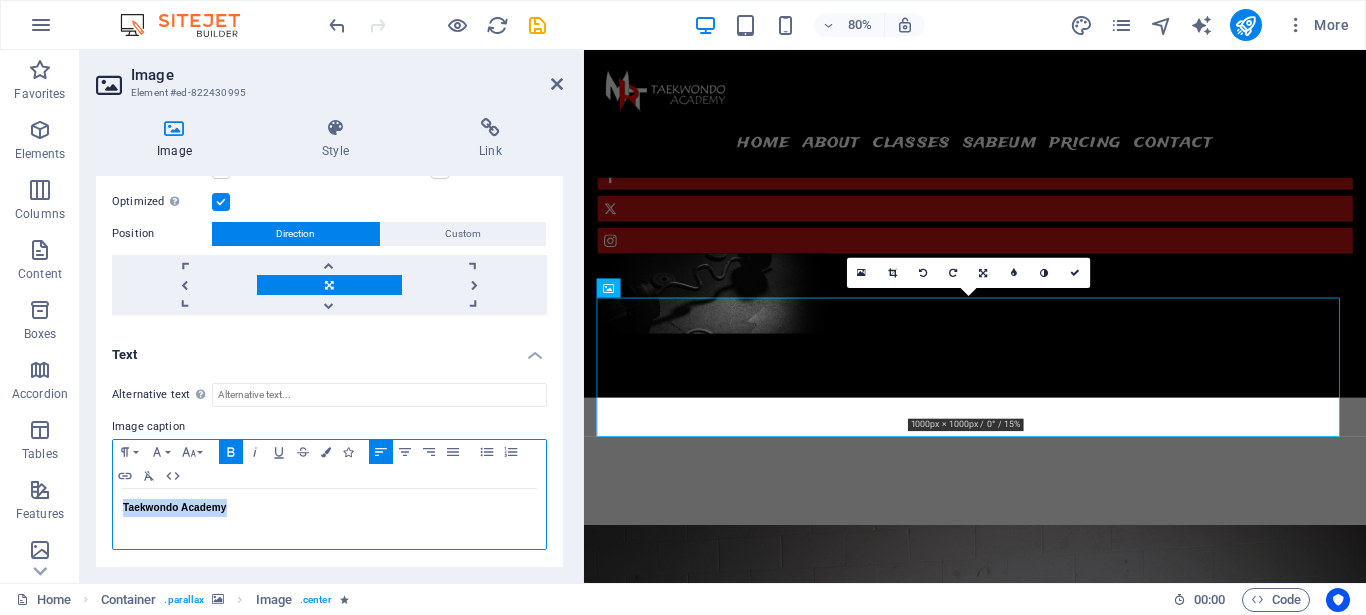 drag, startPoint x: 289, startPoint y: 512, endPoint x: 49, endPoint y: 514, distance: 240.00833 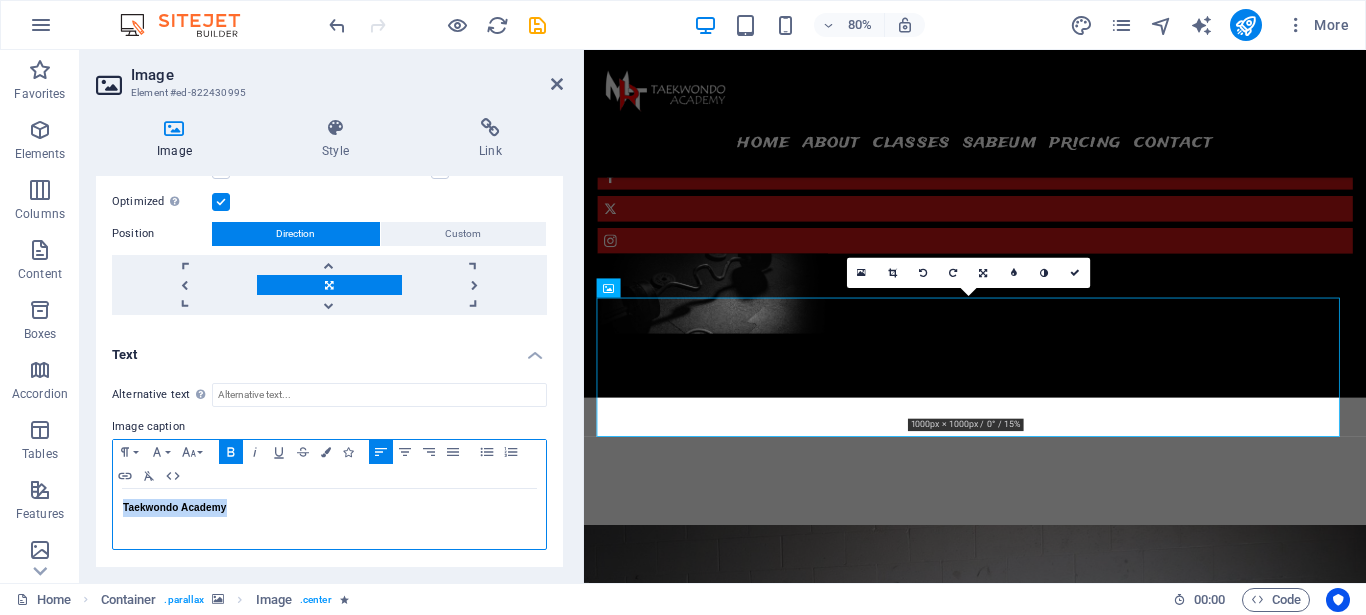 click on "Taekwondo Academy" at bounding box center [329, 519] 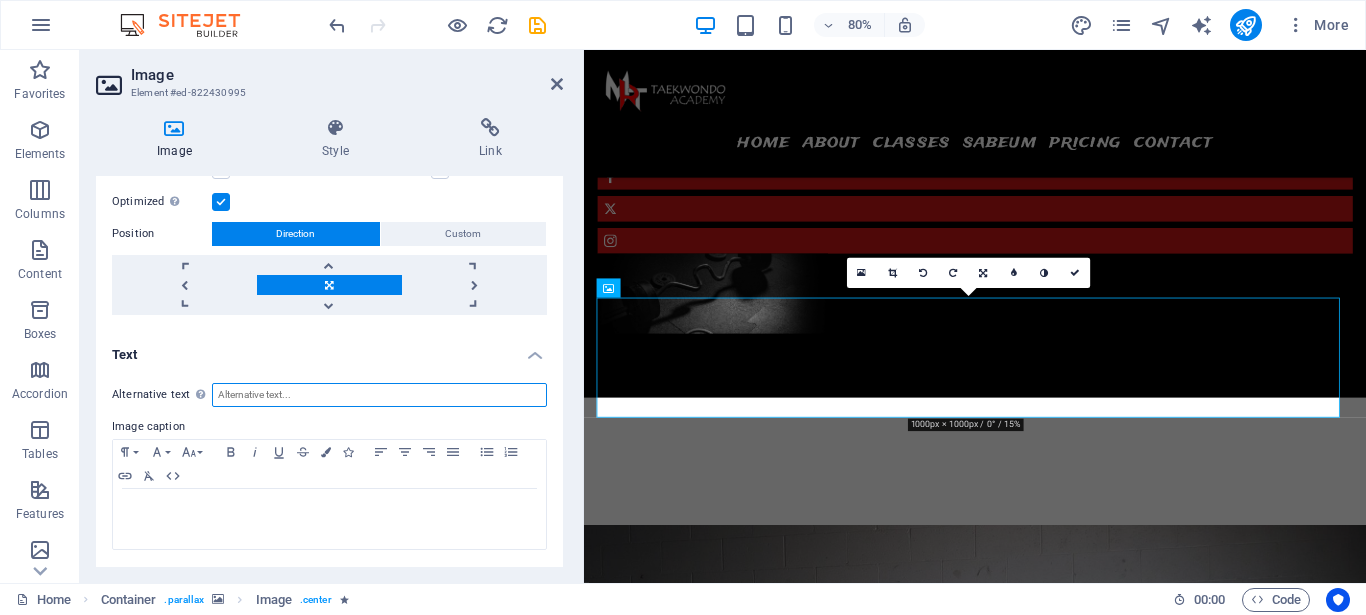 click on "Alternative text The alternative text is used by devices that cannot display images (e.g. image search engines) and should be added to every image to improve website accessibility." at bounding box center [379, 395] 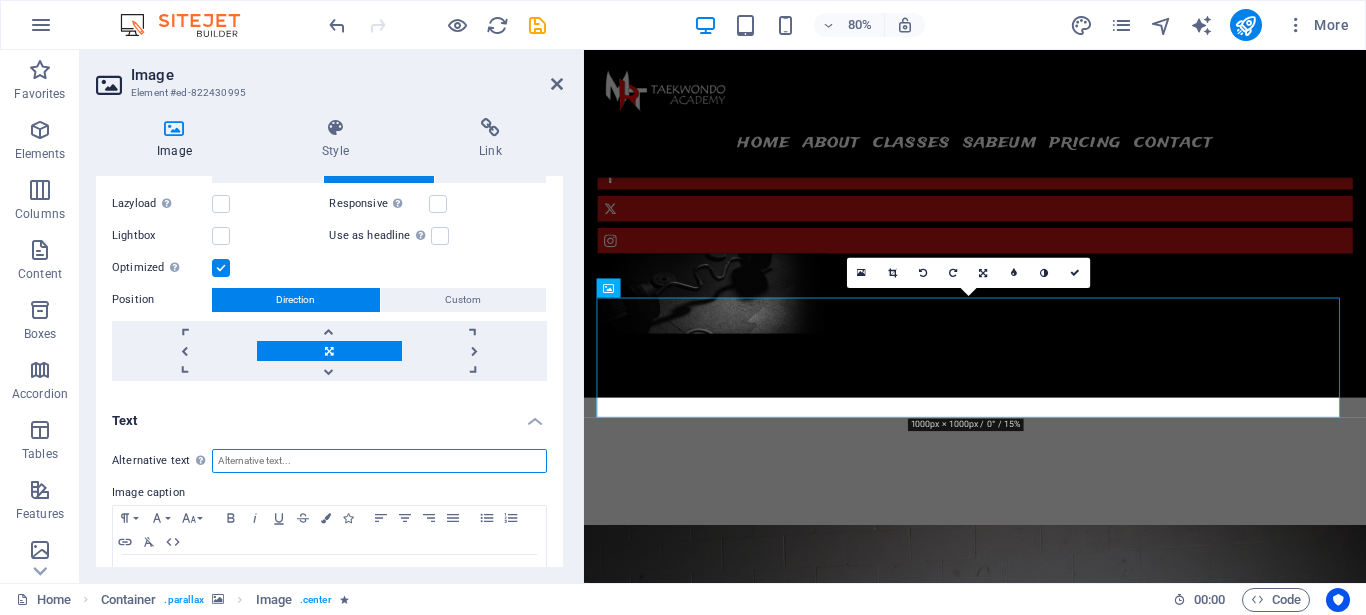 scroll, scrollTop: 463, scrollLeft: 0, axis: vertical 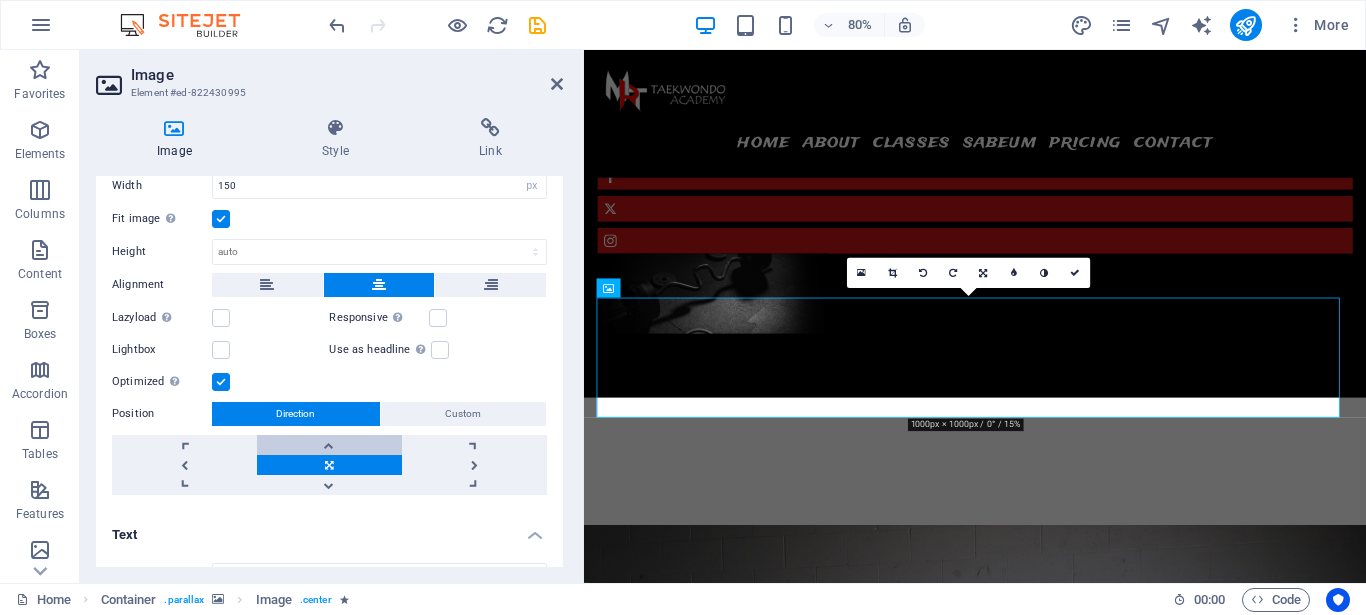 click at bounding box center (329, 445) 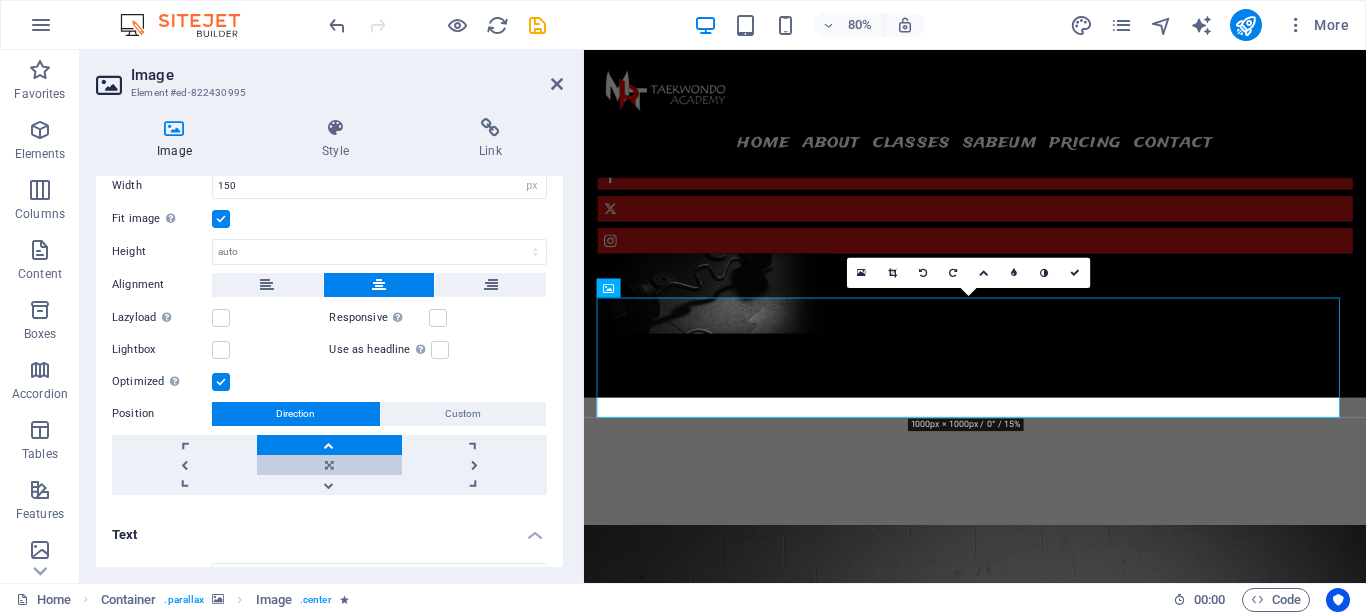 click at bounding box center [329, 465] 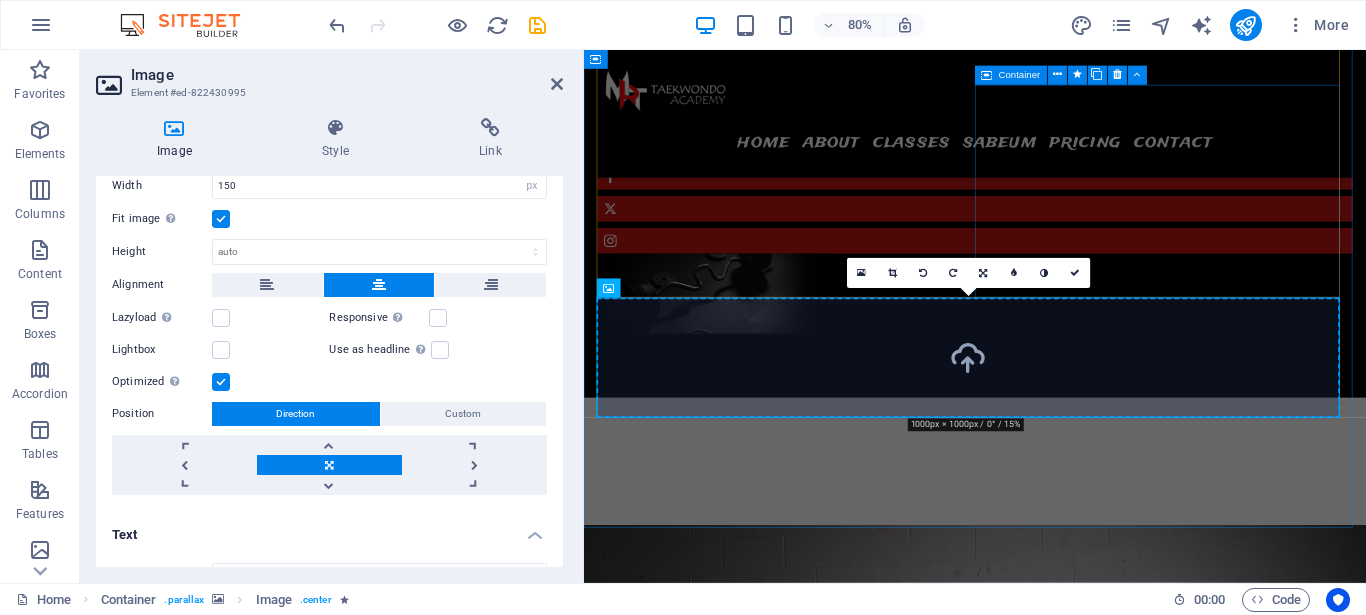 click on "Lorem ipsum dolor Lorem ipsum dolor sit amet, consectetur adipisicing elit. Veritatis, dolorem!" at bounding box center [1072, 2227] 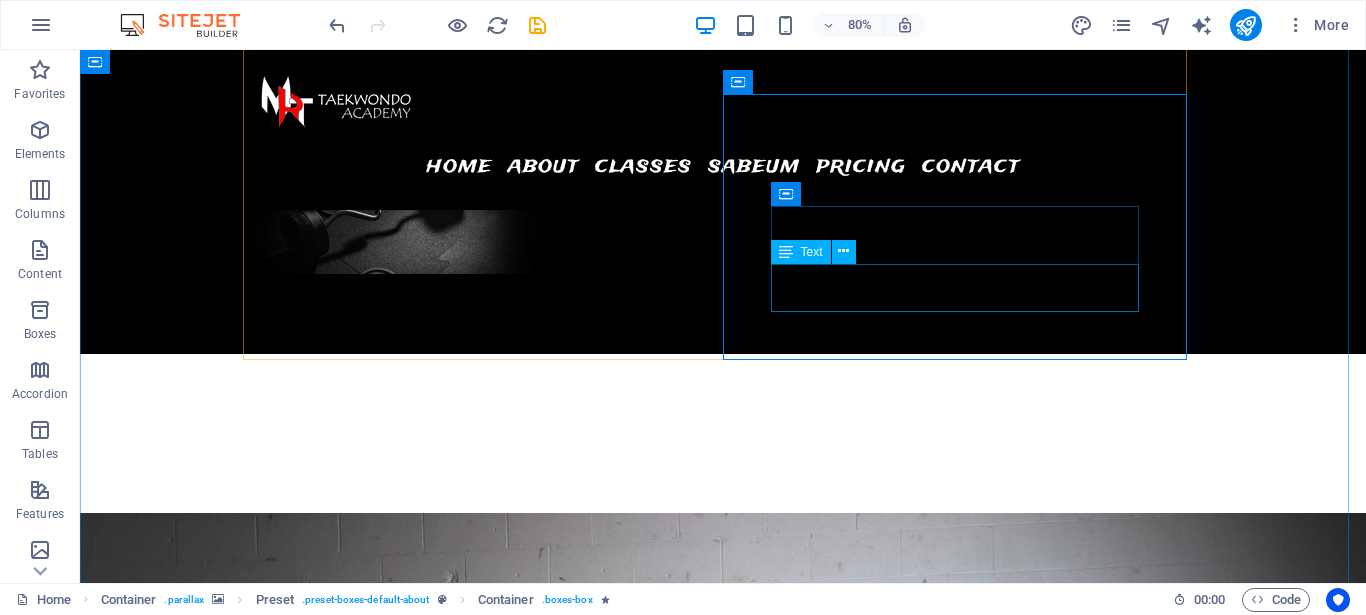 scroll, scrollTop: 1517, scrollLeft: 0, axis: vertical 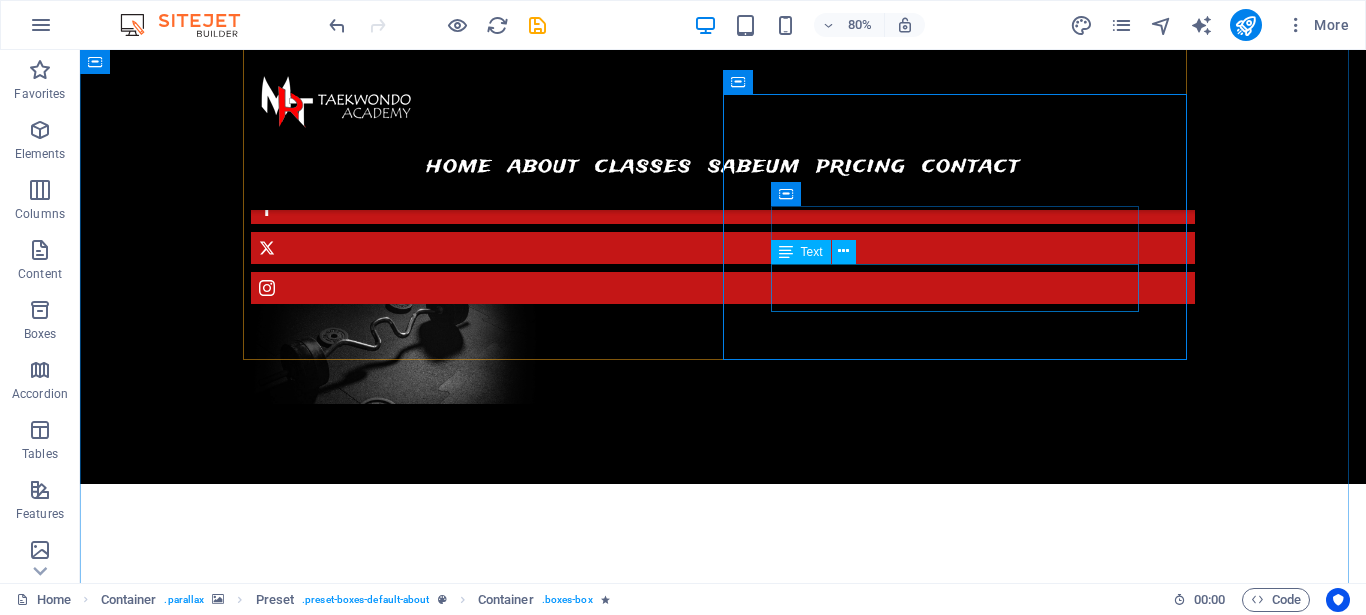 click on "Lorem ipsum dolor sit amet, consectetur adipisicing elit. Veritatis, dolorem!" at bounding box center [723, 2221] 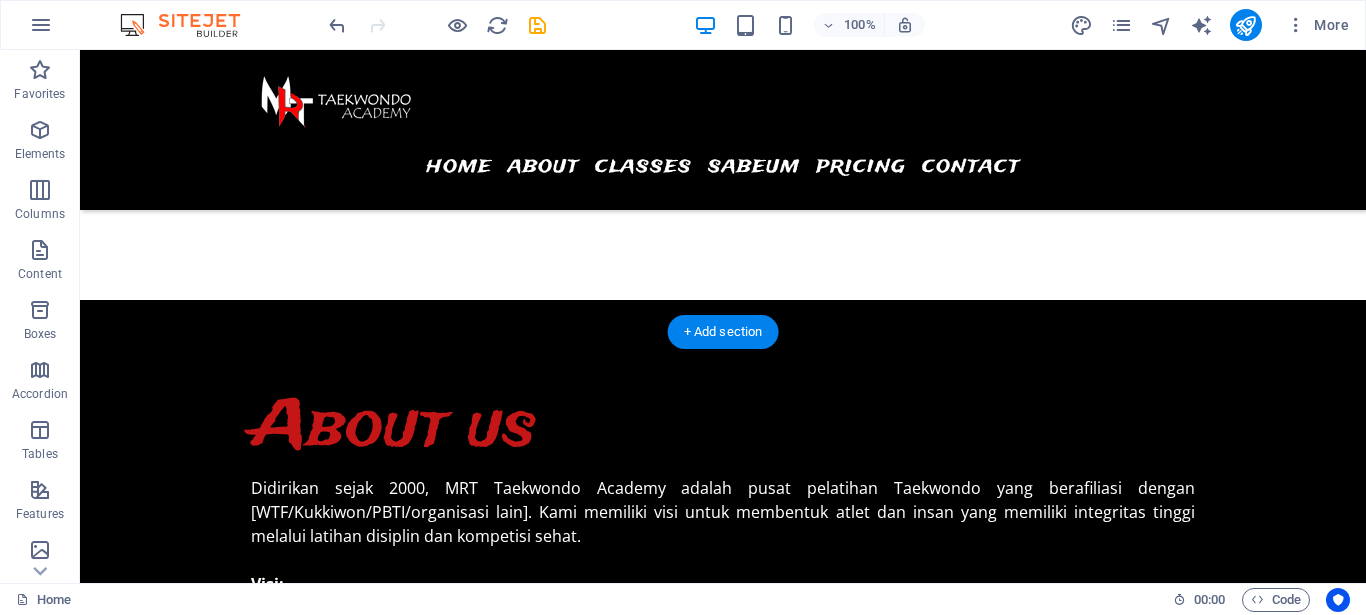 scroll, scrollTop: 1109, scrollLeft: 0, axis: vertical 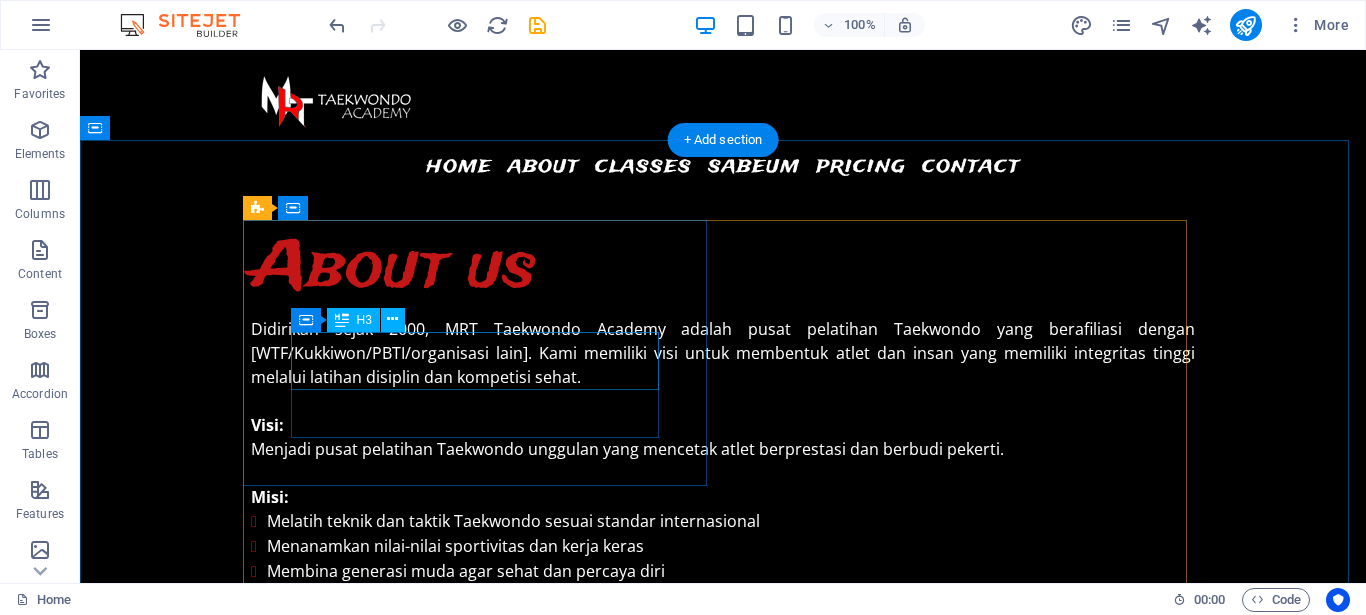 click on "Lorem ipsum dolor" at bounding box center [723, 1838] 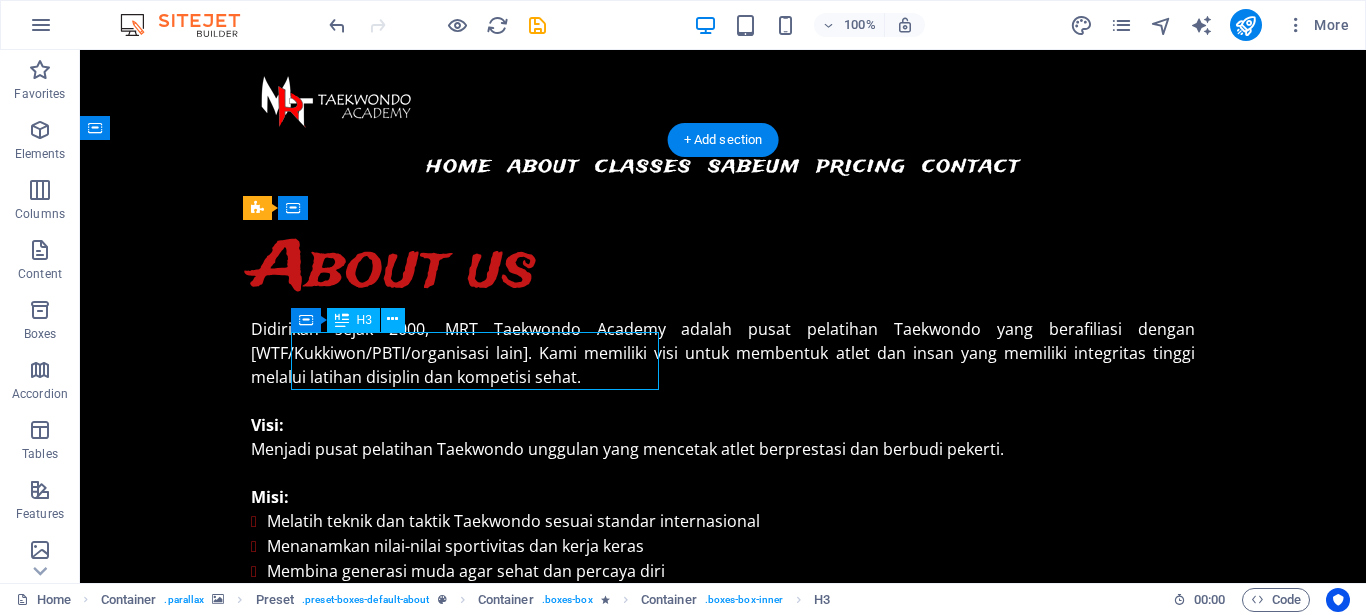 click on "Lorem ipsum dolor" at bounding box center [723, 1838] 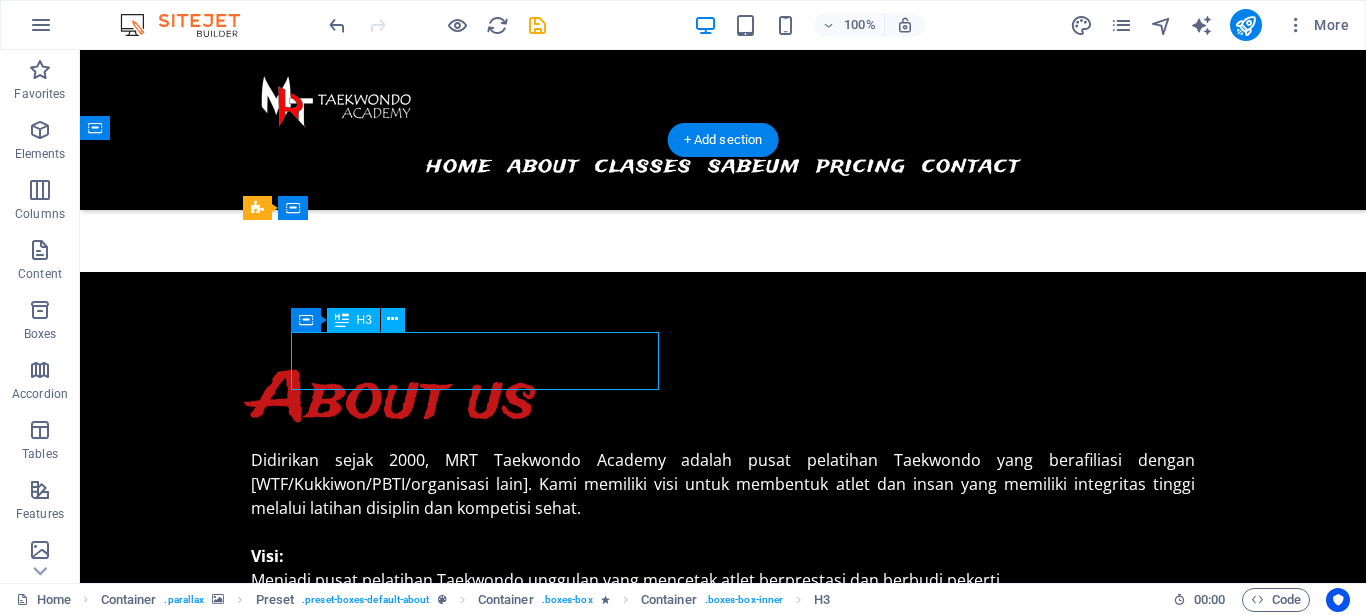 scroll, scrollTop: 1240, scrollLeft: 0, axis: vertical 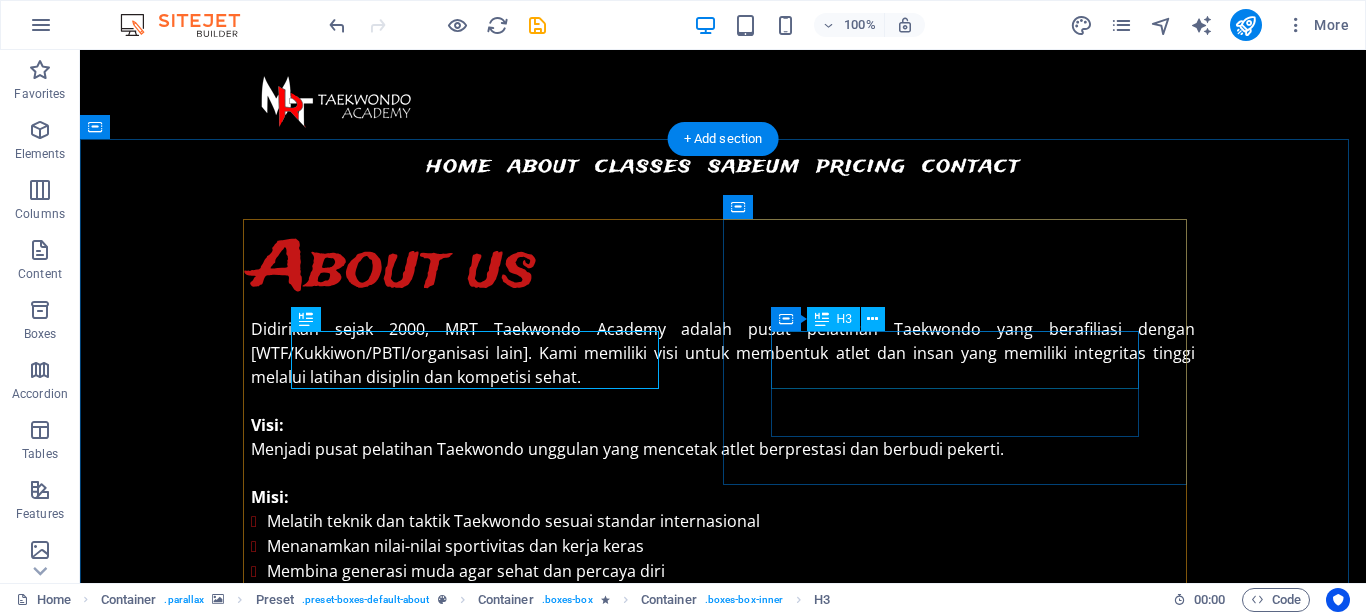 click on "Lorem ipsum dolor" at bounding box center (723, 2088) 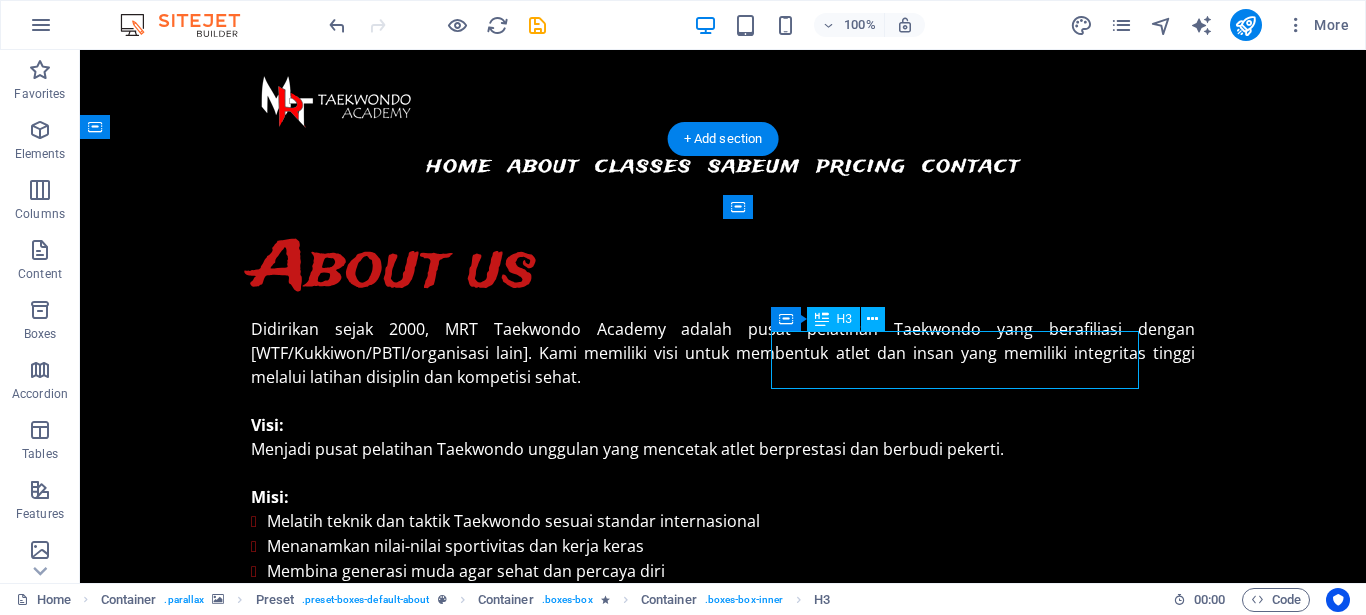 click on "Lorem ipsum dolor" at bounding box center [723, 2088] 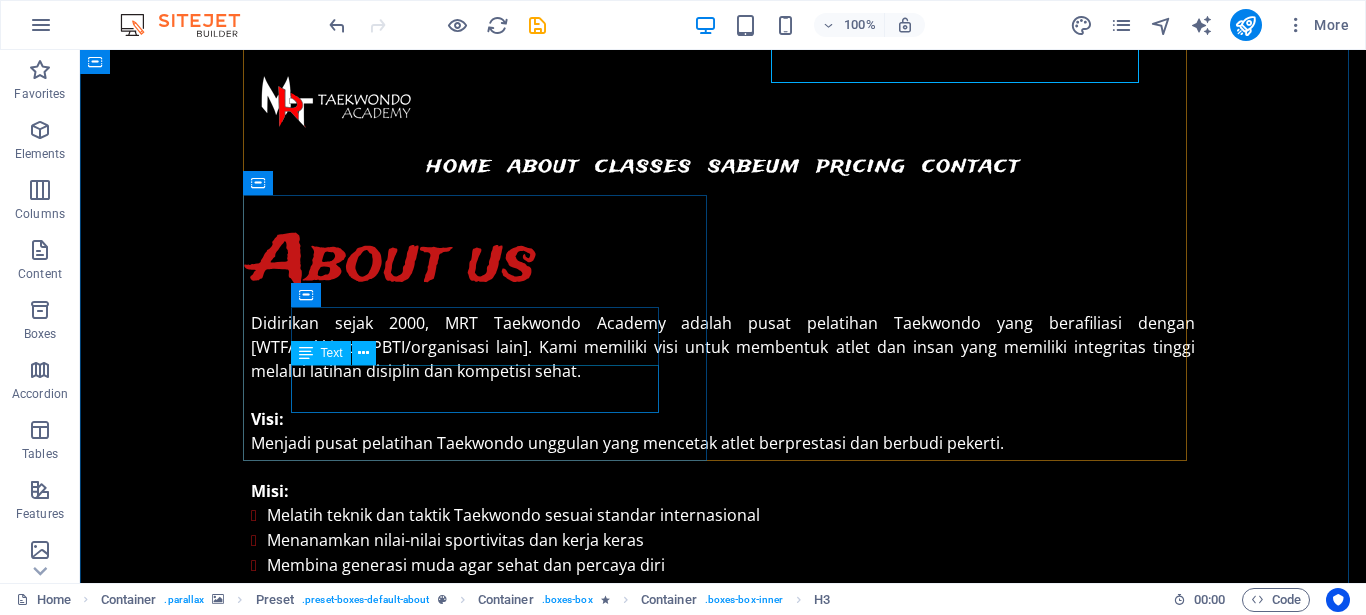 scroll, scrollTop: 1415, scrollLeft: 0, axis: vertical 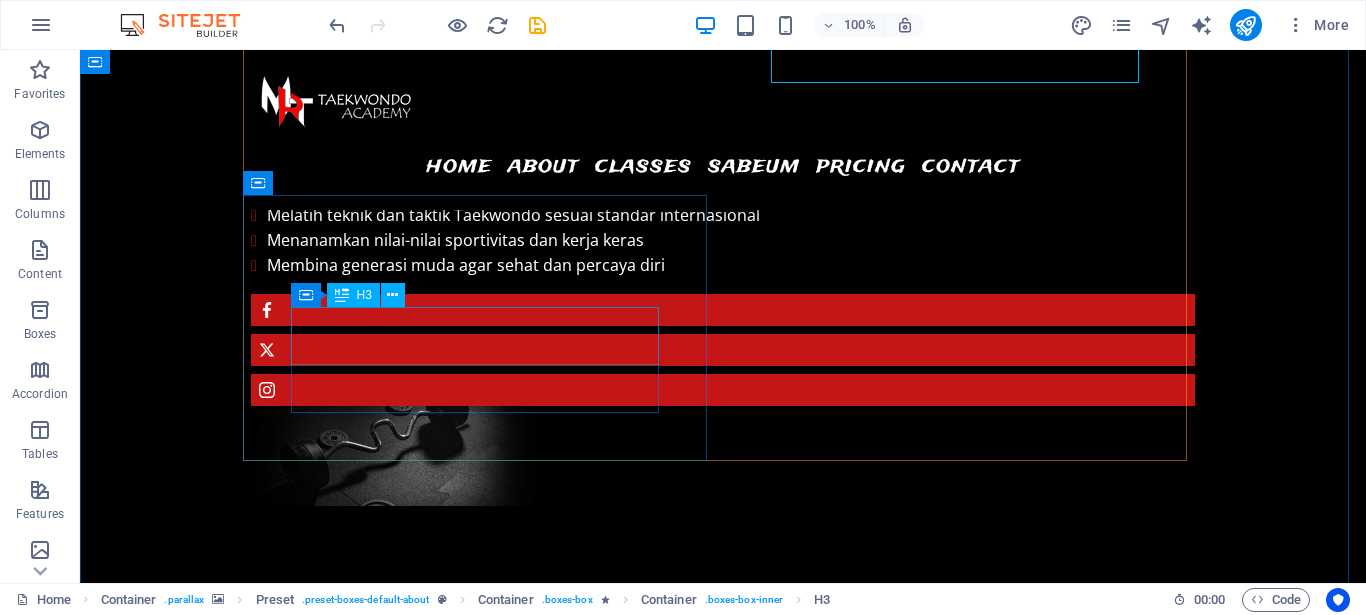 click on "Lorem ipsum dolor" at bounding box center [723, 2032] 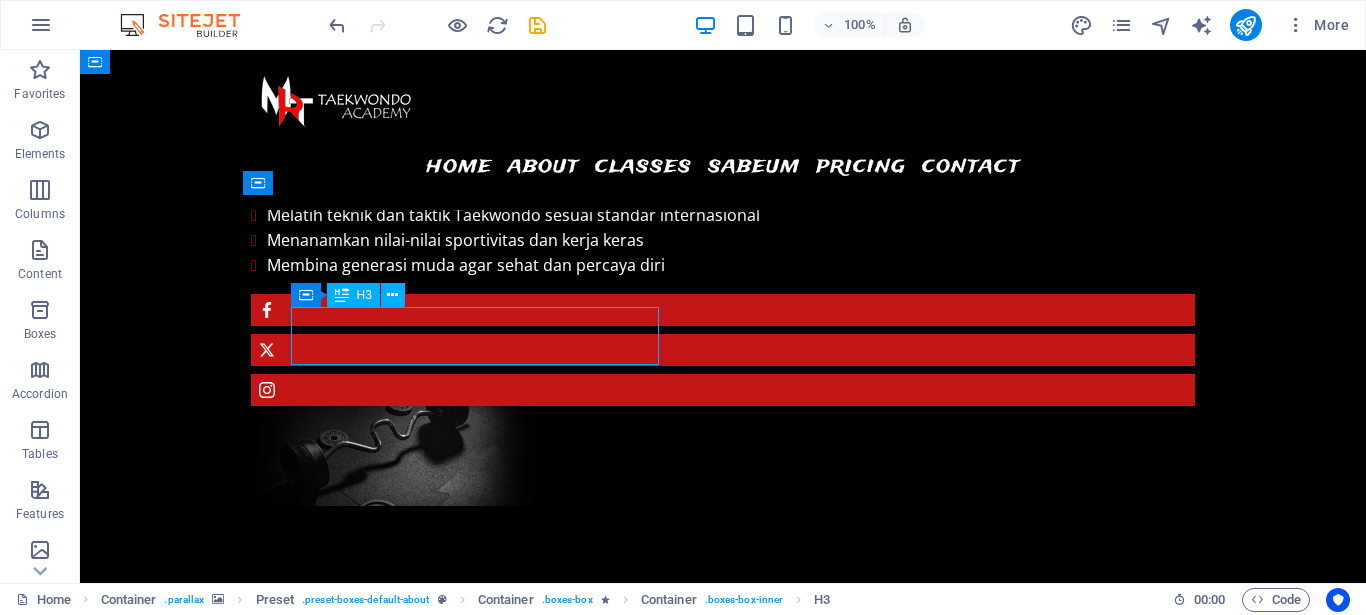 click on "Lorem ipsum dolor" at bounding box center [723, 2032] 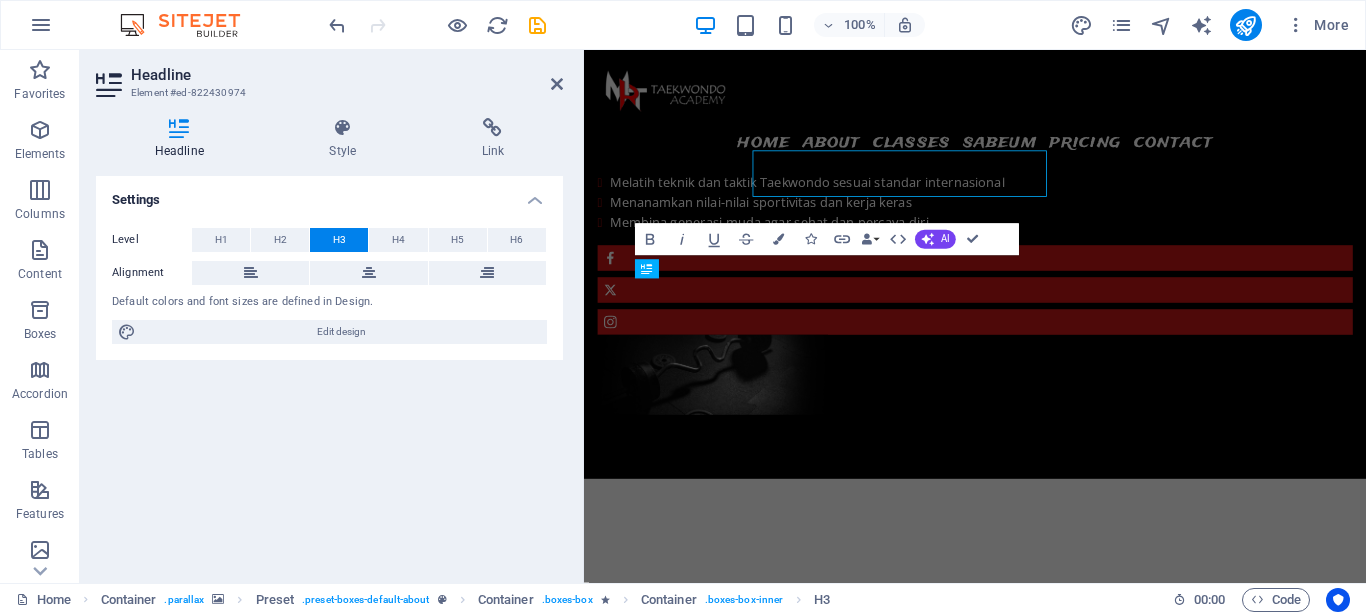 scroll, scrollTop: 1546, scrollLeft: 0, axis: vertical 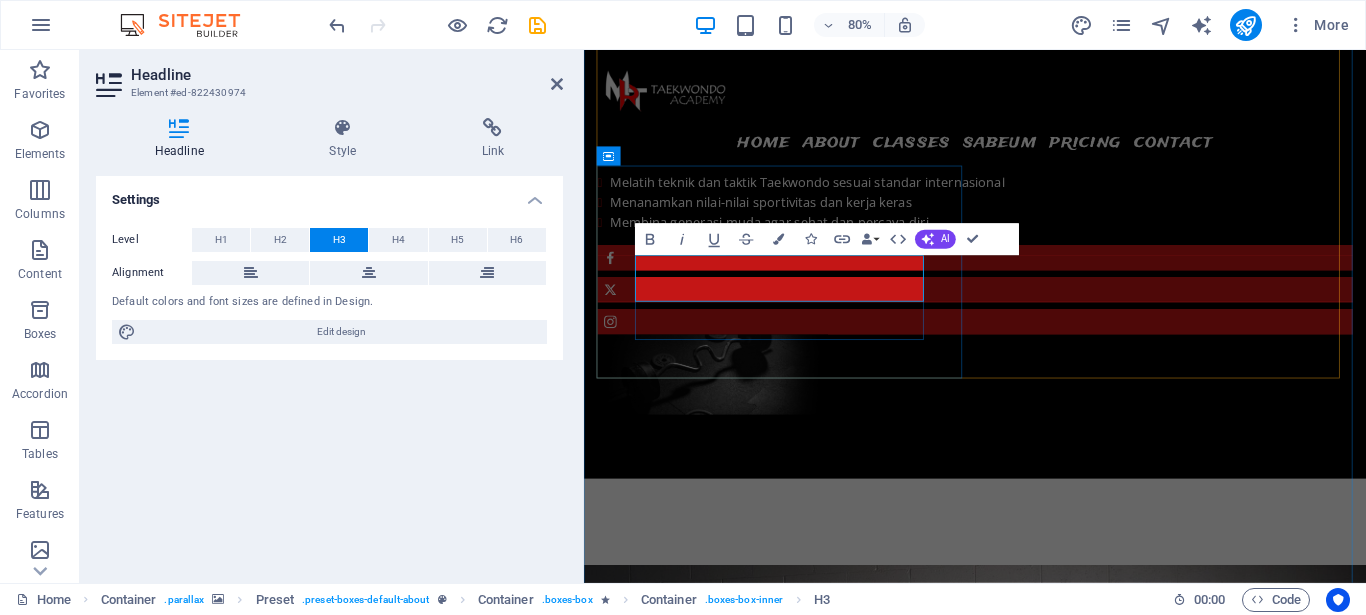 click on "Prestasi tingkat" at bounding box center [1072, 2098] 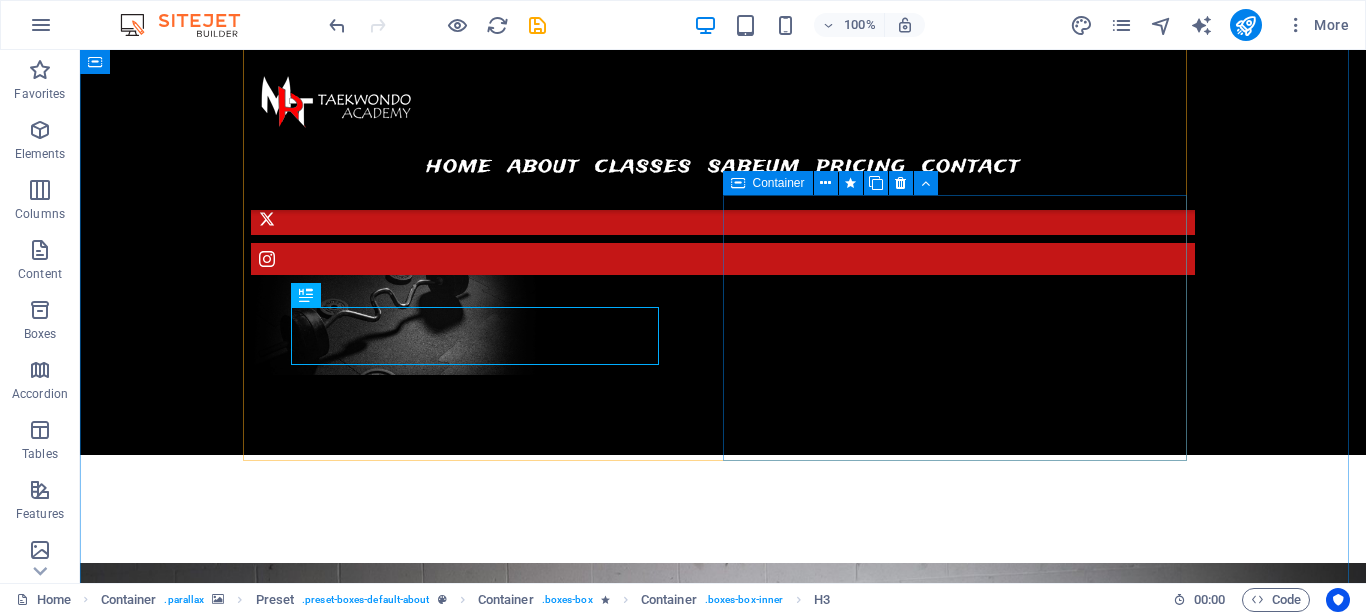 scroll, scrollTop: 1415, scrollLeft: 0, axis: vertical 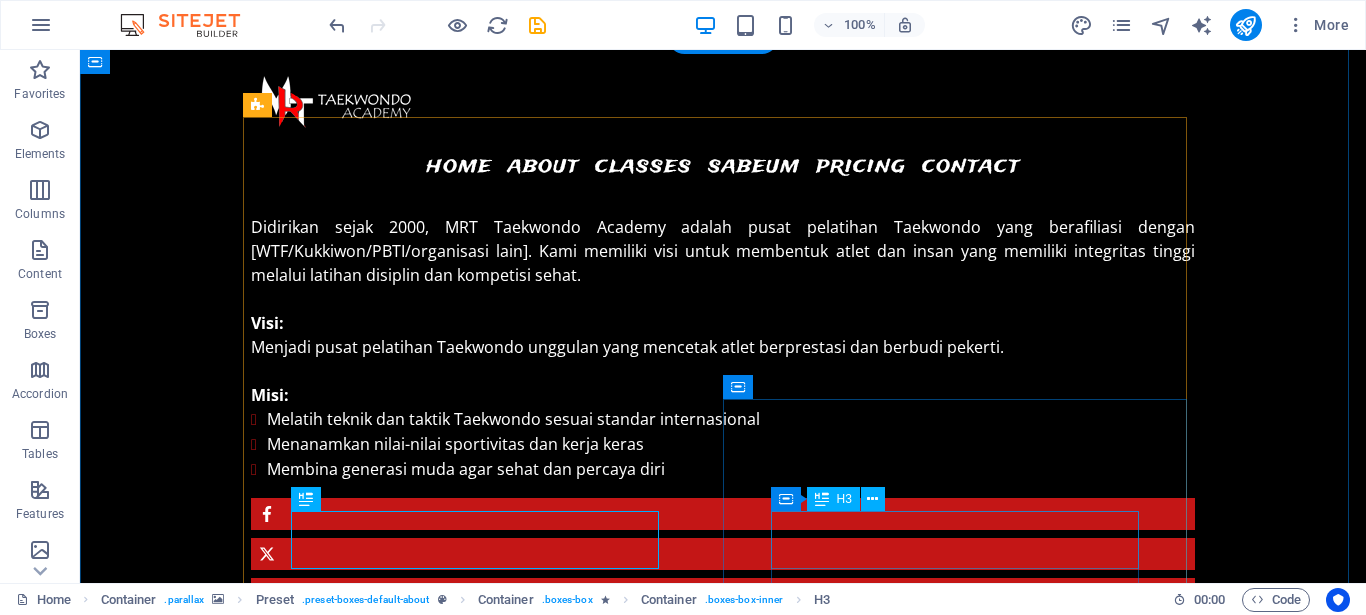 click on "Lorem ipsum dolor" at bounding box center (723, 2486) 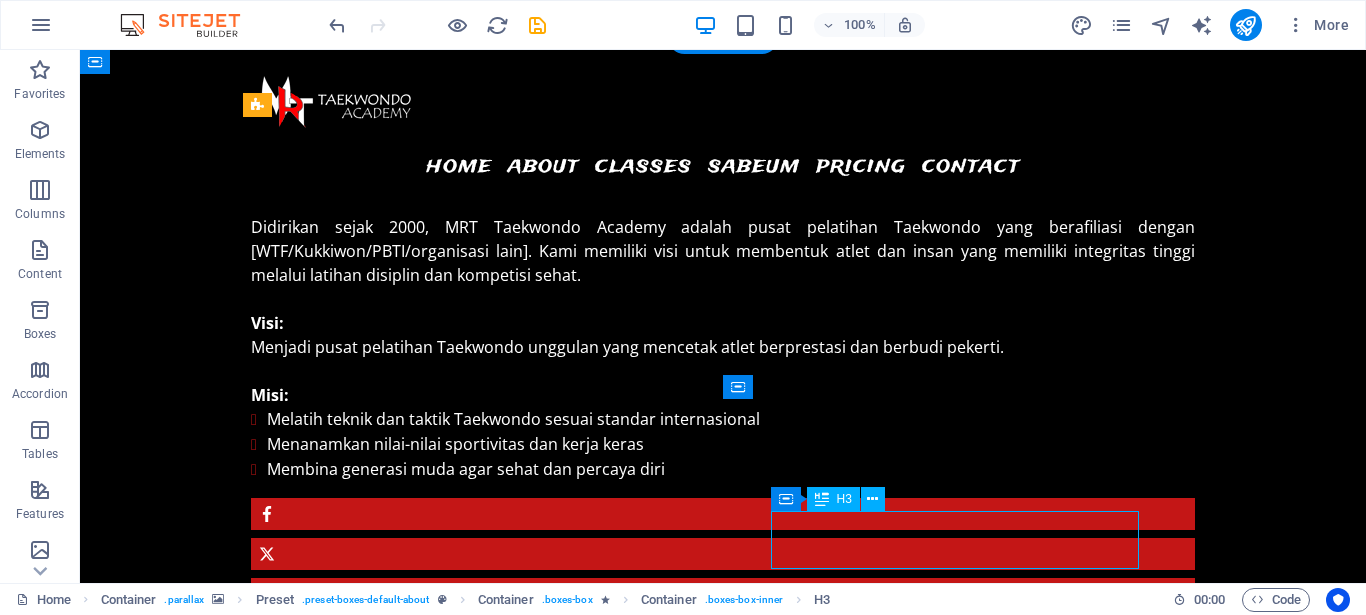 click on "Lorem ipsum dolor" at bounding box center (723, 2486) 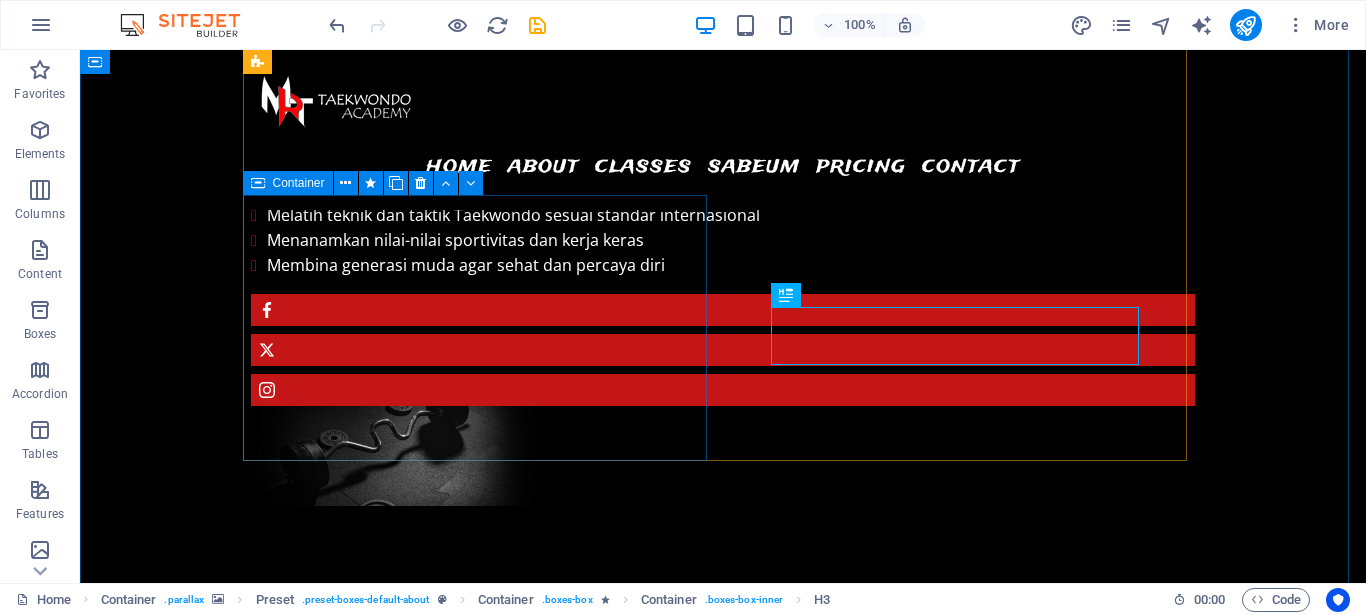 scroll, scrollTop: 1211, scrollLeft: 0, axis: vertical 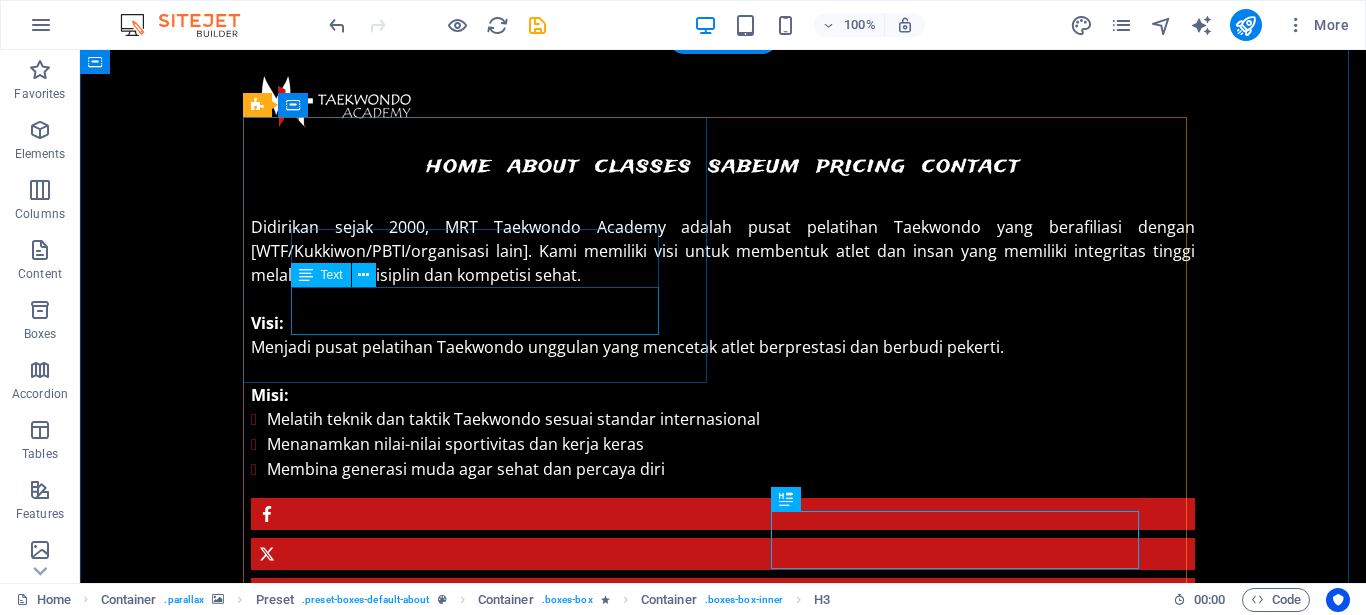 click on "Lorem ipsum dolor sit amet, consectetur adipisicing elit. Veritatis, dolorem!" at bounding box center [723, 1777] 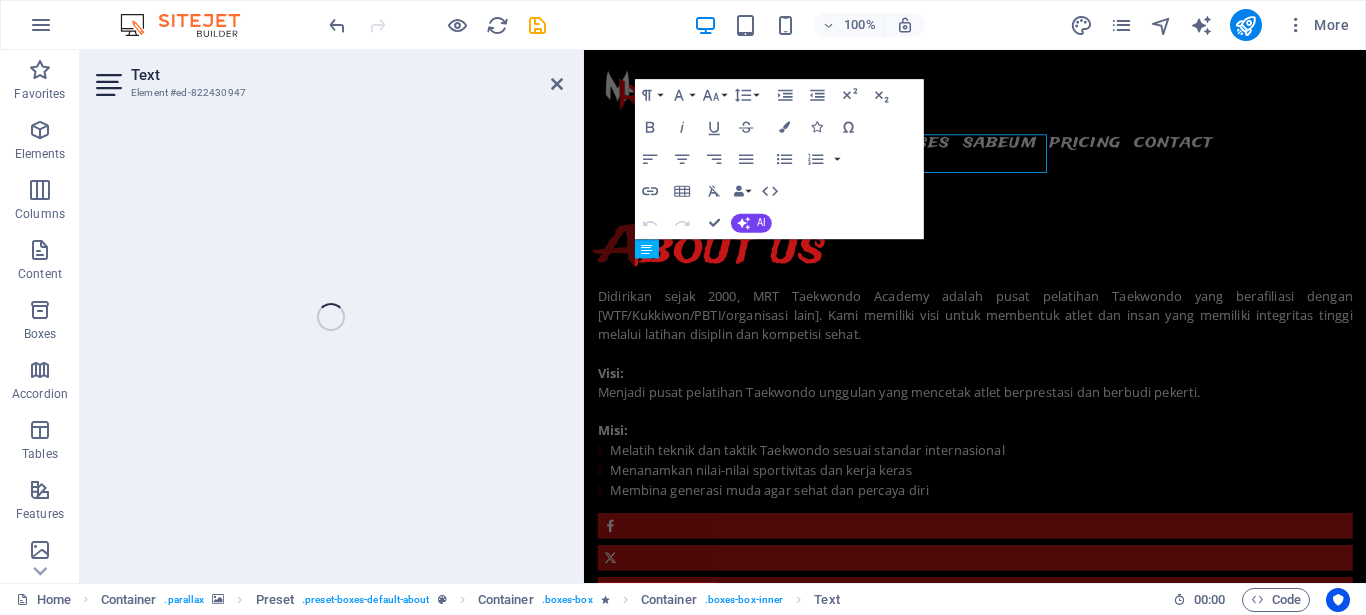 scroll, scrollTop: 1342, scrollLeft: 0, axis: vertical 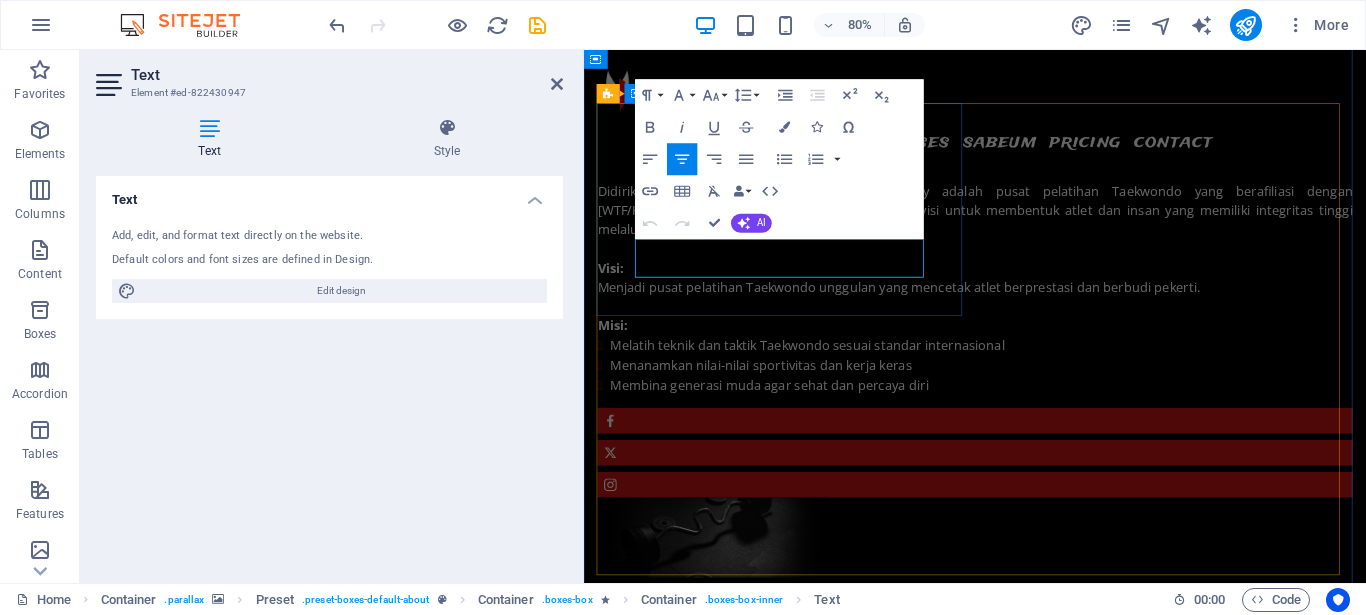 click on "Lorem ipsum dolor sit amet, consectetur adipisicing elit. Veritatis, dolorem!" at bounding box center (1072, 1864) 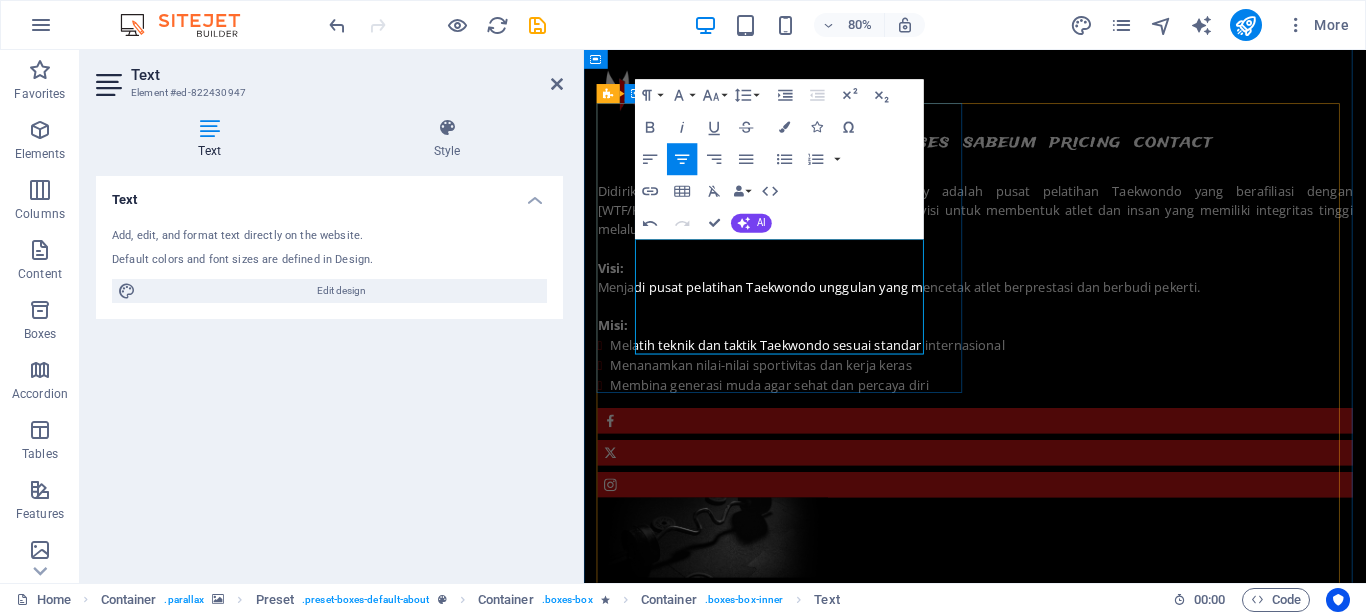 click on "Pelatih kami telah memiliki lisensi nasional maupun internasional dari organisasi resmi seperti Kukkiwon dan PBTI. Mereka berpengalaman membina atlet dari level pemula hingga profesional. Pelatihan diberikan secara sistematis dan aman." at bounding box center (1072, 1936) 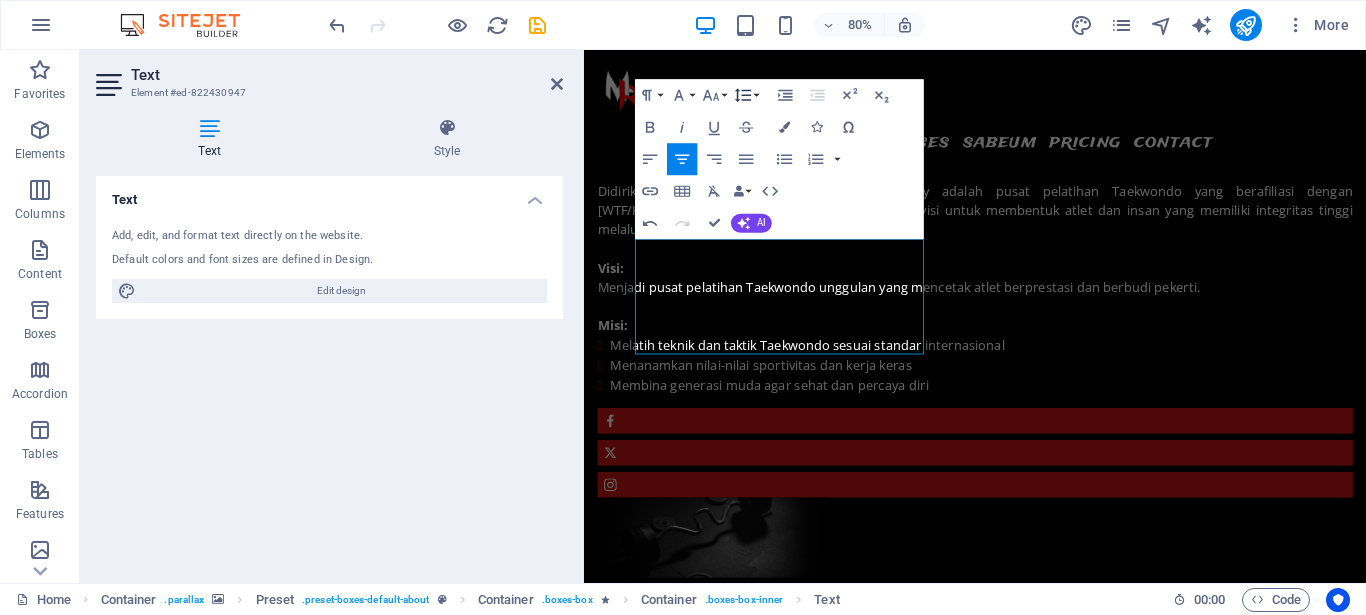 click on "Line Height" at bounding box center (746, 96) 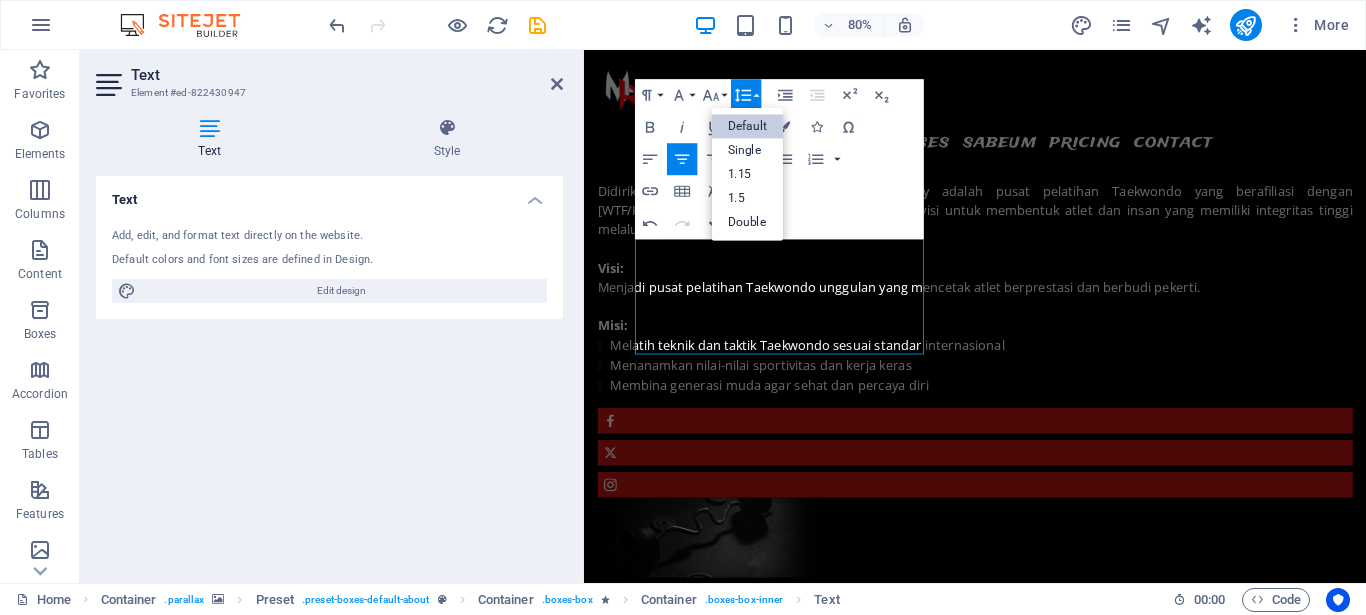 scroll, scrollTop: 0, scrollLeft: 0, axis: both 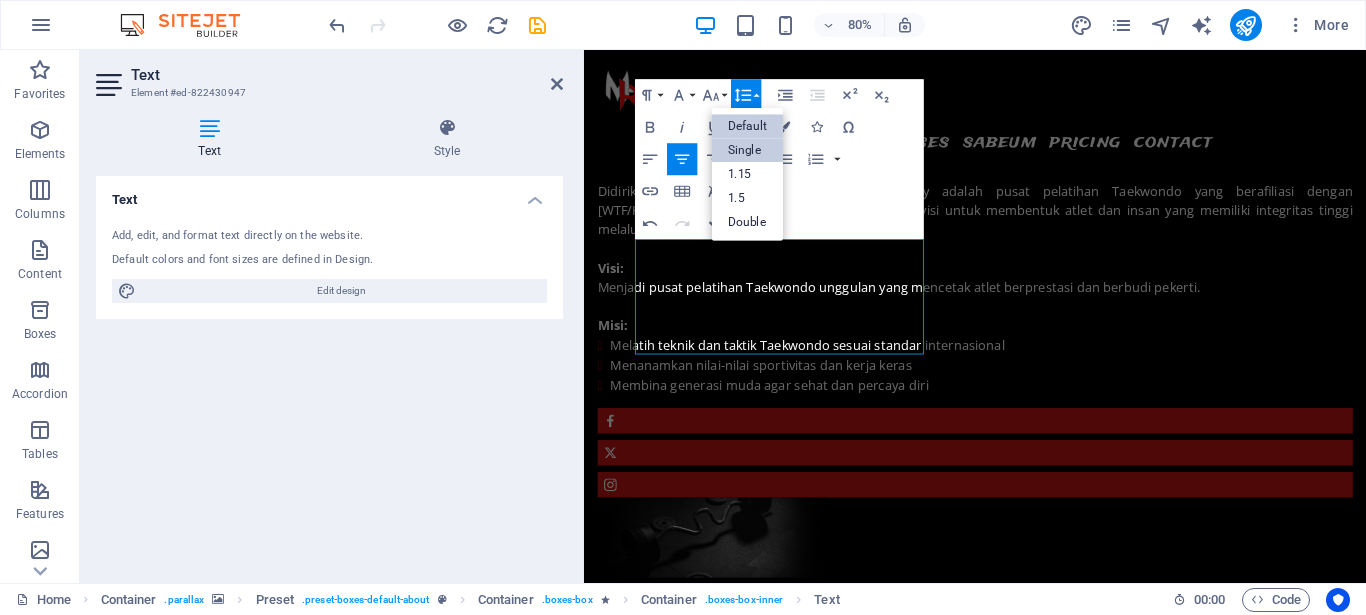 click on "Single" at bounding box center [747, 151] 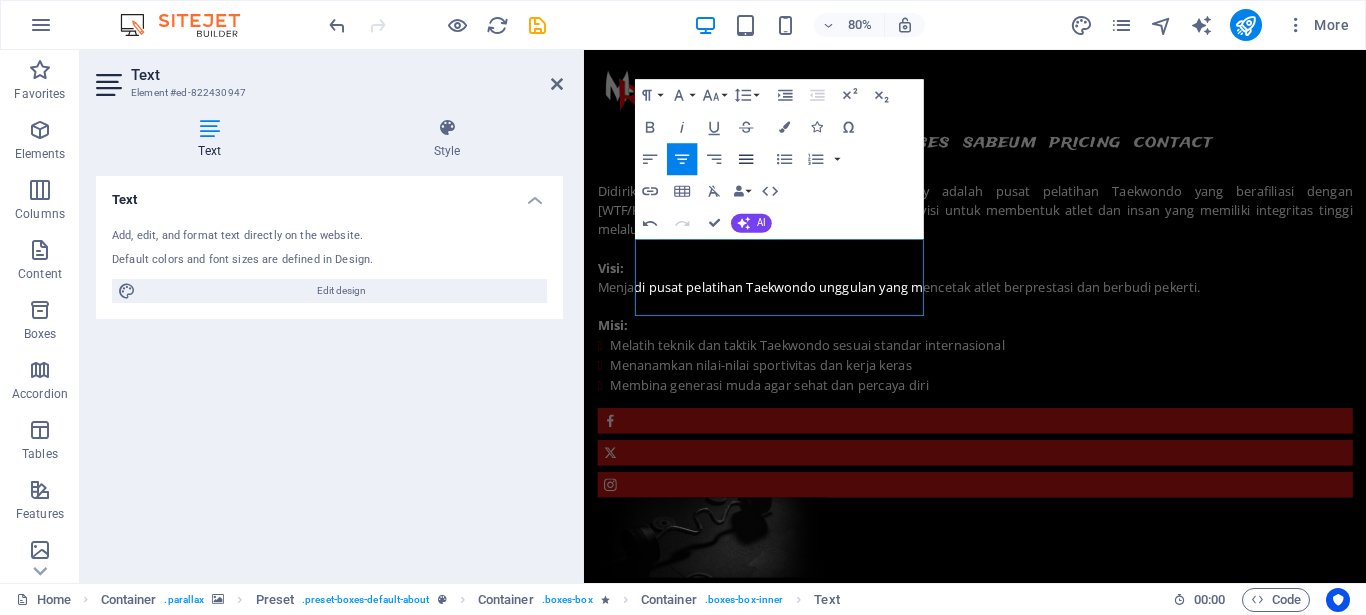 click 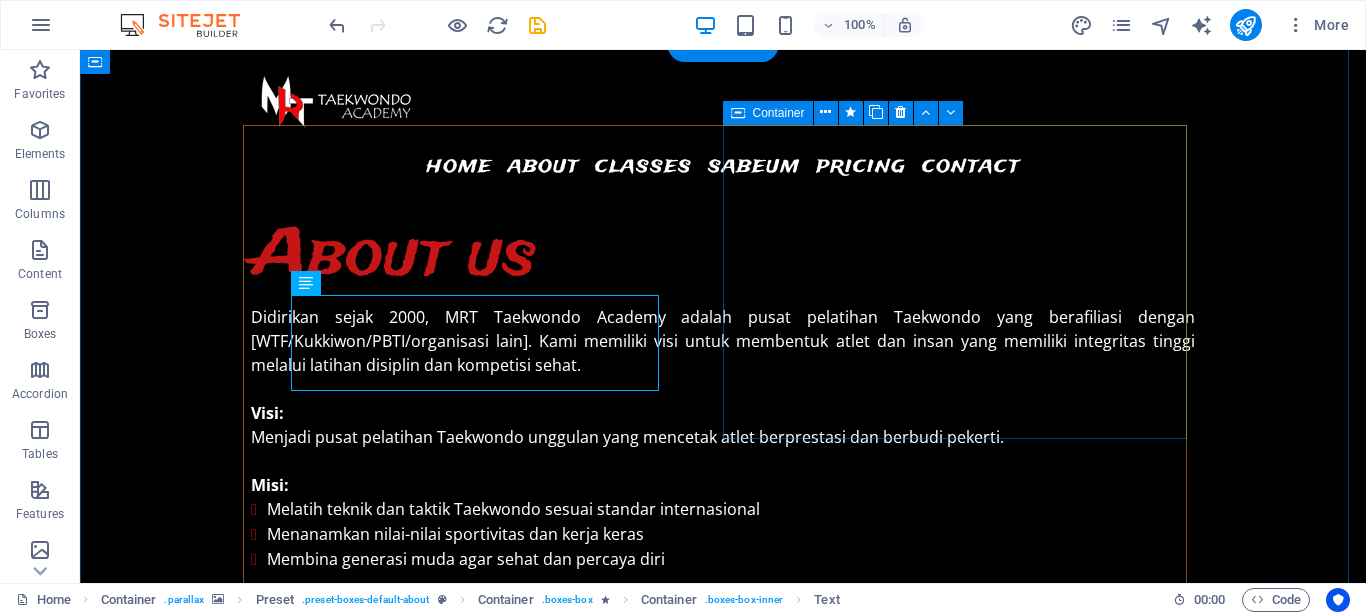 scroll, scrollTop: 1211, scrollLeft: 0, axis: vertical 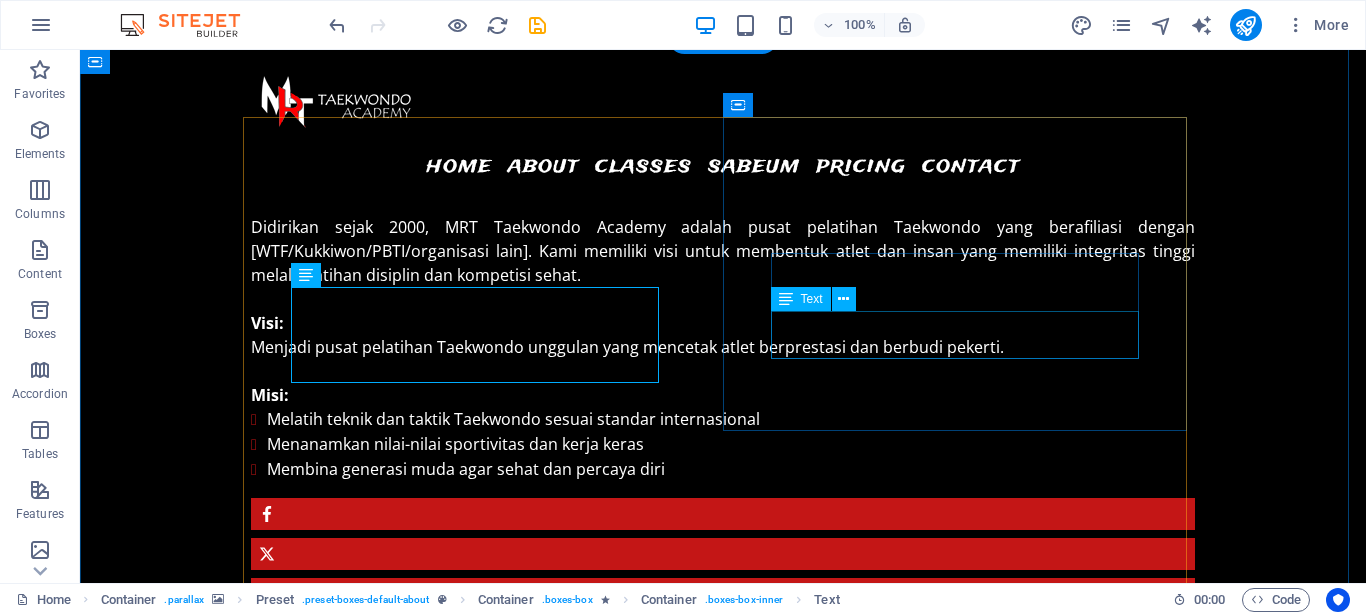 click on "Lorem ipsum dolor sit amet, consectetur adipisicing elit. Veritatis, dolorem!" at bounding box center [723, 2075] 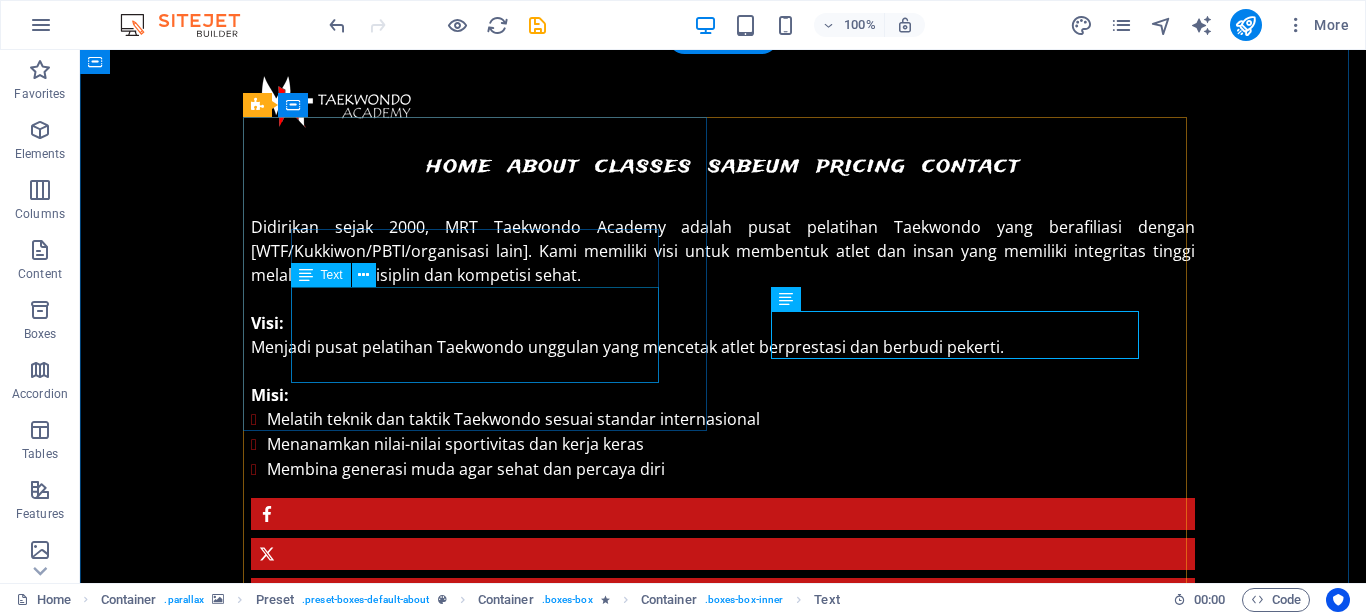 click on "Pelatih kami telah memiliki lisensi nasional maupun internasional dari organisasi resmi seperti Kukkiwon dan PBTI. Mereka berpengalaman membina atlet dari level pemula hingga profesional. Pelatihan diberikan secara sistematis dan aman." at bounding box center [723, 1813] 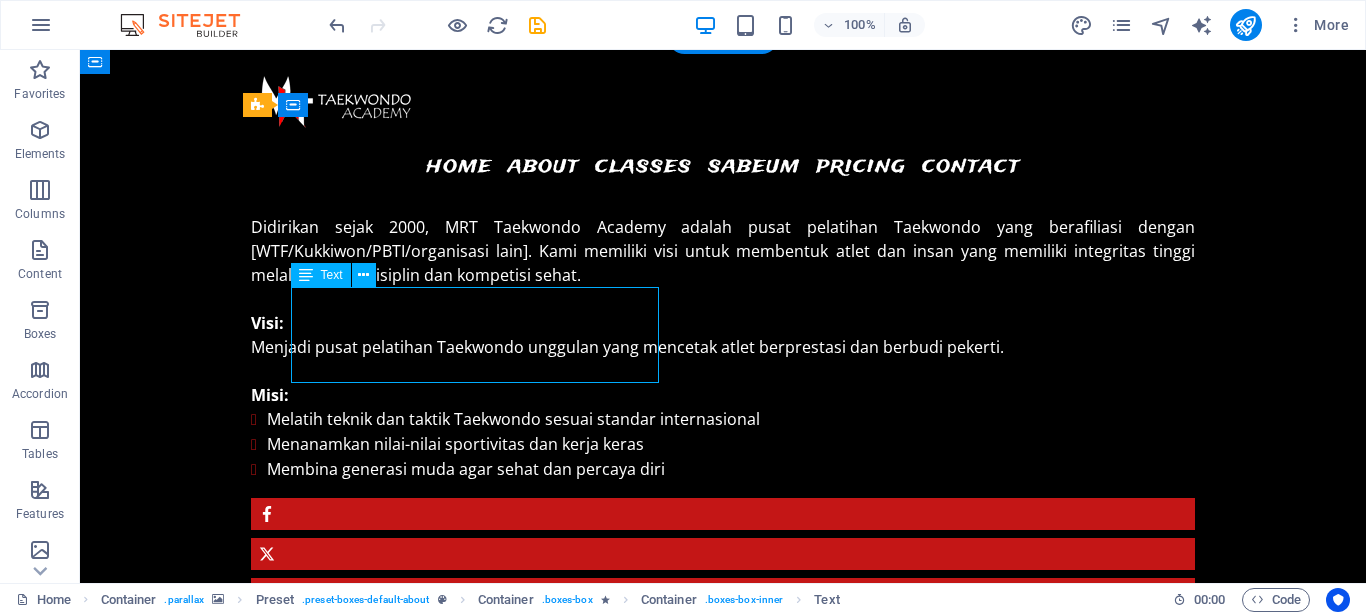 click on "Pelatih kami telah memiliki lisensi nasional maupun internasional dari organisasi resmi seperti Kukkiwon dan PBTI. Mereka berpengalaman membina atlet dari level pemula hingga profesional. Pelatihan diberikan secara sistematis dan aman." at bounding box center (723, 1813) 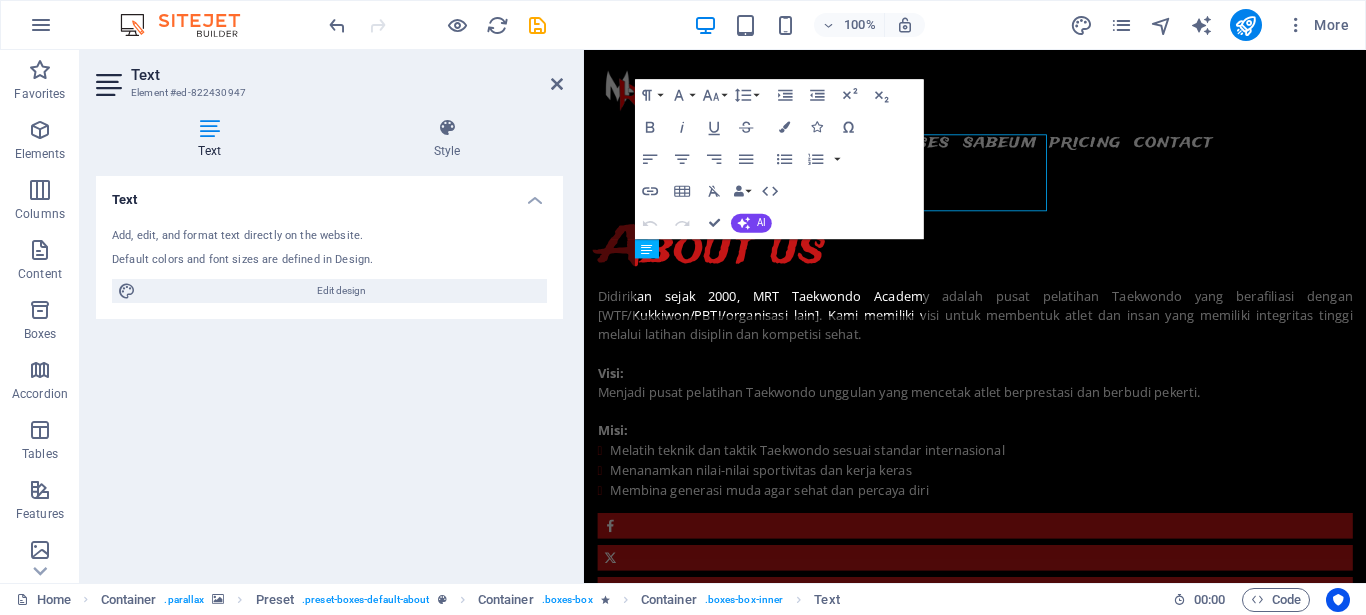scroll, scrollTop: 1342, scrollLeft: 0, axis: vertical 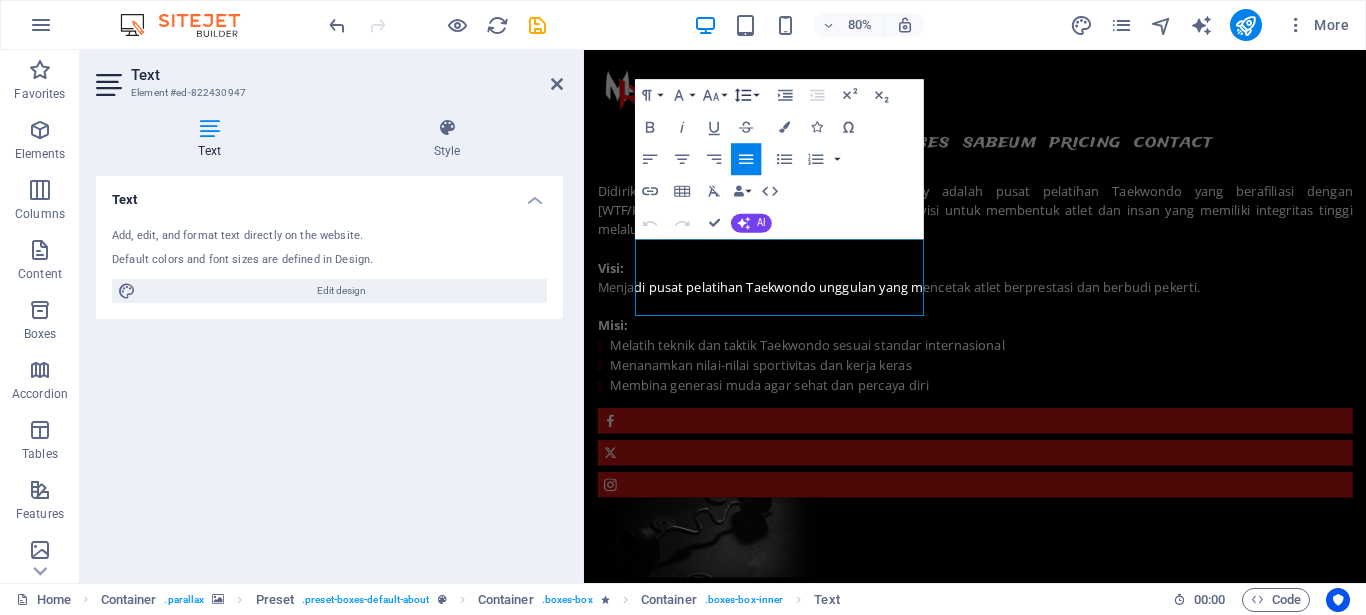 click on "Line Height" at bounding box center [746, 96] 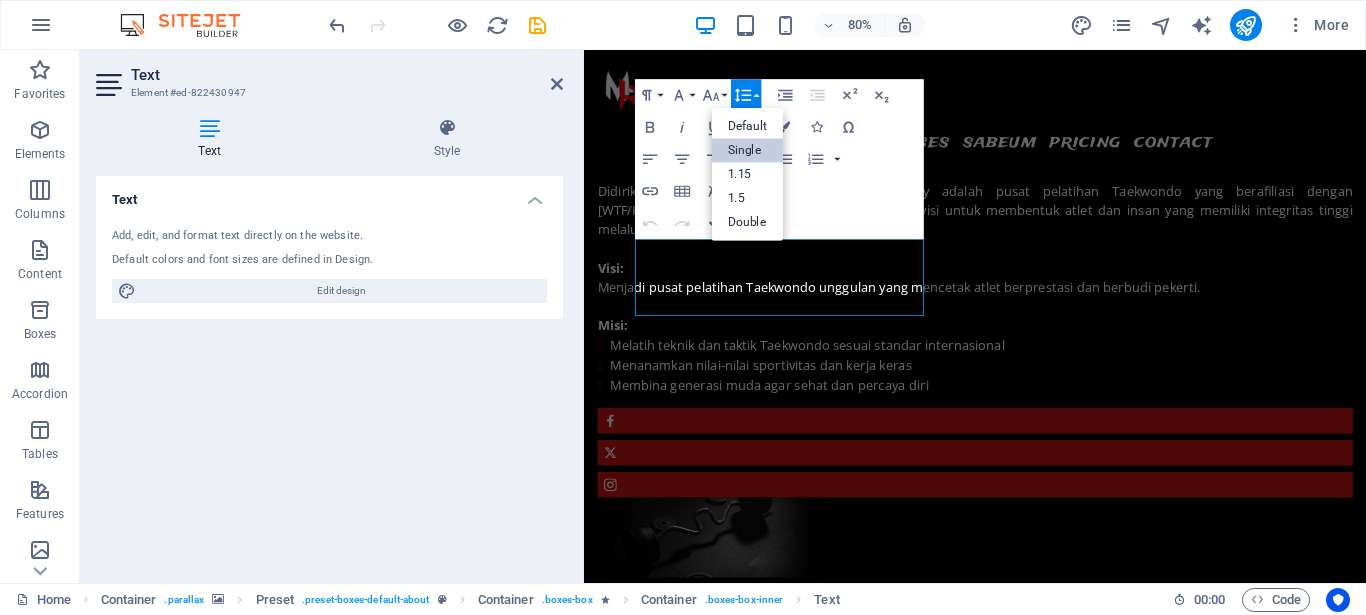 scroll, scrollTop: 0, scrollLeft: 0, axis: both 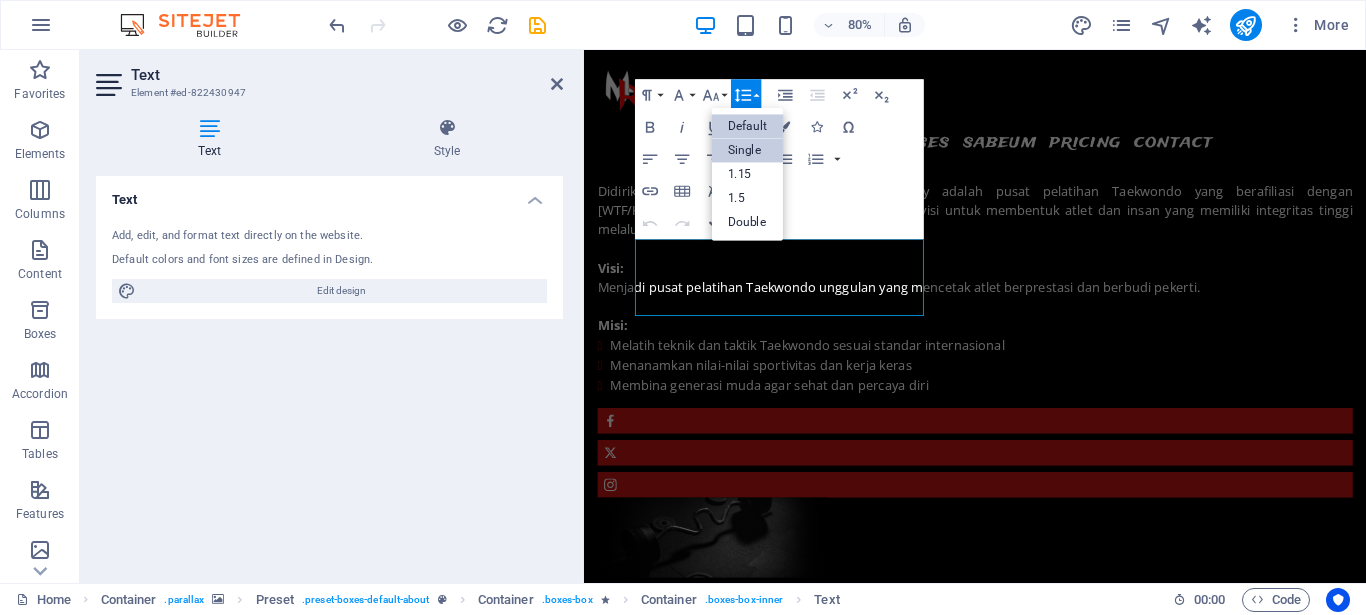 click on "Default" at bounding box center [747, 127] 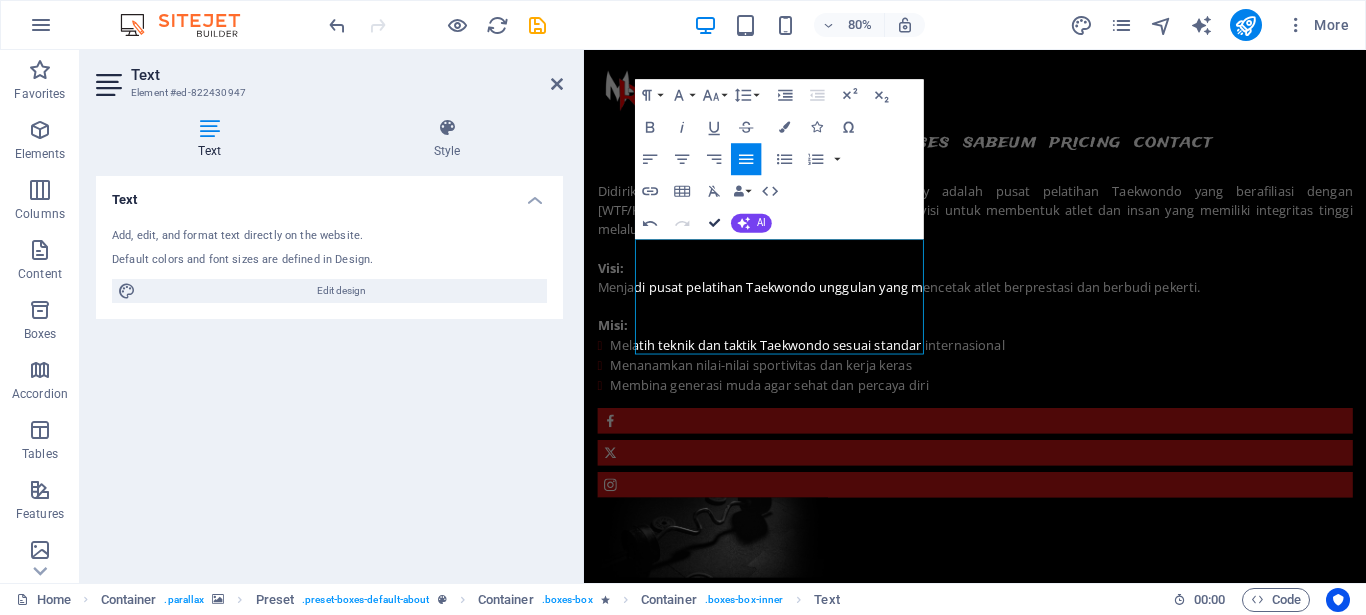 scroll, scrollTop: 1211, scrollLeft: 0, axis: vertical 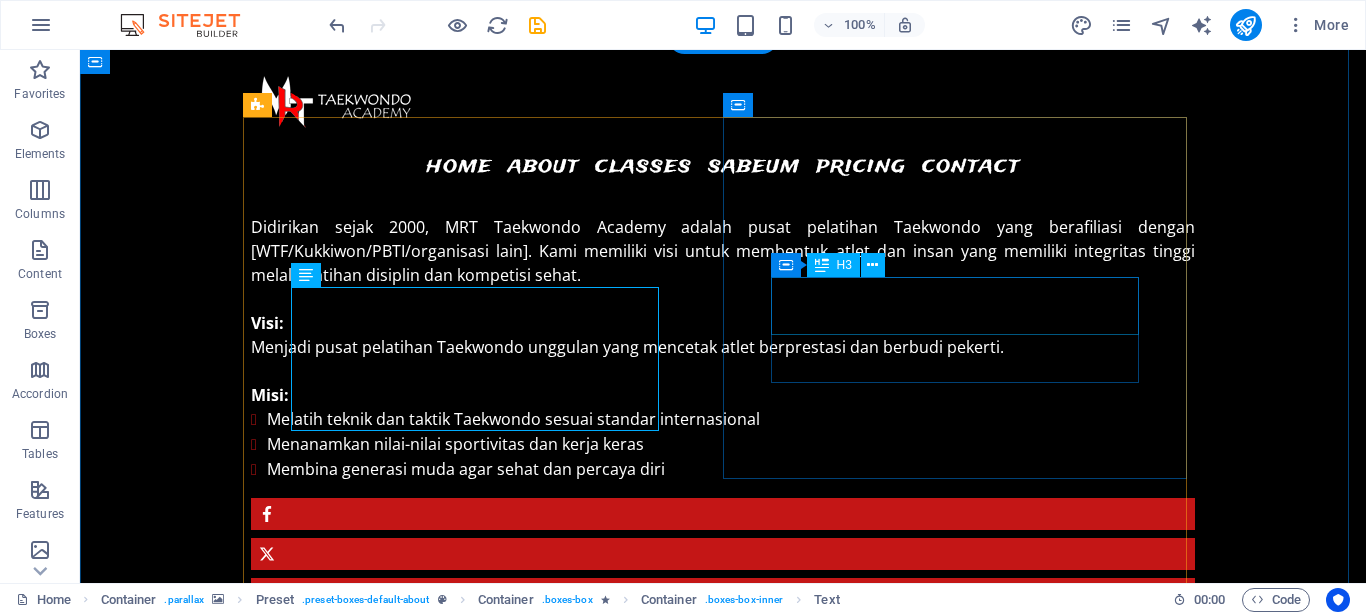 click on "Latihan untuk semua usia" at bounding box center [723, 2082] 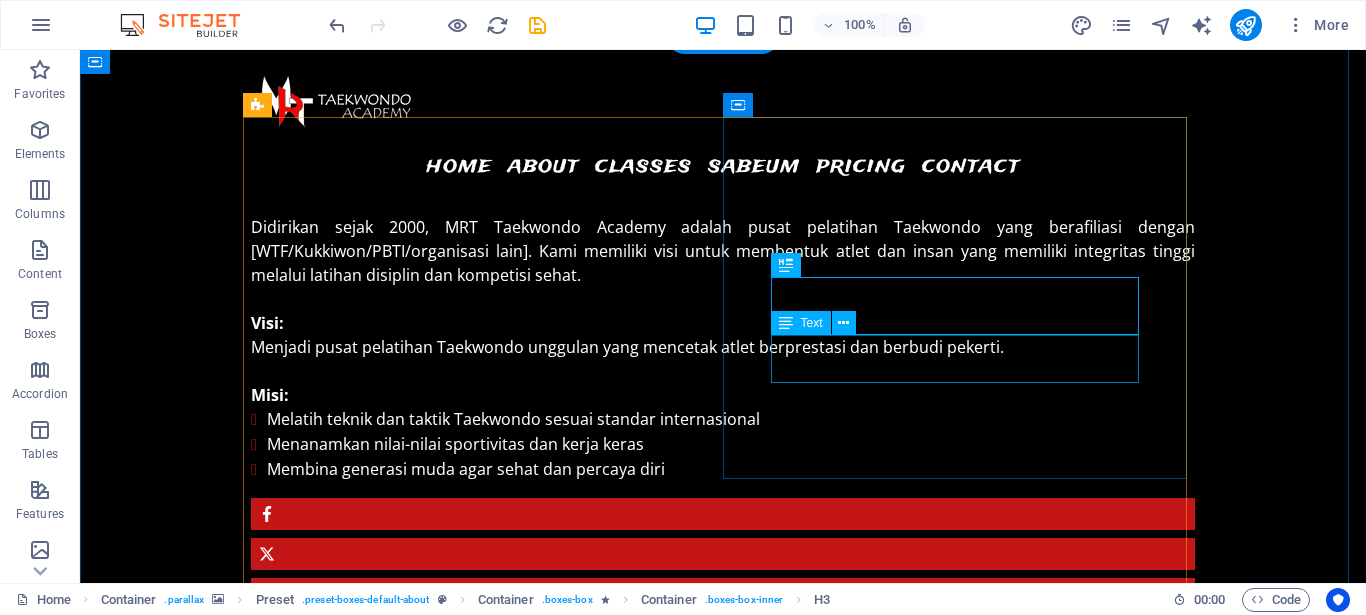 click on "Lorem ipsum dolor sit amet, consectetur adipisicing elit. Veritatis, dolorem!" at bounding box center (723, 2123) 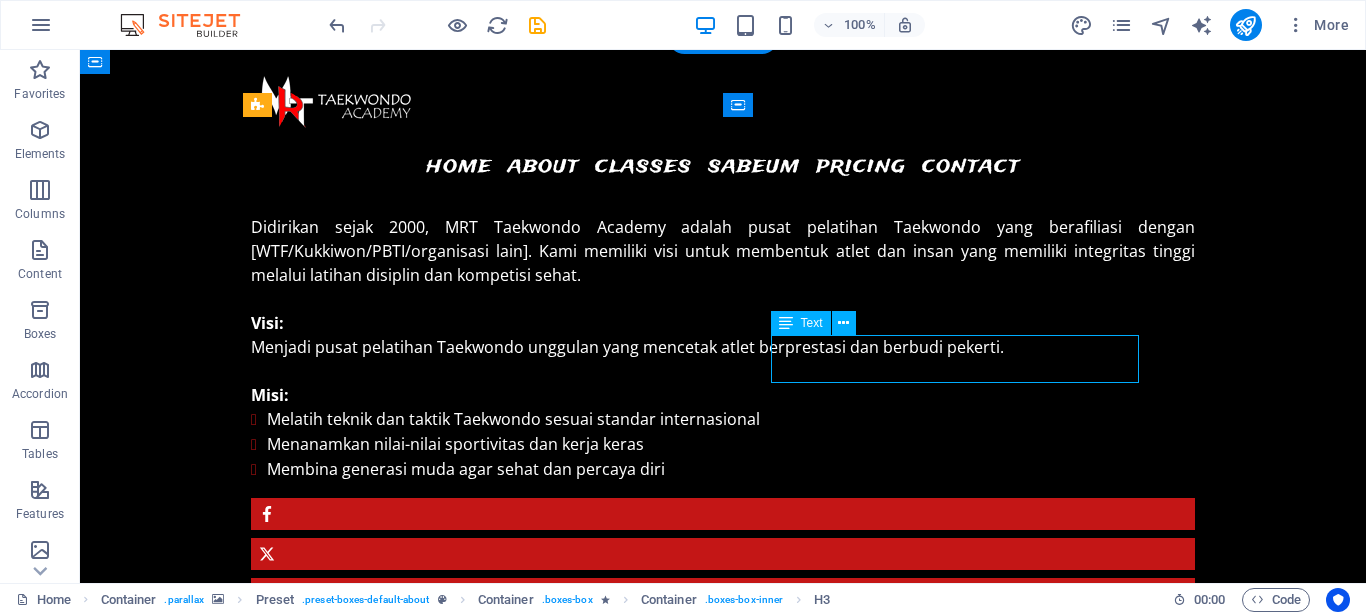 click on "Lorem ipsum dolor sit amet, consectetur adipisicing elit. Veritatis, dolorem!" at bounding box center (723, 2123) 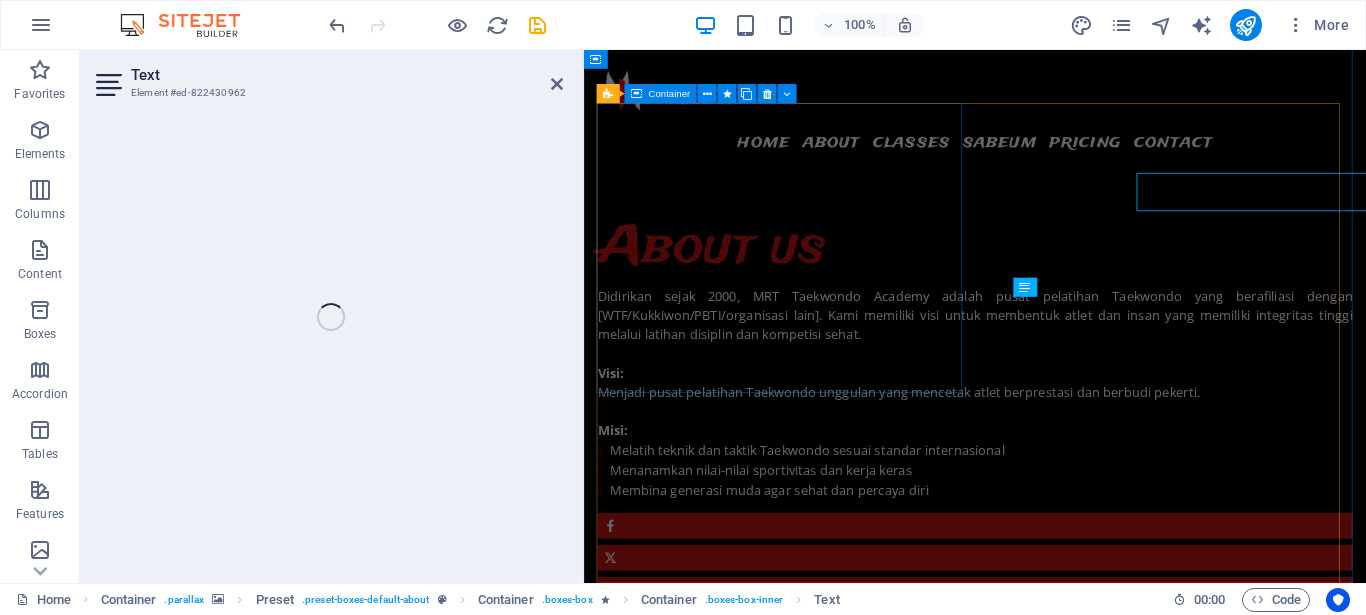 scroll, scrollTop: 1342, scrollLeft: 0, axis: vertical 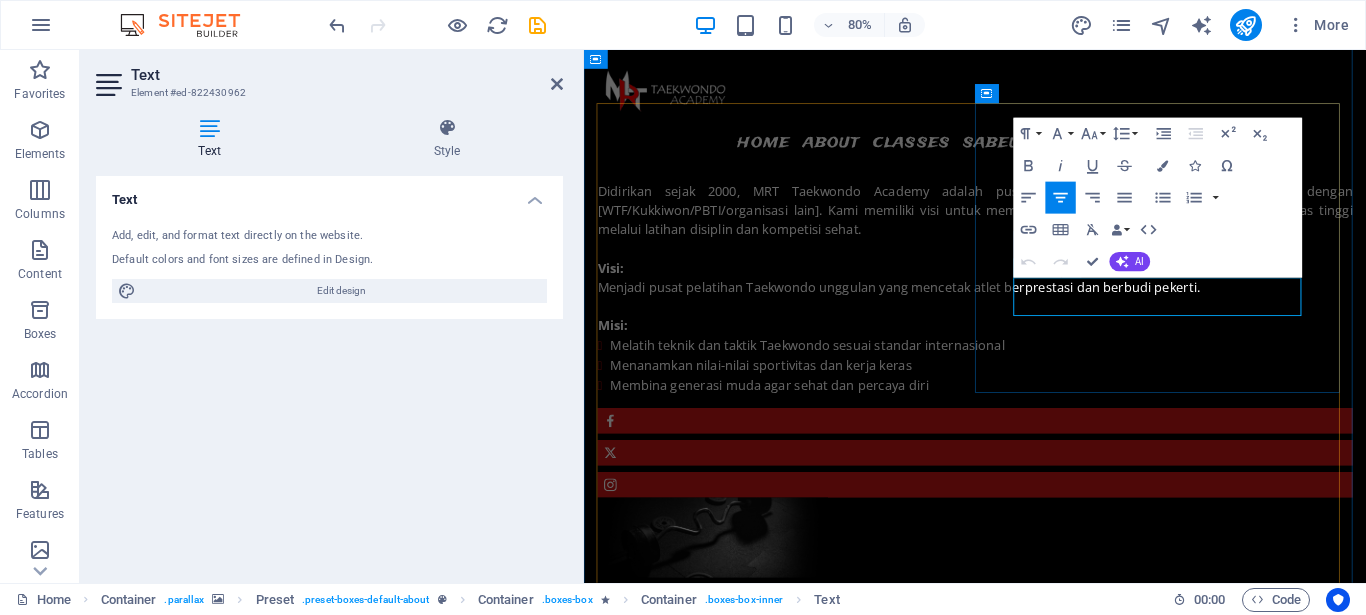 click on "Lorem ipsum dolor sit amet, consectetur adipisicing elit. Veritatis, dolorem!" at bounding box center (1072, 2210) 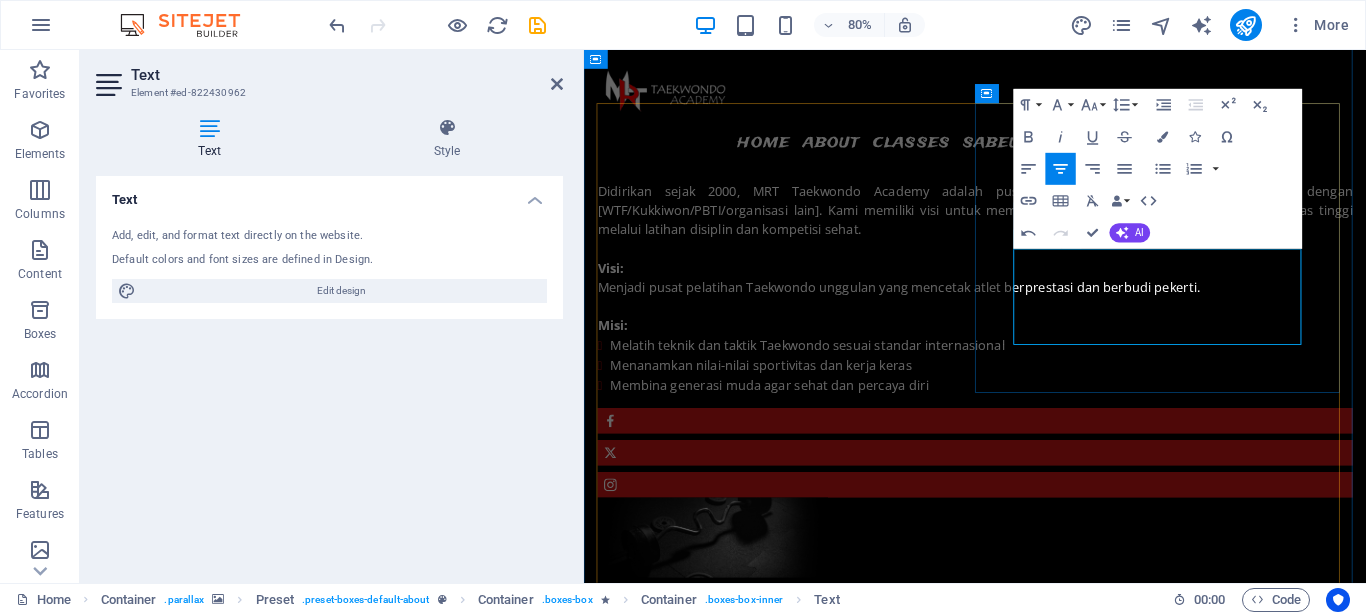 click on "Program kami dirancang untuk anak-anak, remaja, hingga dewasa. Setiap kelas disesuaikan dengan tingkat kemampuan dan kebutuhan usia peserta. Latihan mencakup teknik dasar, kecepatan, kekuatan, serta kedisiplinan." at bounding box center [1072, 2234] 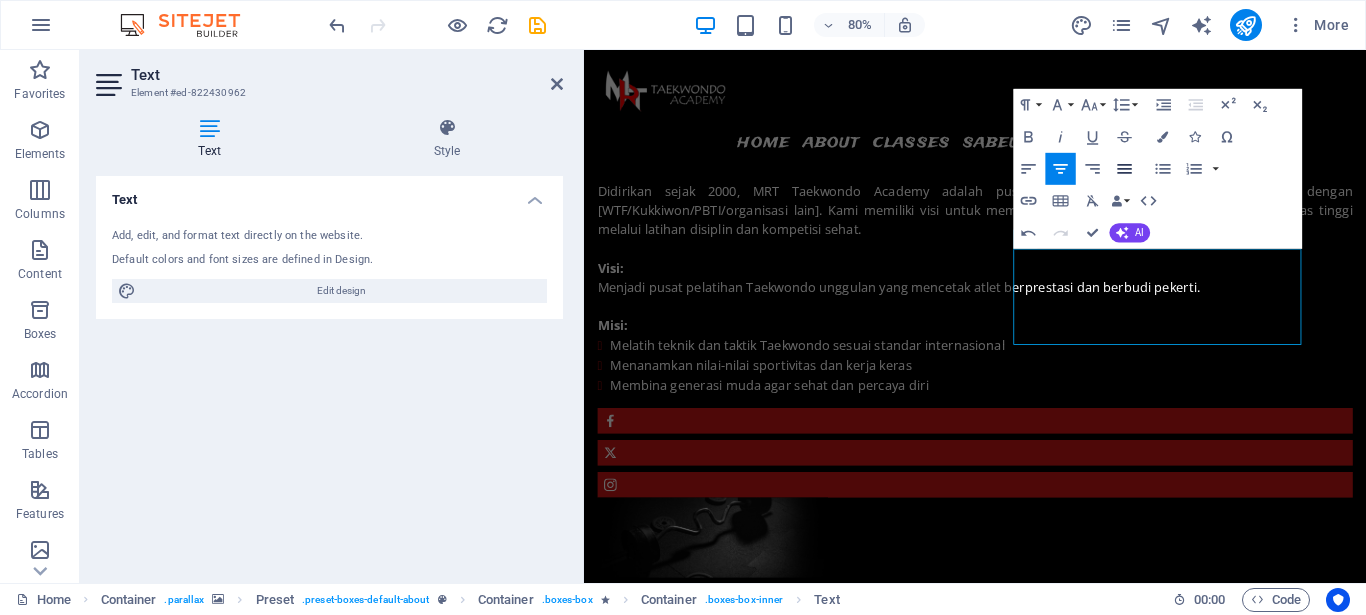 click 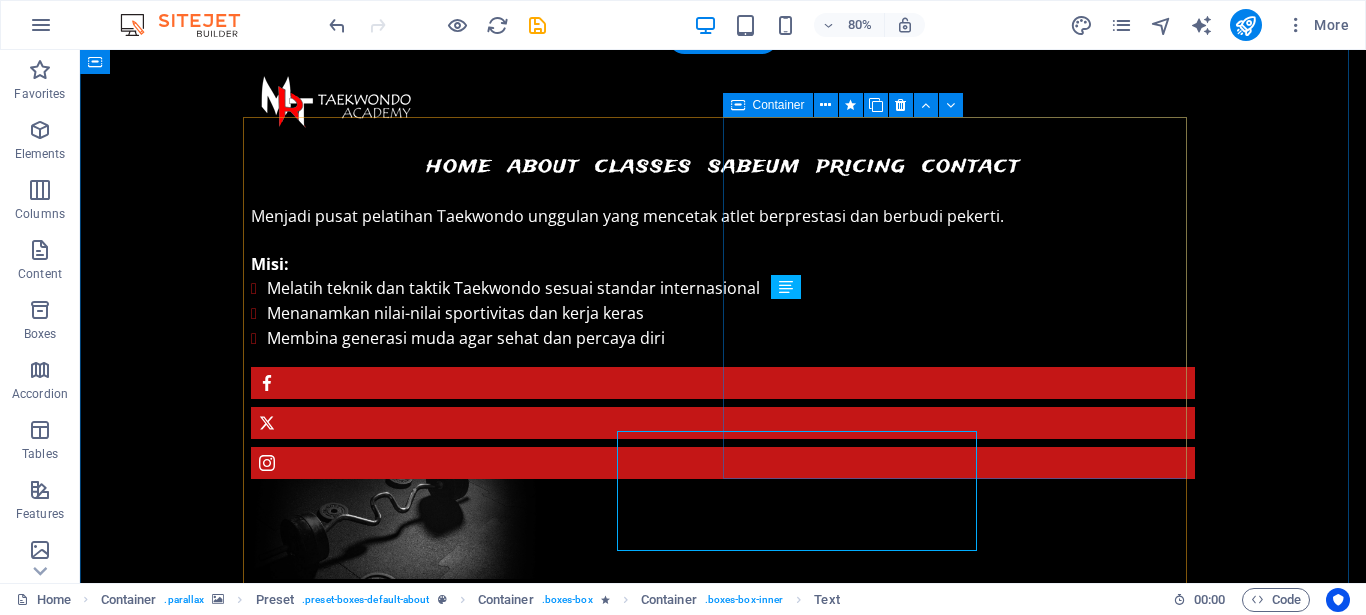 scroll, scrollTop: 1211, scrollLeft: 0, axis: vertical 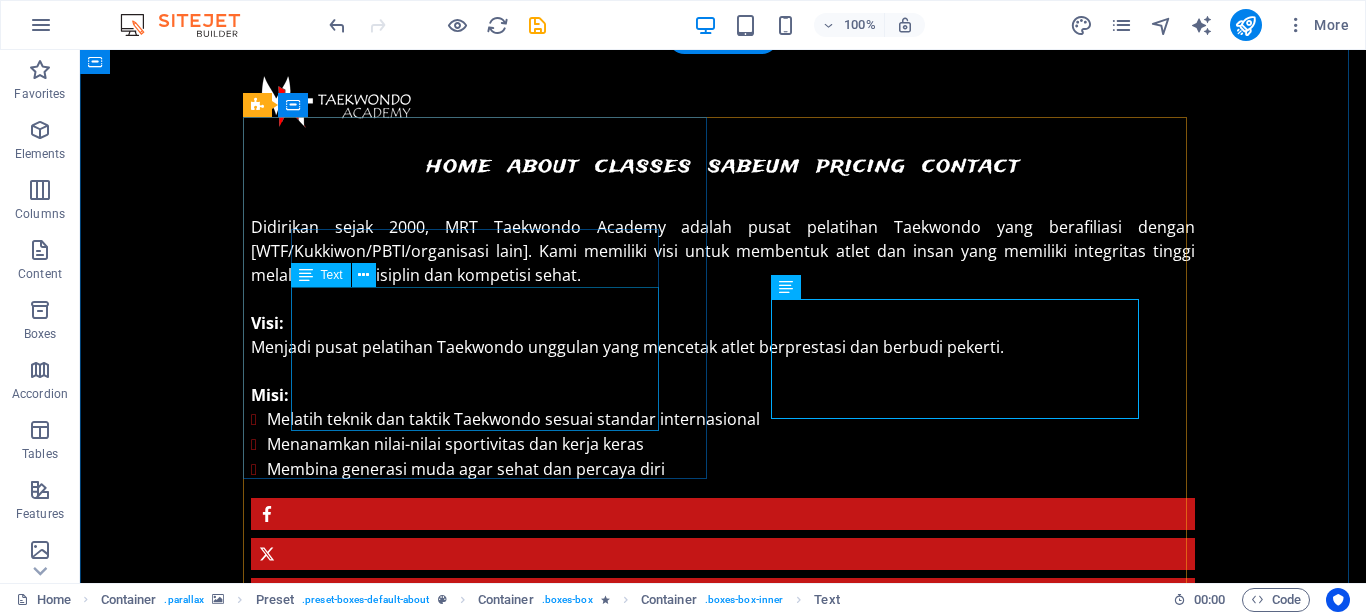 click on "Pelatih kami telah memiliki lisensi nasional maupun internasional dari organisasi resmi seperti Kukkiwon dan PBTI. Mereka berpengalaman membina atlet dari level pemula hingga profesional. Pelatihan diberikan secara sistematis dan aman." at bounding box center (723, 1849) 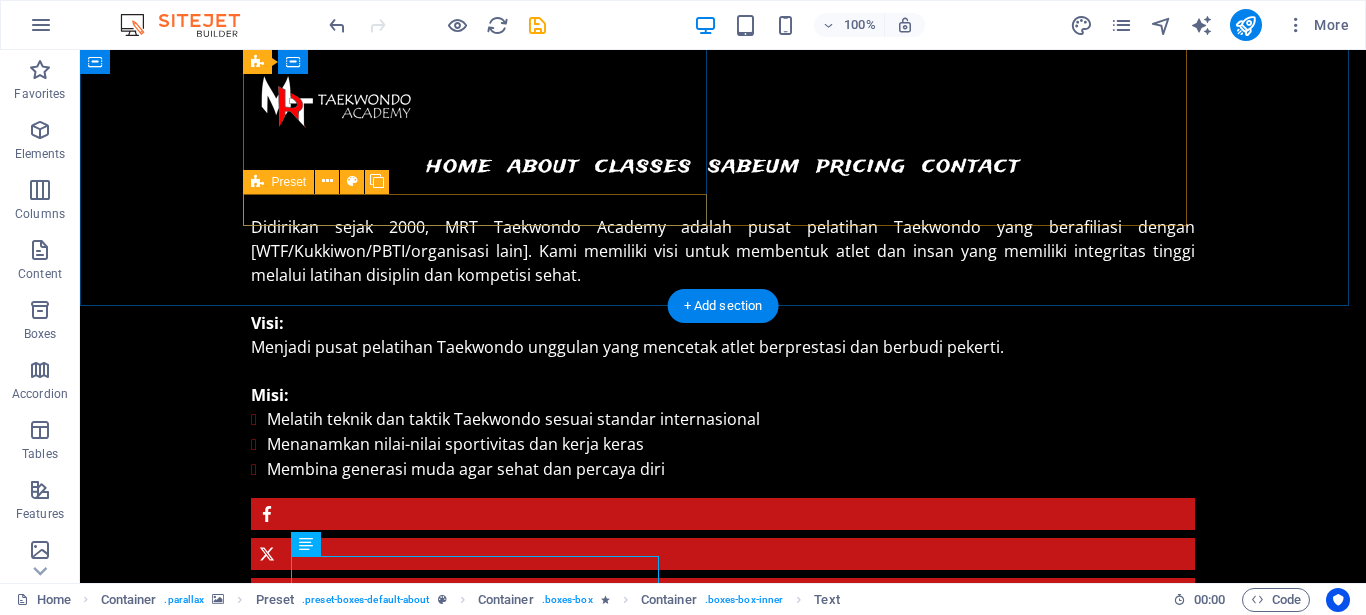 scroll, scrollTop: 905, scrollLeft: 0, axis: vertical 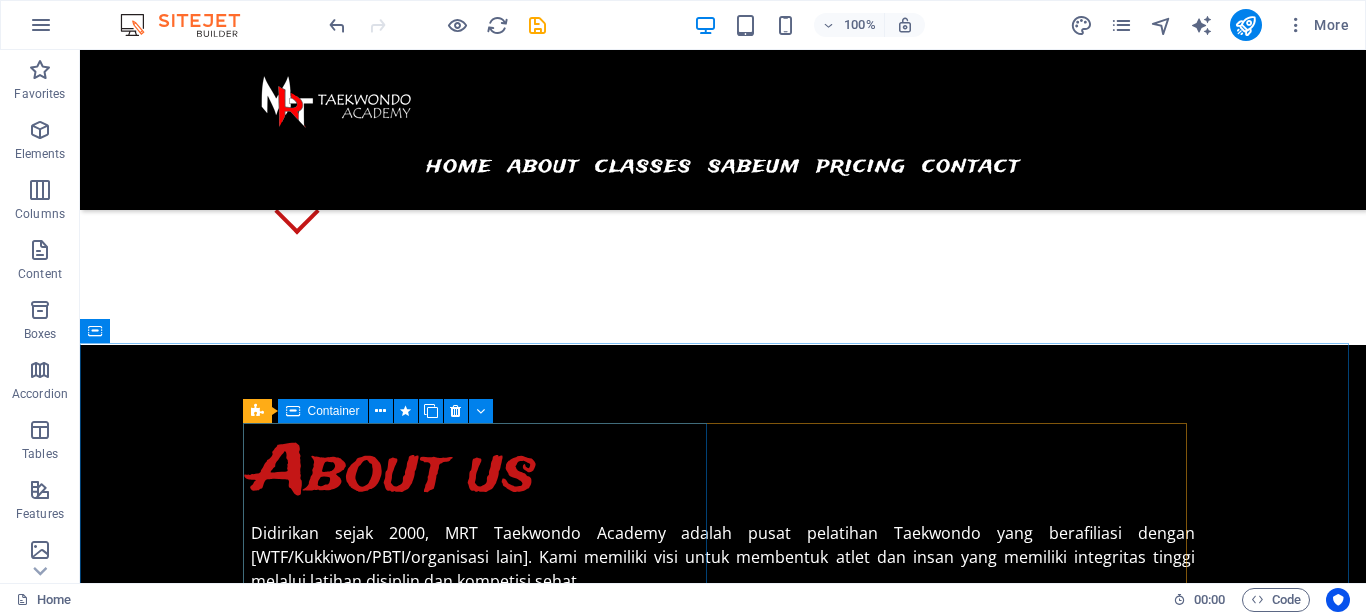 click on "Container" at bounding box center (334, 411) 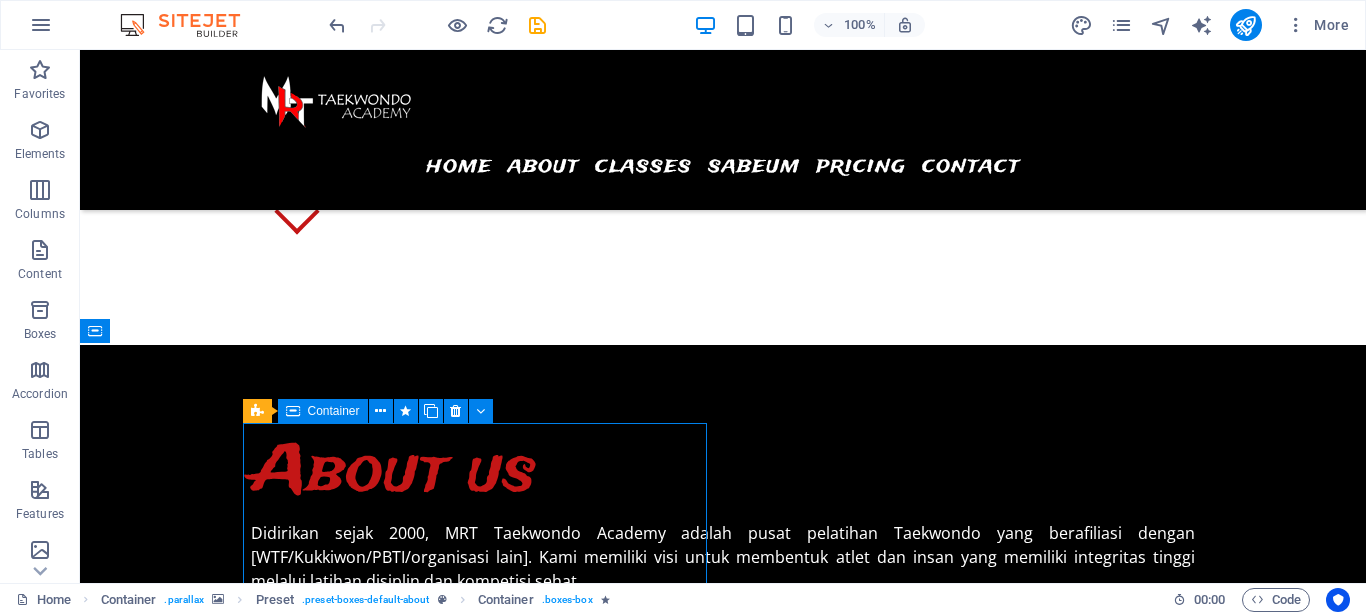 click on "Container" at bounding box center (334, 411) 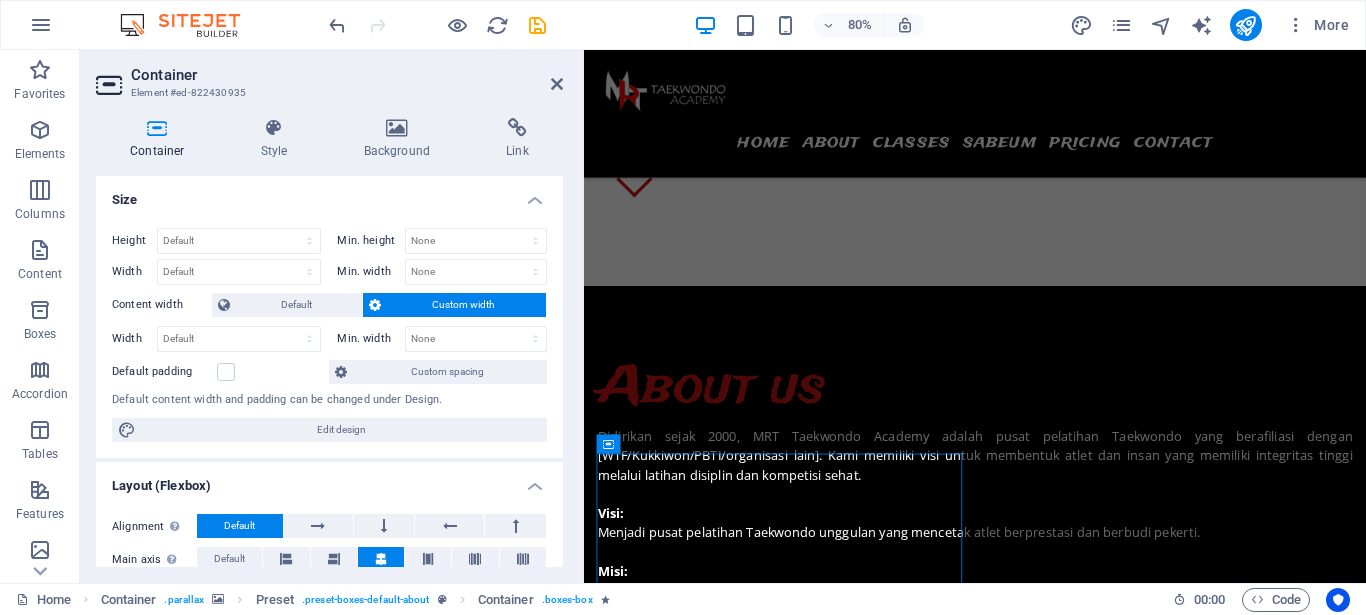 scroll, scrollTop: 270, scrollLeft: 0, axis: vertical 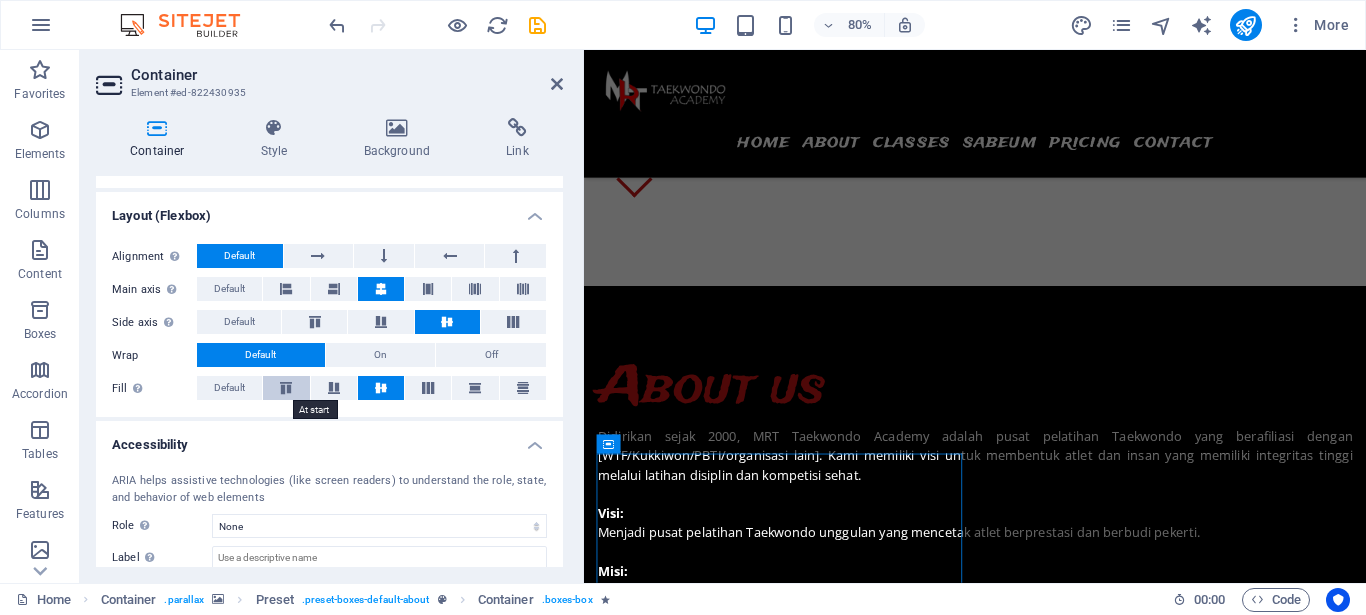 click at bounding box center (286, 388) 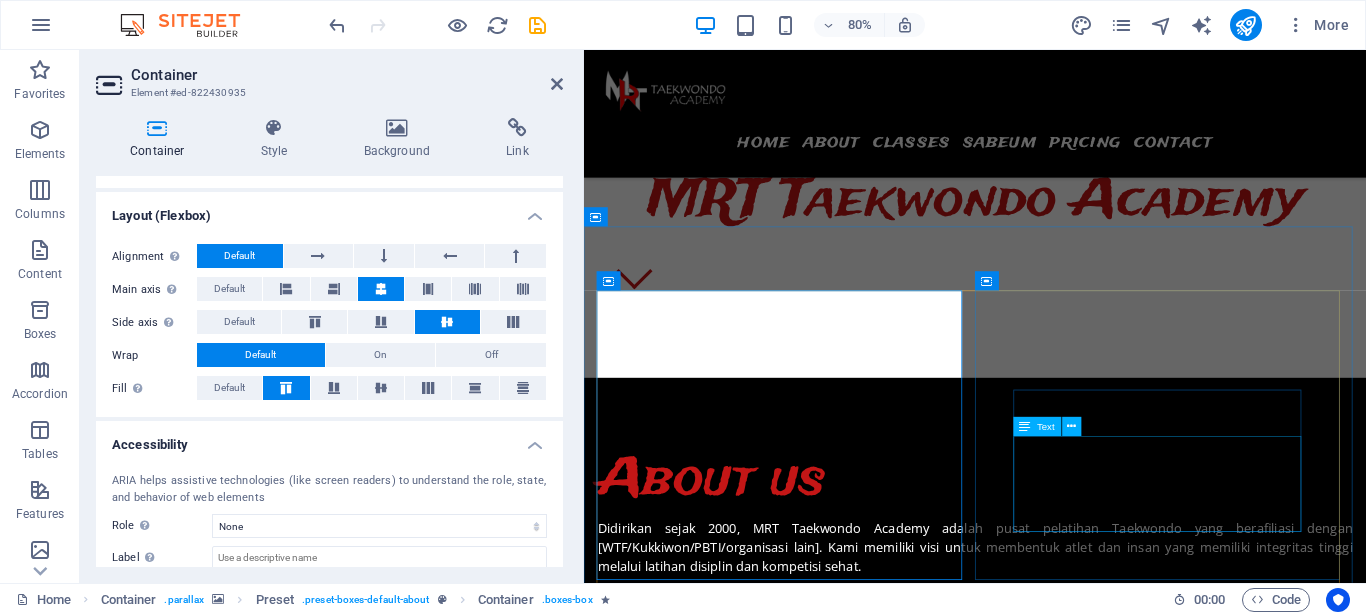 scroll, scrollTop: 1109, scrollLeft: 0, axis: vertical 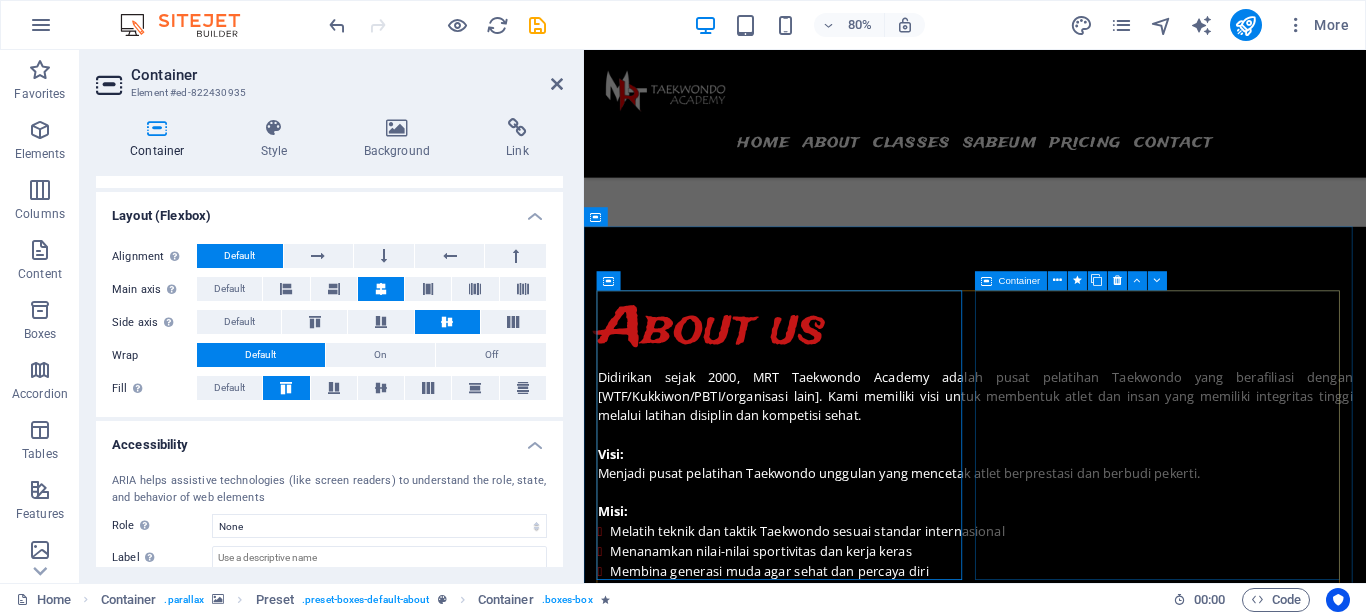 click on "Container" at bounding box center (1020, 281) 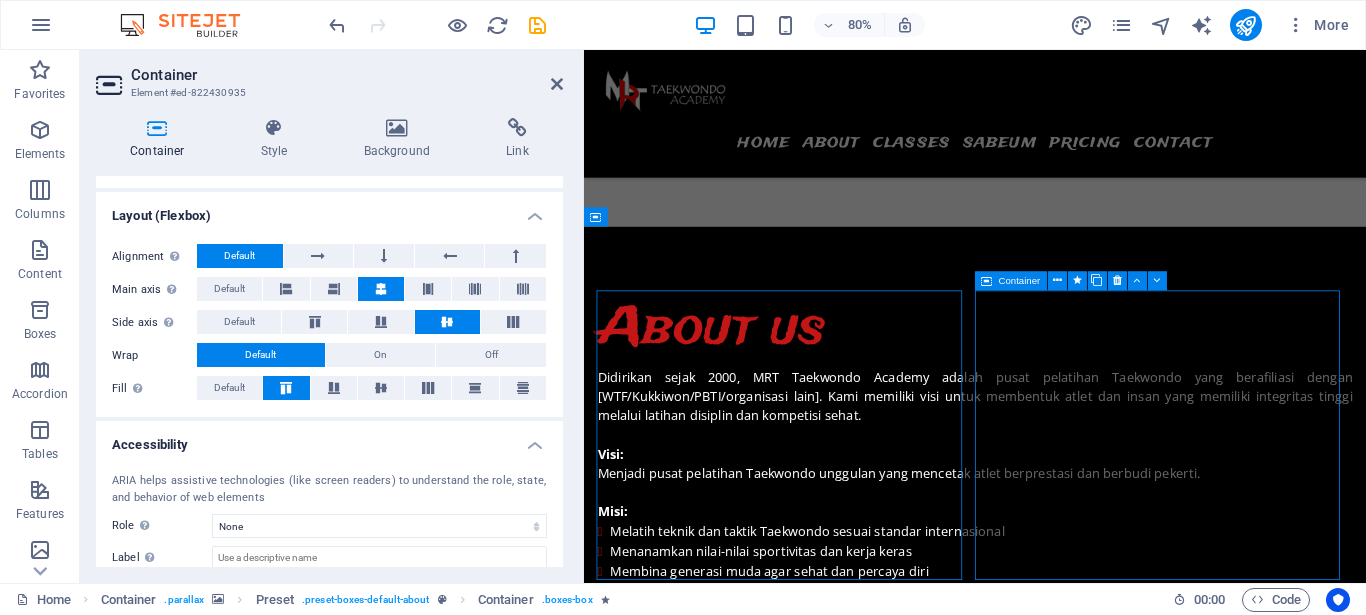 click on "Container" at bounding box center [1020, 281] 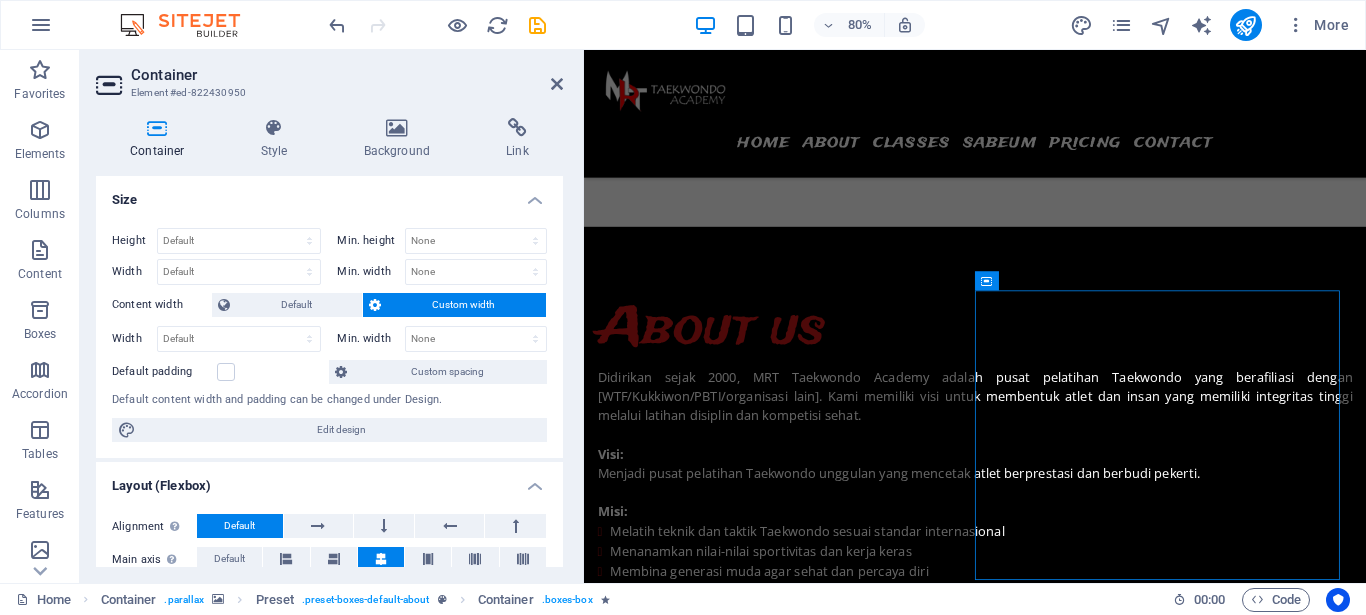 scroll, scrollTop: 270, scrollLeft: 0, axis: vertical 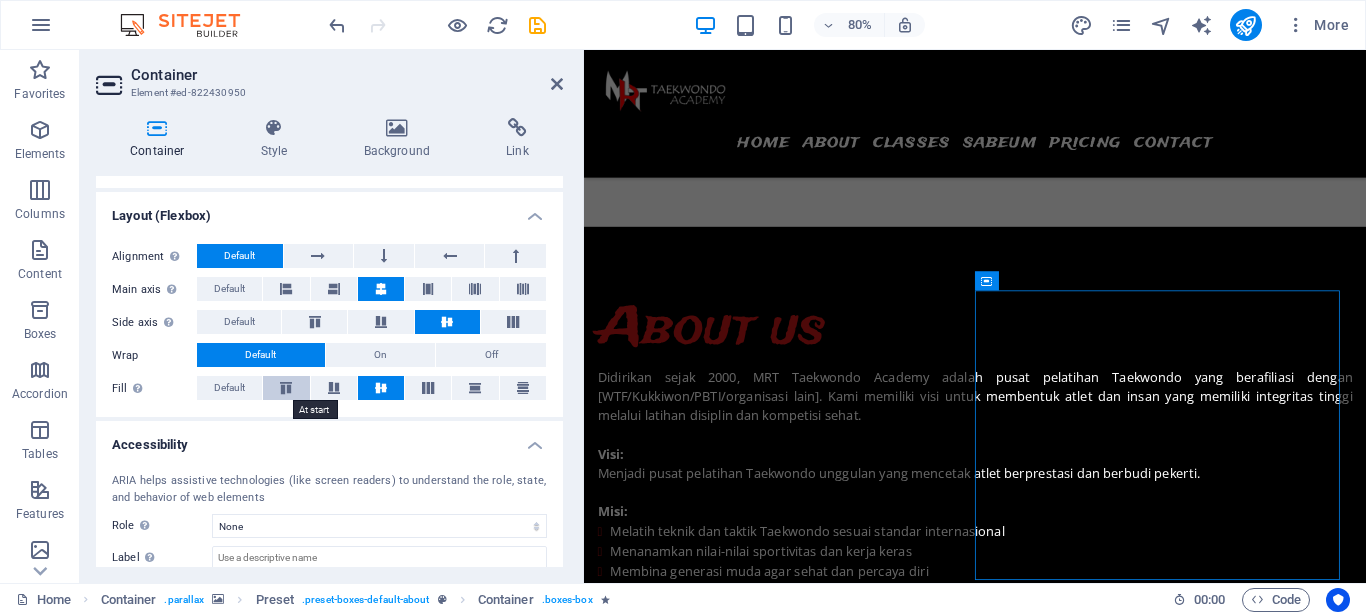 click at bounding box center (286, 388) 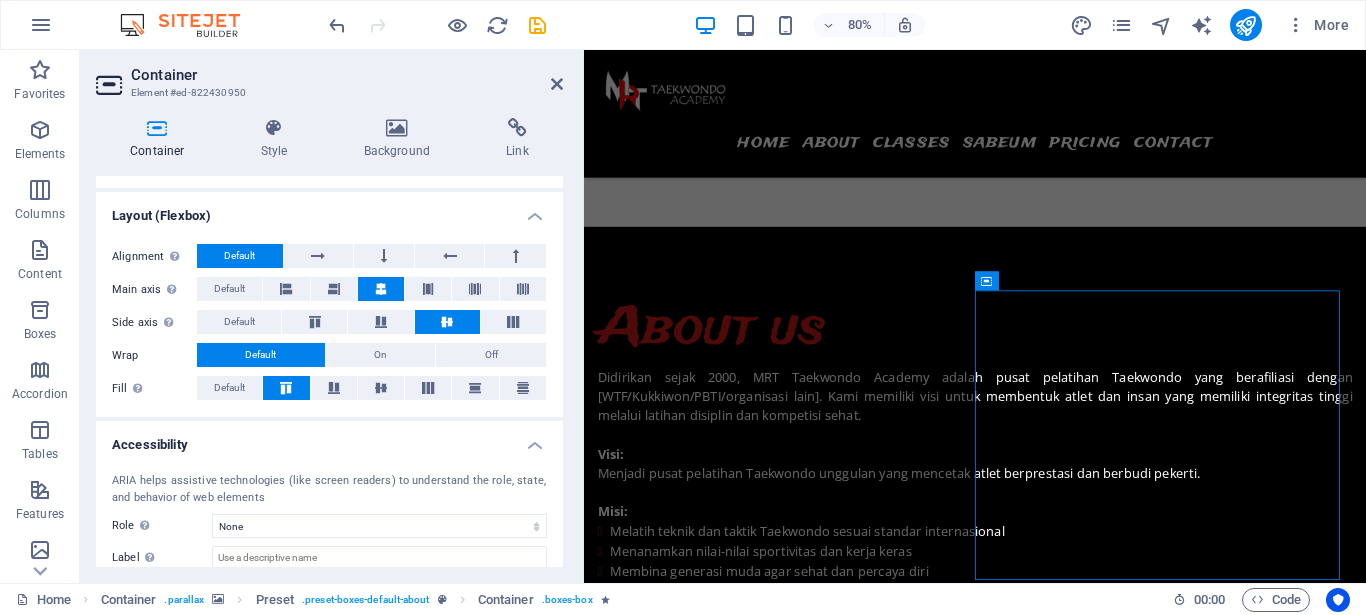 click at bounding box center [1072, 1343] 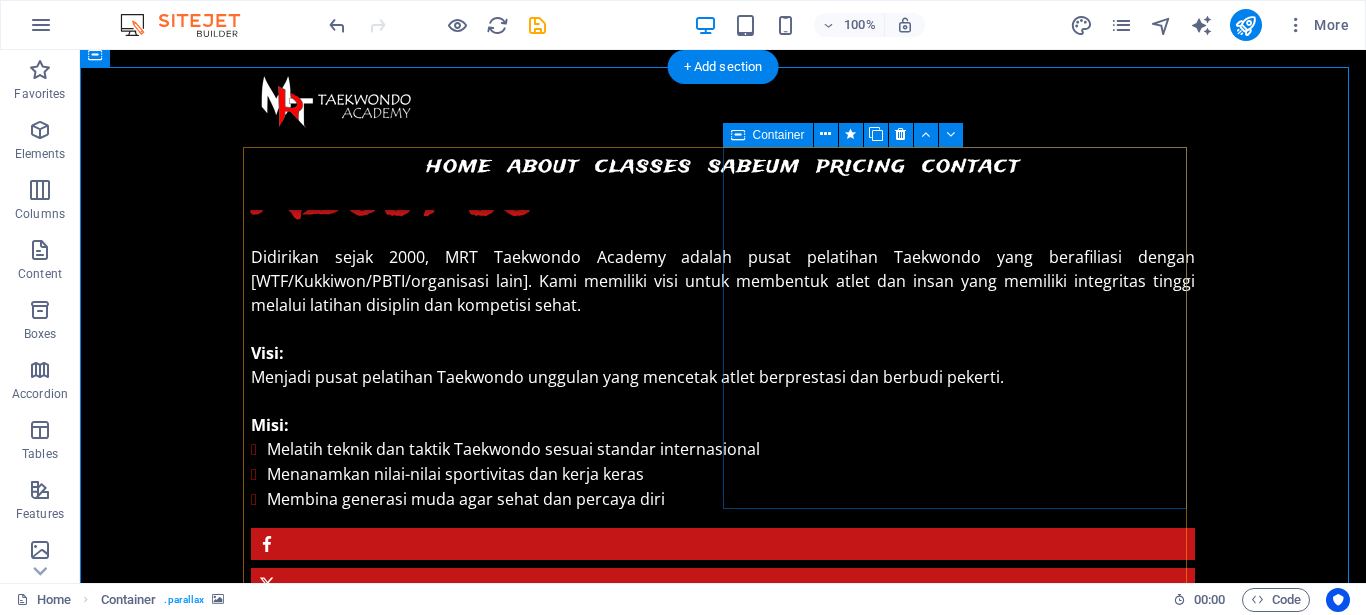 scroll, scrollTop: 1385, scrollLeft: 0, axis: vertical 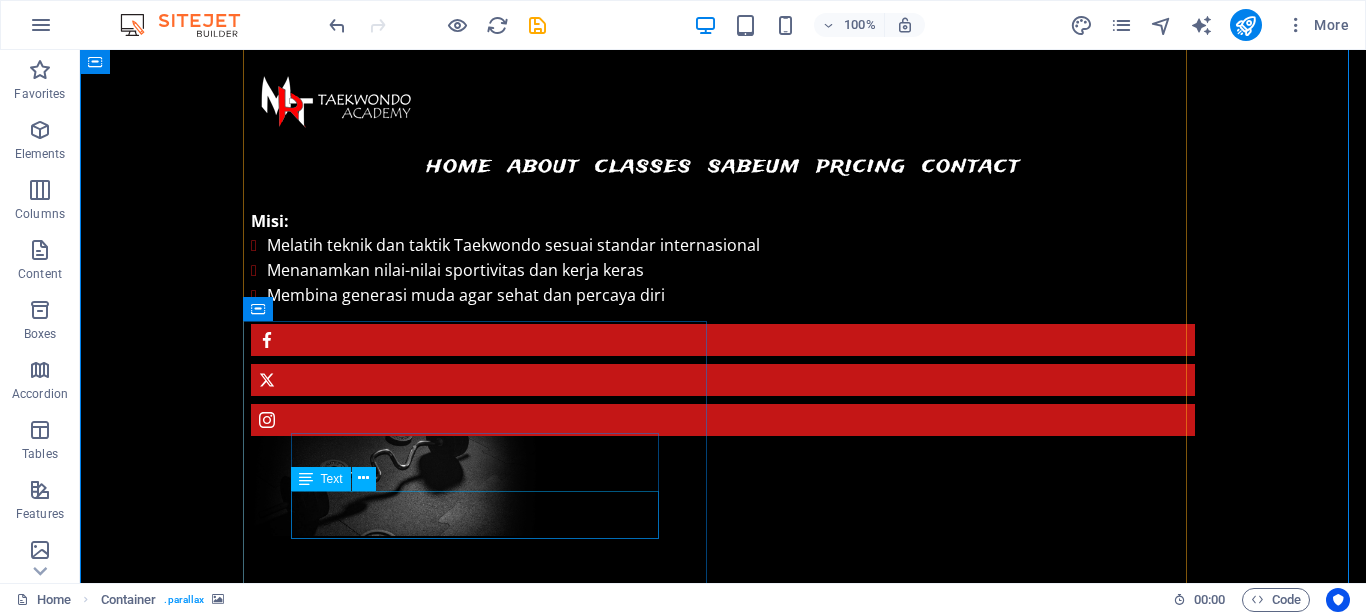 click on "Lorem ipsum dolor sit amet, consectetur adipisicing elit. Veritatis, dolorem!" at bounding box center [723, 2247] 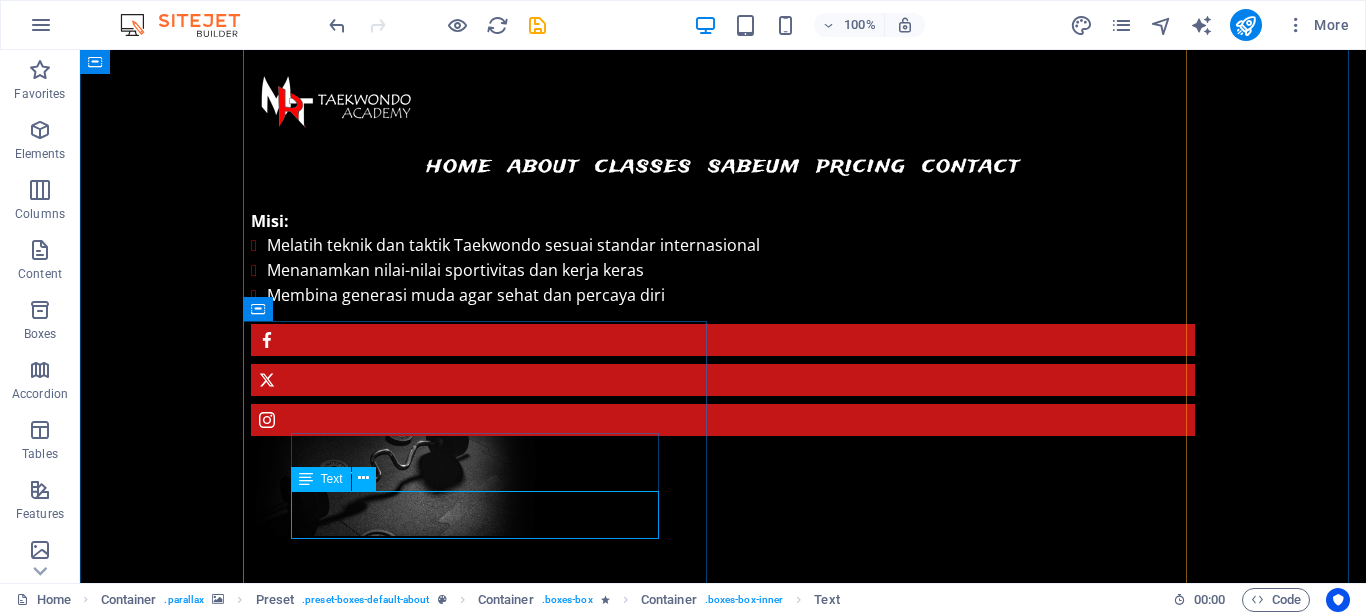 click on "Lorem ipsum dolor sit amet, consectetur adipisicing elit. Veritatis, dolorem!" at bounding box center [723, 2247] 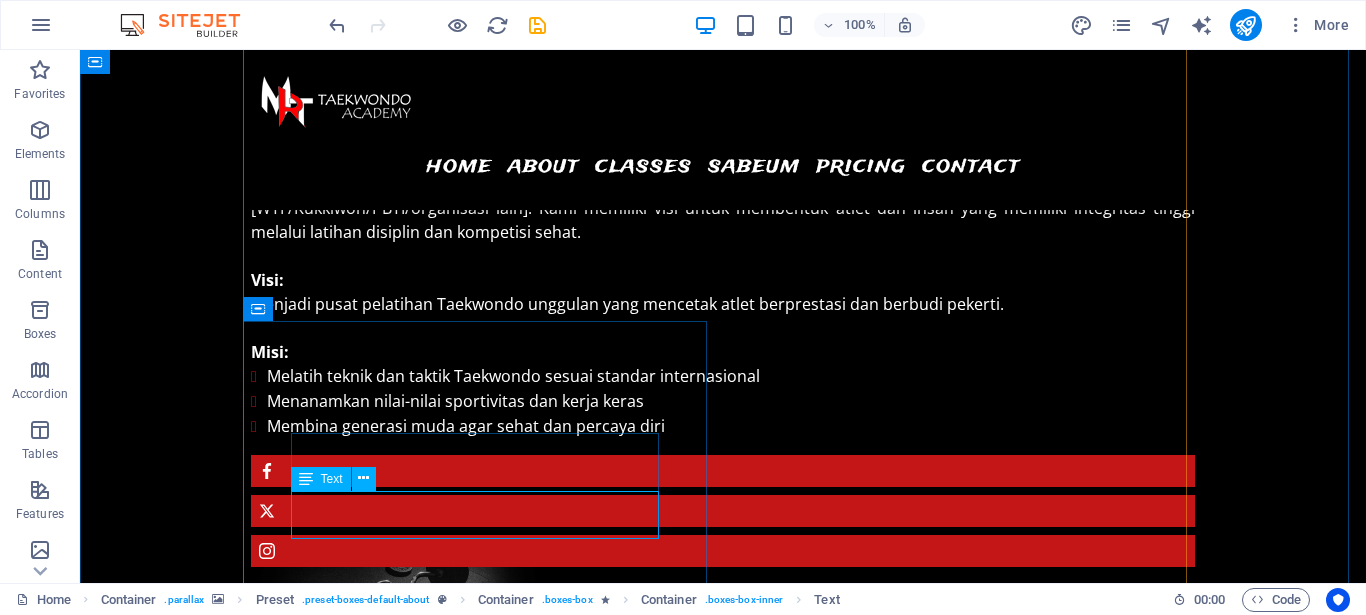 scroll, scrollTop: 1517, scrollLeft: 0, axis: vertical 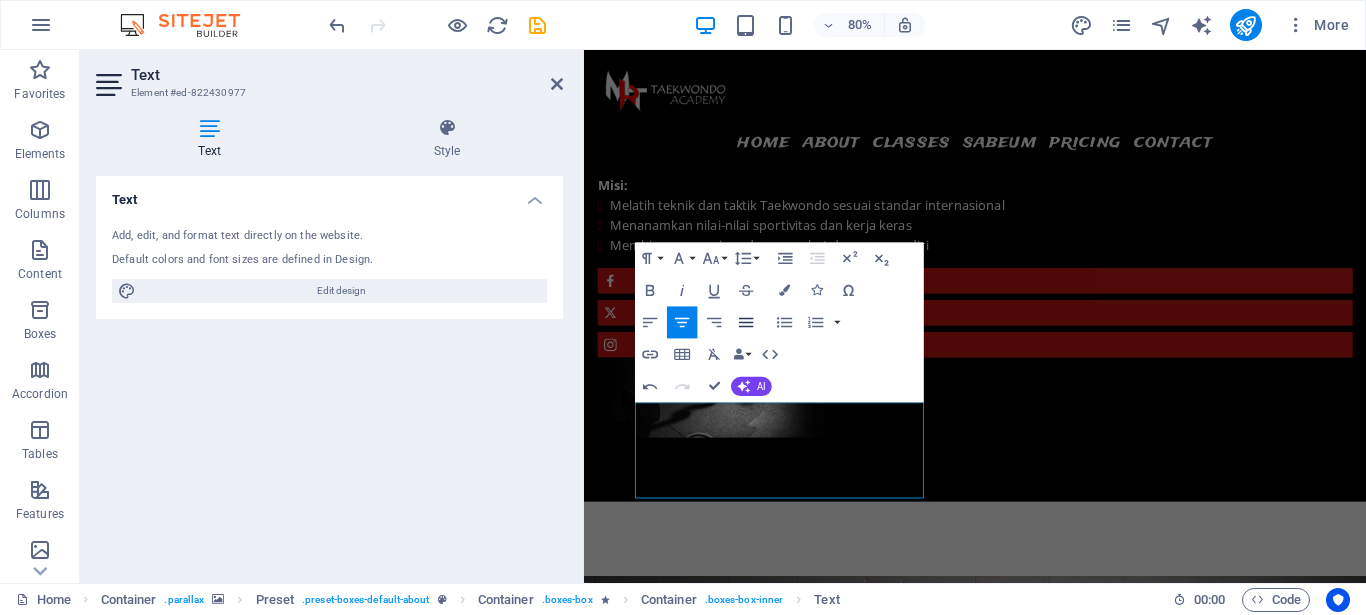 click 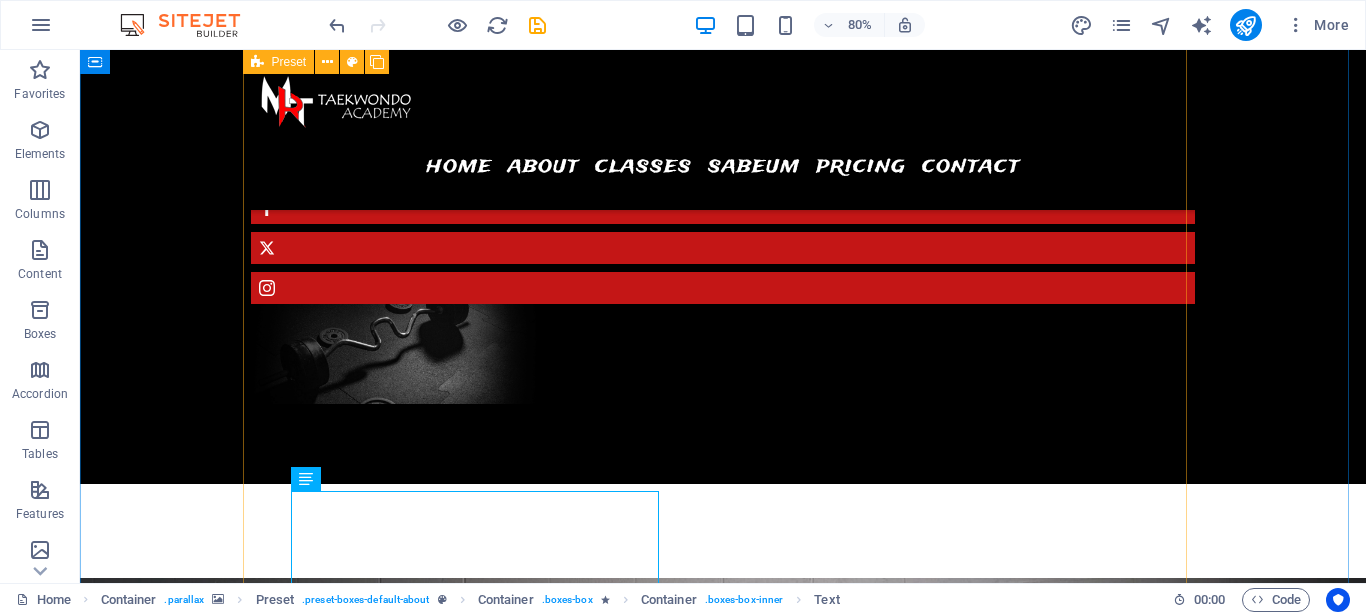 scroll, scrollTop: 1385, scrollLeft: 0, axis: vertical 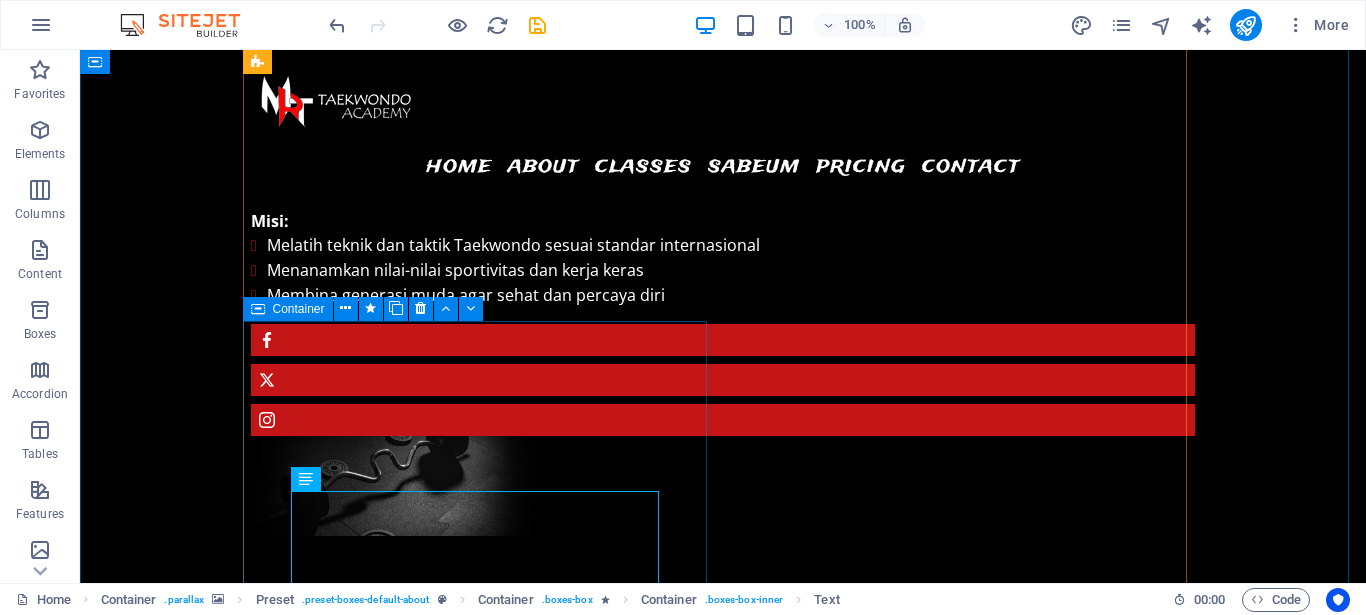 click on "Container" at bounding box center [299, 309] 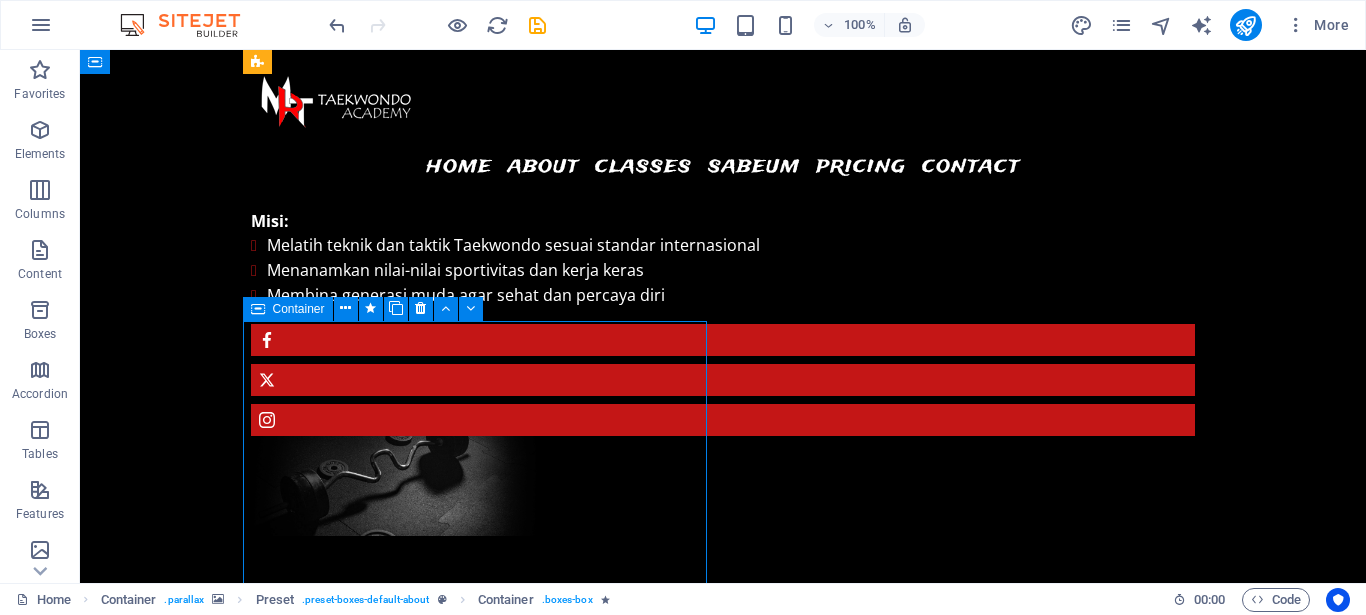 click on "Container" at bounding box center (299, 309) 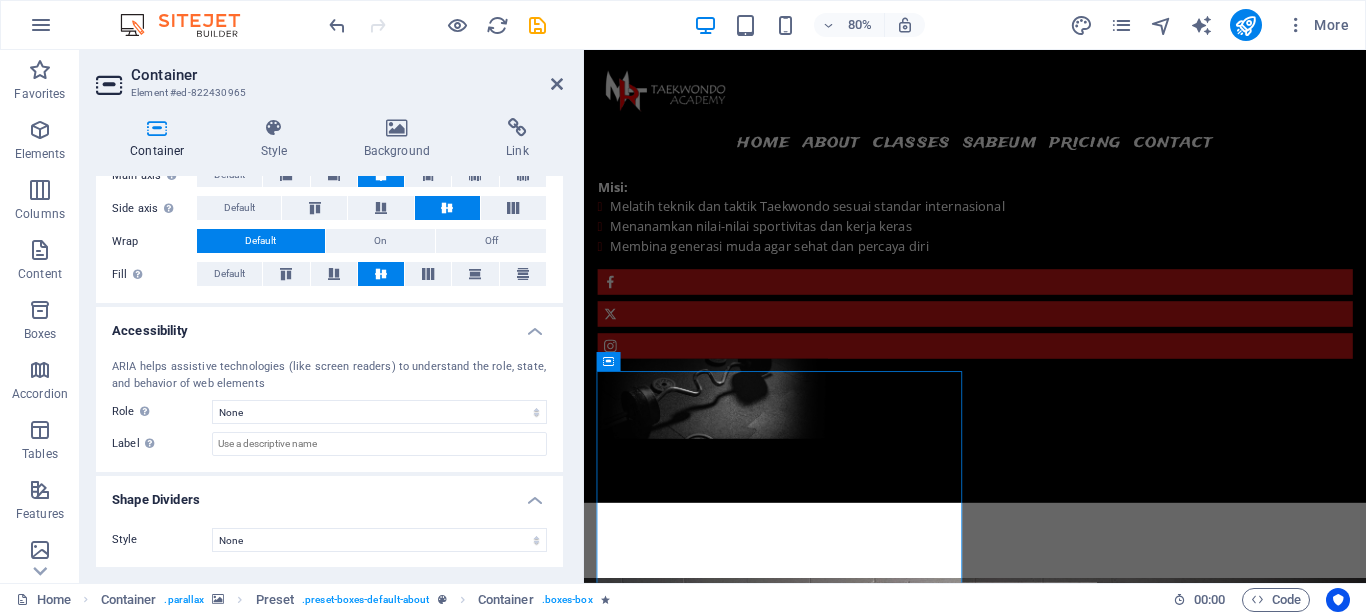 scroll, scrollTop: 385, scrollLeft: 0, axis: vertical 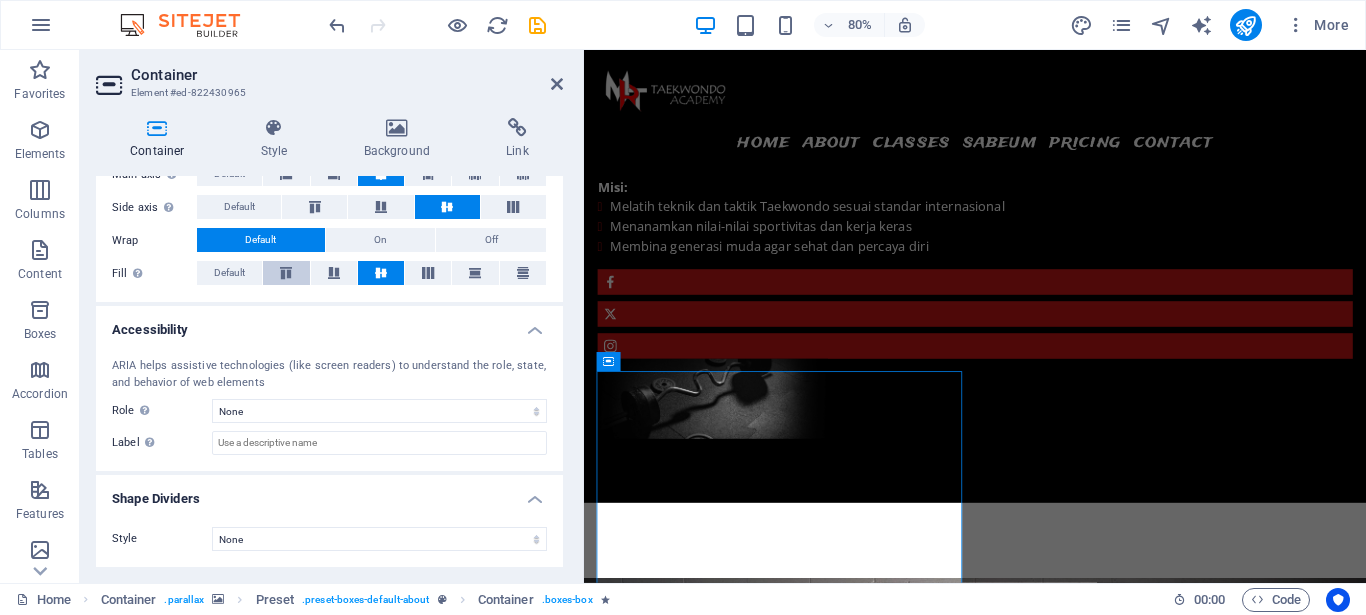 click at bounding box center [286, 273] 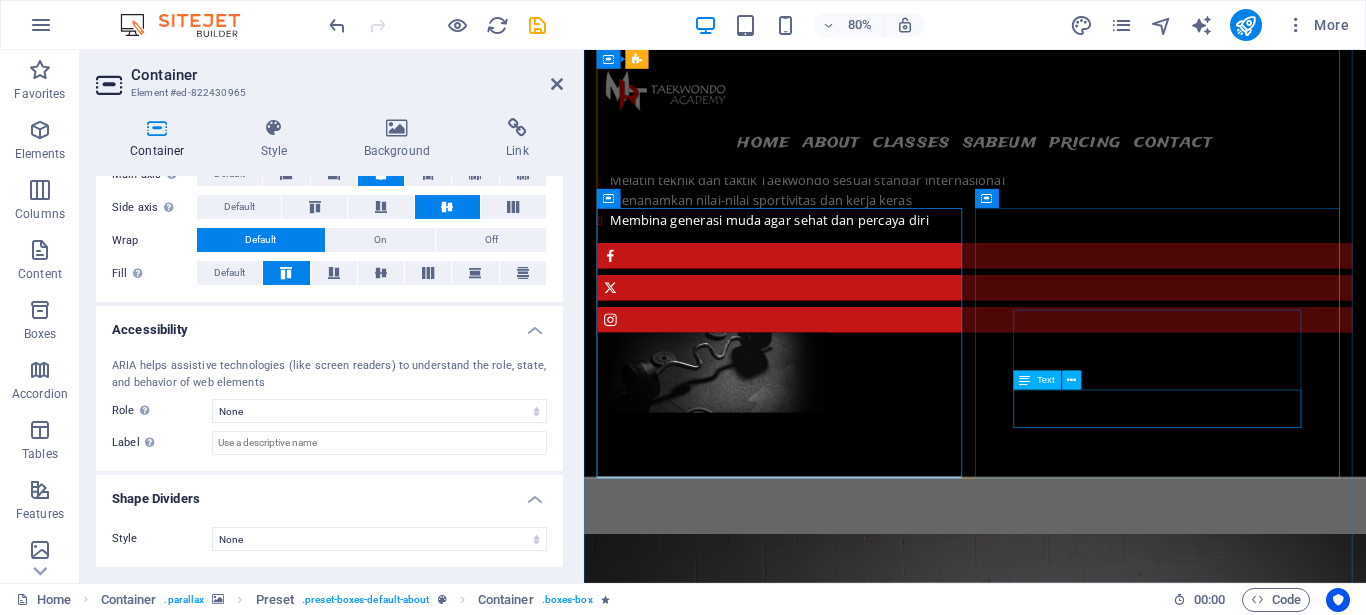 scroll, scrollTop: 1589, scrollLeft: 0, axis: vertical 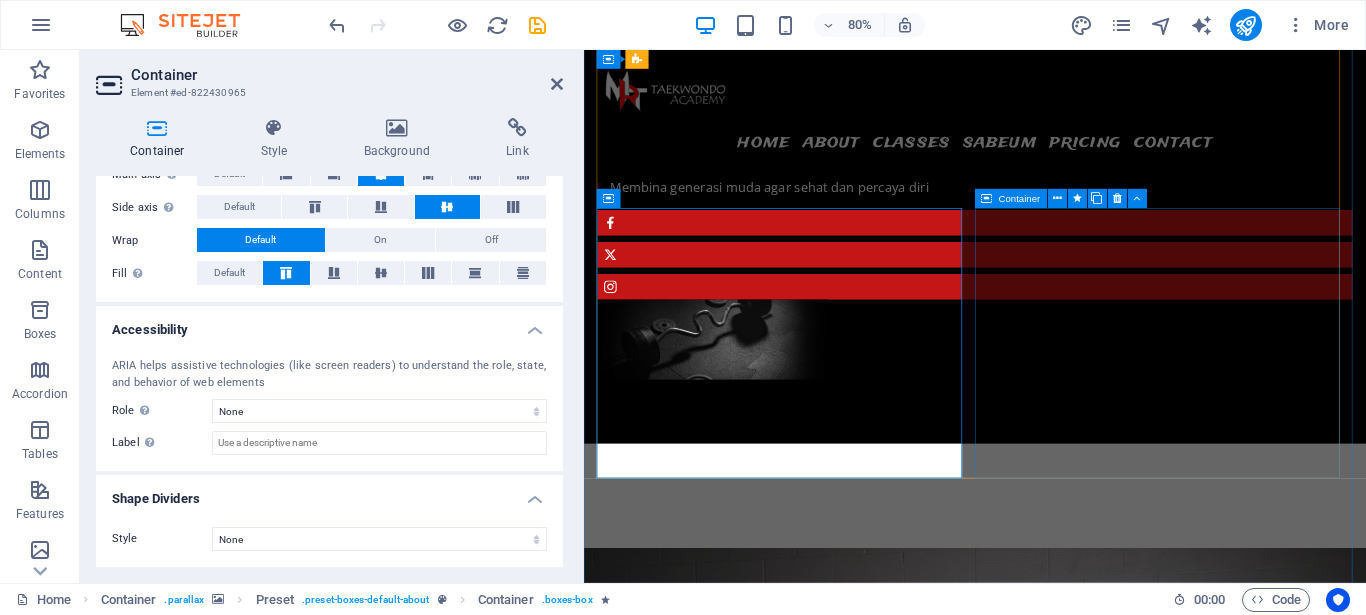 click on "Container" at bounding box center (1011, 198) 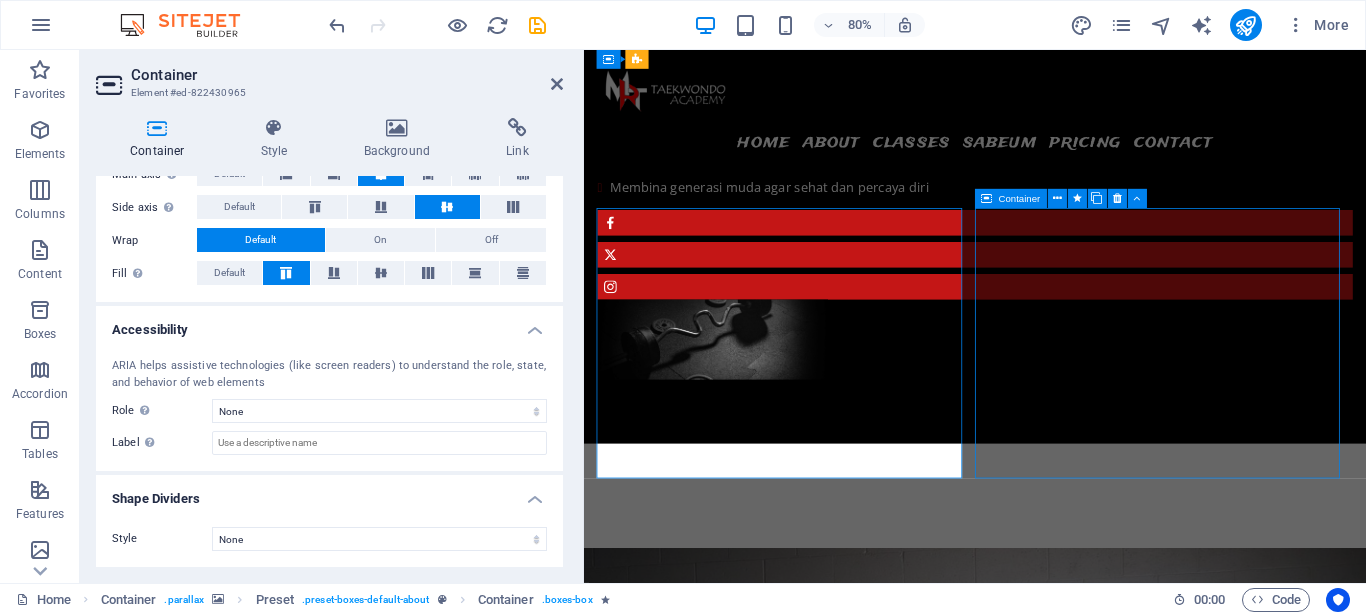 click on "Container" at bounding box center [1011, 198] 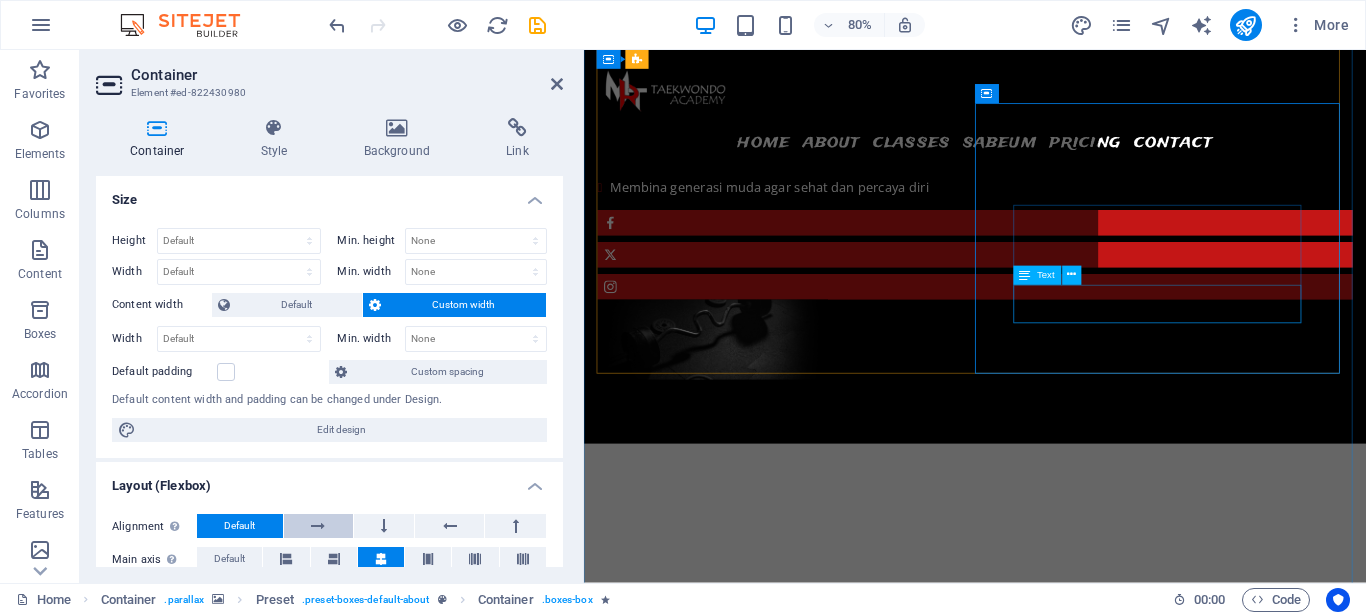 scroll, scrollTop: 1720, scrollLeft: 0, axis: vertical 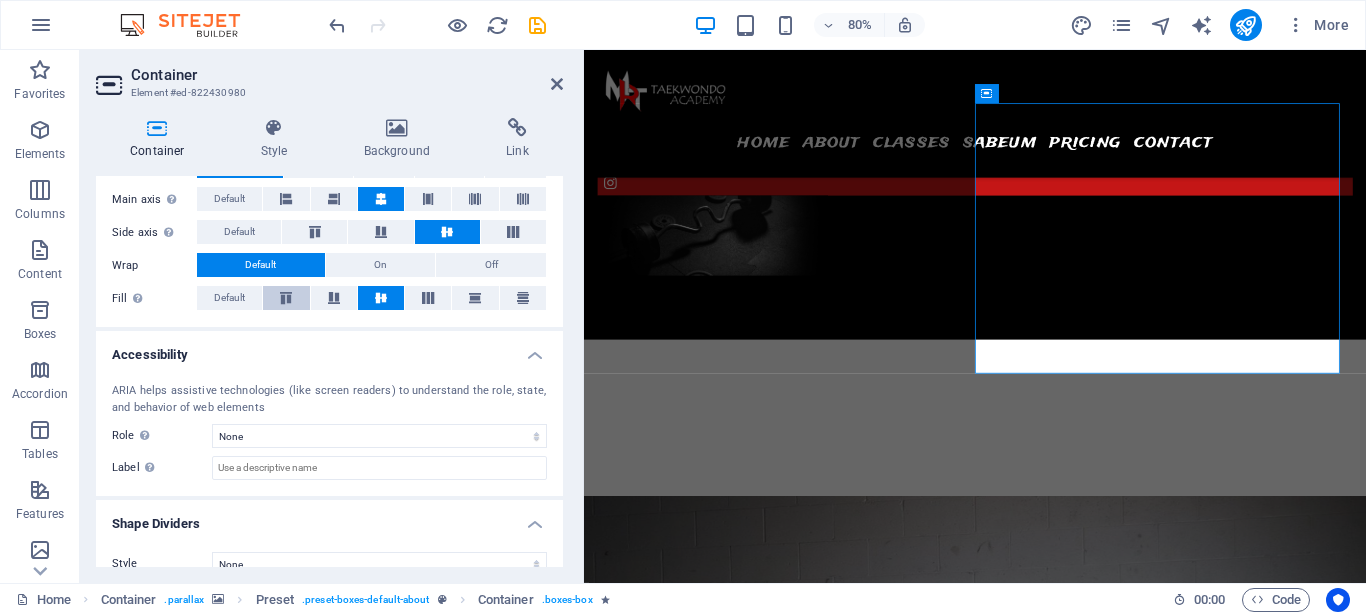 click at bounding box center (286, 298) 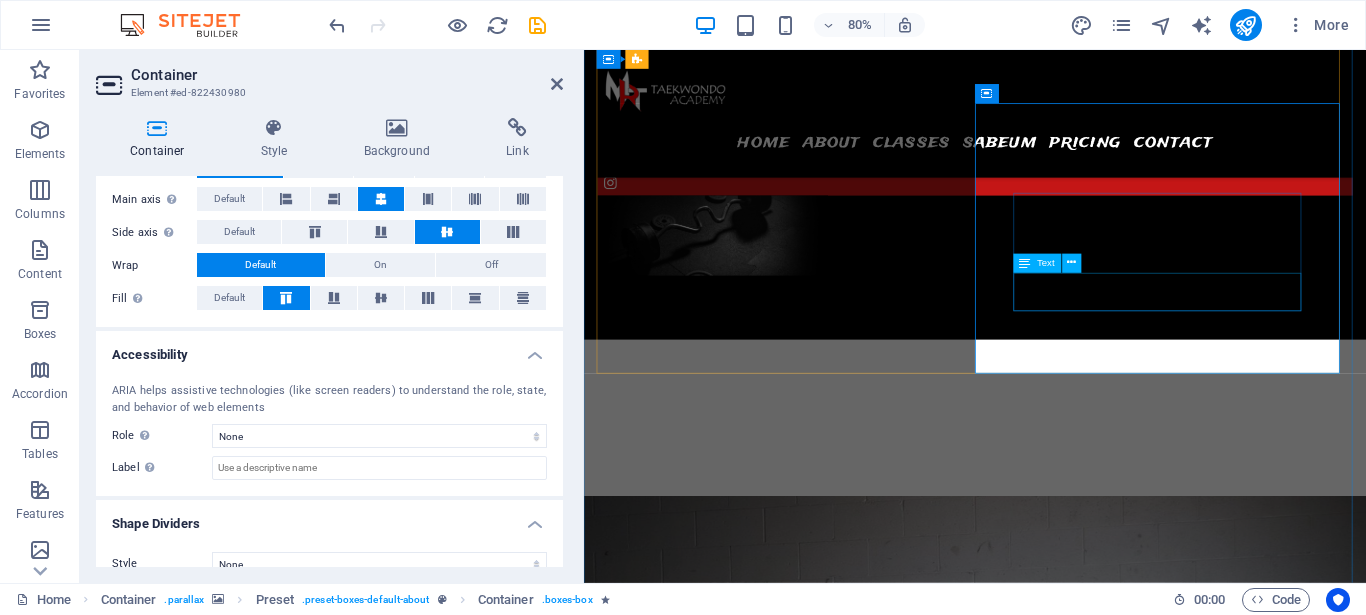 click on "Lorem ipsum dolor sit amet, consectetur adipisicing elit. Veritatis, dolorem!" at bounding box center [1072, 2419] 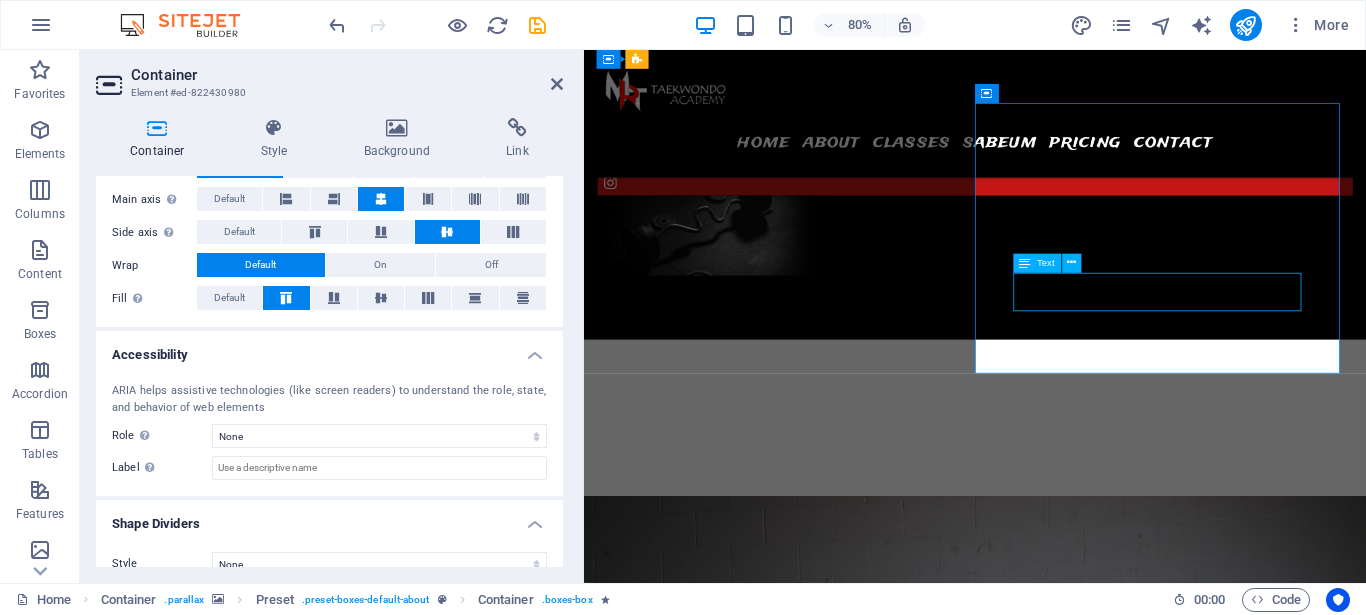 click on "Lorem ipsum dolor sit amet, consectetur adipisicing elit. Veritatis, dolorem!" at bounding box center [1072, 2419] 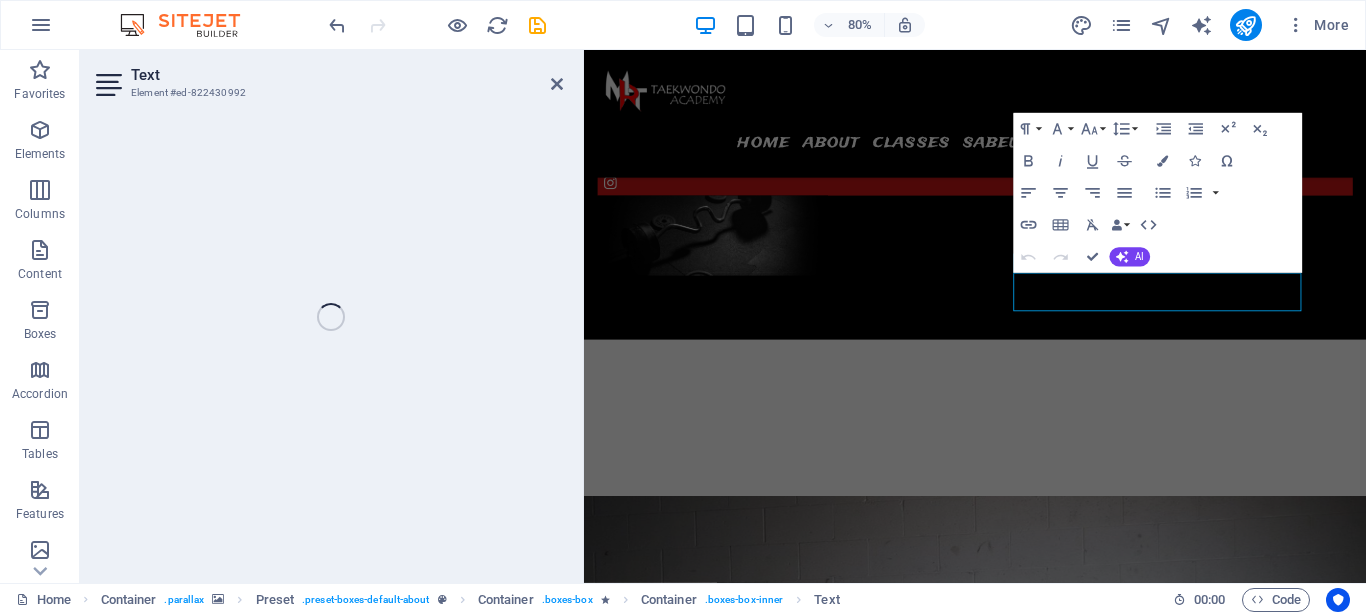 scroll, scrollTop: 1720, scrollLeft: 0, axis: vertical 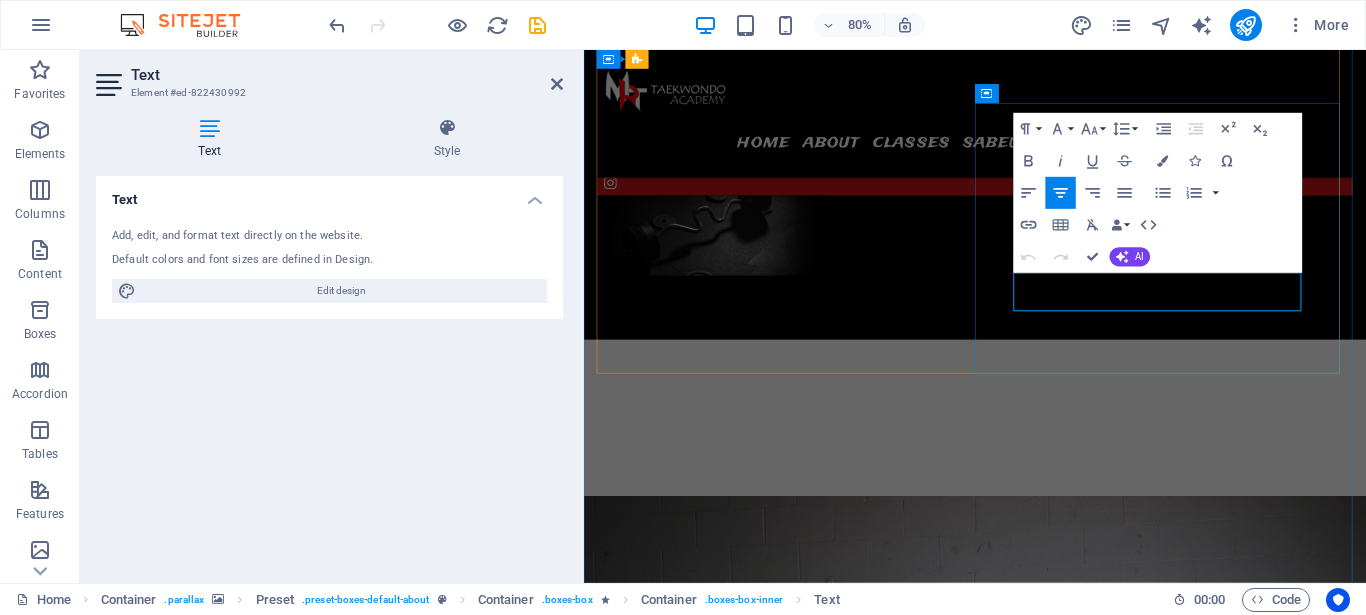 click on "Lorem ipsum dolor sit amet, consectetur adipisicing elit. Veritatis, dolorem!" at bounding box center [1072, 2419] 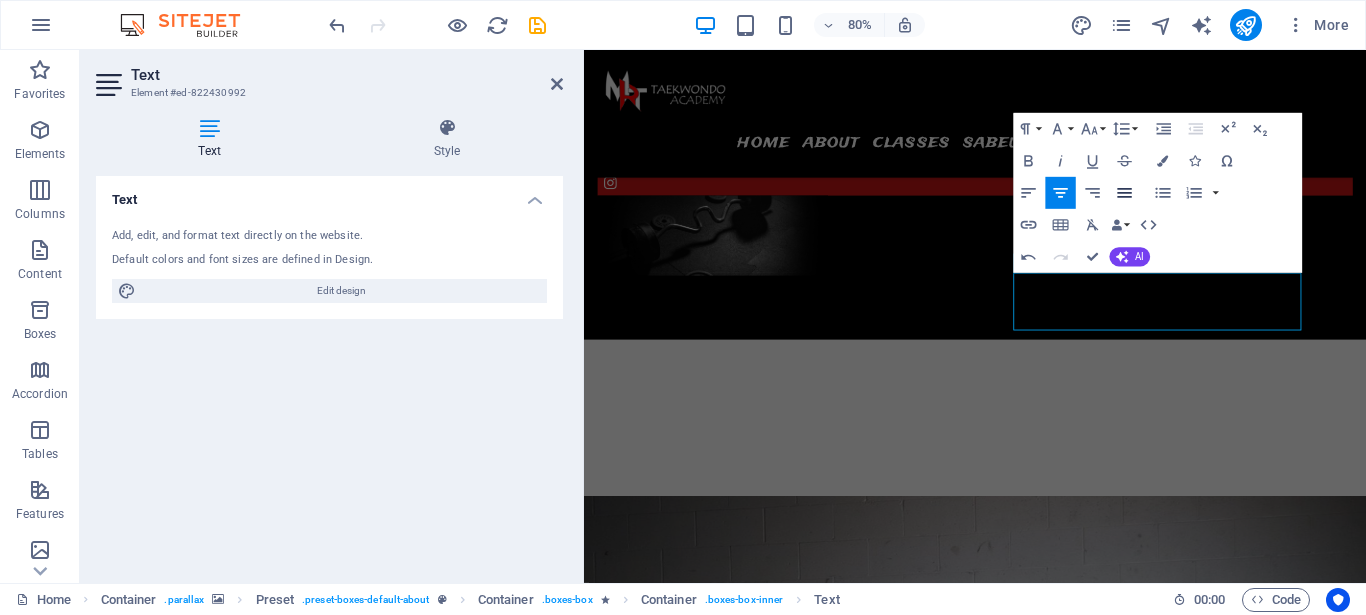 click 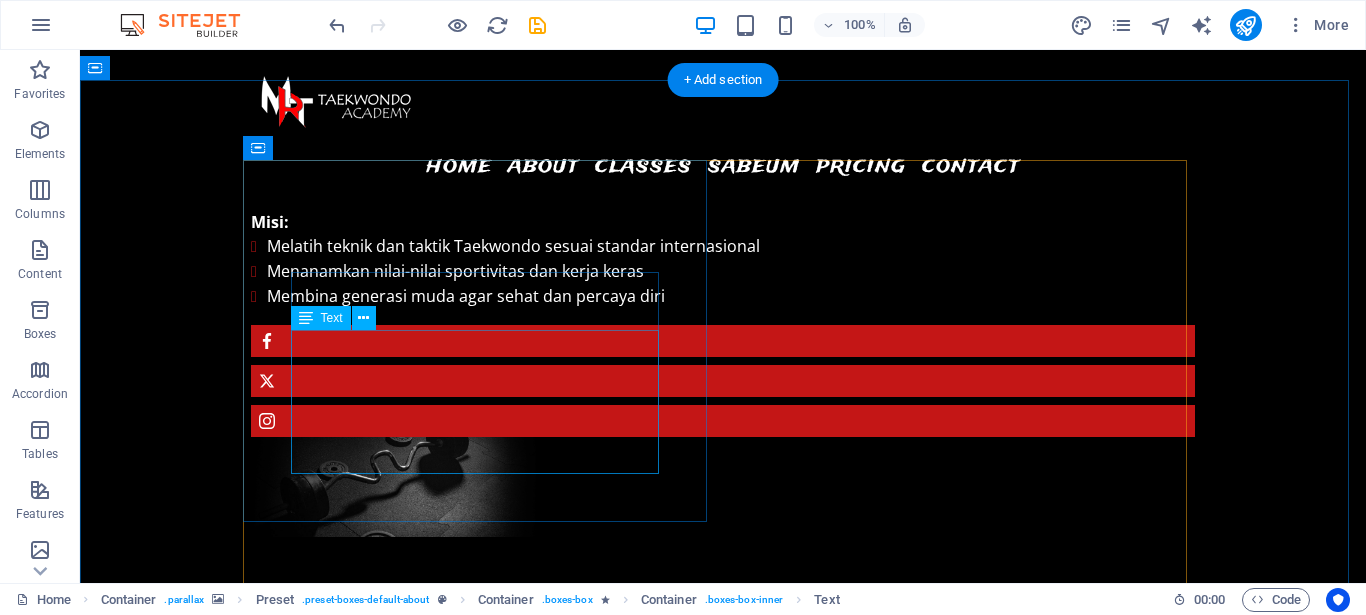 scroll, scrollTop: 1079, scrollLeft: 0, axis: vertical 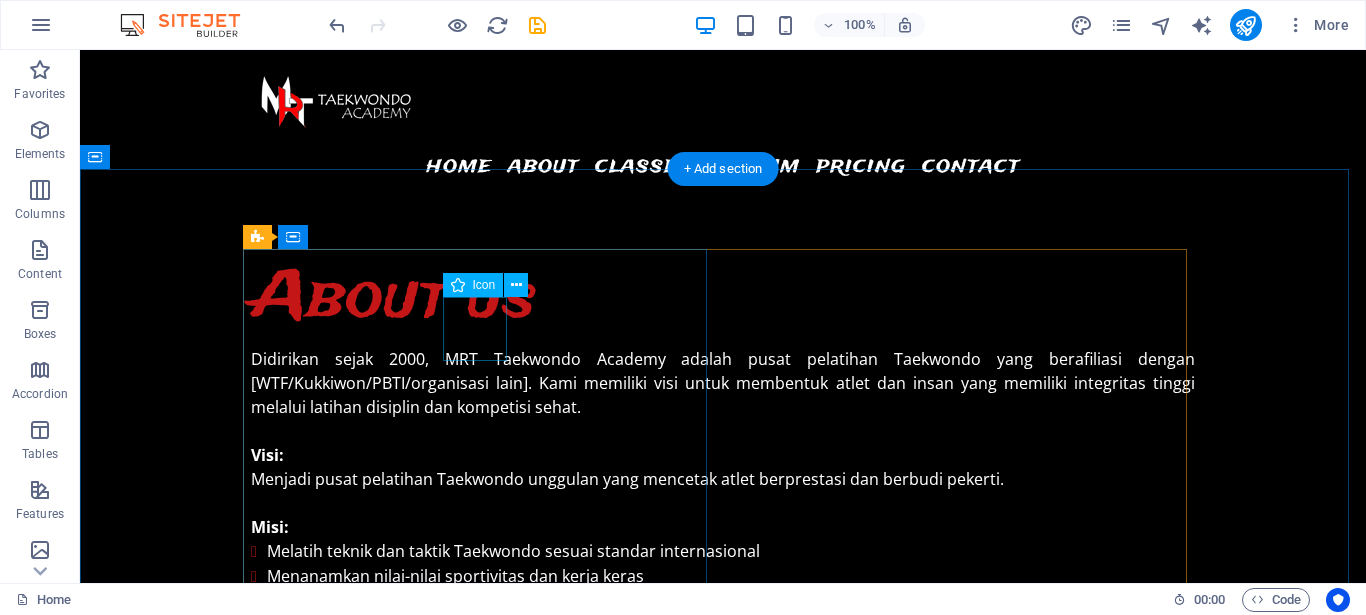 click at bounding box center (723, 1891) 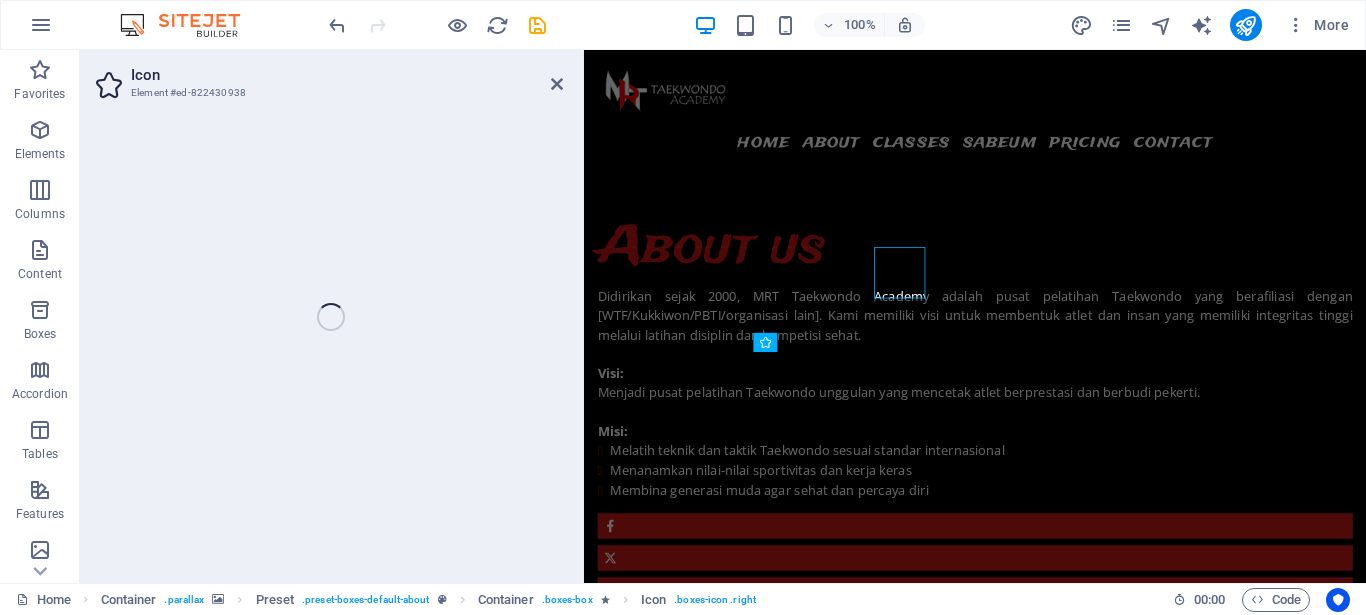 select on "xMidYMid" 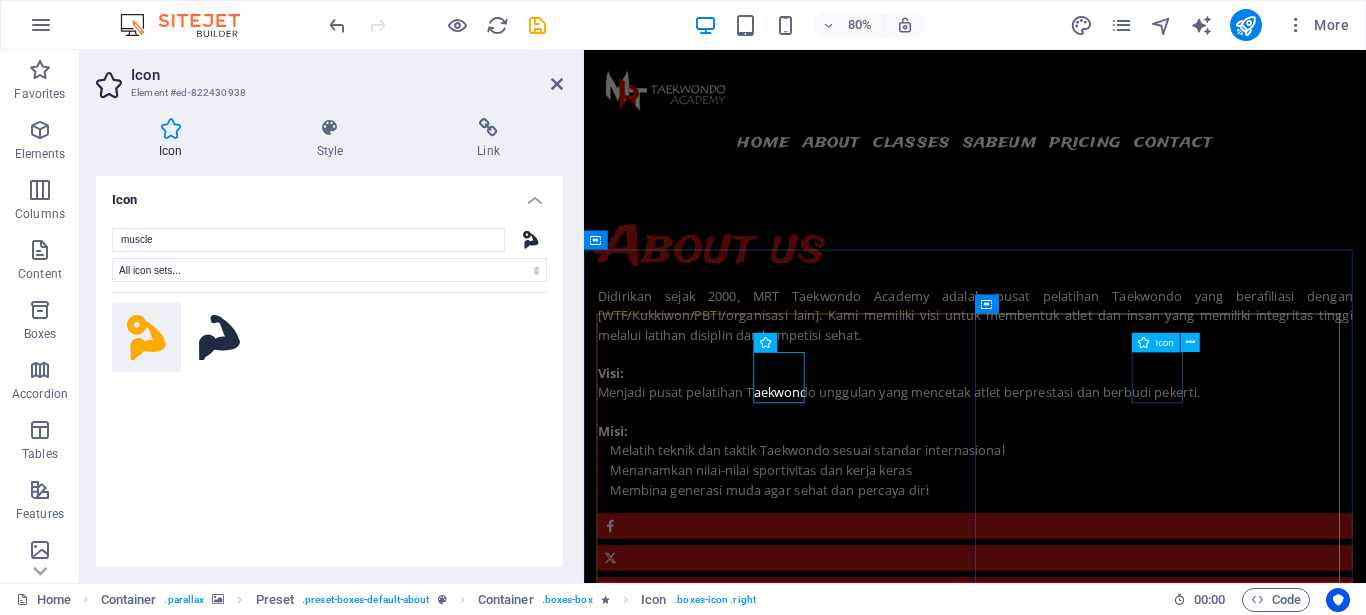 click at bounding box center (1072, 2189) 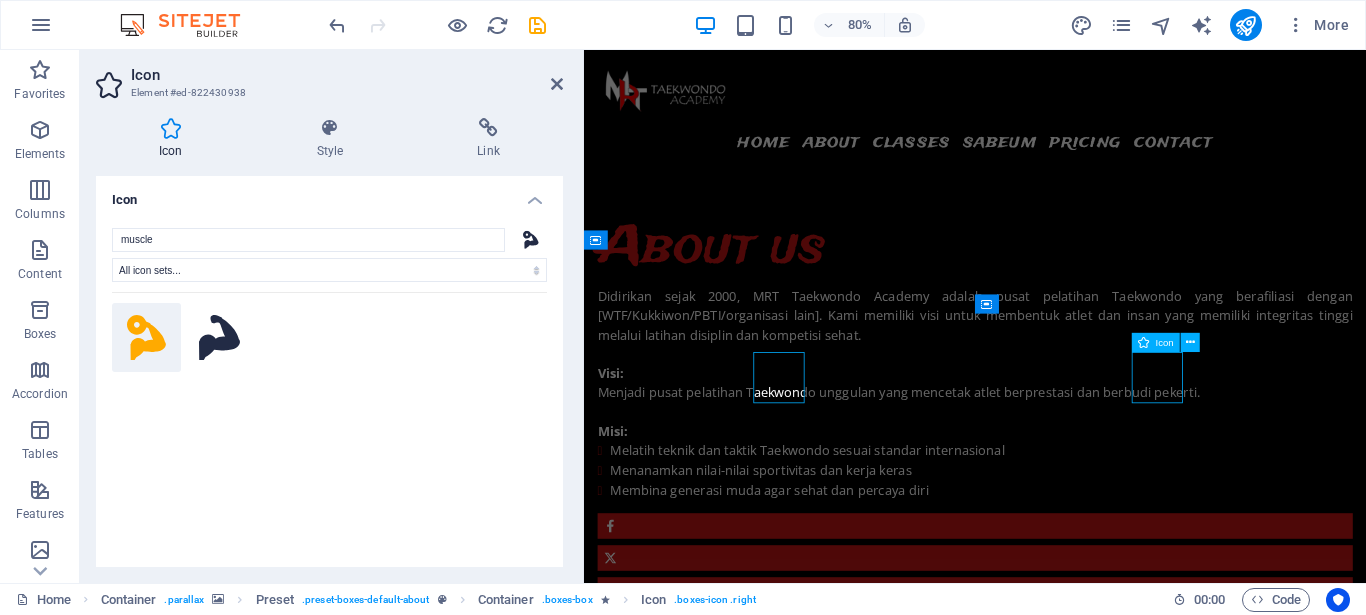 click at bounding box center (1072, 2189) 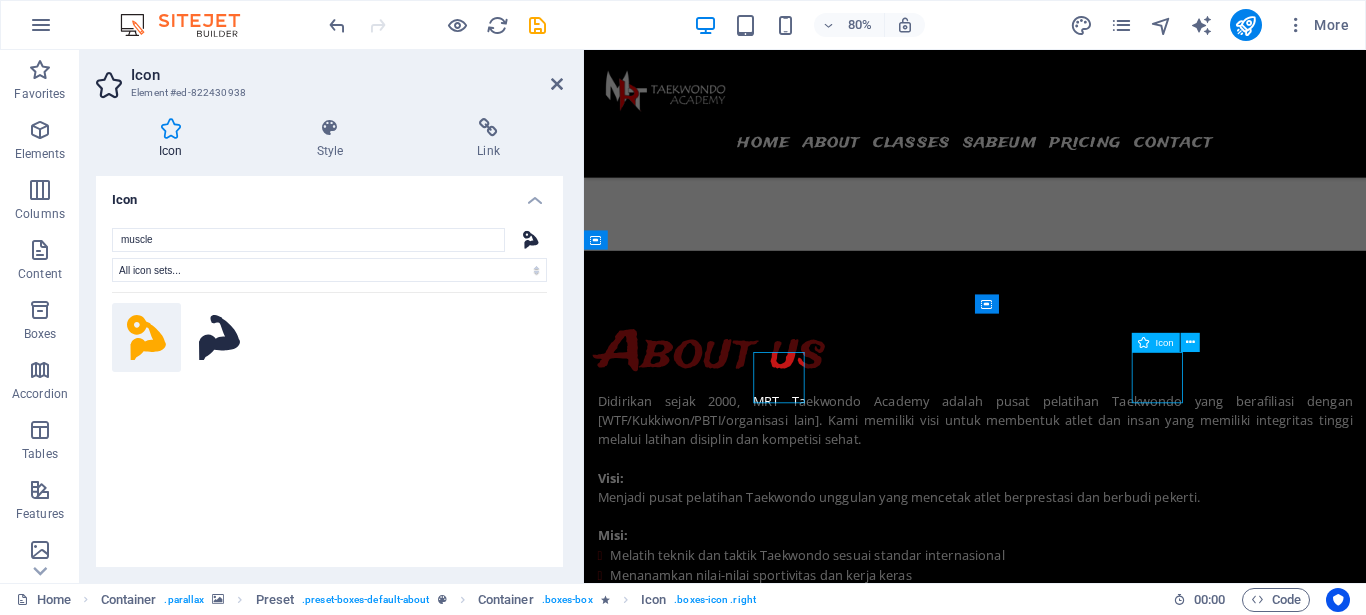 select on "xMidYMid" 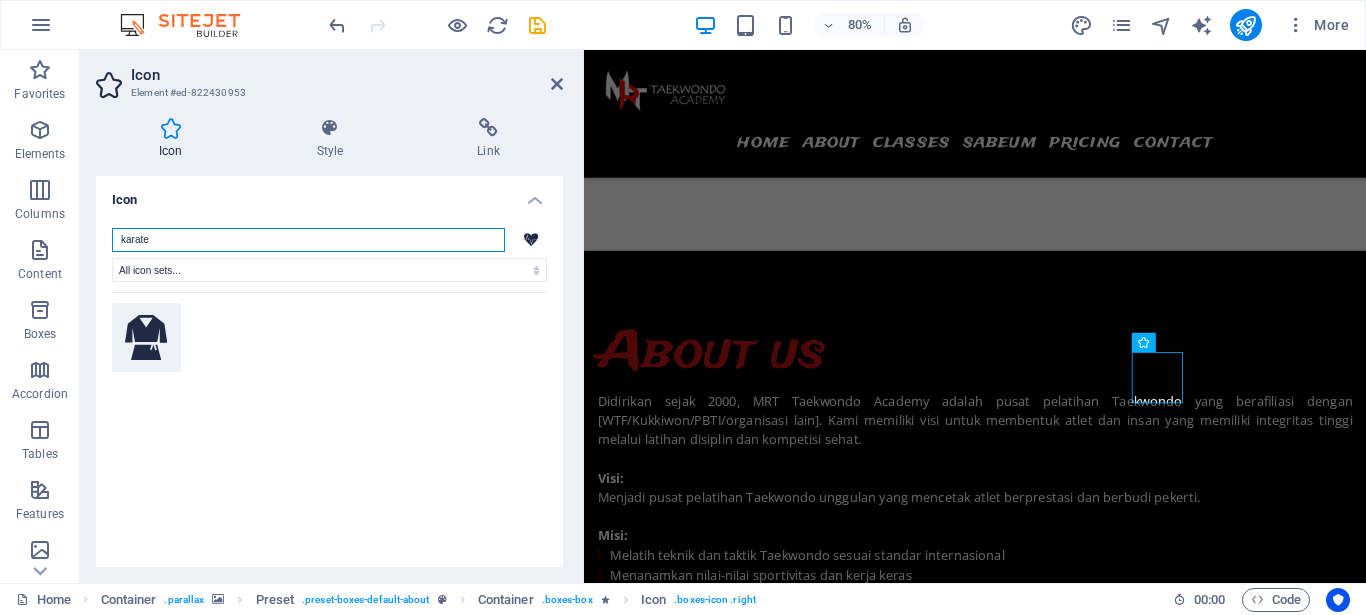 type on "karate" 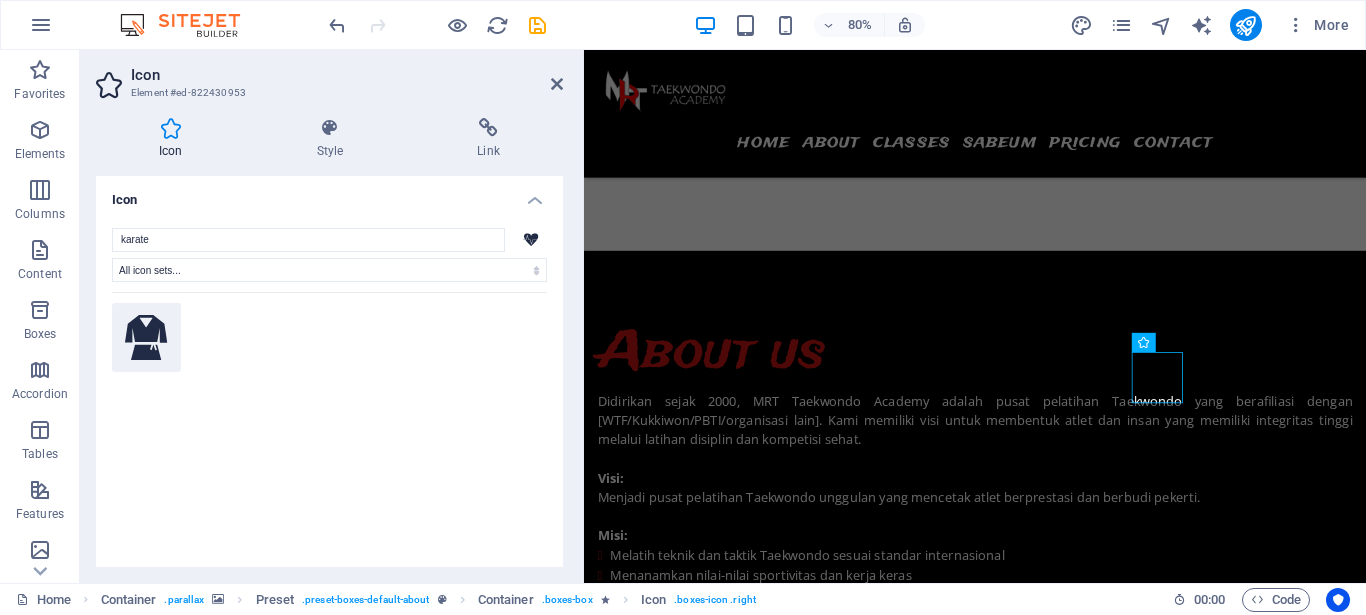 click 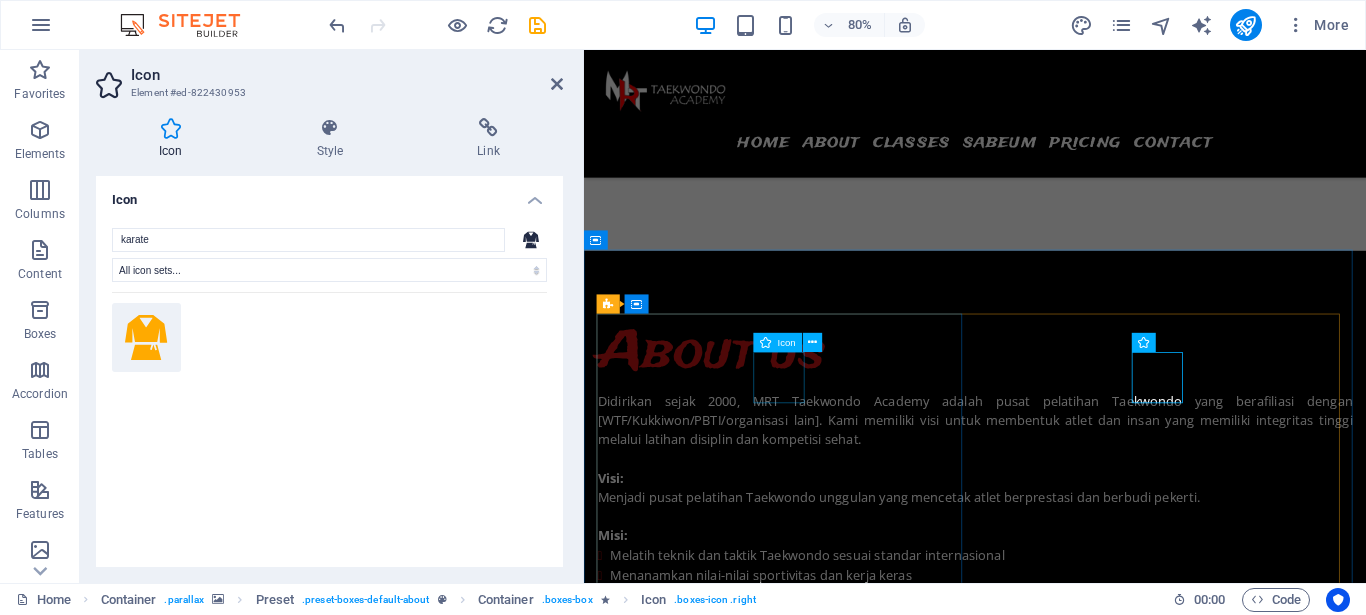 click at bounding box center (1072, 2088) 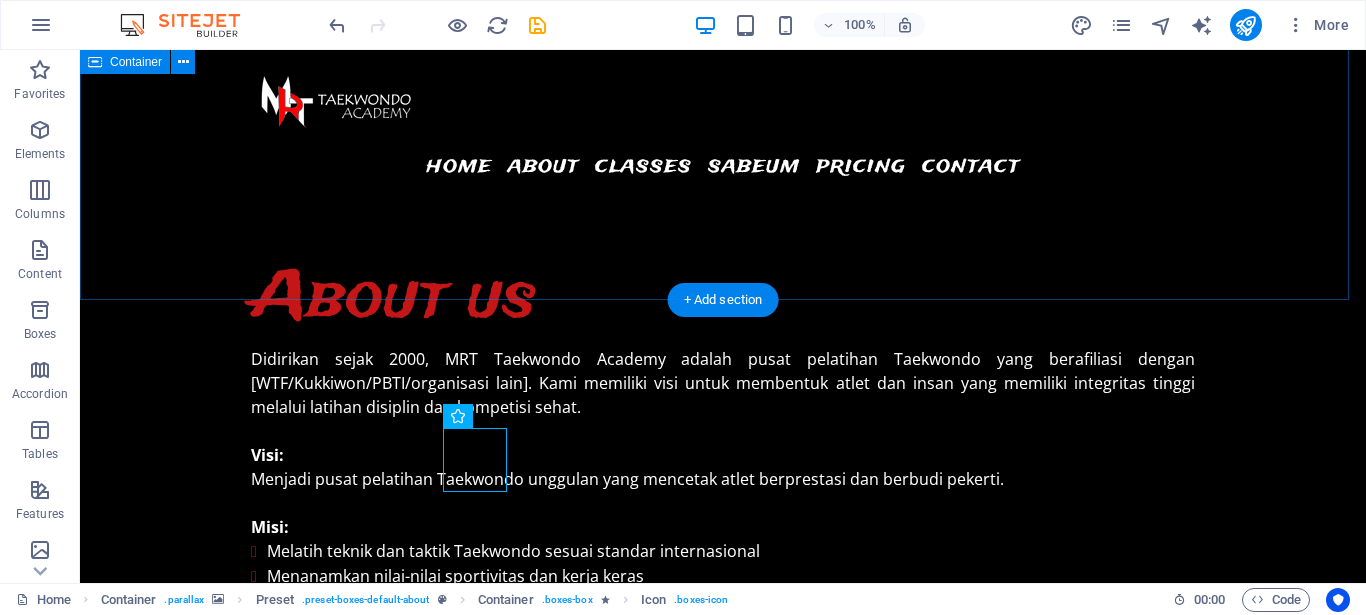 scroll, scrollTop: 948, scrollLeft: 0, axis: vertical 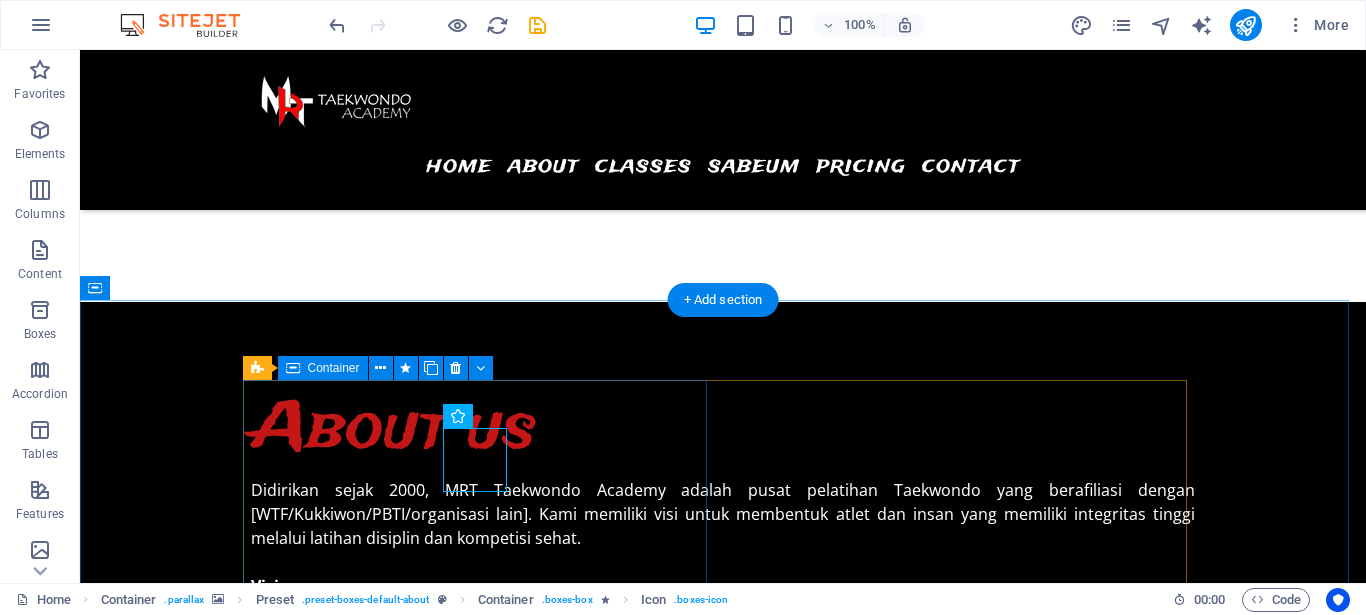 click at bounding box center (723, 2022) 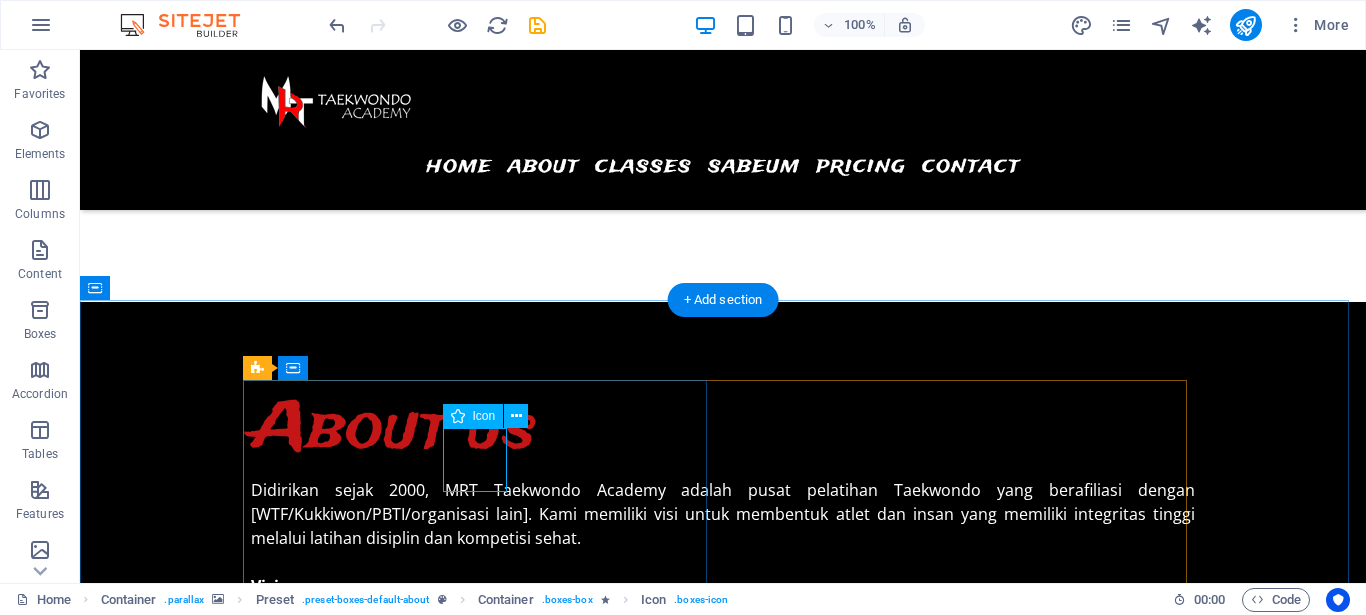 click at bounding box center (723, 2022) 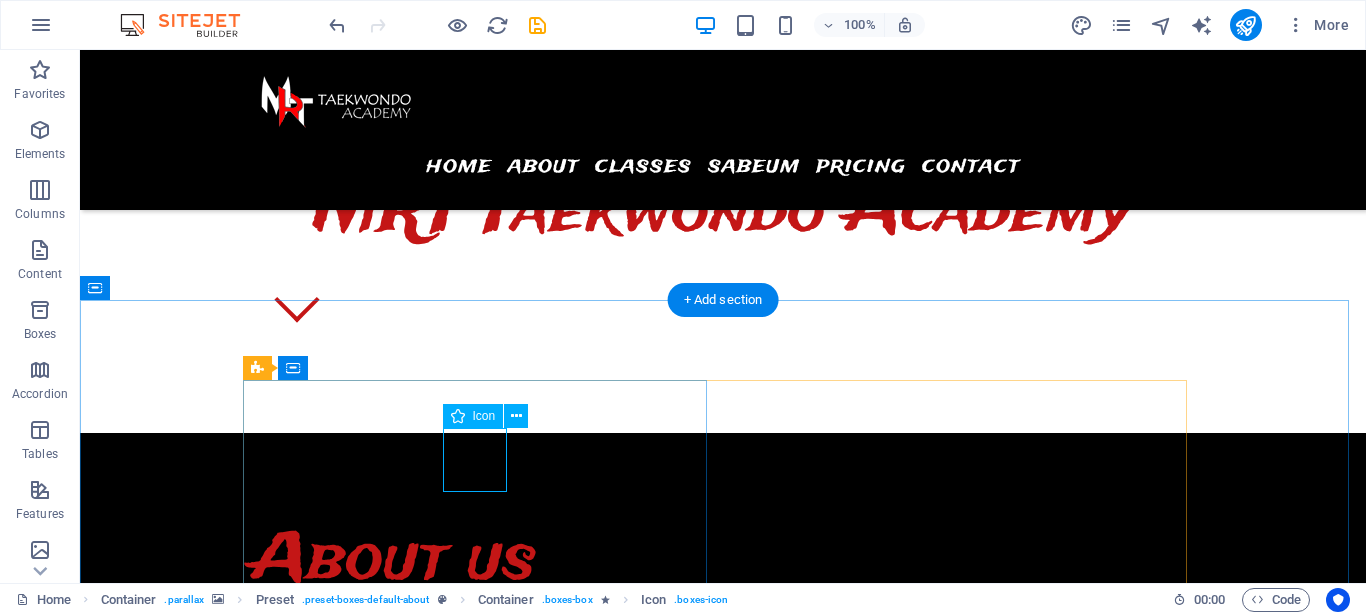 select on "xMidYMid" 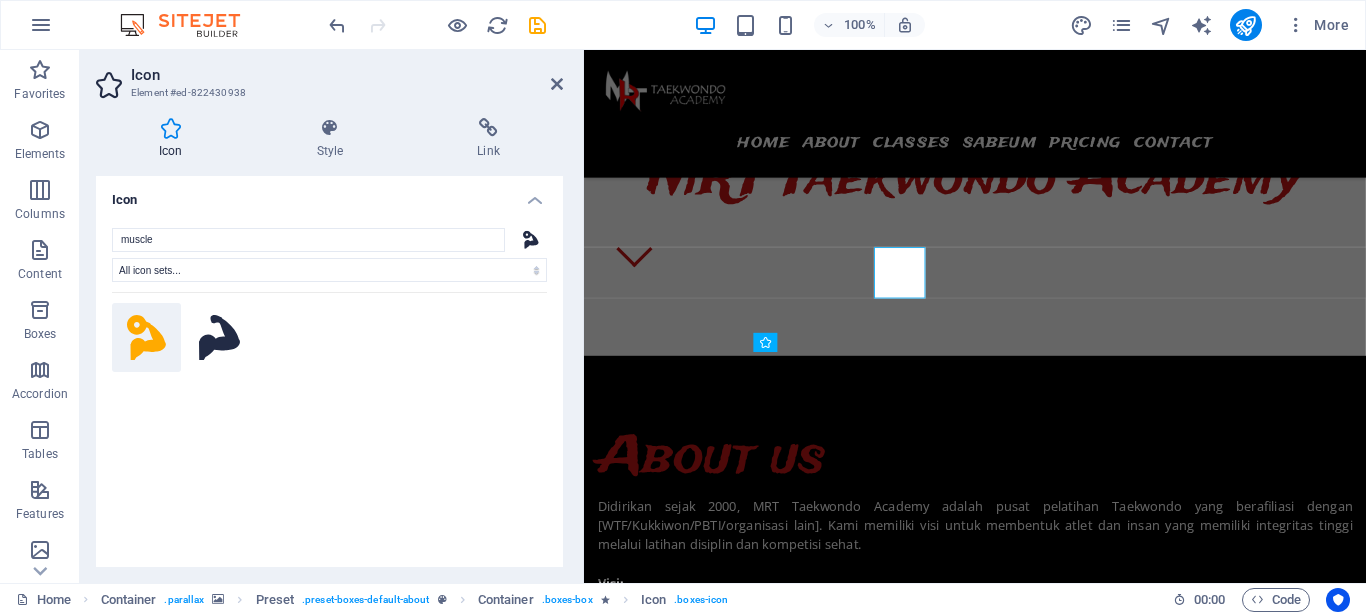 scroll, scrollTop: 1079, scrollLeft: 0, axis: vertical 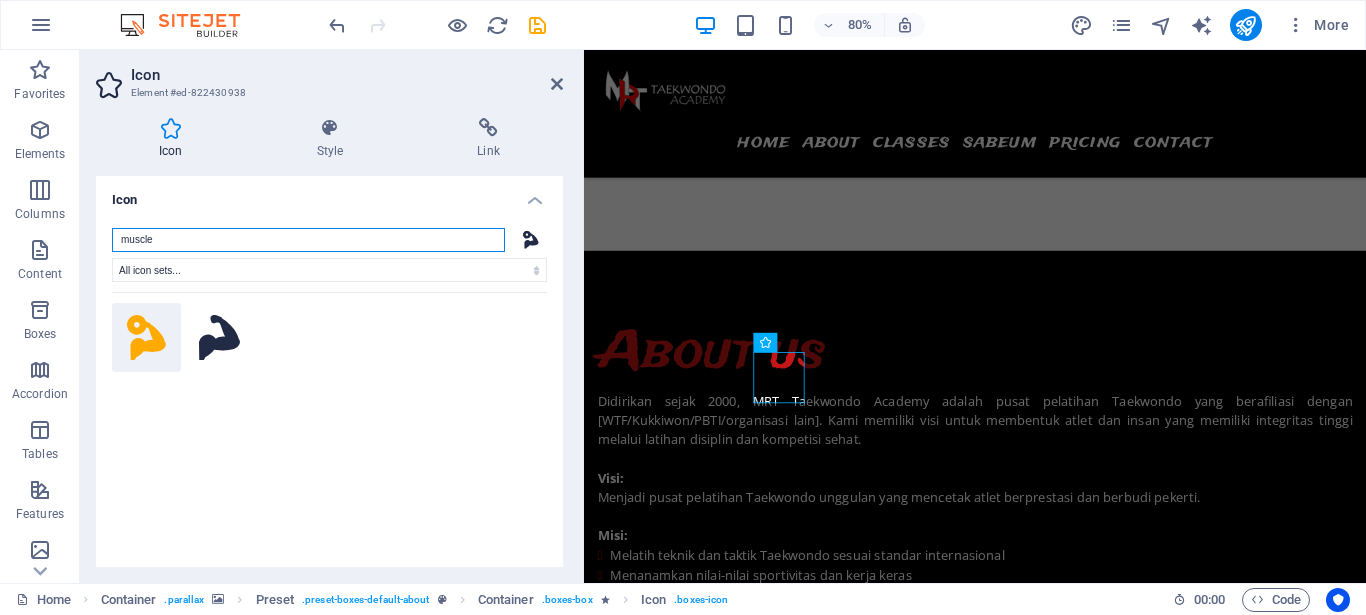 click on "muscle" at bounding box center [308, 240] 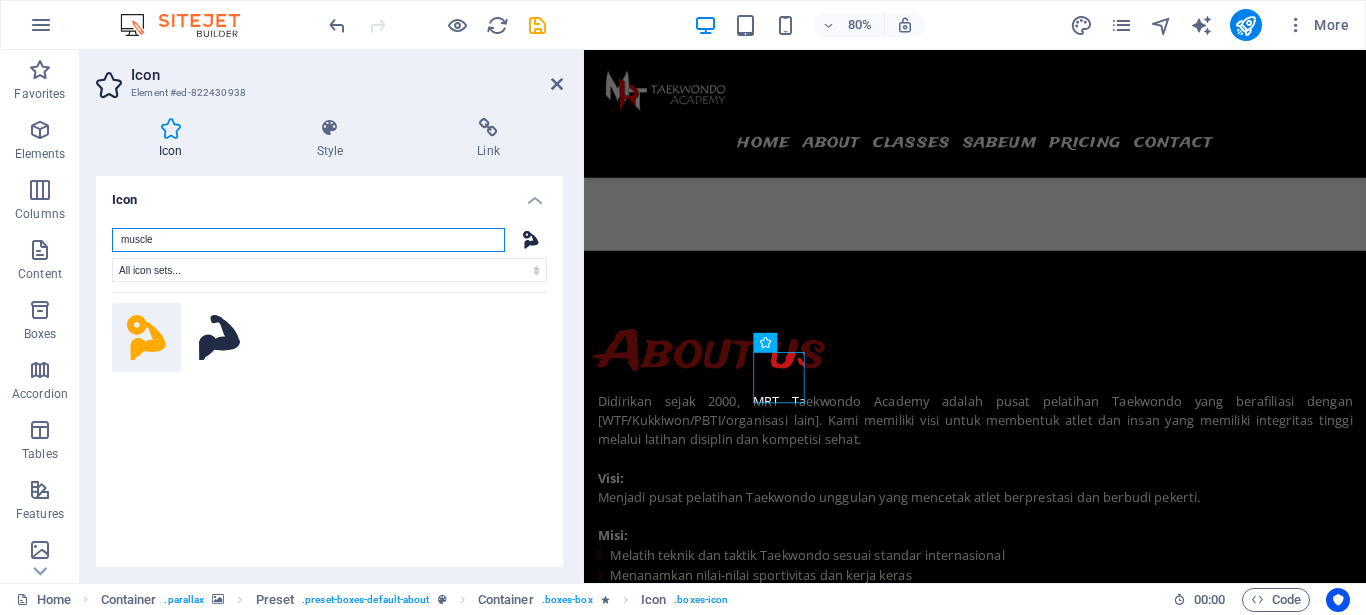 click on "muscle" at bounding box center [308, 240] 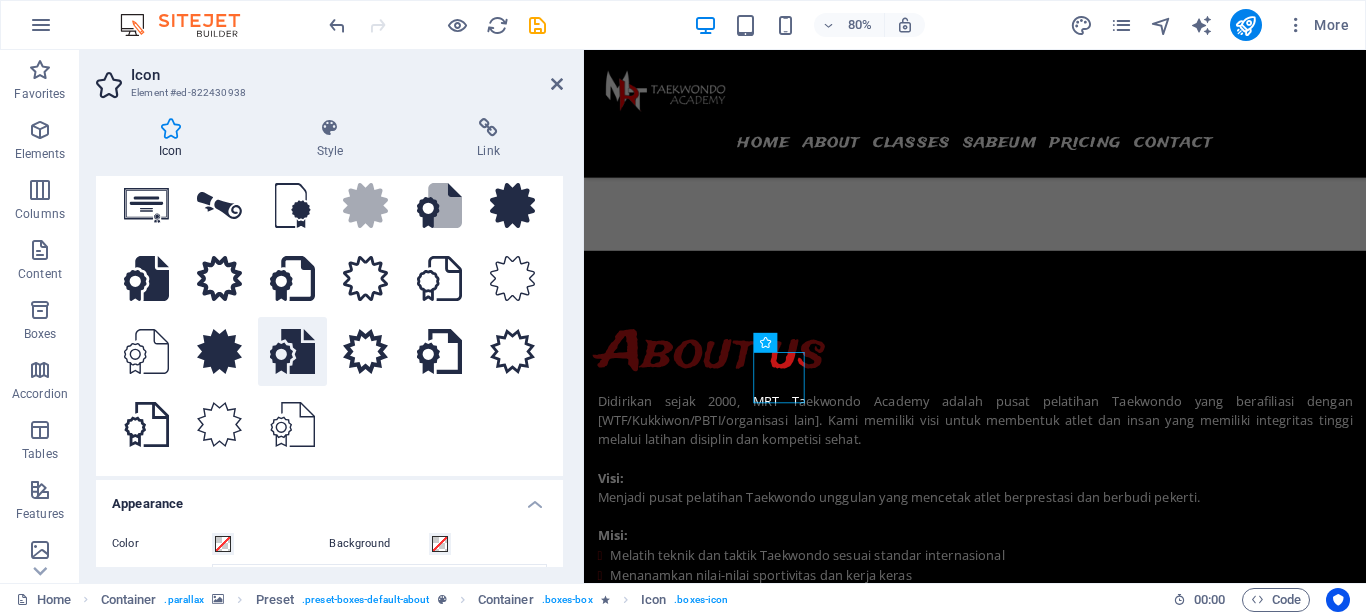 scroll, scrollTop: 90, scrollLeft: 0, axis: vertical 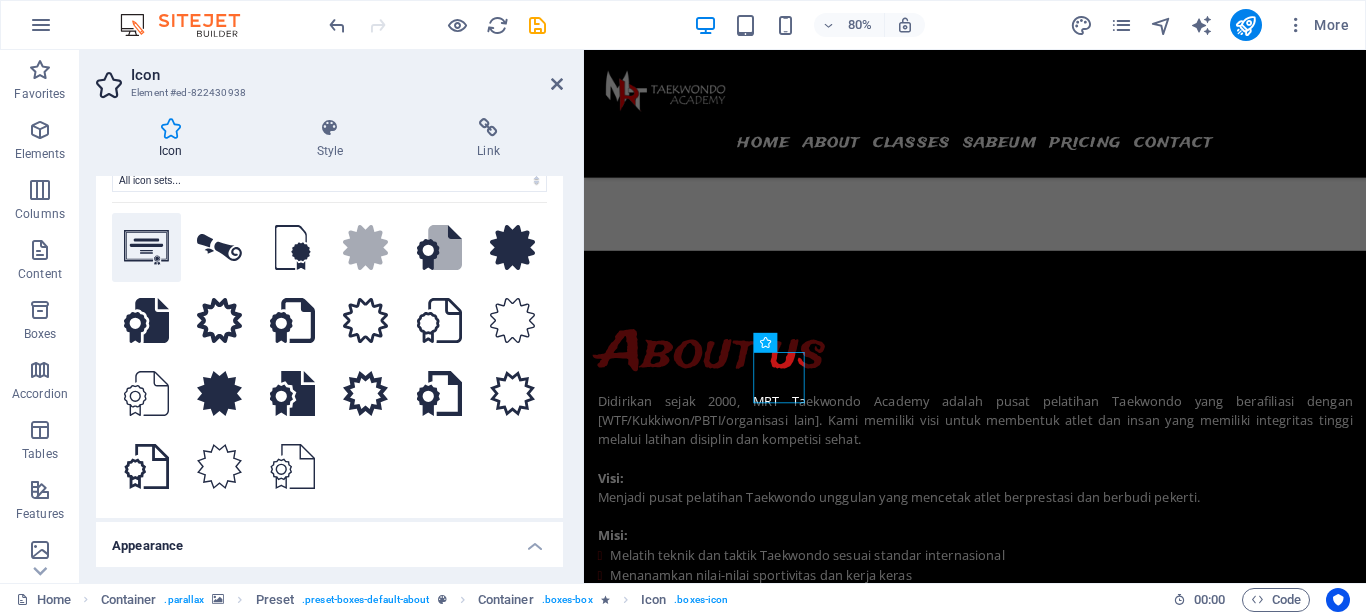 type on "certi" 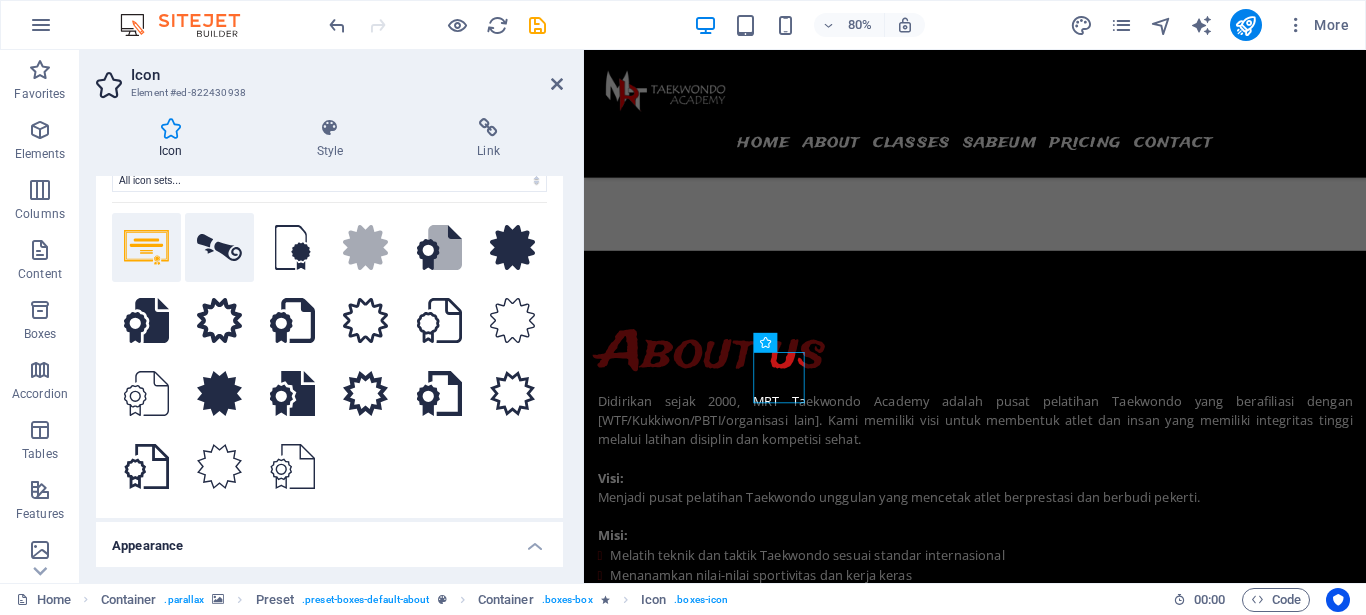 click 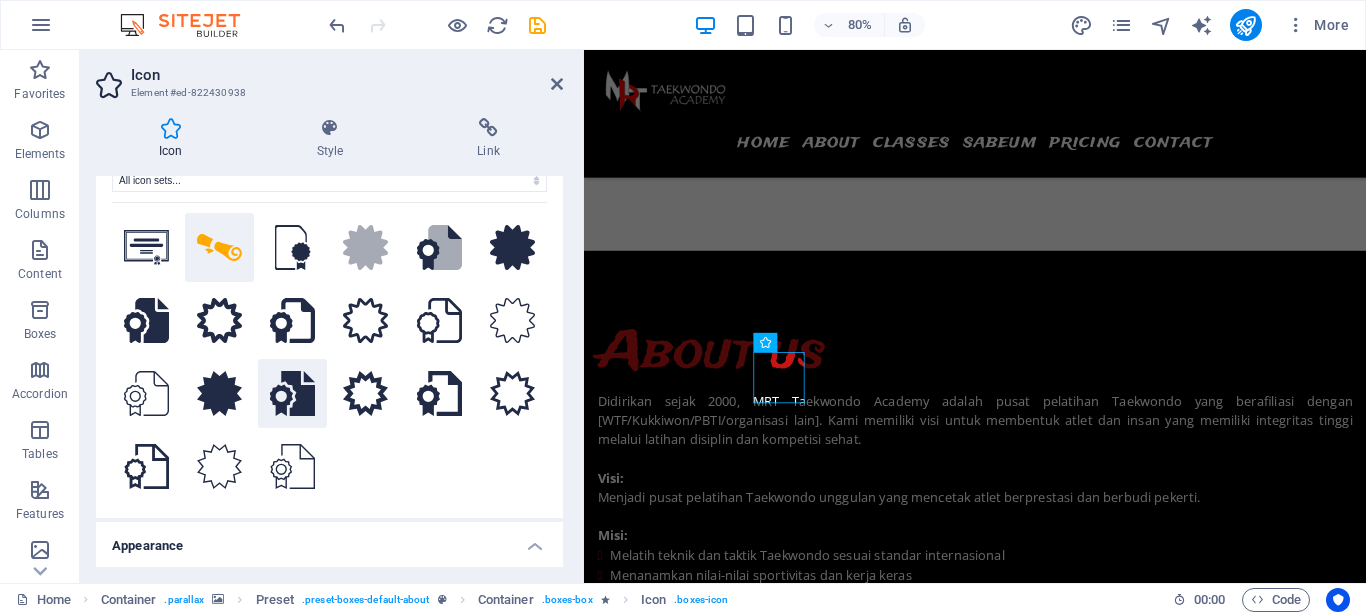 click 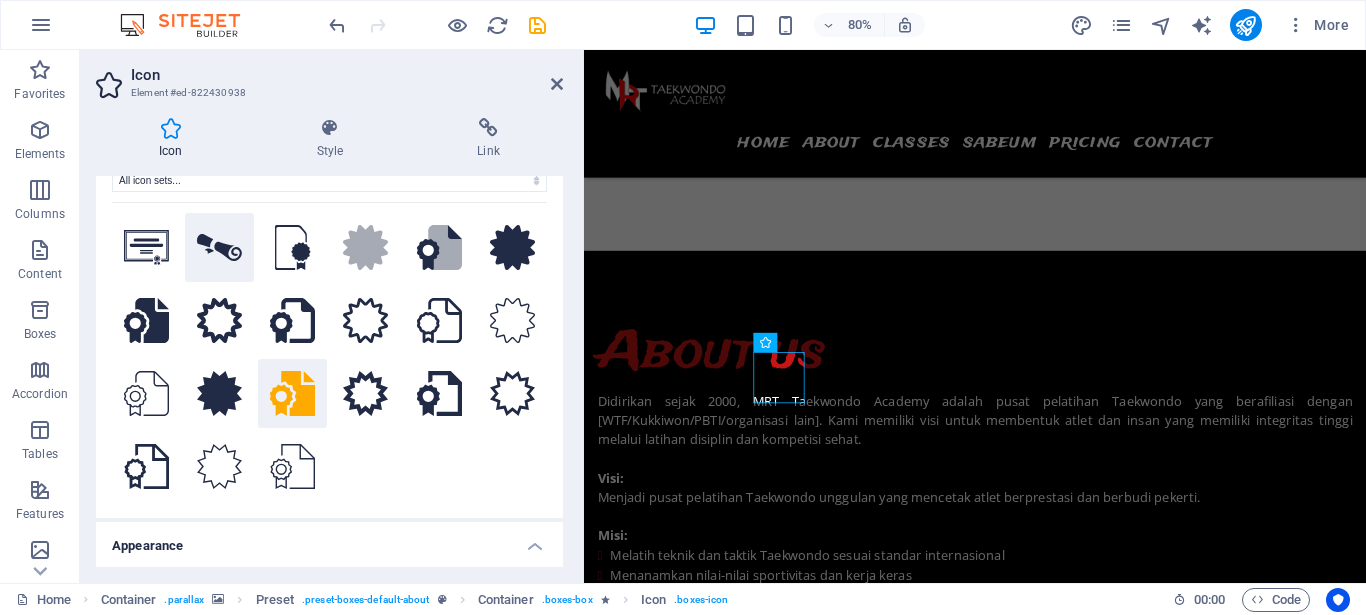 click 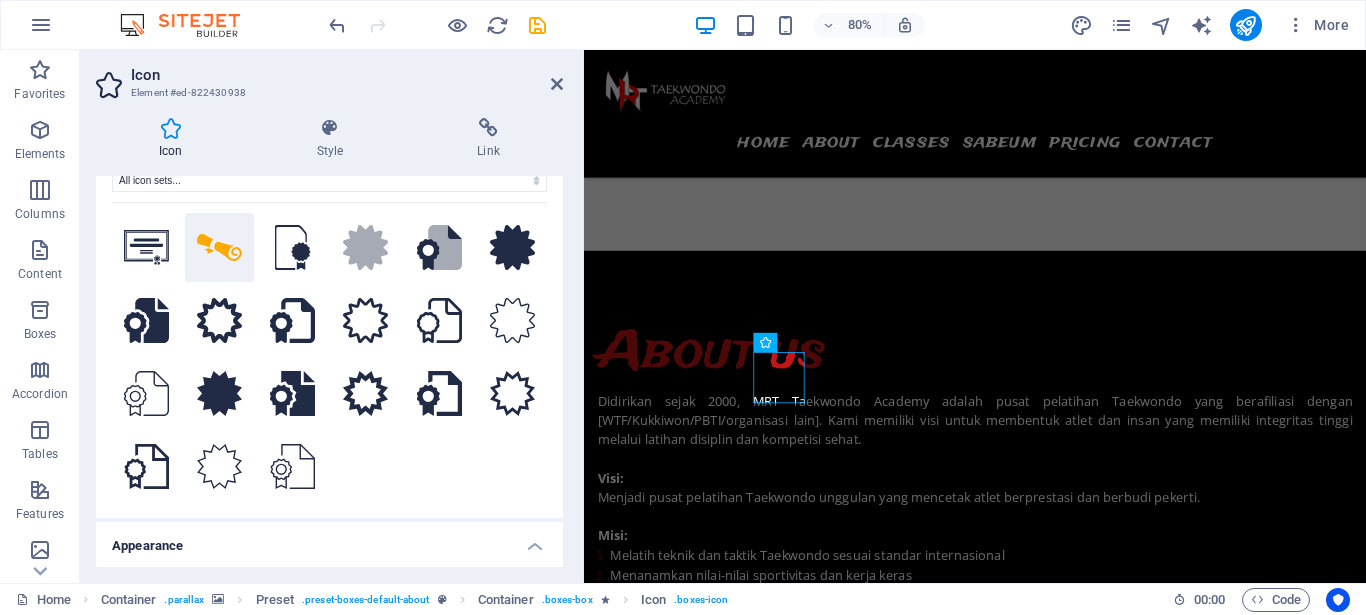 click at bounding box center [1072, 1365] 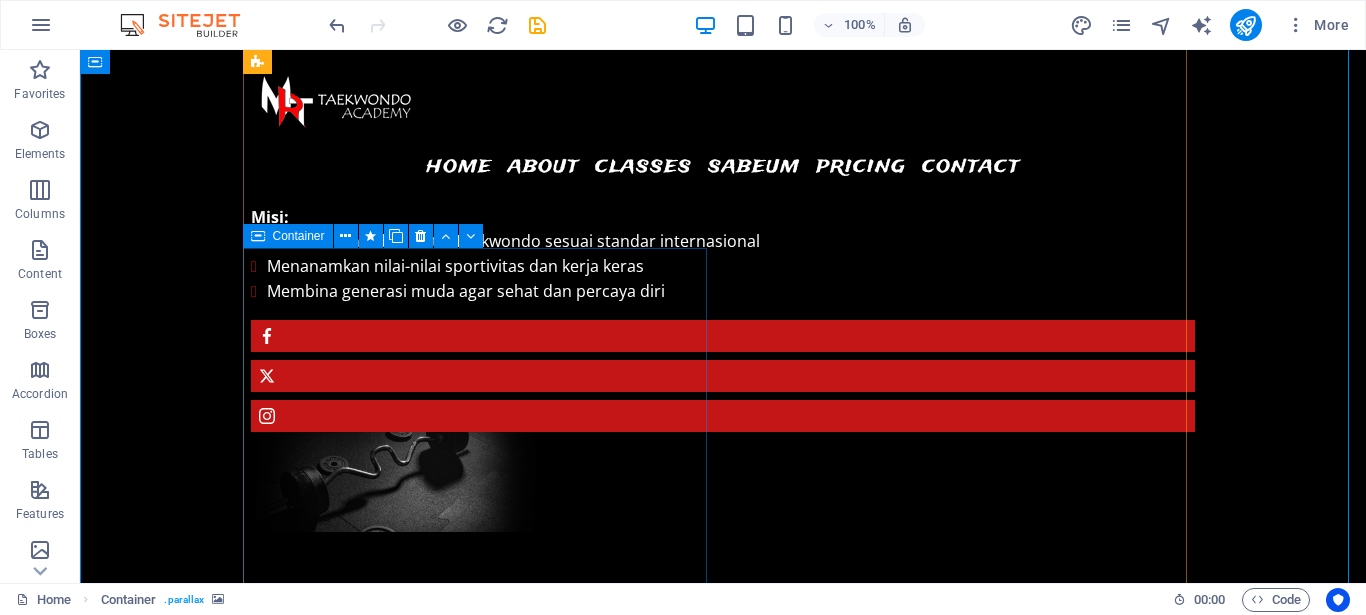 scroll, scrollTop: 1458, scrollLeft: 0, axis: vertical 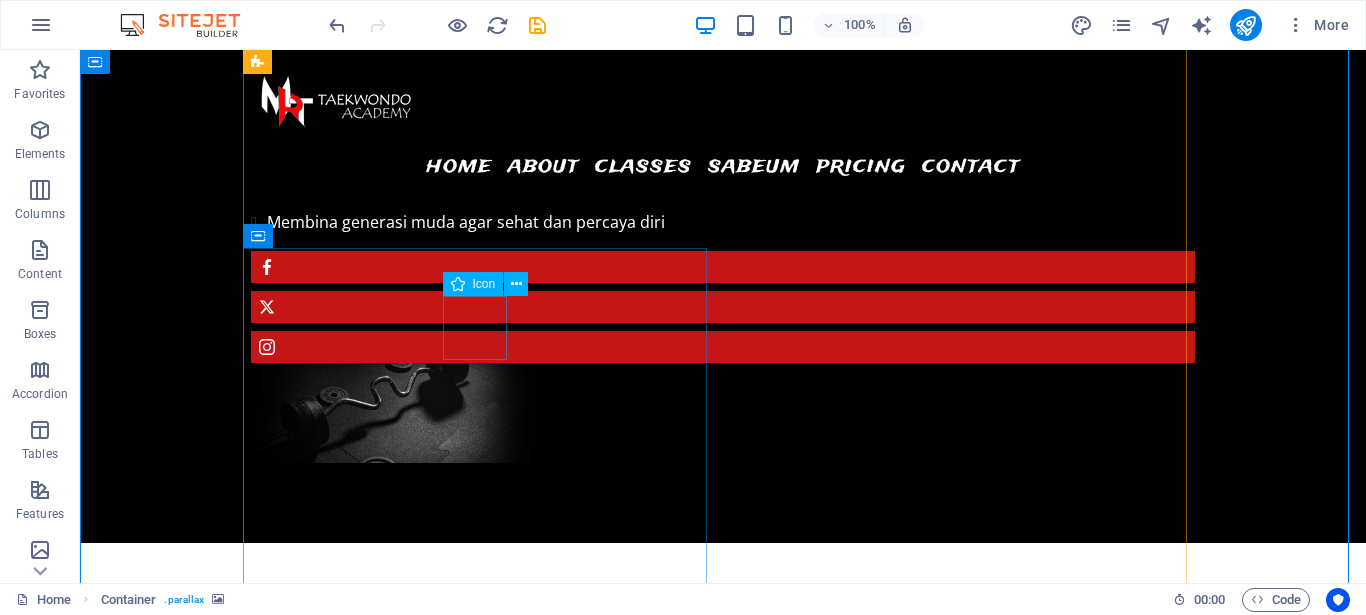 click at bounding box center (723, 2108) 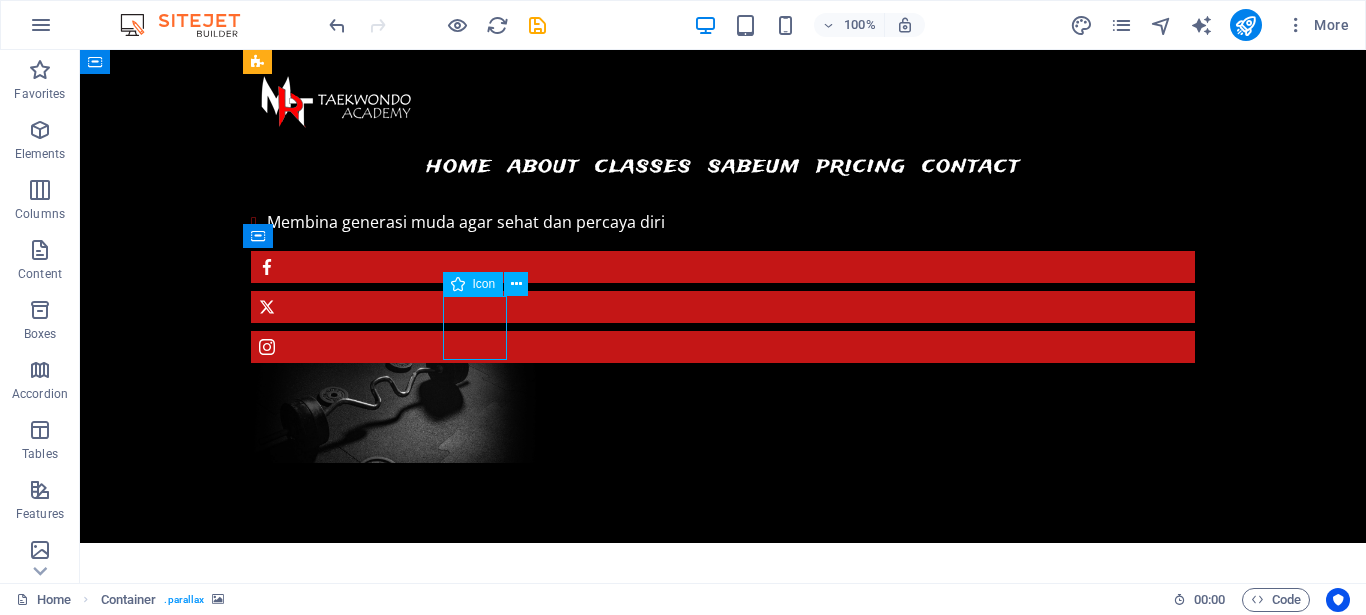 click at bounding box center [723, 2108] 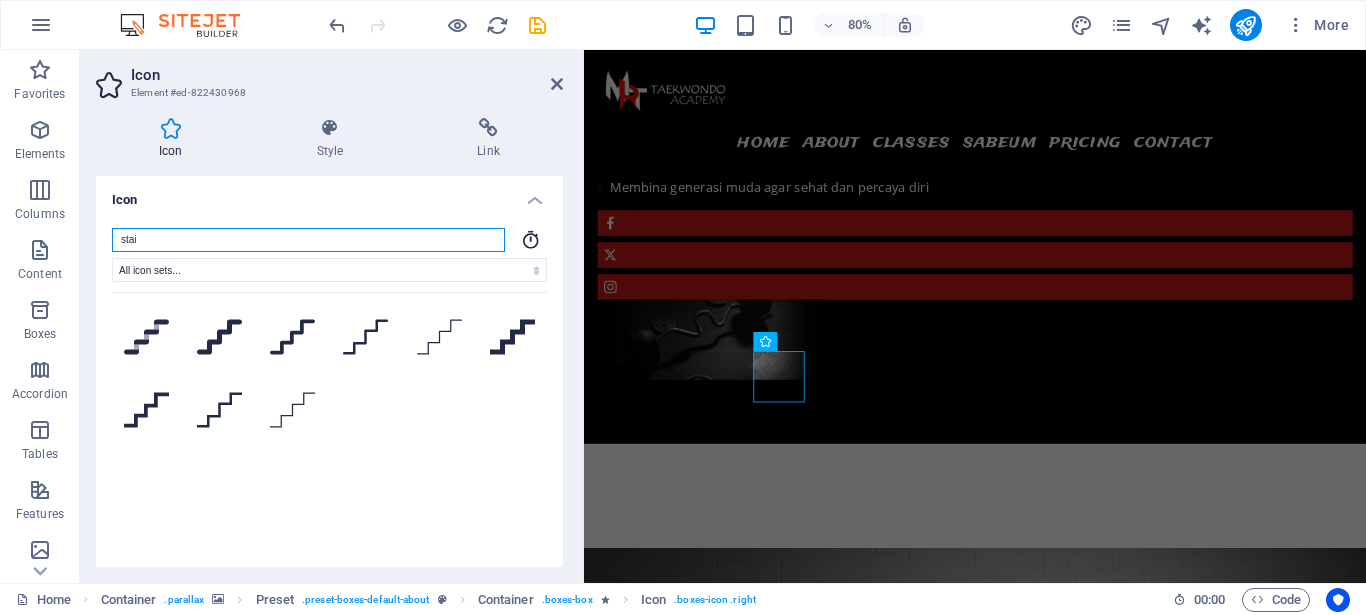 click on "stai" at bounding box center (308, 240) 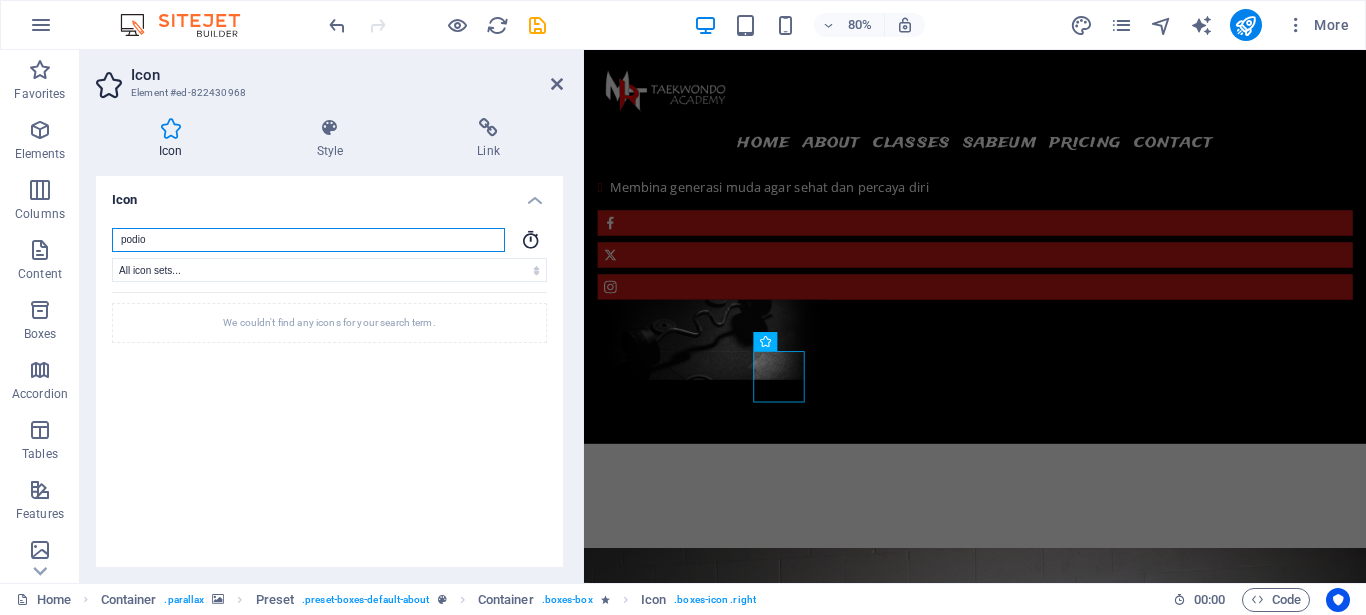 type on "podi" 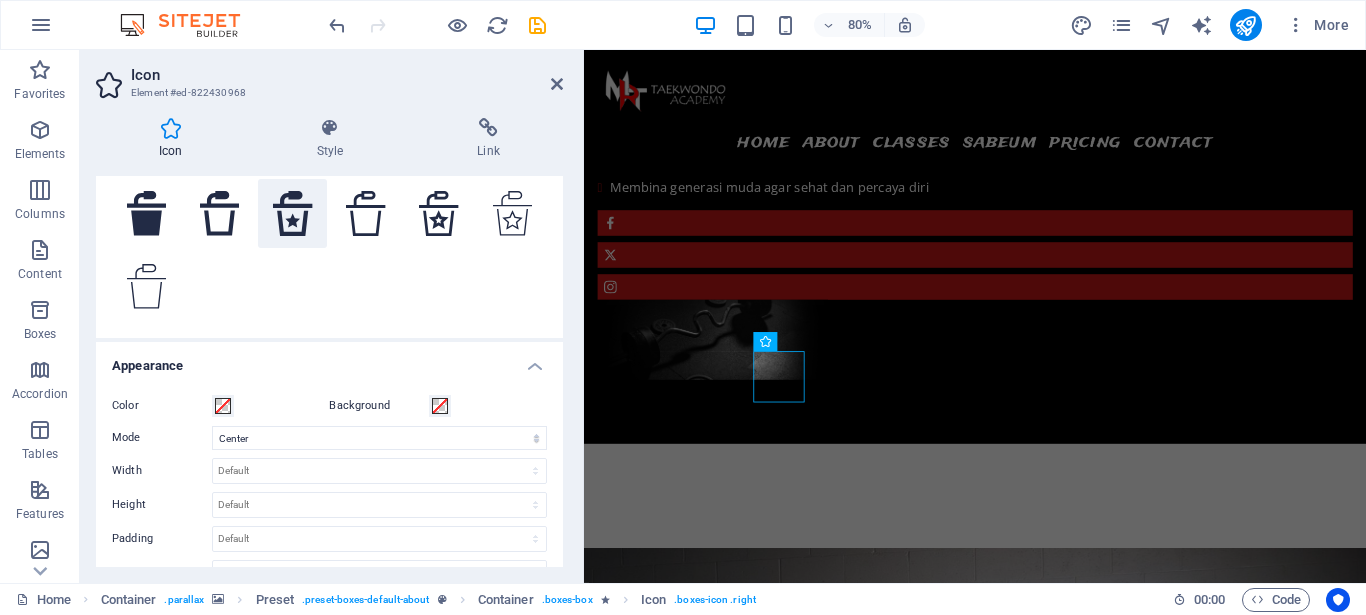scroll, scrollTop: 0, scrollLeft: 0, axis: both 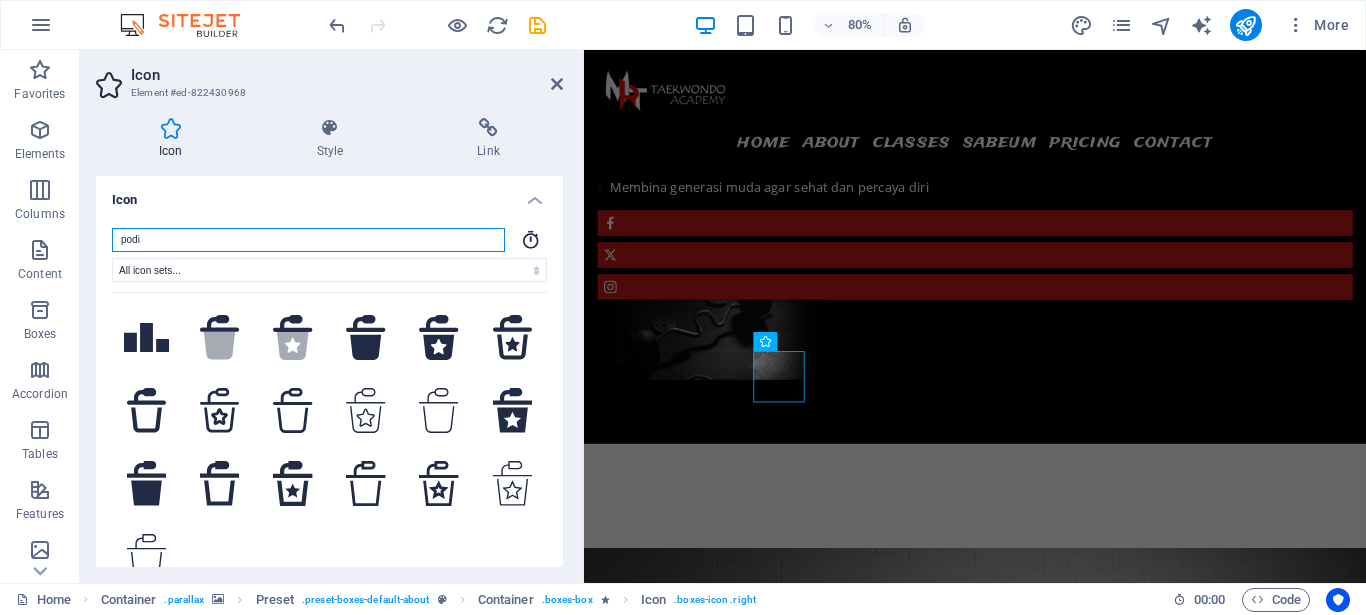 click on "podi" at bounding box center (308, 240) 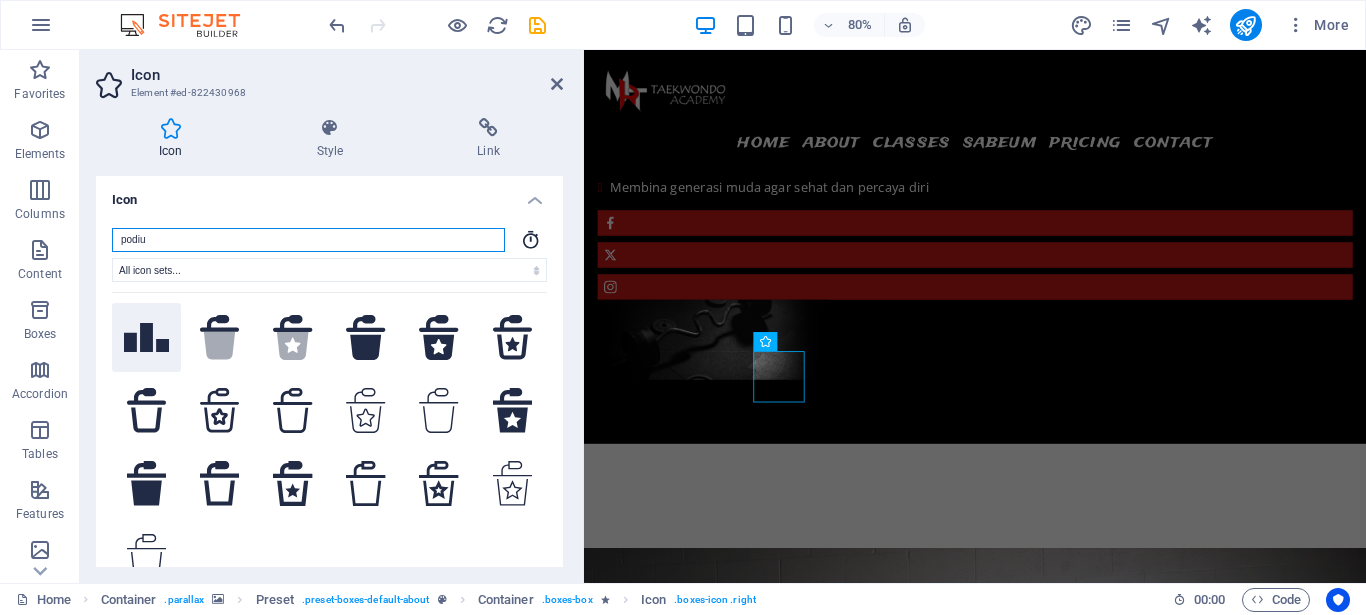 type on "podiu" 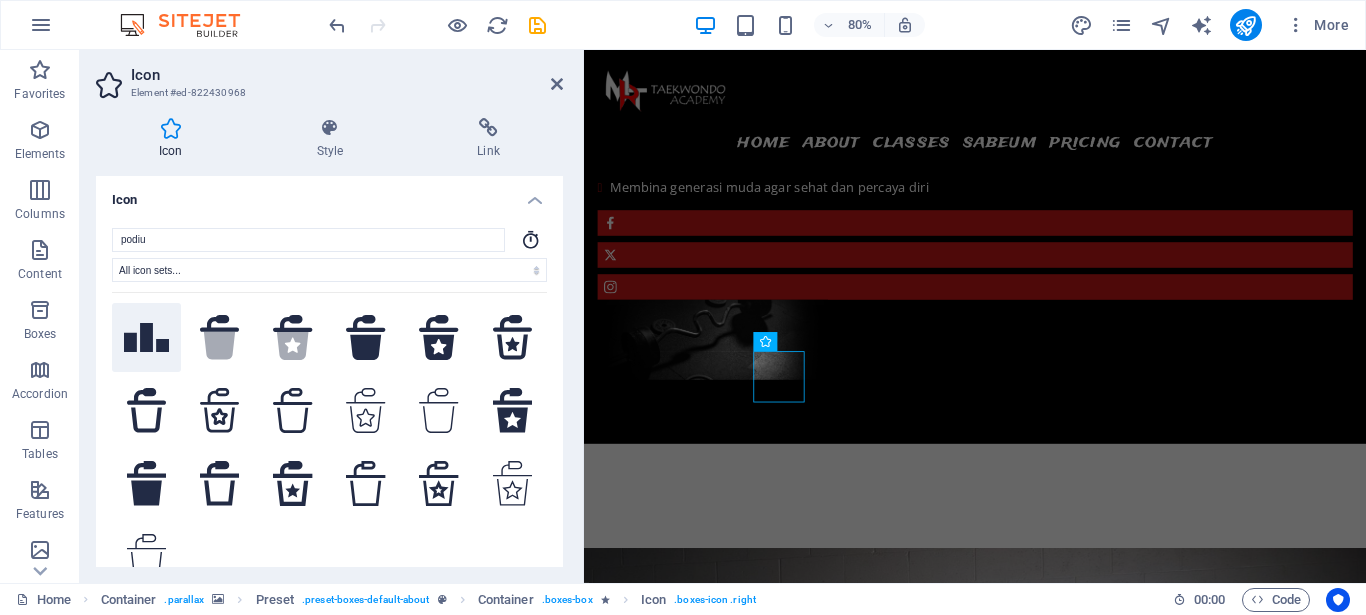 drag, startPoint x: 128, startPoint y: 337, endPoint x: 147, endPoint y: 352, distance: 24.207438 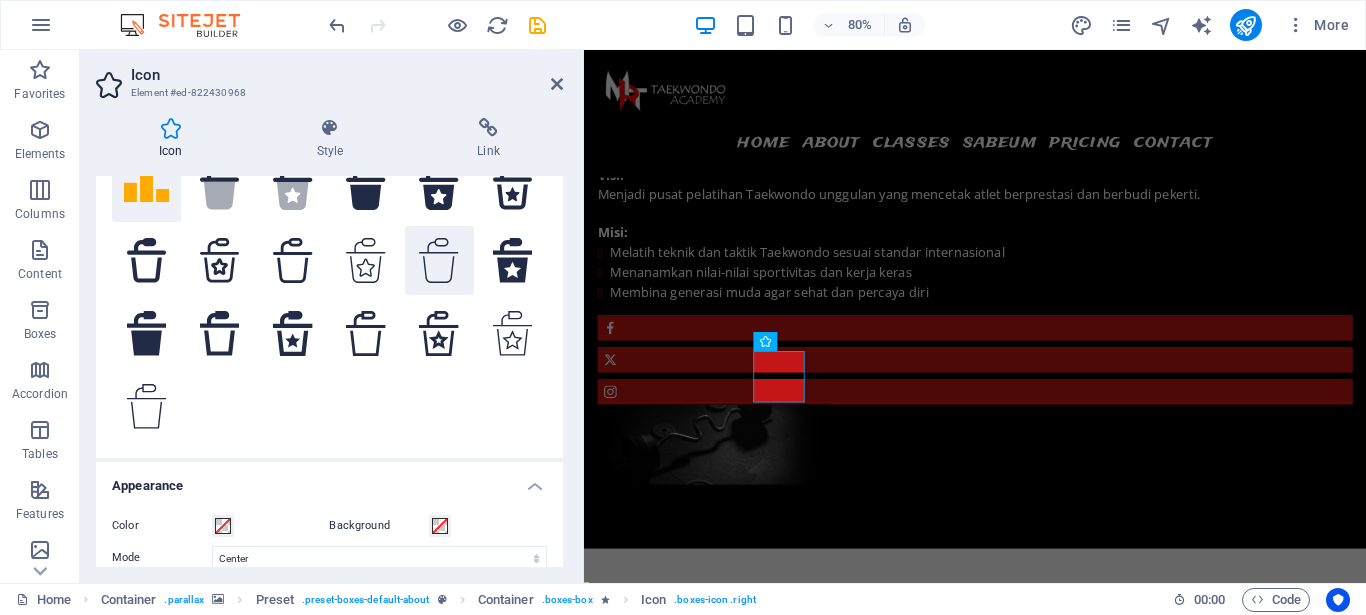 scroll, scrollTop: 180, scrollLeft: 0, axis: vertical 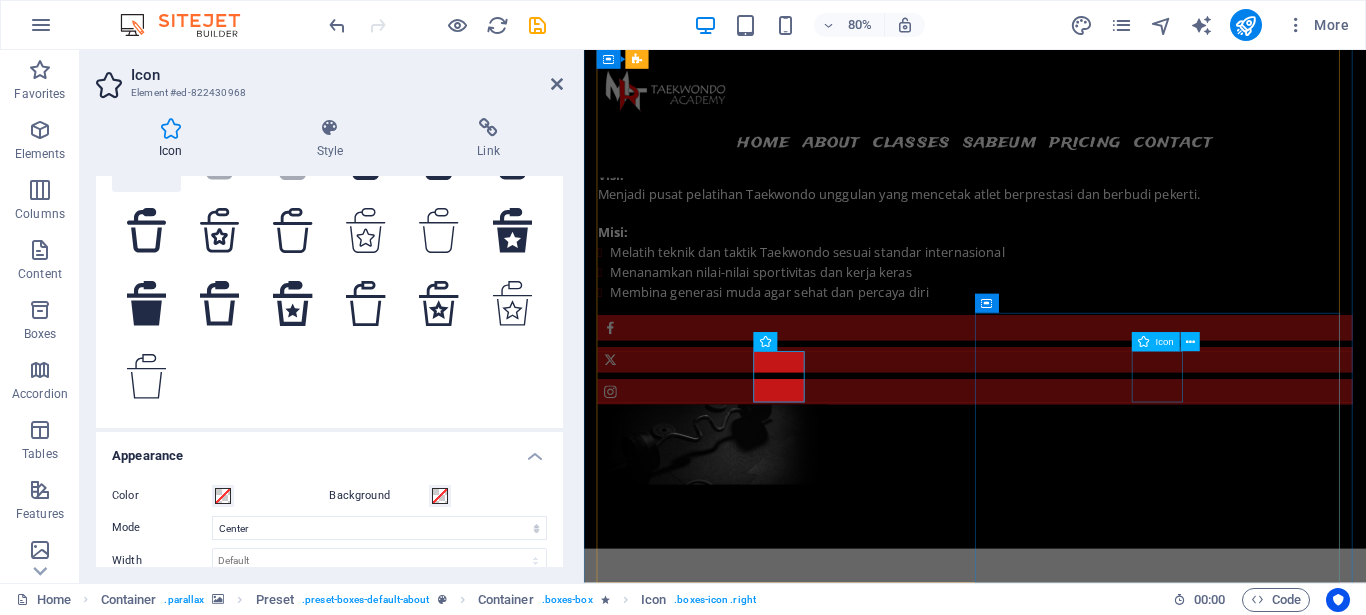 click at bounding box center [1072, 2579] 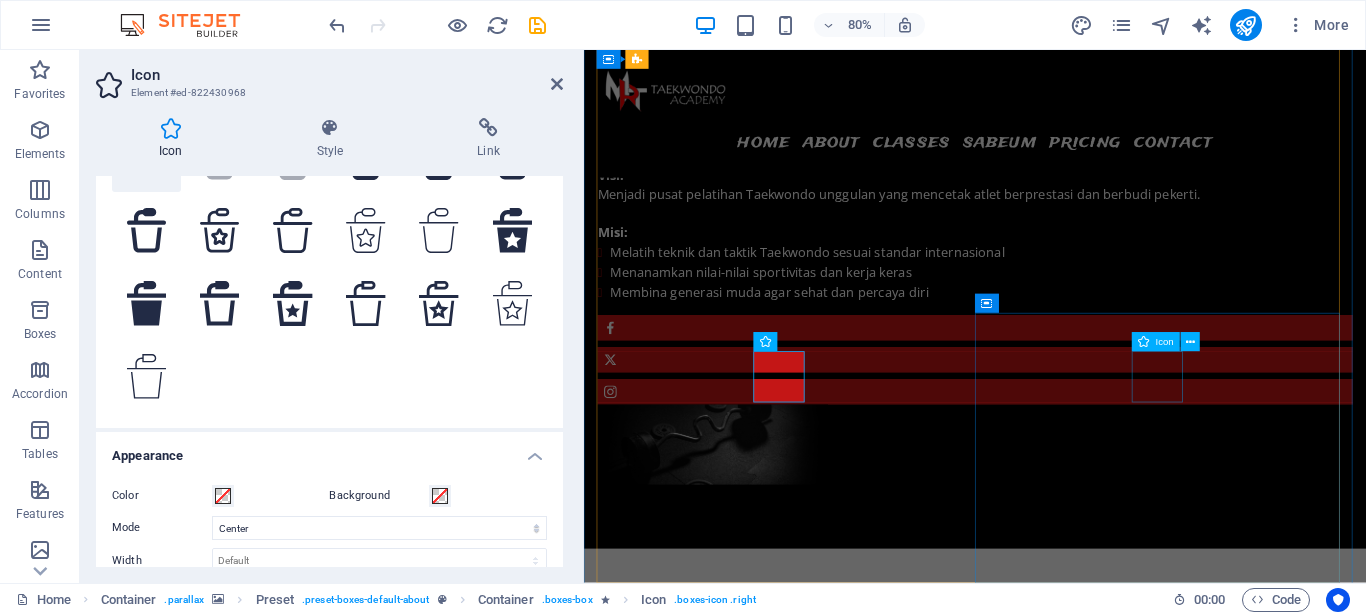 click at bounding box center (1072, 2579) 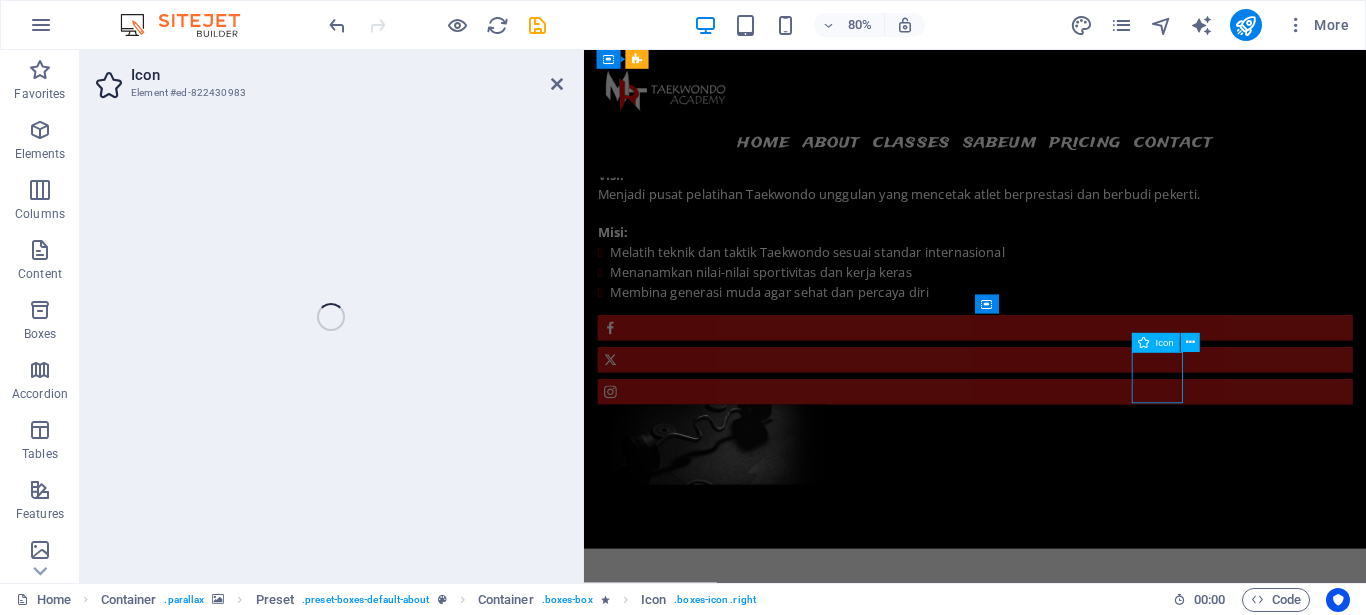 select on "xMidYMid" 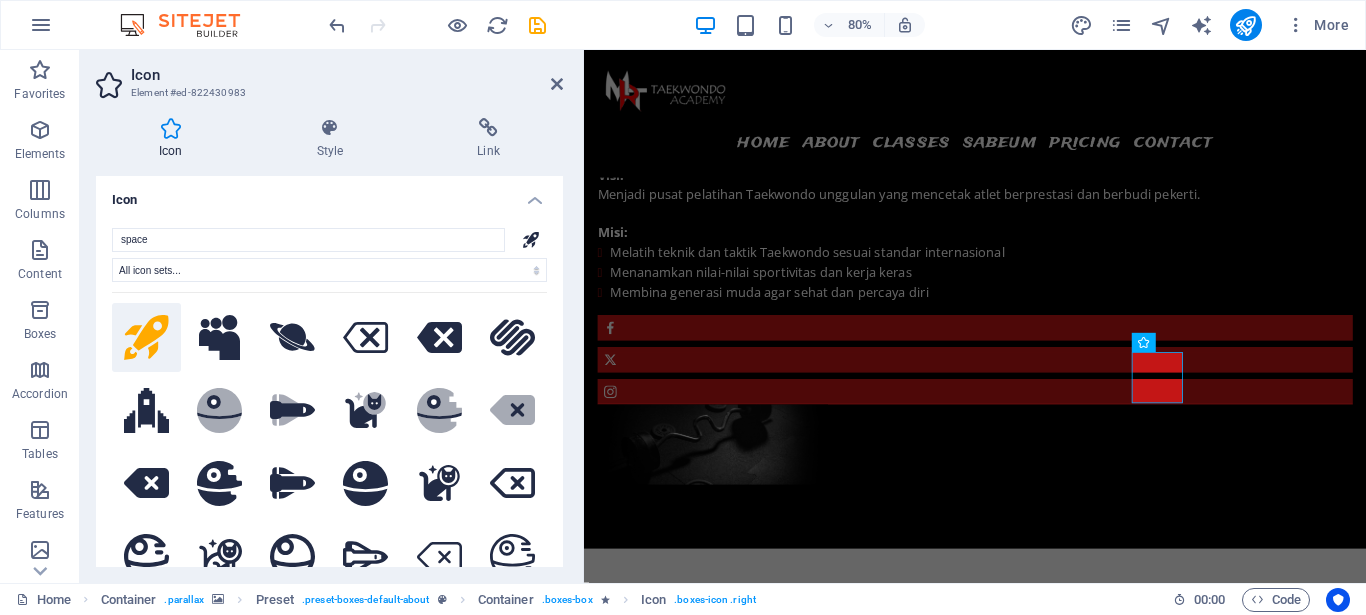 scroll, scrollTop: 1458, scrollLeft: 0, axis: vertical 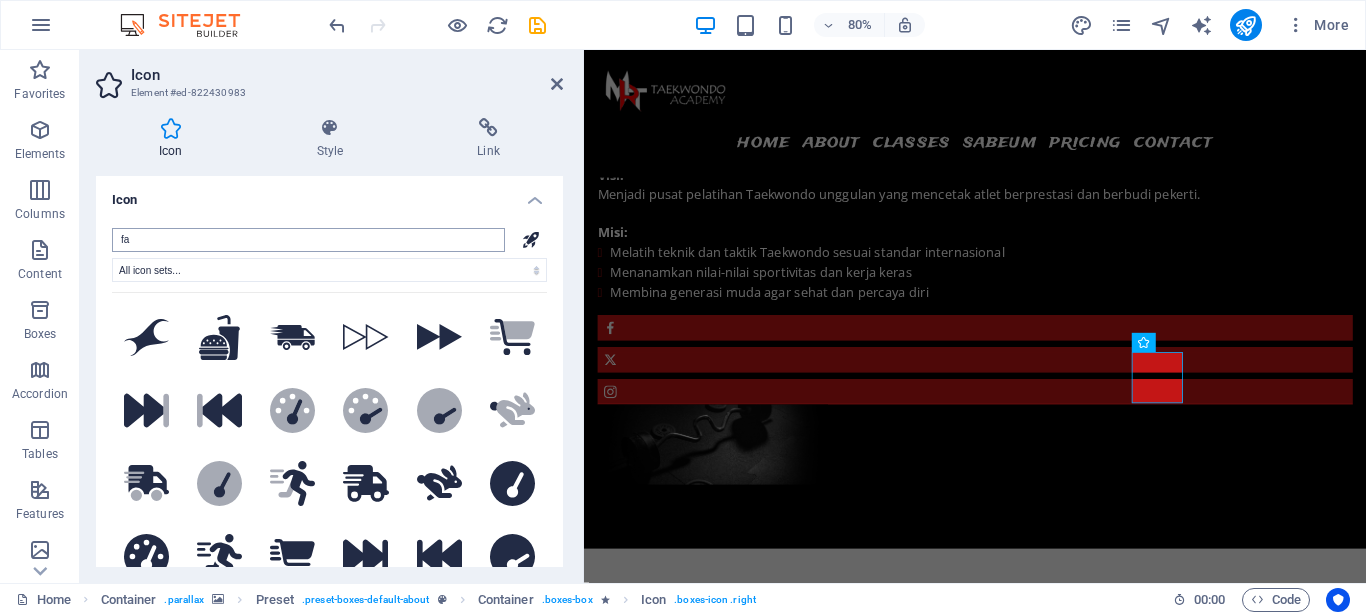 type on "f" 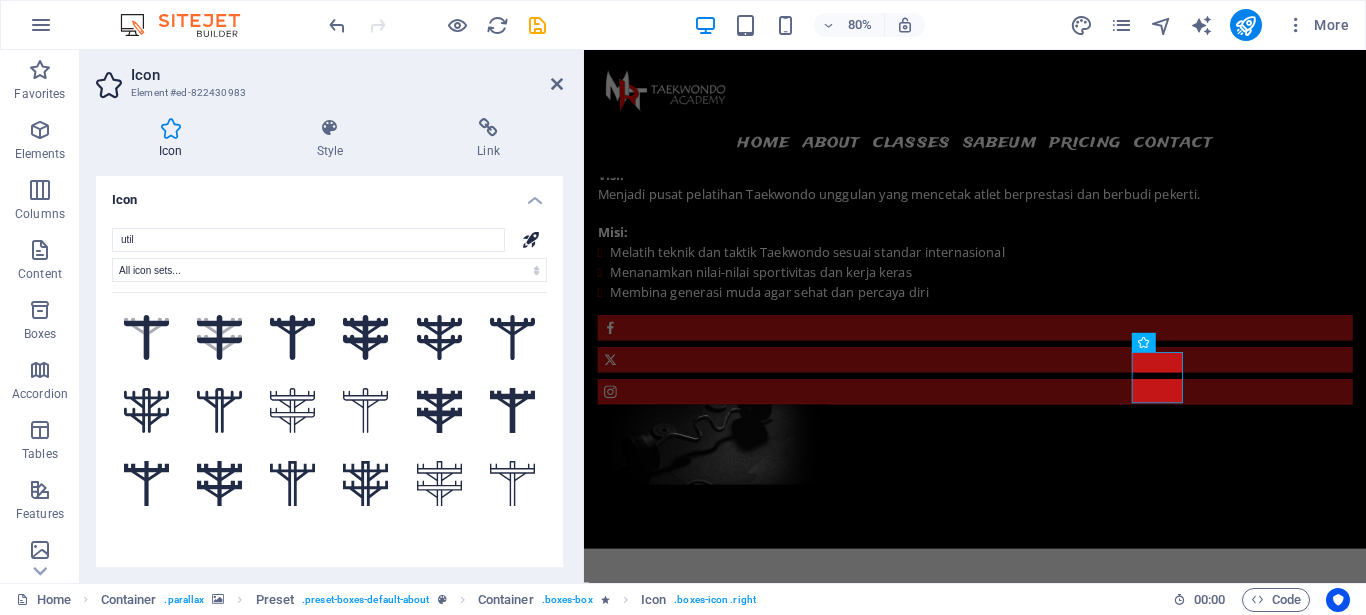 scroll, scrollTop: 0, scrollLeft: 0, axis: both 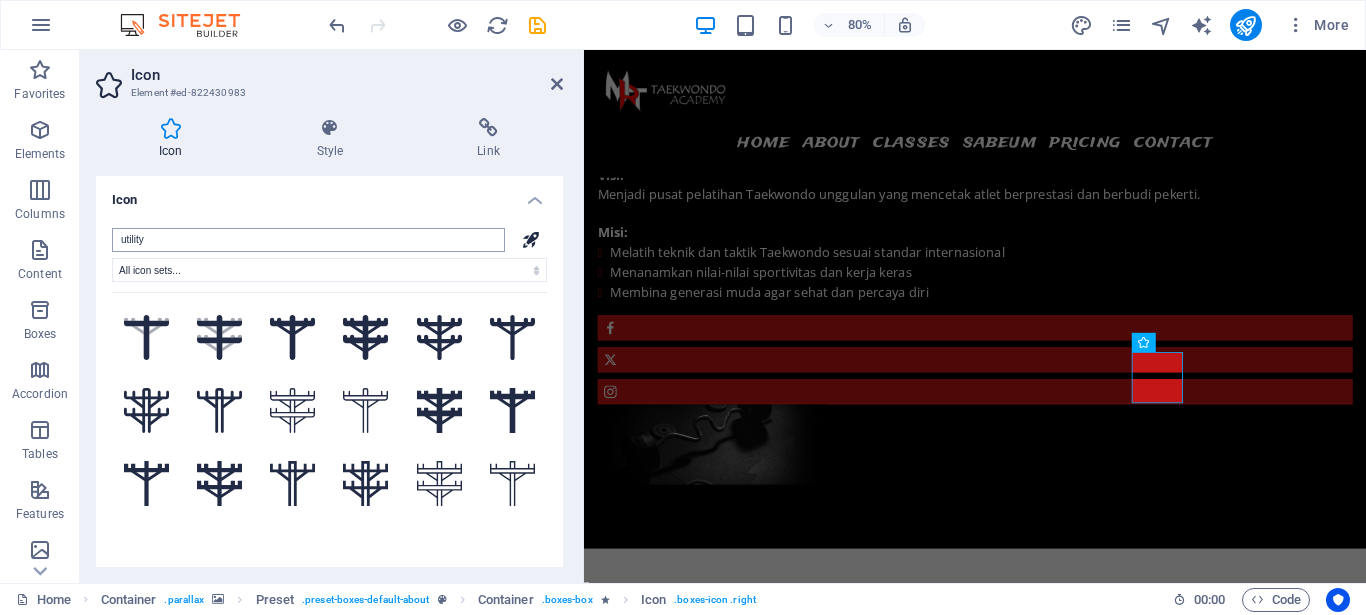 click on "utility" at bounding box center [308, 240] 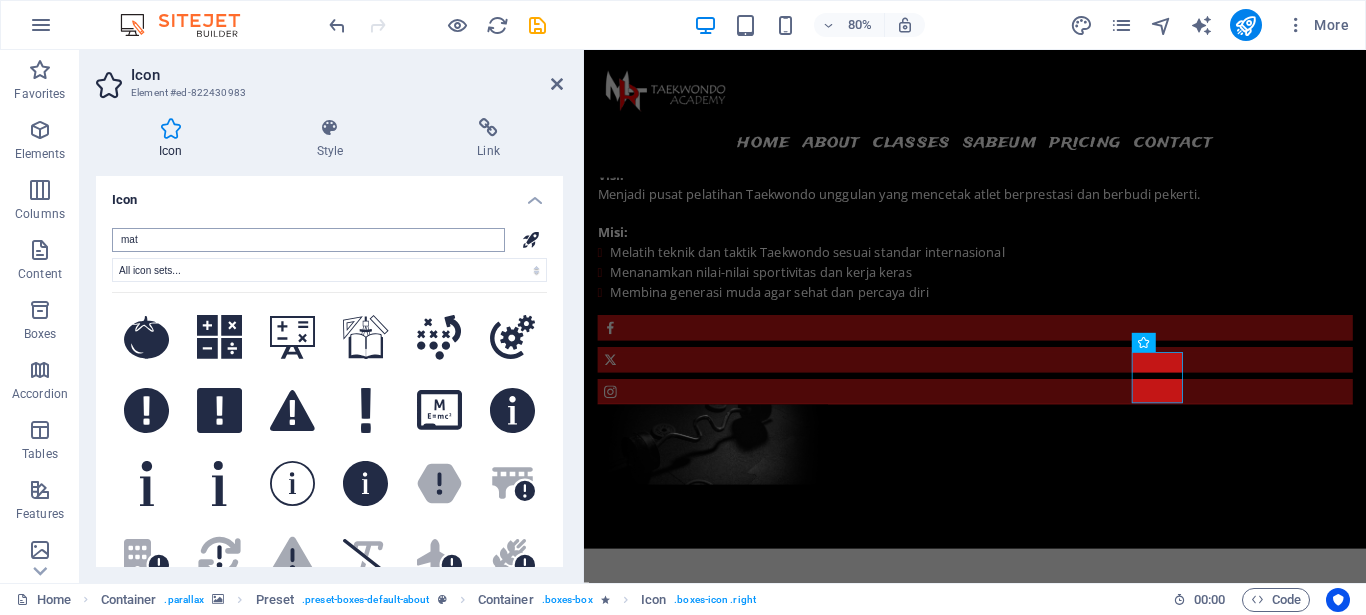 click on "mat" at bounding box center (308, 240) 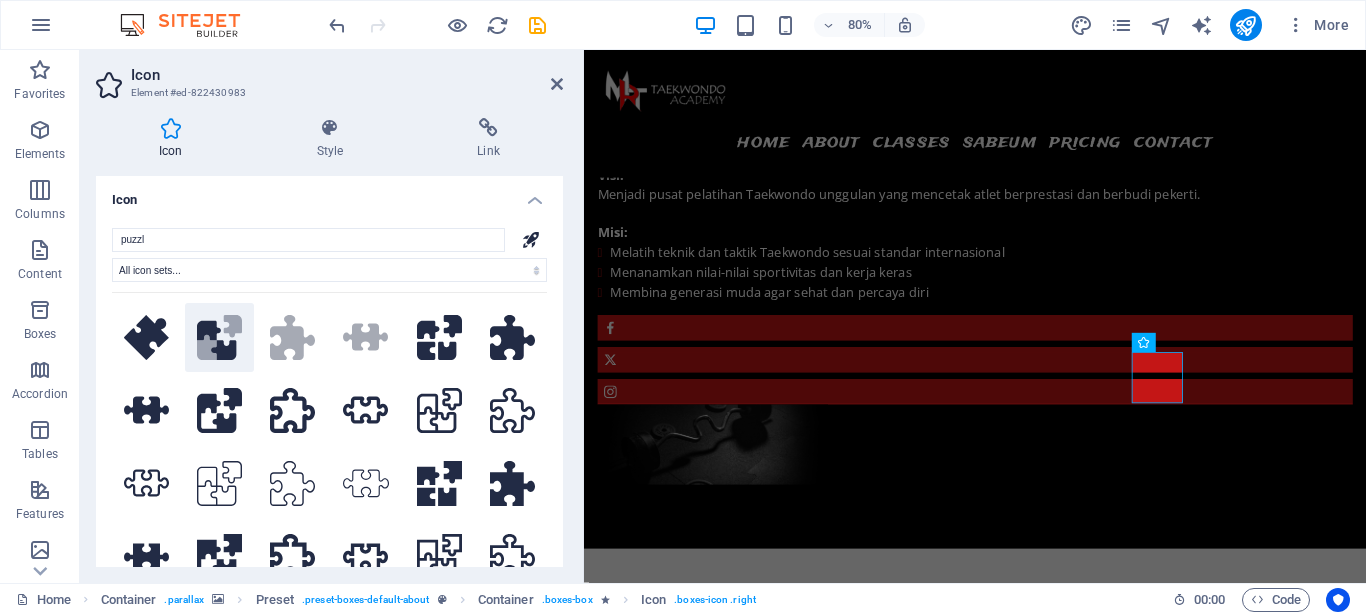 type on "puzzl" 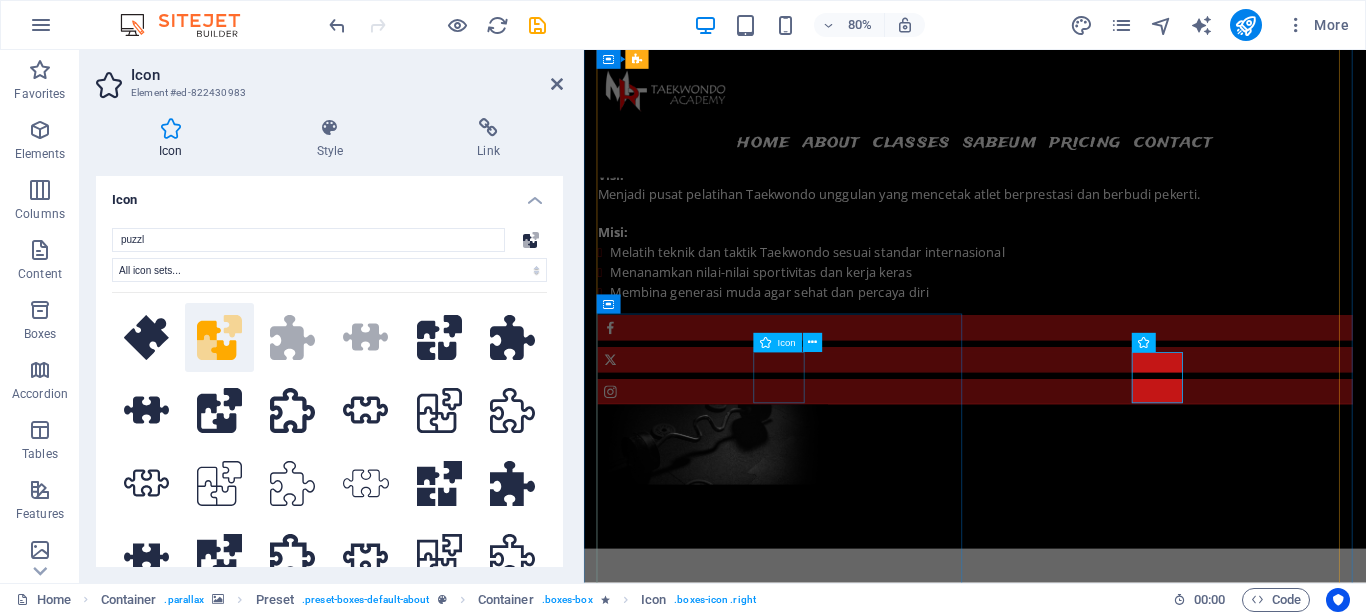 click at bounding box center (1072, 2305) 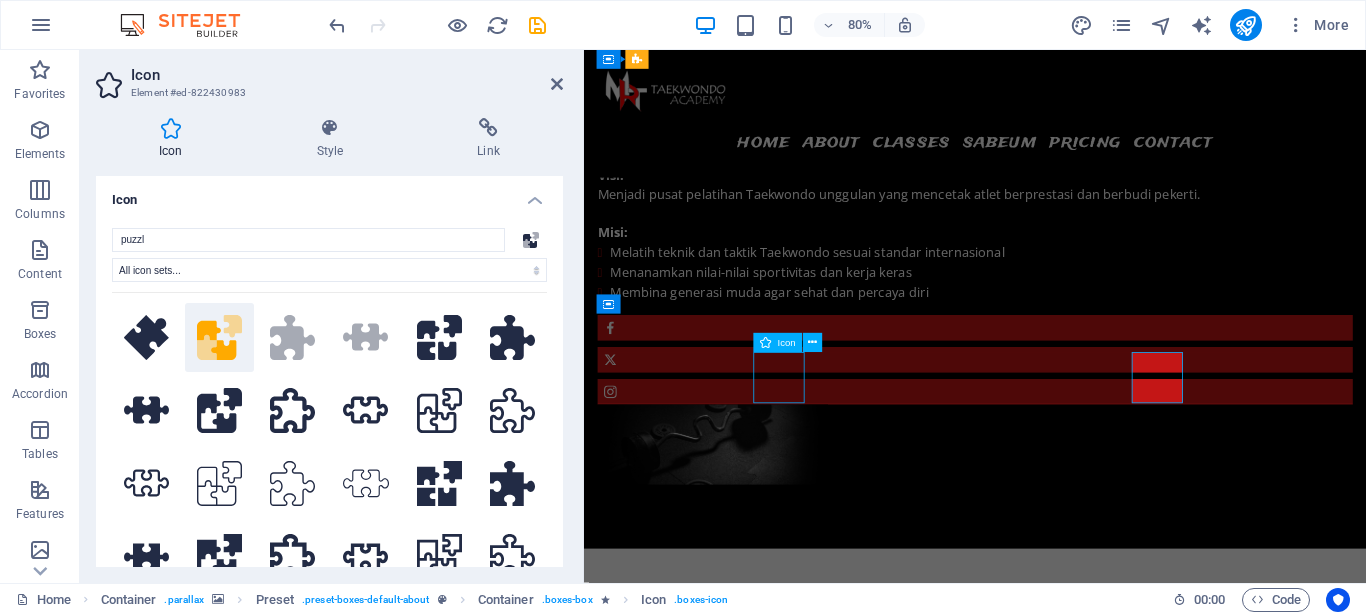 click at bounding box center (1072, 2305) 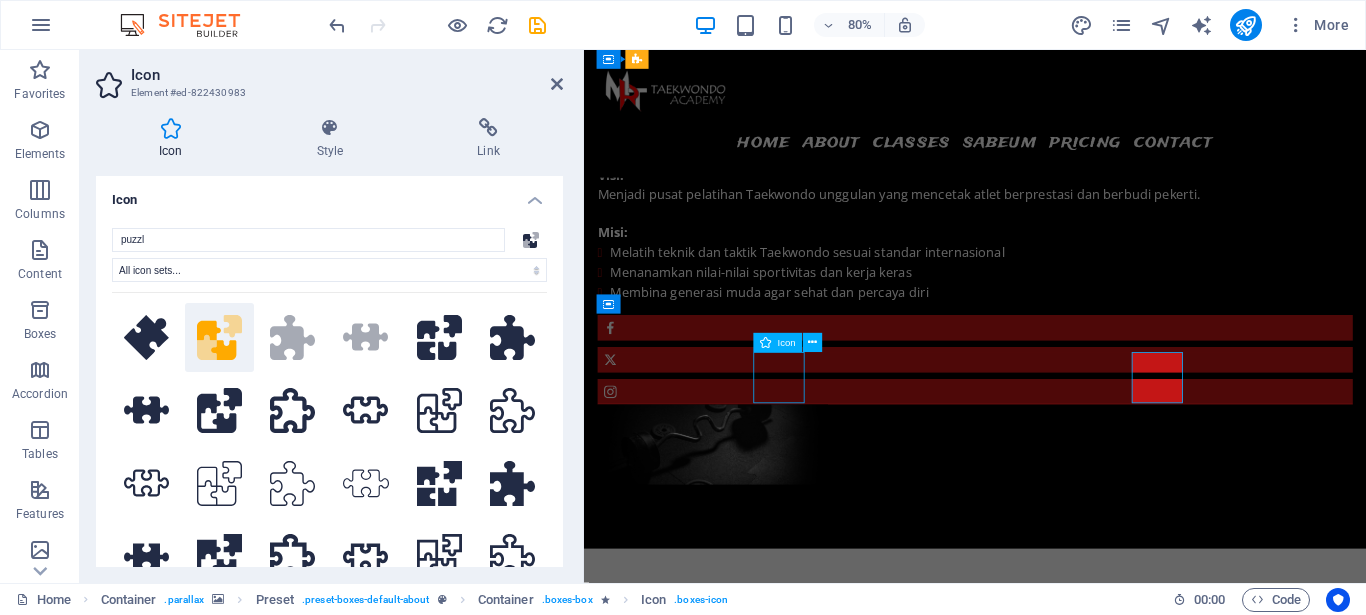 select on "xMidYMid" 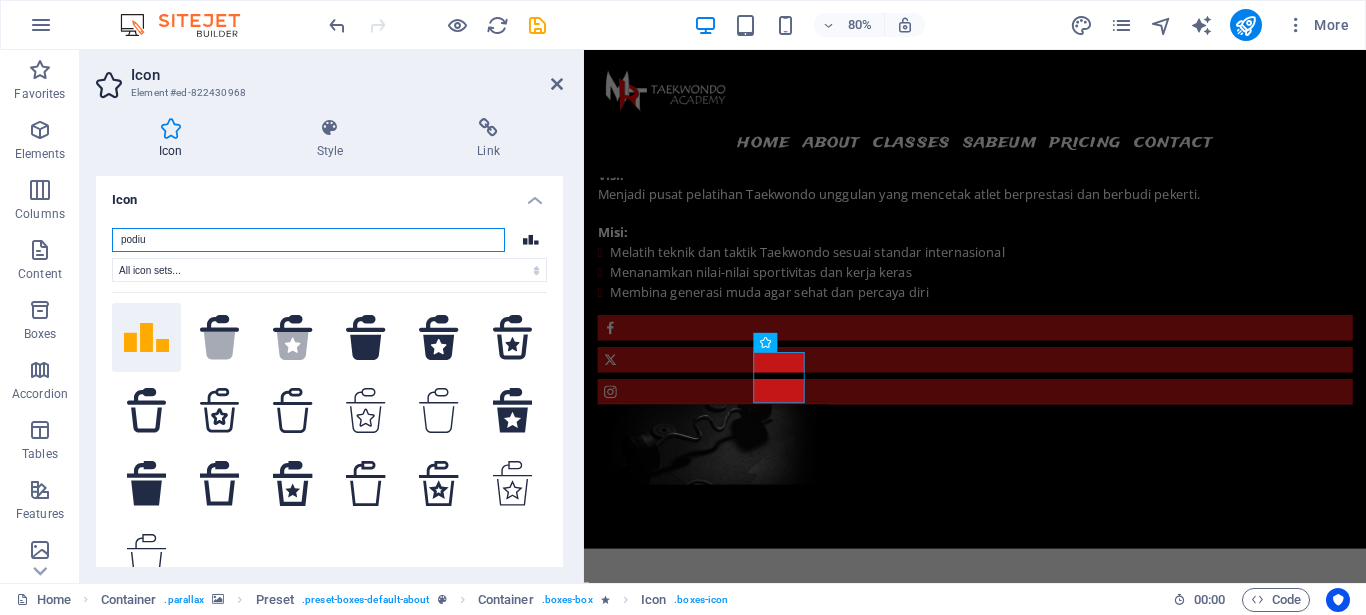 click on "podiu" at bounding box center (308, 240) 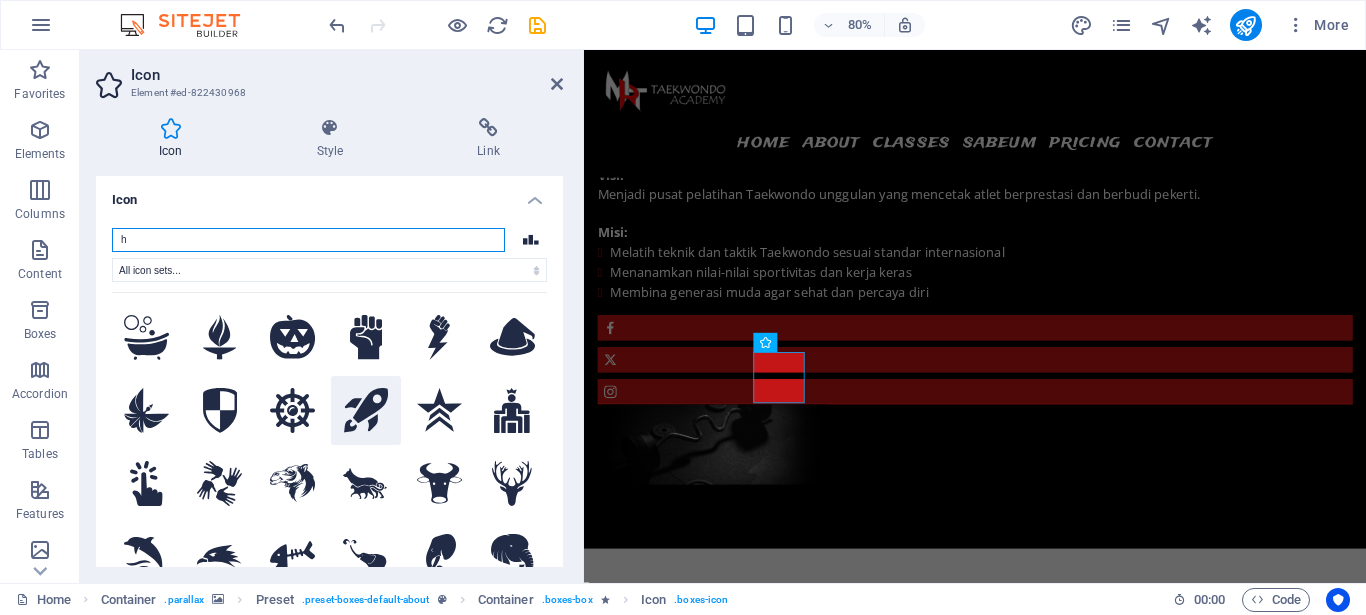 type on "h" 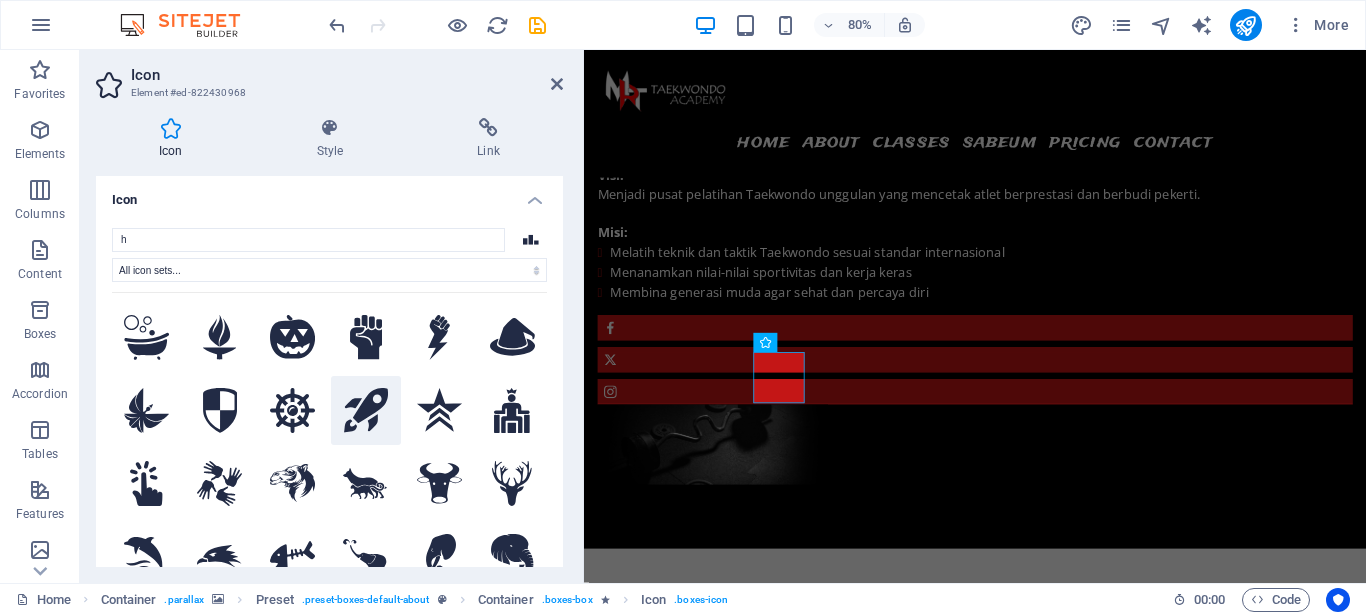 drag, startPoint x: 346, startPoint y: 414, endPoint x: 130, endPoint y: 506, distance: 234.77649 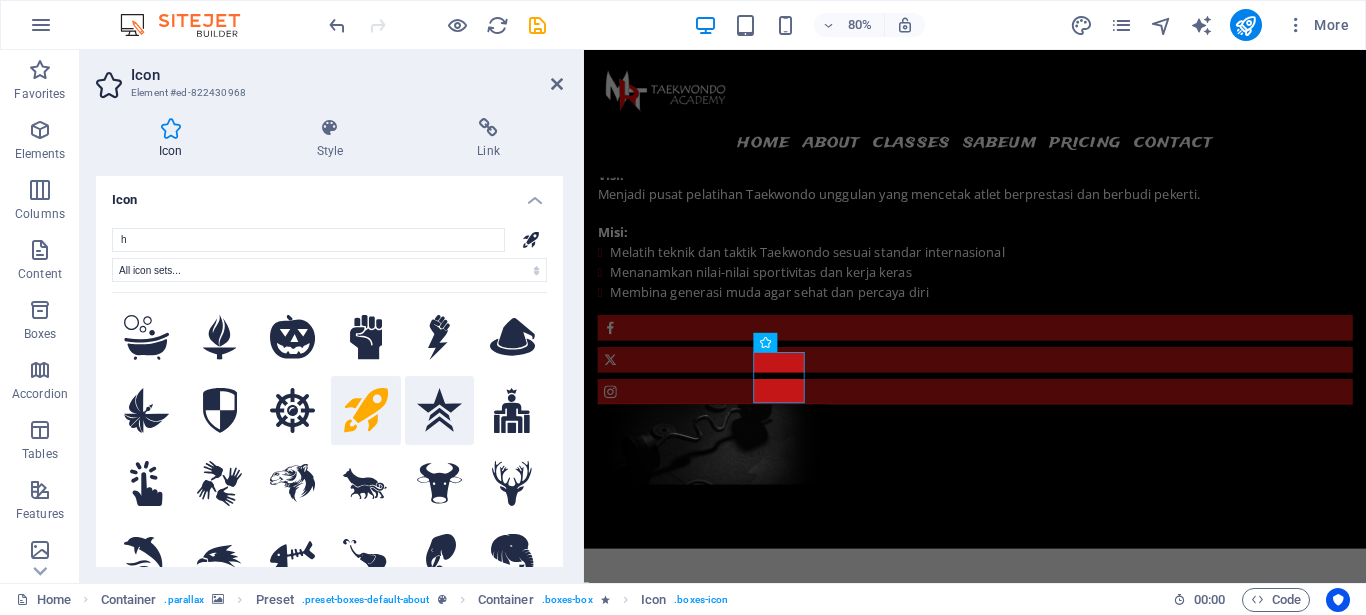 click 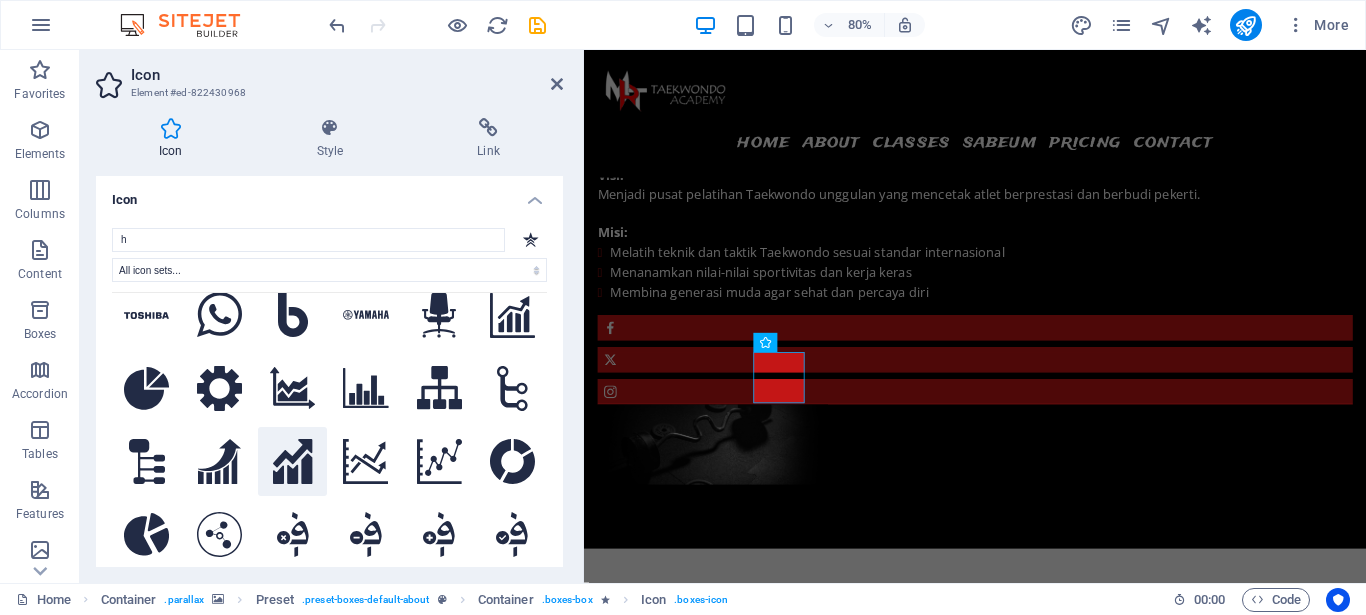 scroll, scrollTop: 810, scrollLeft: 0, axis: vertical 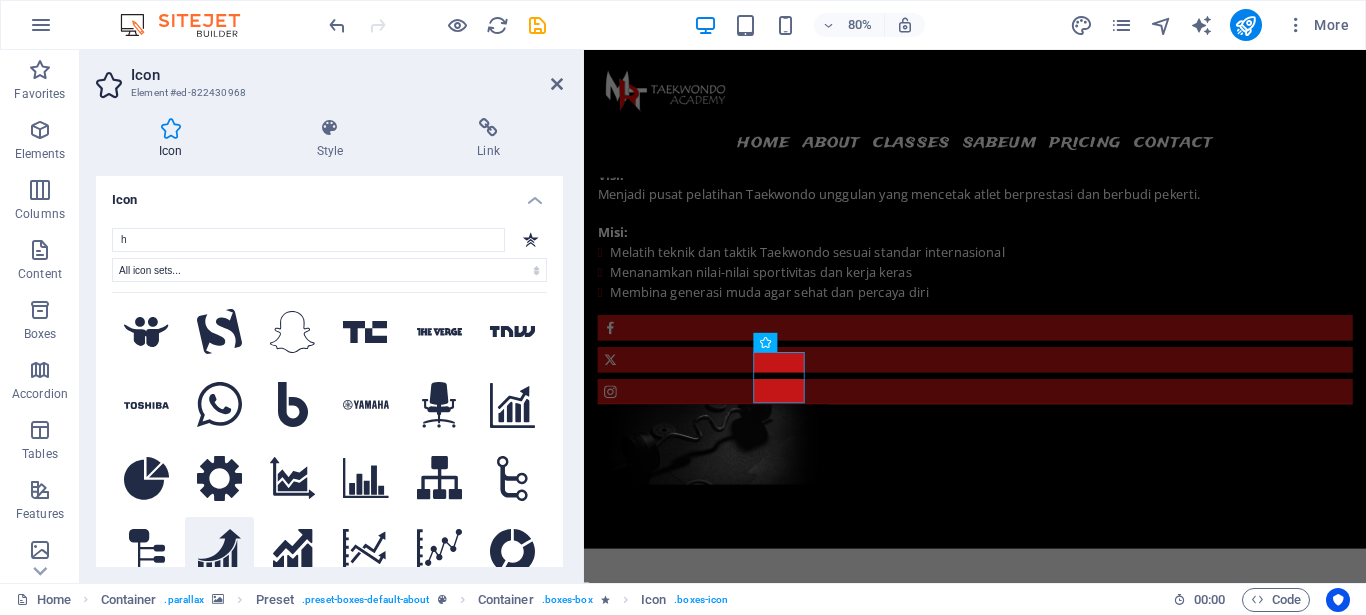 click 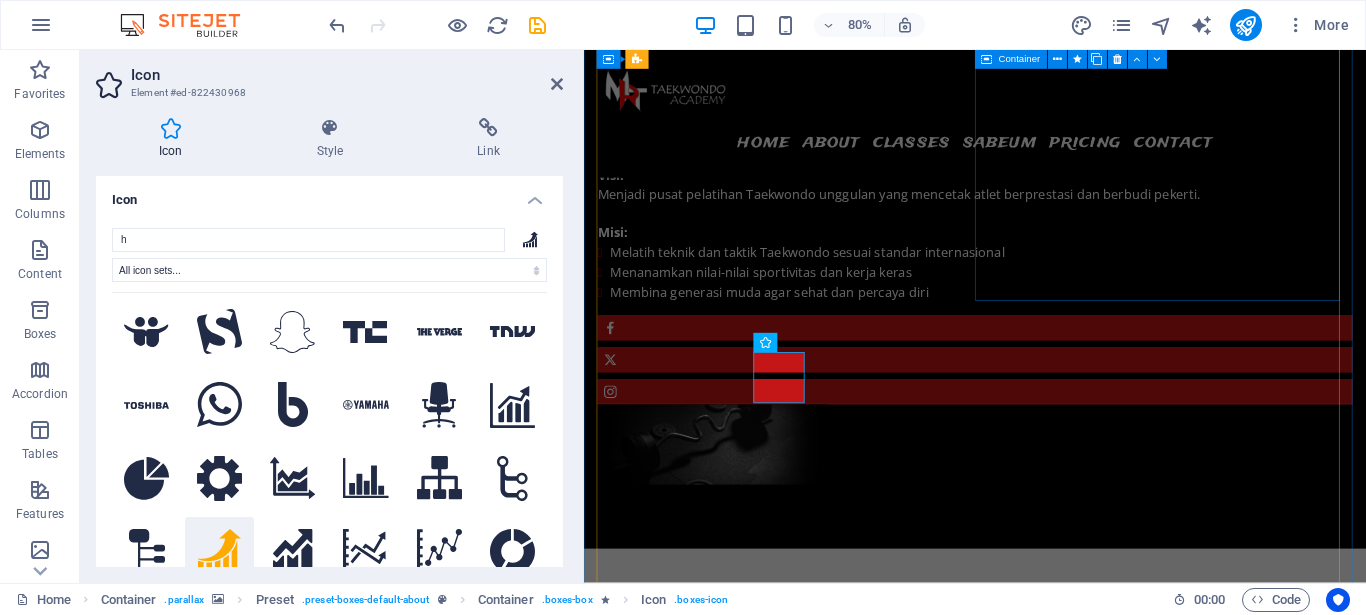 click on "Latihan untuk semua usia Program kami dirancang untuk anak-anak, remaja, hingga dewasa. Setiap kelas disesuaikan dengan tingkat kemampuan dan kebutuhan usia peserta. Latihan mencakup teknik dasar, kecepatan, kekuatan, serta kedisiplinan." at bounding box center [1072, 2072] 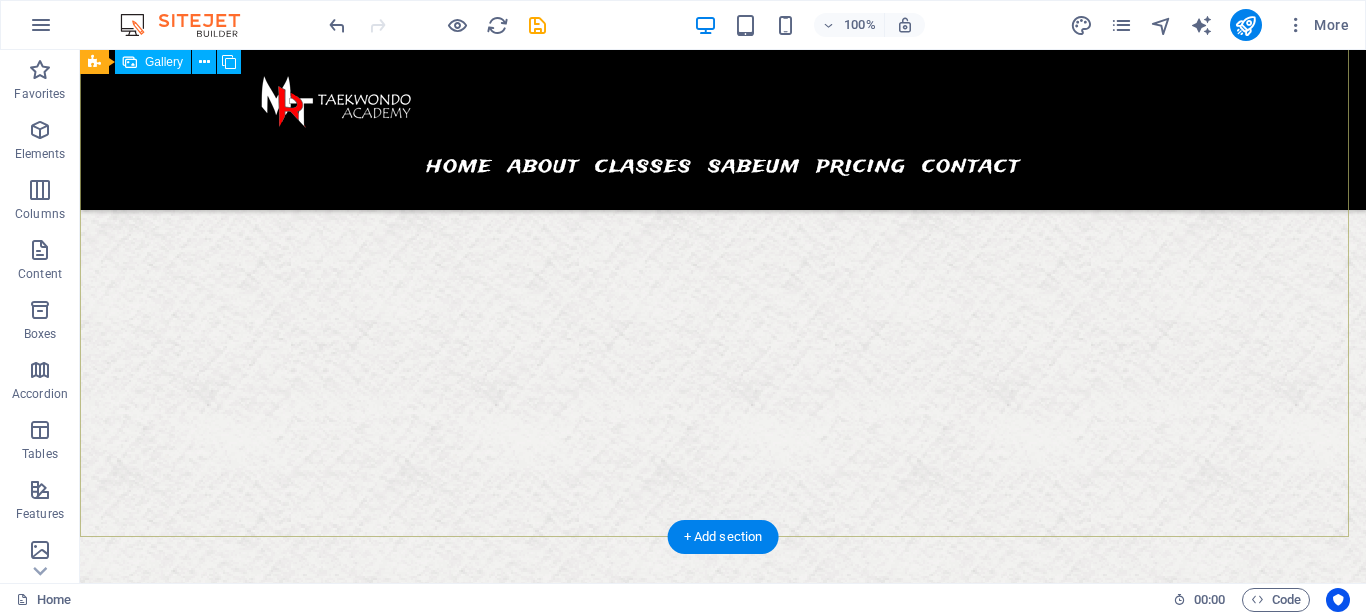 scroll, scrollTop: 5509, scrollLeft: 0, axis: vertical 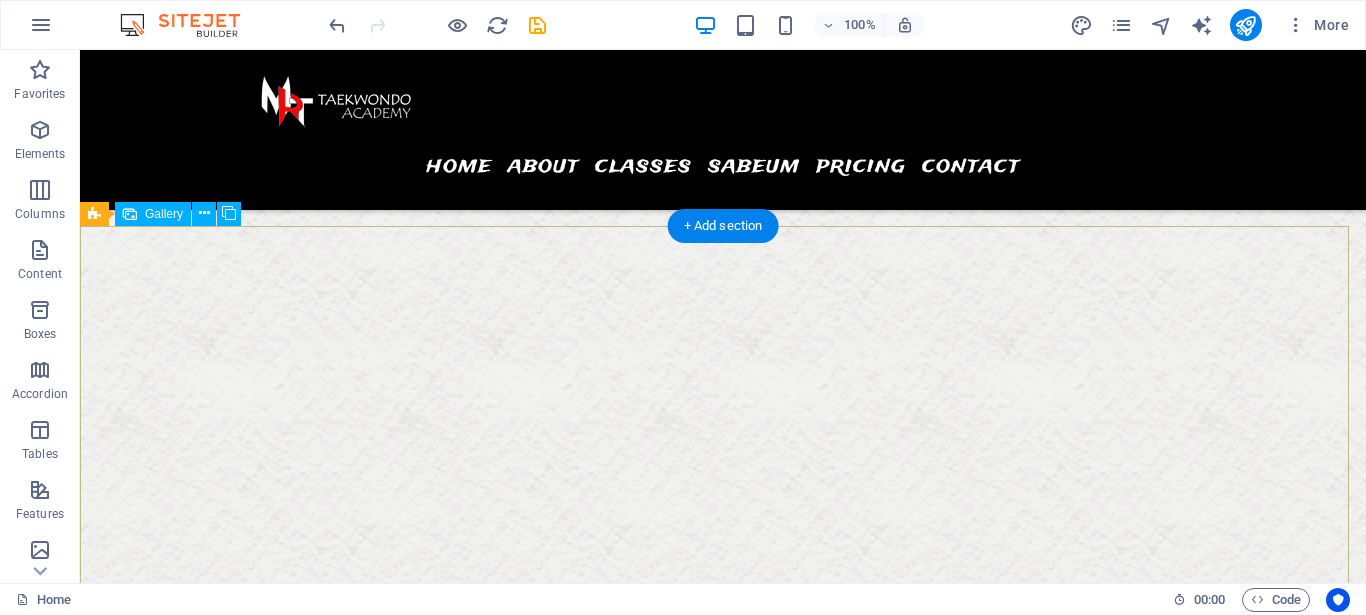 click at bounding box center [208, 10393] 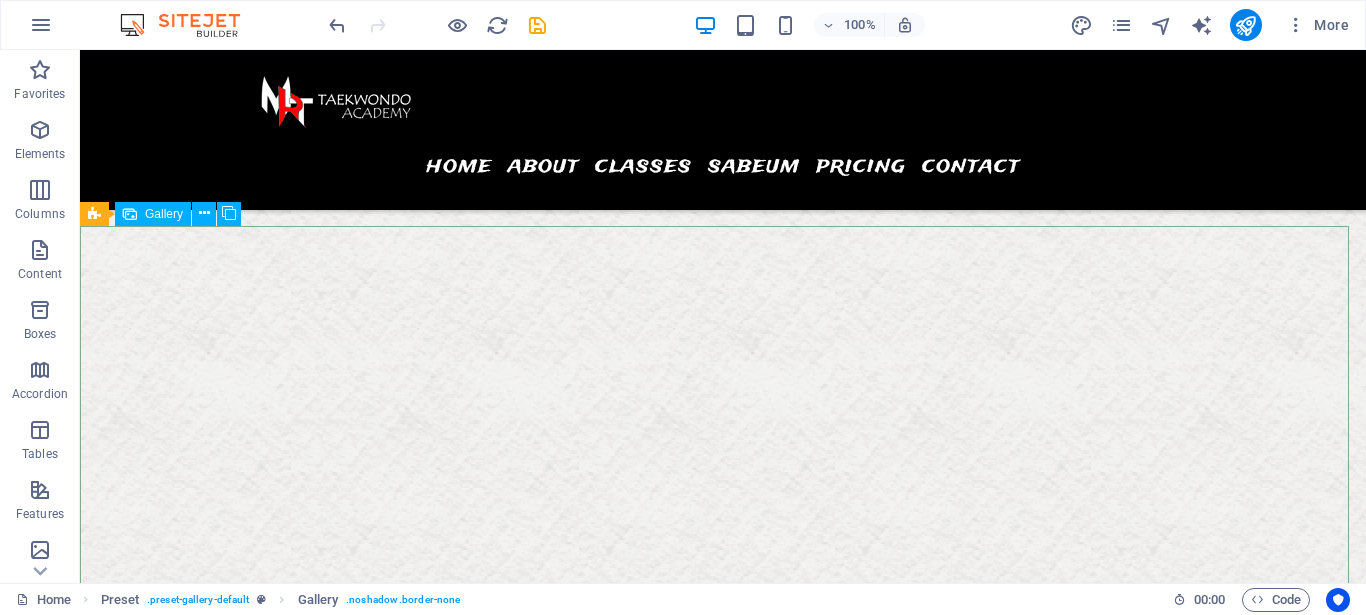 click on "Gallery" at bounding box center (164, 214) 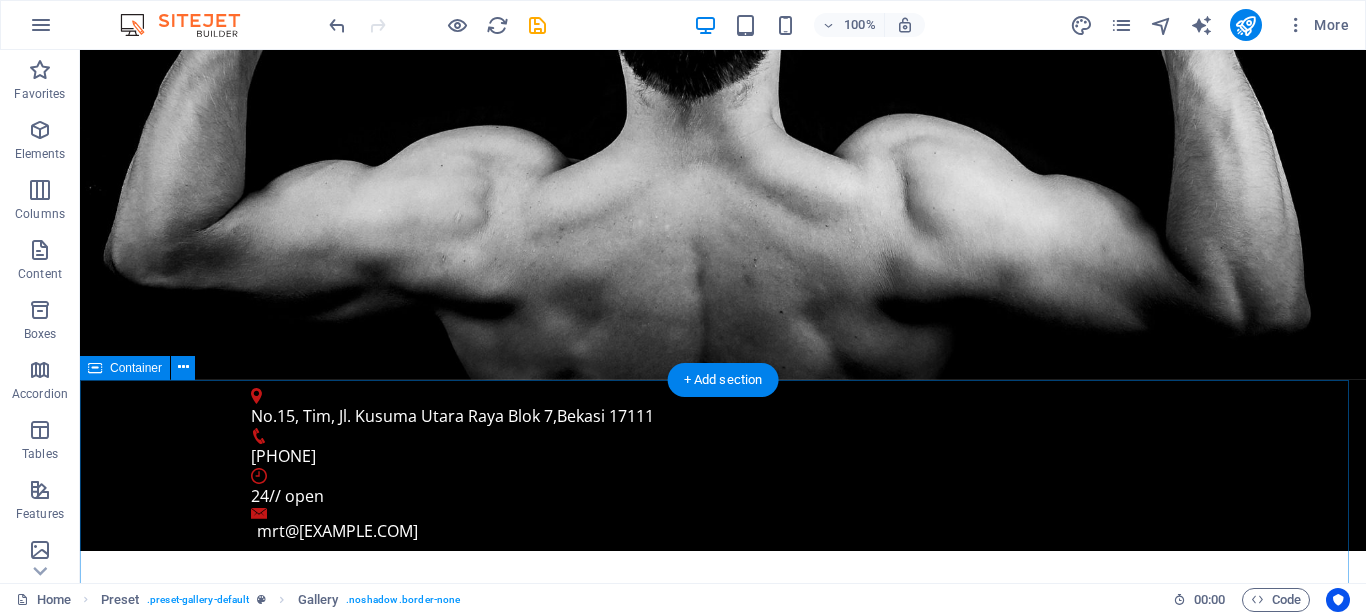 scroll, scrollTop: 0, scrollLeft: 0, axis: both 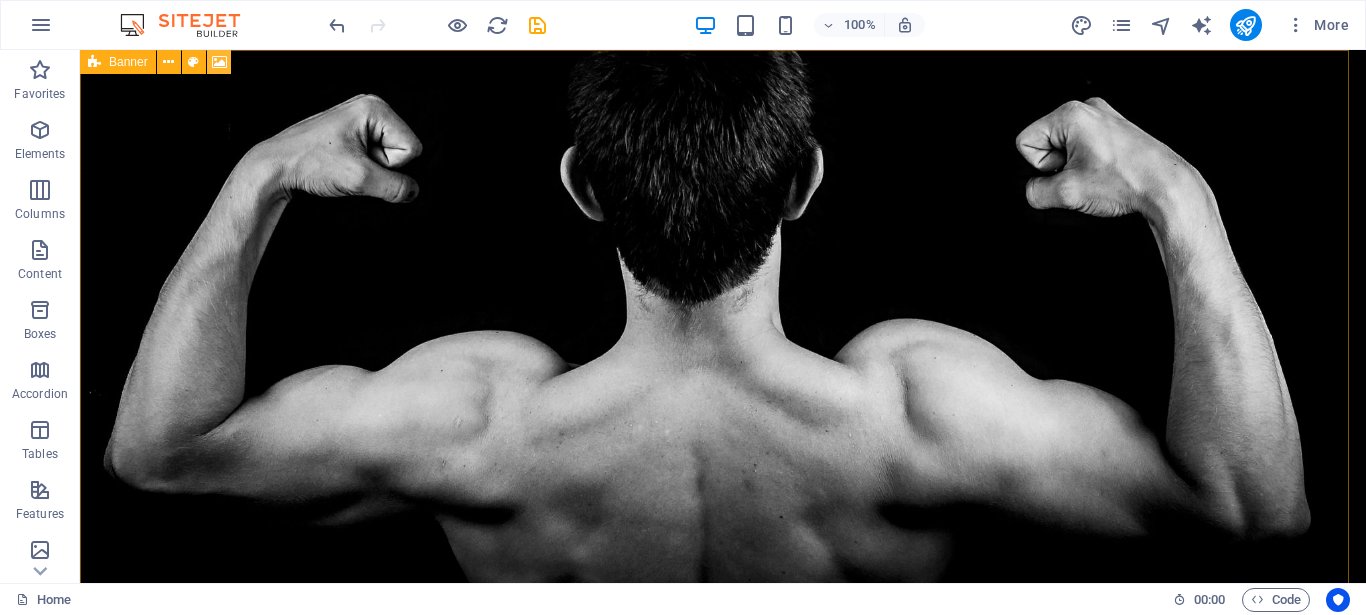 click at bounding box center (219, 62) 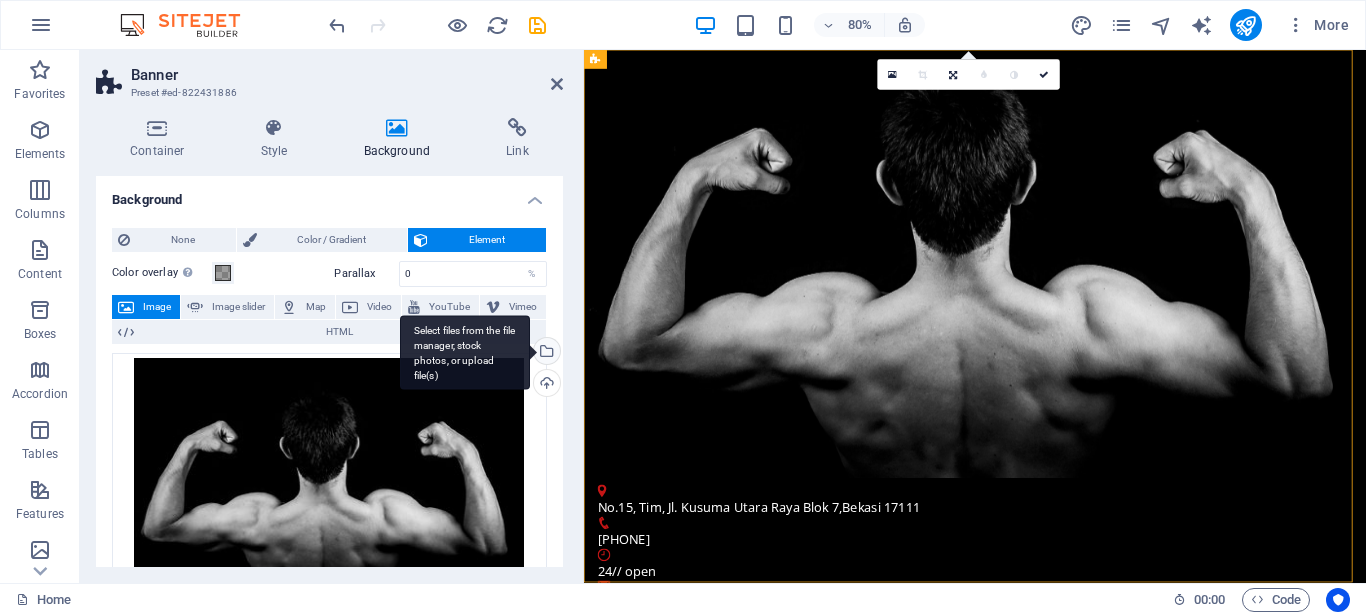 click on "Select files from the file manager, stock photos, or upload file(s)" at bounding box center (545, 353) 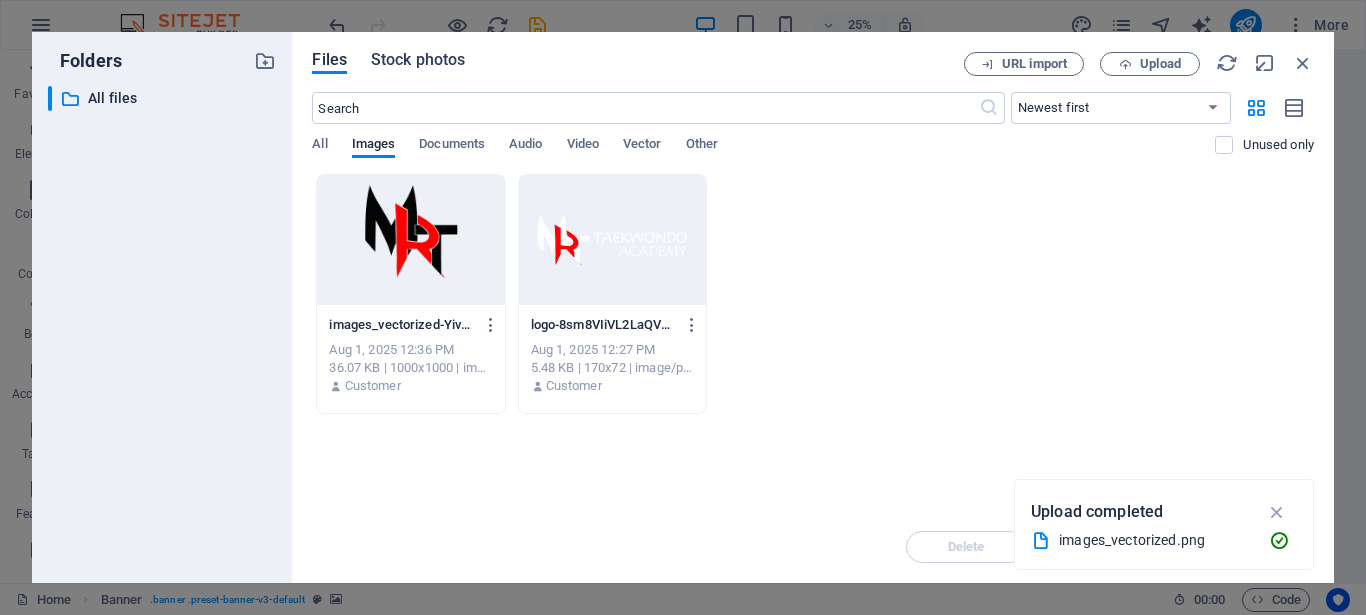 click on "Stock photos" at bounding box center (418, 60) 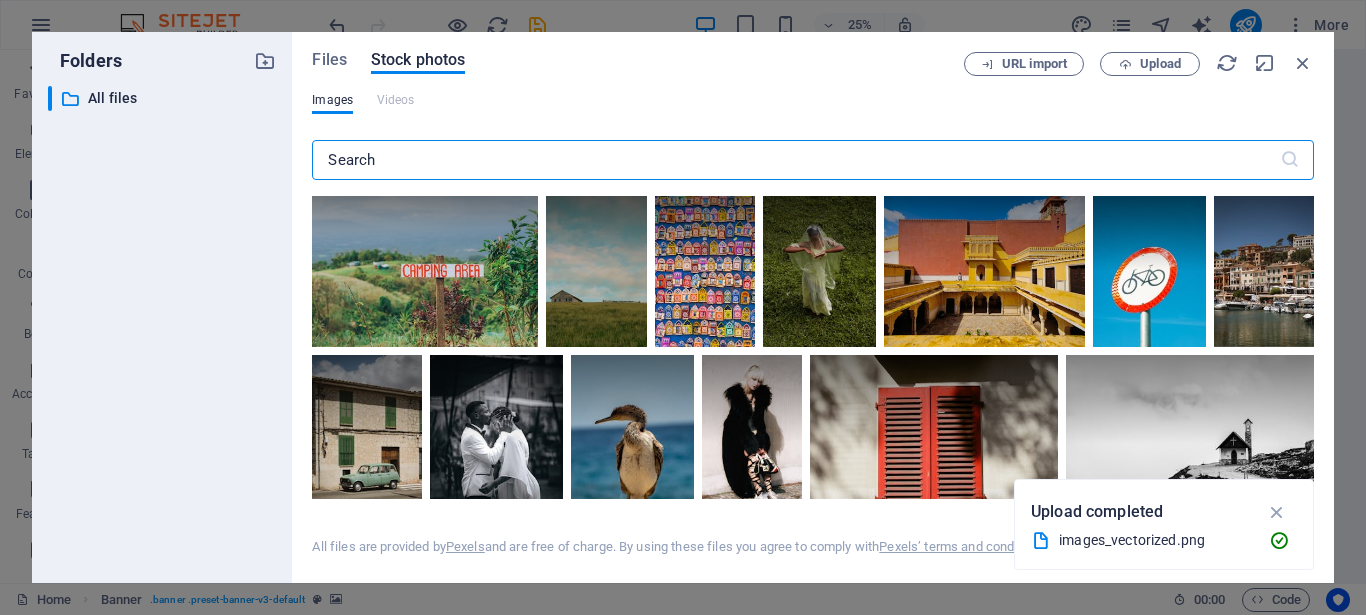 click at bounding box center (795, 160) 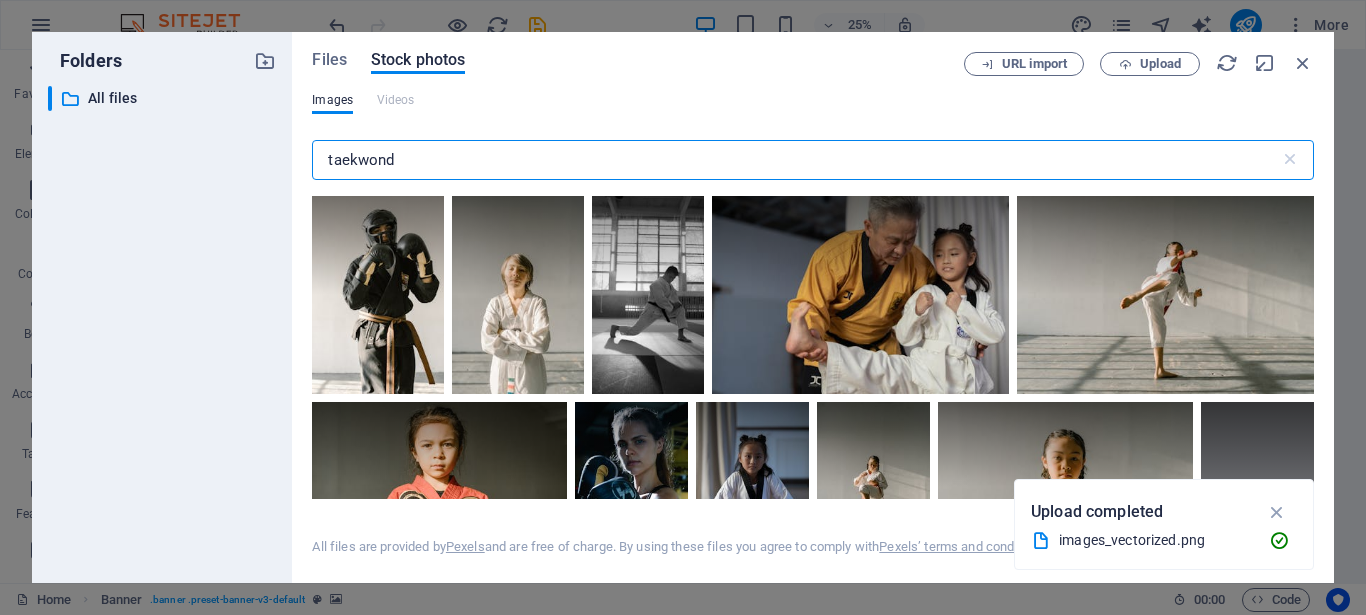 type on "taekwondo" 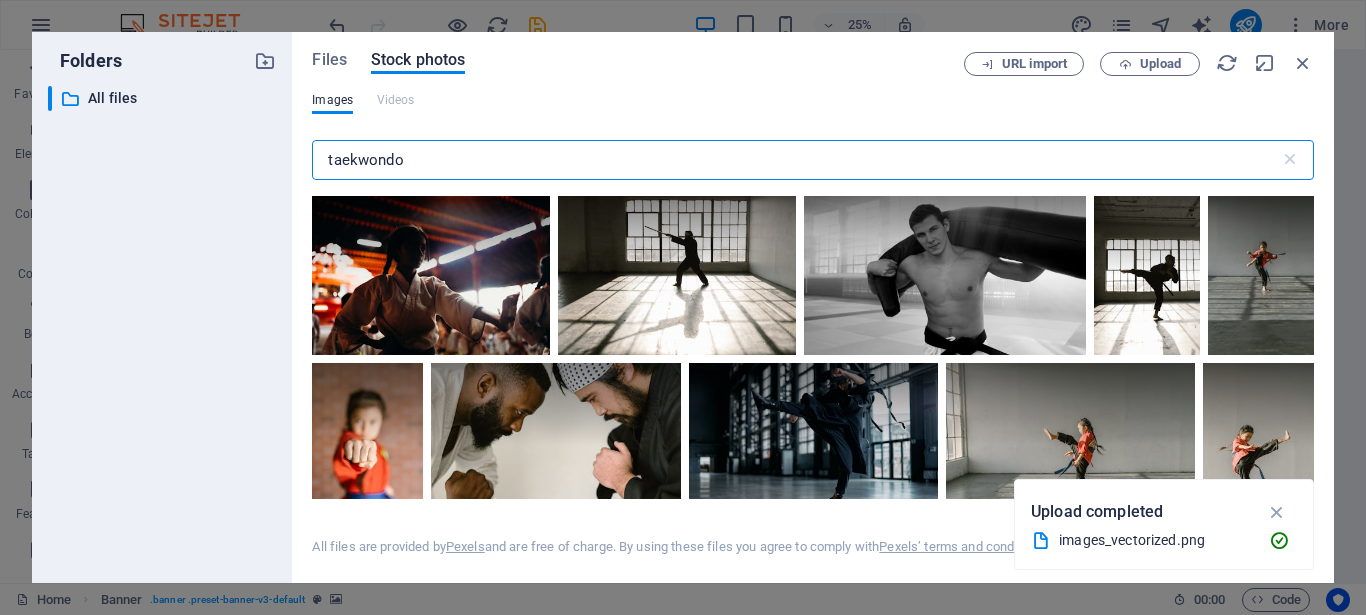 scroll, scrollTop: 0, scrollLeft: 0, axis: both 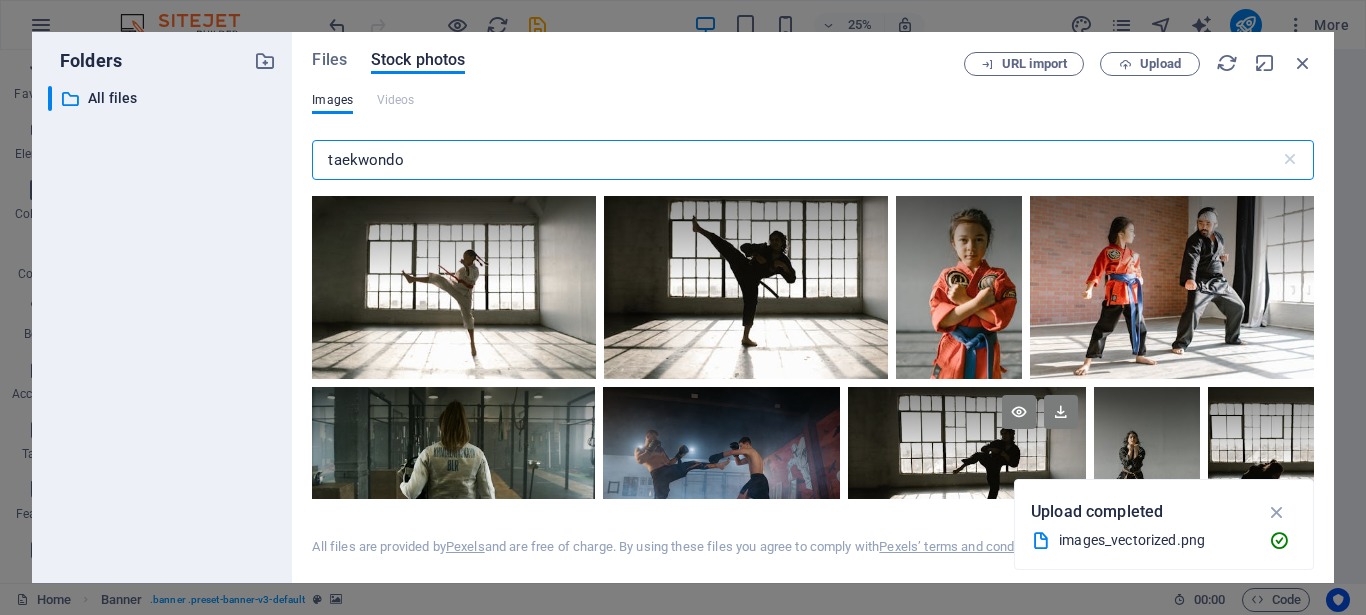 type on "taekwondo" 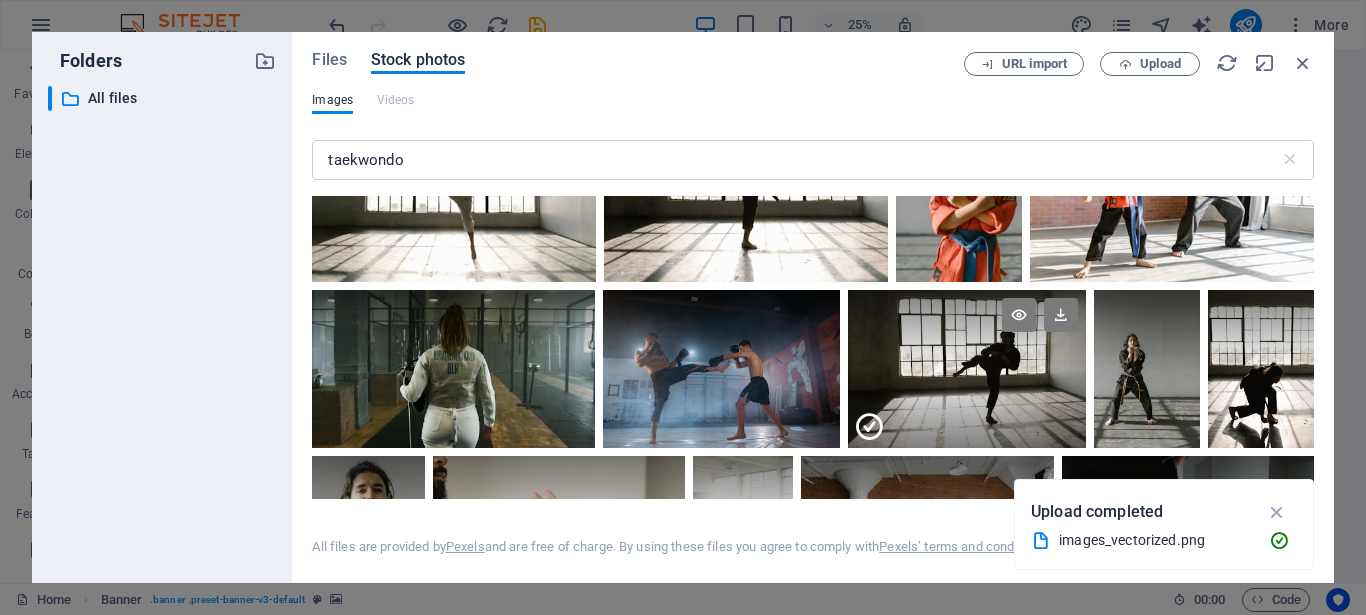 scroll, scrollTop: 1170, scrollLeft: 0, axis: vertical 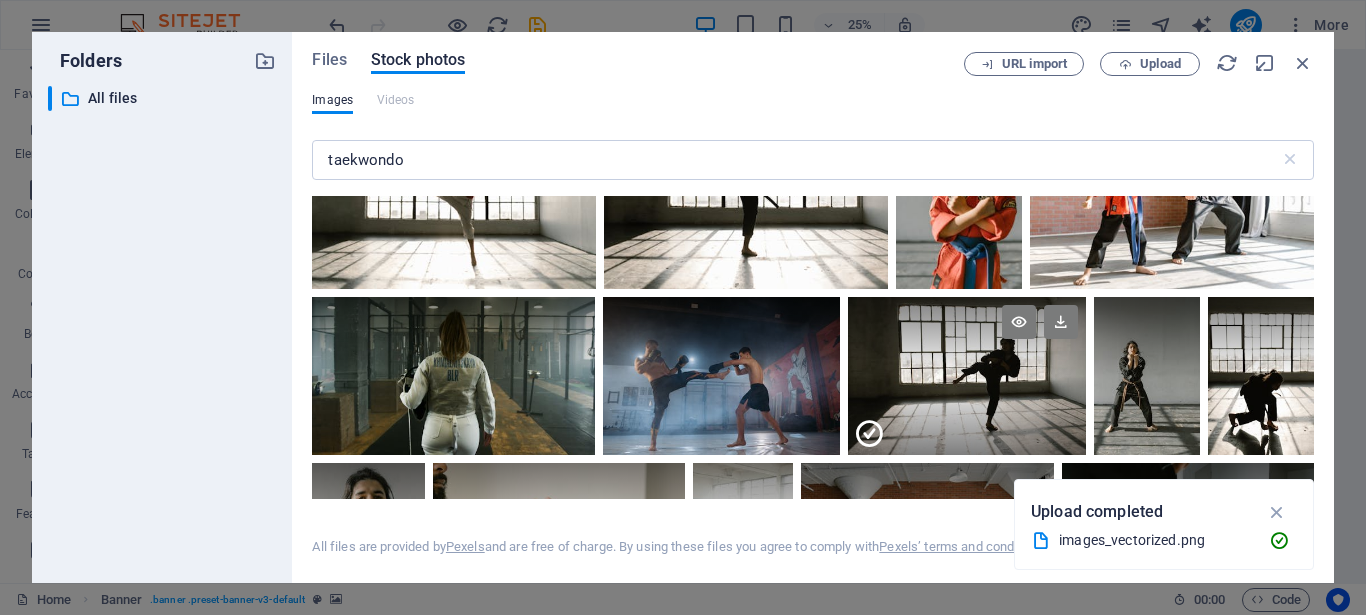 click at bounding box center [967, 415] 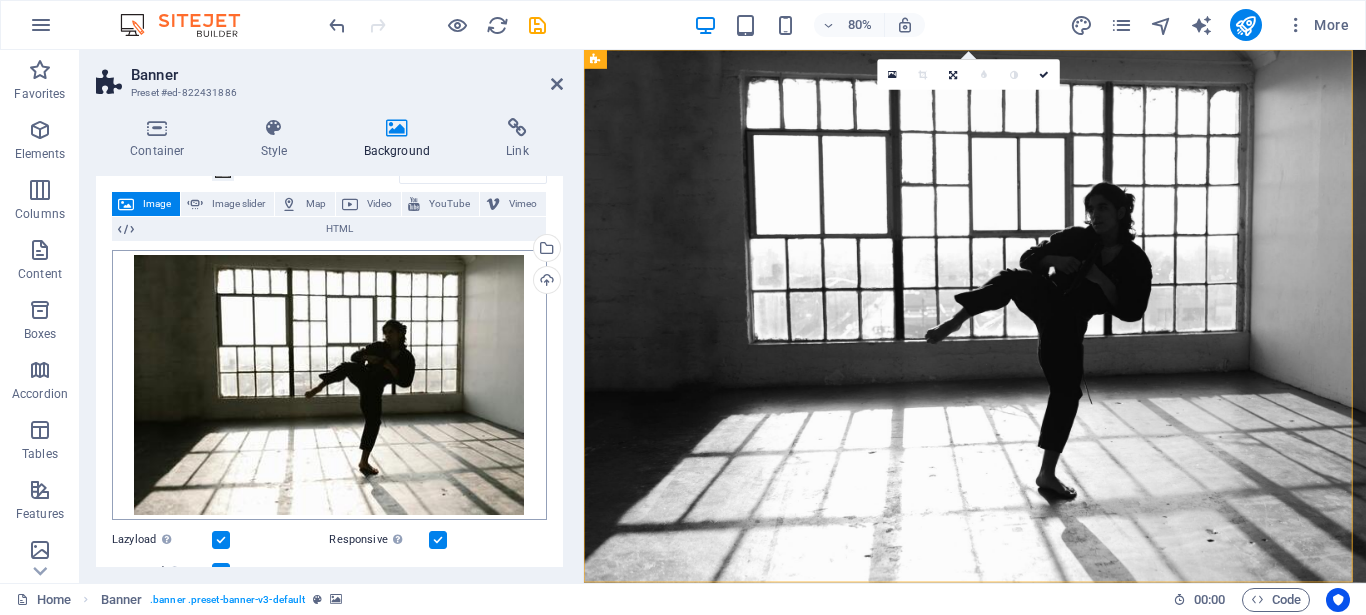 scroll, scrollTop: 180, scrollLeft: 0, axis: vertical 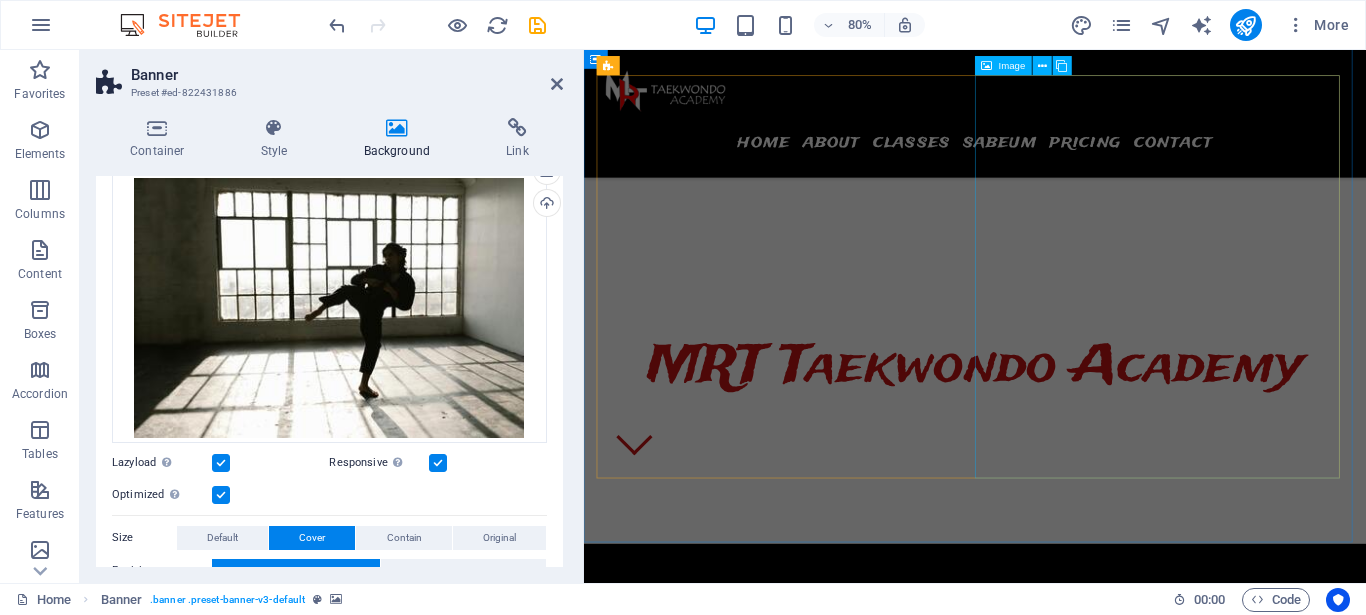 click at bounding box center (744, 1289) 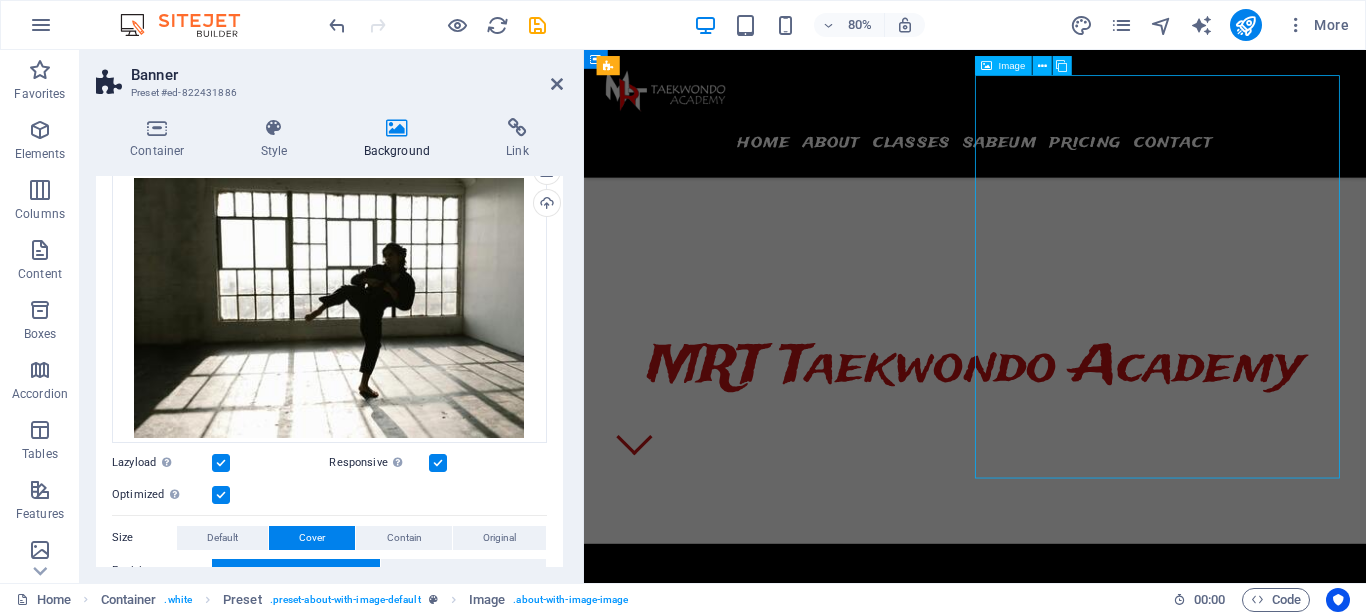 scroll, scrollTop: 582, scrollLeft: 0, axis: vertical 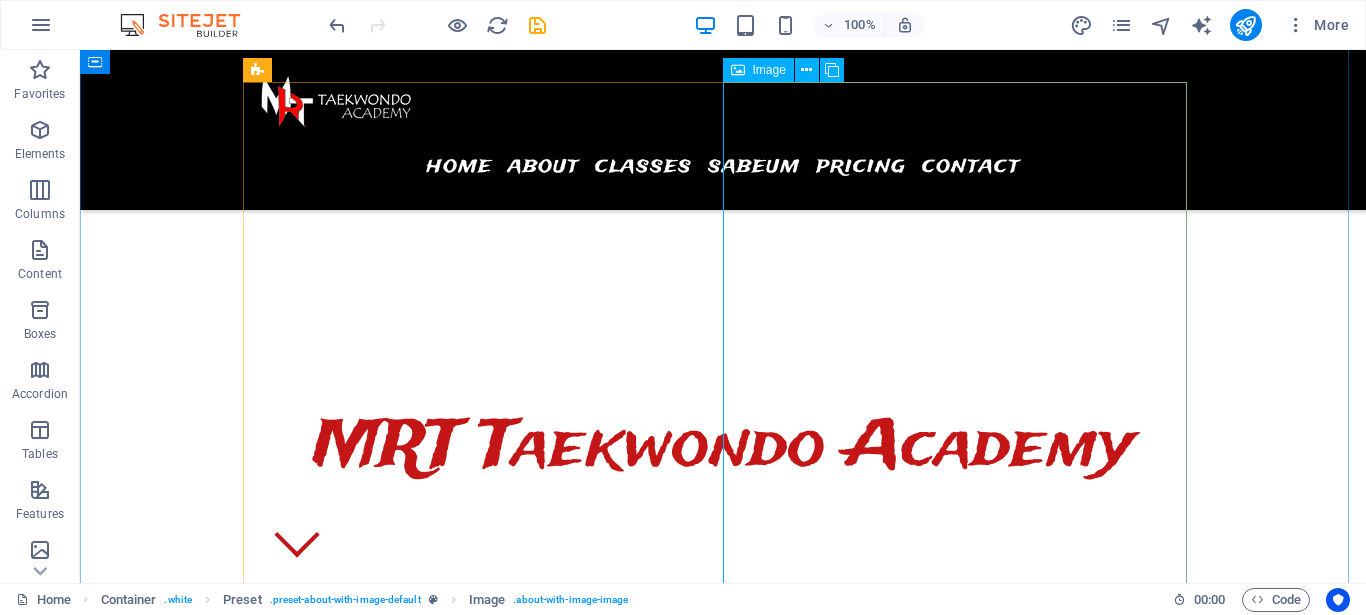 click on "Image" at bounding box center [769, 70] 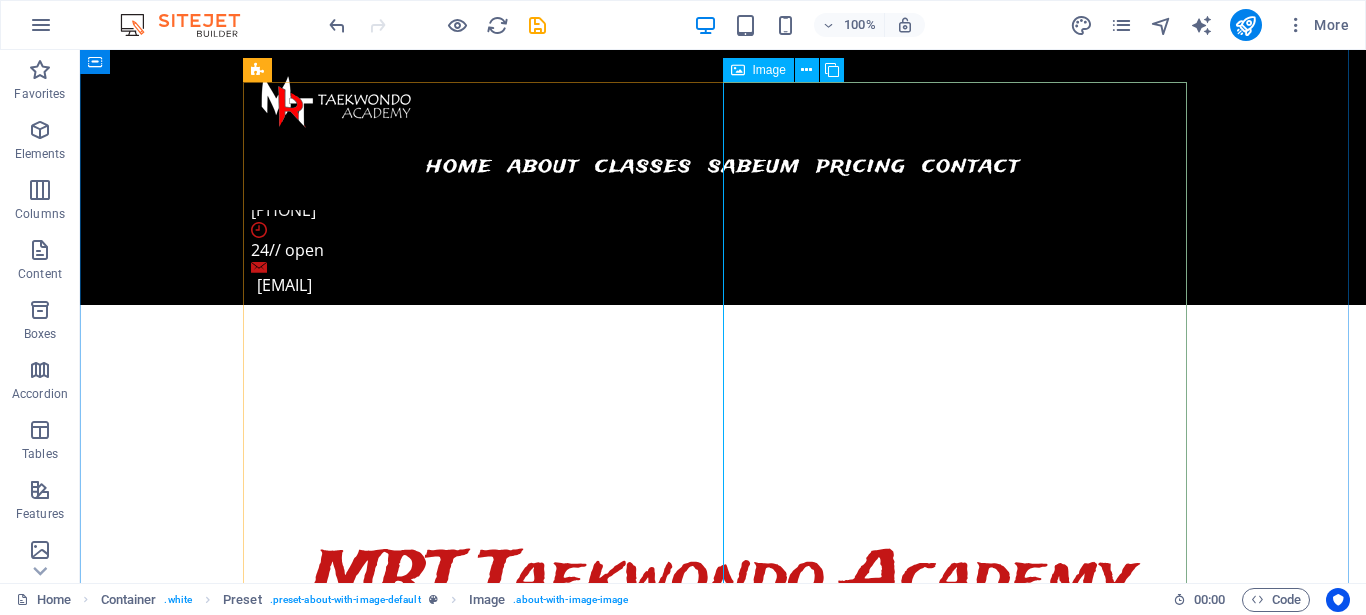 select on "%" 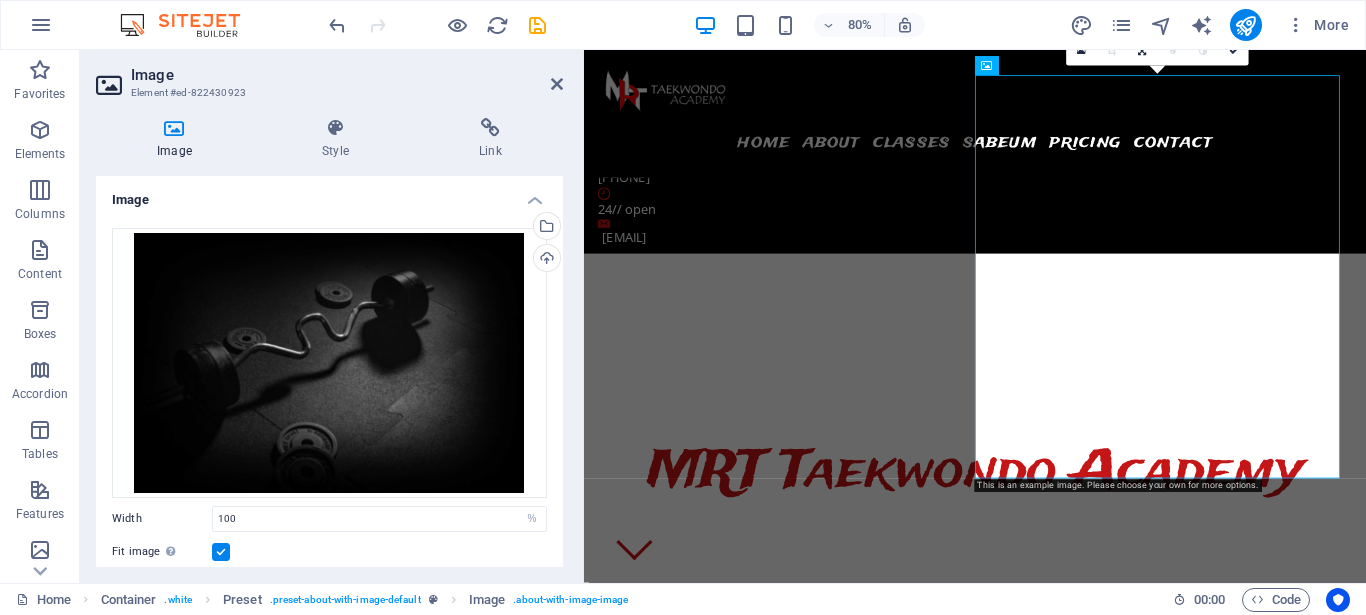 scroll, scrollTop: 713, scrollLeft: 0, axis: vertical 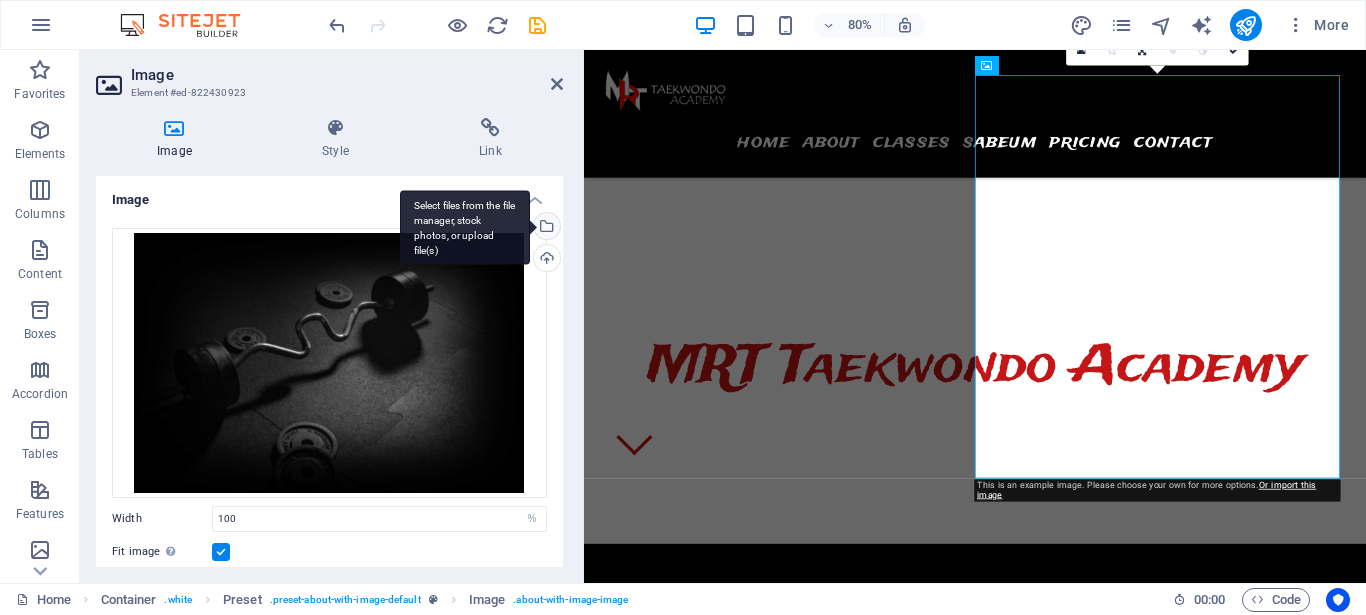 click on "Select files from the file manager, stock photos, or upload file(s)" at bounding box center [465, 227] 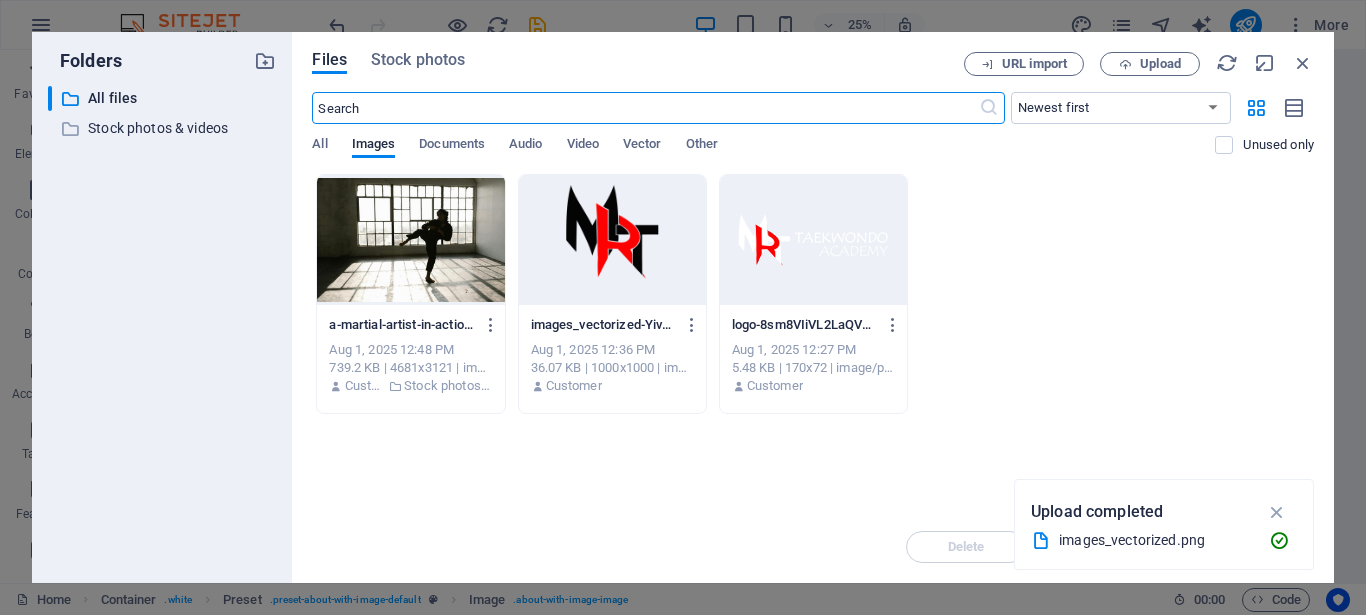 scroll, scrollTop: 2179, scrollLeft: 0, axis: vertical 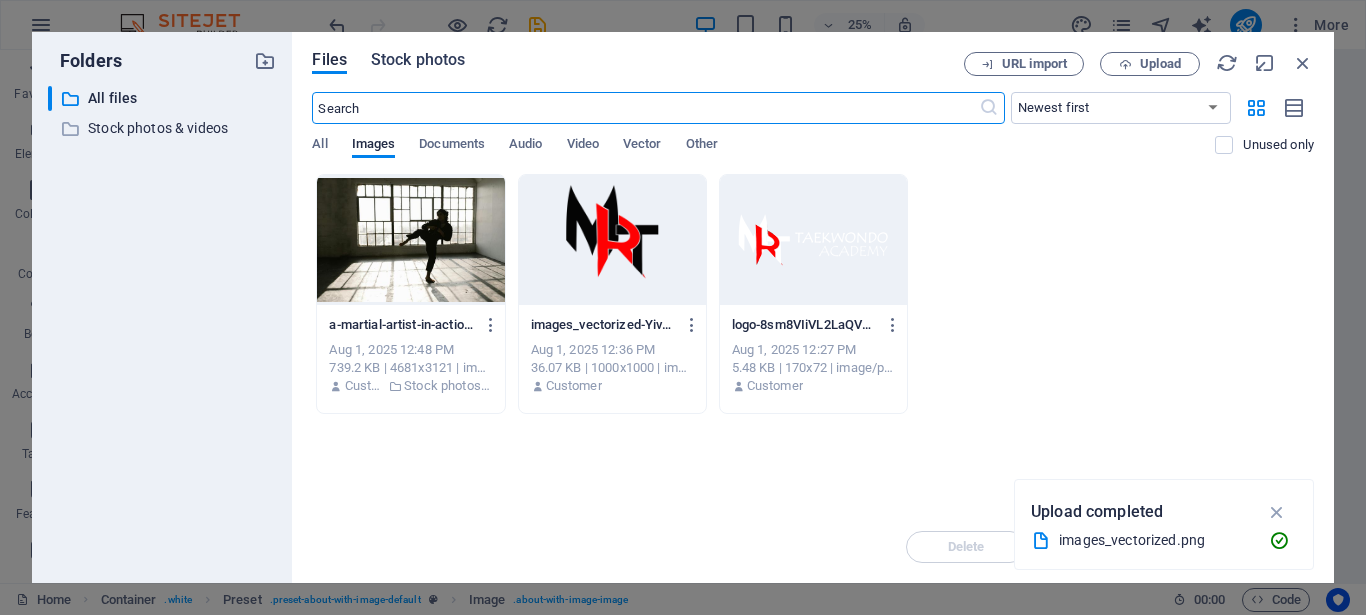 click on "Stock photos" at bounding box center (418, 60) 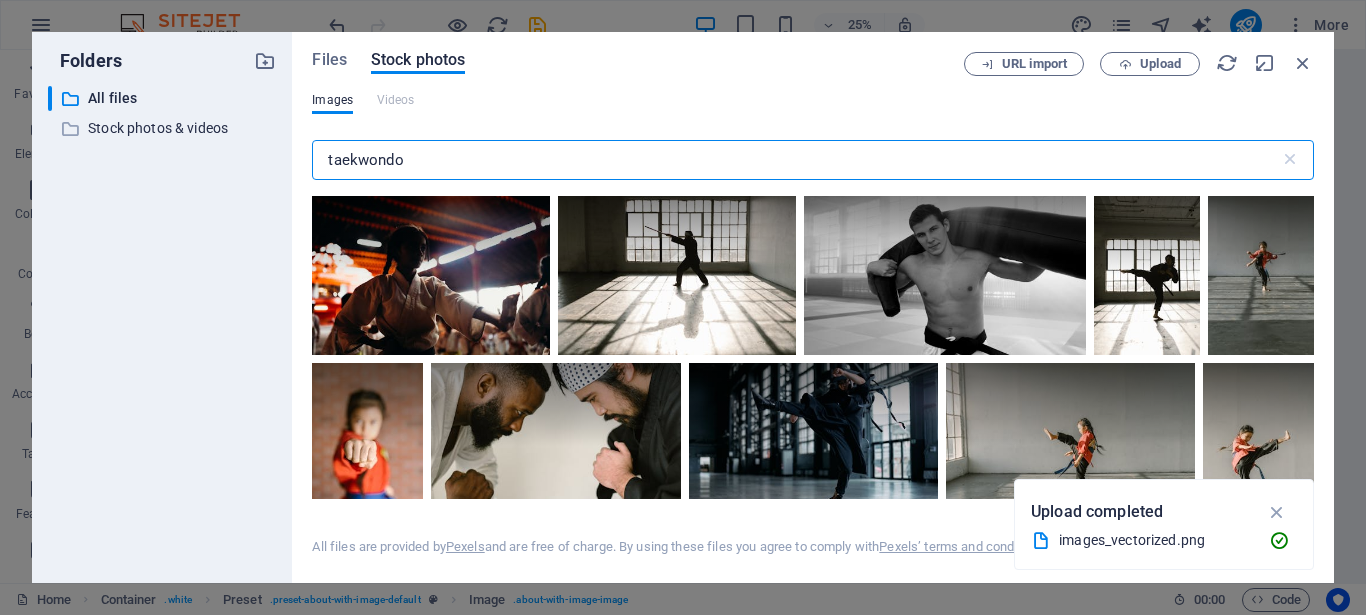 click on "taekwondo" at bounding box center (795, 160) 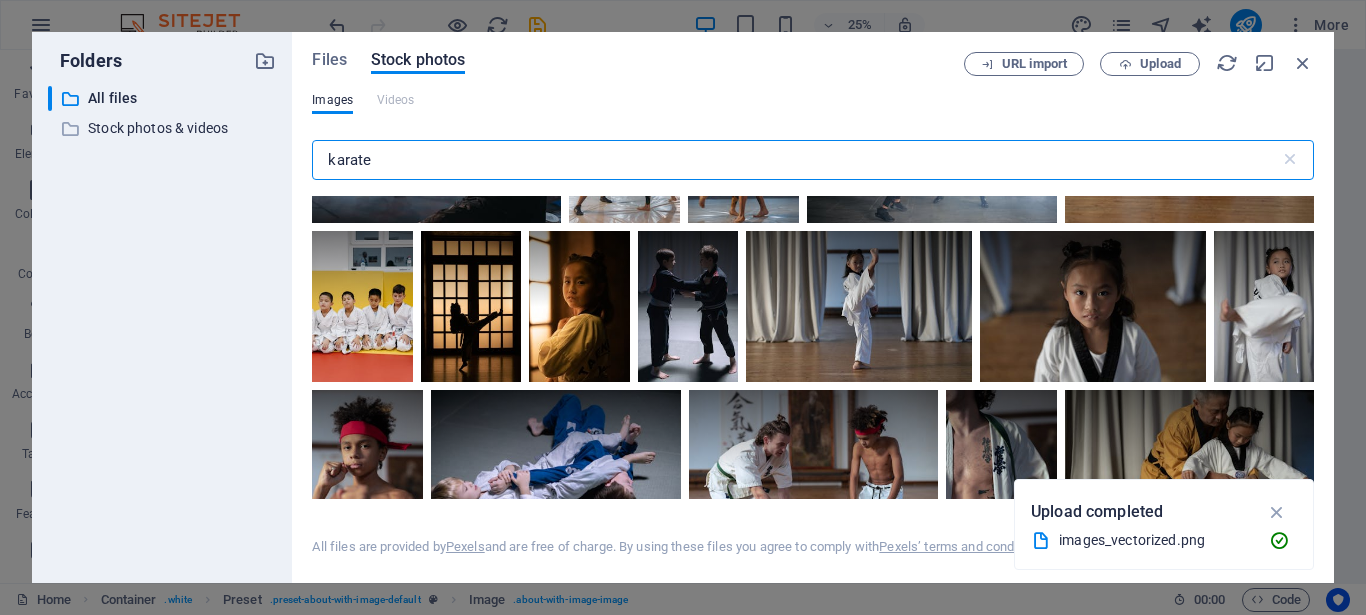 scroll, scrollTop: 5400, scrollLeft: 0, axis: vertical 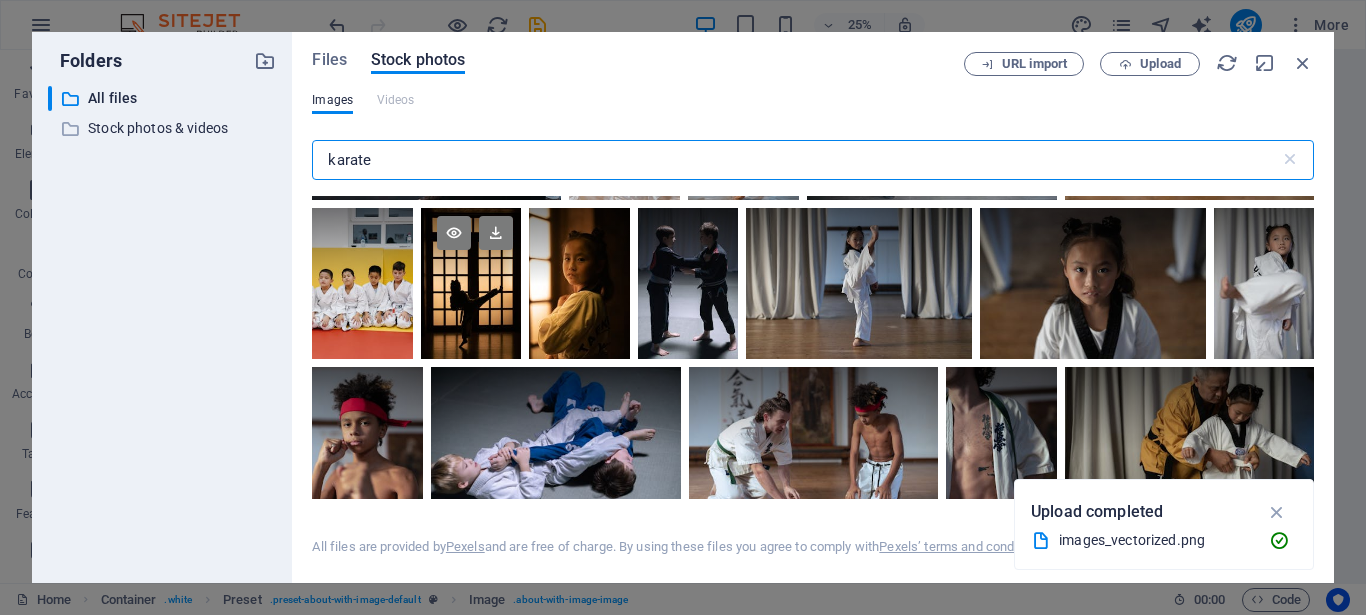type on "karate" 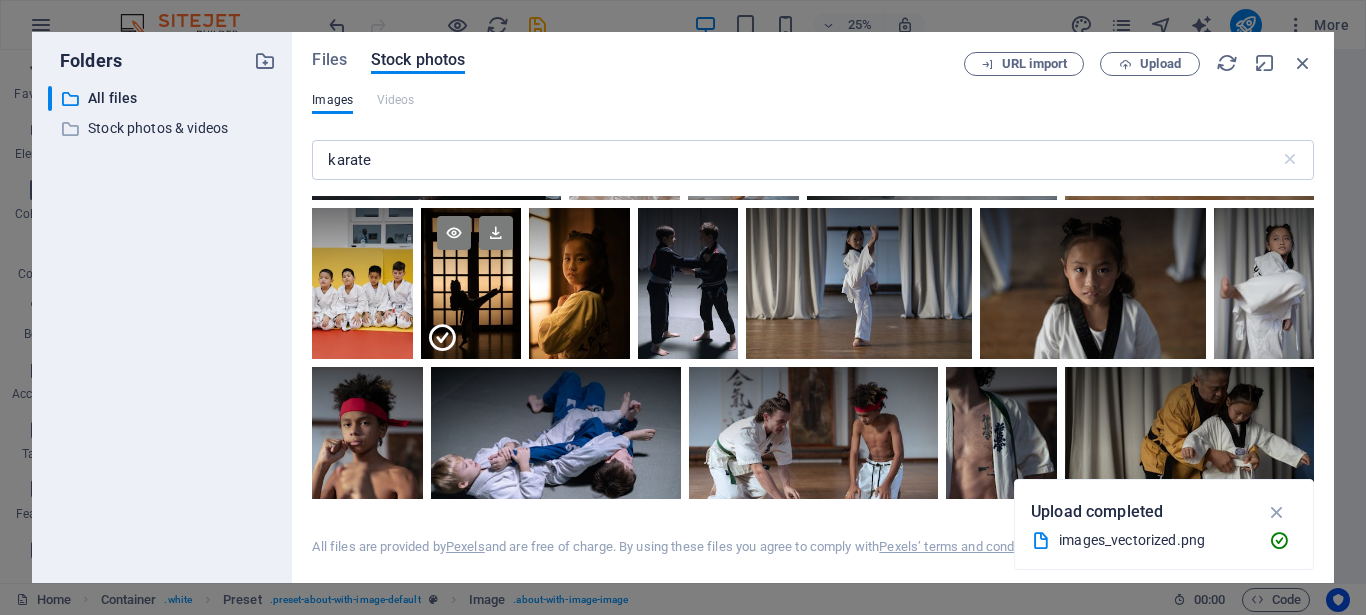 click at bounding box center (471, 321) 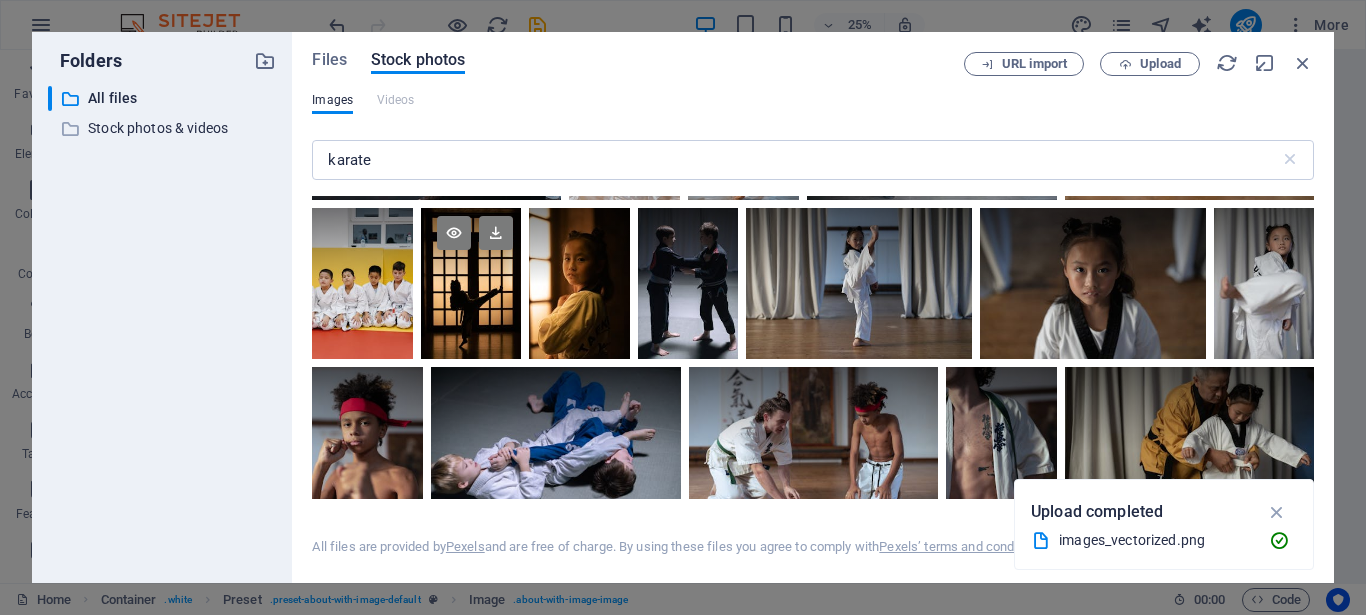 click at bounding box center (471, 283) 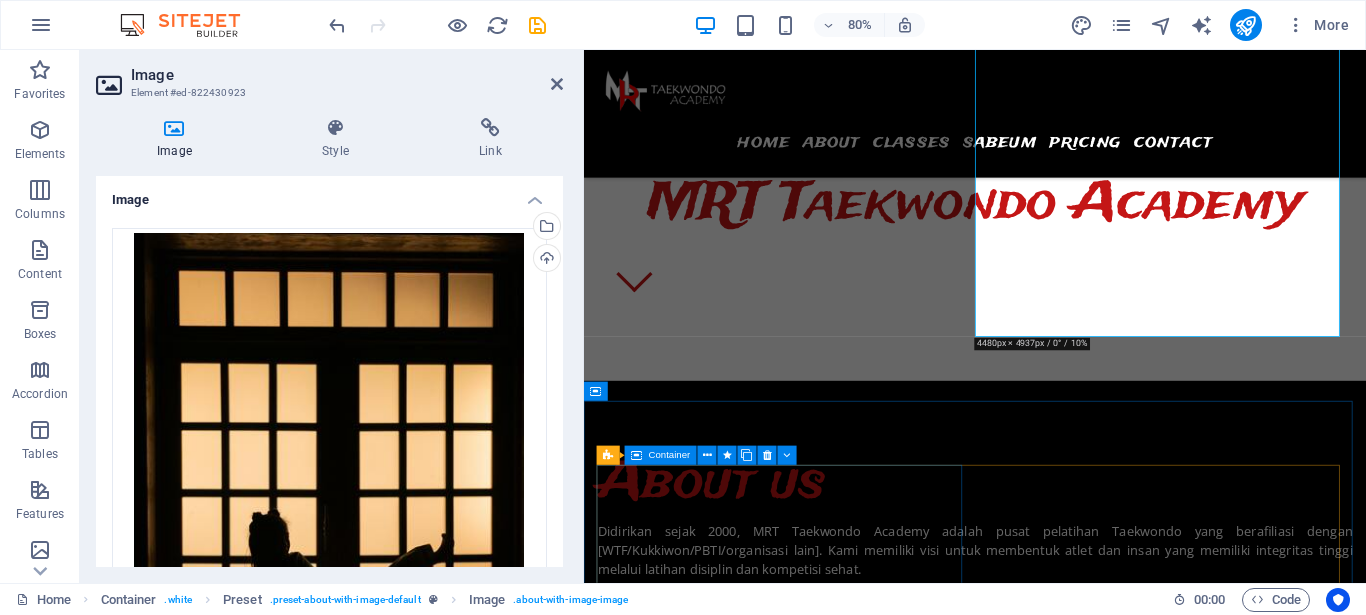 scroll, scrollTop: 816, scrollLeft: 0, axis: vertical 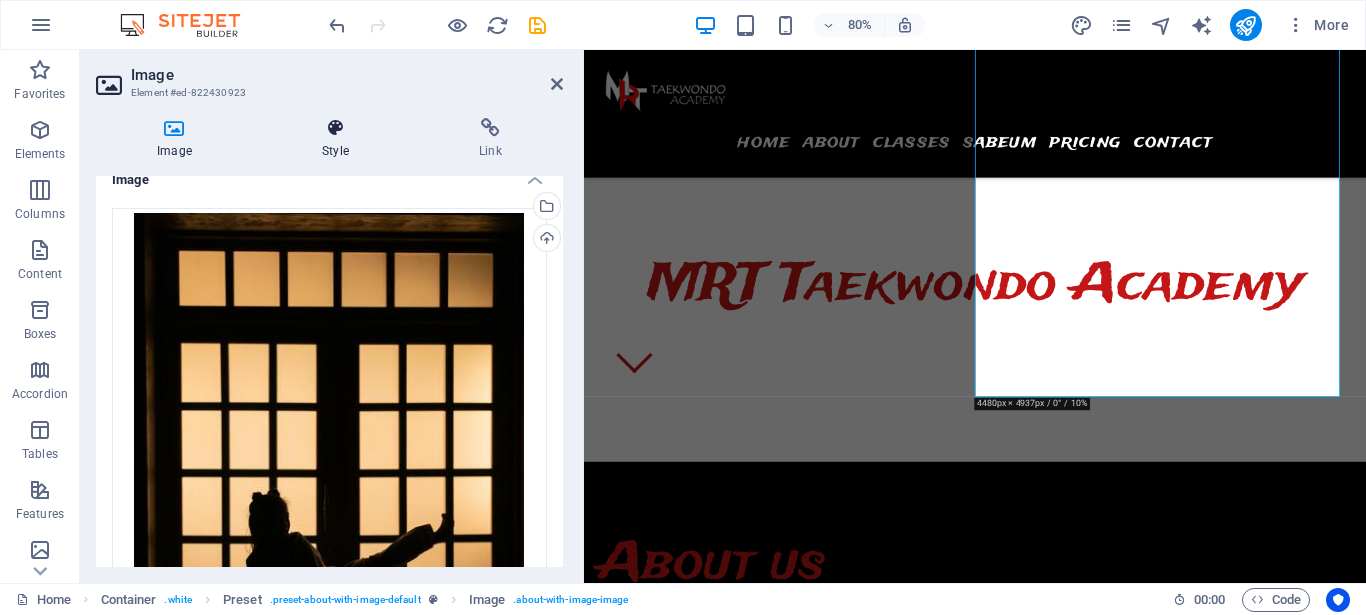 click on "Style" at bounding box center (339, 139) 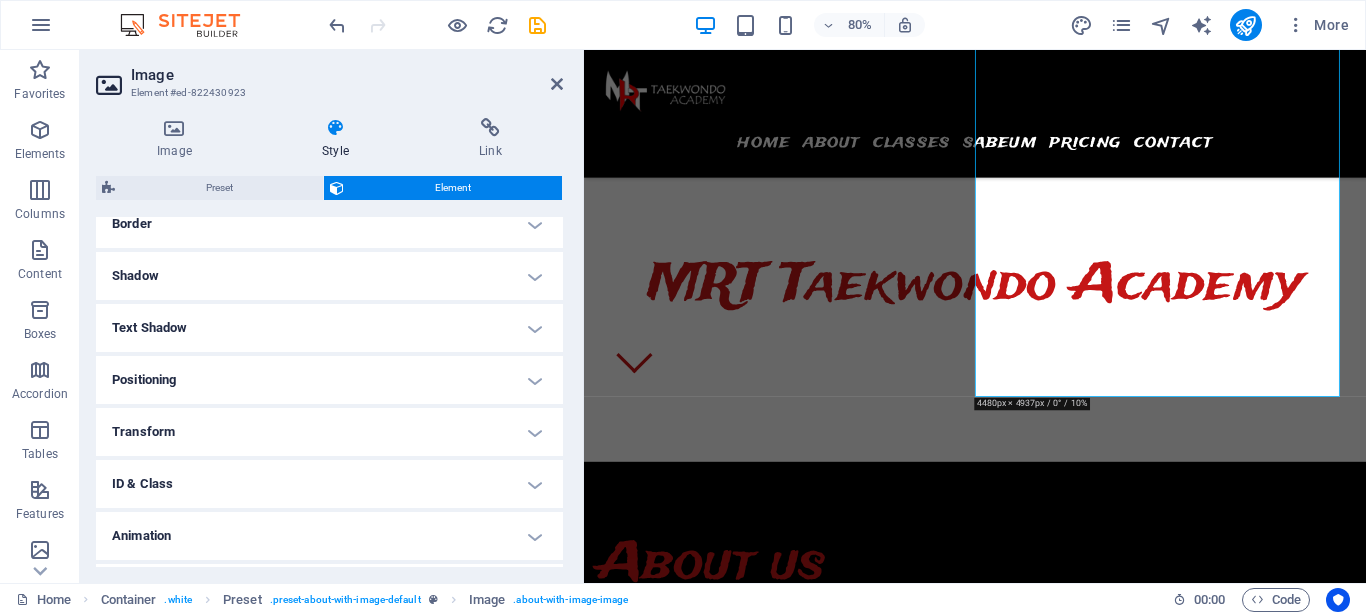 scroll, scrollTop: 0, scrollLeft: 0, axis: both 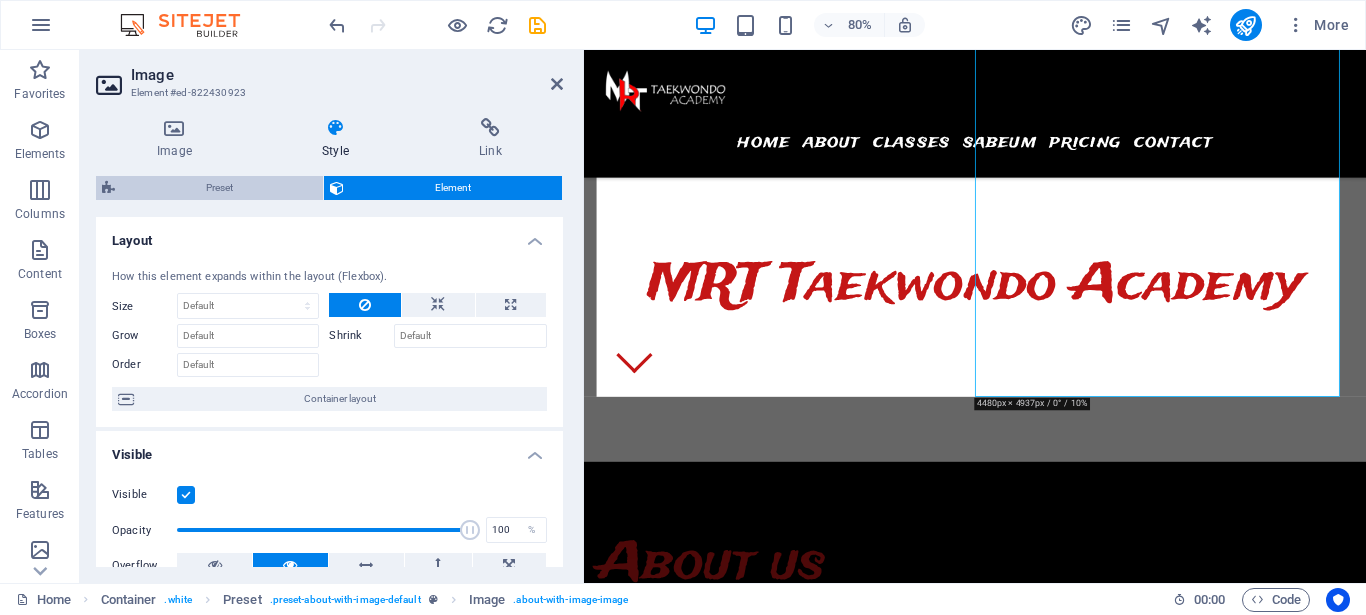 click on "Preset" at bounding box center [219, 188] 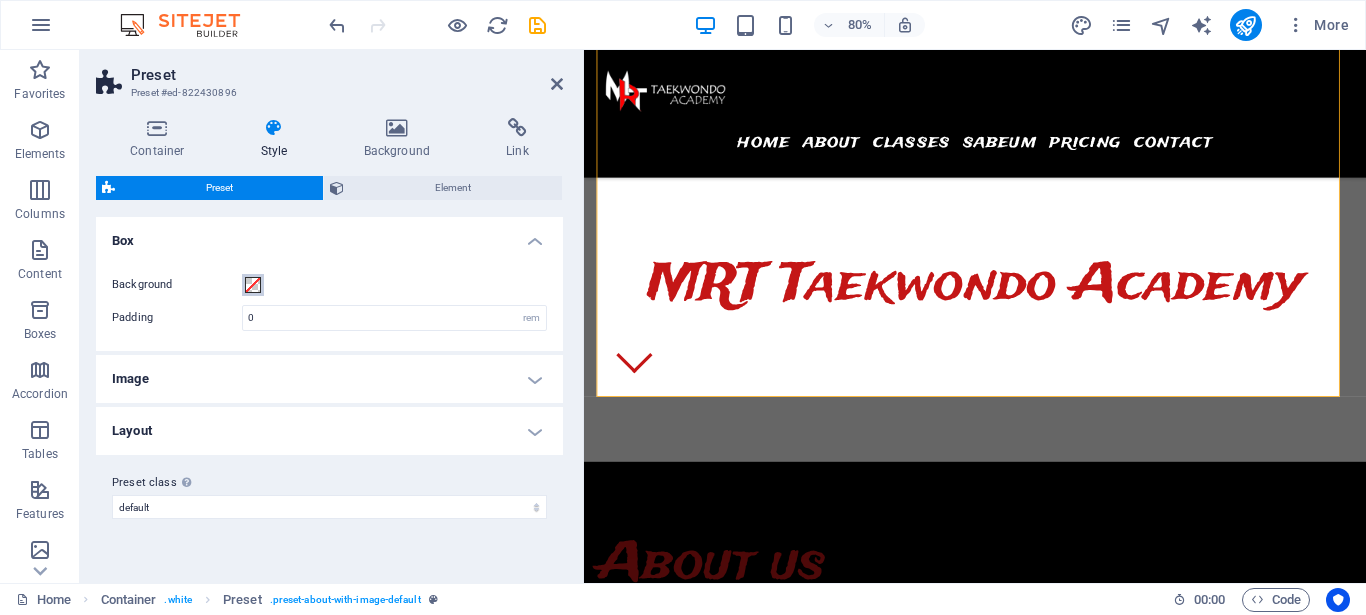 click at bounding box center (253, 285) 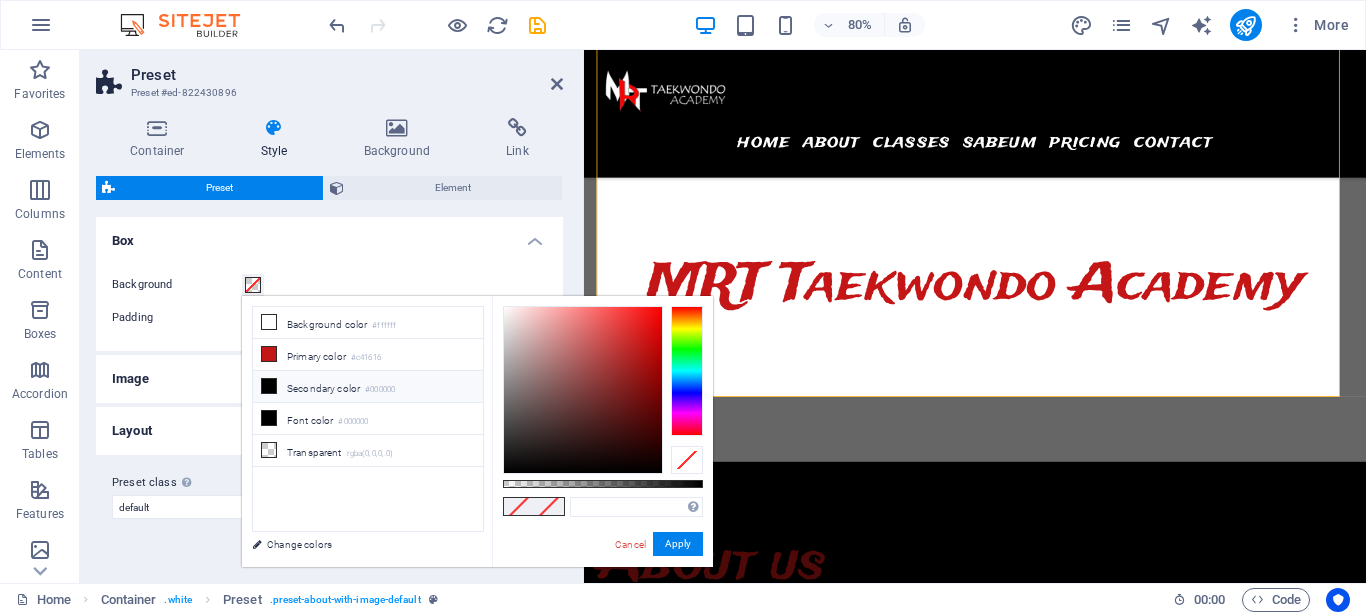click at bounding box center [269, 386] 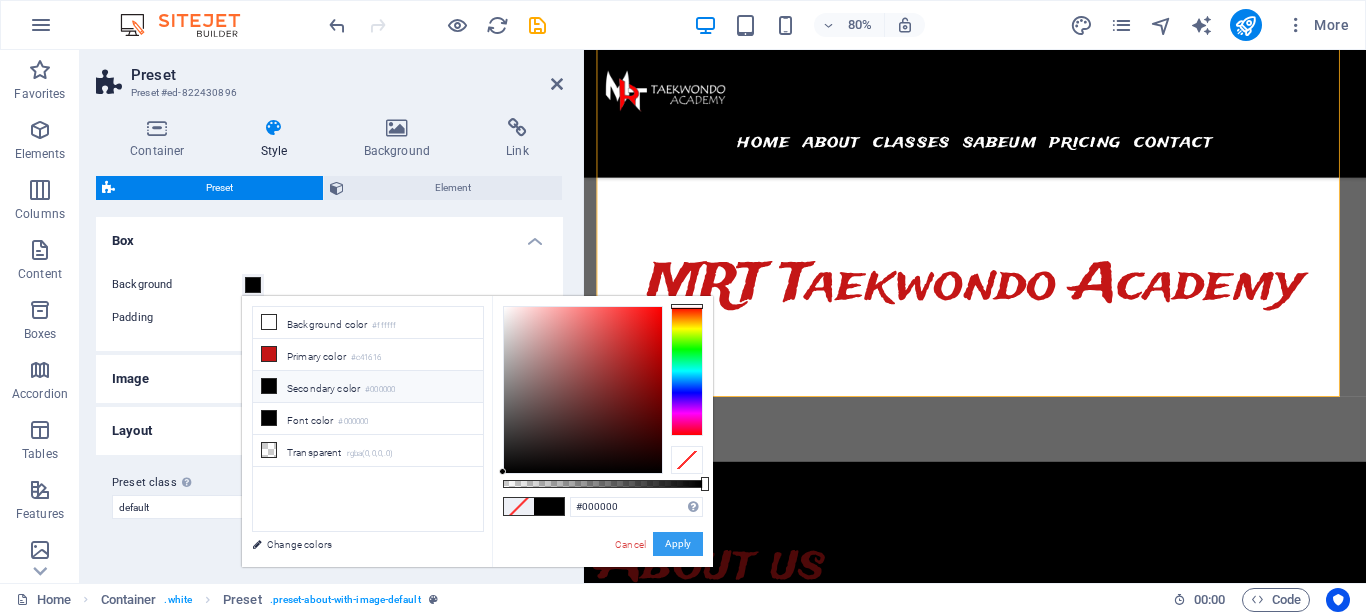 click on "Apply" at bounding box center [678, 544] 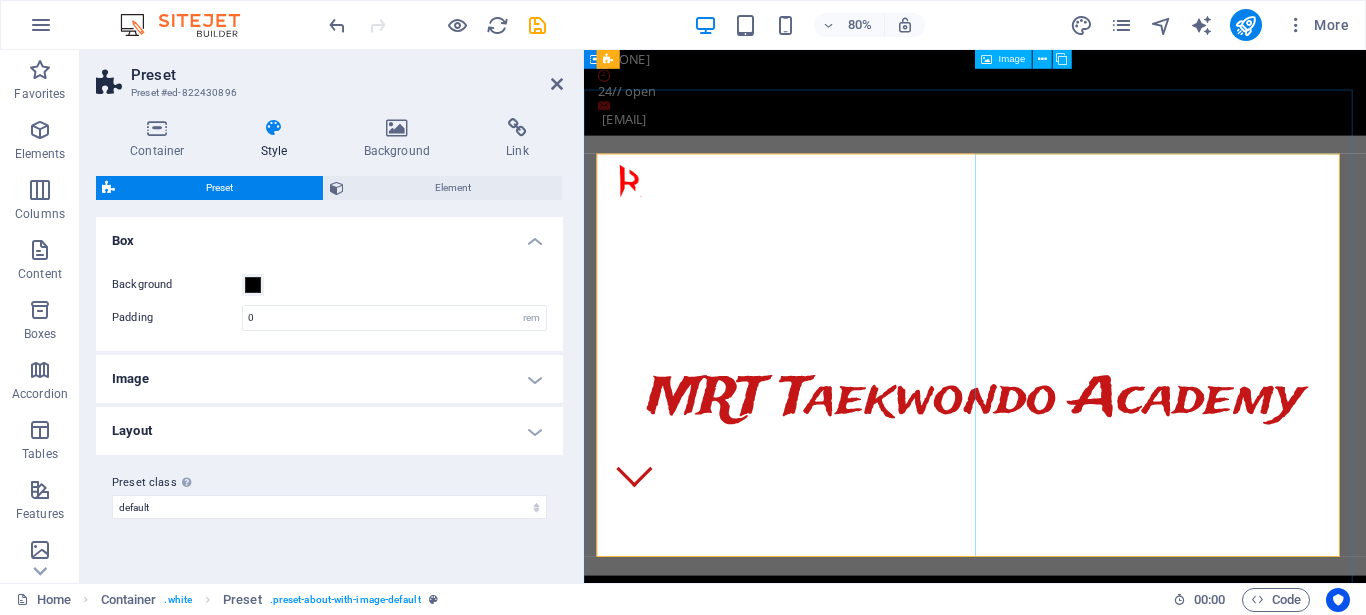 scroll, scrollTop: 612, scrollLeft: 0, axis: vertical 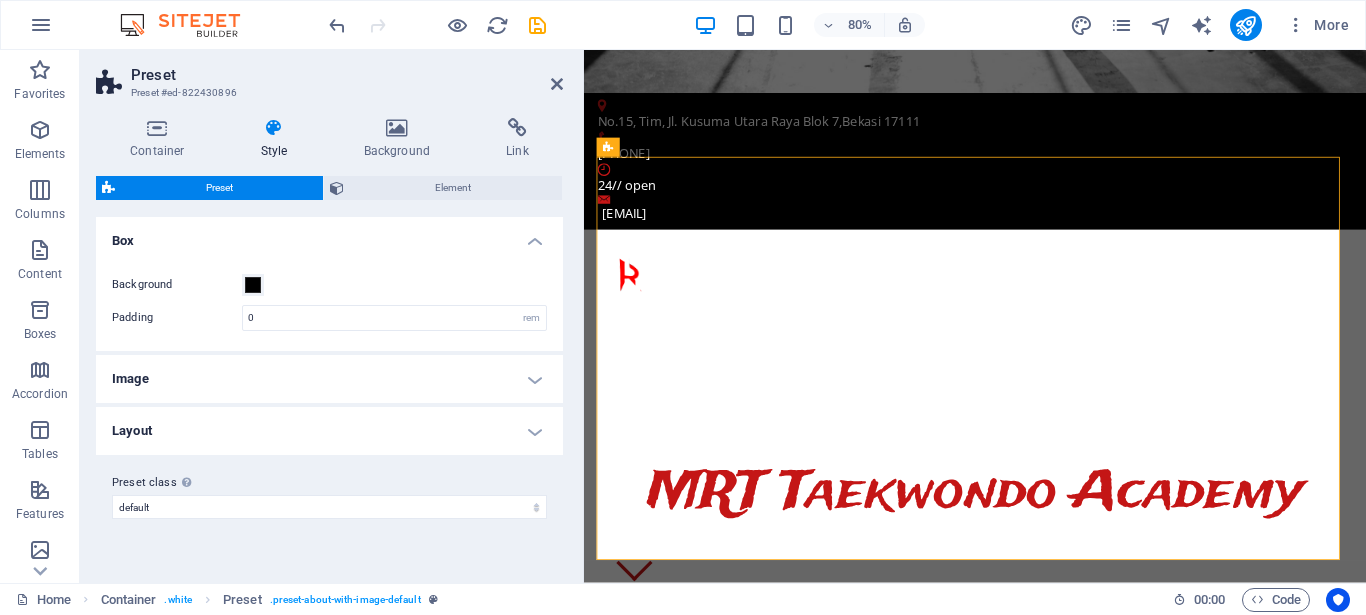 click on "Image" at bounding box center (329, 379) 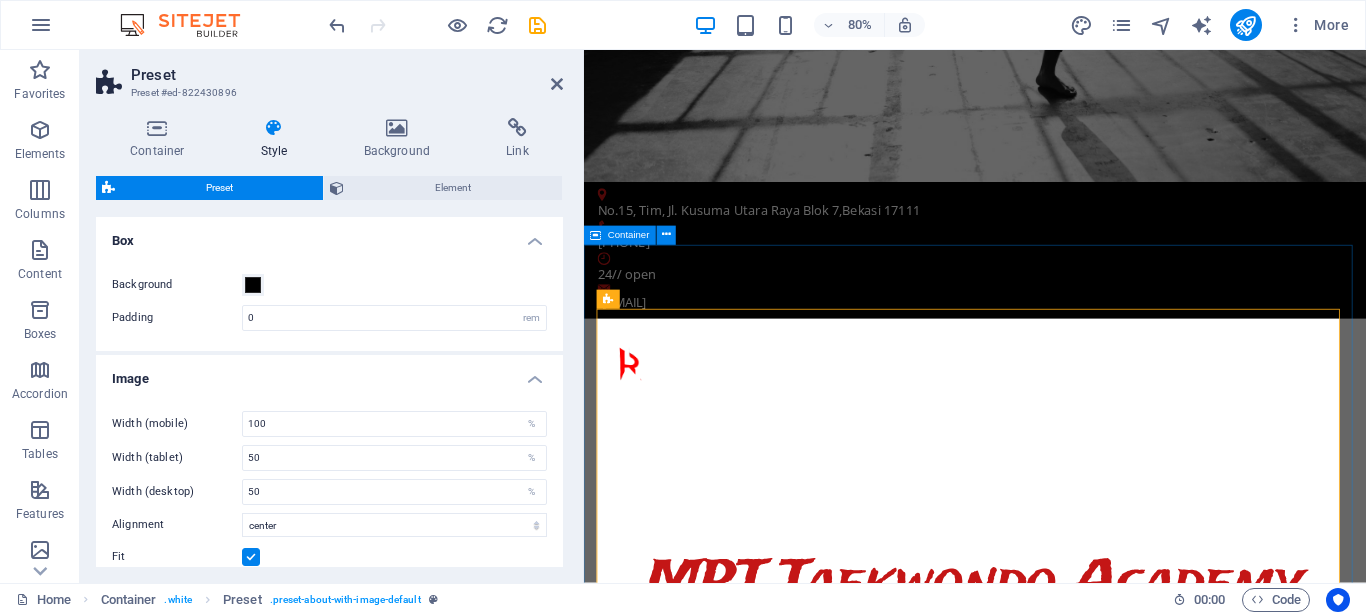 scroll, scrollTop: 612, scrollLeft: 0, axis: vertical 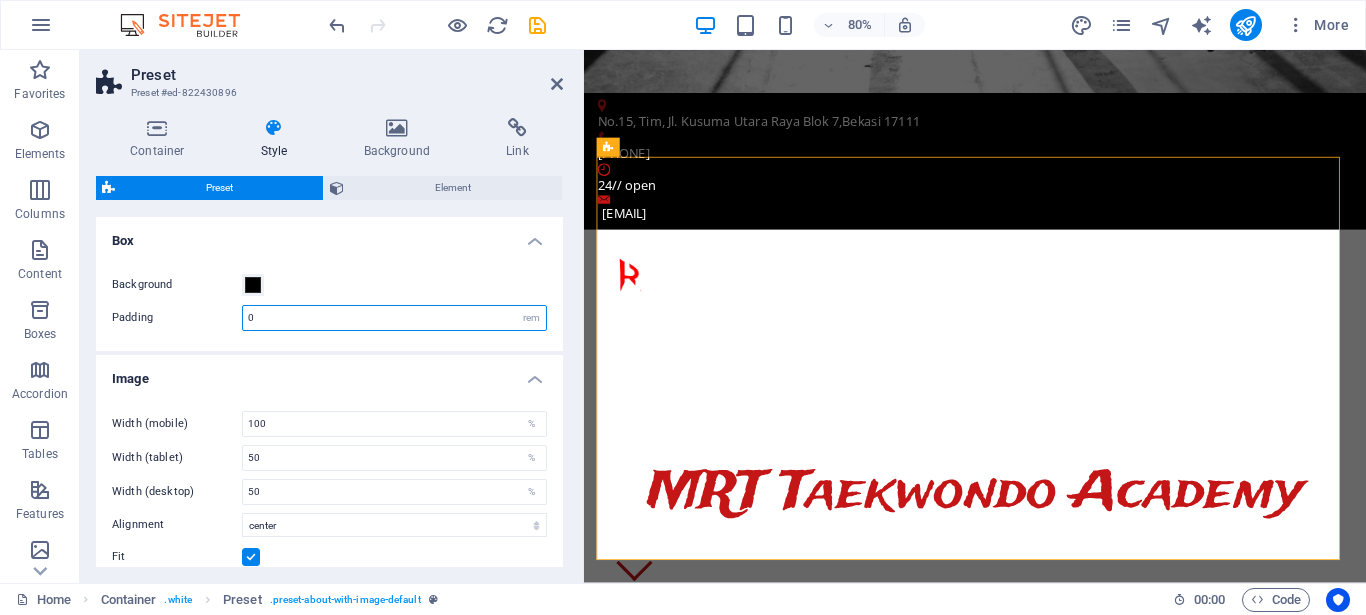 click on "0" at bounding box center (394, 318) 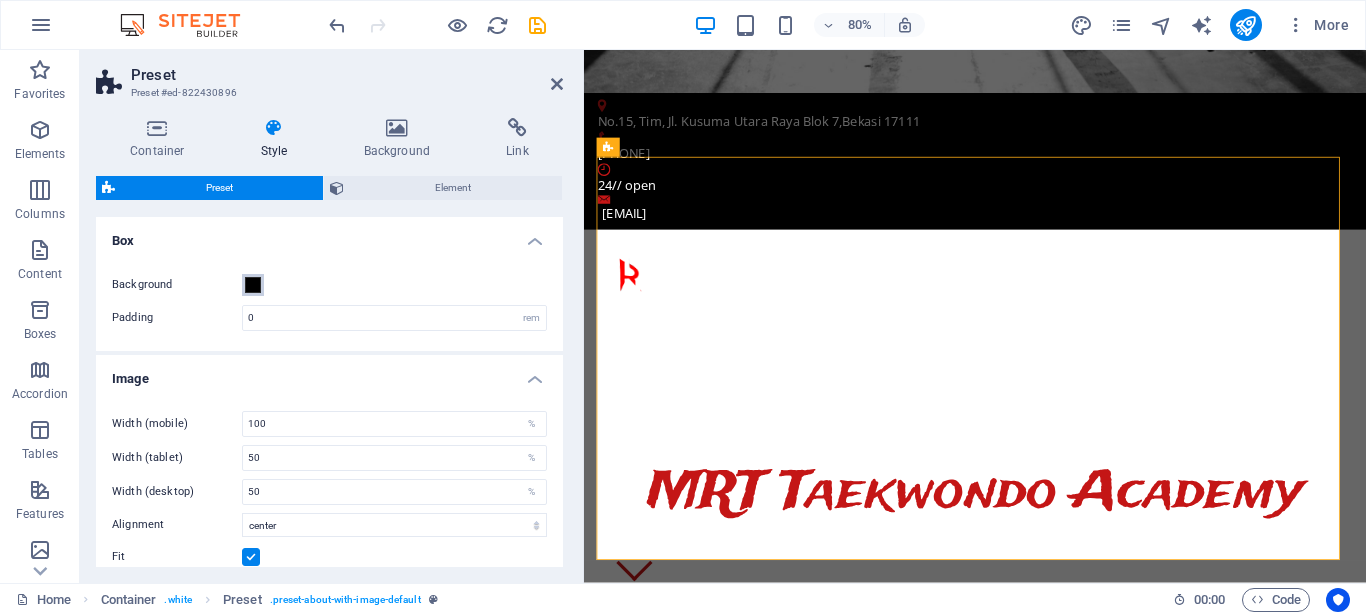 click at bounding box center (253, 285) 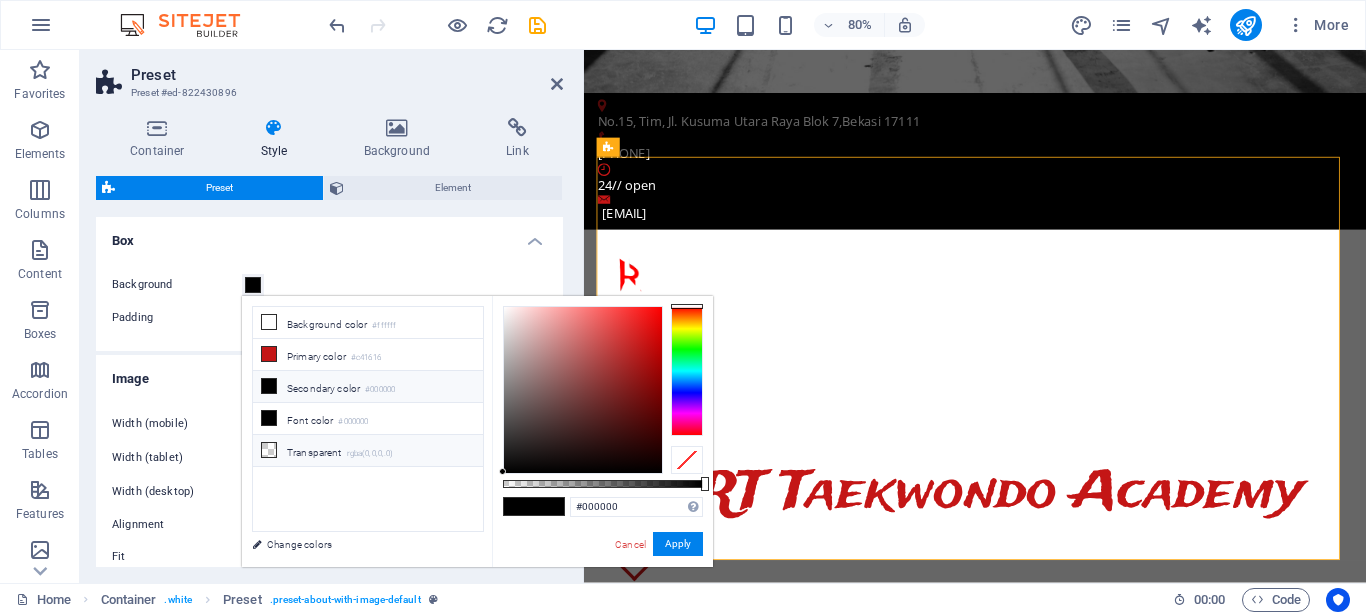 click at bounding box center [269, 450] 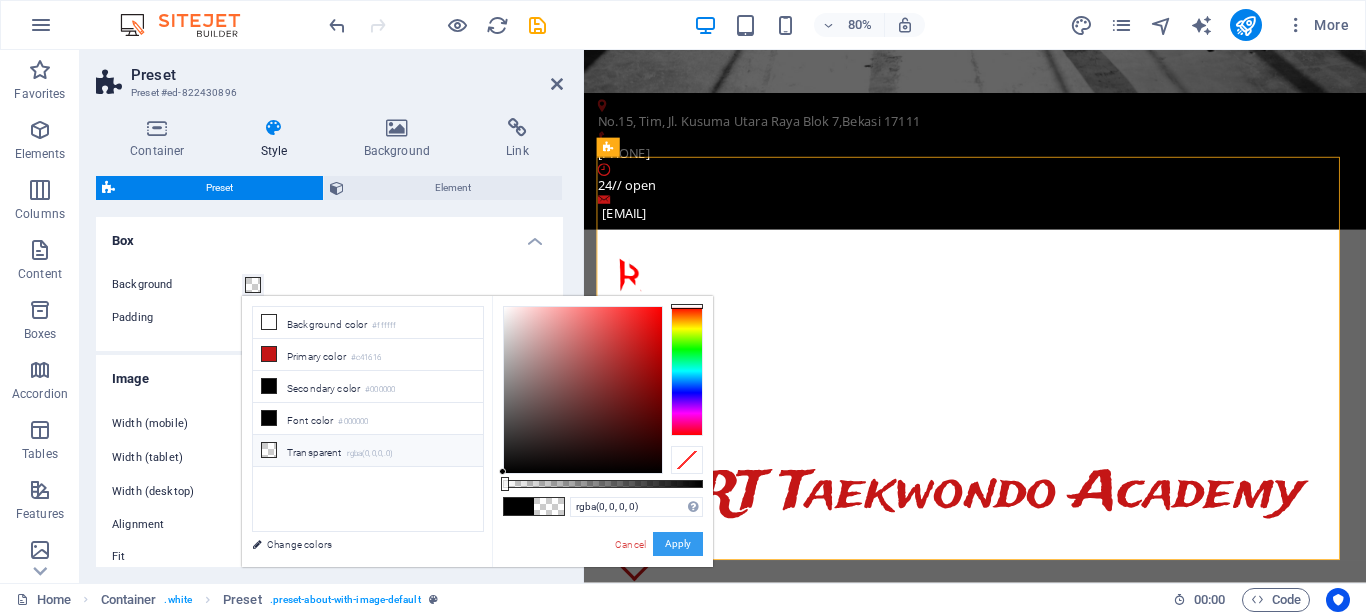click on "Apply" at bounding box center [678, 544] 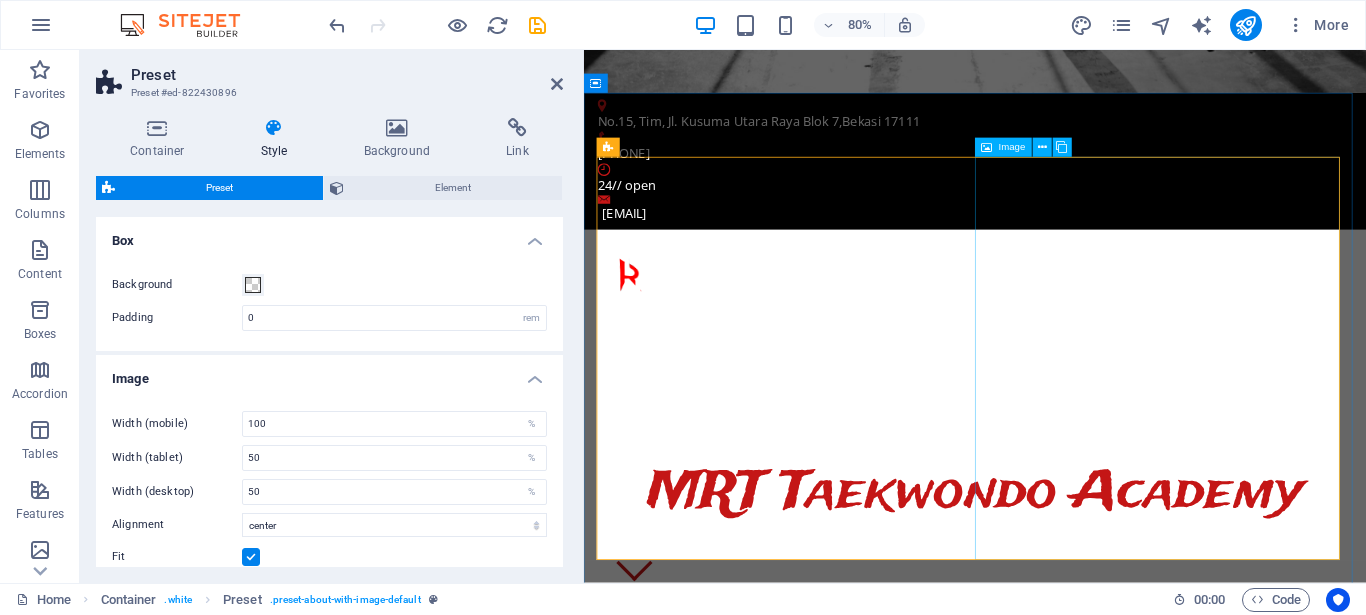 click at bounding box center [744, 1446] 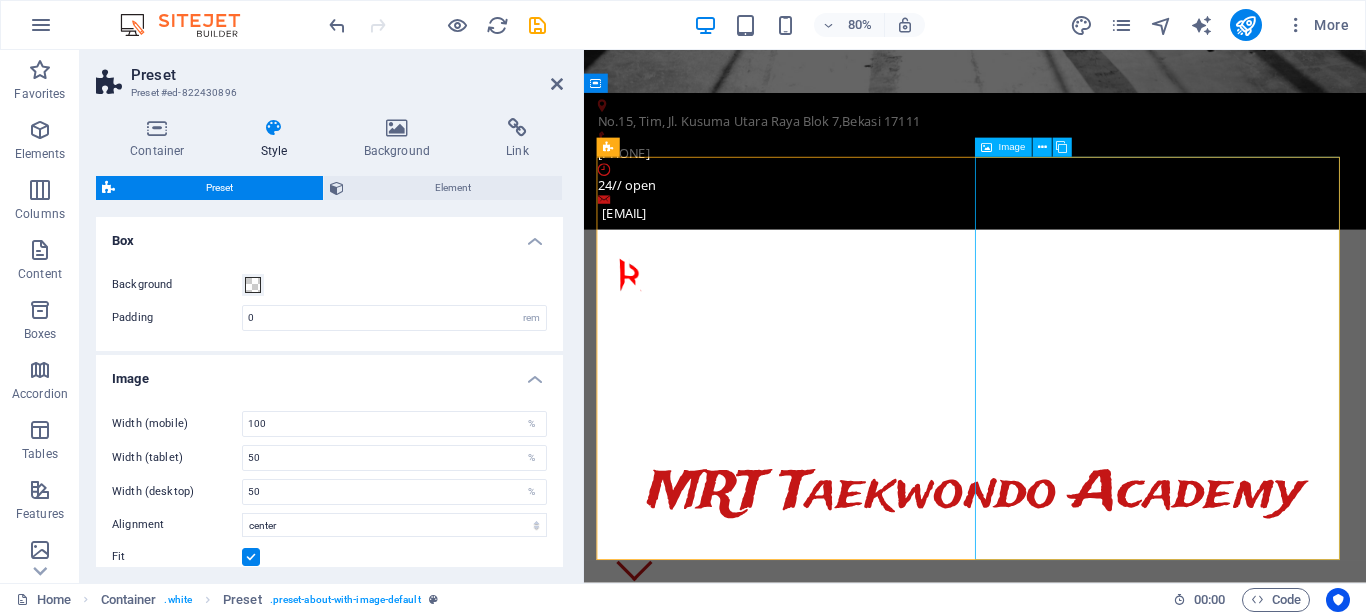 click at bounding box center [744, 1446] 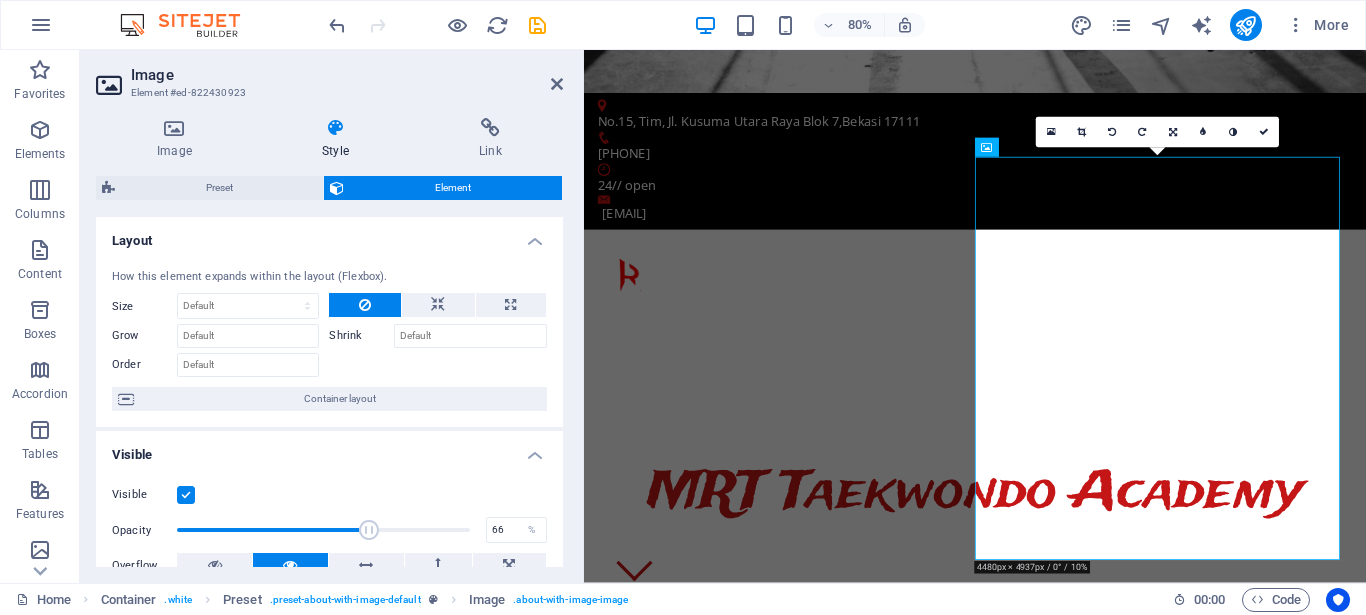 drag, startPoint x: 456, startPoint y: 530, endPoint x: 357, endPoint y: 529, distance: 99.00505 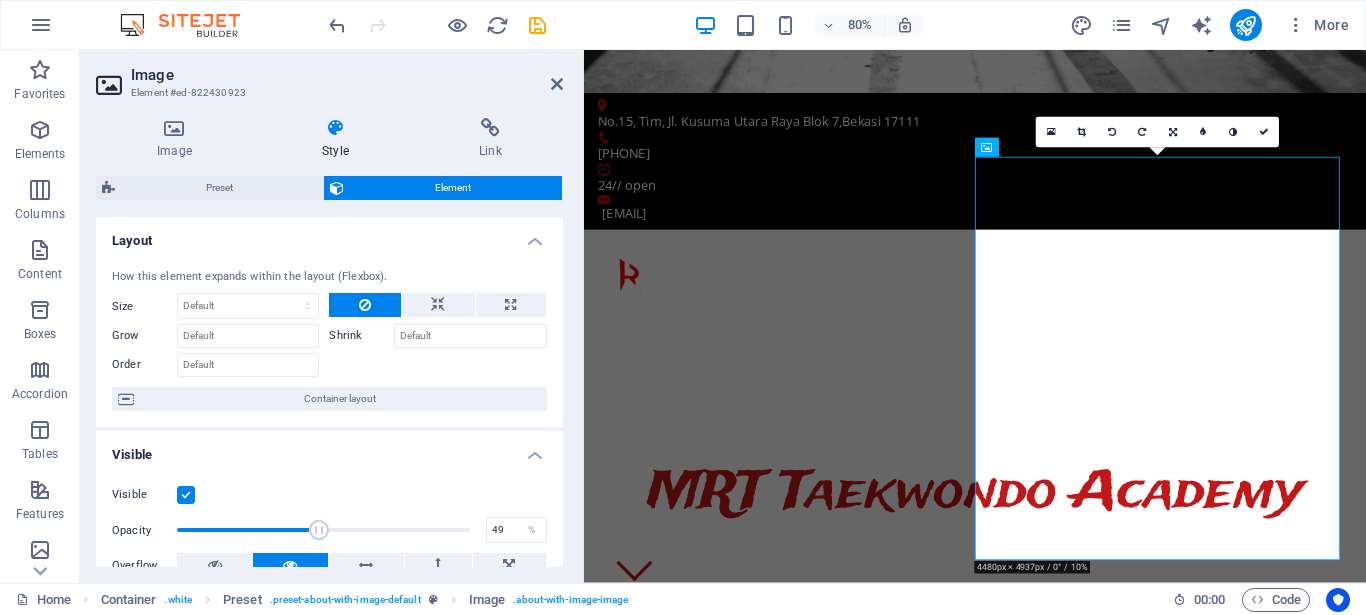 drag, startPoint x: 362, startPoint y: 532, endPoint x: 311, endPoint y: 535, distance: 51.088158 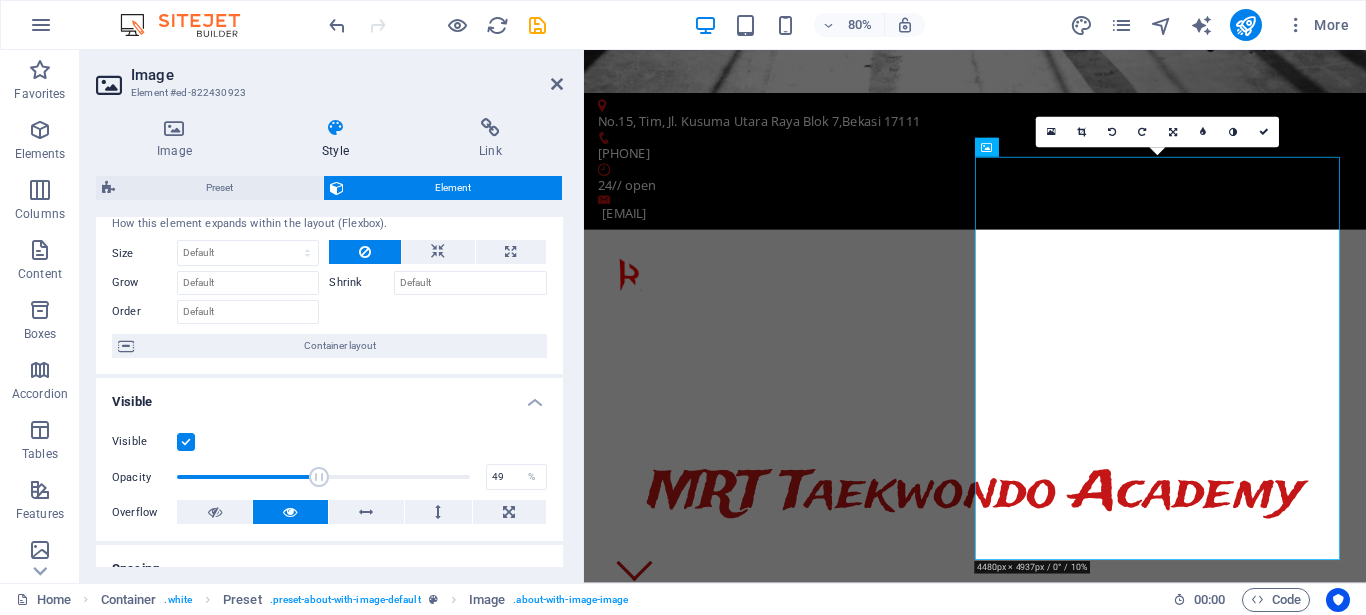 scroll, scrollTop: 180, scrollLeft: 0, axis: vertical 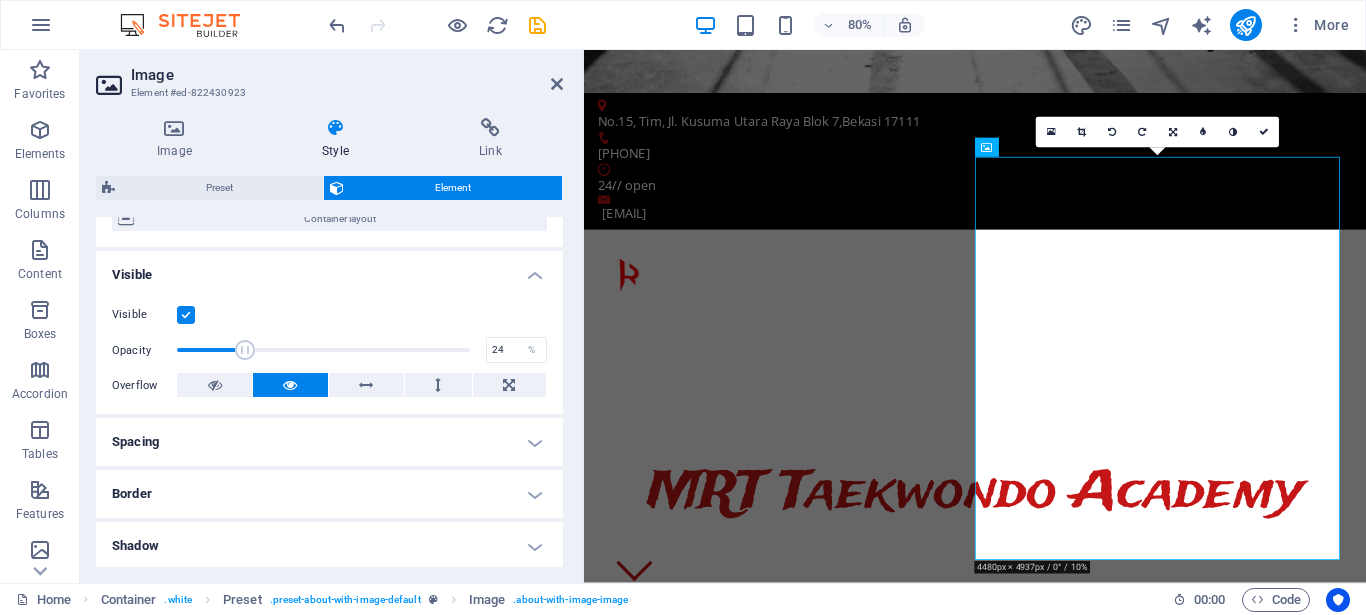 type on "23" 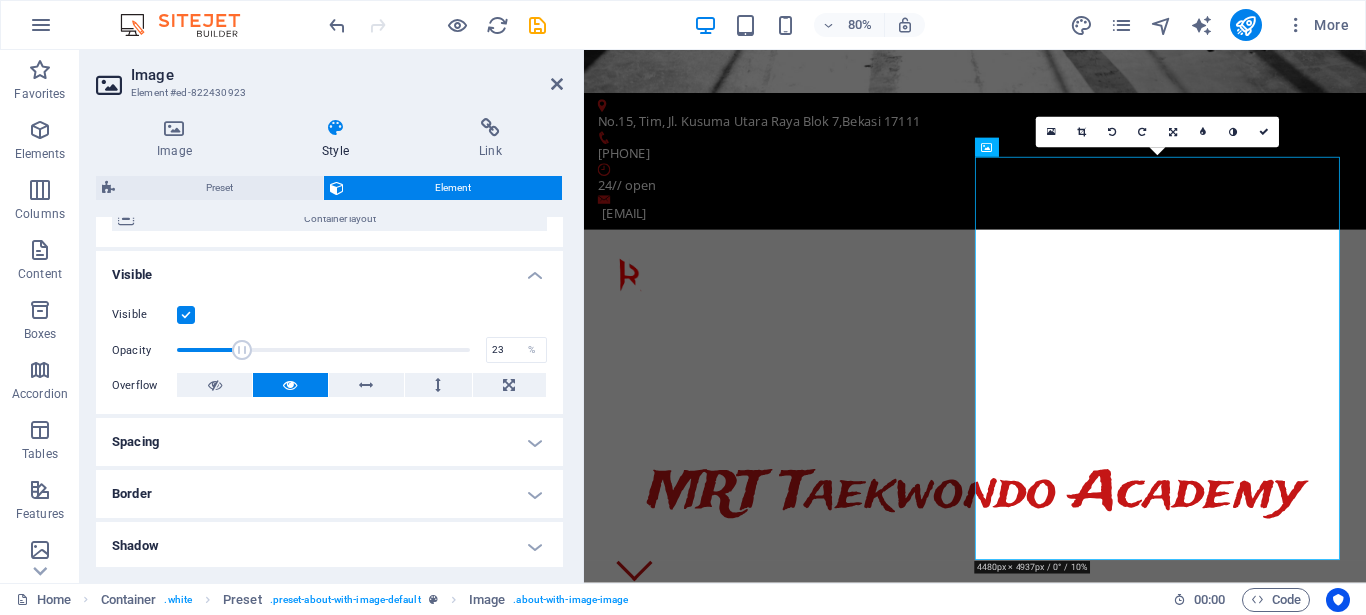drag, startPoint x: 303, startPoint y: 351, endPoint x: 238, endPoint y: 354, distance: 65.06919 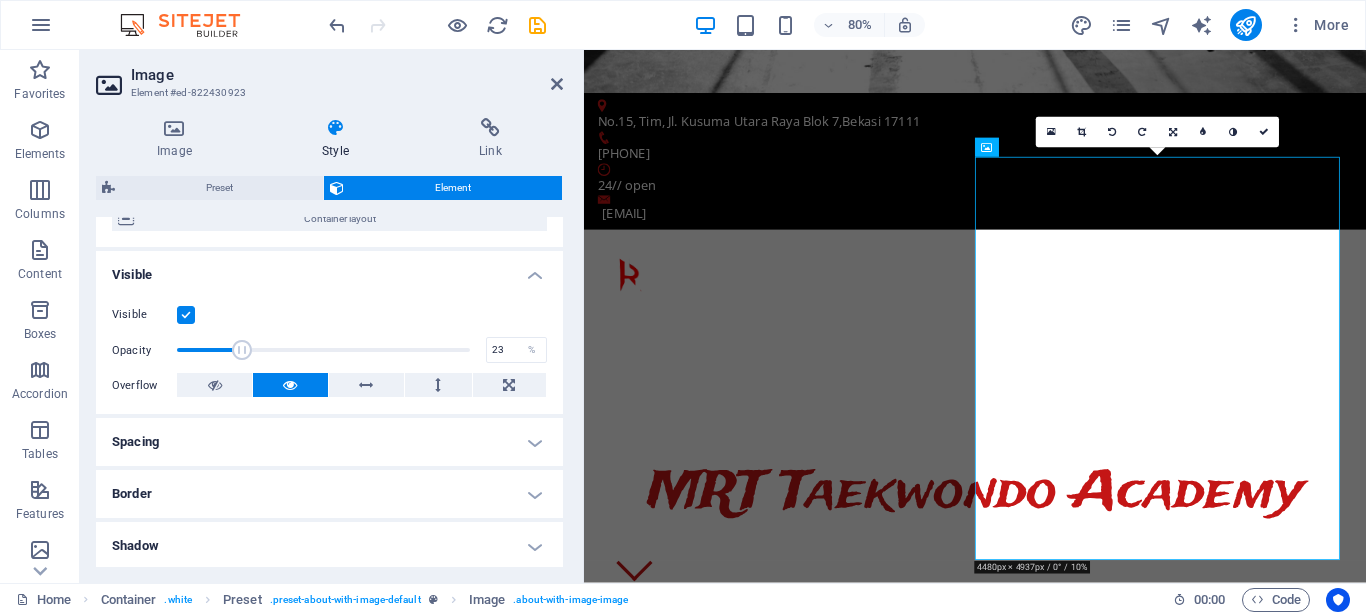 click at bounding box center (242, 350) 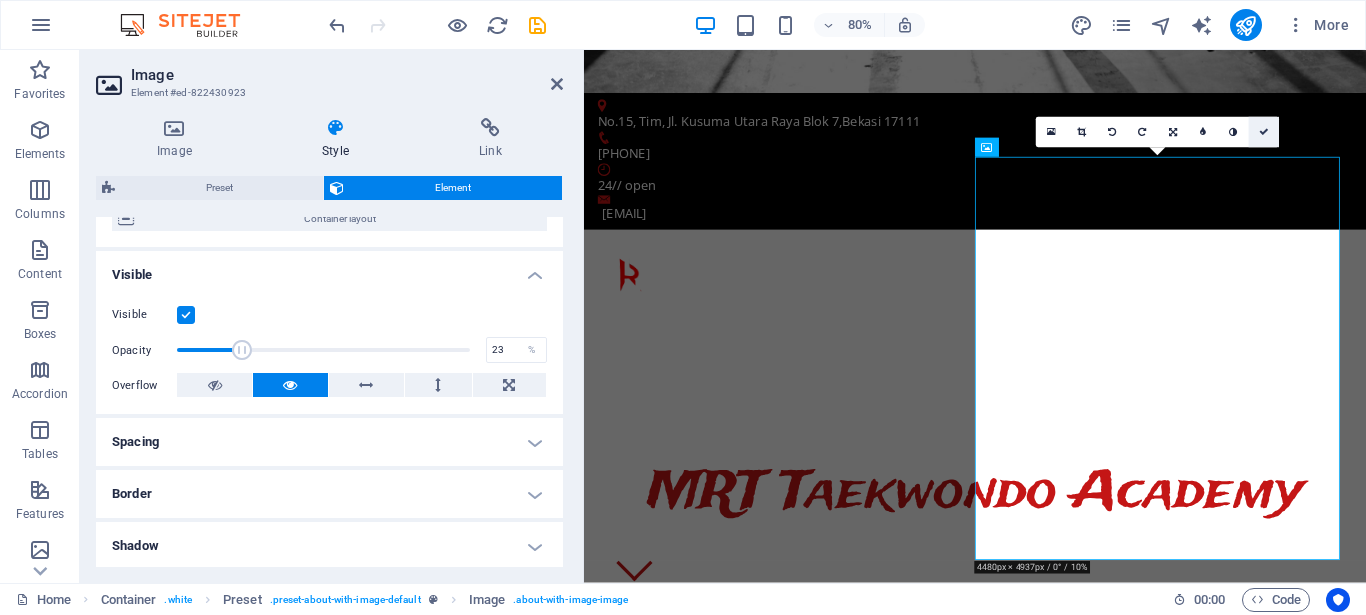 click at bounding box center (1264, 133) 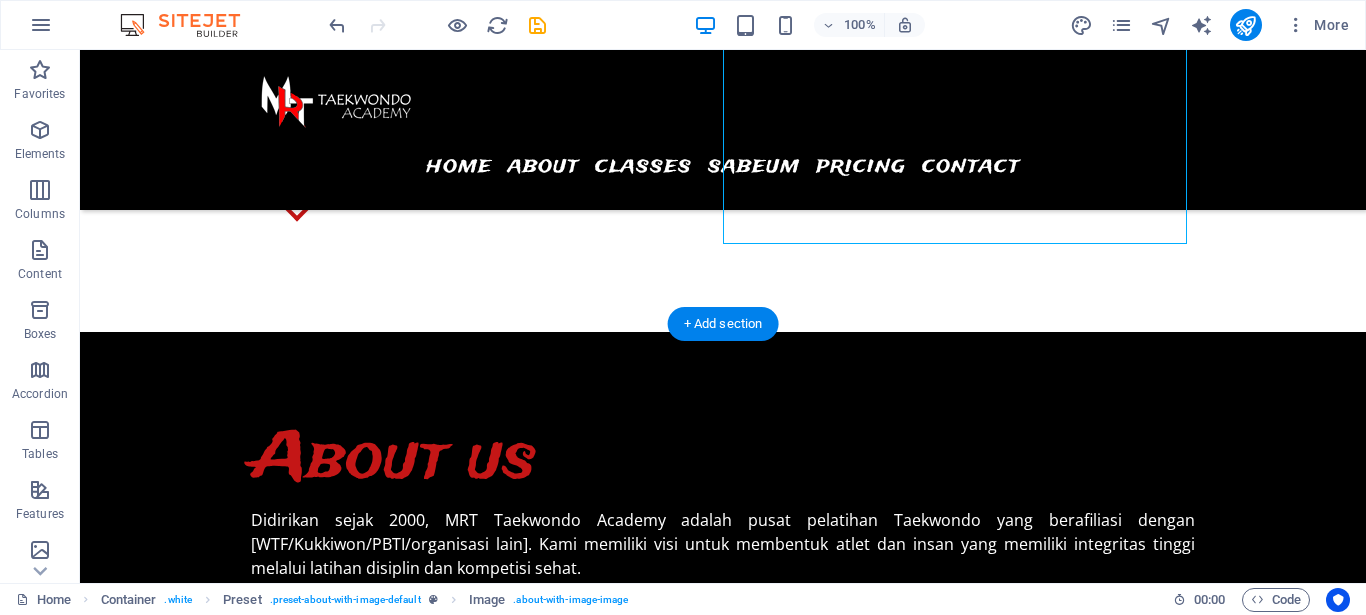 scroll, scrollTop: 1122, scrollLeft: 0, axis: vertical 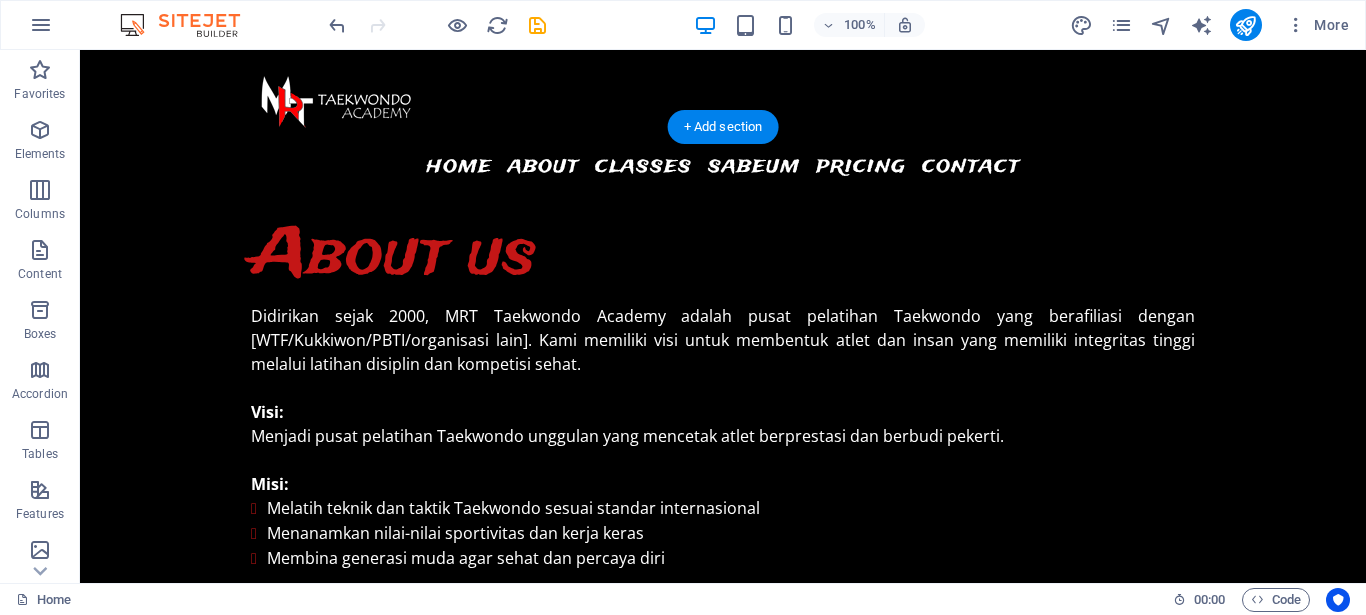 click at bounding box center [723, 1245] 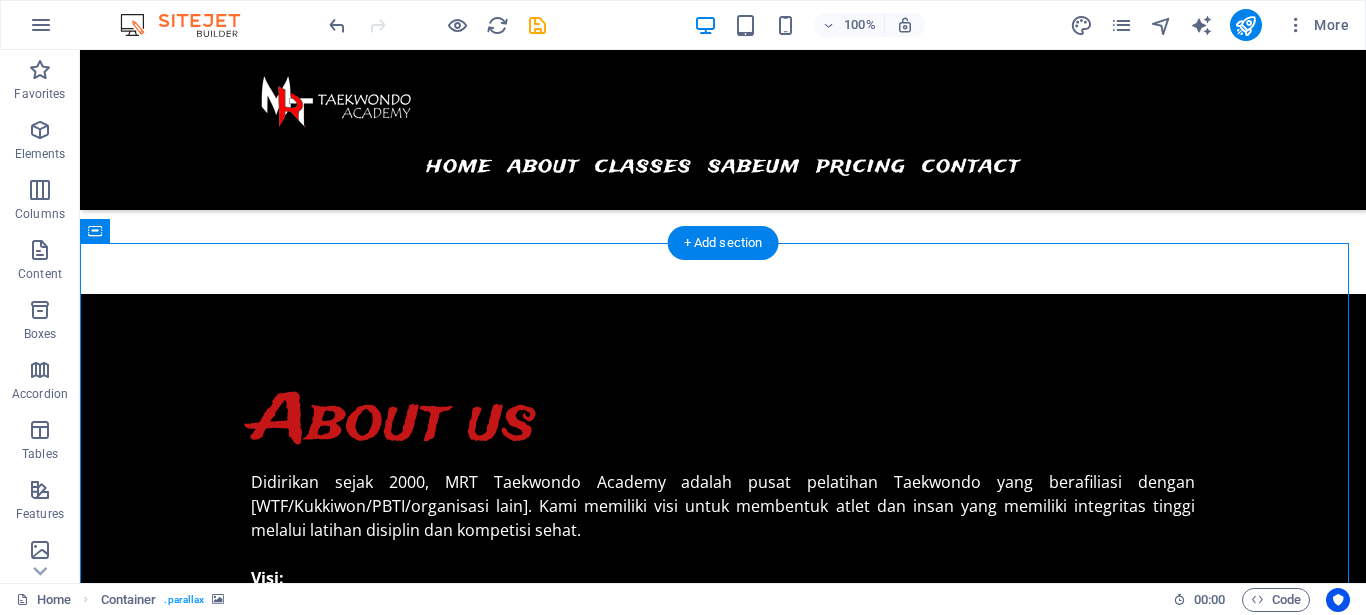 scroll, scrollTop: 917, scrollLeft: 0, axis: vertical 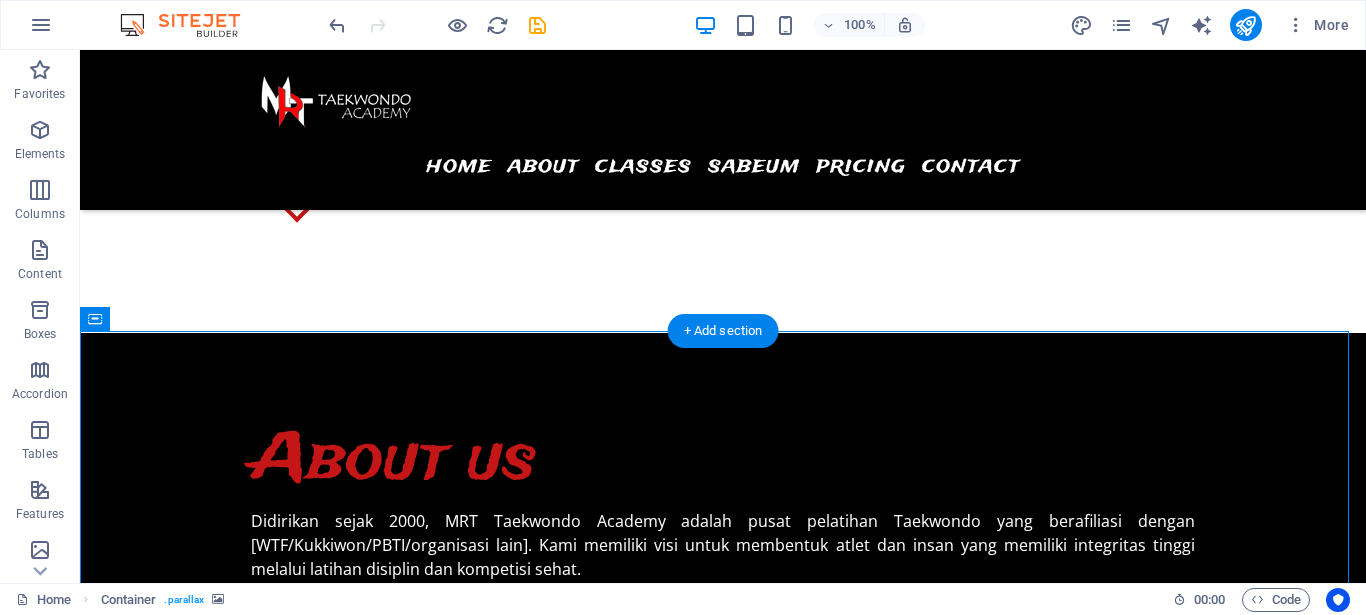 click at bounding box center (723, 1348) 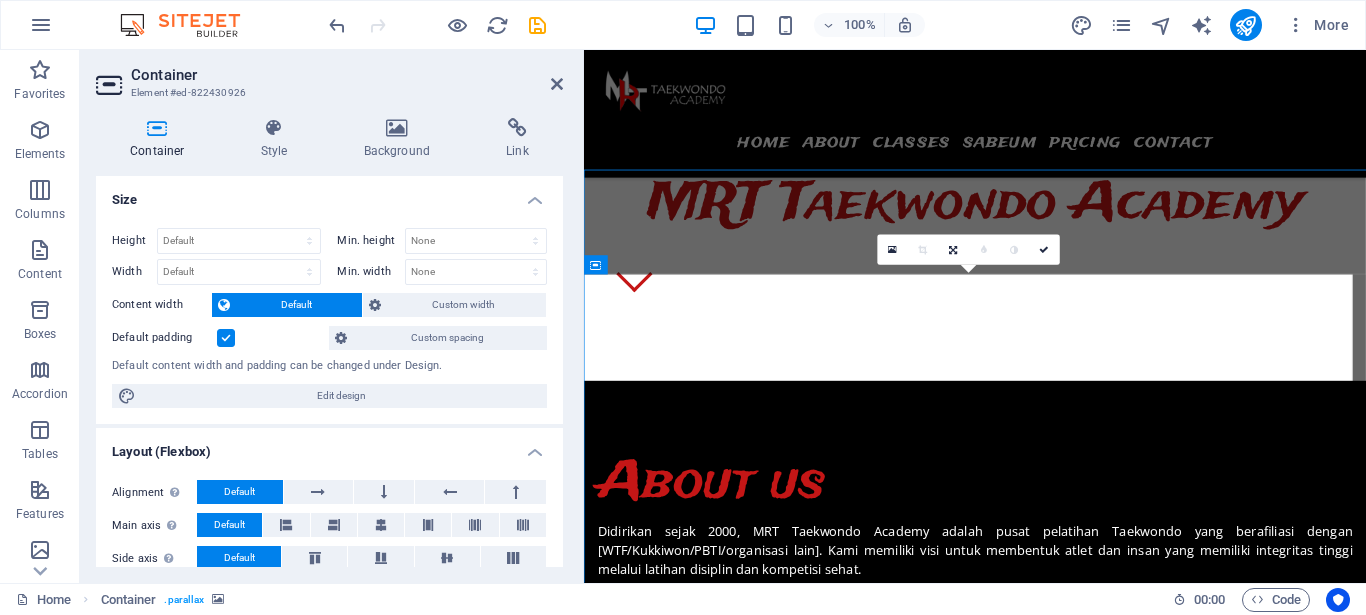 scroll, scrollTop: 1048, scrollLeft: 0, axis: vertical 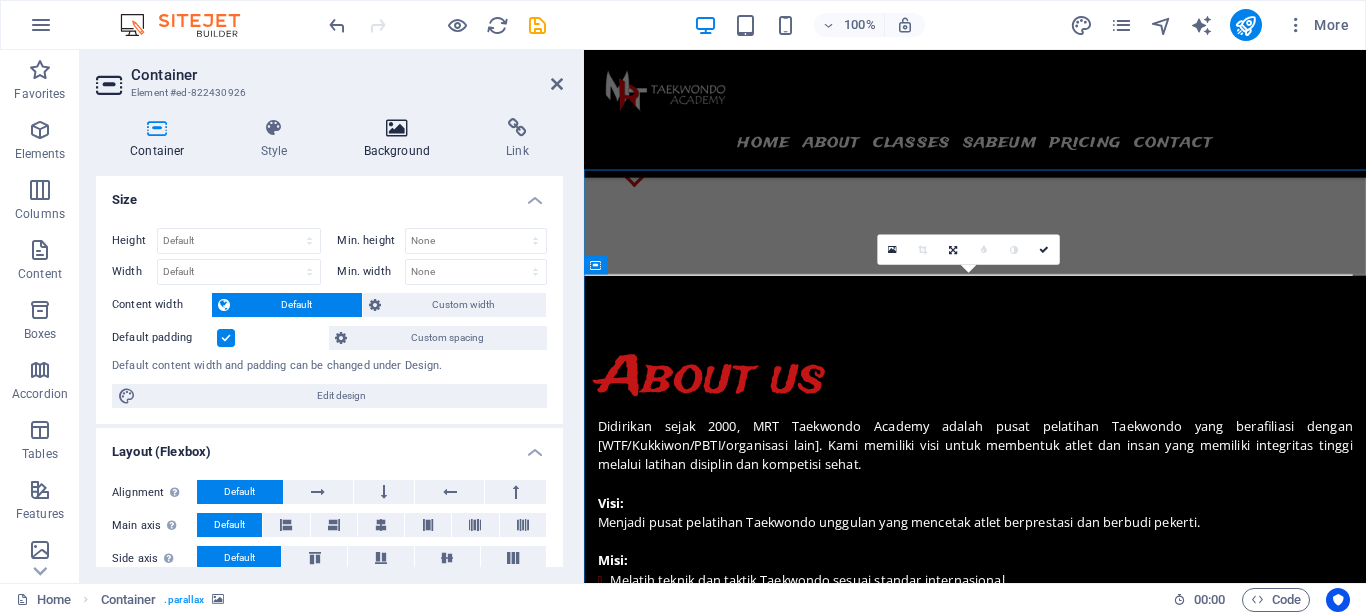 click at bounding box center [396, 128] 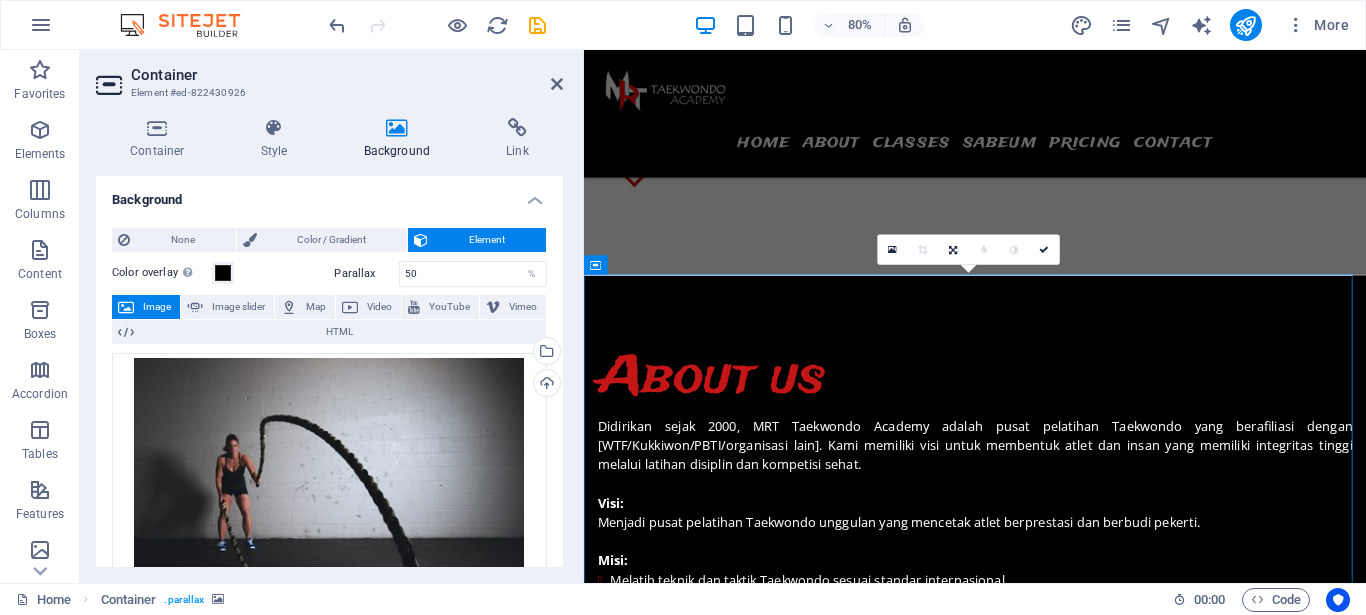 scroll, scrollTop: 0, scrollLeft: 0, axis: both 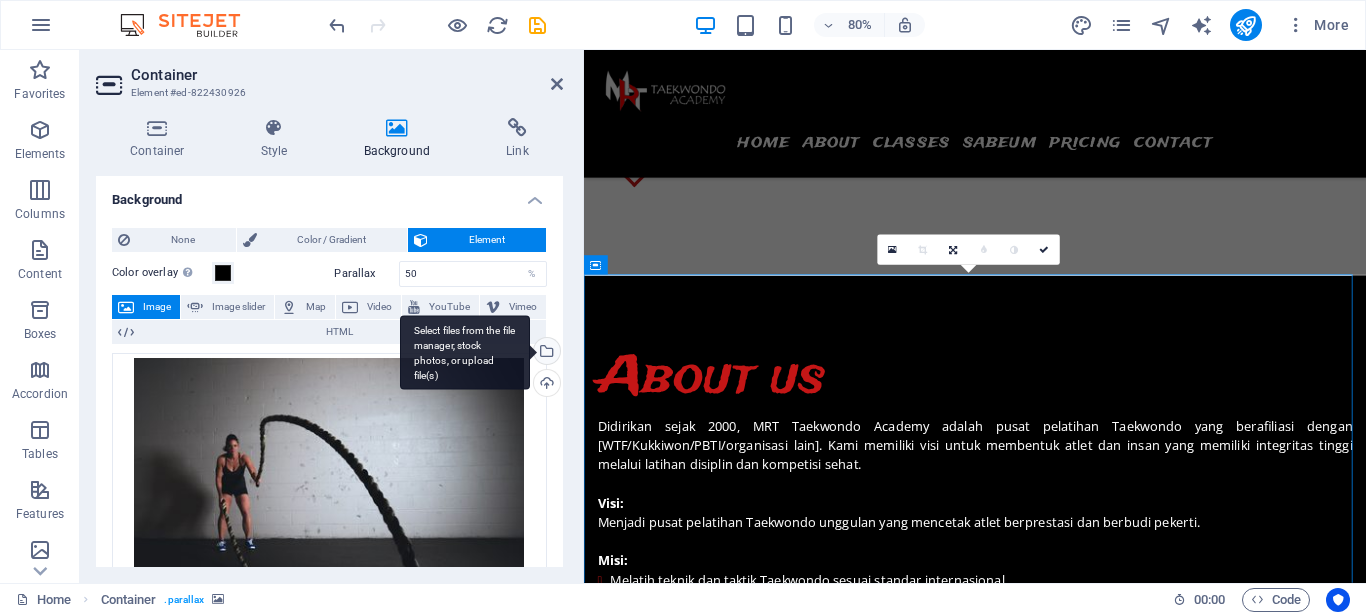 drag, startPoint x: 528, startPoint y: 352, endPoint x: 520, endPoint y: 448, distance: 96.332756 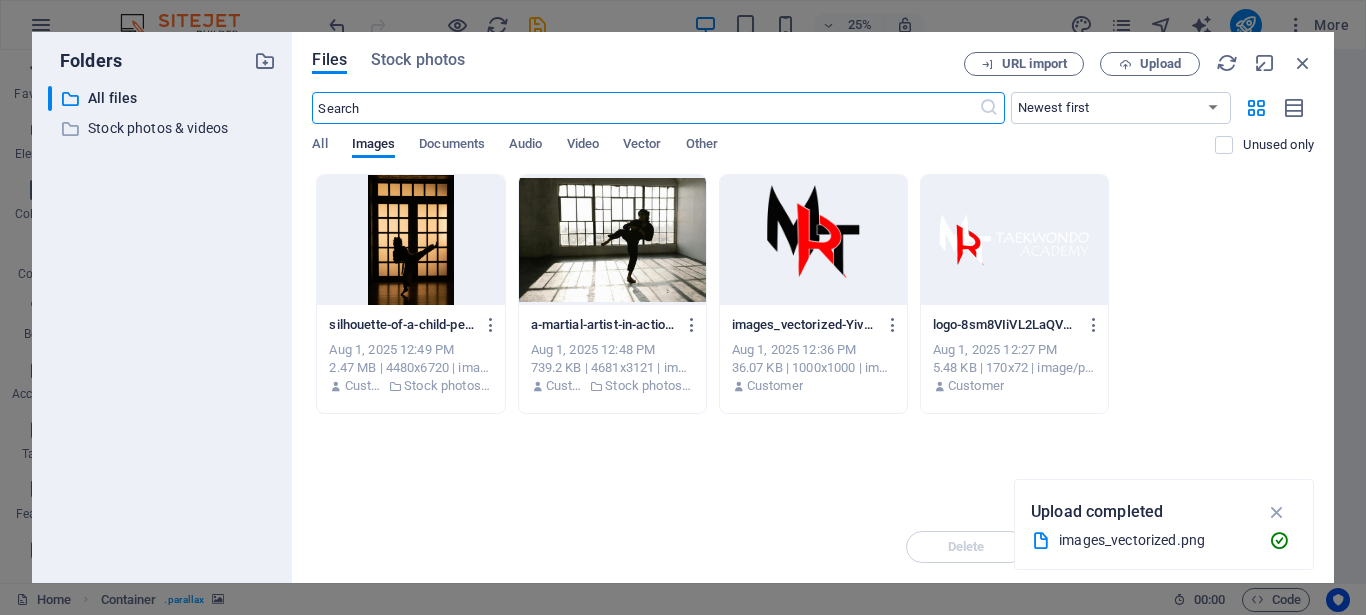 scroll, scrollTop: 2514, scrollLeft: 0, axis: vertical 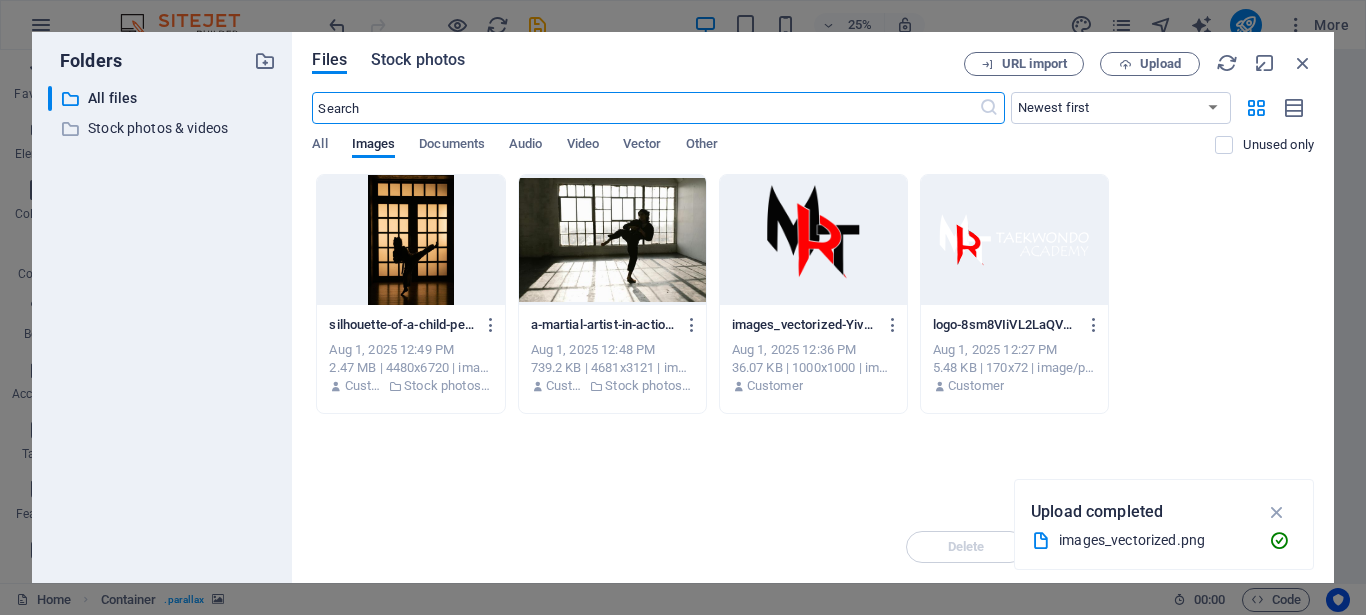 click on "Stock photos" at bounding box center (418, 60) 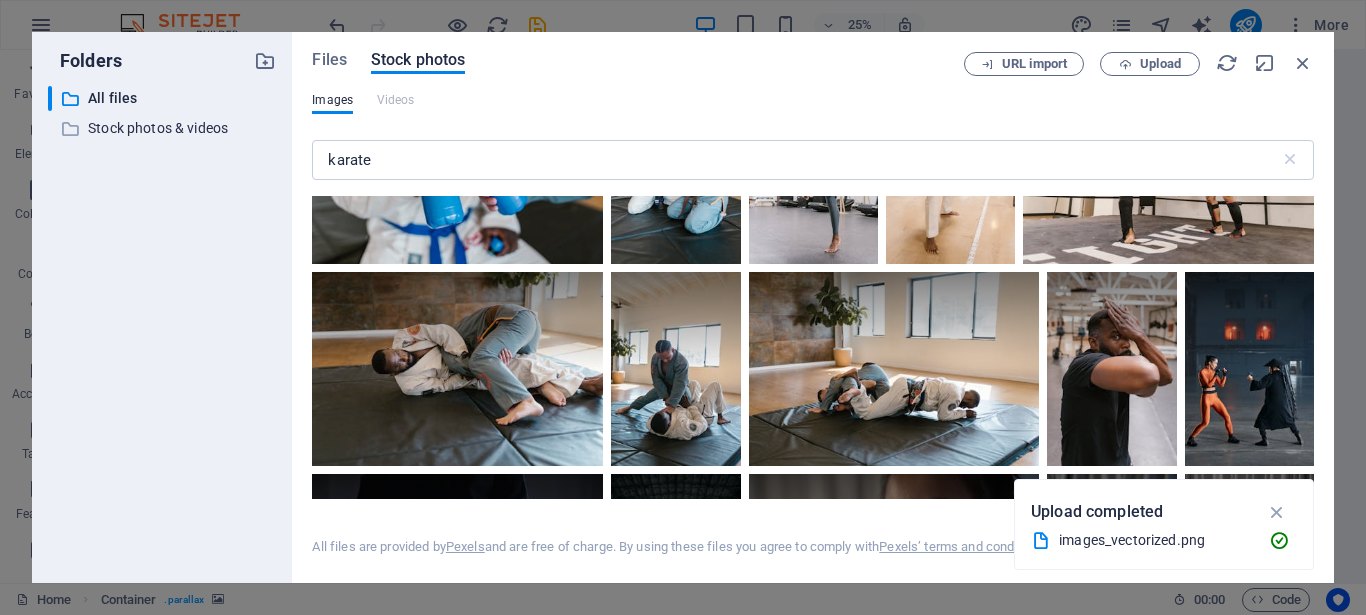 scroll, scrollTop: 10113, scrollLeft: 0, axis: vertical 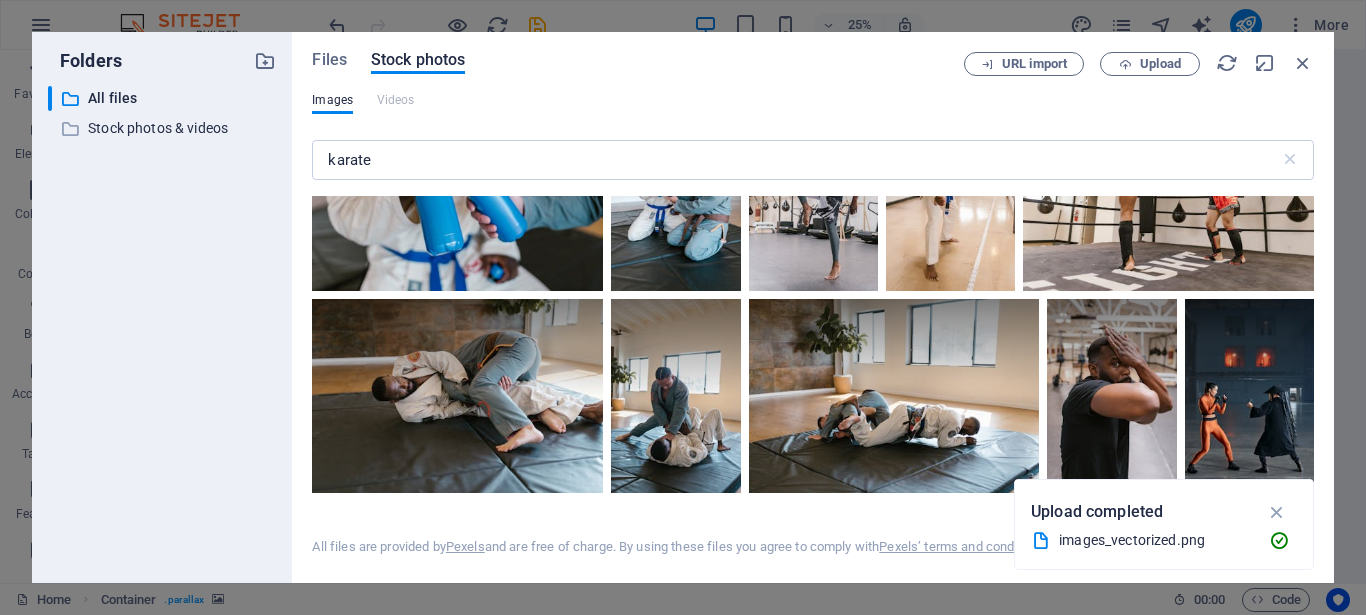 click at bounding box center [457, 598] 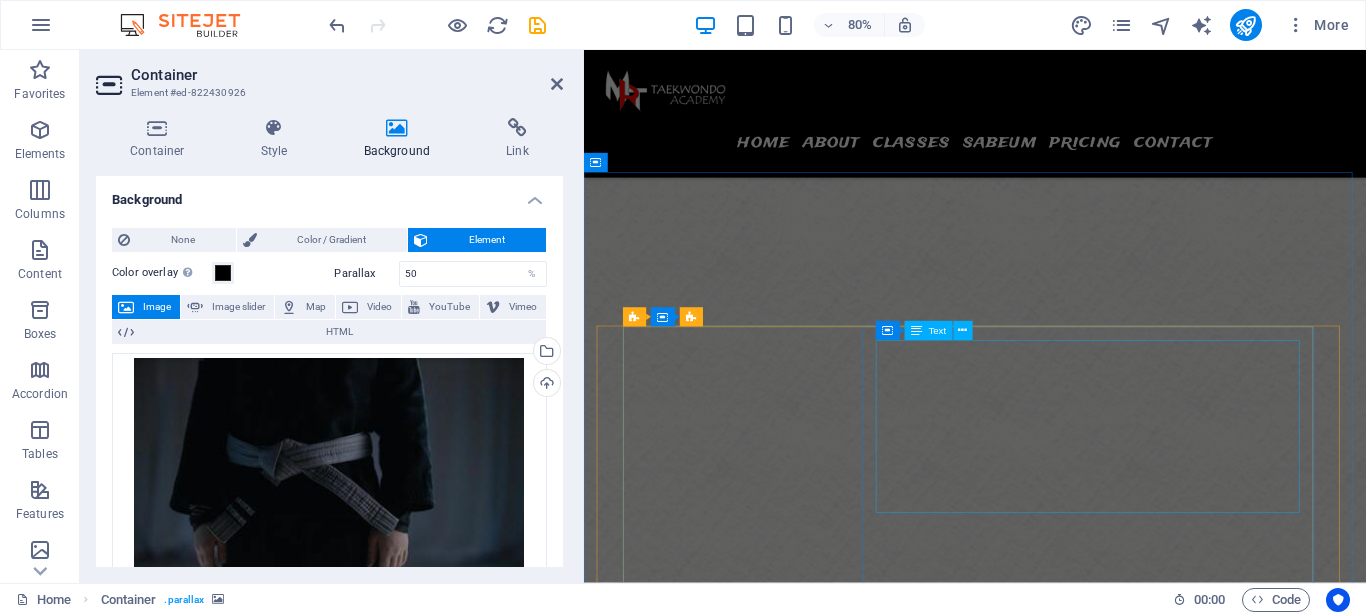 scroll, scrollTop: 6047, scrollLeft: 0, axis: vertical 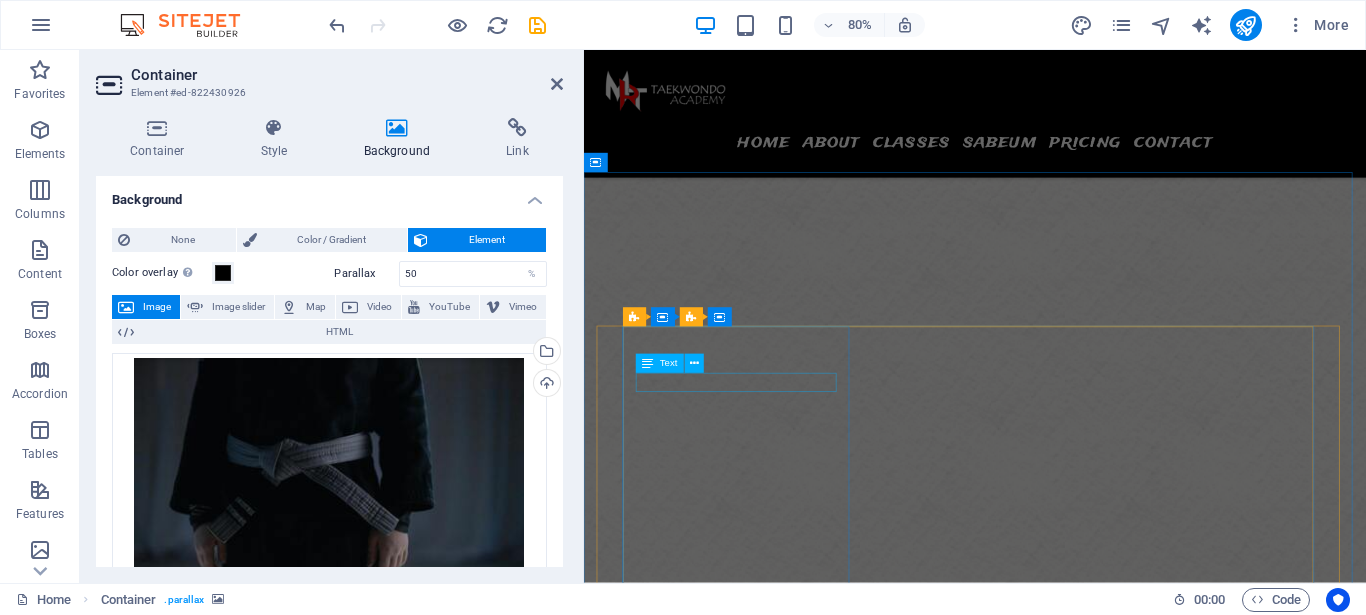 click on "The trainers" at bounding box center [1072, 12077] 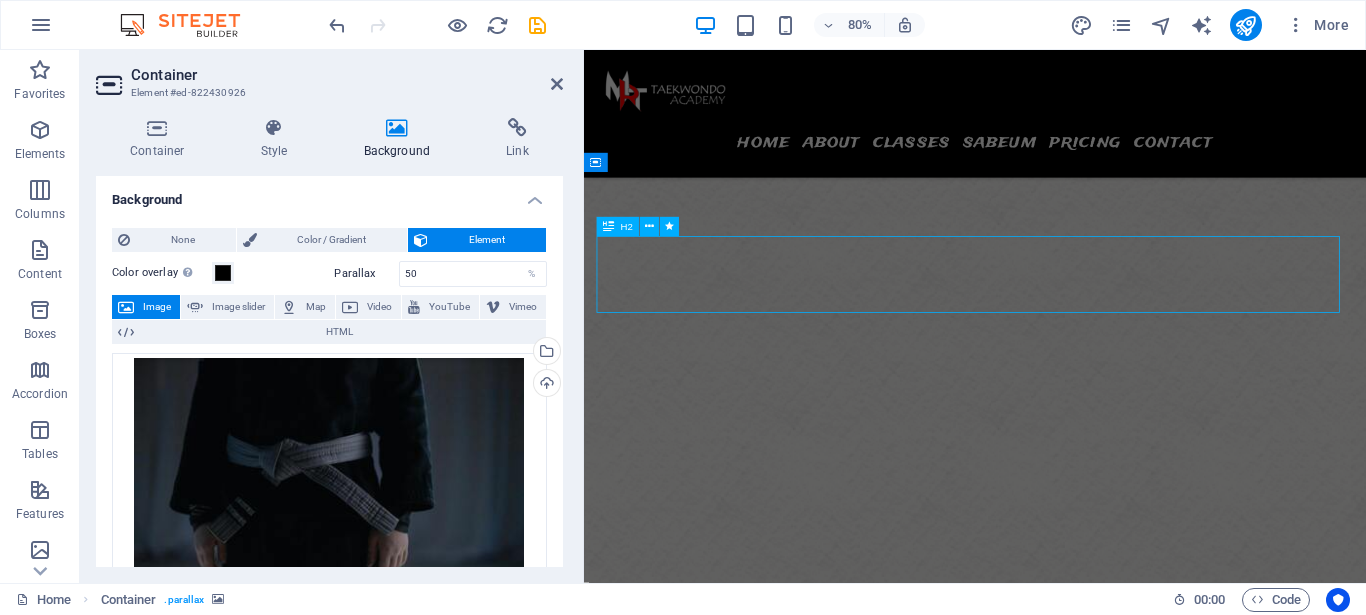 click on "The trainers" at bounding box center (1072, 12077) 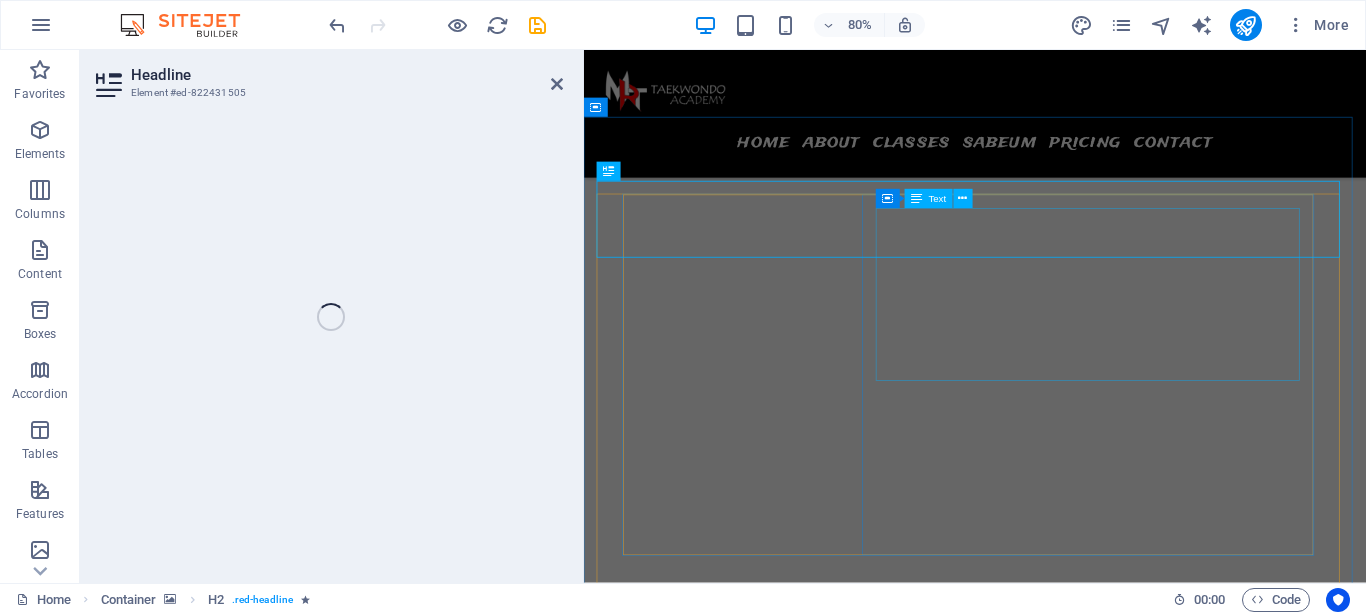 scroll, scrollTop: 6117, scrollLeft: 0, axis: vertical 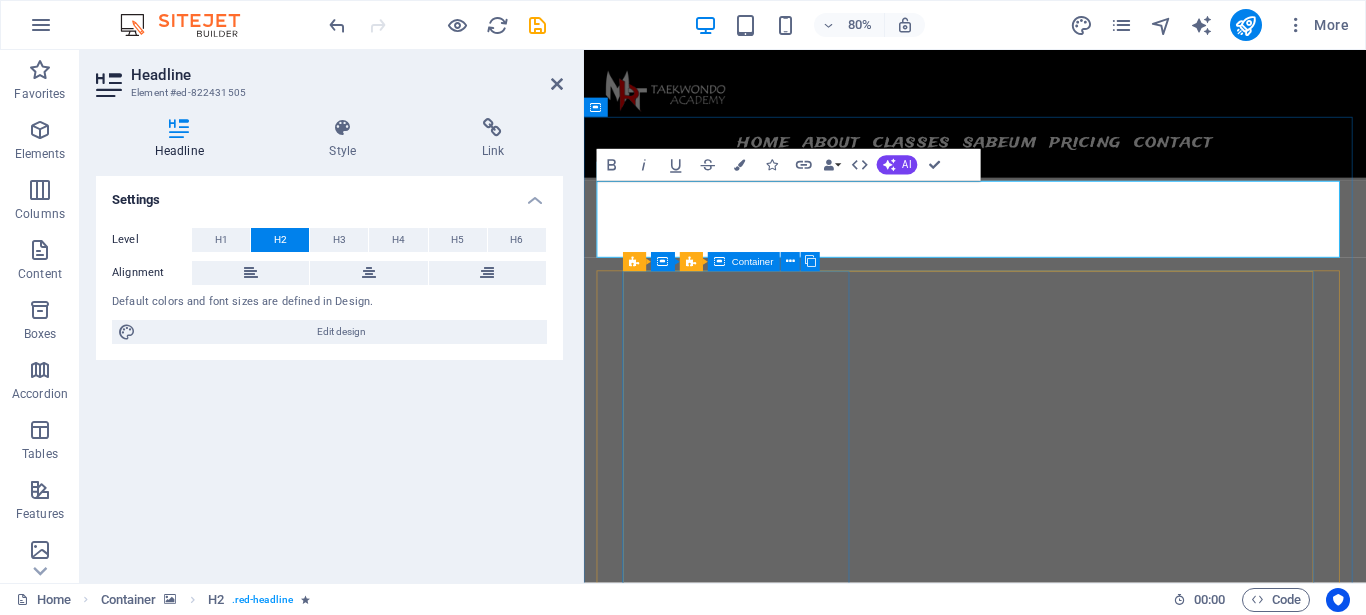 type 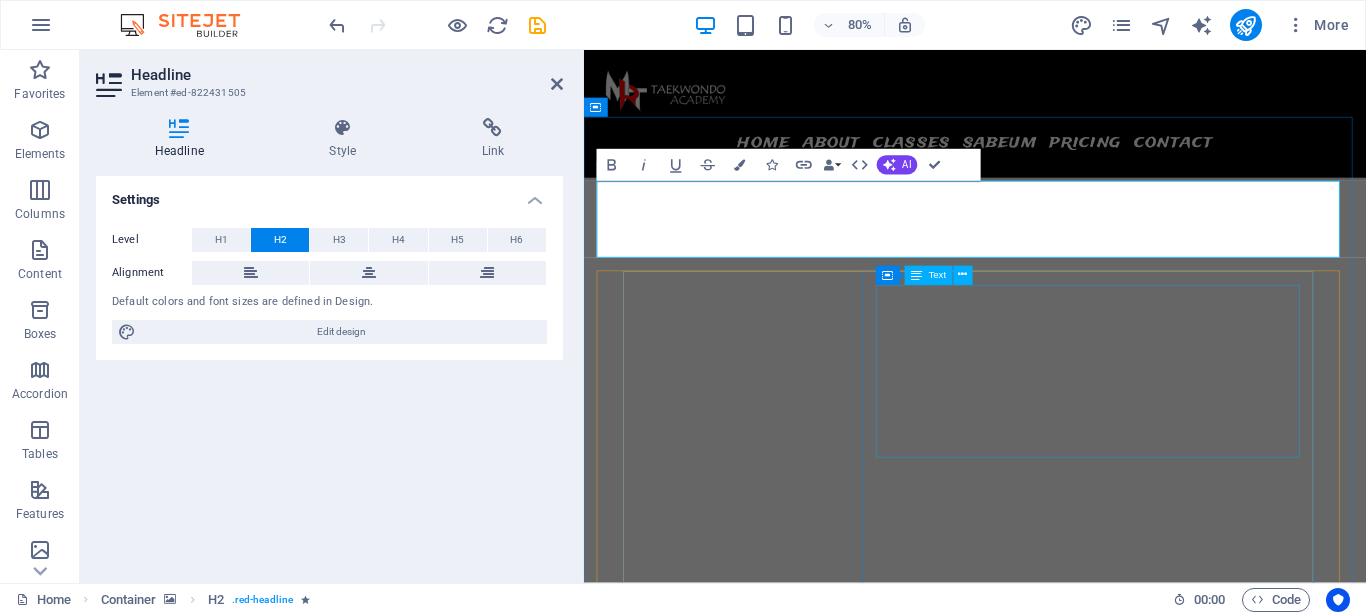 scroll, scrollTop: 6218, scrollLeft: 0, axis: vertical 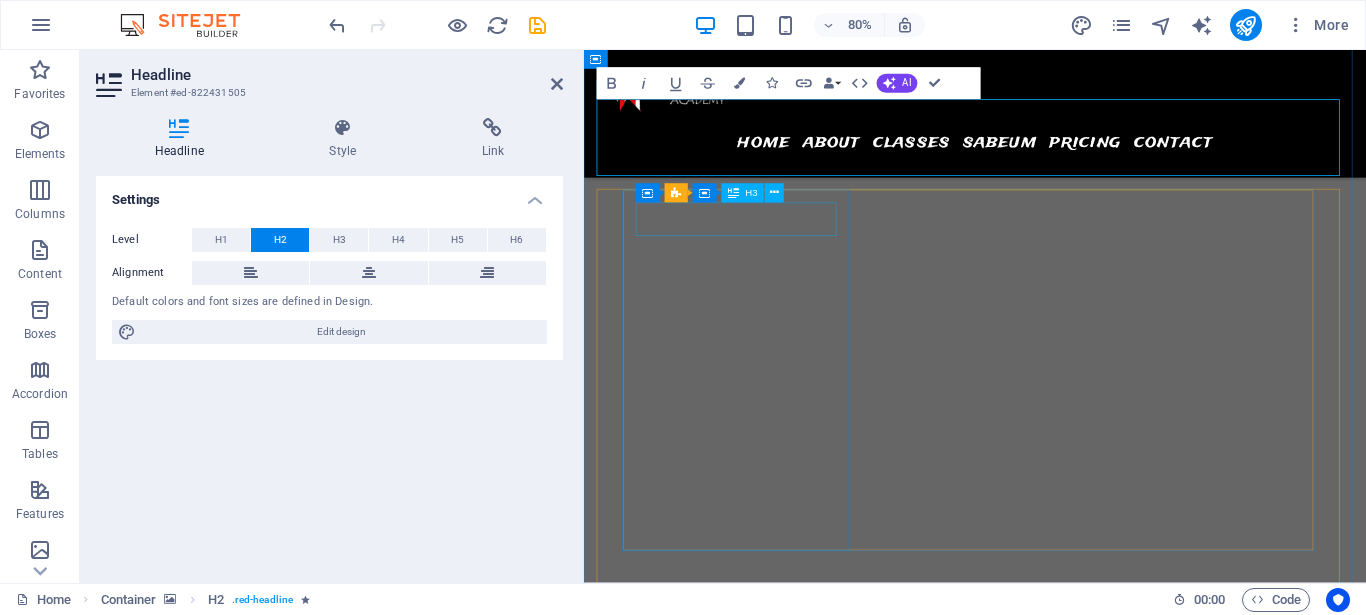 click on "Paul Poe" at bounding box center (1072, 12008) 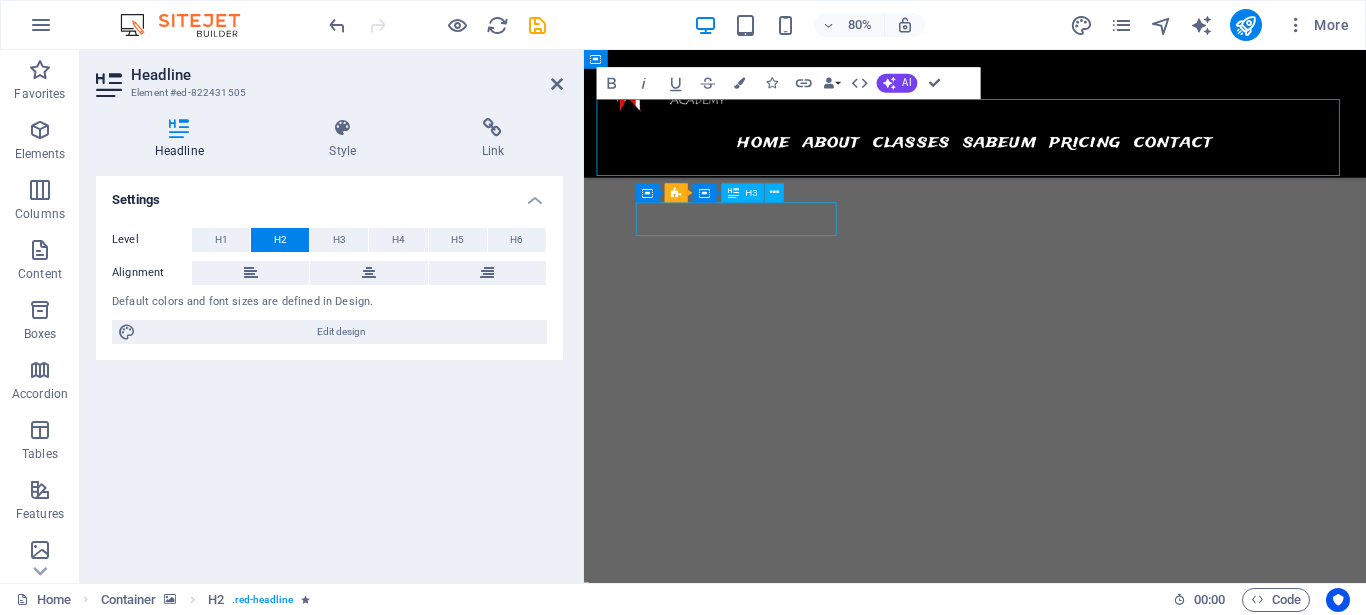 click on "Paul Poe" at bounding box center [1072, 12008] 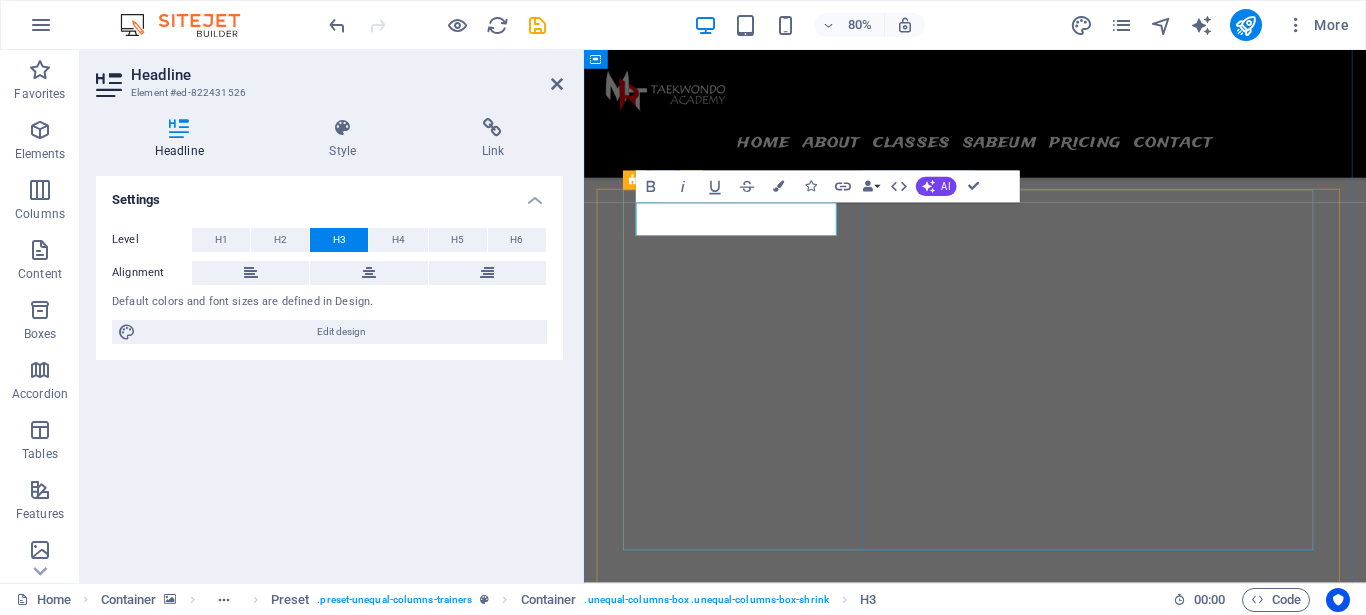 type 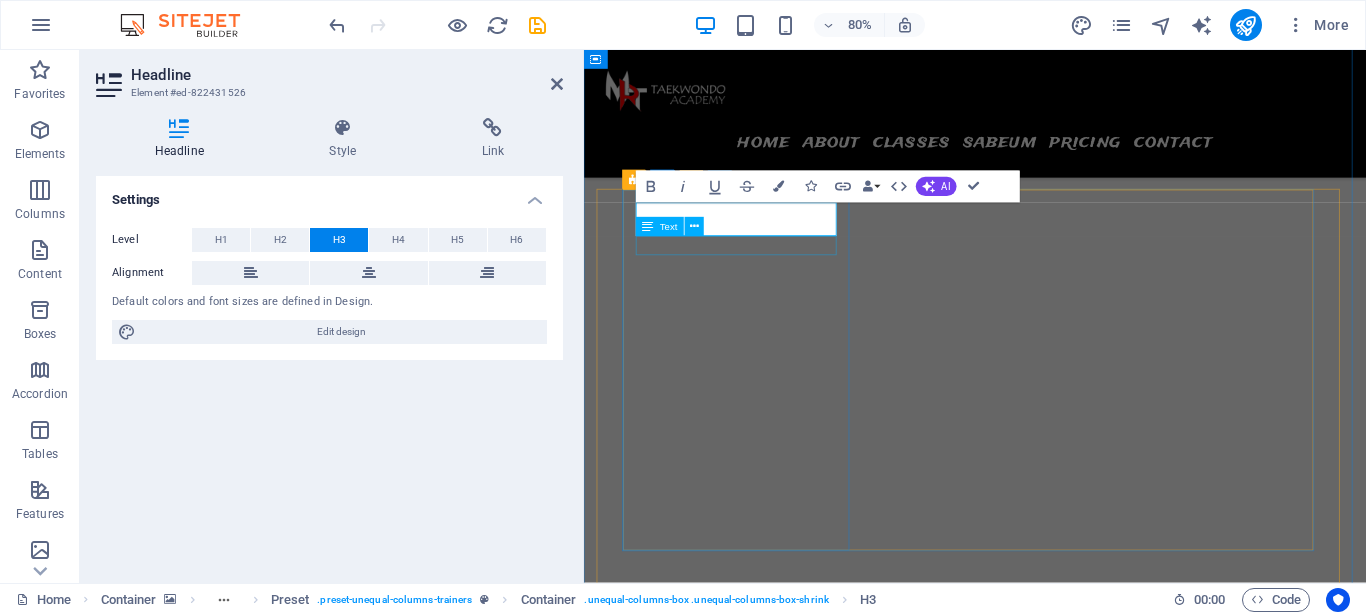click on "Fitness instructor" at bounding box center [1072, 12041] 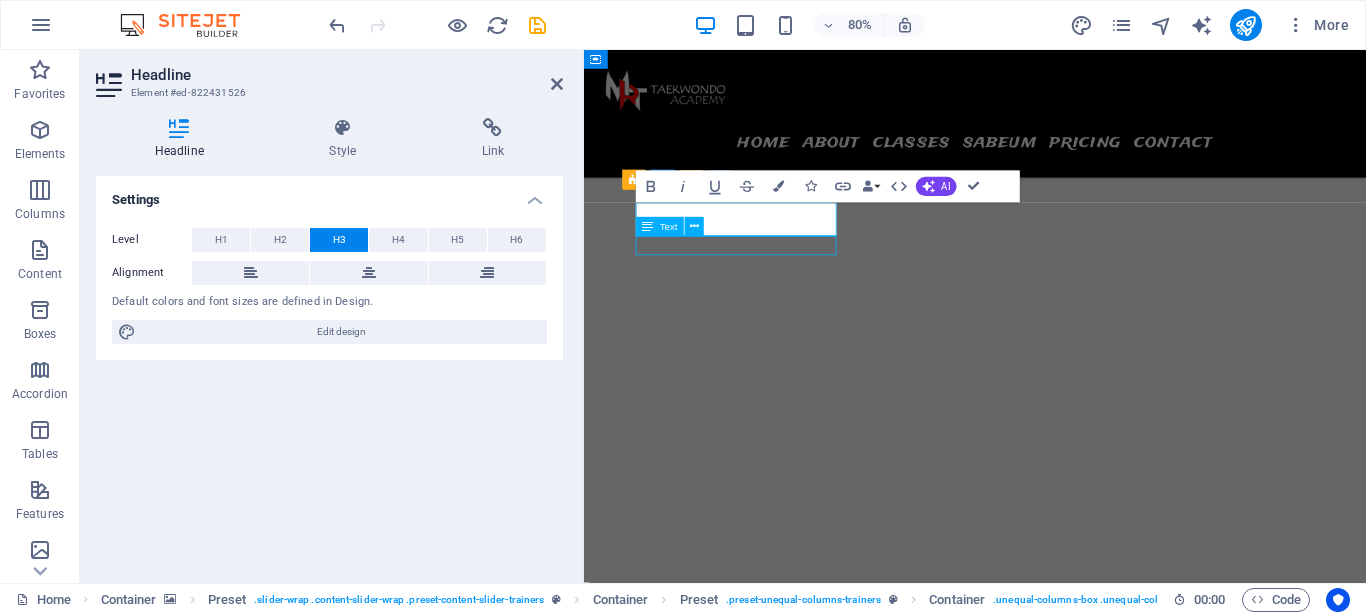 click on "Fitness instructor" at bounding box center (1072, 12041) 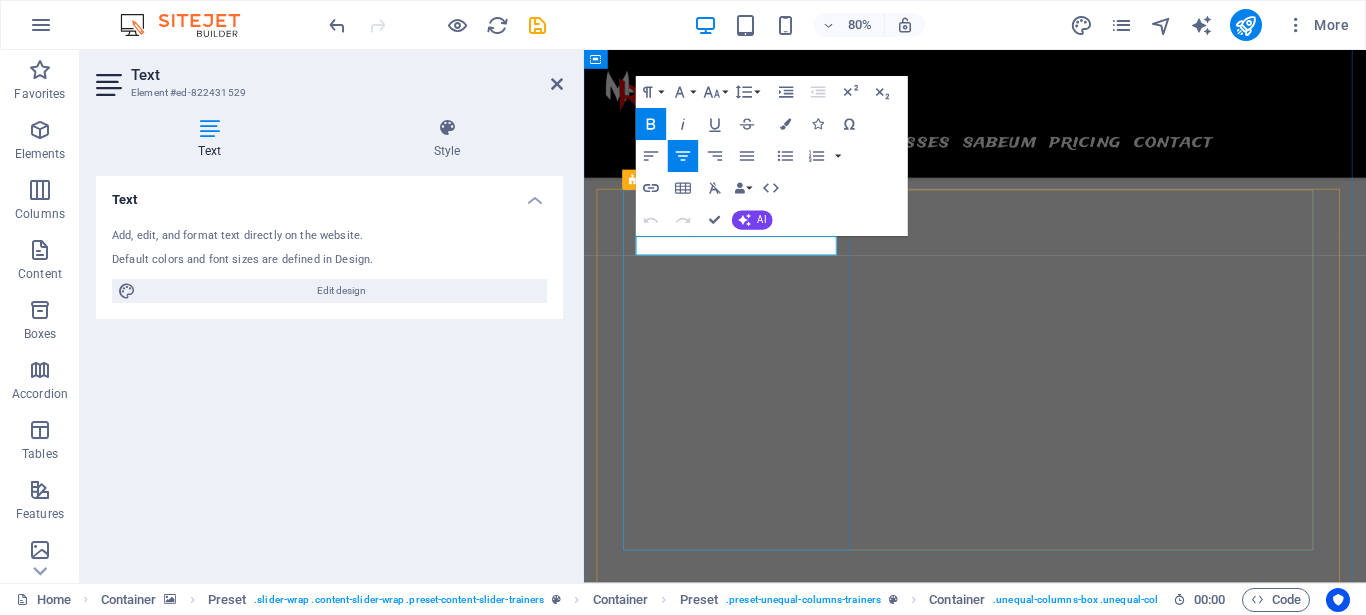 drag, startPoint x: 858, startPoint y: 297, endPoint x: 701, endPoint y: 304, distance: 157.15598 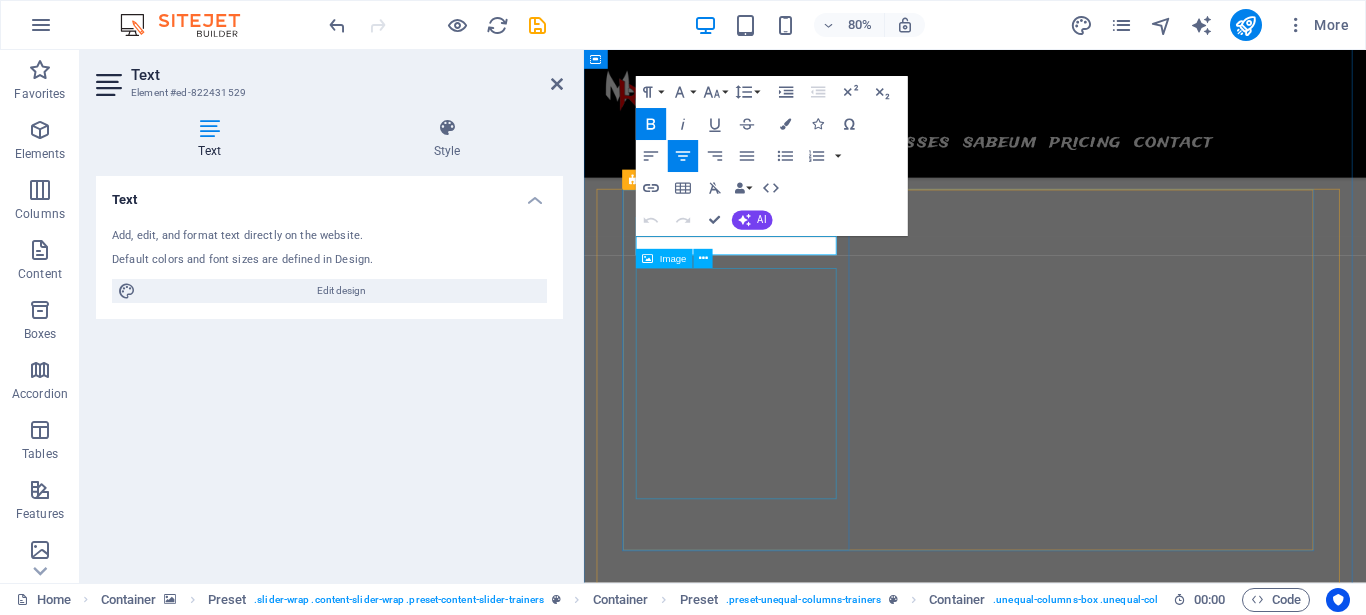 type 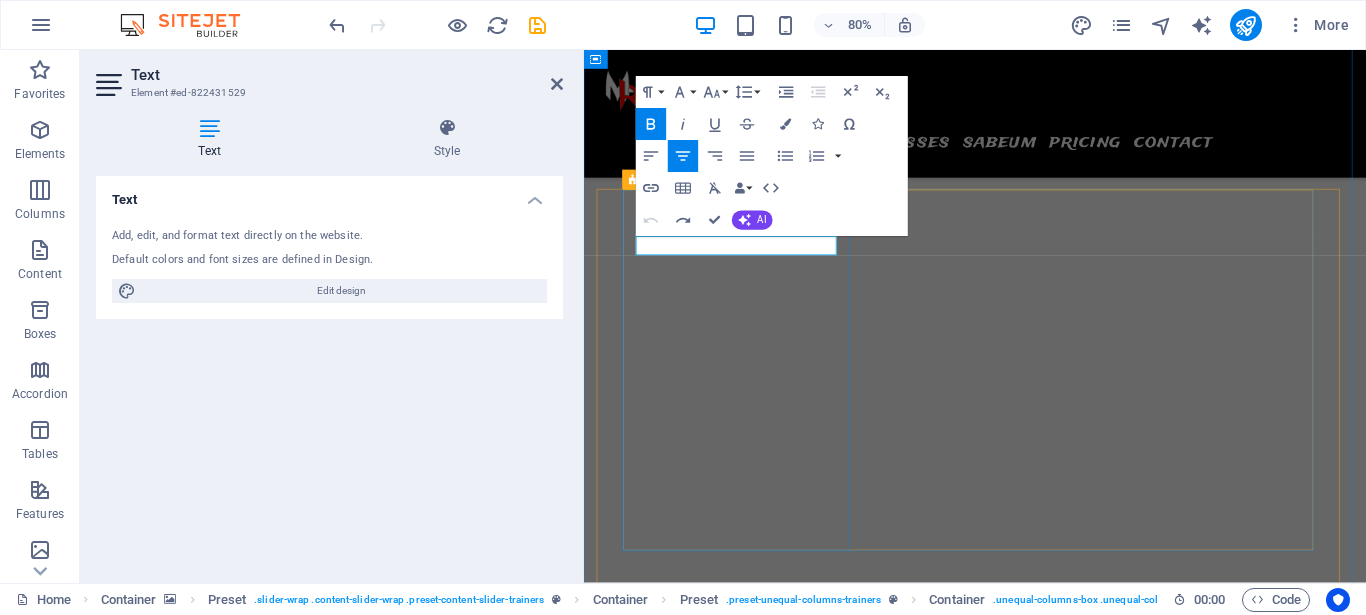 click on "Fitness instructor" at bounding box center [1072, 12041] 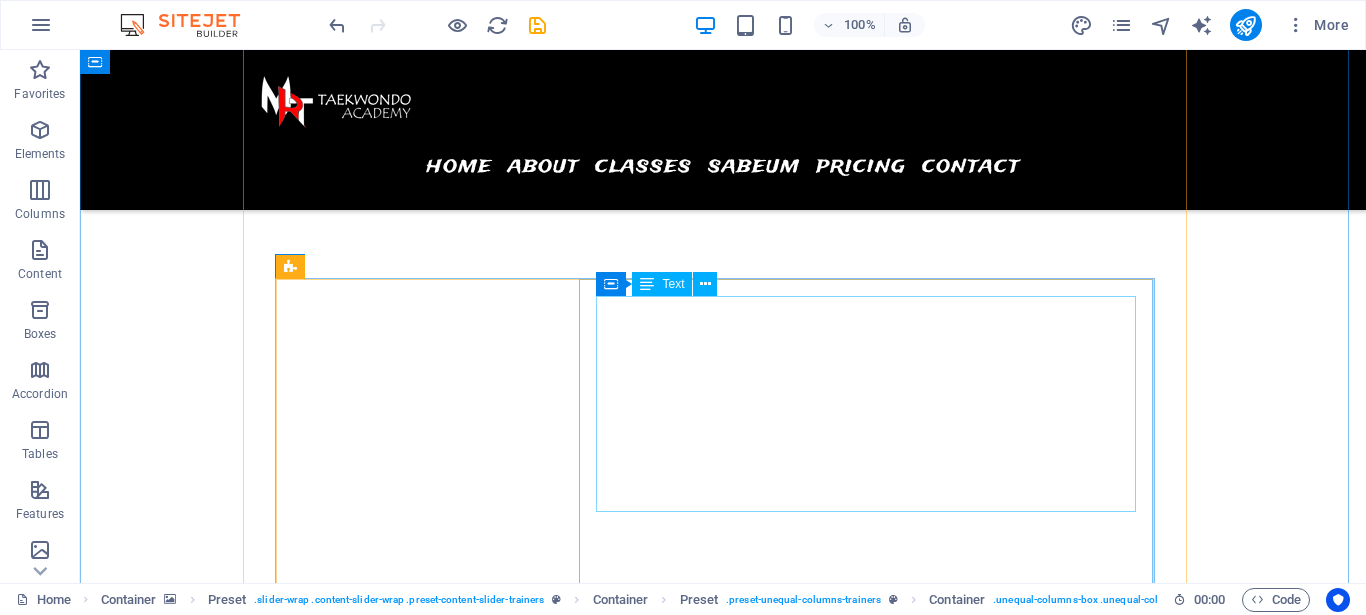 scroll, scrollTop: 6721, scrollLeft: 0, axis: vertical 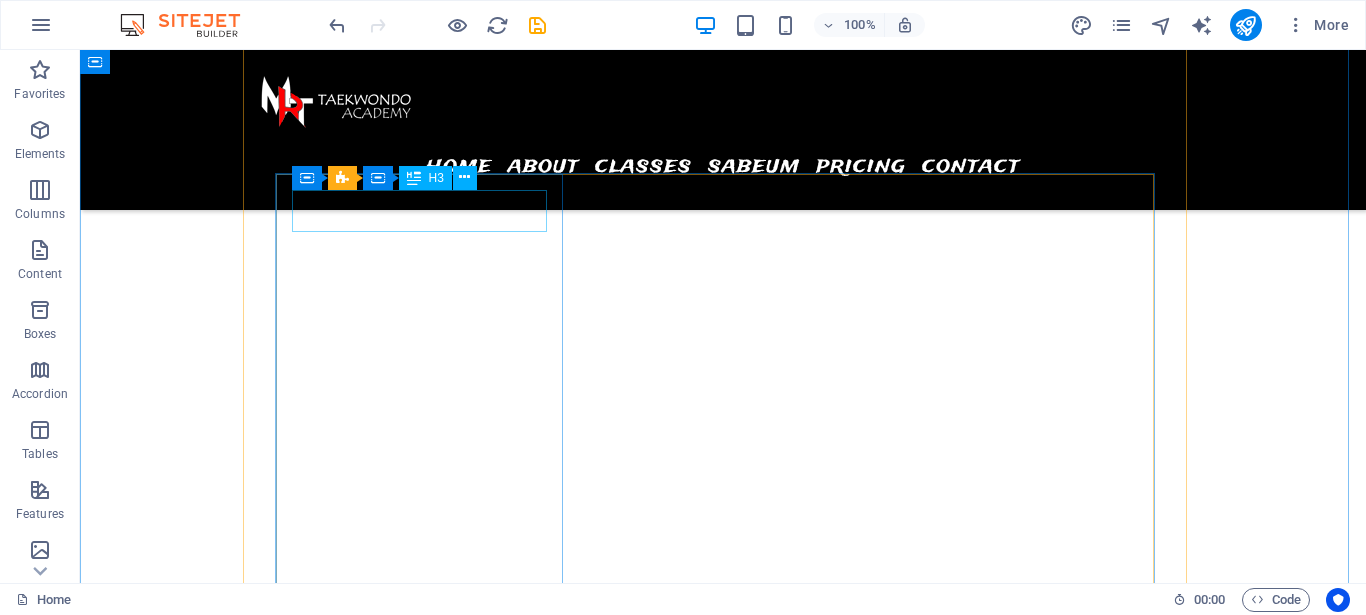 click on "[FIRST] [LAST]" at bounding box center [723, 13143] 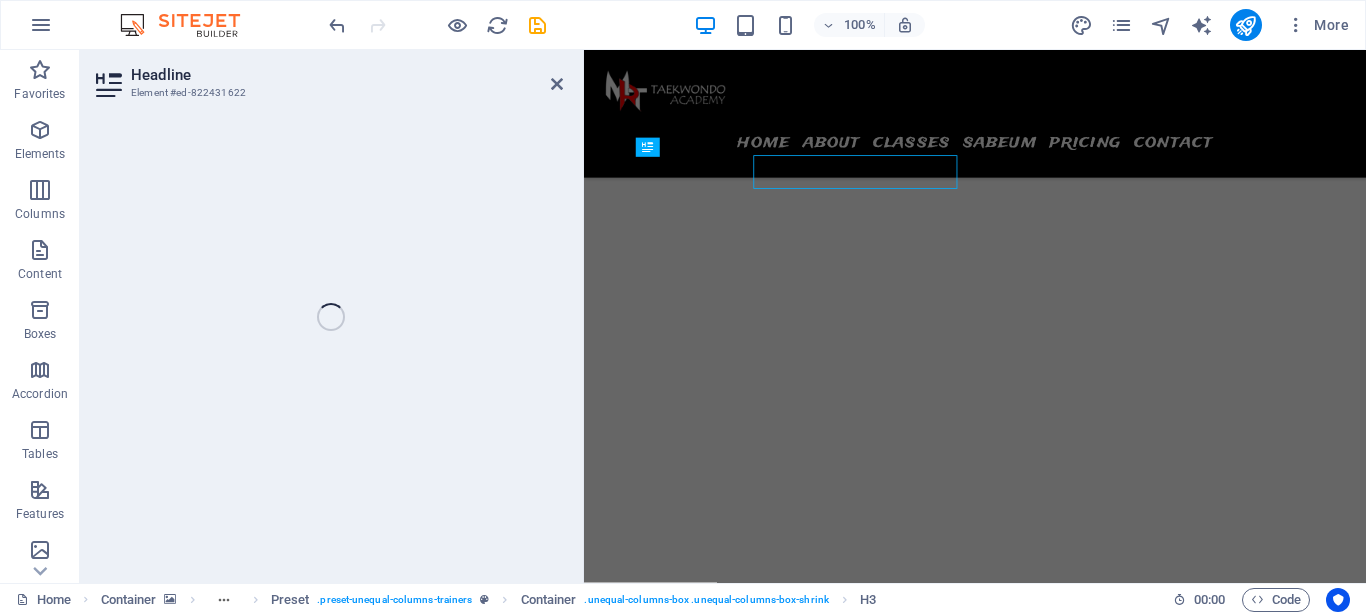scroll, scrollTop: 6729, scrollLeft: 0, axis: vertical 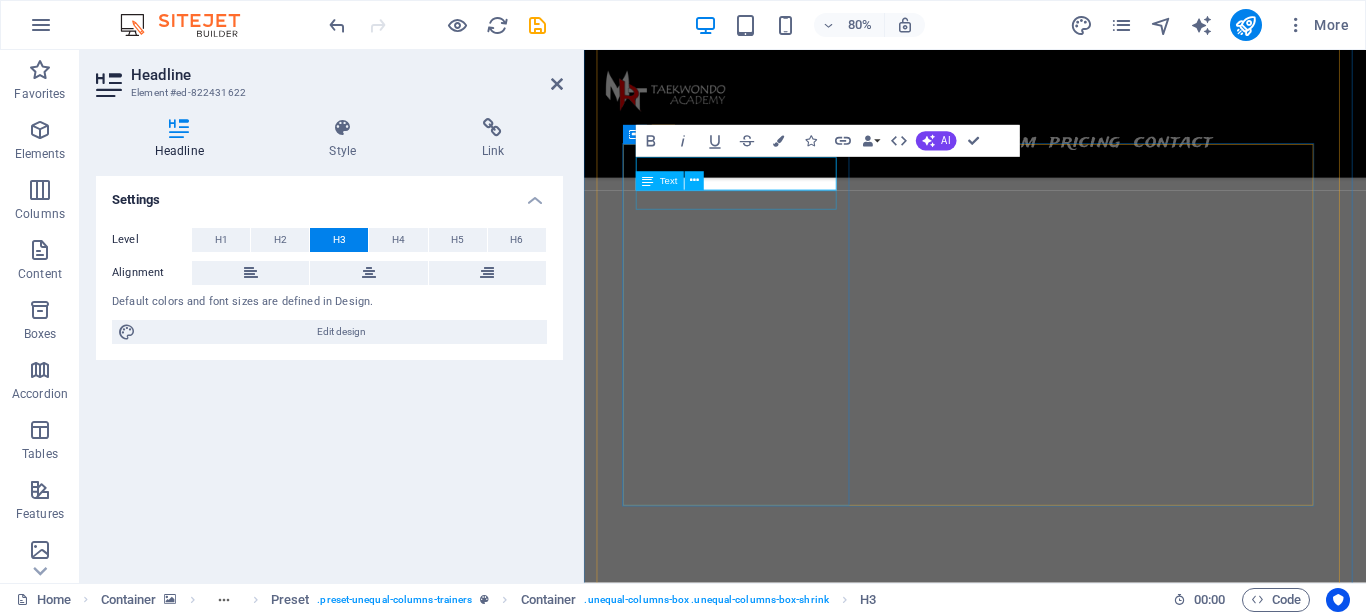 click on "Fitness instructor" at bounding box center [1072, 13213] 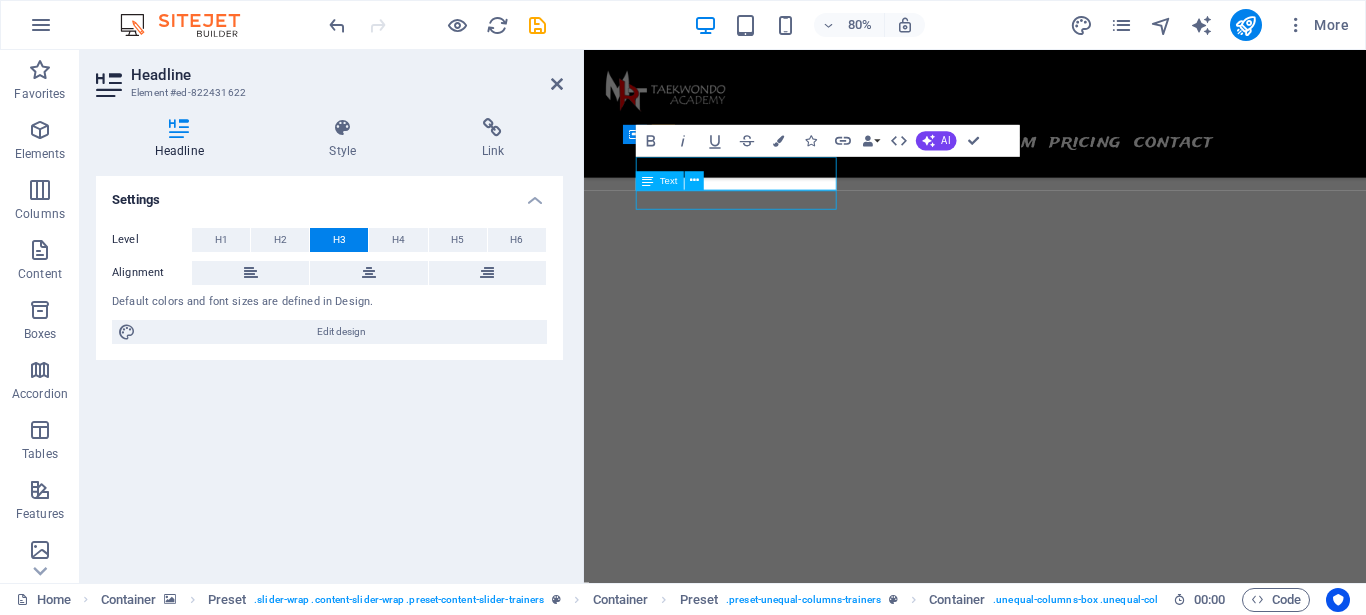 click on "Lorem ipsum dolor sit amet, consetetur sadipscing elitr, sed diam nonumy eirmod tempor invidunt ut labore et dolore magna aliquyam erat, sed diam voluptua. At vero eos et accusam et justo duo dolores et ea rebum. Stet clita kasd gubergren, no sea takimata sanctus est Lorem ipsum dolor sit amet. Lorem ipsum dolor sit amet, consetetur sadipscing elitr, sed diam nonumy eirmod tempor invidunt ut labore et dolore magna aliquyam erat, sed diam voluptua." at bounding box center [1072, 14461] 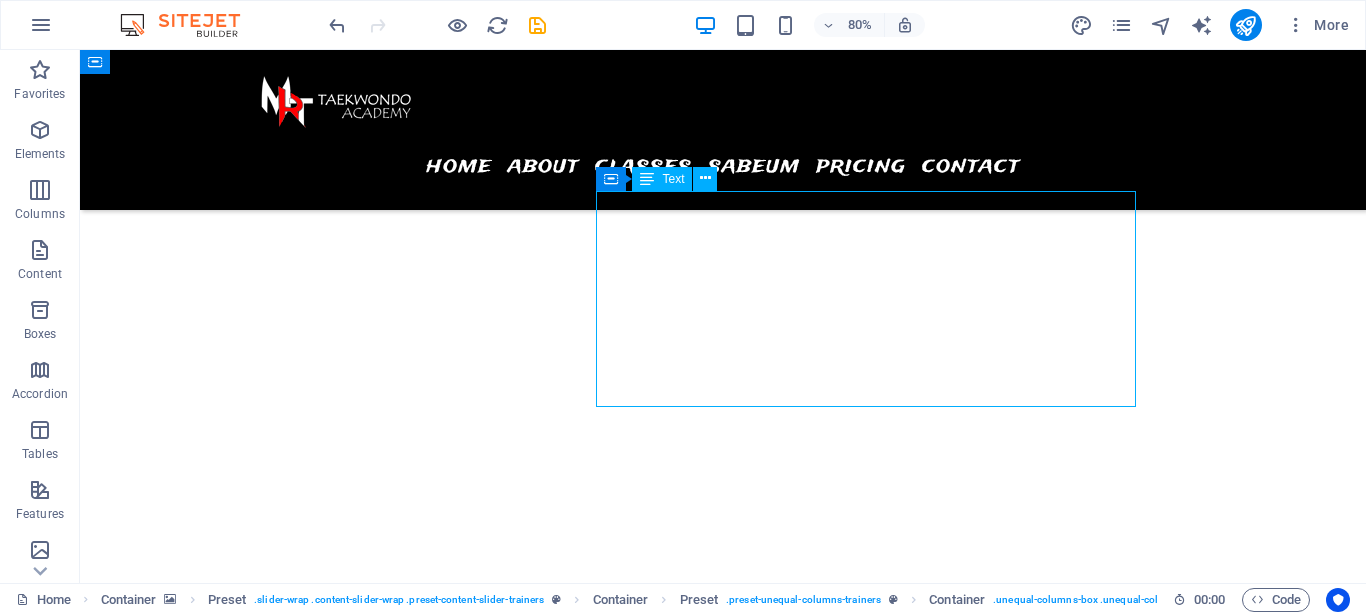click on "Lorem ipsum dolor sit amet, consetetur sadipscing elitr, sed diam nonumy eirmod tempor invidunt ut labore et dolore magna aliquyam erat, sed diam voluptua. At vero eos et accusam et justo duo dolores et ea rebum. Stet clita kasd gubergren, no sea takimata sanctus est Lorem ipsum dolor sit amet. Lorem ipsum dolor sit amet, consetetur sadipscing elitr, sed diam nonumy eirmod tempor invidunt ut labore et dolore magna aliquyam erat, sed diam voluptua." at bounding box center (723, 14415) 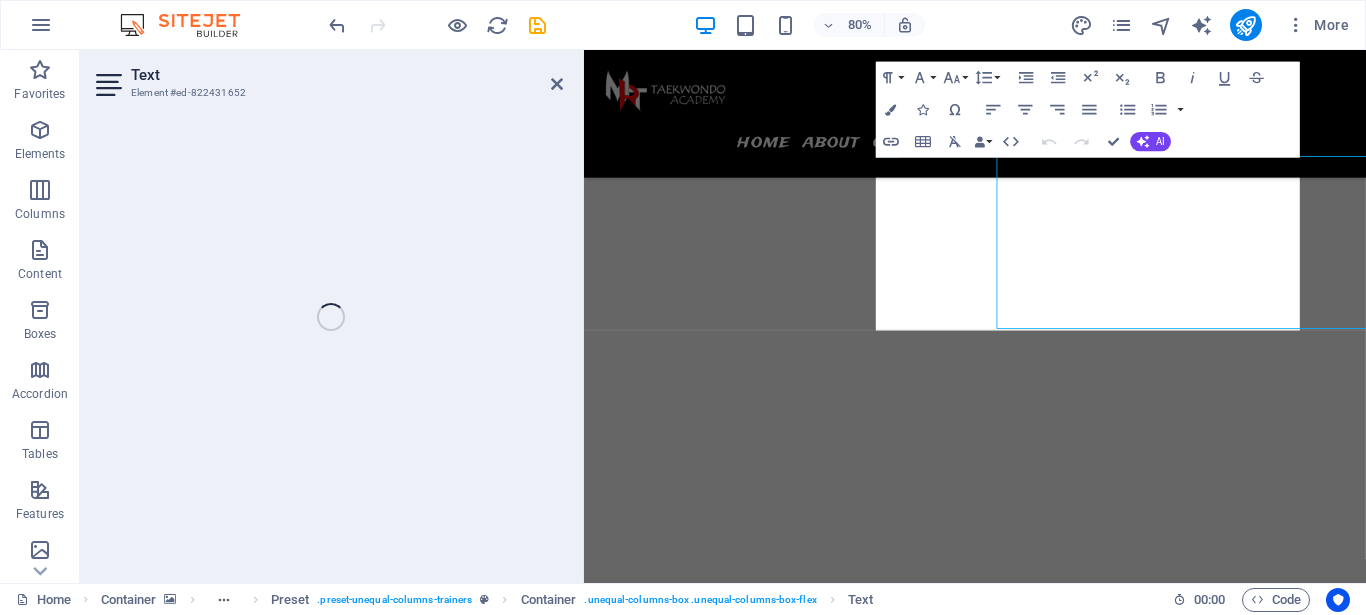 scroll, scrollTop: 6728, scrollLeft: 0, axis: vertical 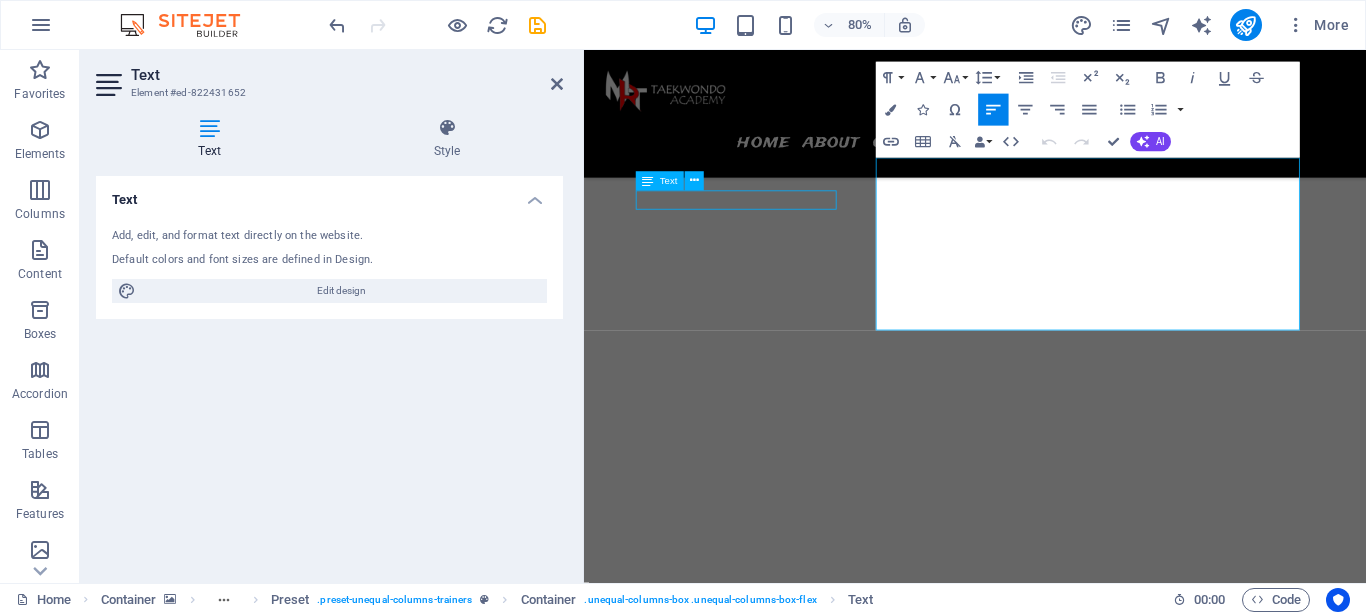 click on "Fitness instructor" at bounding box center [1072, 13045] 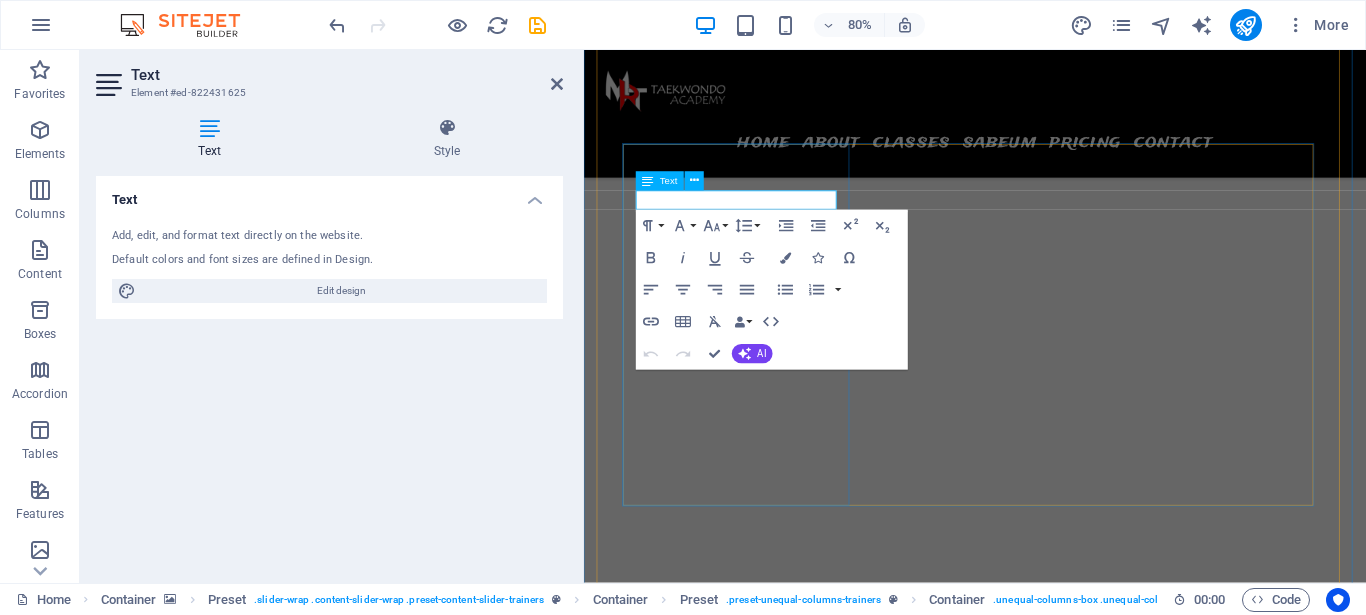 click on "Fitness instructor" at bounding box center [1072, 13214] 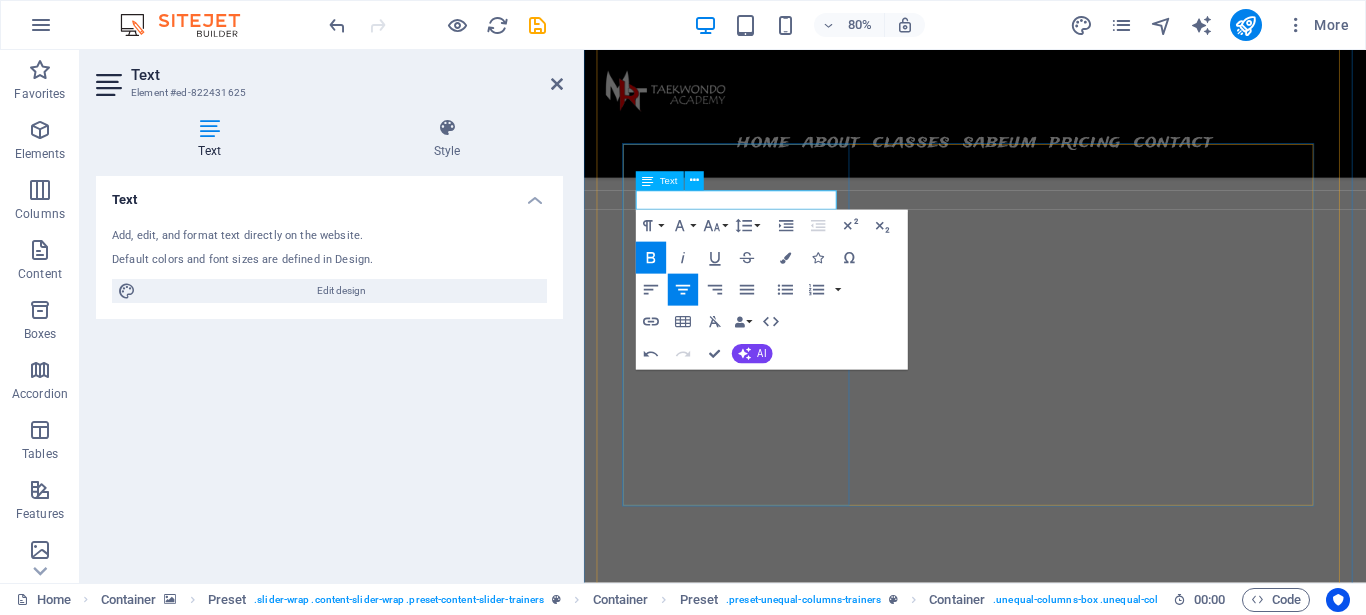 type 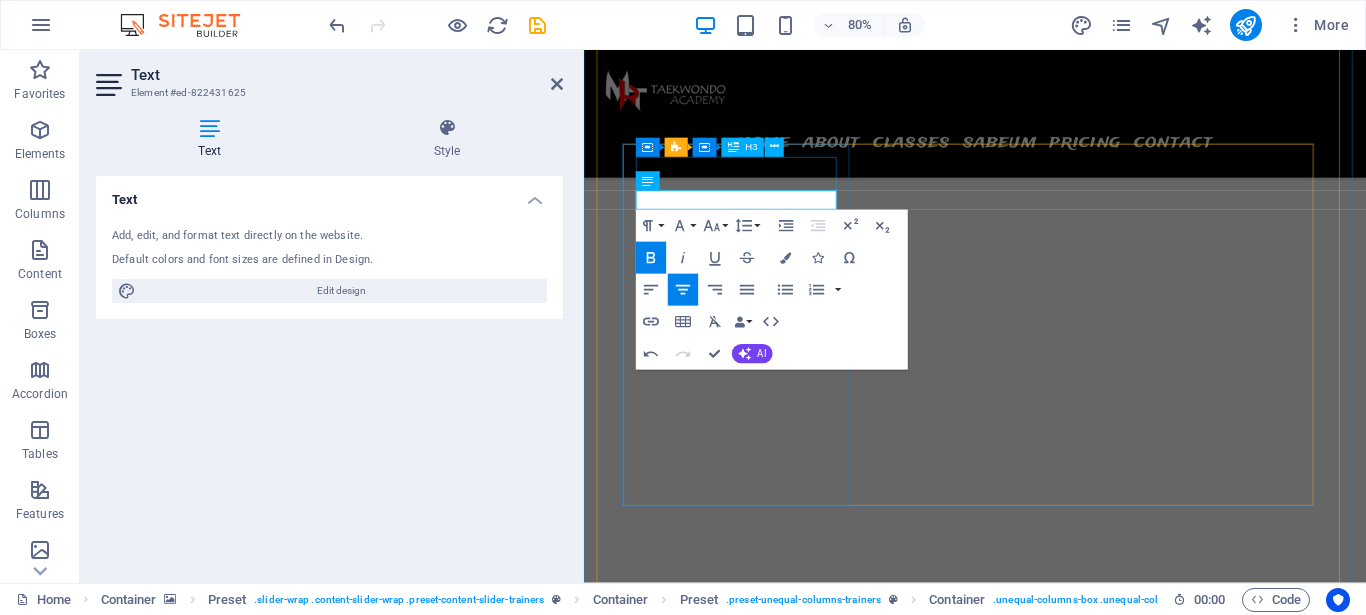 click on "[FIRST] [LAST]" at bounding box center (1072, 13191) 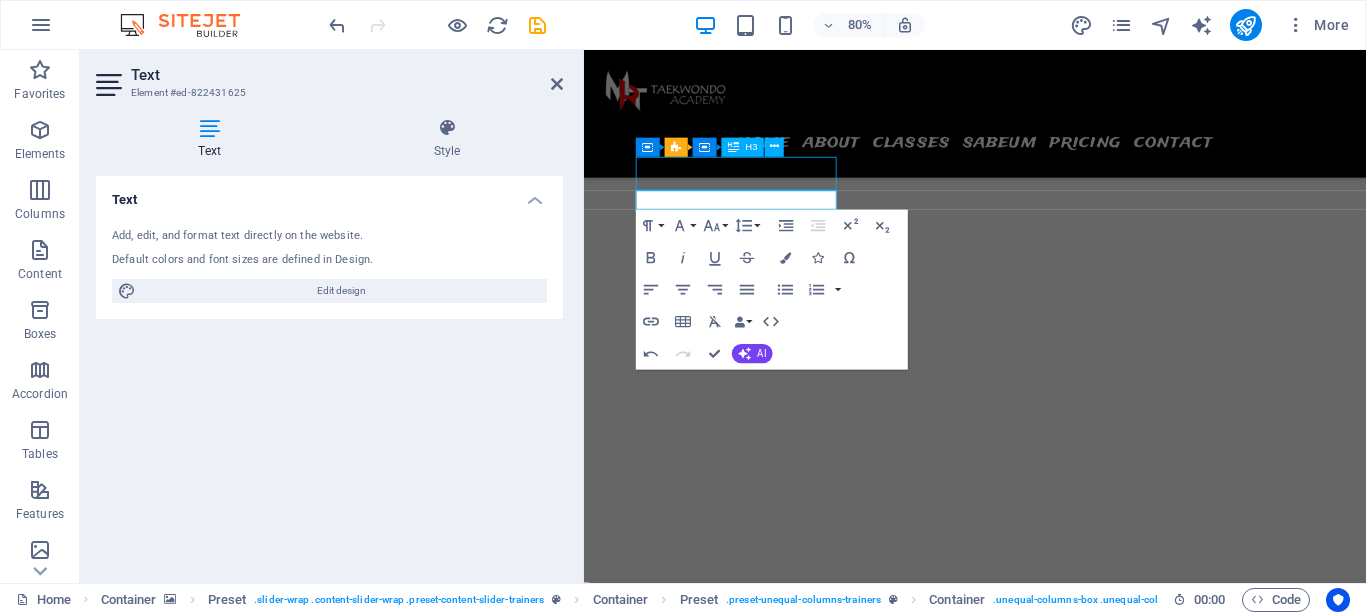 click on "[FIRST] [LAST]" at bounding box center [1072, 13191] 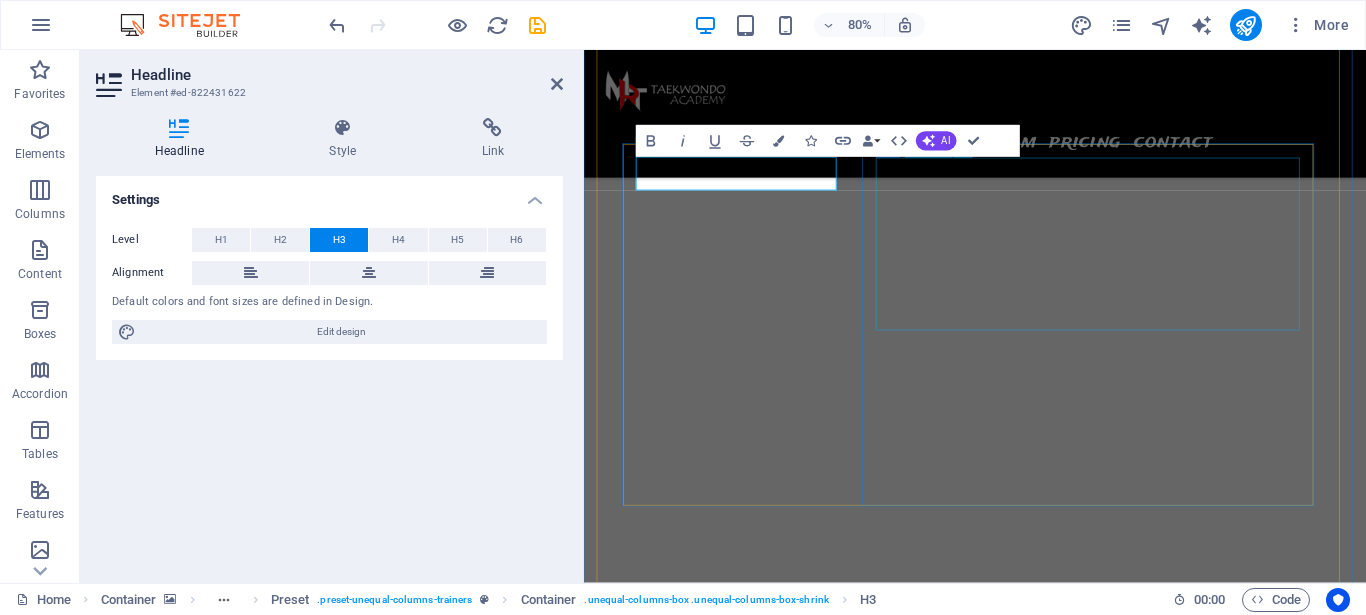 click on "Lorem ipsum dolor sit amet, consetetur sadipscing elitr, sed diam nonumy eirmod tempor invidunt ut labore et dolore magna aliquyam erat, sed diam voluptua. At vero eos et accusam et justo duo dolores et ea rebum. Stet clita kasd gubergren, no sea takimata sanctus est Lorem ipsum dolor sit amet. Lorem ipsum dolor sit amet, consetetur sadipscing elitr, sed diam nonumy eirmod tempor invidunt ut labore et dolore magna aliquyam erat, sed diam voluptua." at bounding box center [1072, 14462] 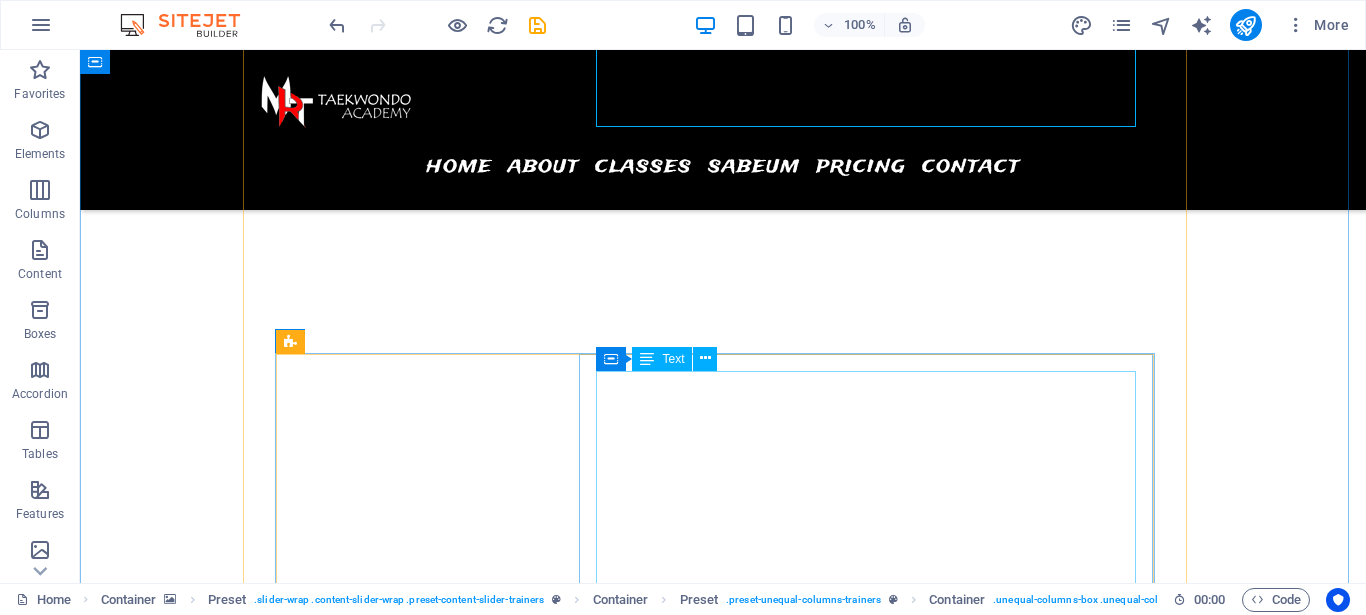 scroll, scrollTop: 7129, scrollLeft: 0, axis: vertical 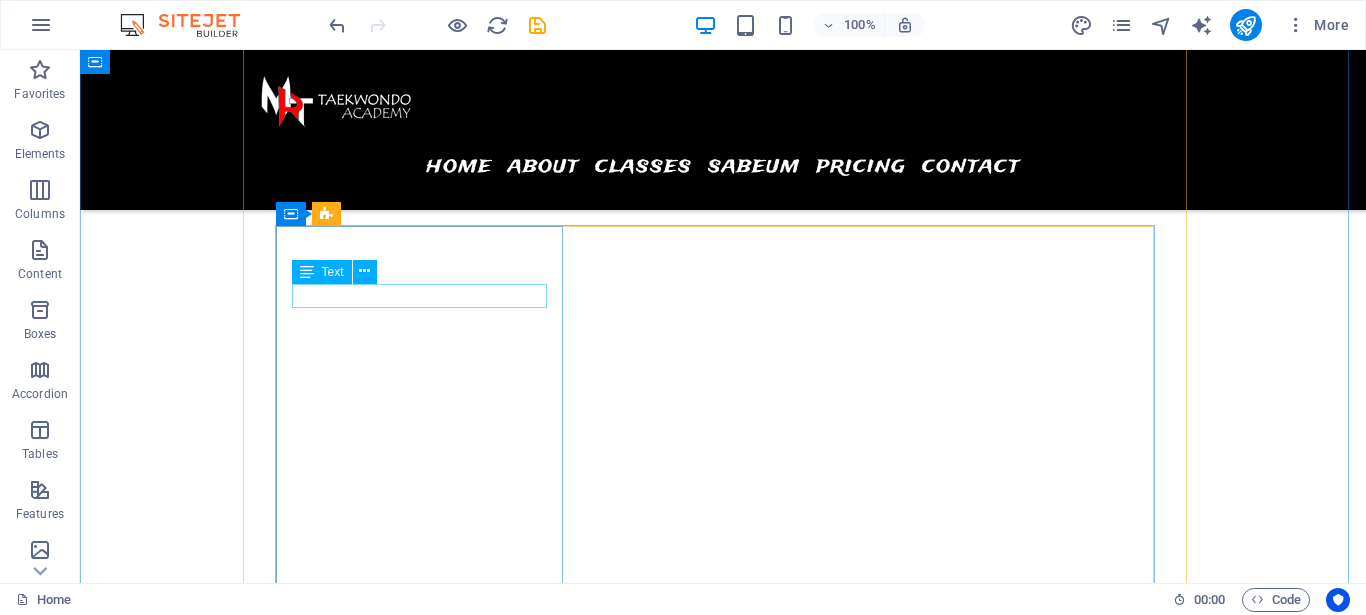 click on "Yoga instructor" at bounding box center (723, 14464) 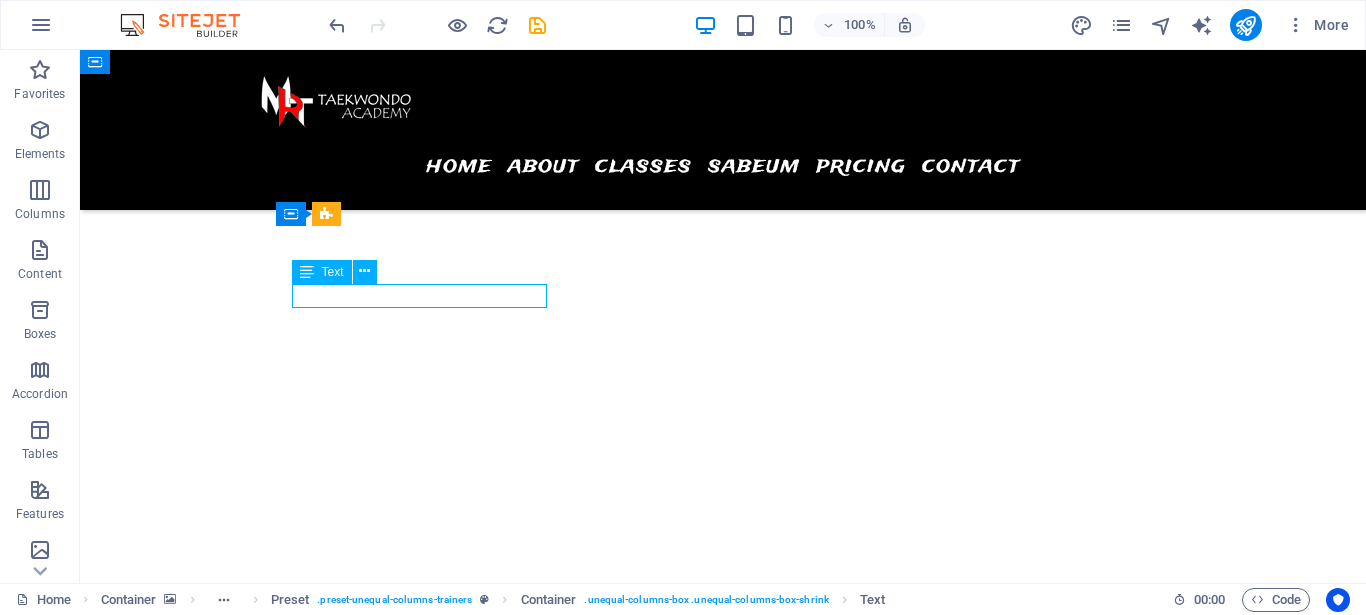click on "Yoga instructor" at bounding box center (723, 14464) 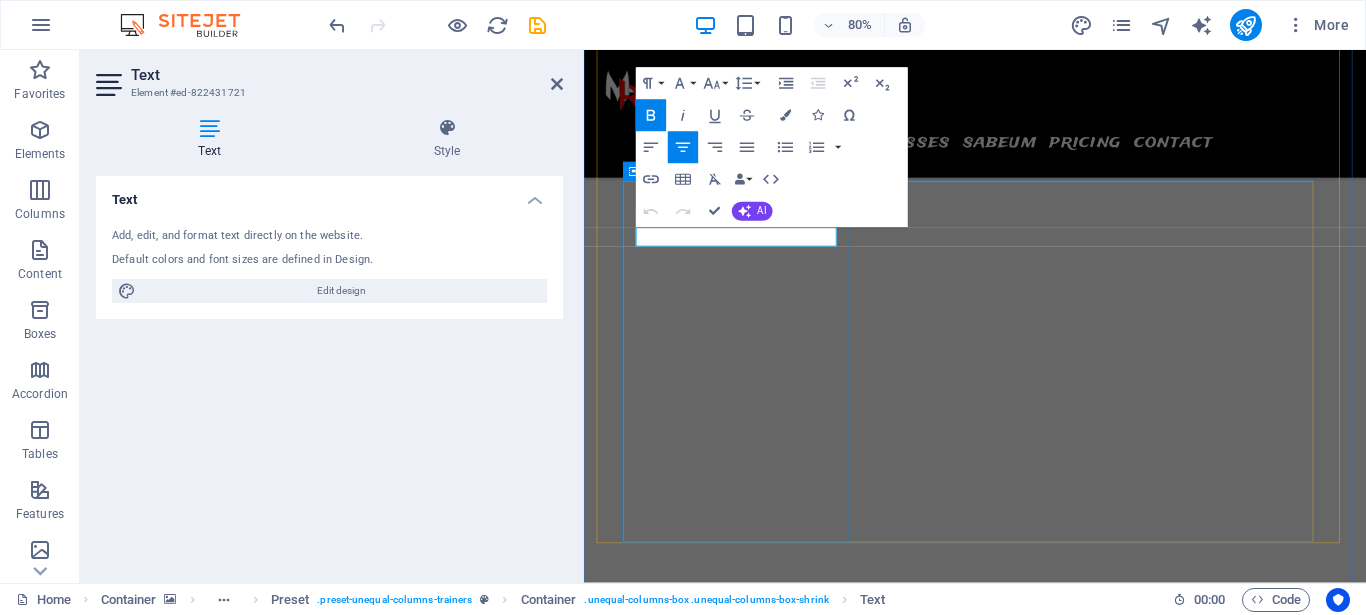 click on "Yoga instructor" at bounding box center (1072, 14503) 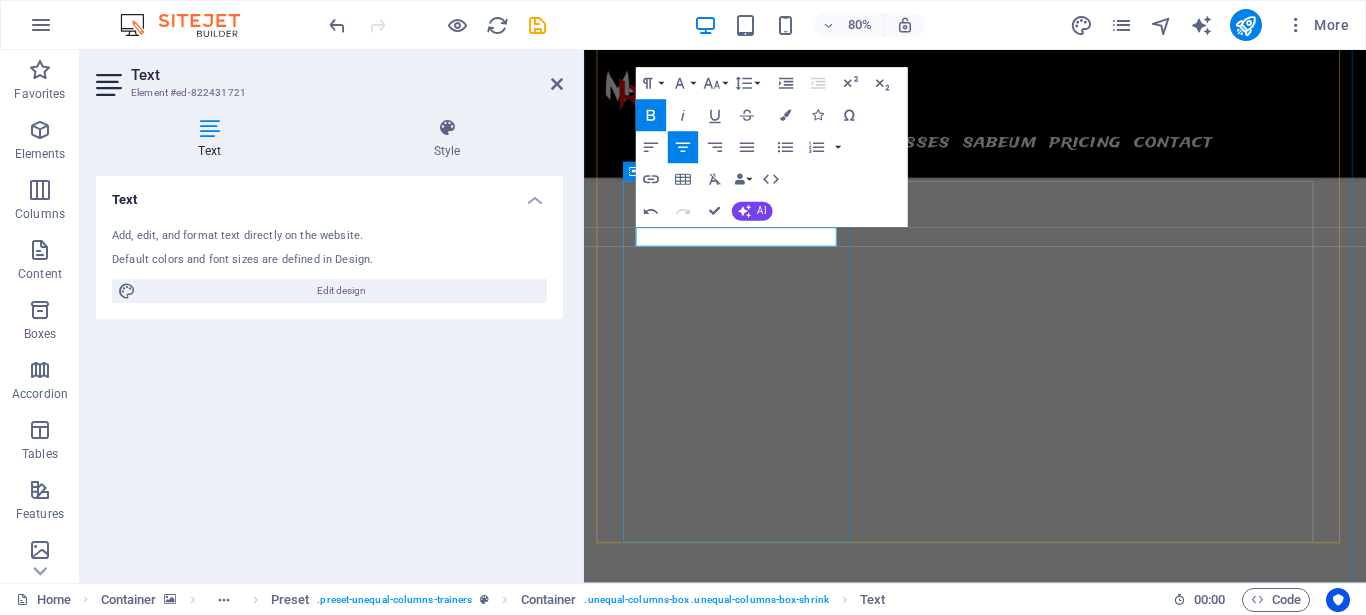 type 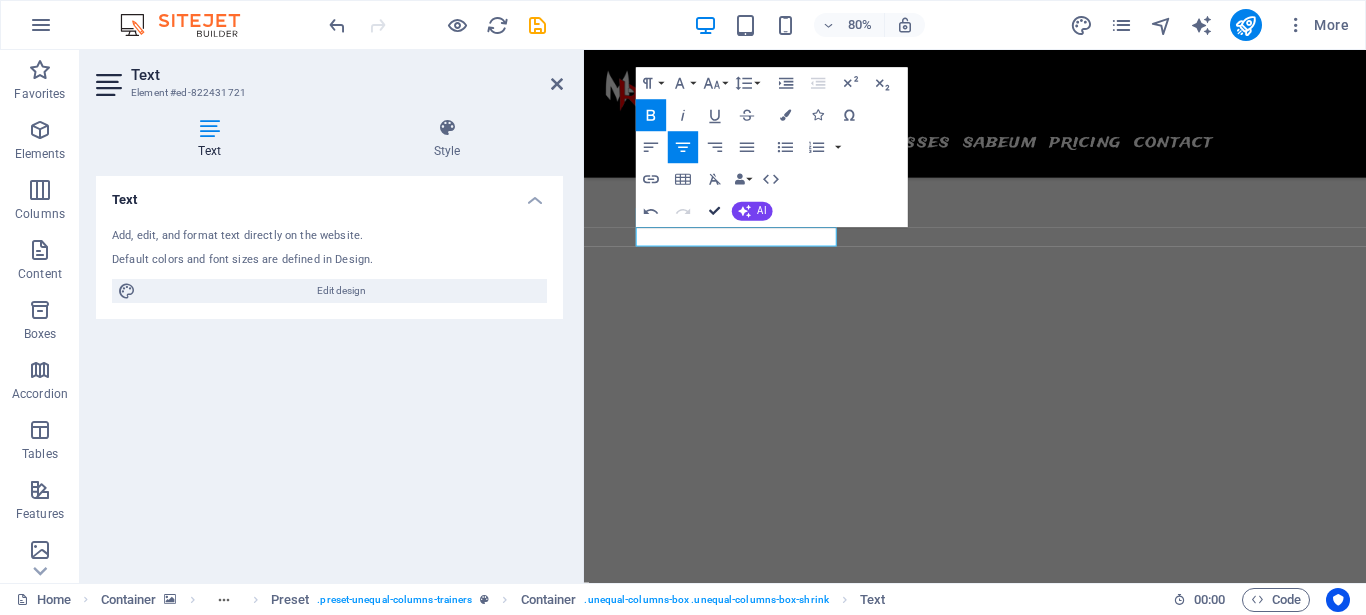drag, startPoint x: 718, startPoint y: 209, endPoint x: 643, endPoint y: 159, distance: 90.13878 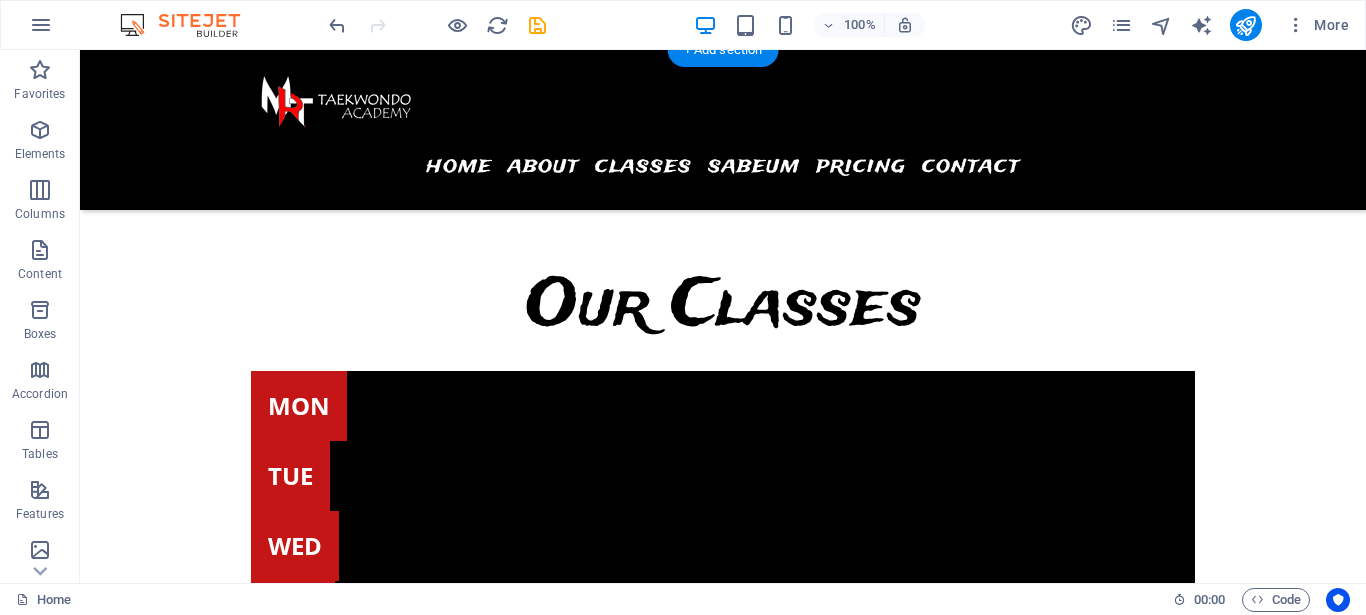 scroll, scrollTop: 7843, scrollLeft: 0, axis: vertical 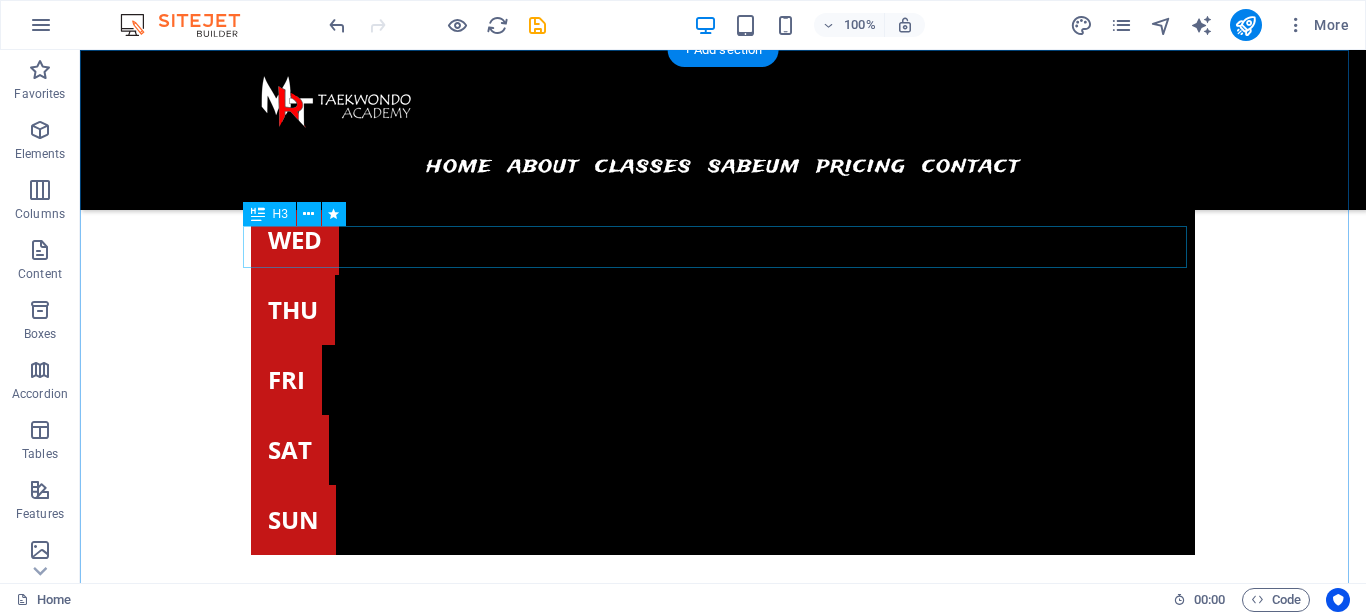 click on "Start now! Be part of the Sharky family!" at bounding box center [723, 16542] 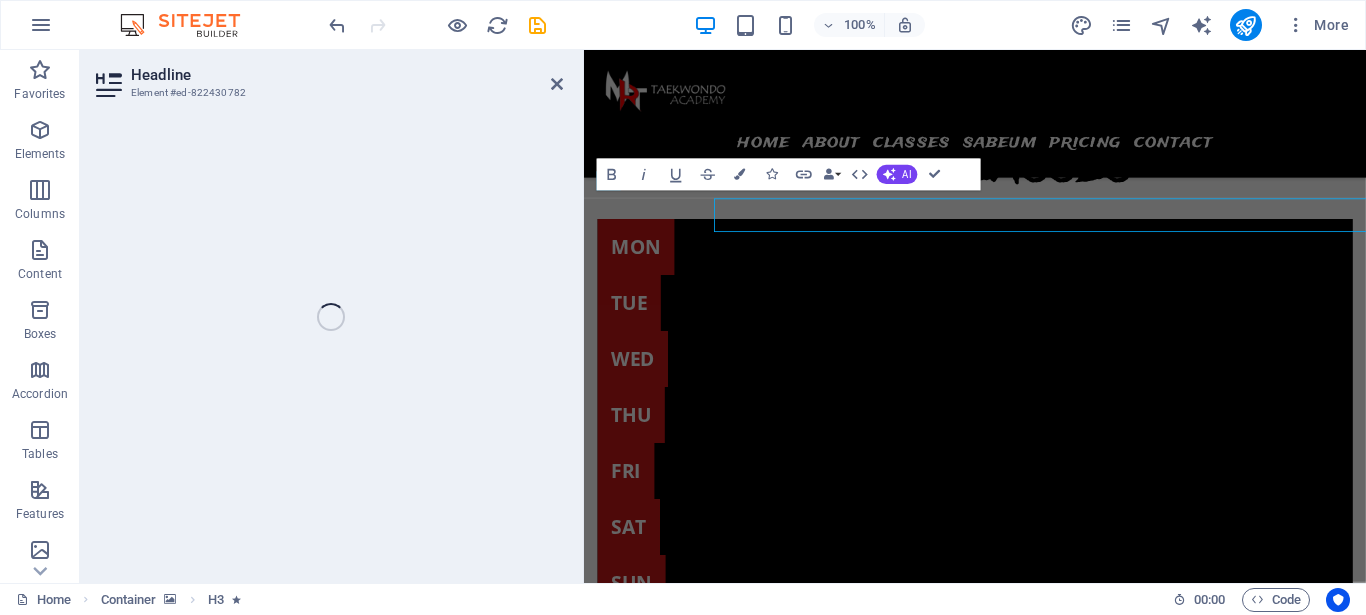 scroll, scrollTop: 7833, scrollLeft: 0, axis: vertical 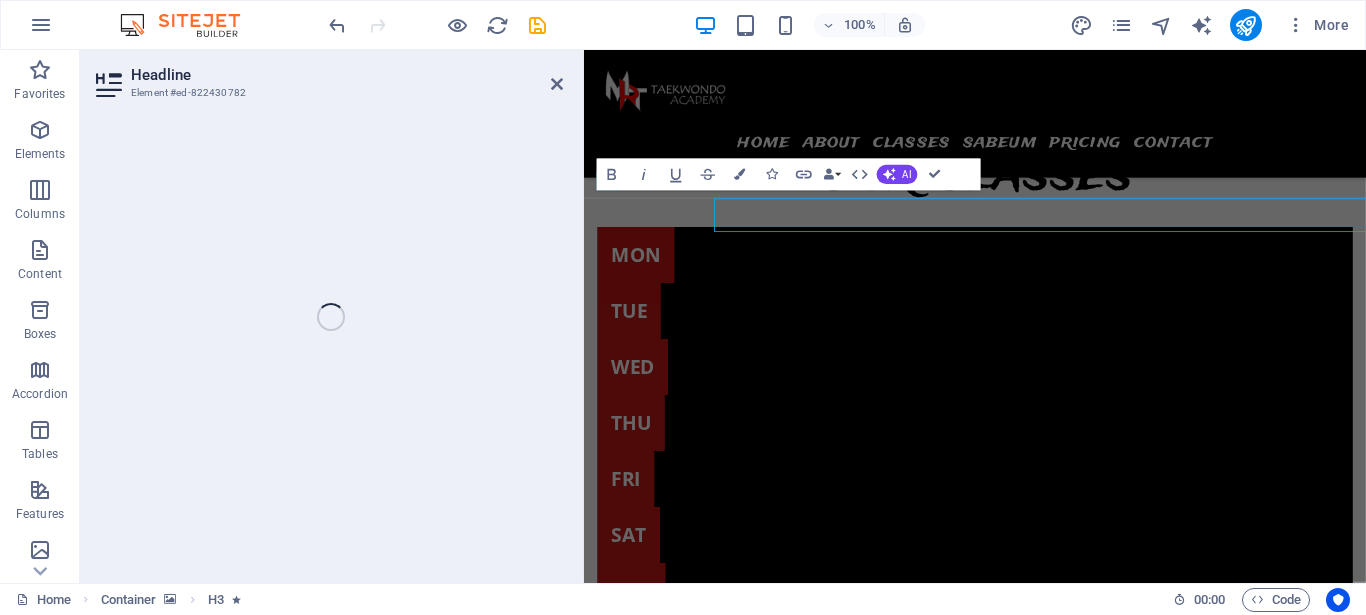 click on "Start now! Be part of the Sharky family!" at bounding box center [1072, 16566] 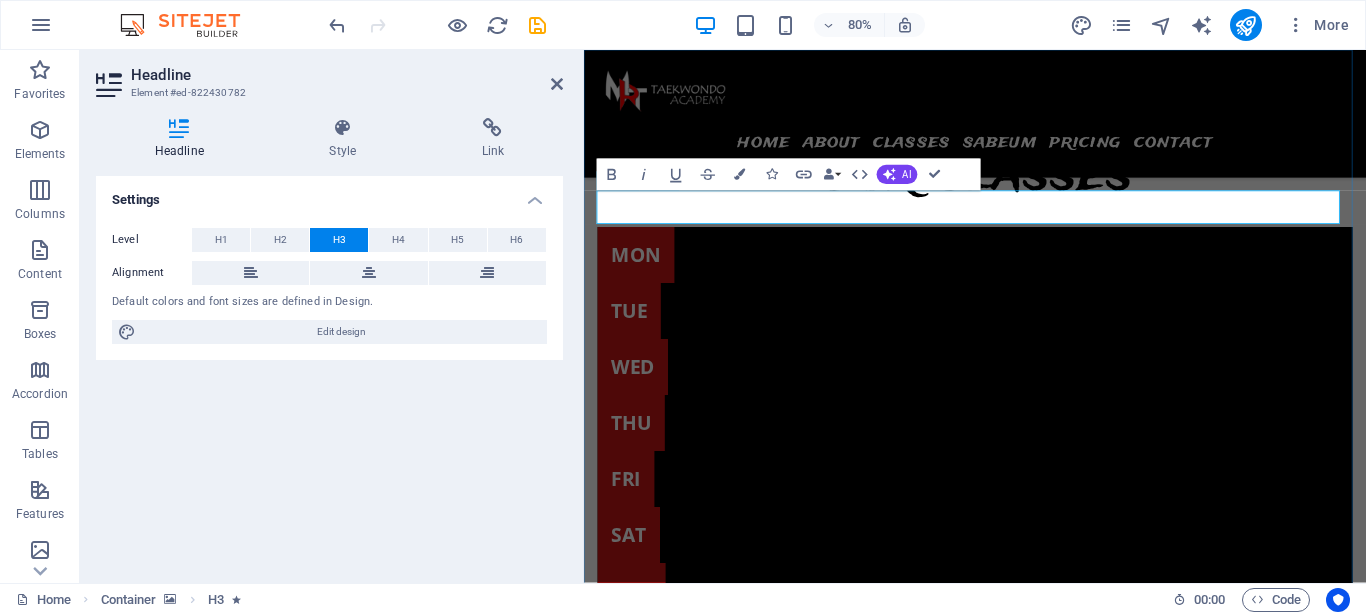click on "Start now! Be part of the Sharky family!" at bounding box center [1072, 16566] 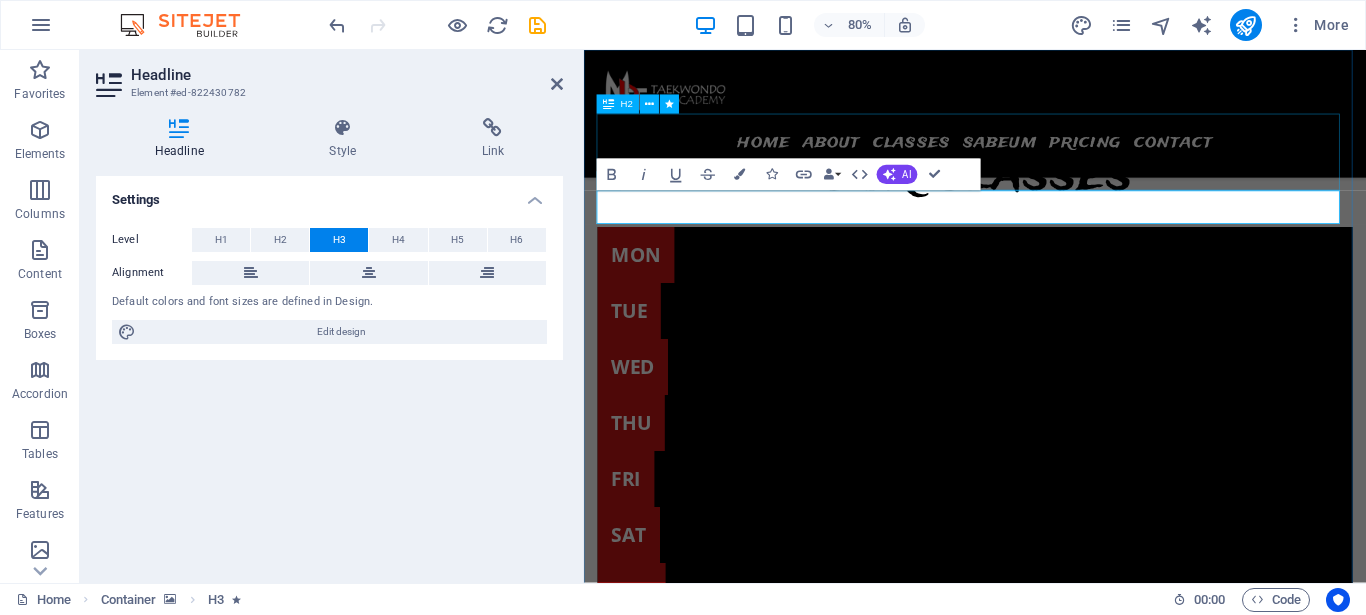 click on "Choose your plan" at bounding box center [1072, 16539] 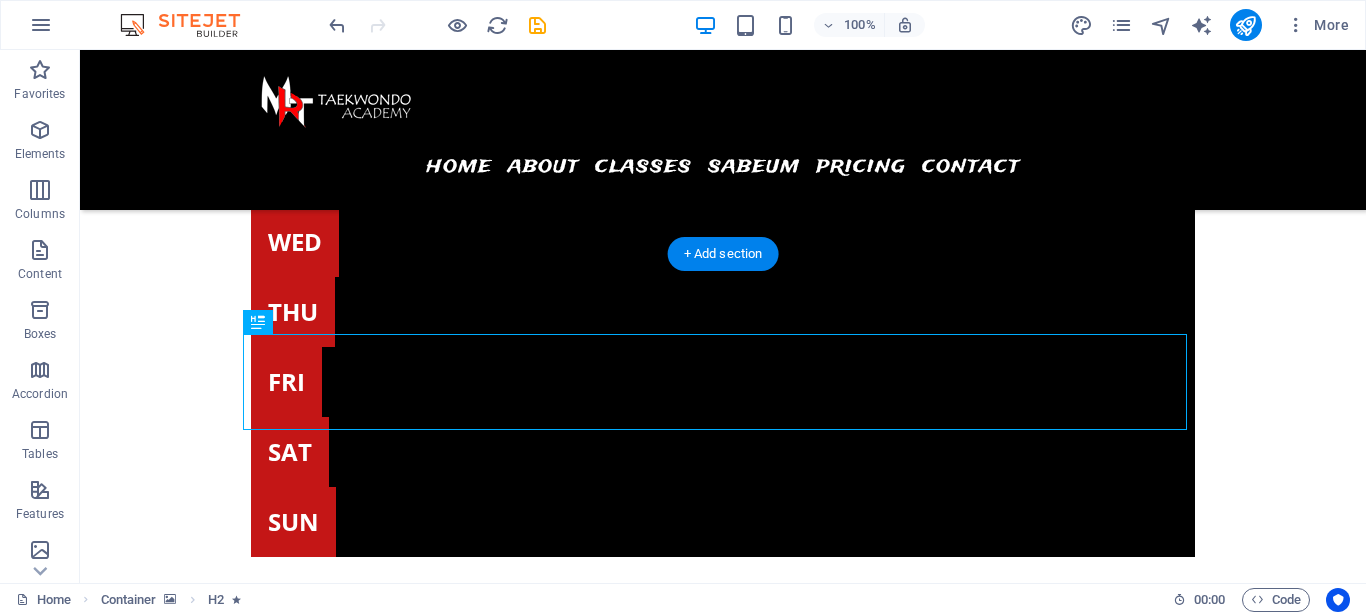 scroll, scrollTop: 7638, scrollLeft: 0, axis: vertical 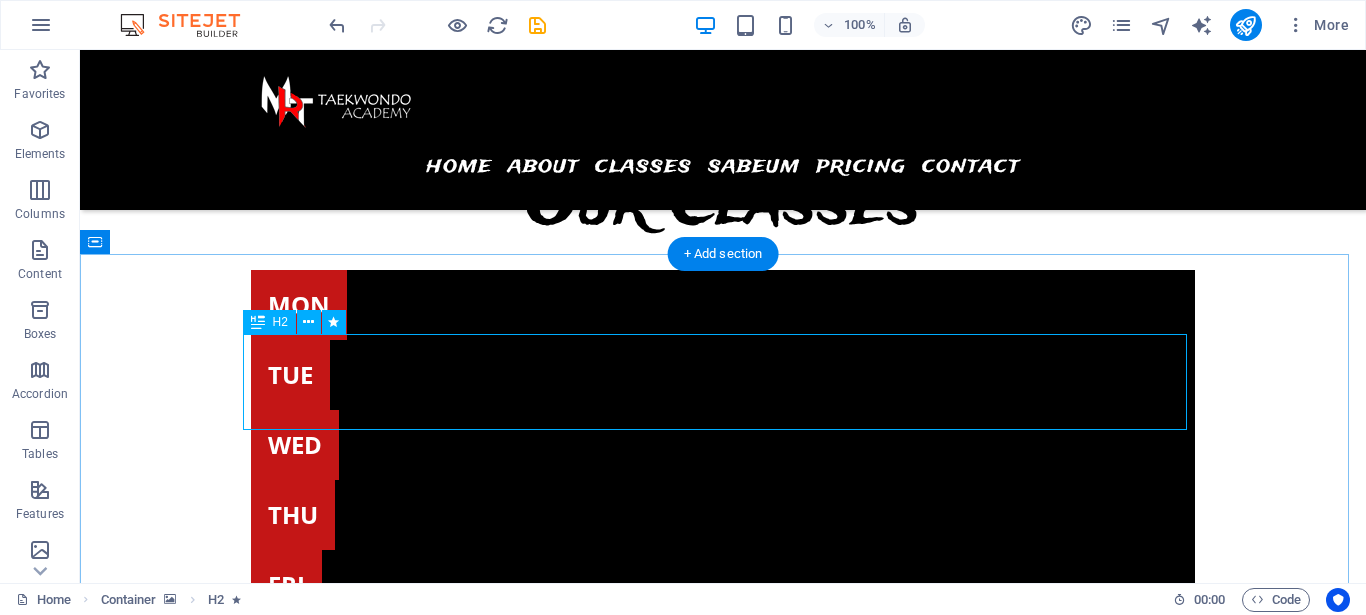 click on "Choose your plan" at bounding box center (723, 16678) 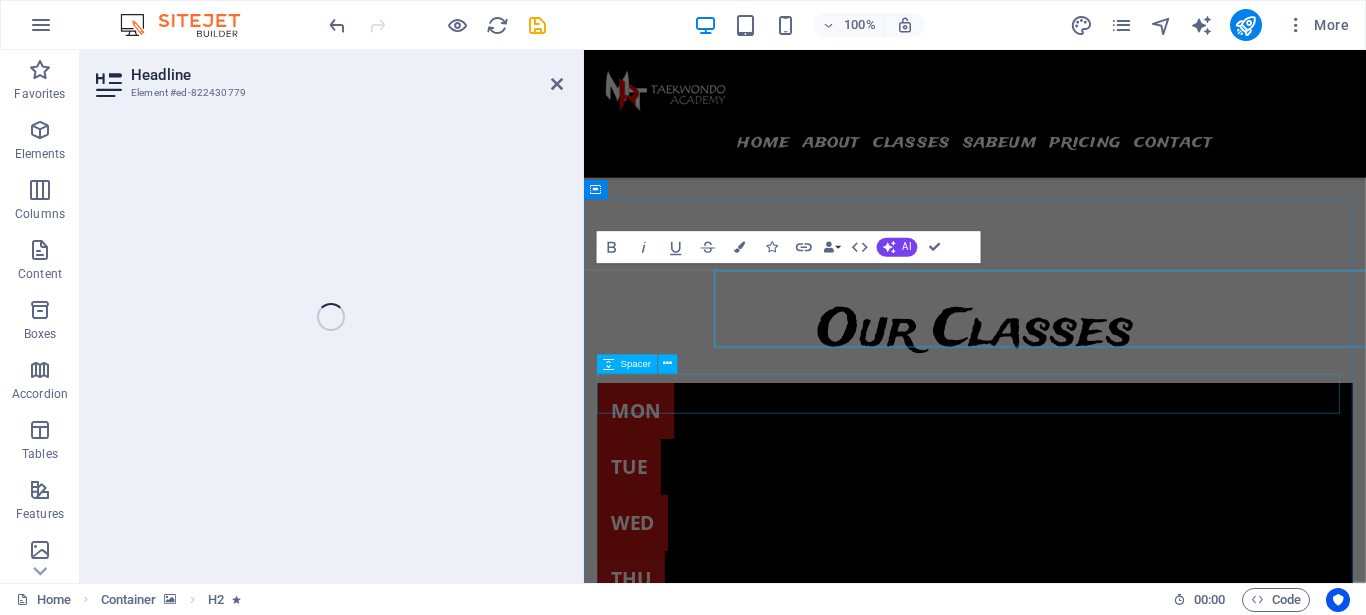 scroll, scrollTop: 7646, scrollLeft: 0, axis: vertical 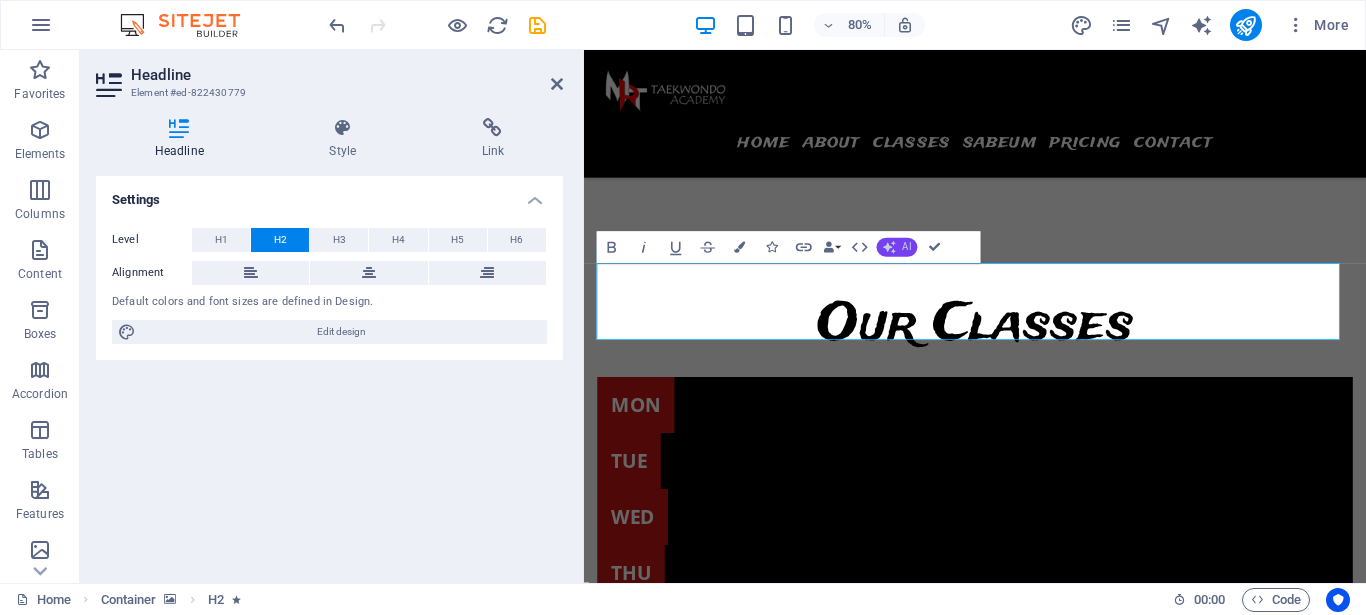 type 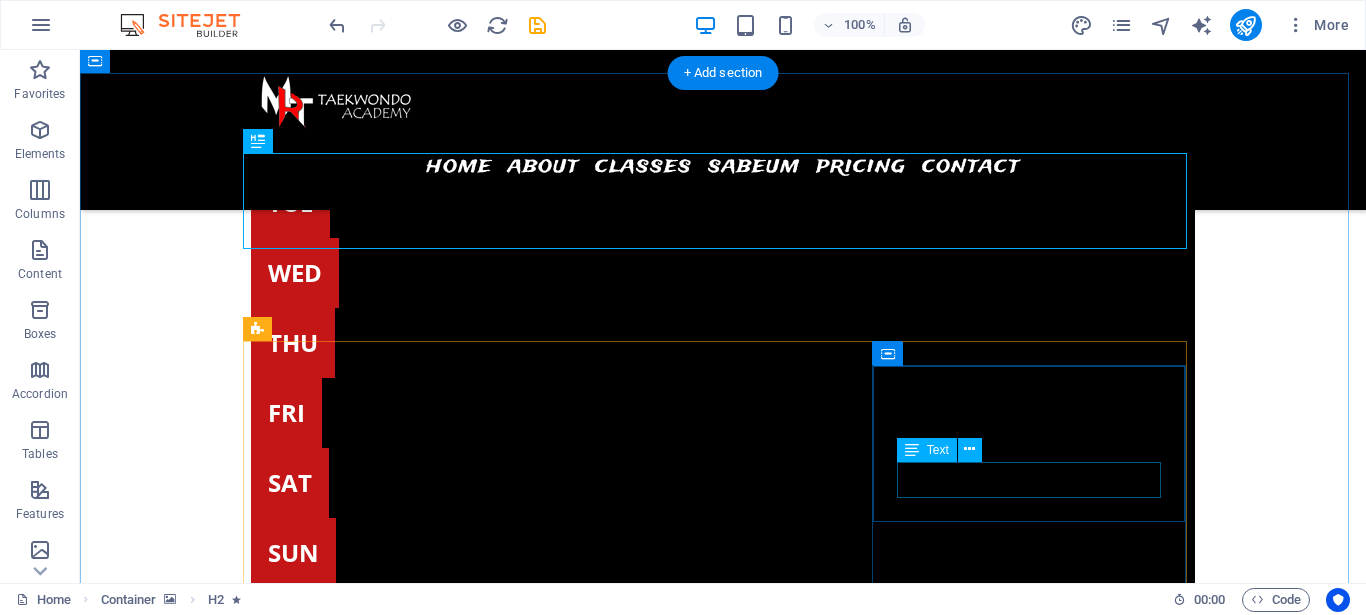 scroll, scrollTop: 7842, scrollLeft: 0, axis: vertical 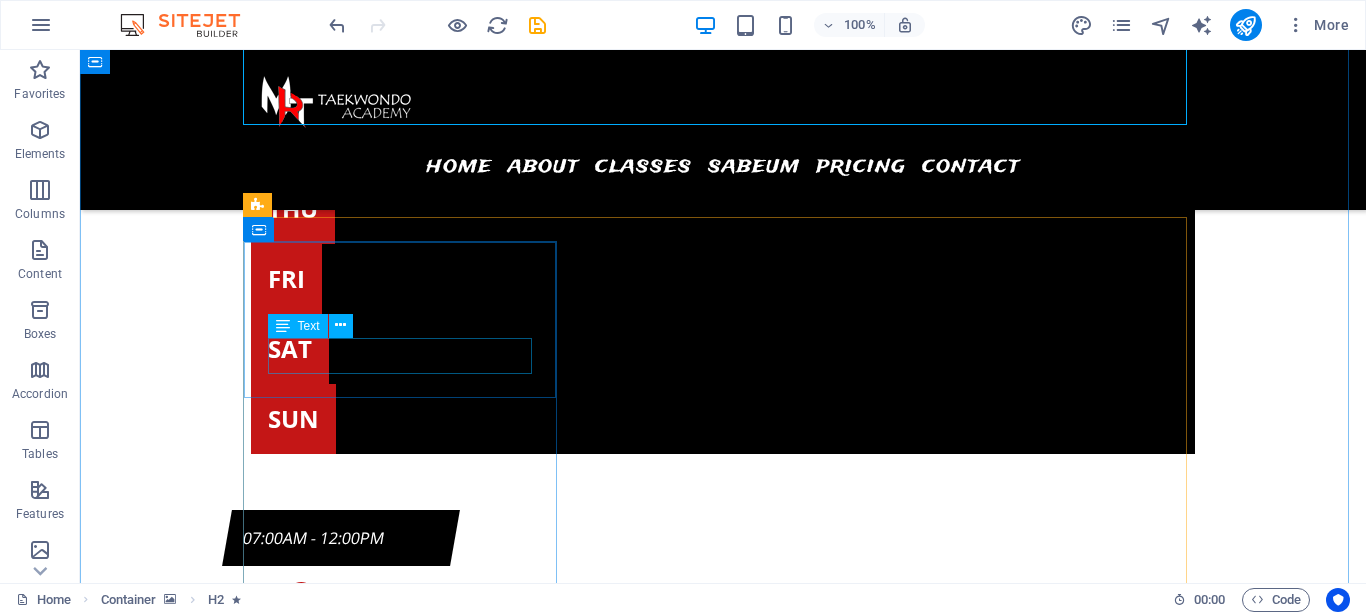 click on "Basic" at bounding box center (723, 17326) 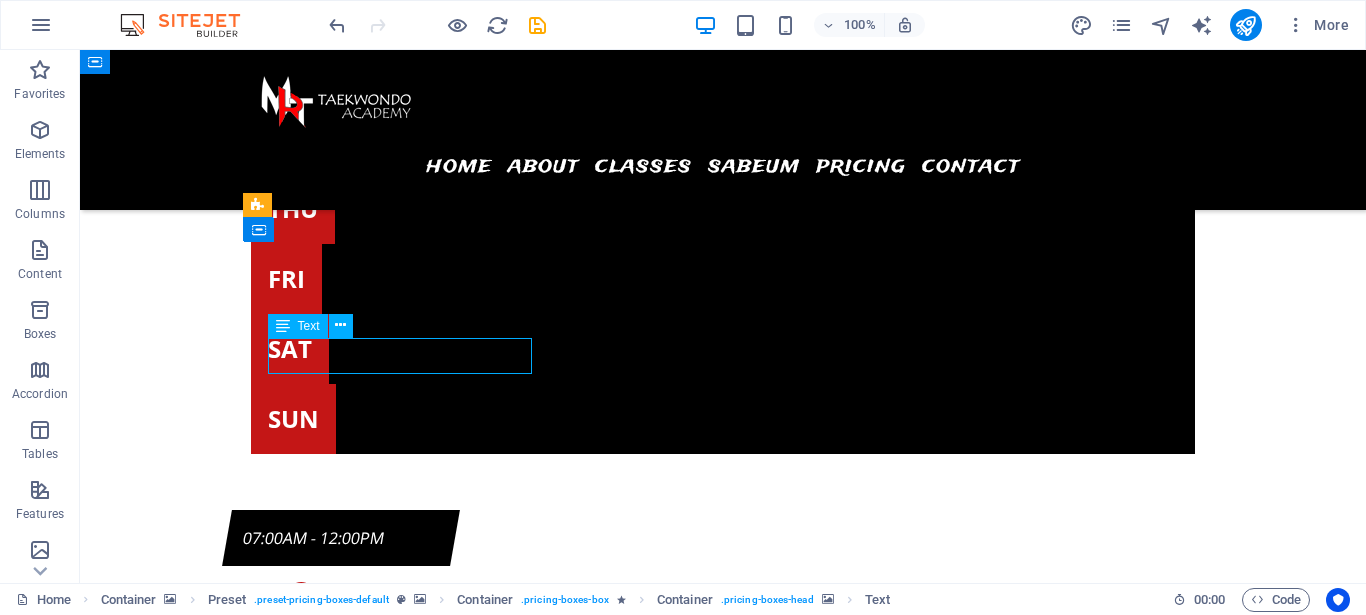 click on "Basic" at bounding box center (723, 17326) 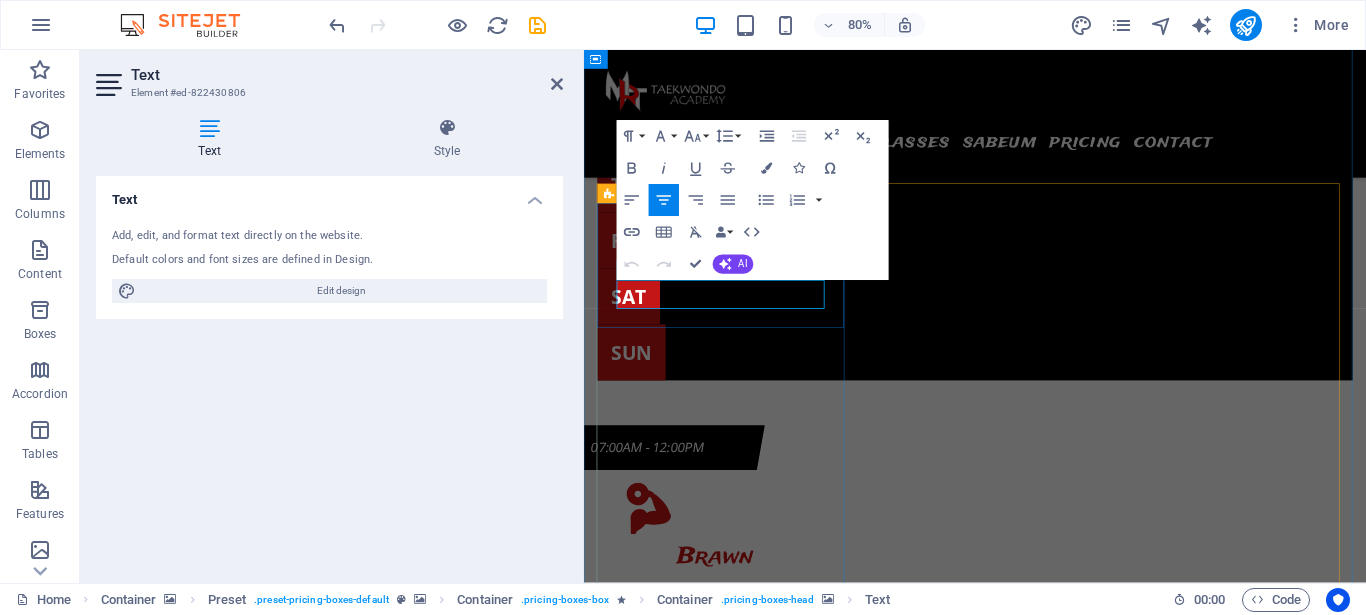 drag, startPoint x: 762, startPoint y: 354, endPoint x: 1104, endPoint y: 406, distance: 345.93063 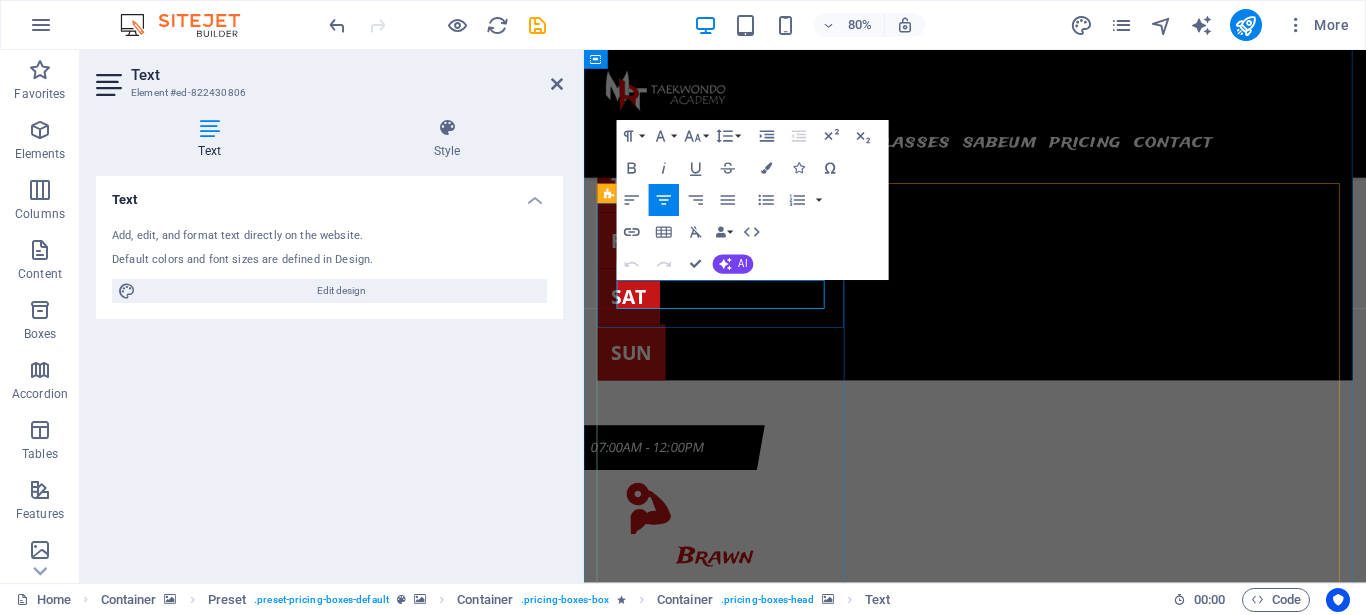 click on "Basic" at bounding box center (1072, 17213) 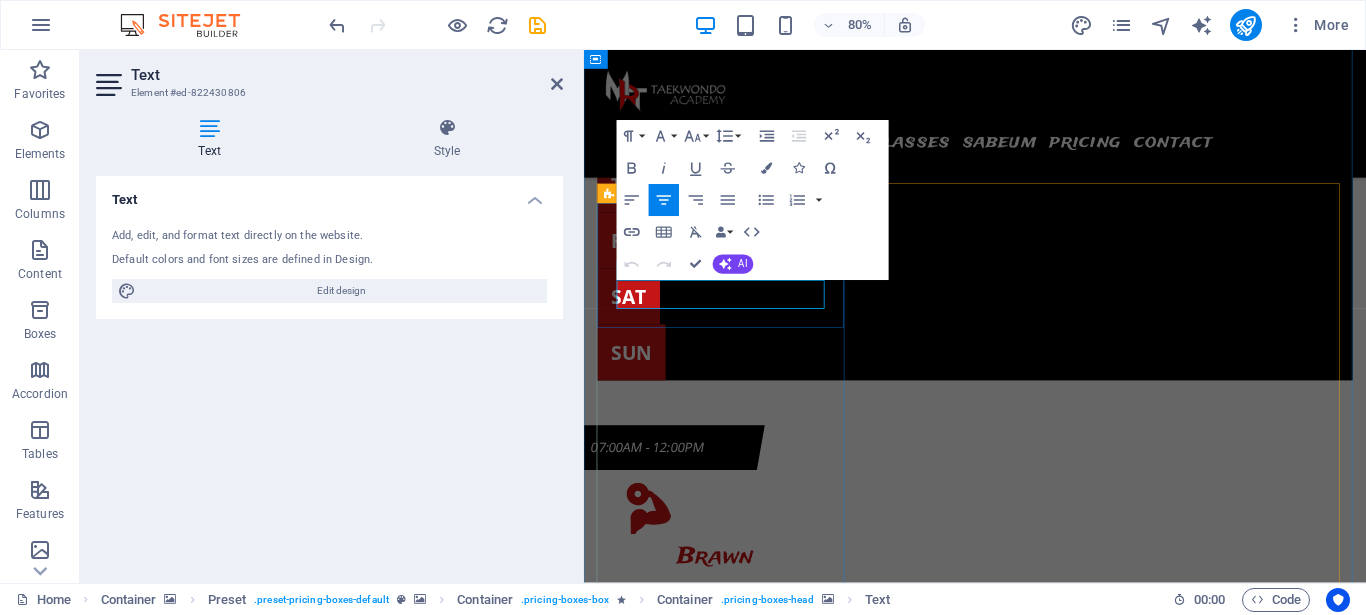 click on "Basic" at bounding box center [1072, 17213] 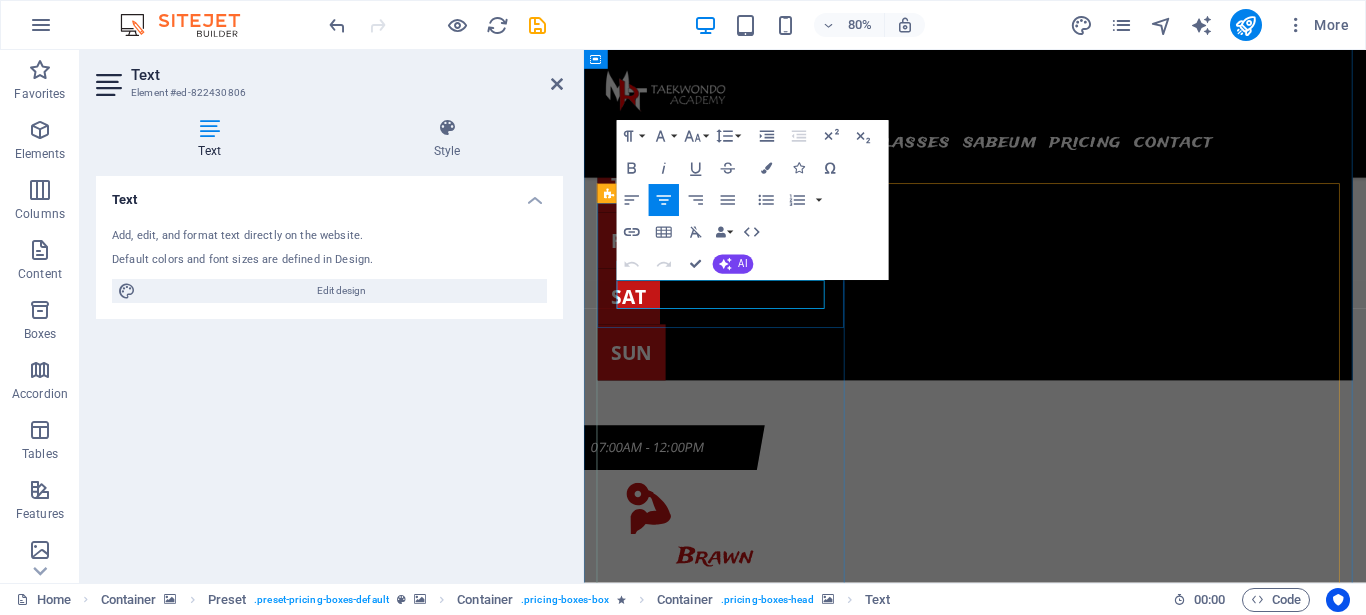 type 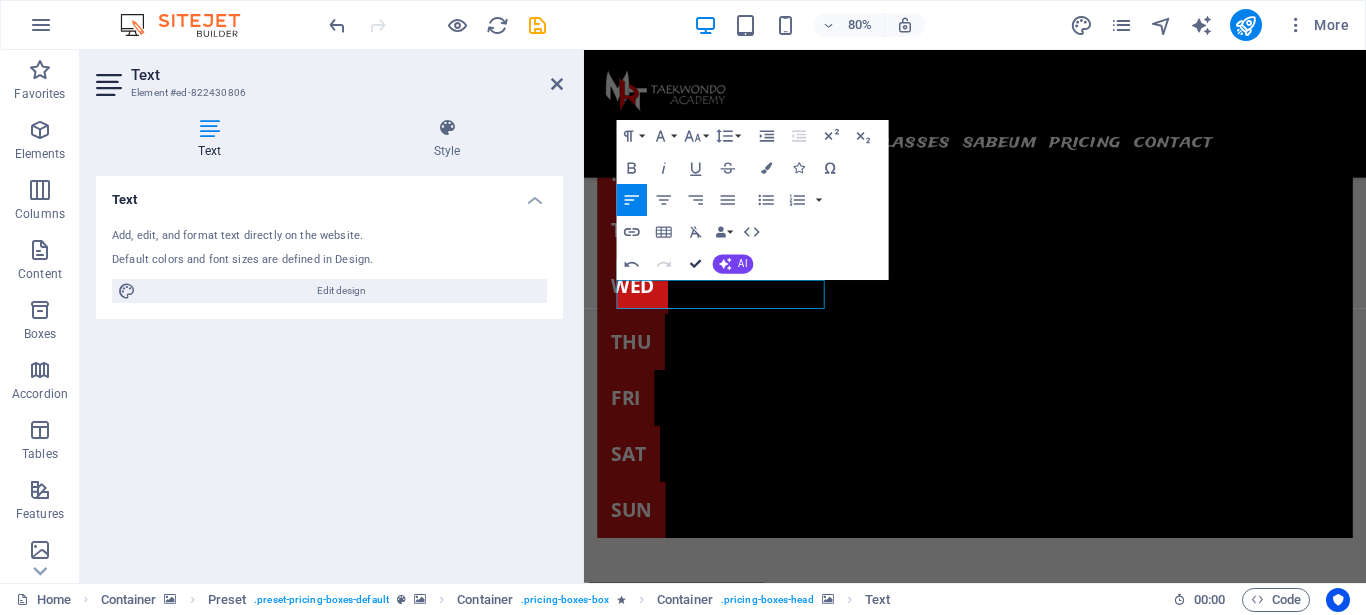 drag, startPoint x: 697, startPoint y: 265, endPoint x: 634, endPoint y: 219, distance: 78.00641 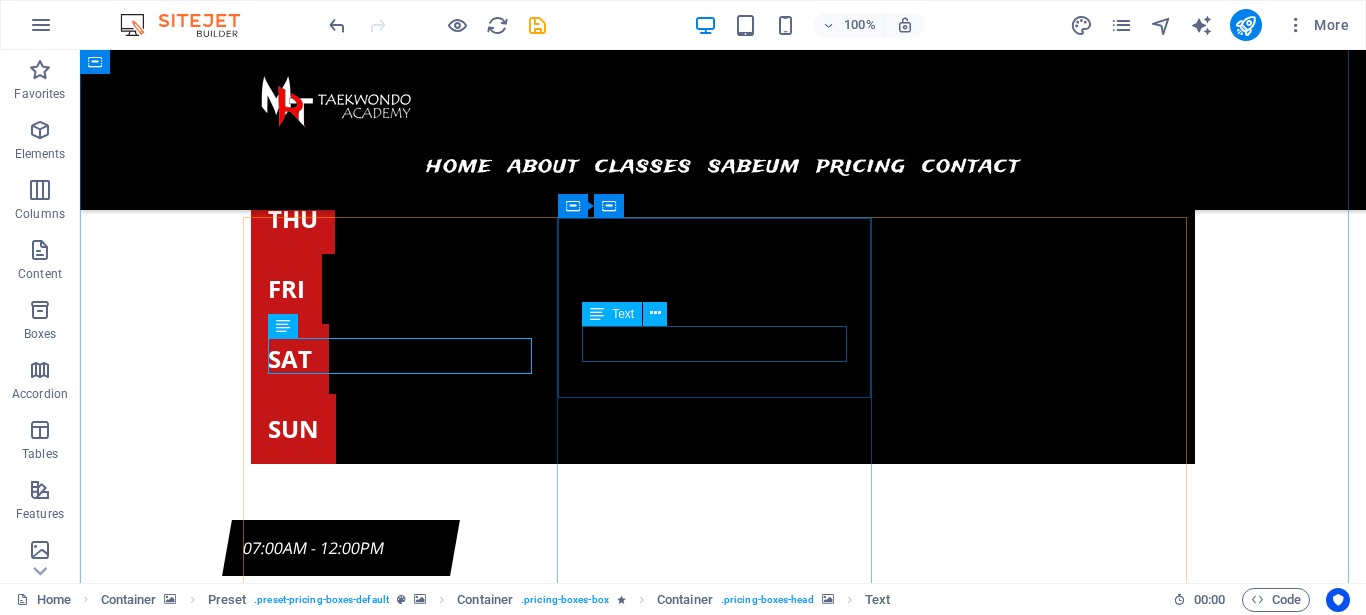 scroll, scrollTop: 7944, scrollLeft: 0, axis: vertical 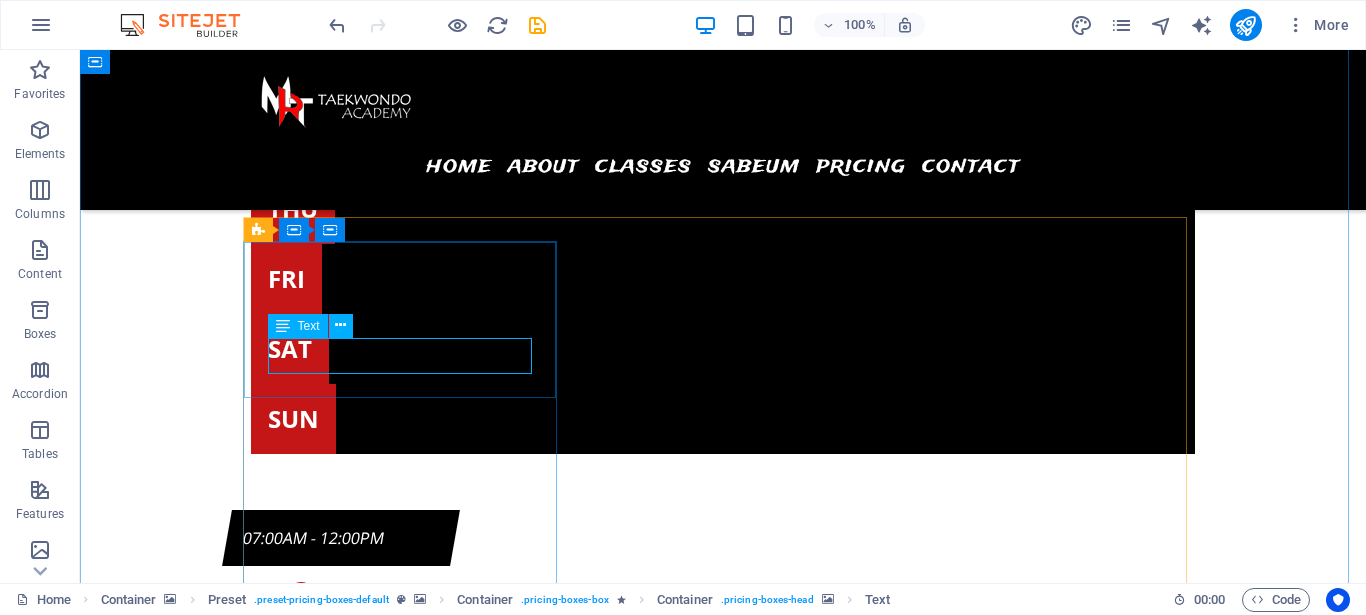 click on "Text" at bounding box center (309, 326) 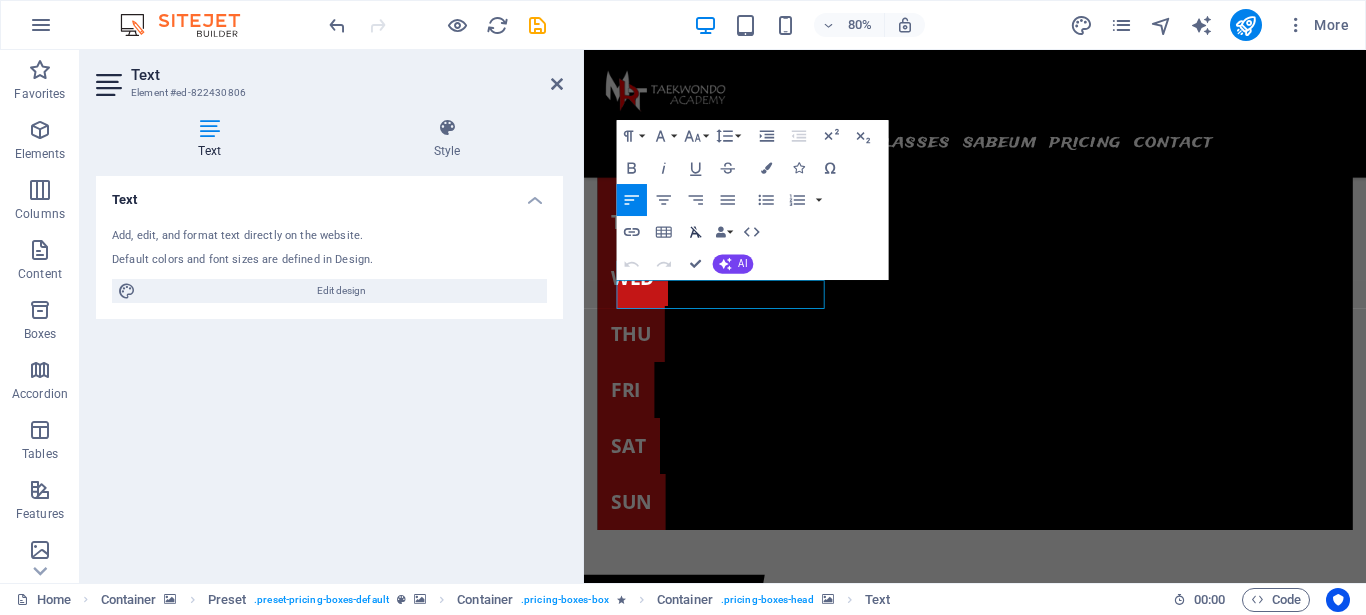 scroll, scrollTop: 7934, scrollLeft: 0, axis: vertical 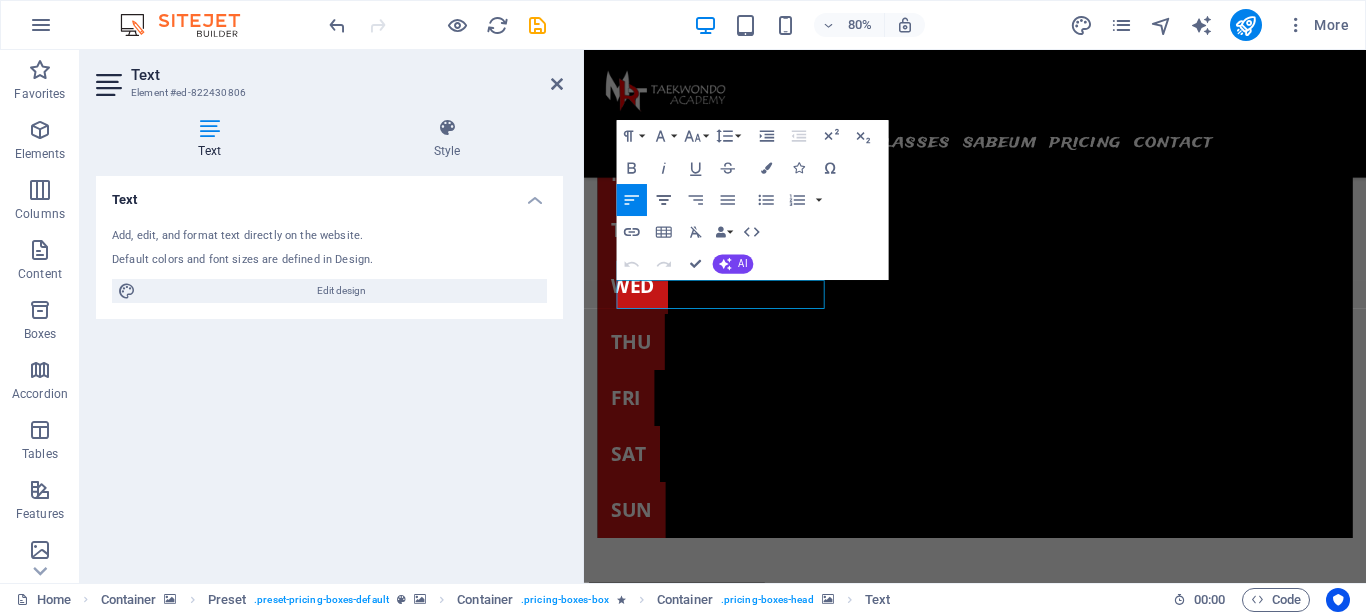 click 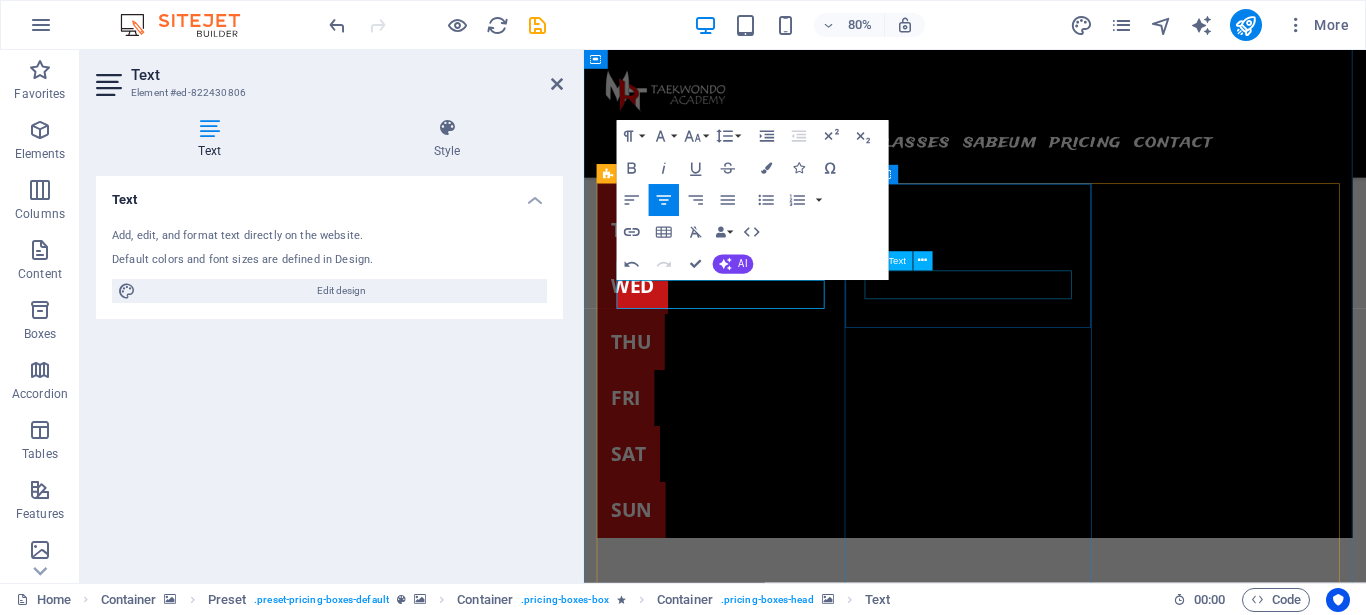 click on "Premium" at bounding box center (1072, 18079) 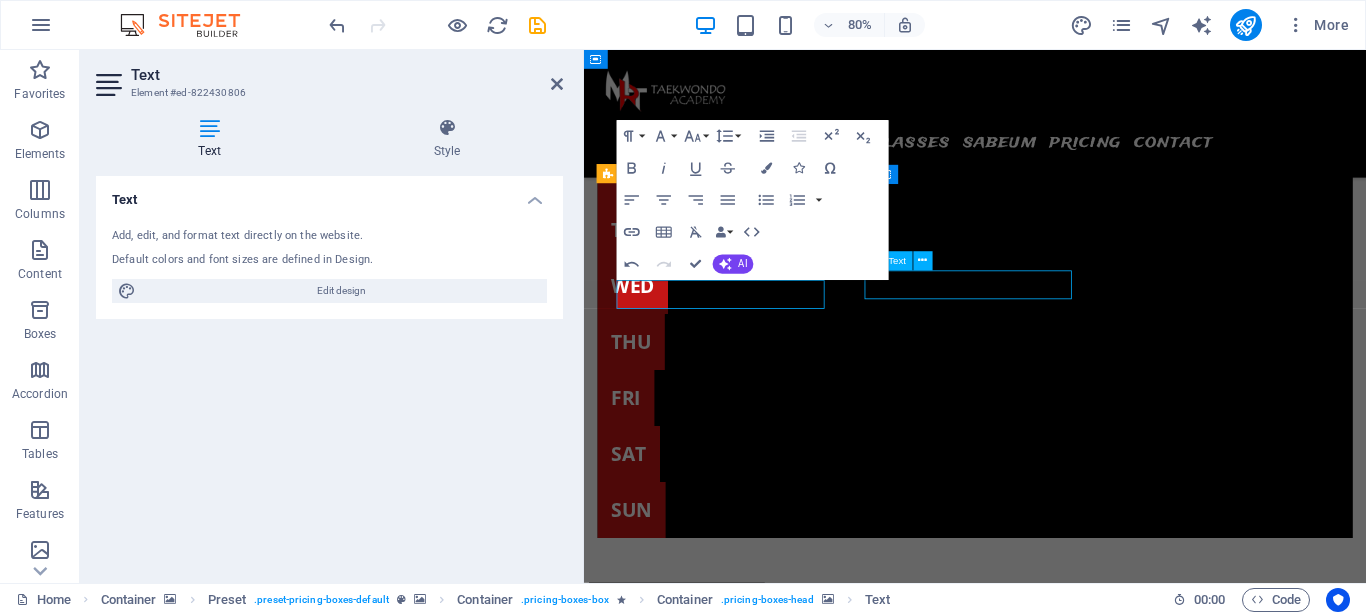 click on "Premium" at bounding box center (1072, 18079) 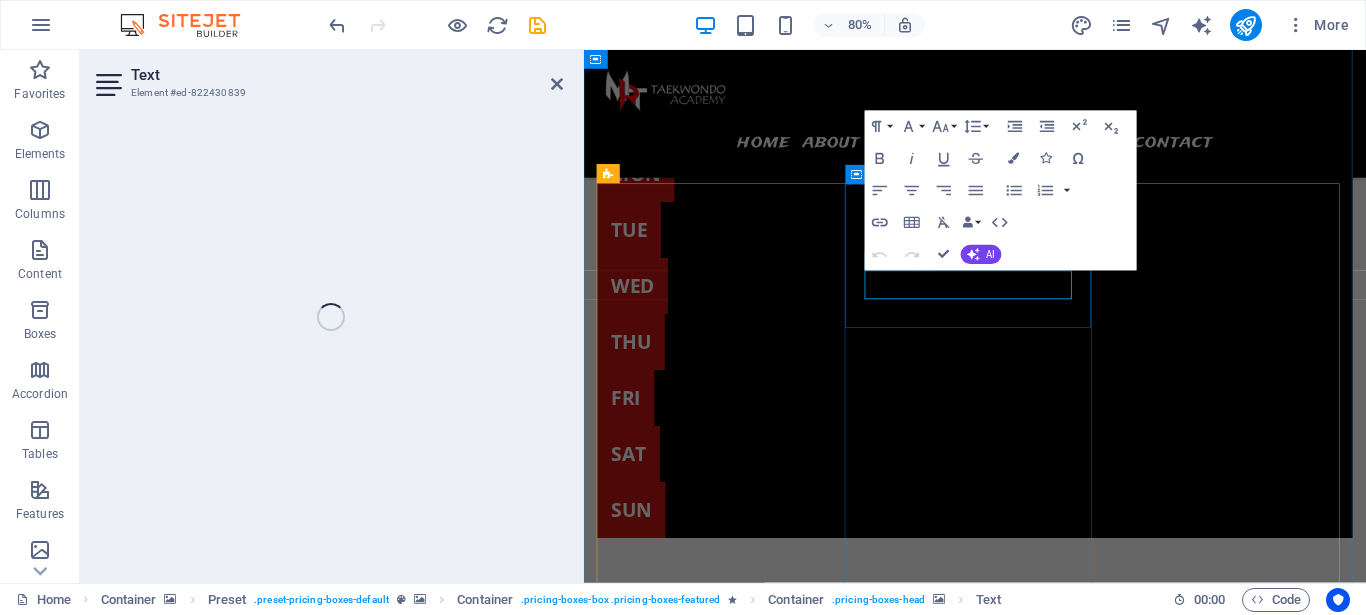 click on "Premium" at bounding box center [1072, 17971] 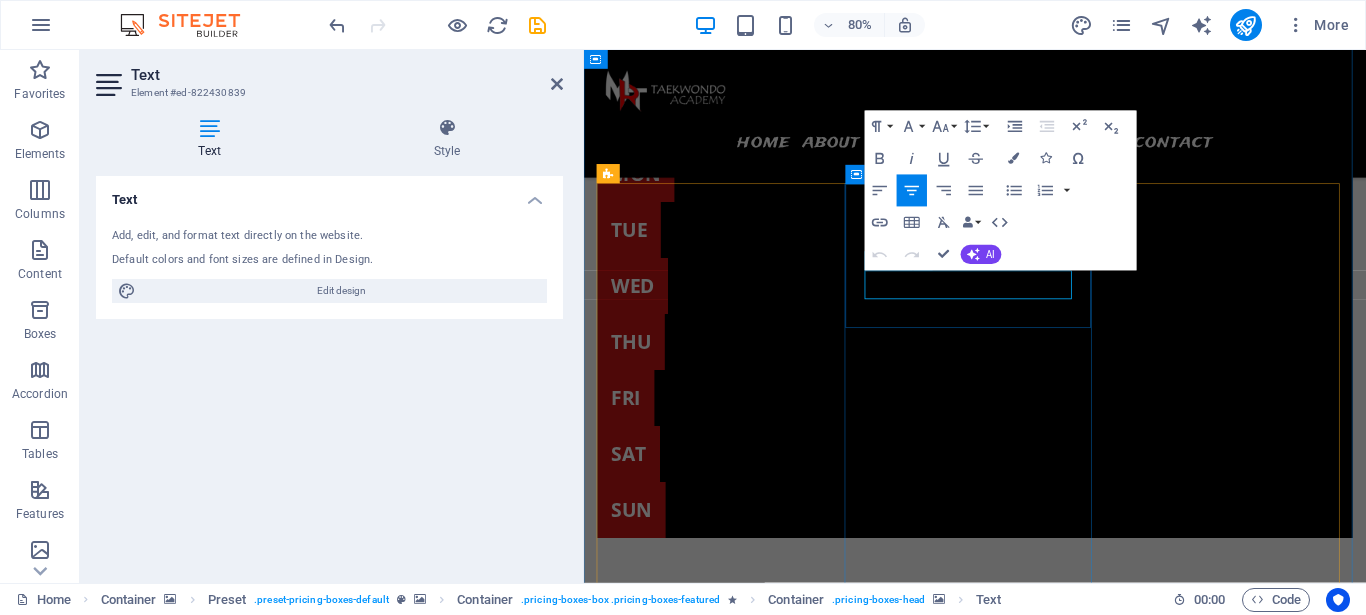 click on "Premium" at bounding box center [1072, 17971] 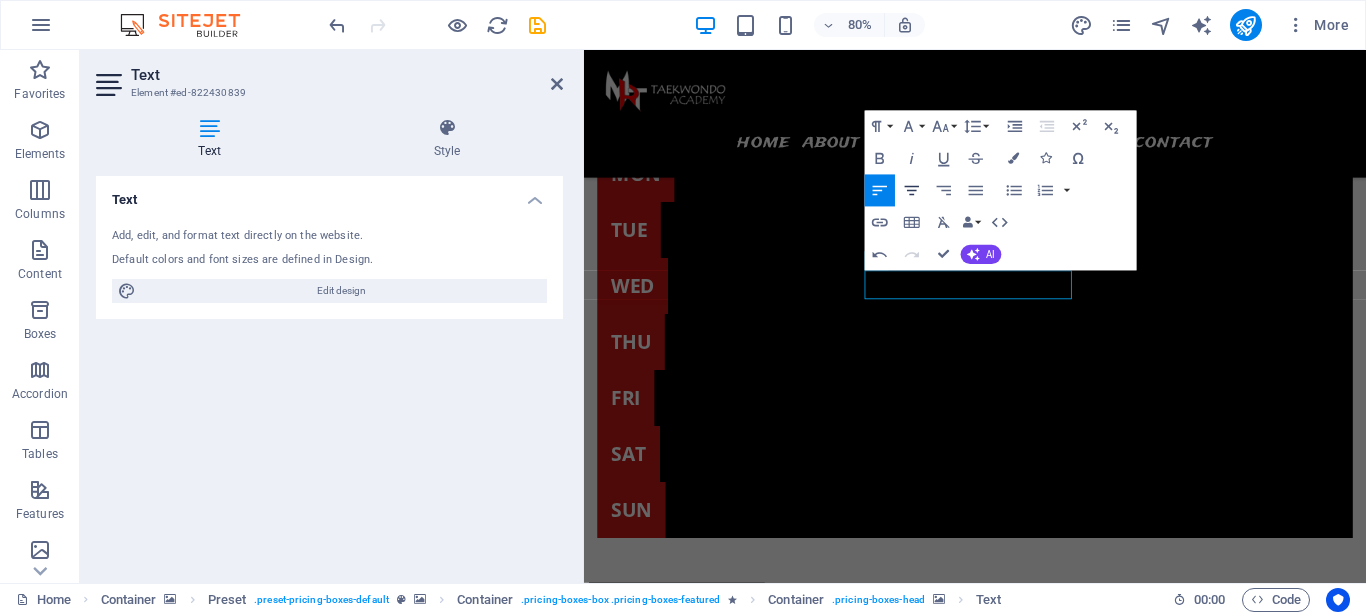 click 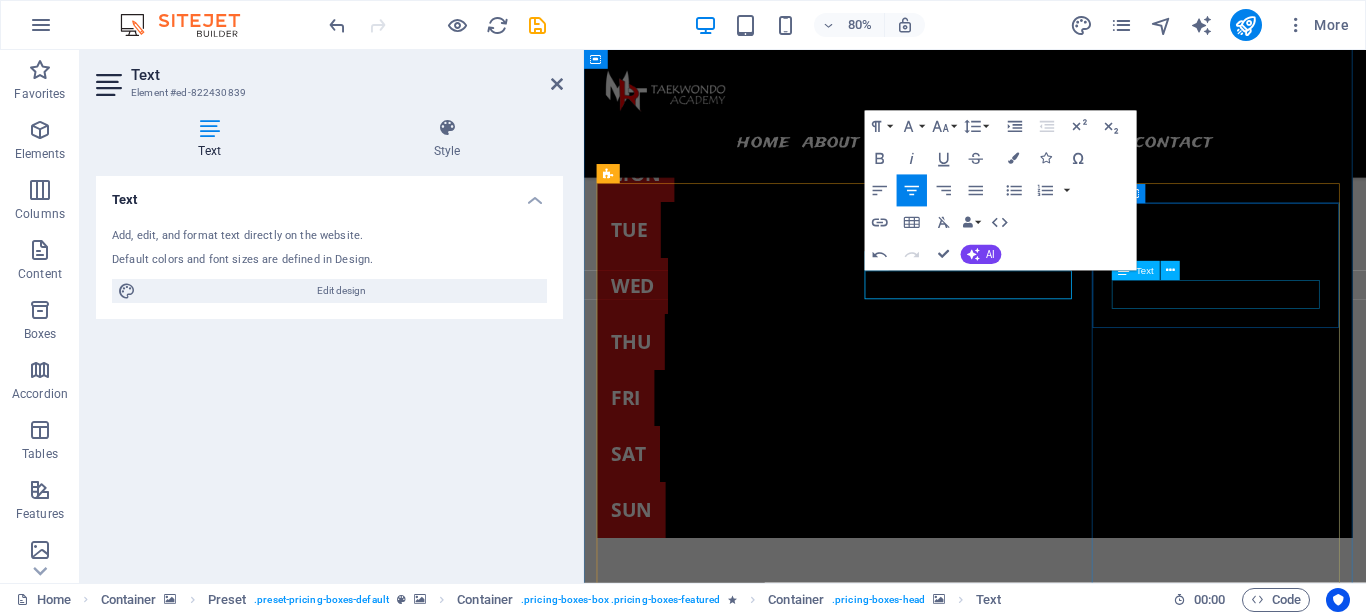 click on "Pro" at bounding box center [1072, 18766] 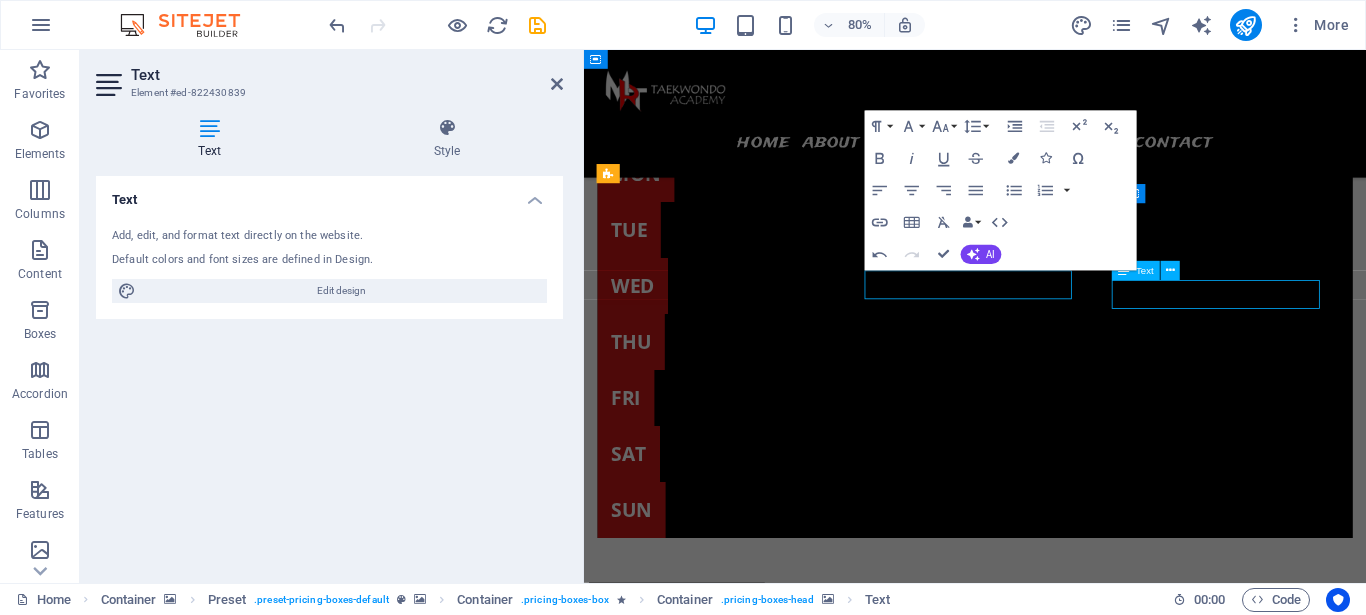 click on "Pro" at bounding box center [1072, 18766] 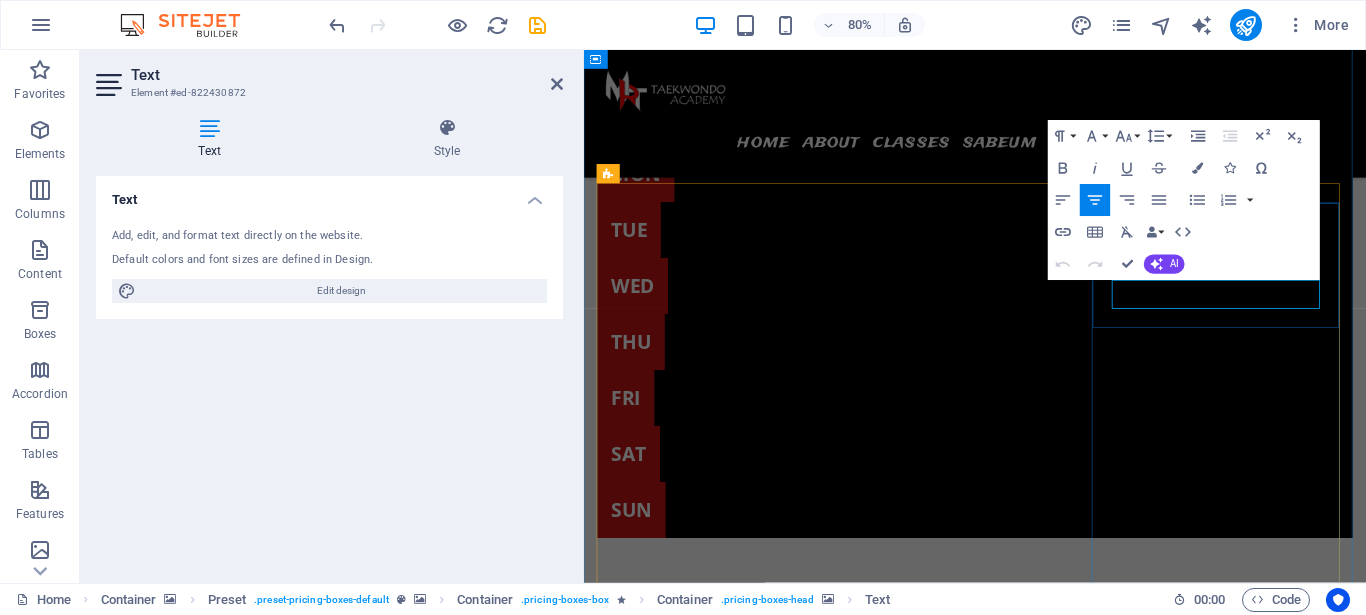 click on "Pro" at bounding box center [1072, 18730] 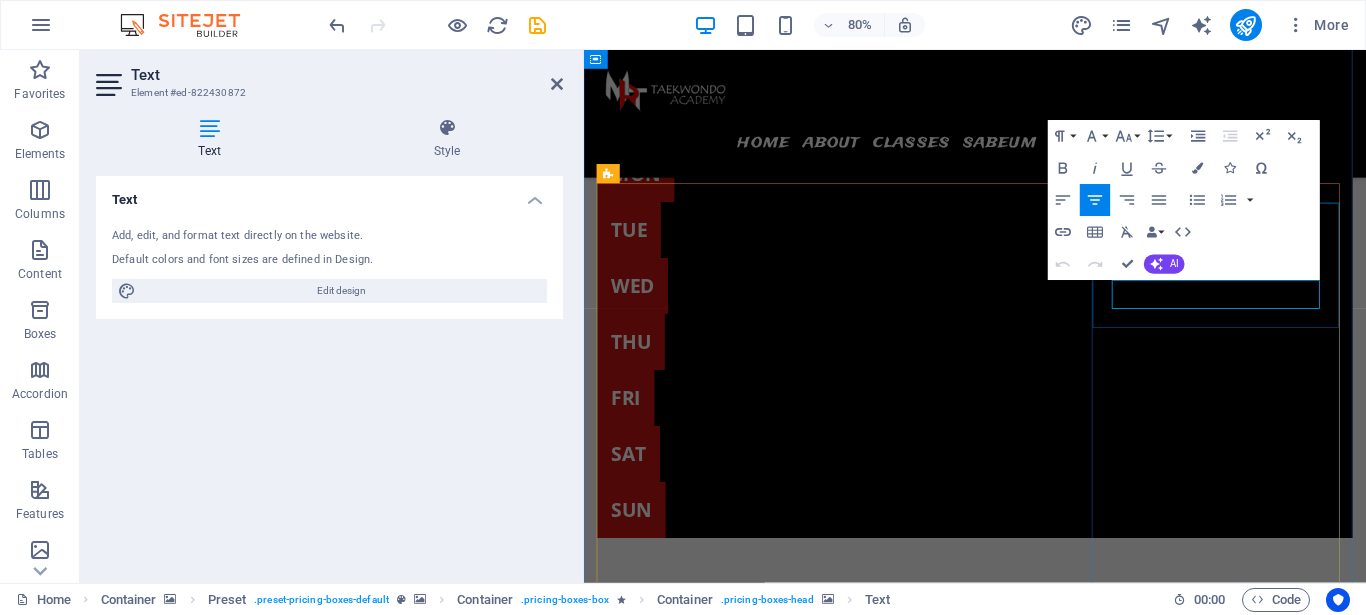 click on "Pro" at bounding box center (1072, 18730) 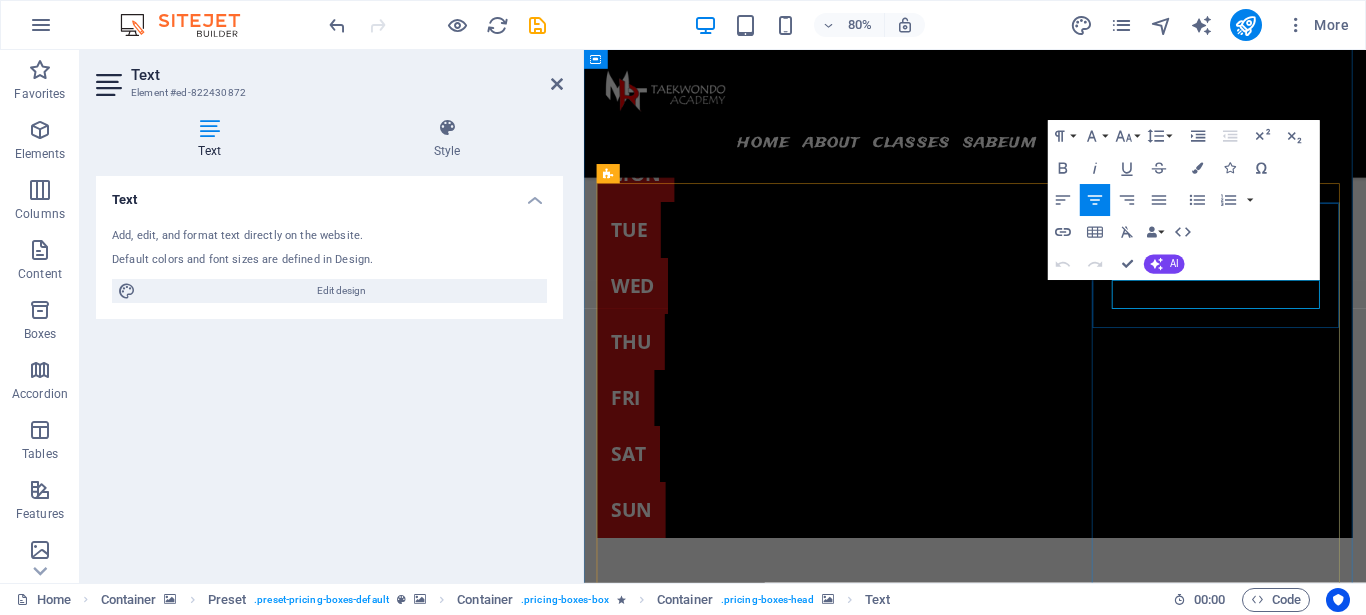 type 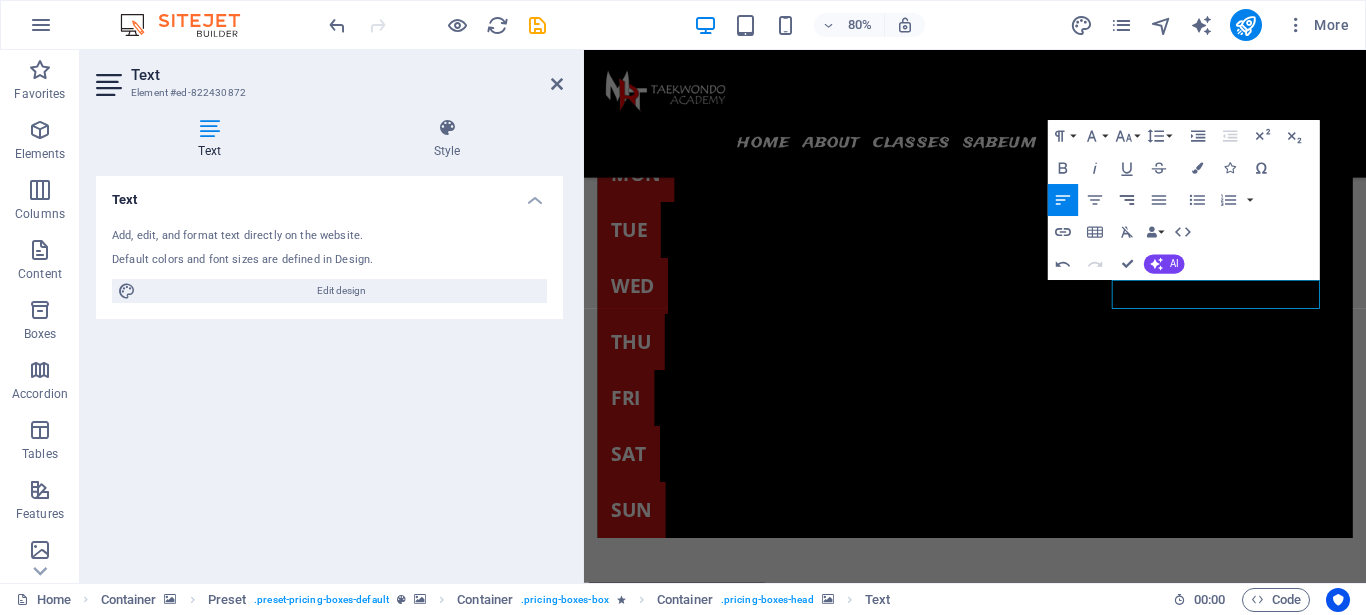 click 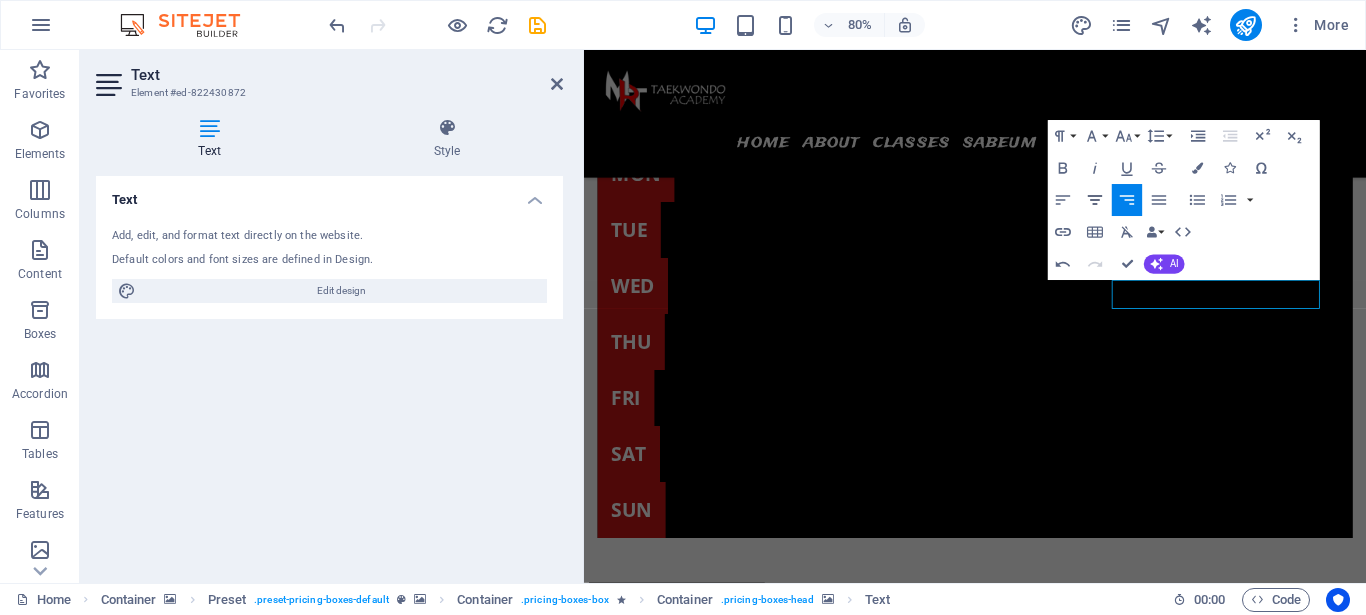 click on "Align Center" at bounding box center [1095, 200] 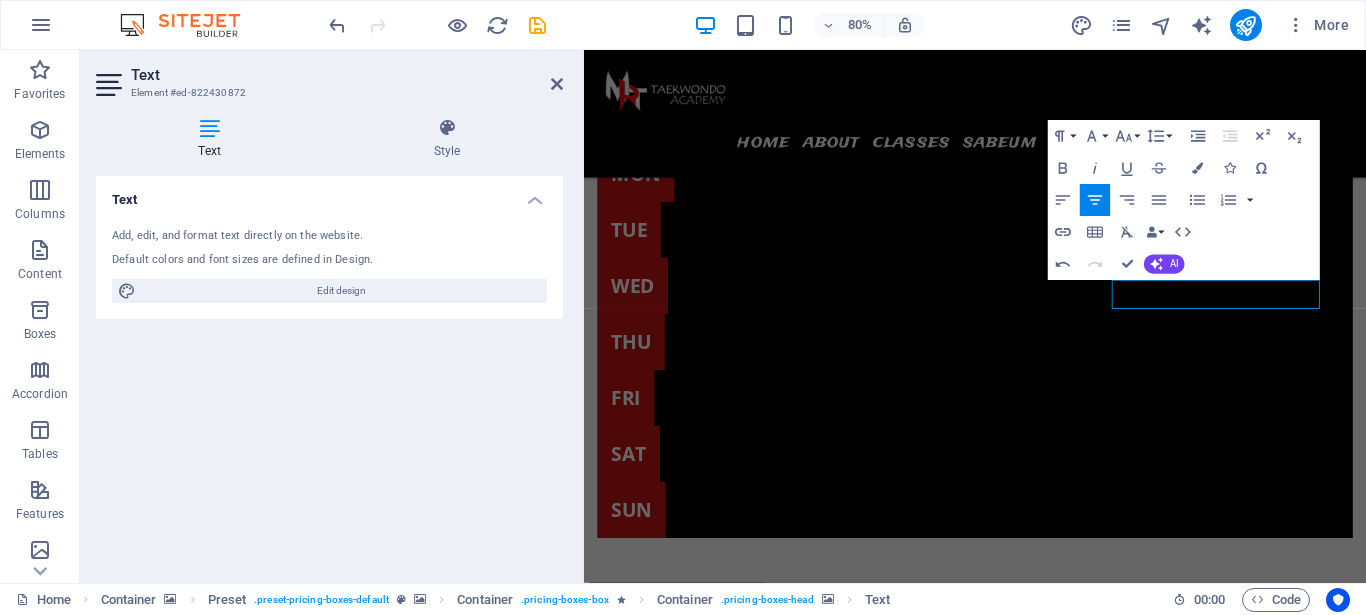 click at bounding box center [1072, 17863] 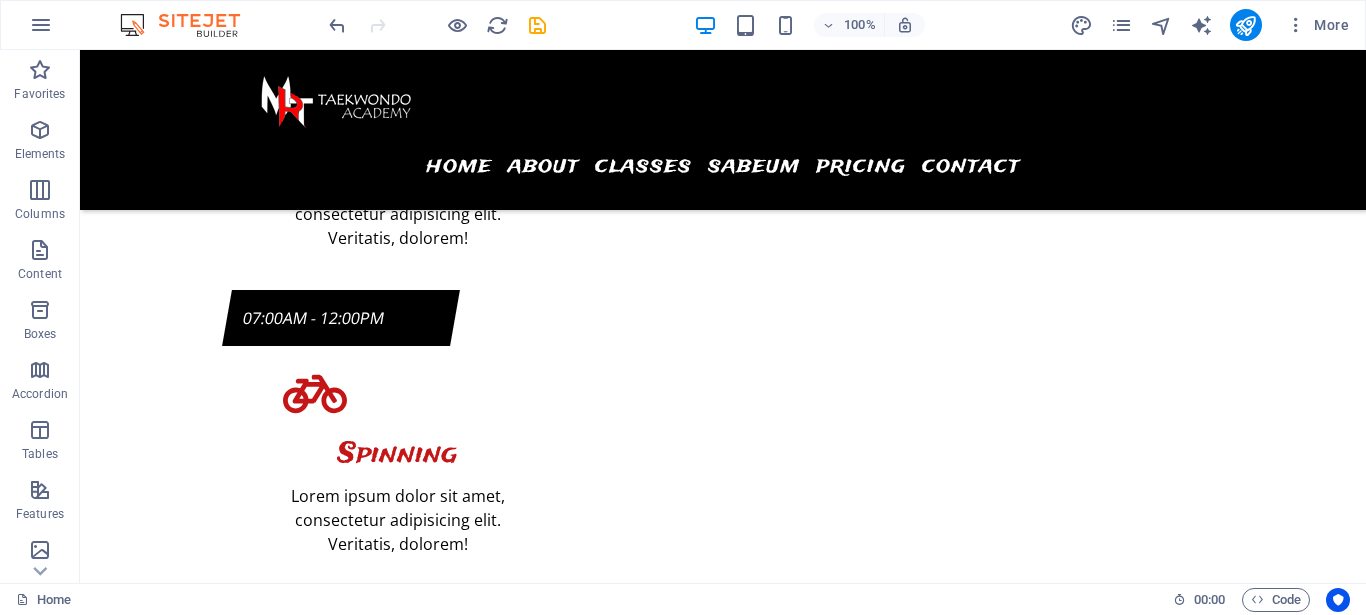 scroll, scrollTop: 8423, scrollLeft: 0, axis: vertical 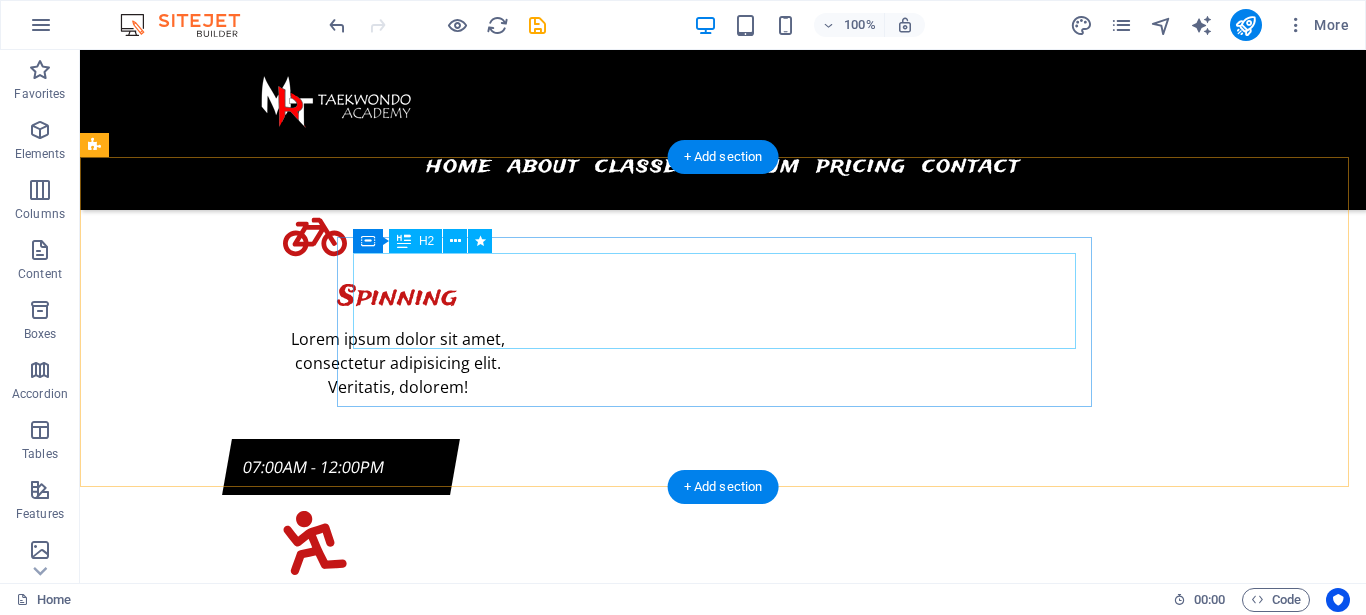 click on "Be your  hero" at bounding box center (628, 18621) 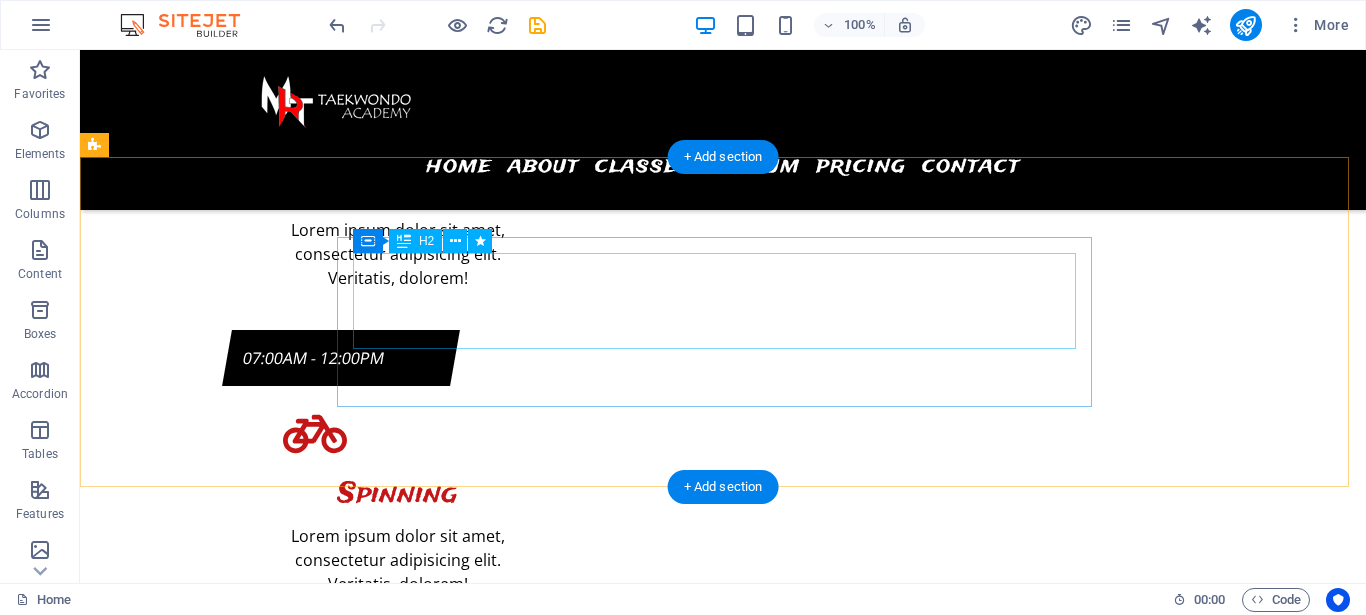 scroll, scrollTop: 8617, scrollLeft: 0, axis: vertical 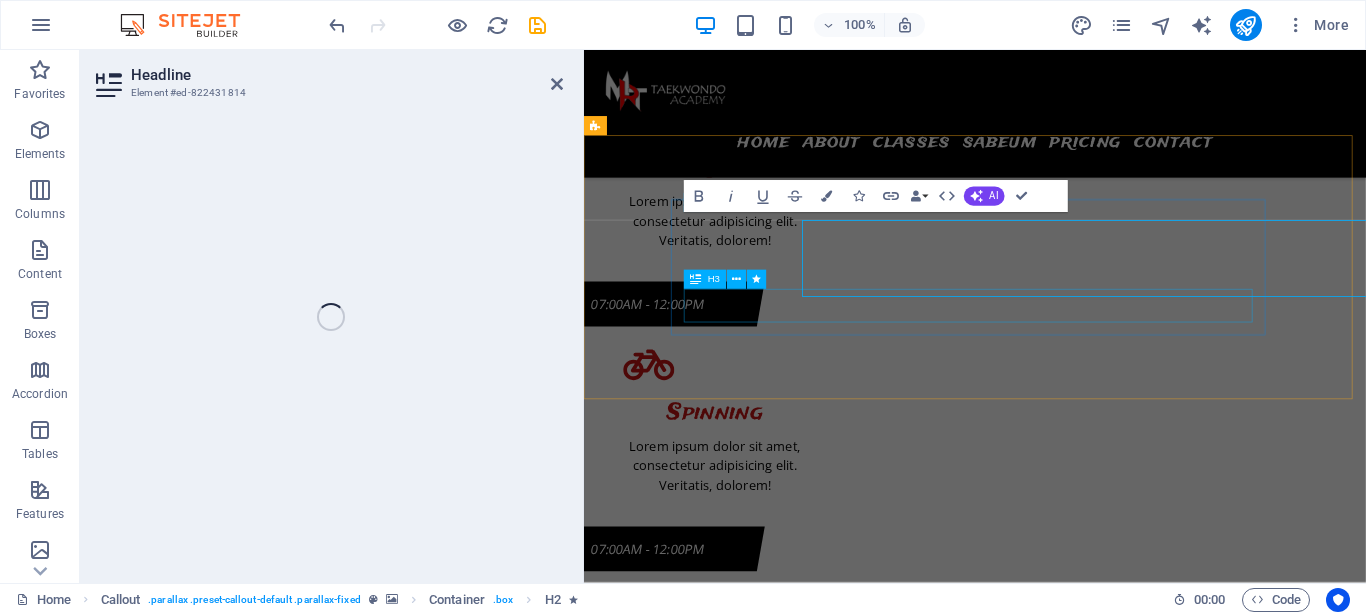 click on "Be your  hero" at bounding box center [977, 18687] 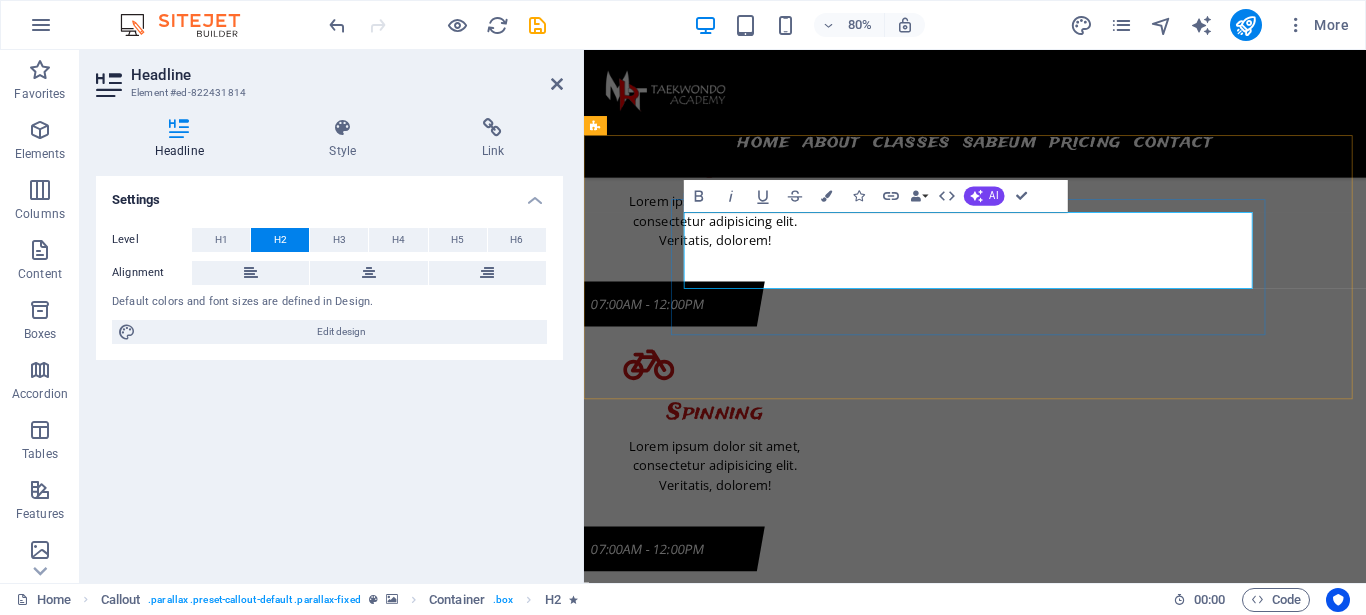 click on "hero" at bounding box center (1105, 18686) 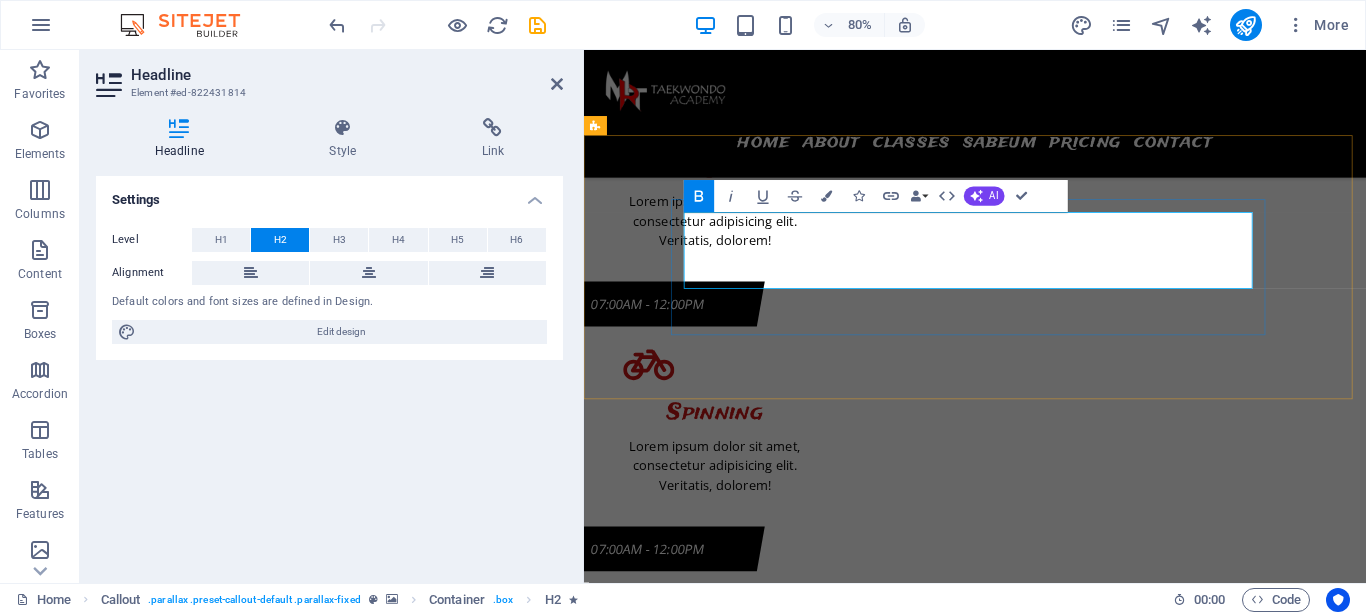 click on "Be your  hero" at bounding box center [977, 18687] 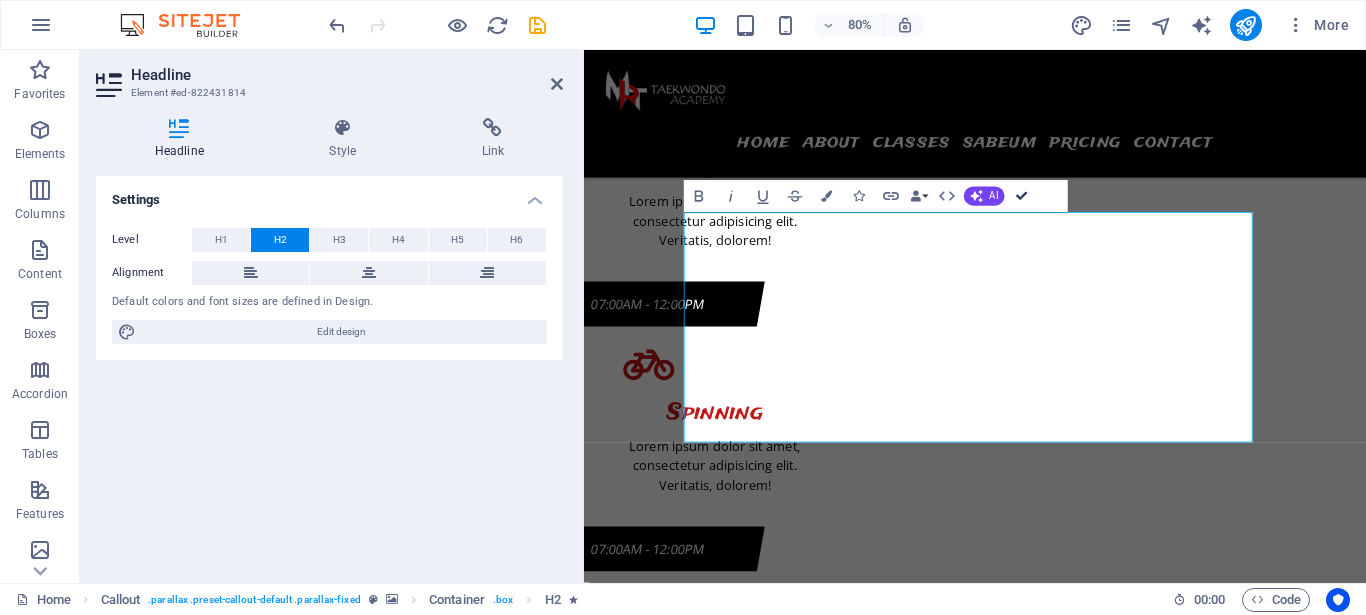 drag, startPoint x: 539, startPoint y: 206, endPoint x: 949, endPoint y: 138, distance: 415.60077 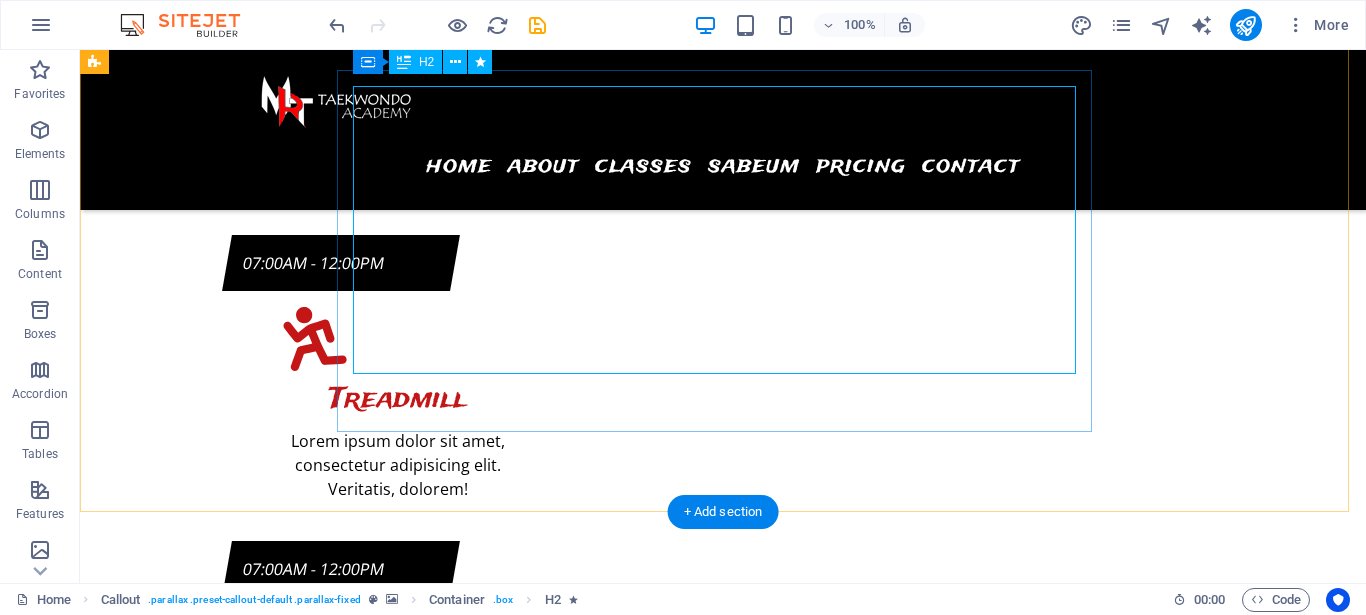 scroll, scrollTop: 8627, scrollLeft: 0, axis: vertical 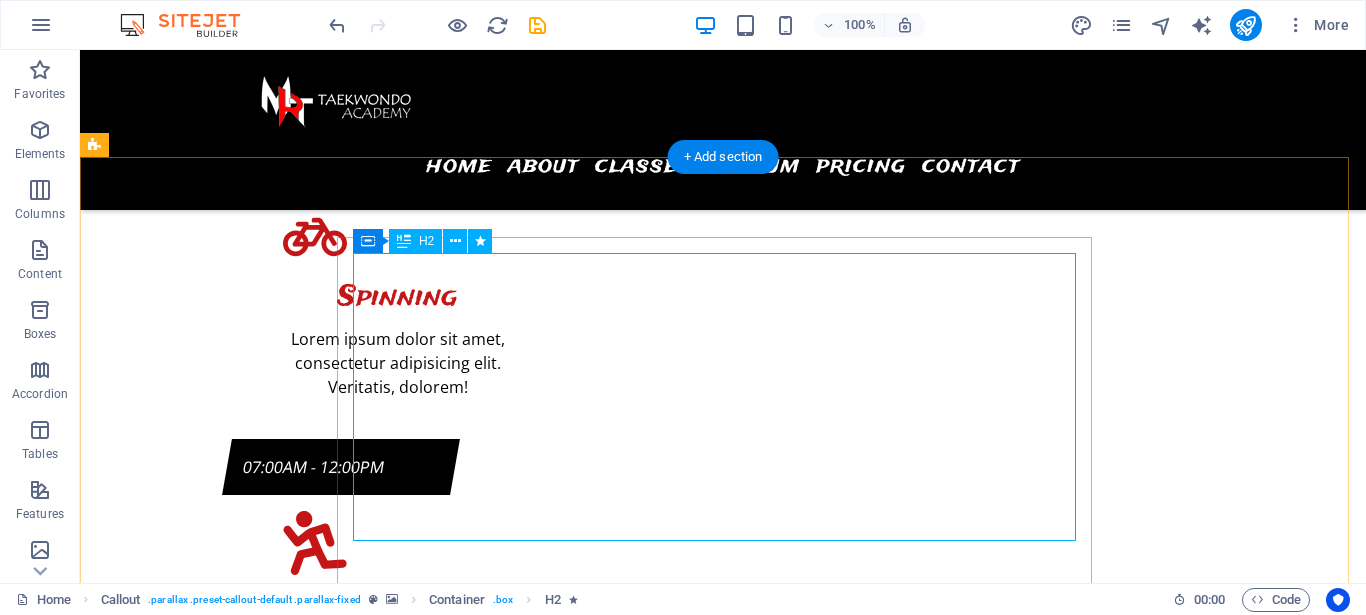 click on "Waktunya bergerak, bertumbuh, dan berprestasi!" at bounding box center (628, 18717) 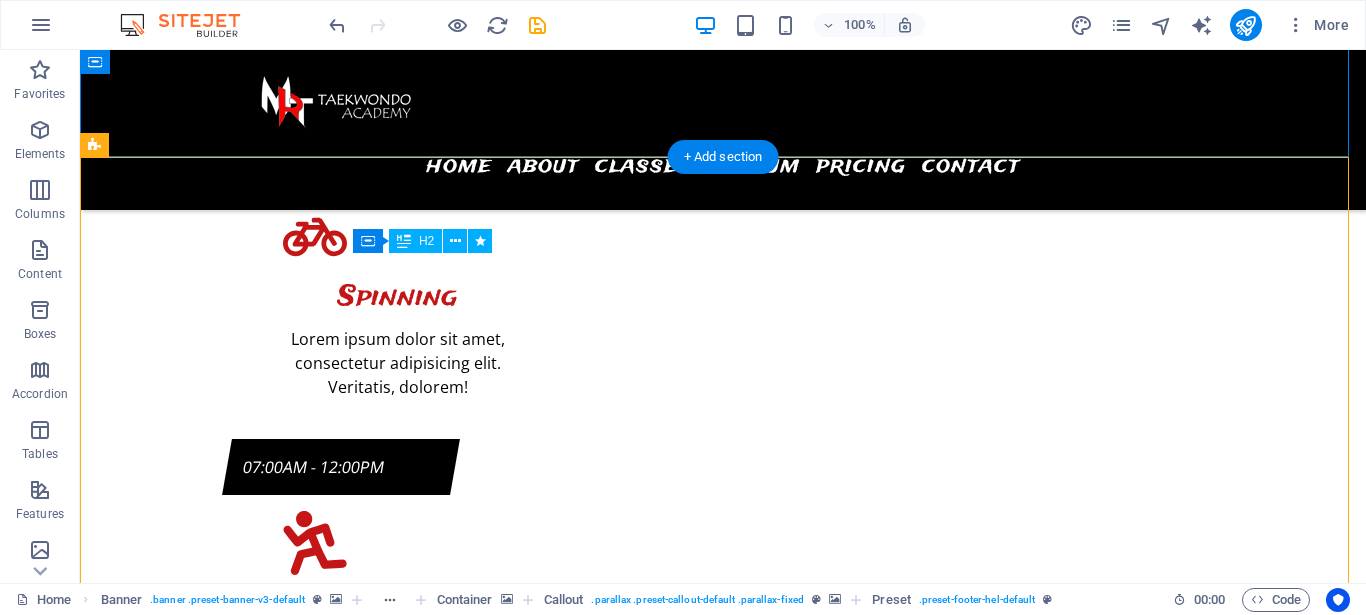 click on "Waktunya bergerak, bertumbuh, dan berprestasi!" at bounding box center [628, 18717] 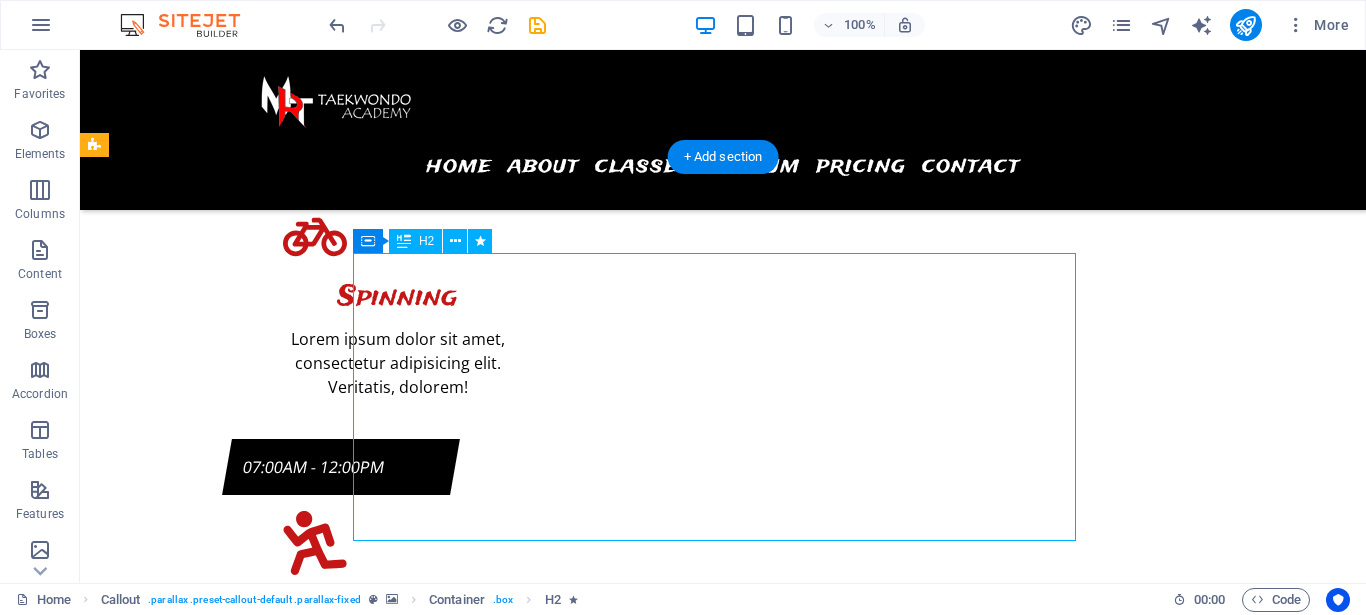 click on "Waktunya bergerak, bertumbuh, dan berprestasi!" at bounding box center [628, 18717] 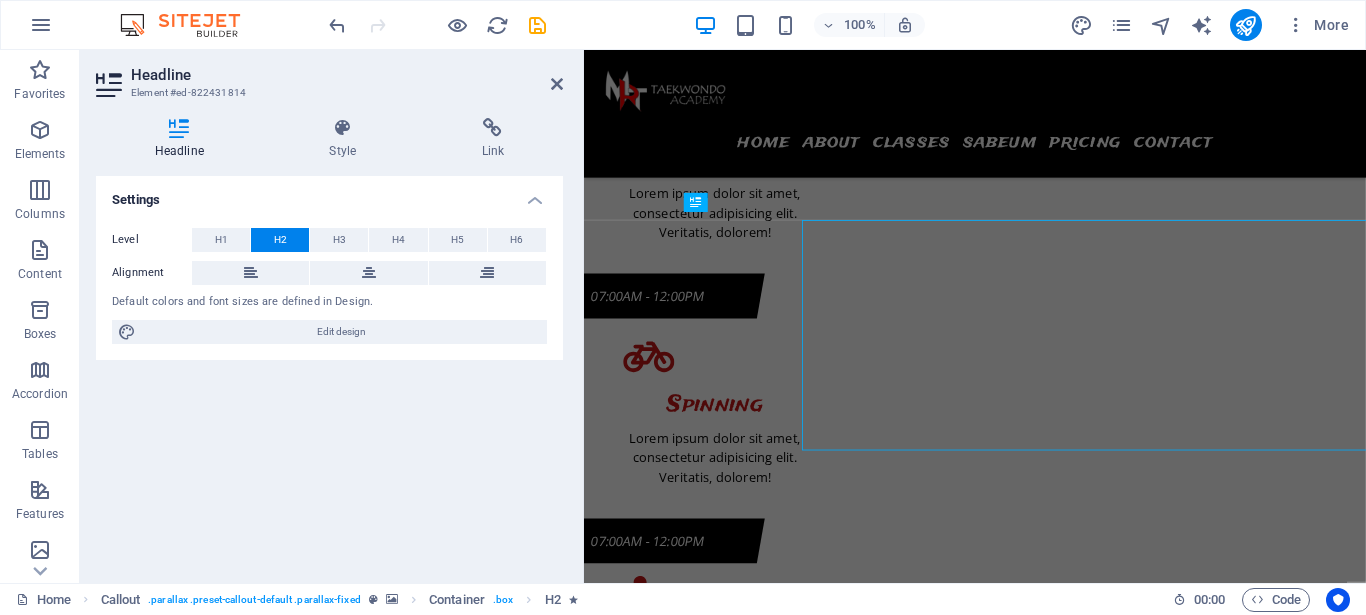 scroll, scrollTop: 8617, scrollLeft: 0, axis: vertical 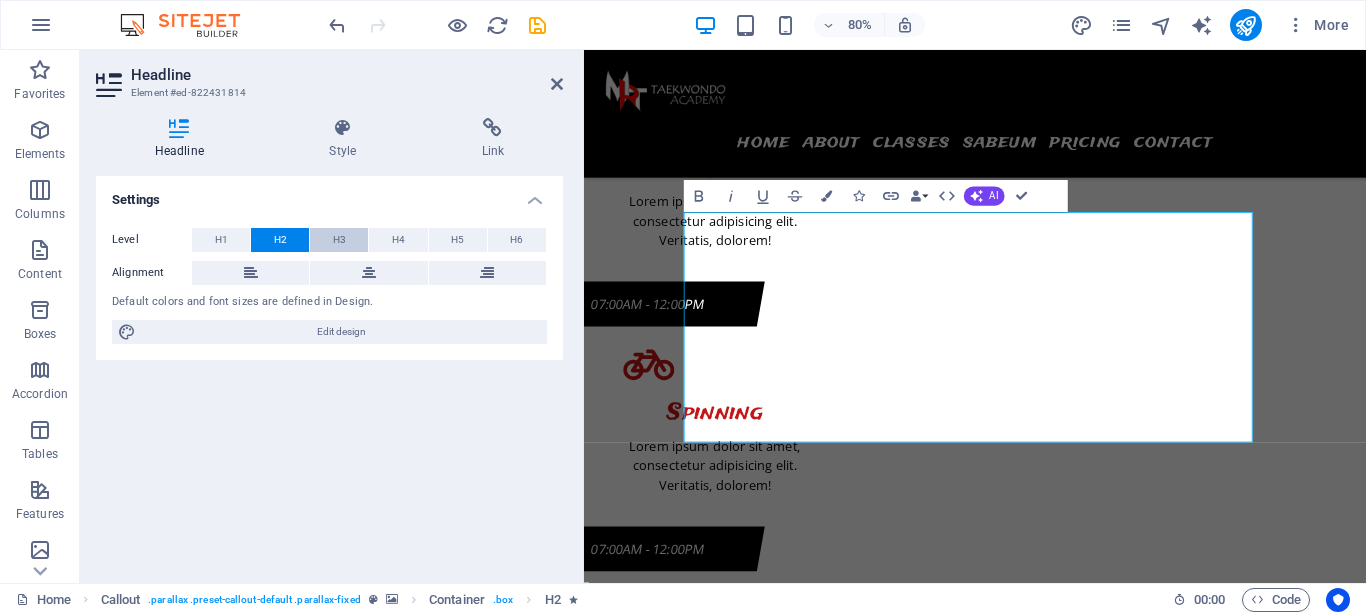 click on "H3" at bounding box center (339, 240) 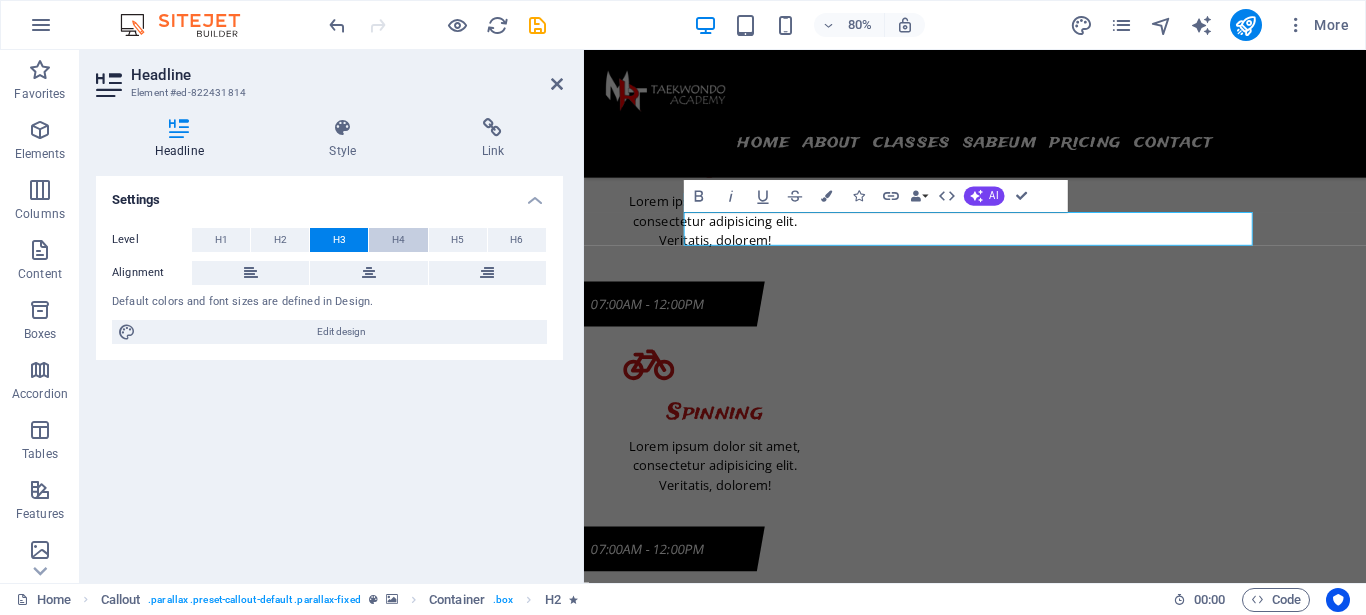 click on "H4" at bounding box center (398, 240) 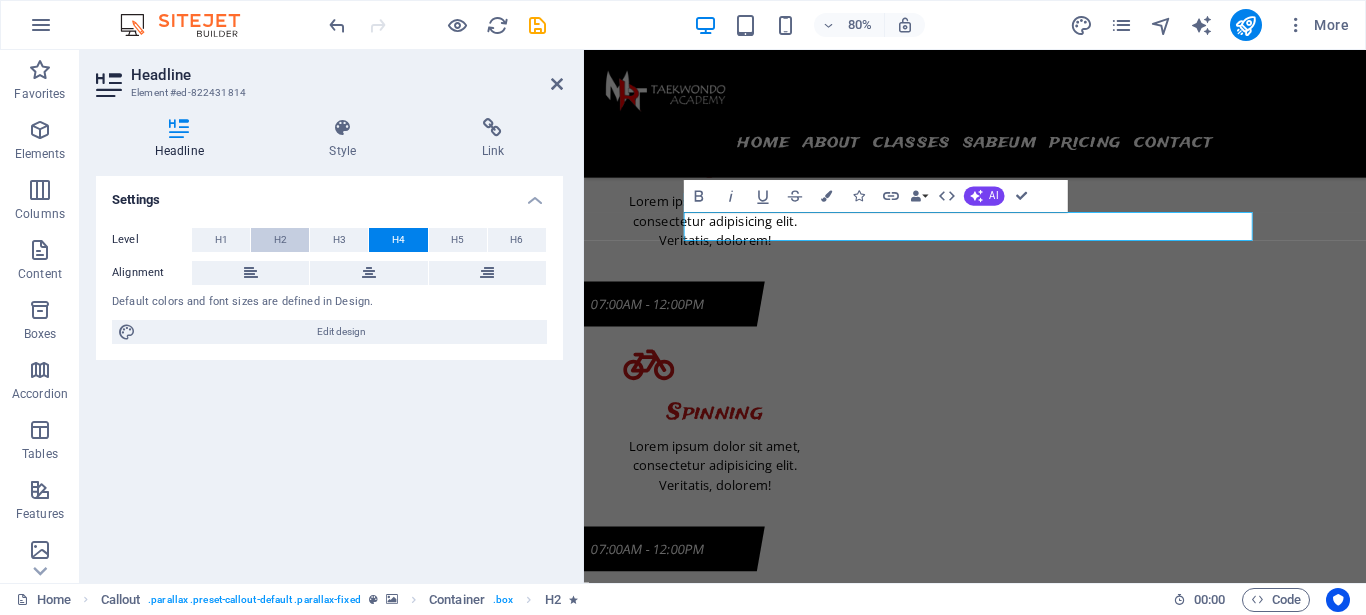click on "H2" at bounding box center (280, 240) 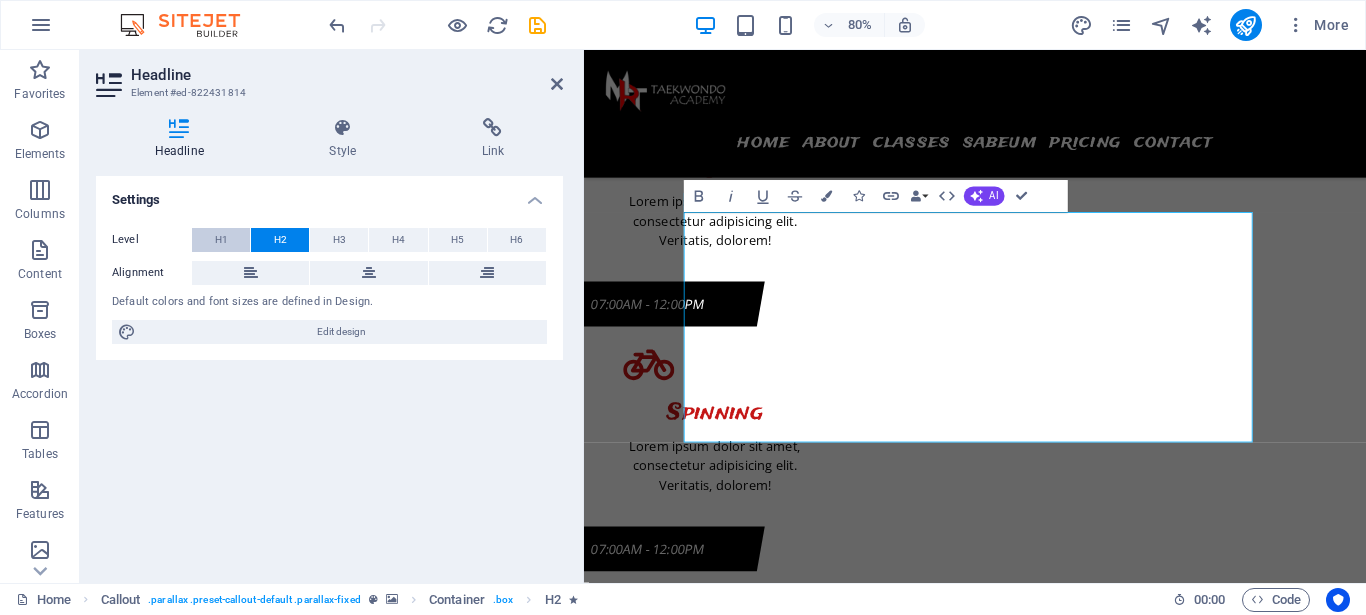 click on "H1" at bounding box center (221, 240) 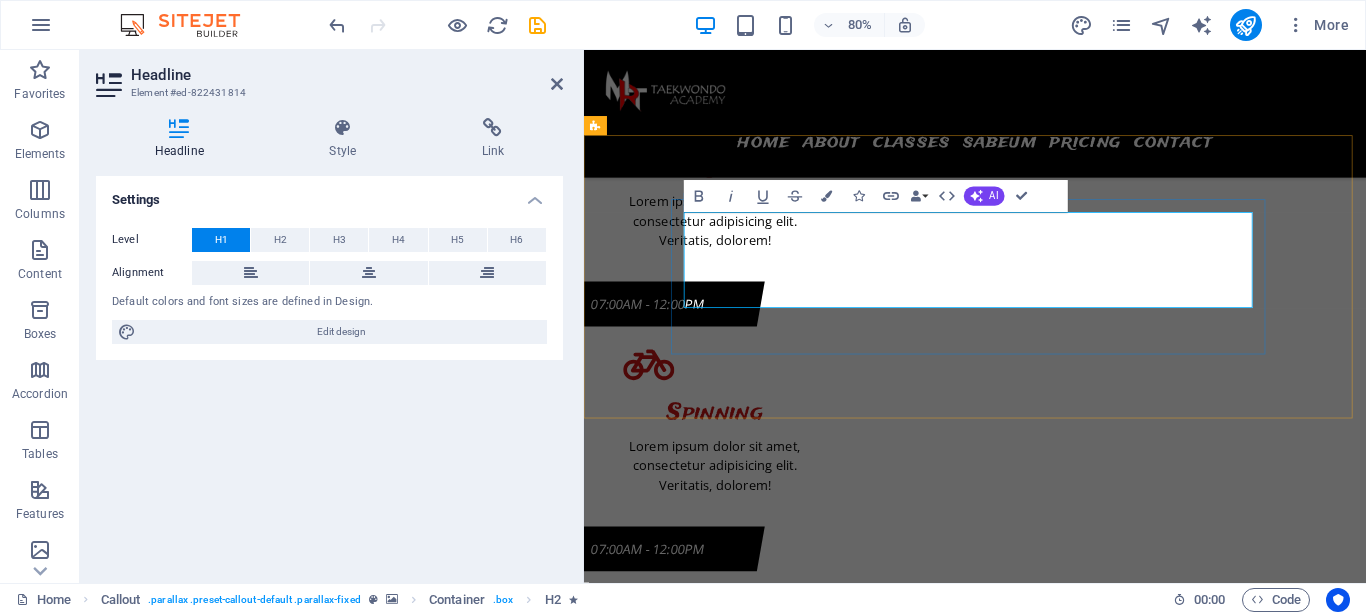 click on "Waktunya bergerak, bertumbuh, dan berprestasi!" at bounding box center [977, 18699] 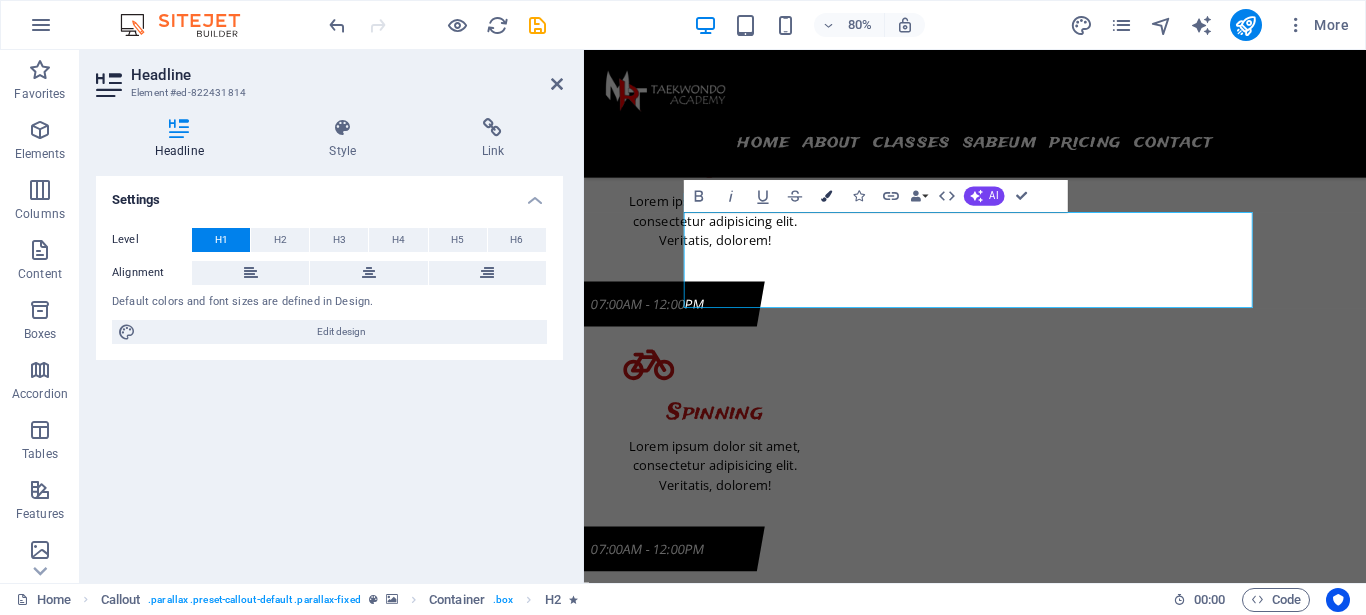 click on "Colors" at bounding box center (827, 197) 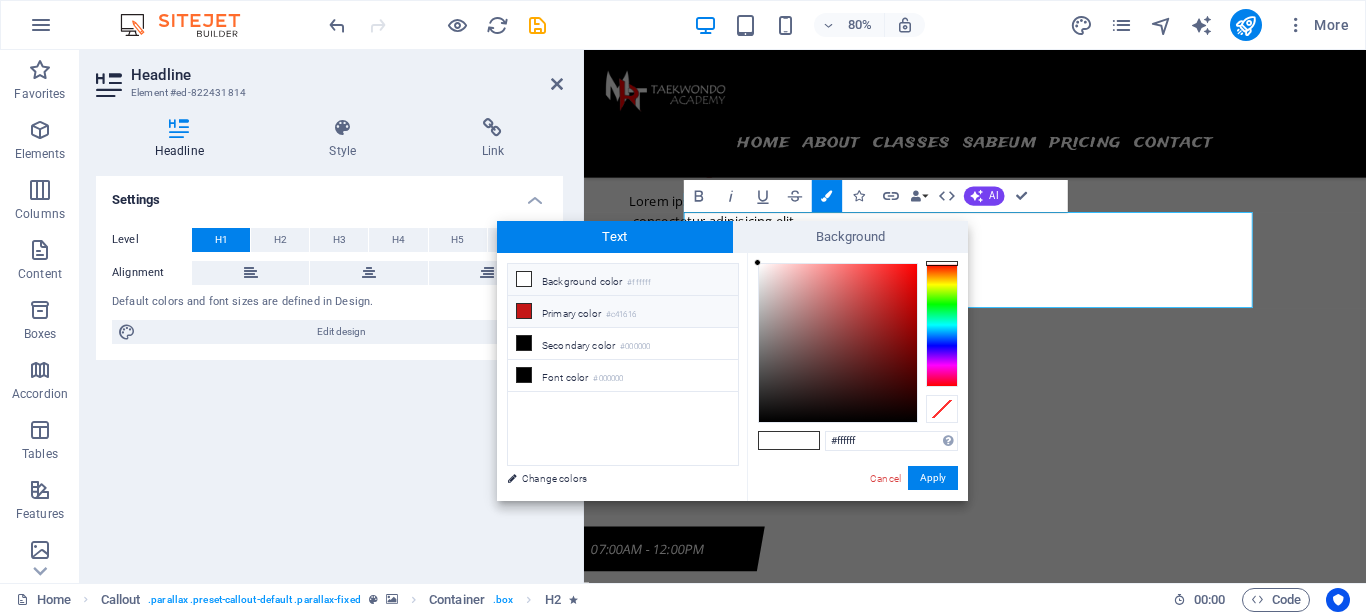 click at bounding box center (524, 311) 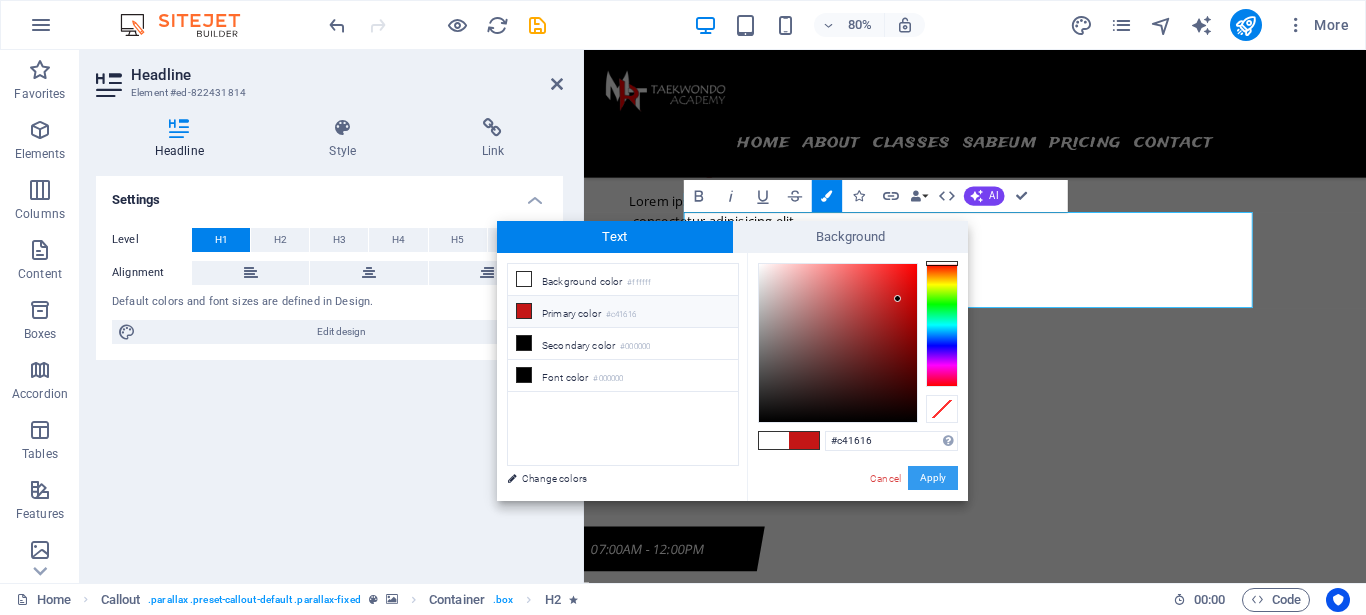 click on "Apply" at bounding box center [933, 478] 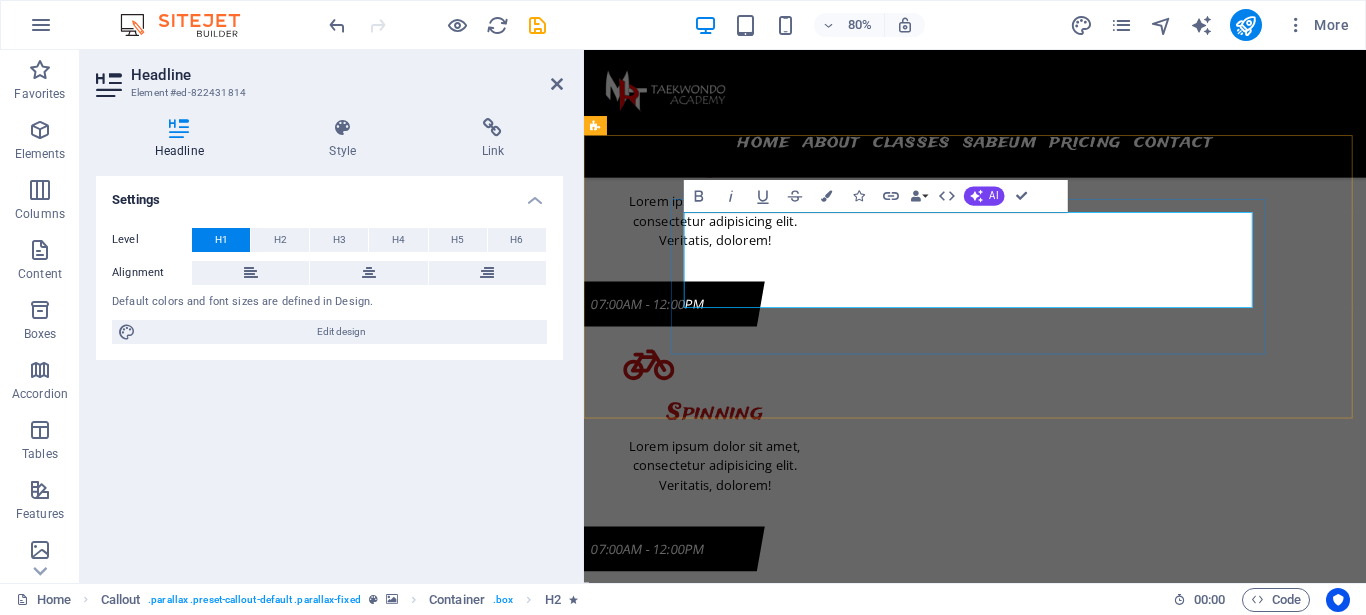 click on "Waktunya  bergerak , bertumbuh, dan berprestasi!" at bounding box center [977, 18699] 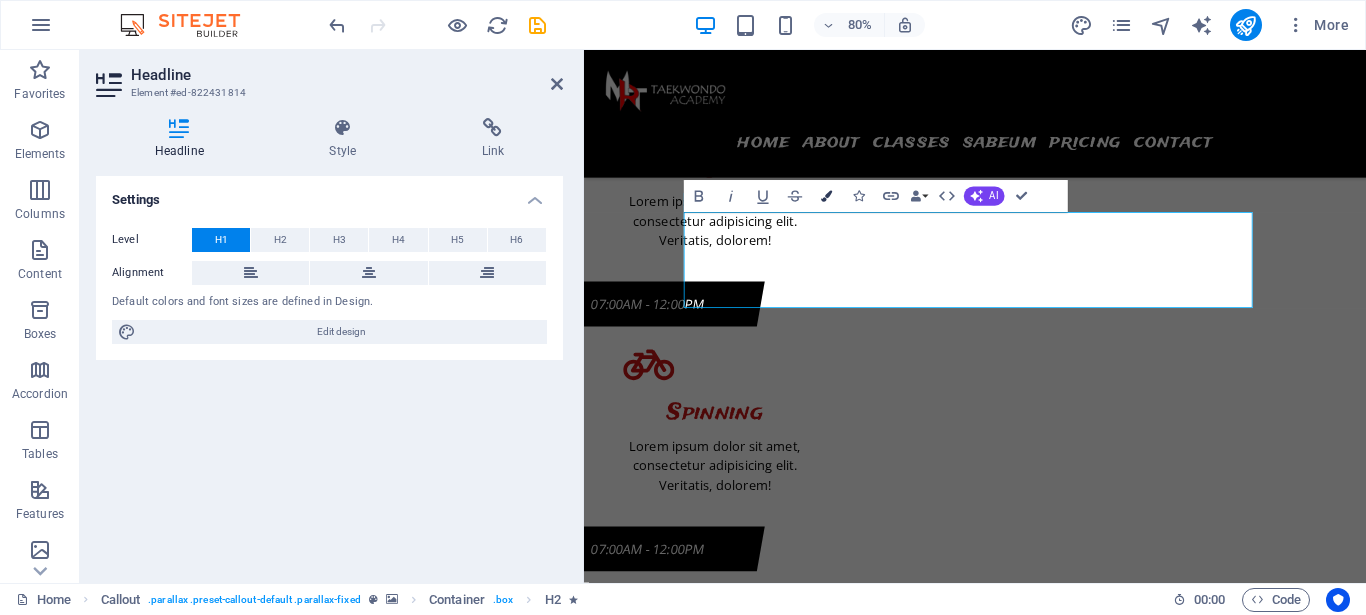 click at bounding box center [826, 196] 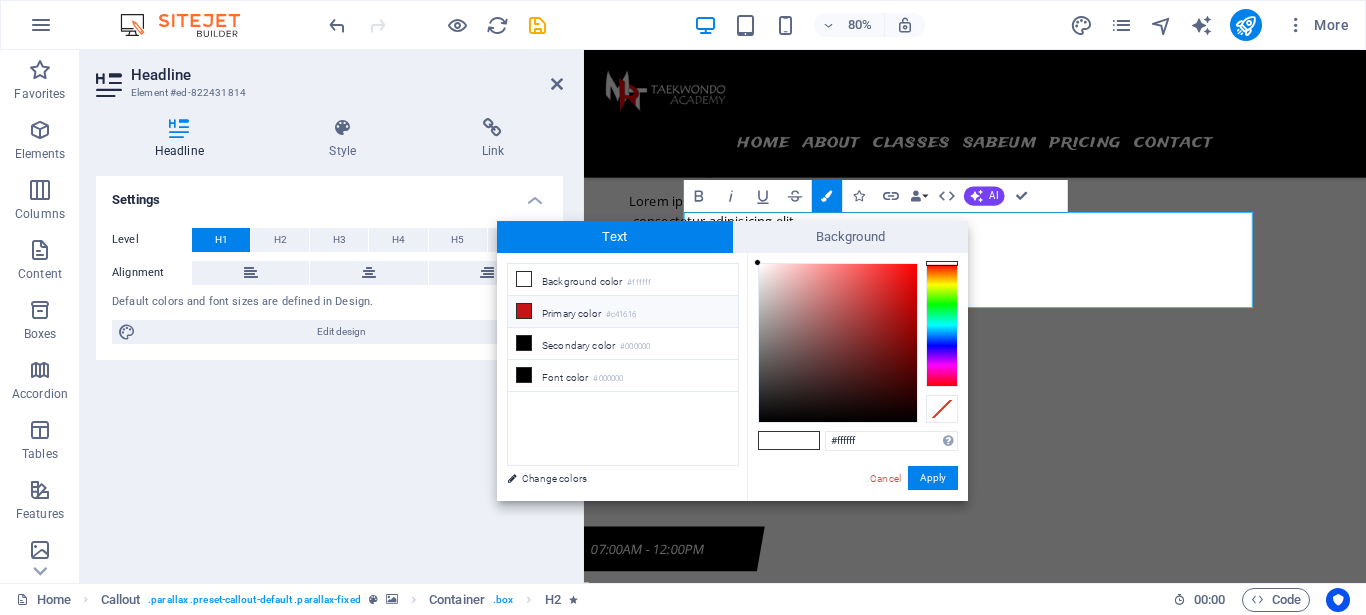 click at bounding box center (524, 311) 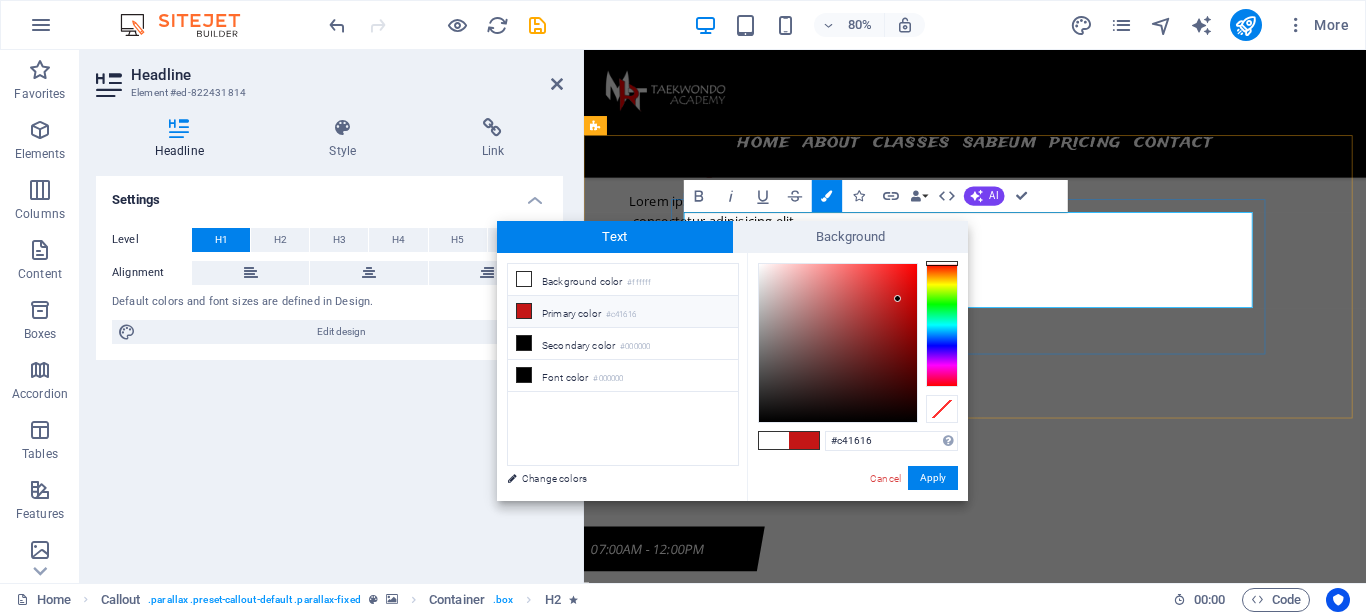 click on "Waktunya  bergerak , bertumbuh, dan berprestasi!" at bounding box center [977, 18699] 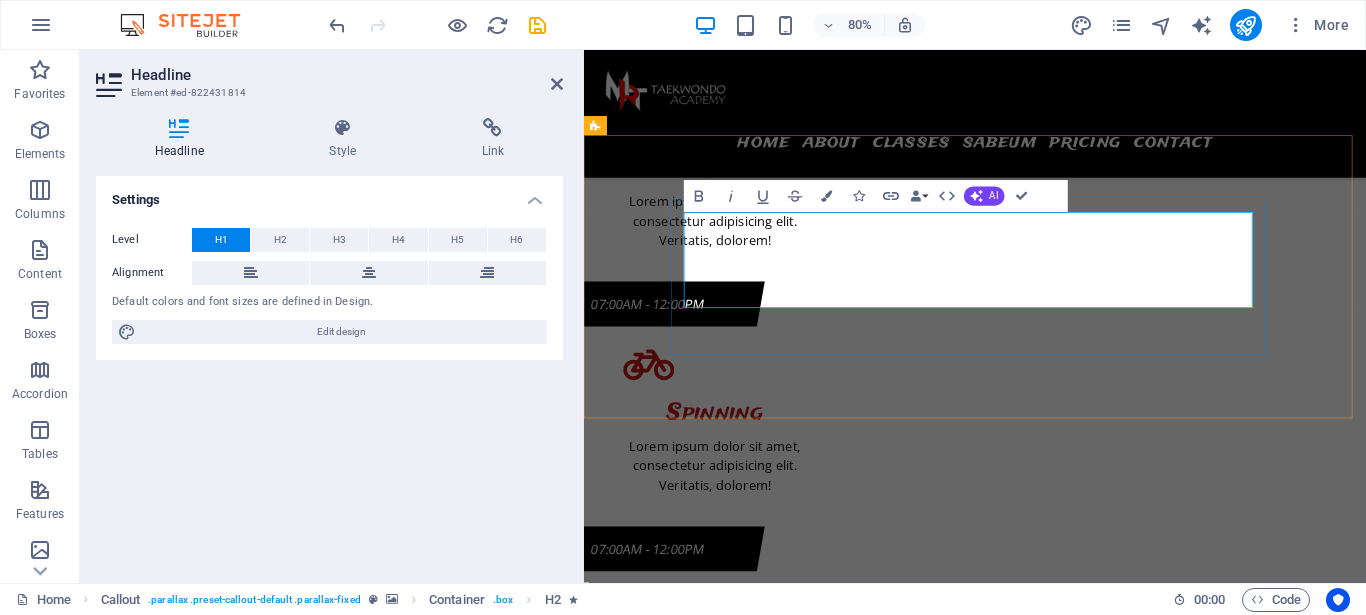 click on "Waktunya  bergerak , bertumbuh, dan berprestasi!" at bounding box center (977, 18699) 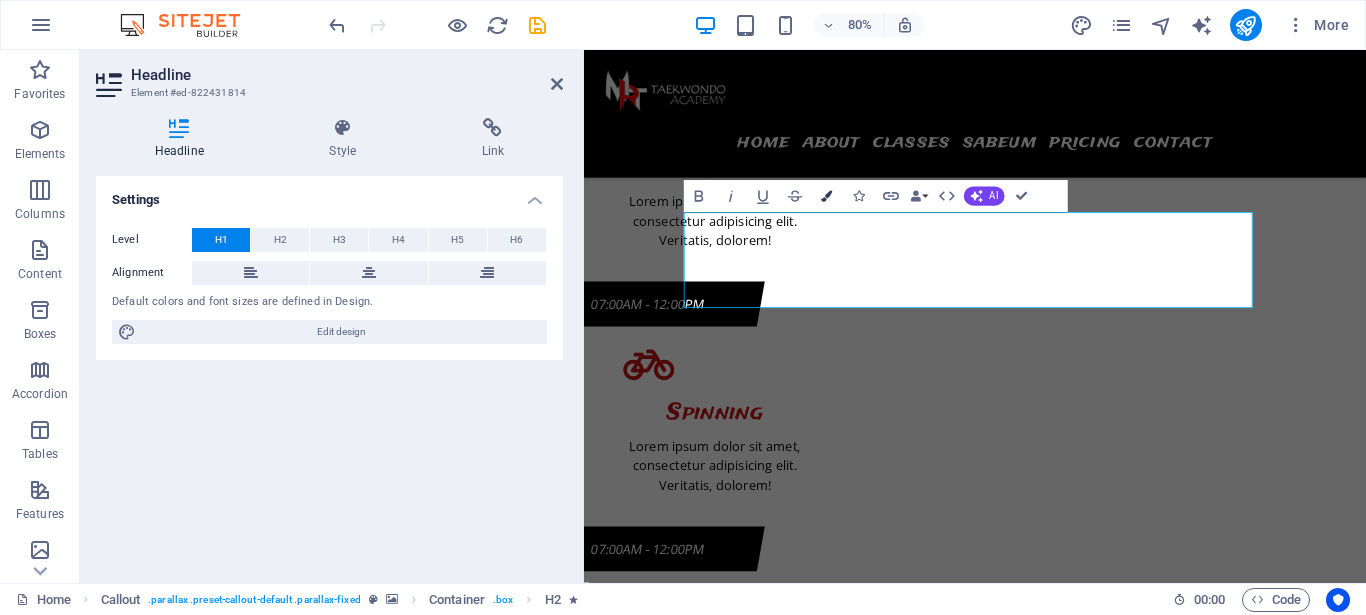 click at bounding box center (826, 196) 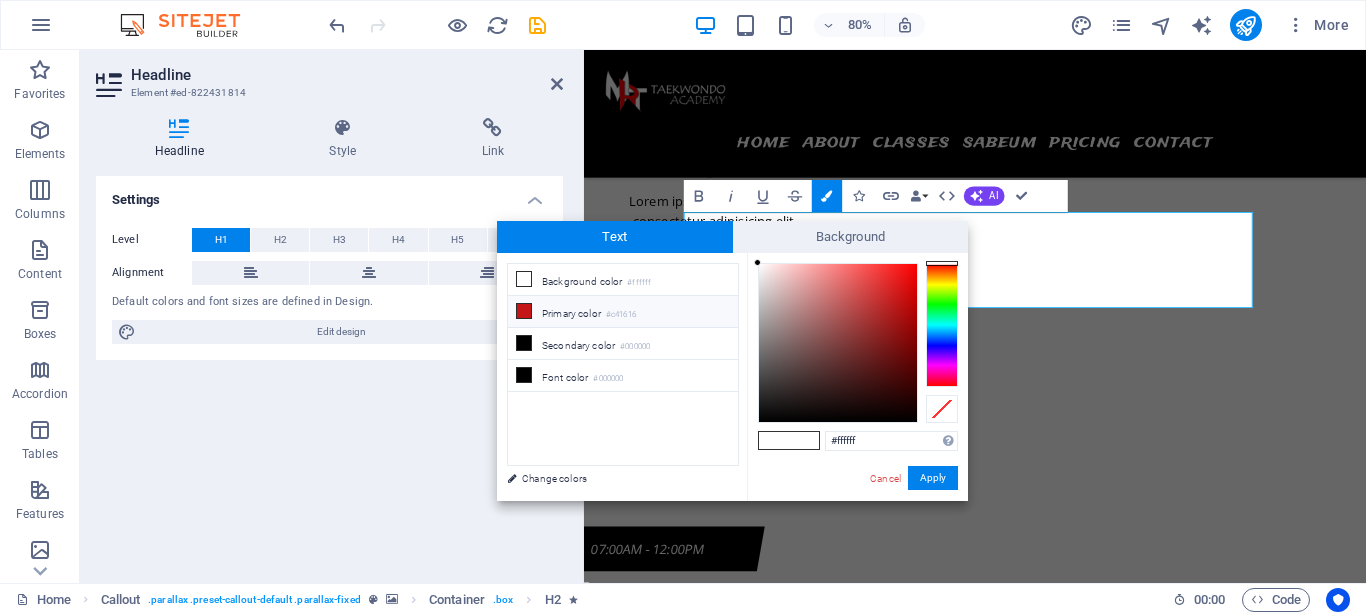 drag, startPoint x: 528, startPoint y: 315, endPoint x: 545, endPoint y: 320, distance: 17.720045 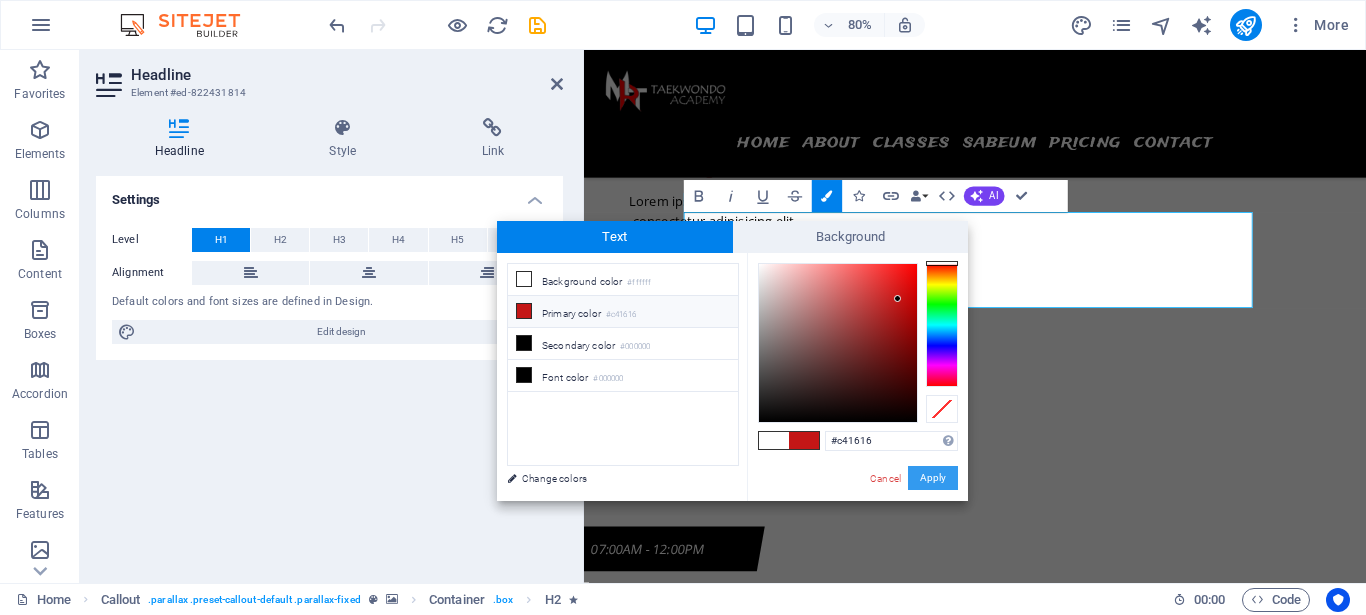 drag, startPoint x: 925, startPoint y: 478, endPoint x: 683, endPoint y: 227, distance: 348.6617 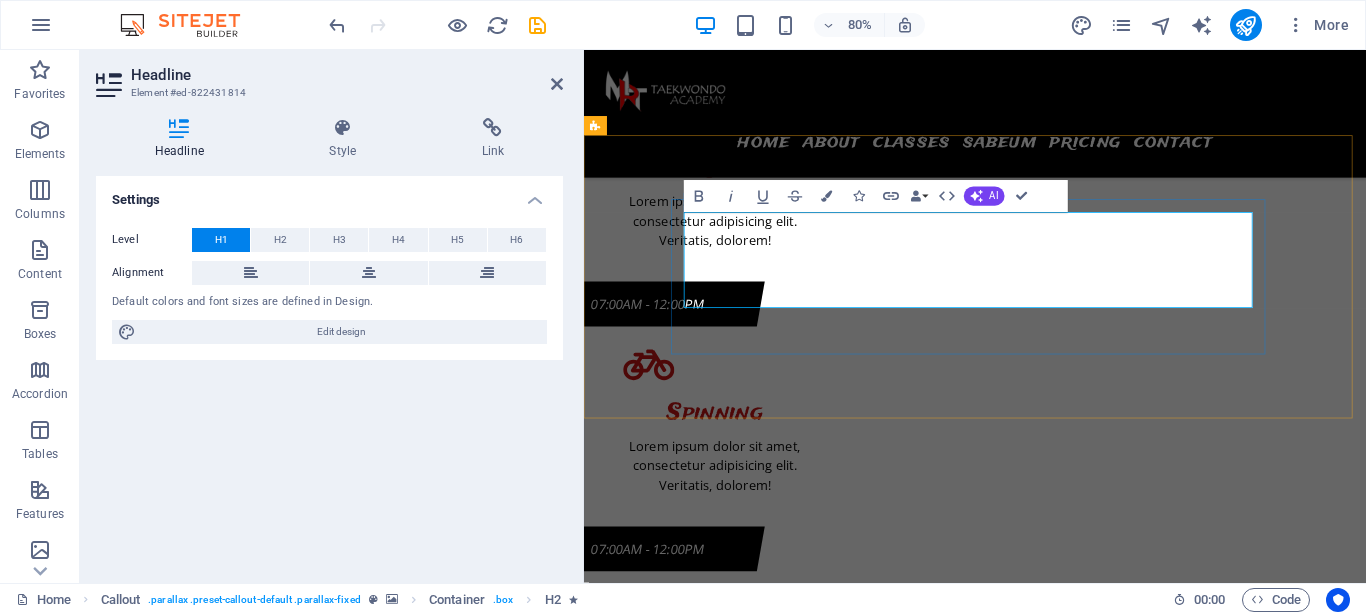 click on "Waktunya  bergerak , bertumbuh, dan ​ berprestasi ​!" at bounding box center [977, 18699] 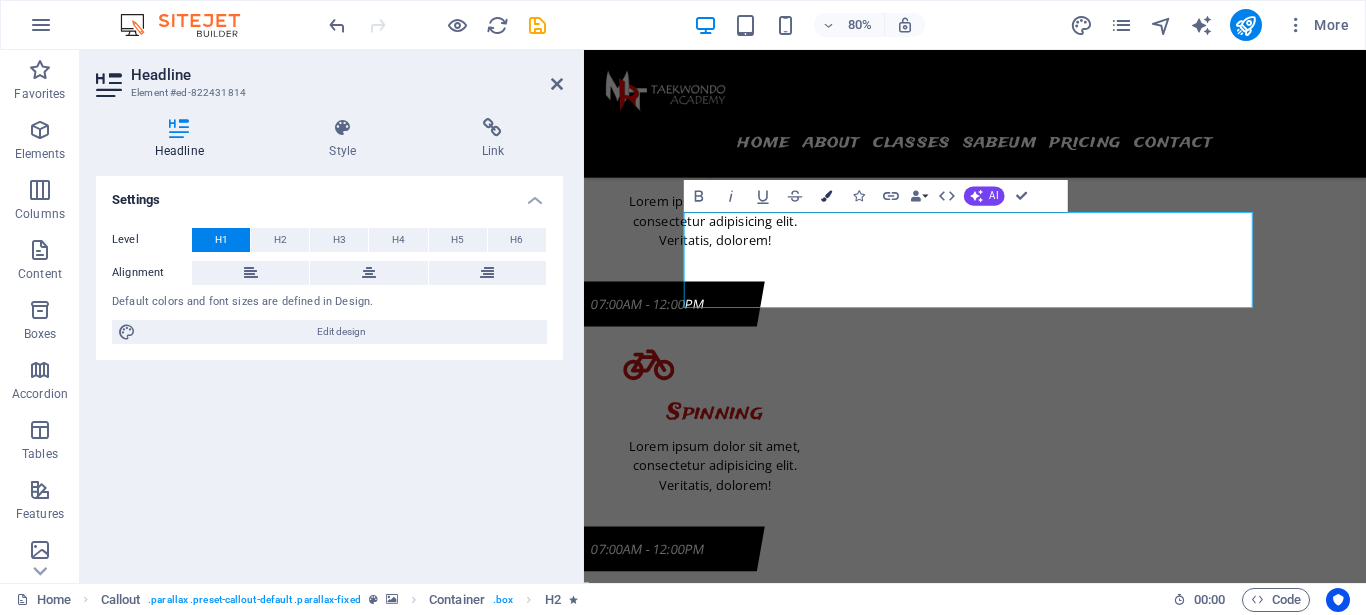 click on "Colors" at bounding box center (827, 197) 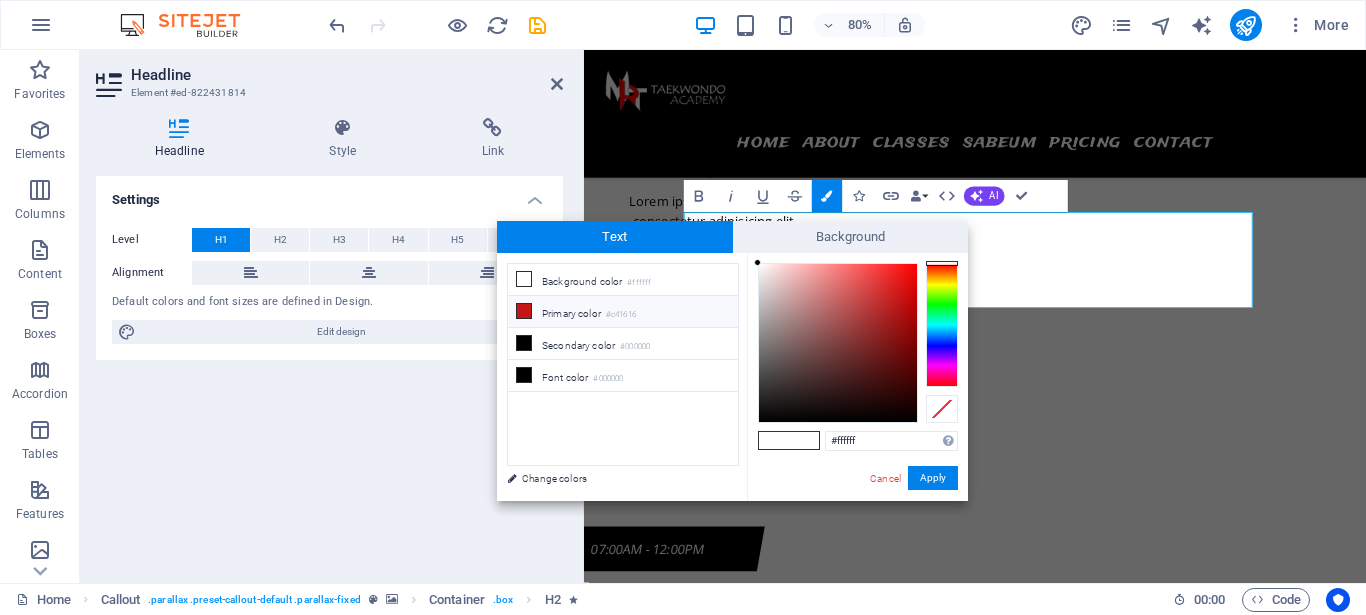 click on "Primary color
#c41616" at bounding box center (623, 312) 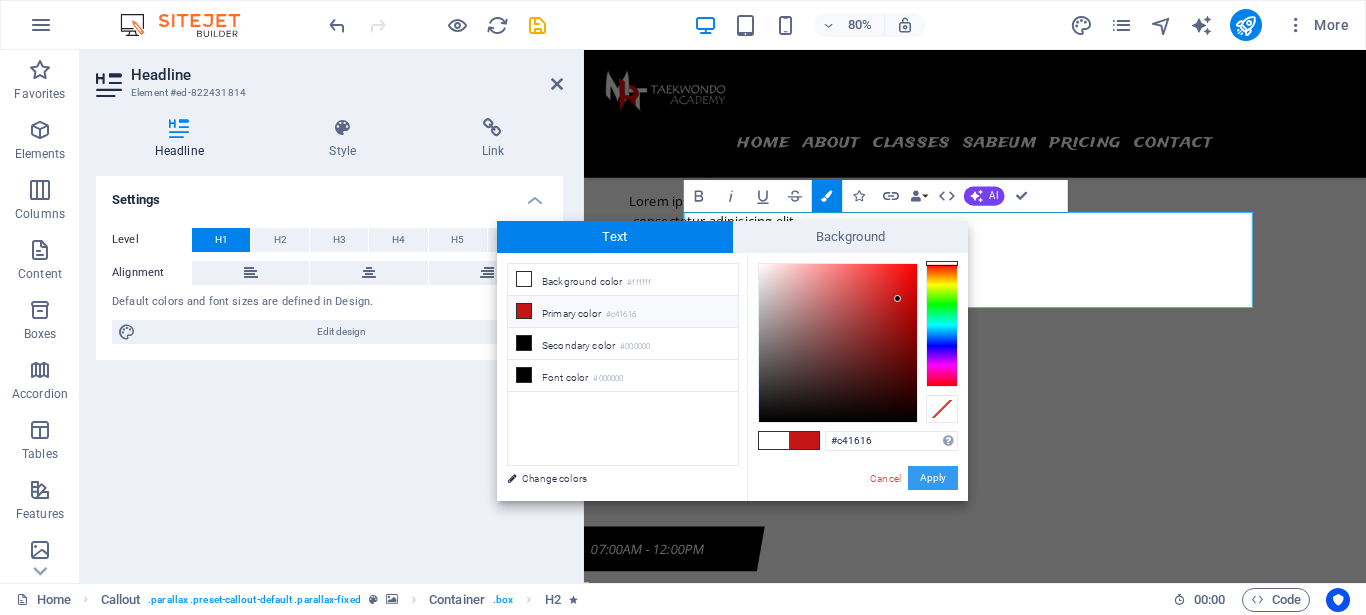 drag, startPoint x: 925, startPoint y: 482, endPoint x: 654, endPoint y: 374, distance: 291.7276 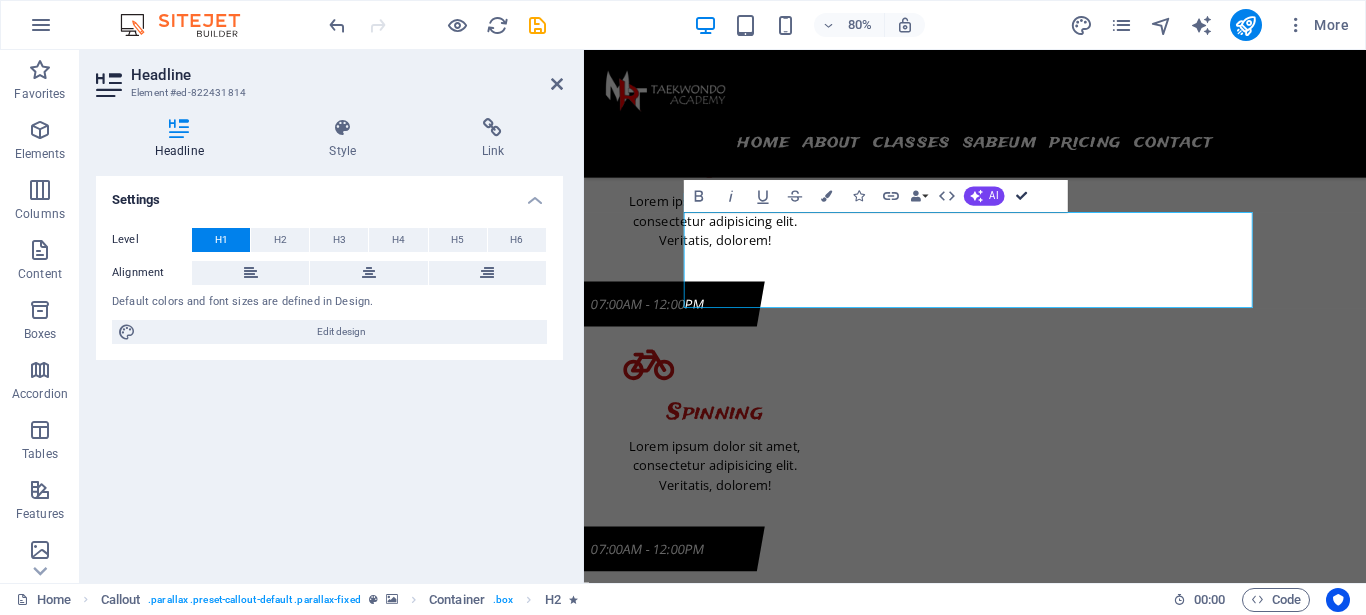 drag, startPoint x: 1025, startPoint y: 197, endPoint x: 975, endPoint y: 321, distance: 133.70116 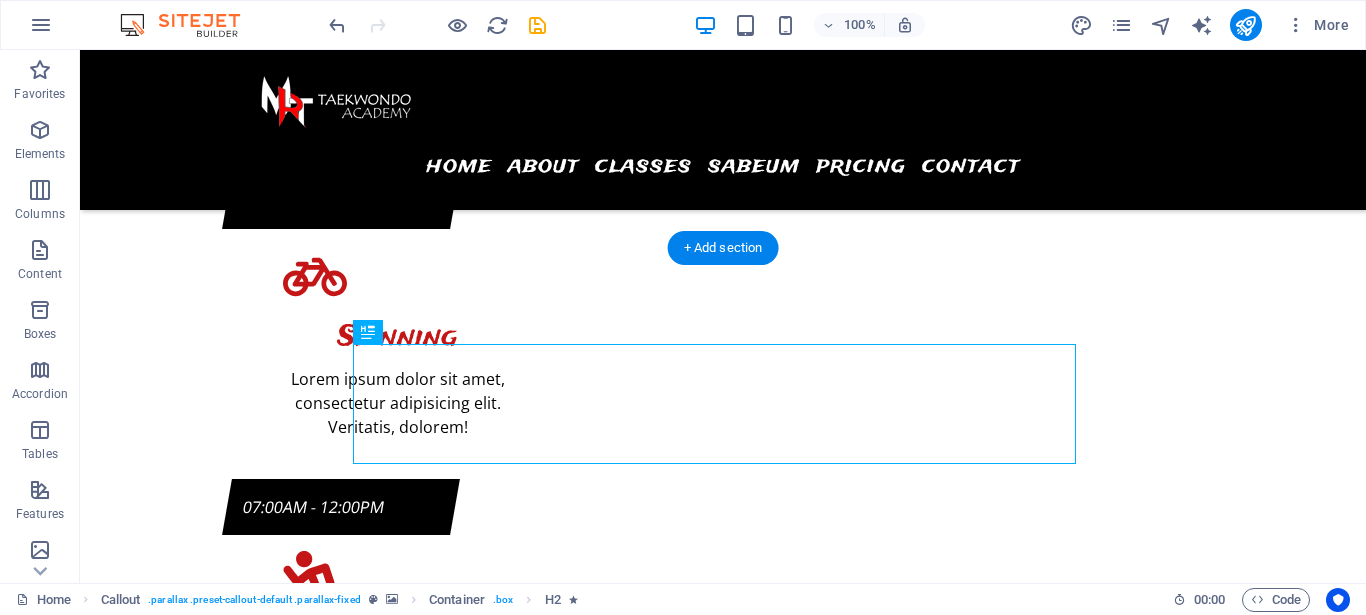 scroll, scrollTop: 8627, scrollLeft: 0, axis: vertical 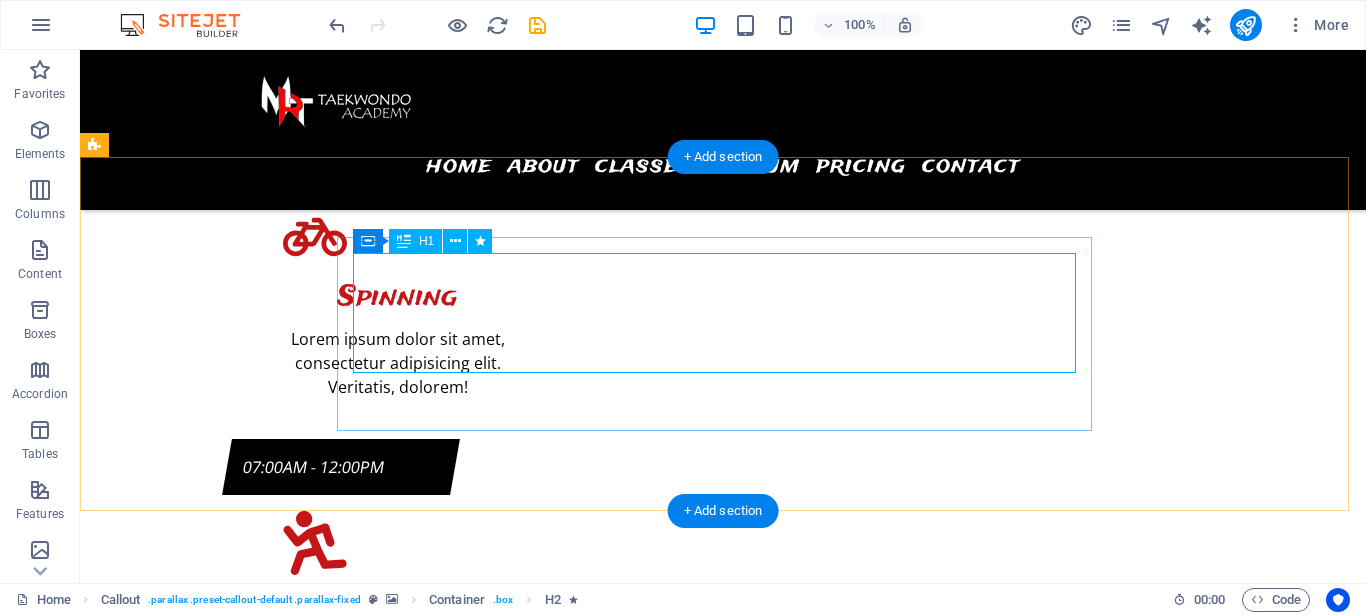 click on "Waktunya  bergerak ,  bertumbuh , dan  berprestasi !" at bounding box center (628, 18633) 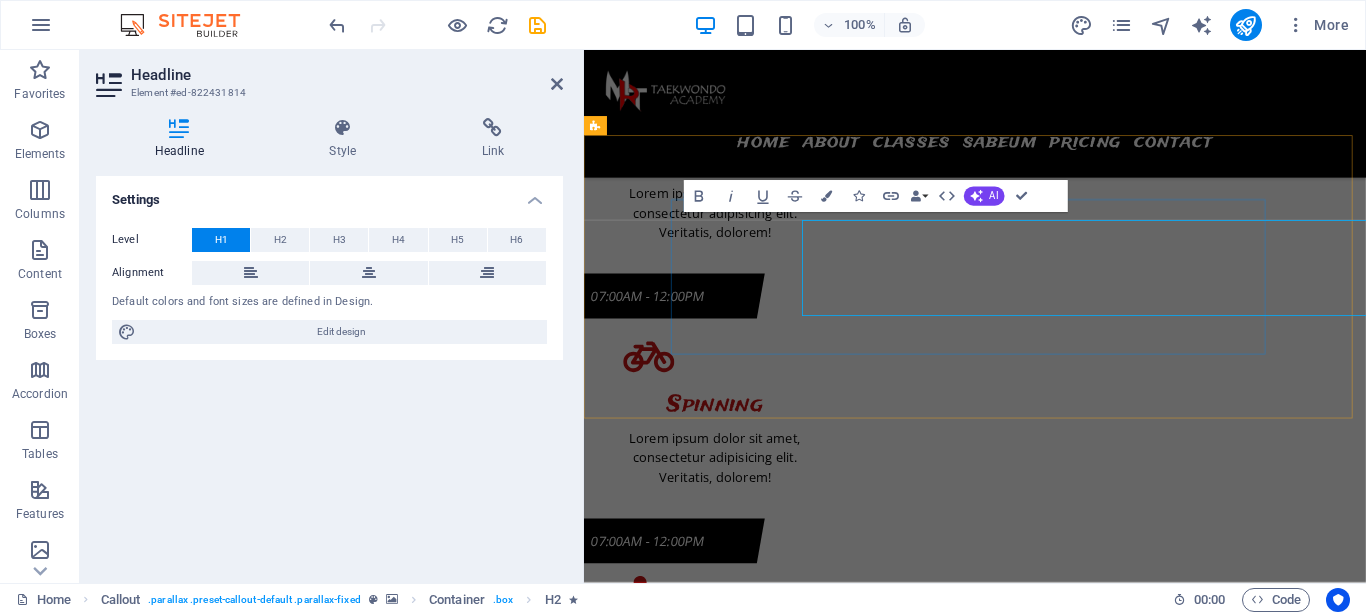 scroll, scrollTop: 8617, scrollLeft: 0, axis: vertical 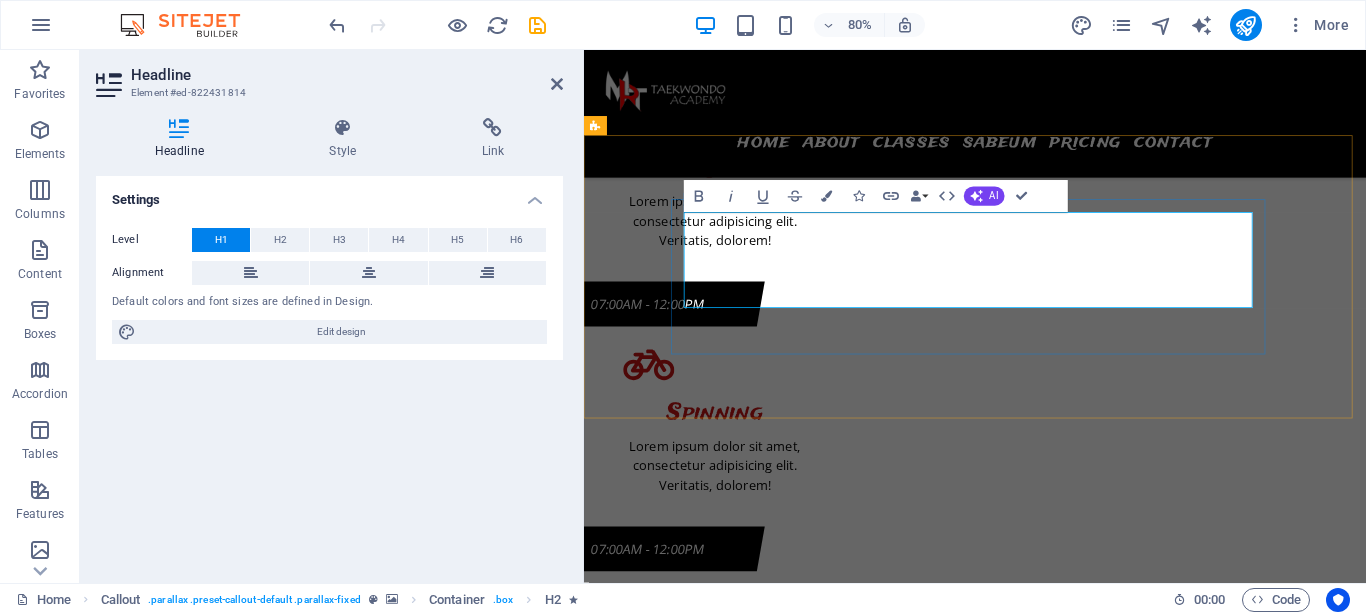 click on "Waktunya  bergerak ,  bertumbuh , dan  berprestasi !" at bounding box center [977, 18699] 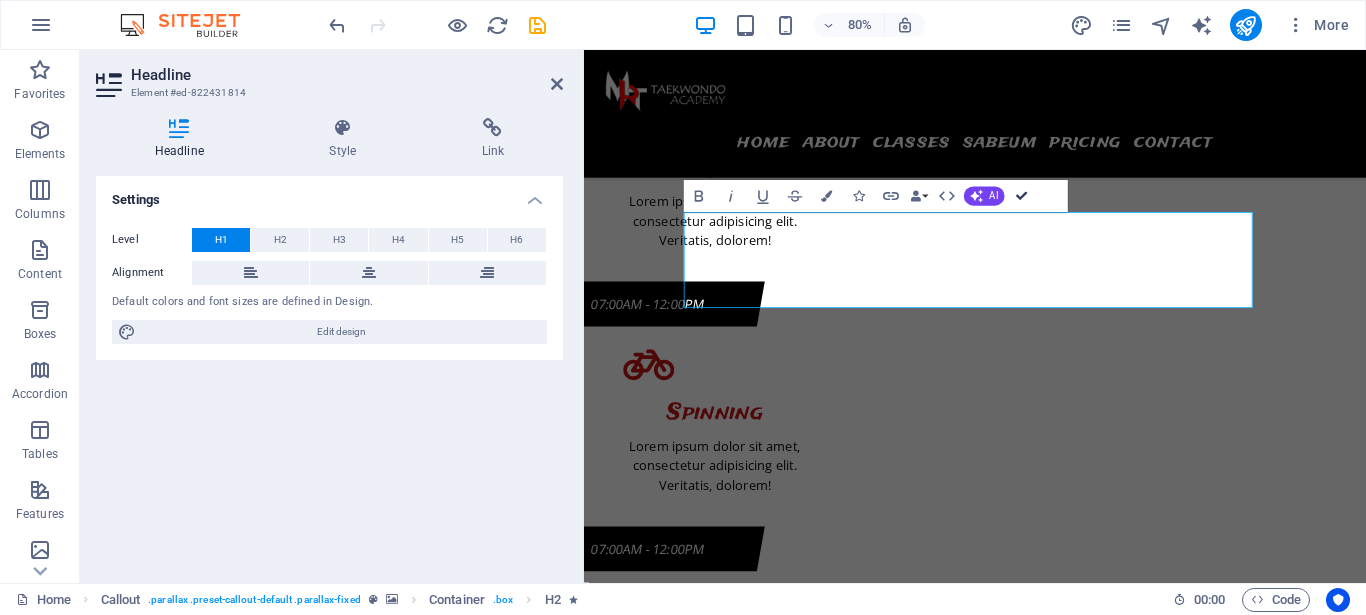 drag, startPoint x: 1023, startPoint y: 197, endPoint x: 941, endPoint y: 147, distance: 96.04166 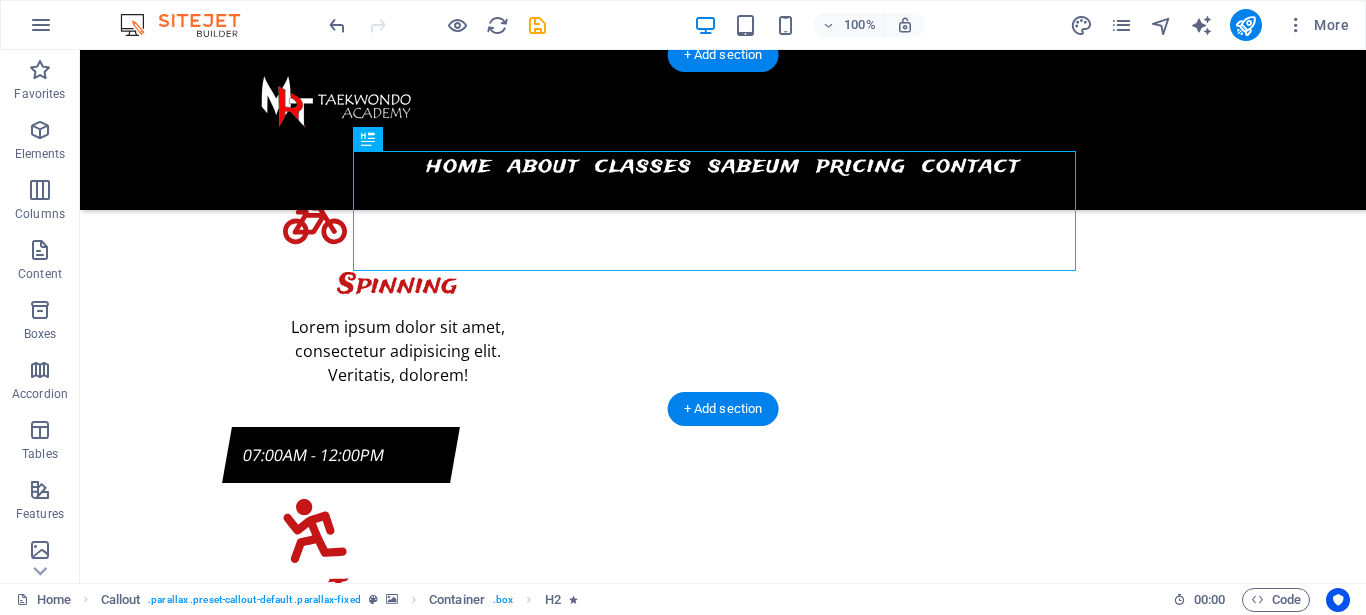 scroll, scrollTop: 8729, scrollLeft: 0, axis: vertical 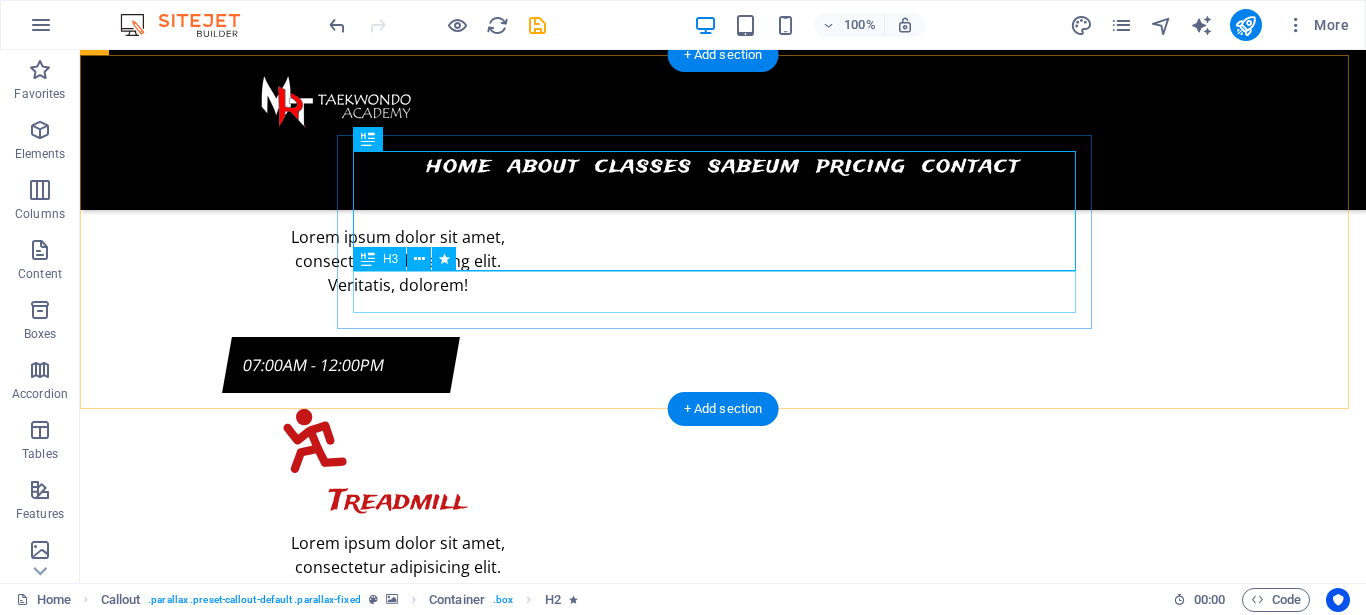 click on "START YOUR TRAINING TODAY" at bounding box center [628, 18552] 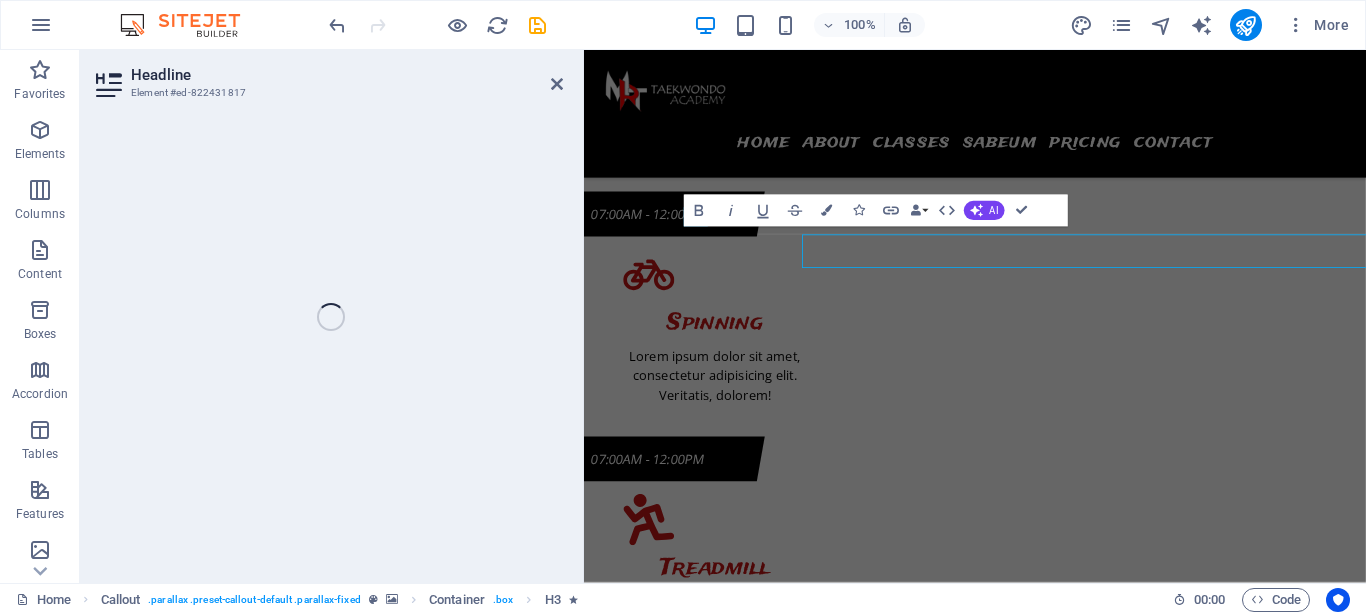 scroll, scrollTop: 8719, scrollLeft: 0, axis: vertical 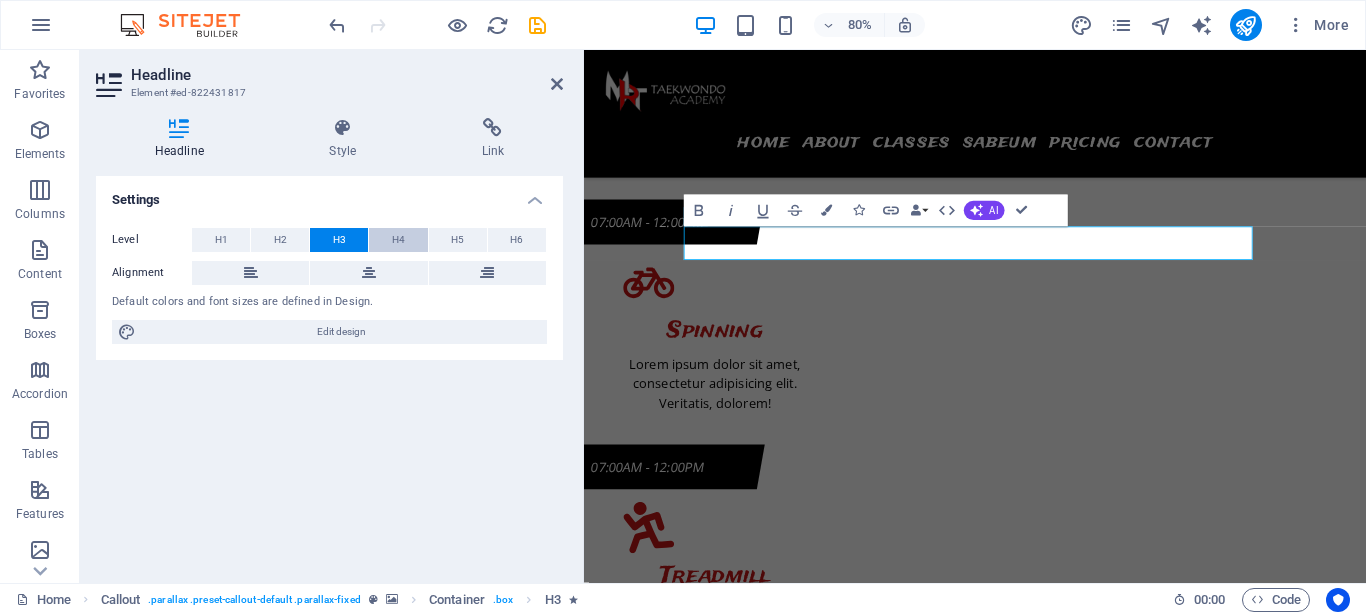 click on "H4" at bounding box center [398, 240] 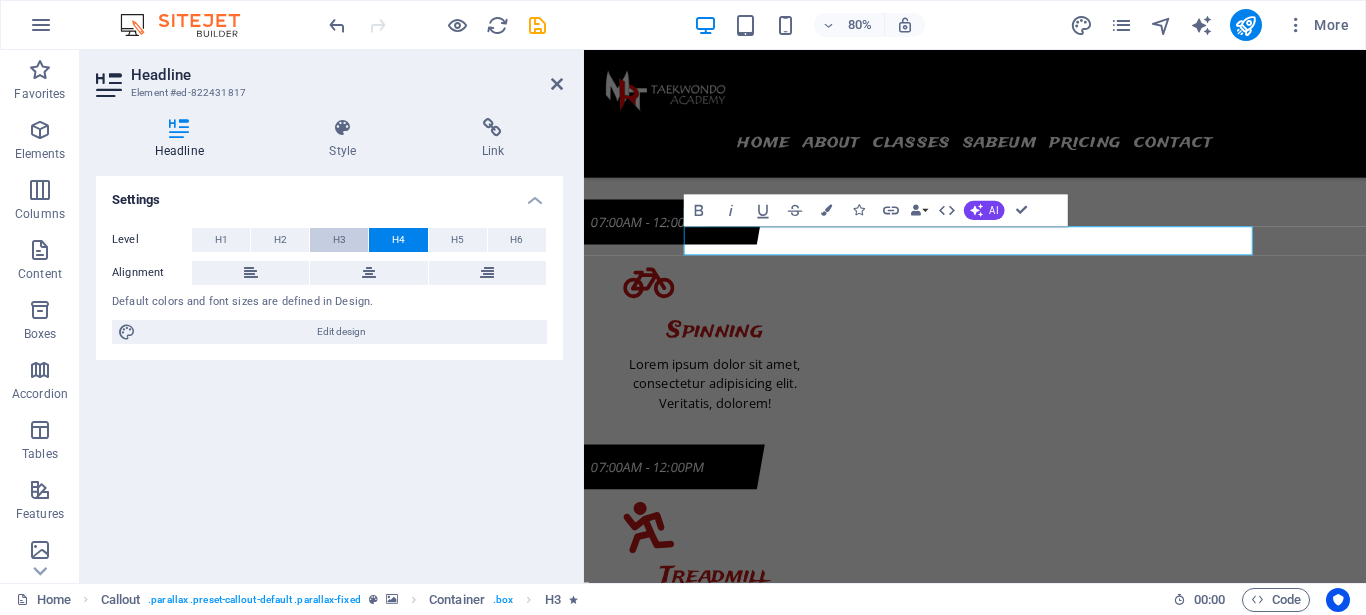 click on "H3" at bounding box center [339, 240] 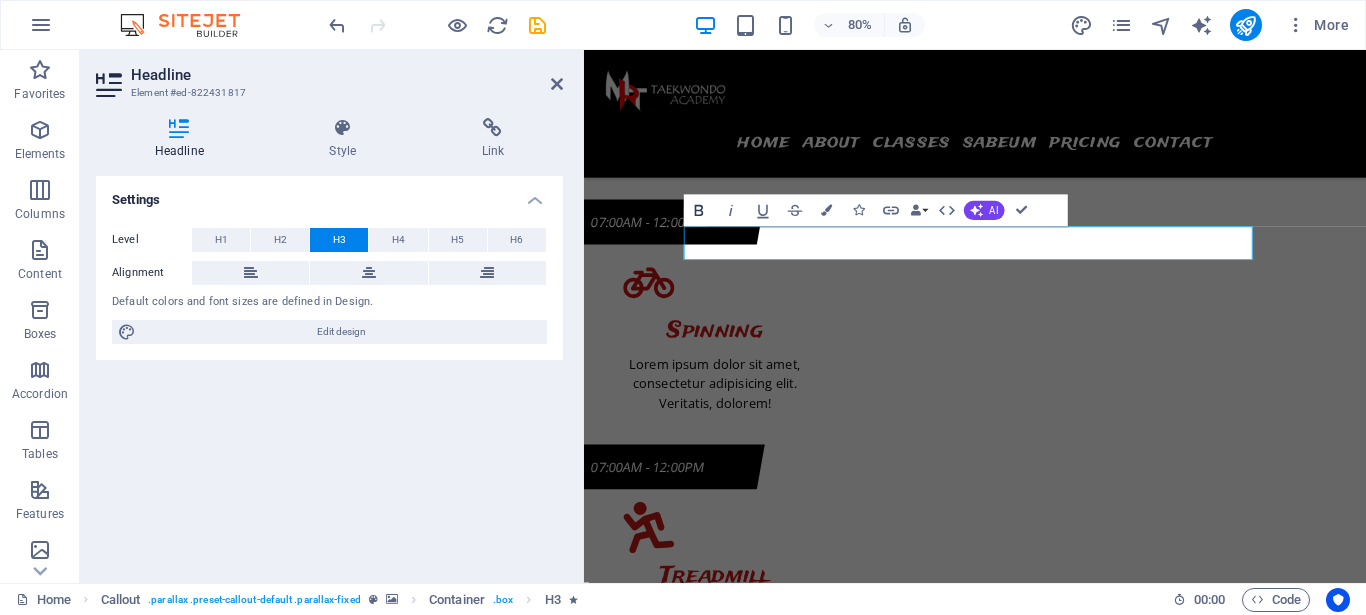 click 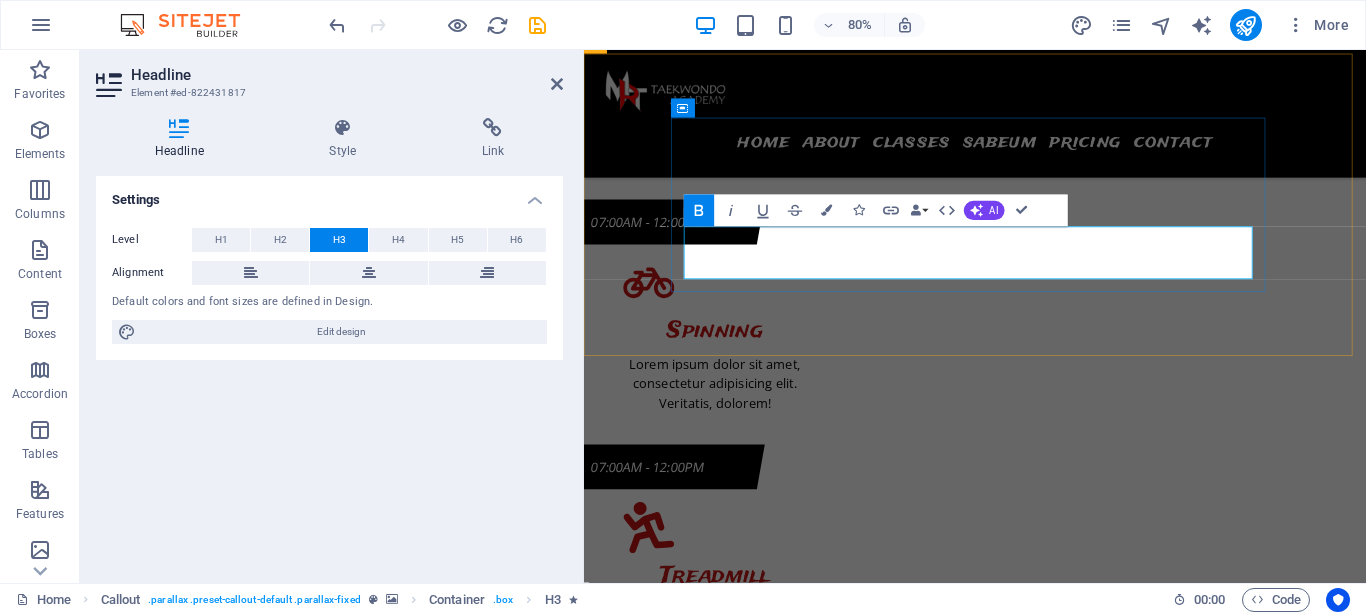 click 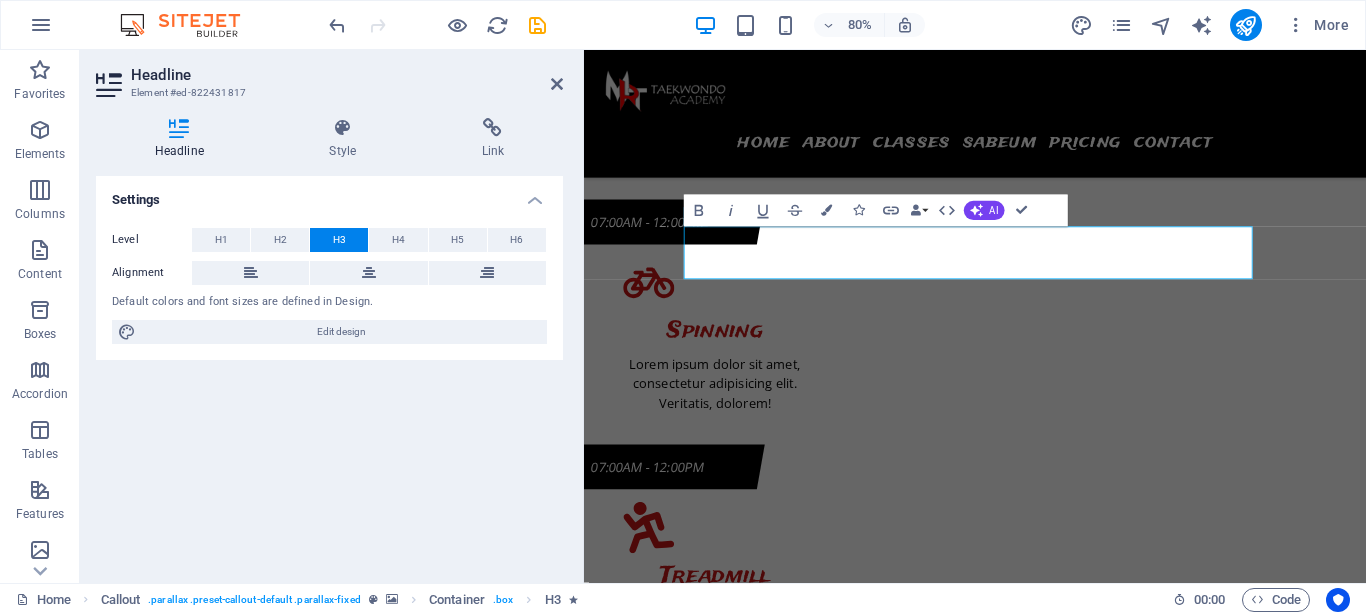 click at bounding box center [1072, 18774] 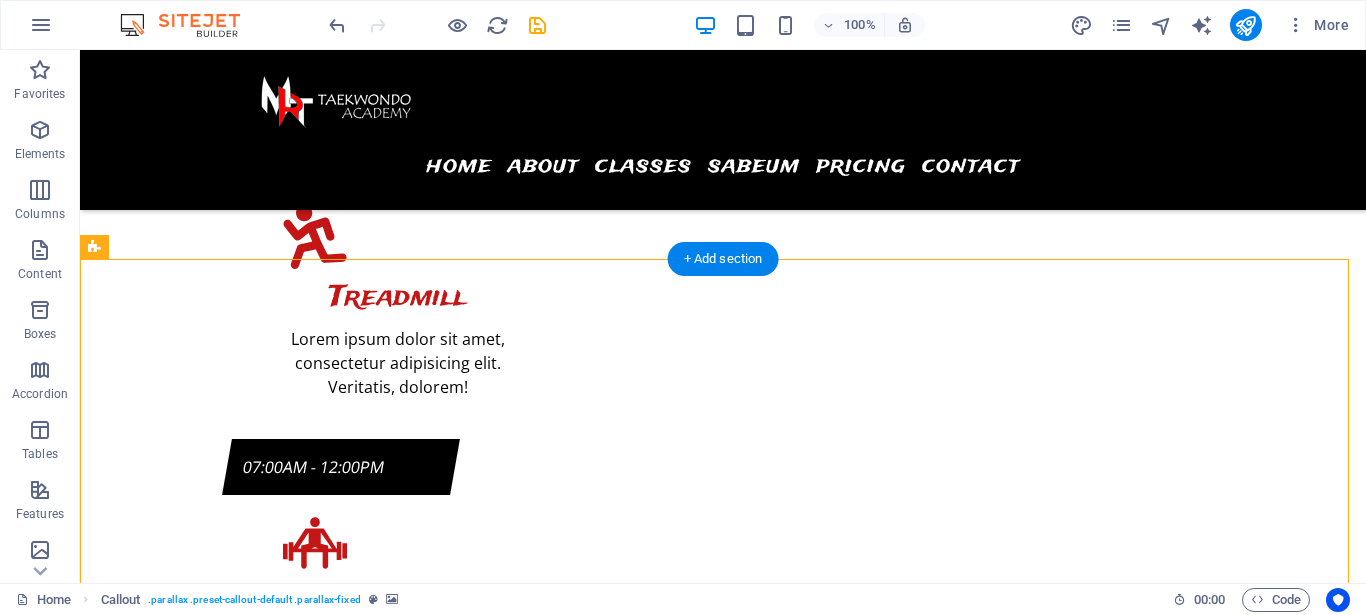 scroll, scrollTop: 8525, scrollLeft: 0, axis: vertical 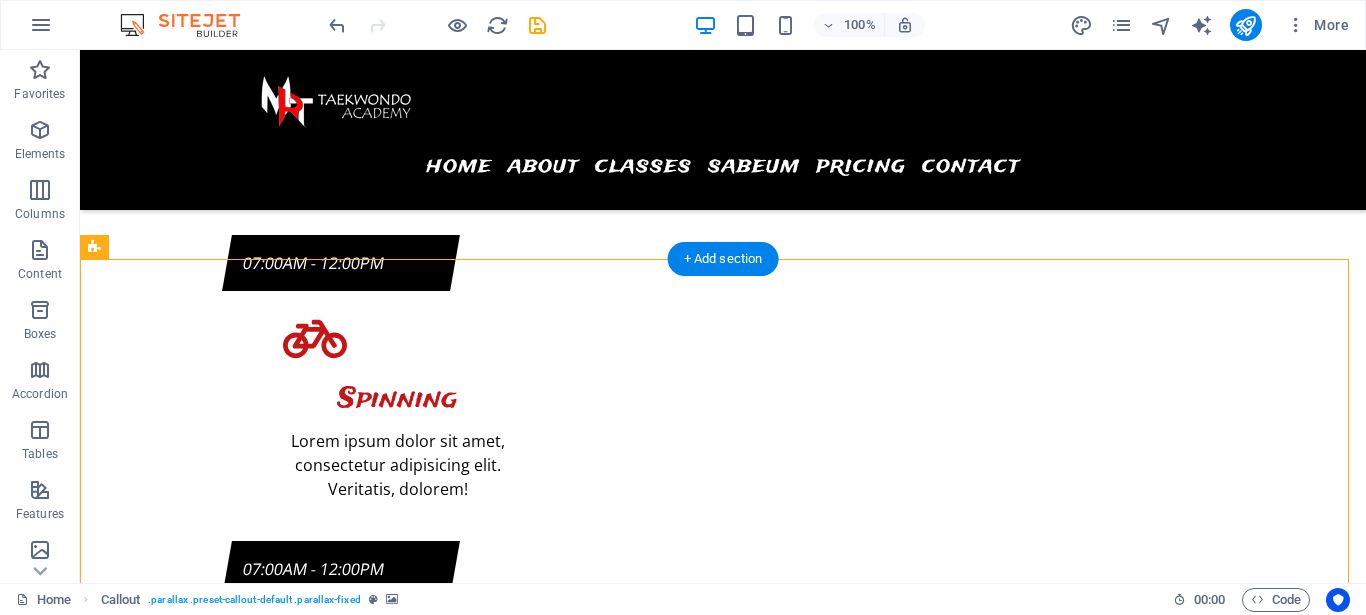click at bounding box center [723, 18845] 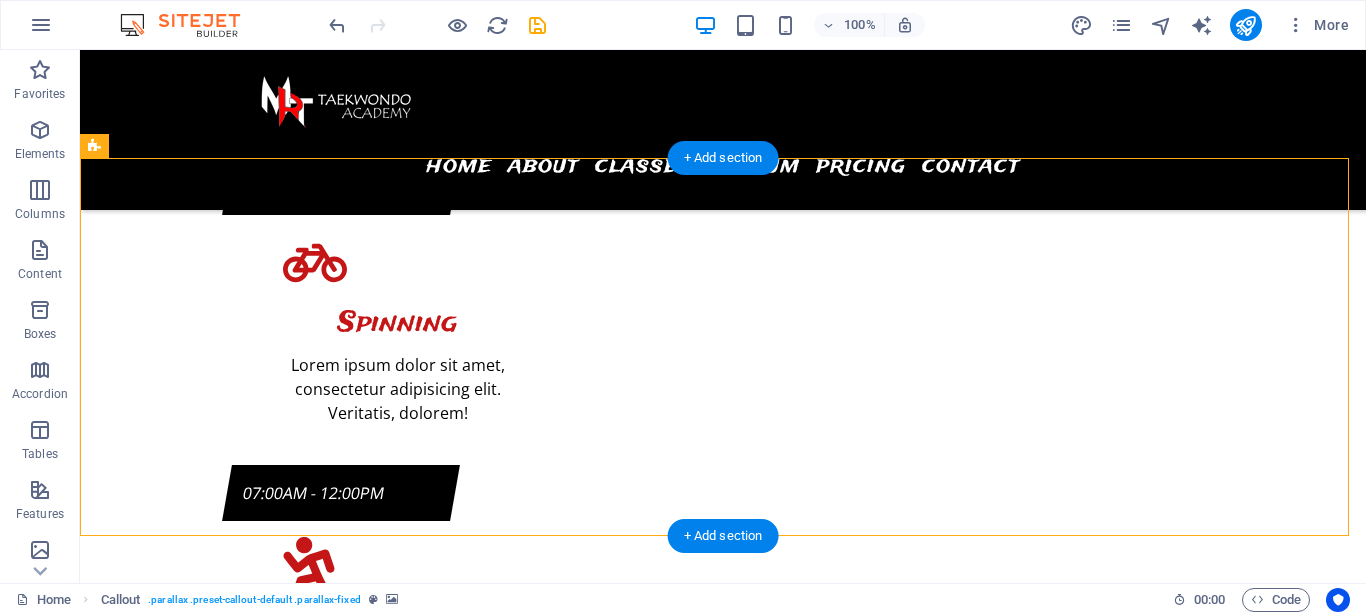 scroll, scrollTop: 8627, scrollLeft: 0, axis: vertical 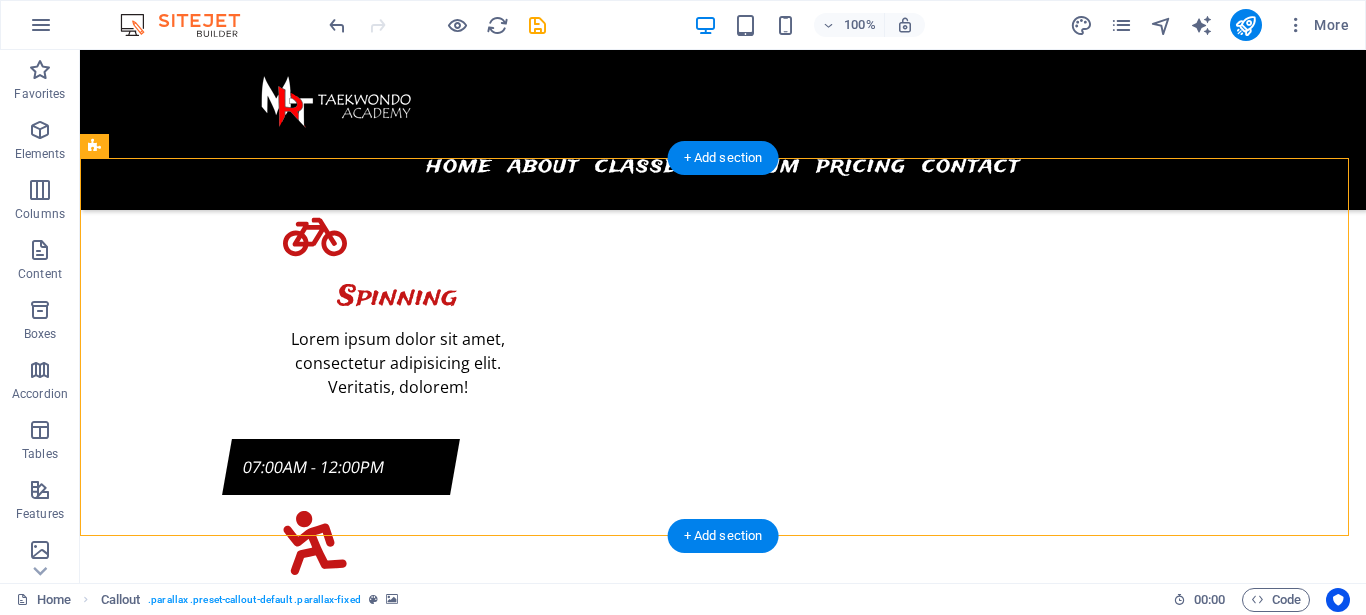 click at bounding box center [723, 18743] 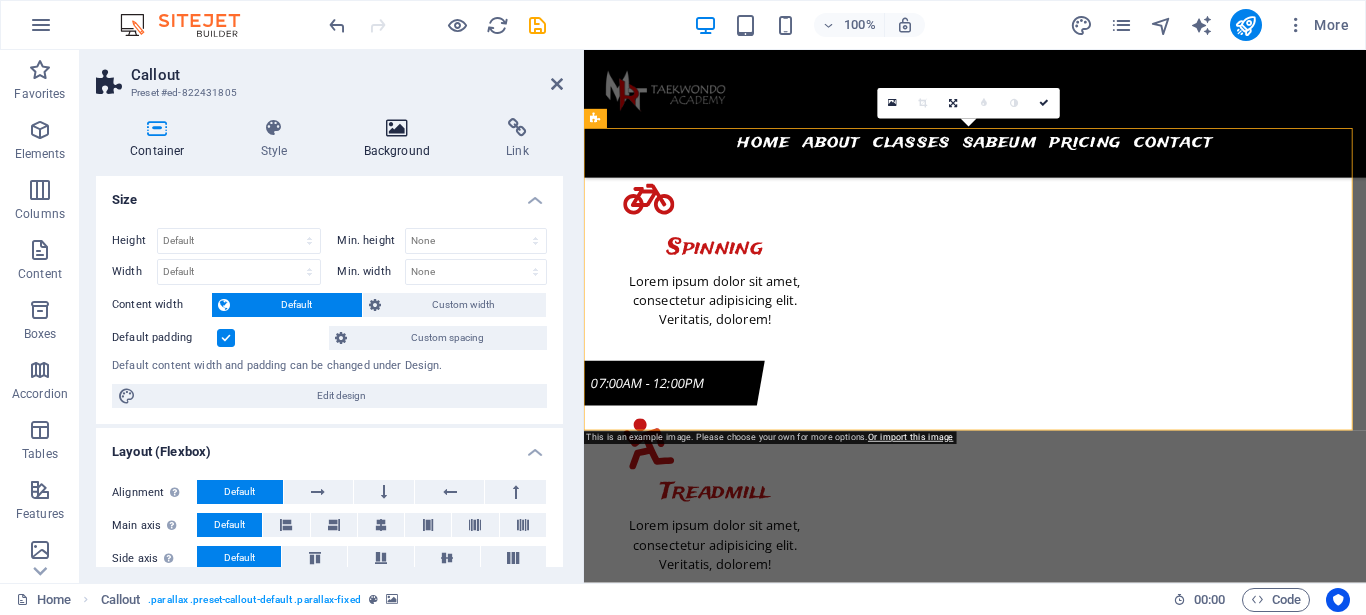 click on "Background" at bounding box center (400, 139) 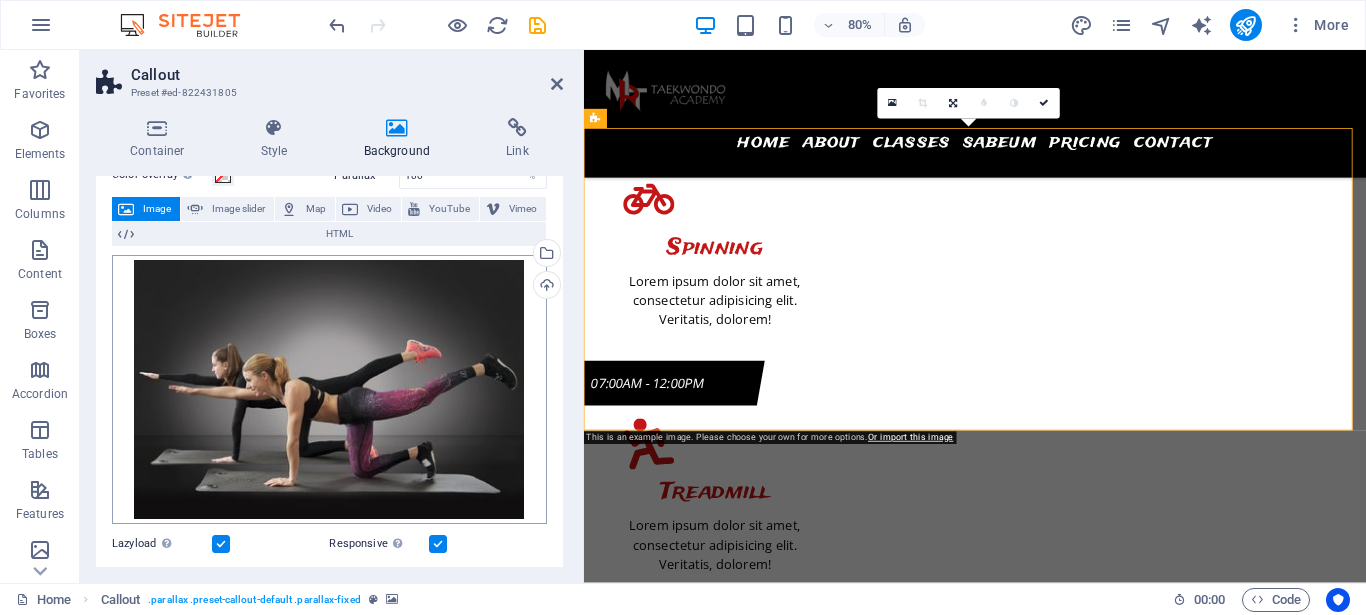 scroll, scrollTop: 96, scrollLeft: 0, axis: vertical 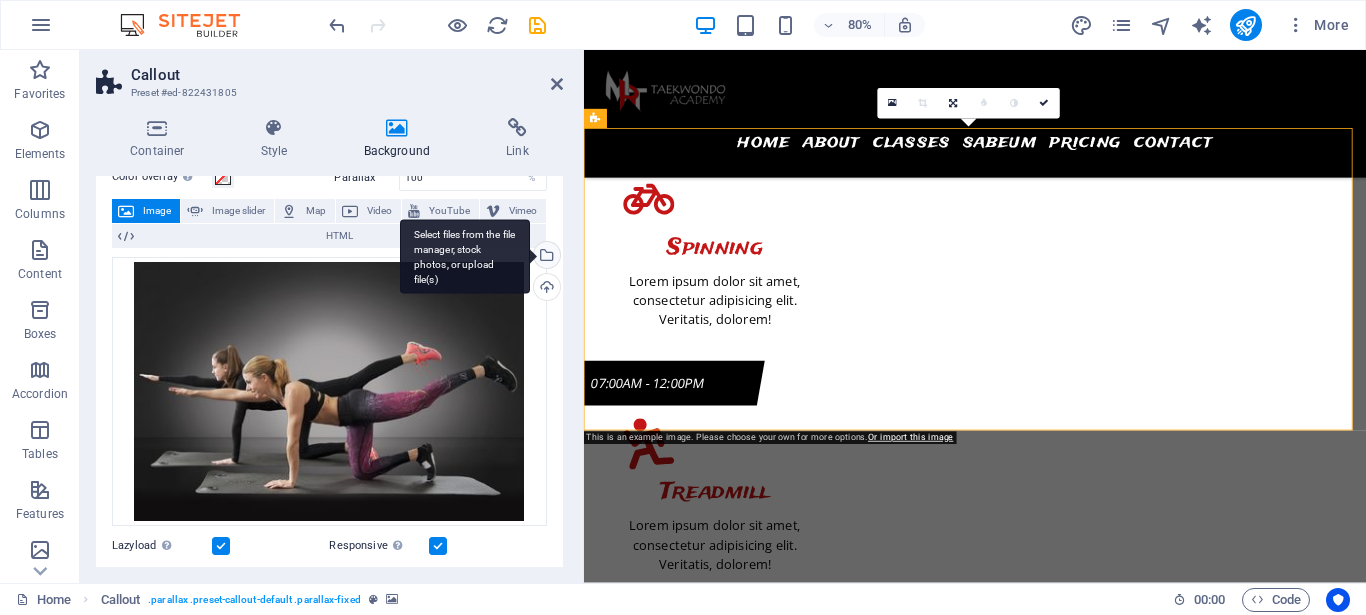 click on "Select files from the file manager, stock photos, or upload file(s)" at bounding box center (545, 257) 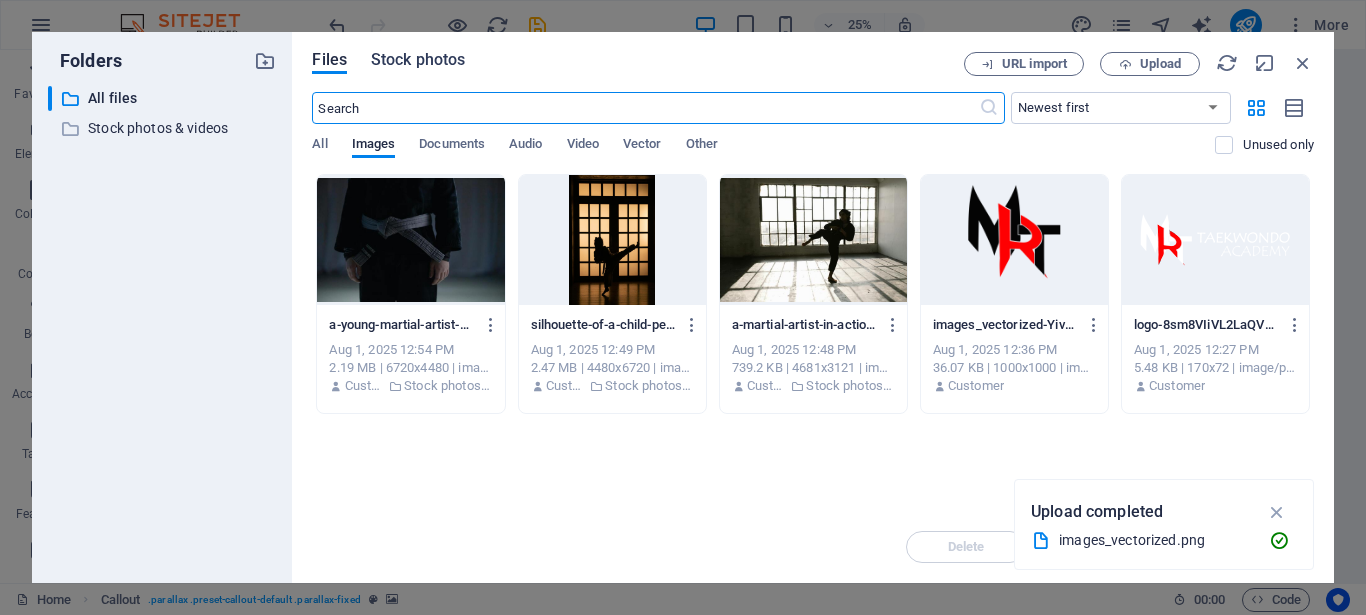 click on "Stock photos" at bounding box center (418, 60) 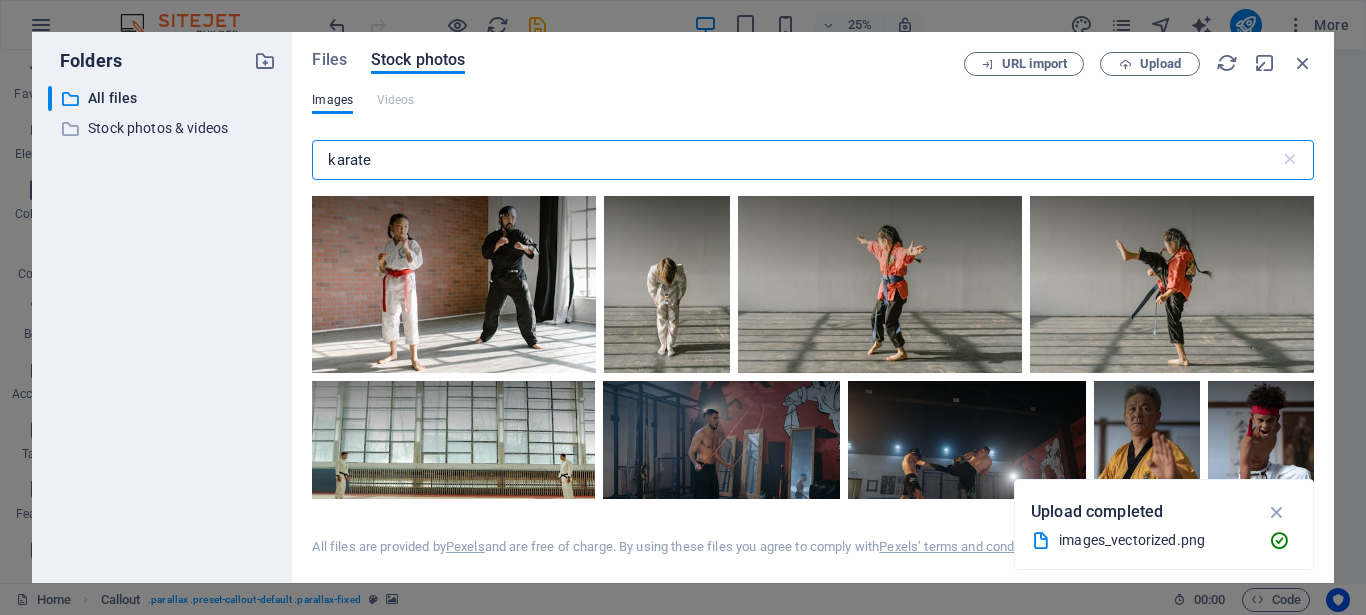 scroll, scrollTop: 1170, scrollLeft: 0, axis: vertical 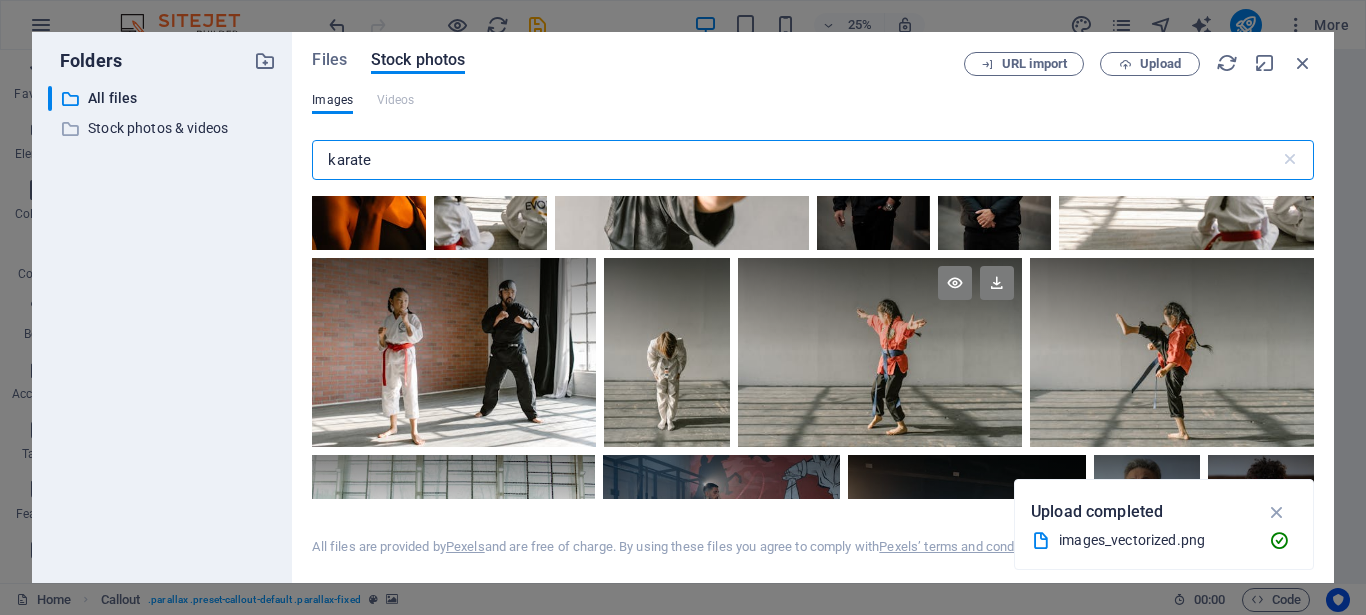 click at bounding box center [880, 352] 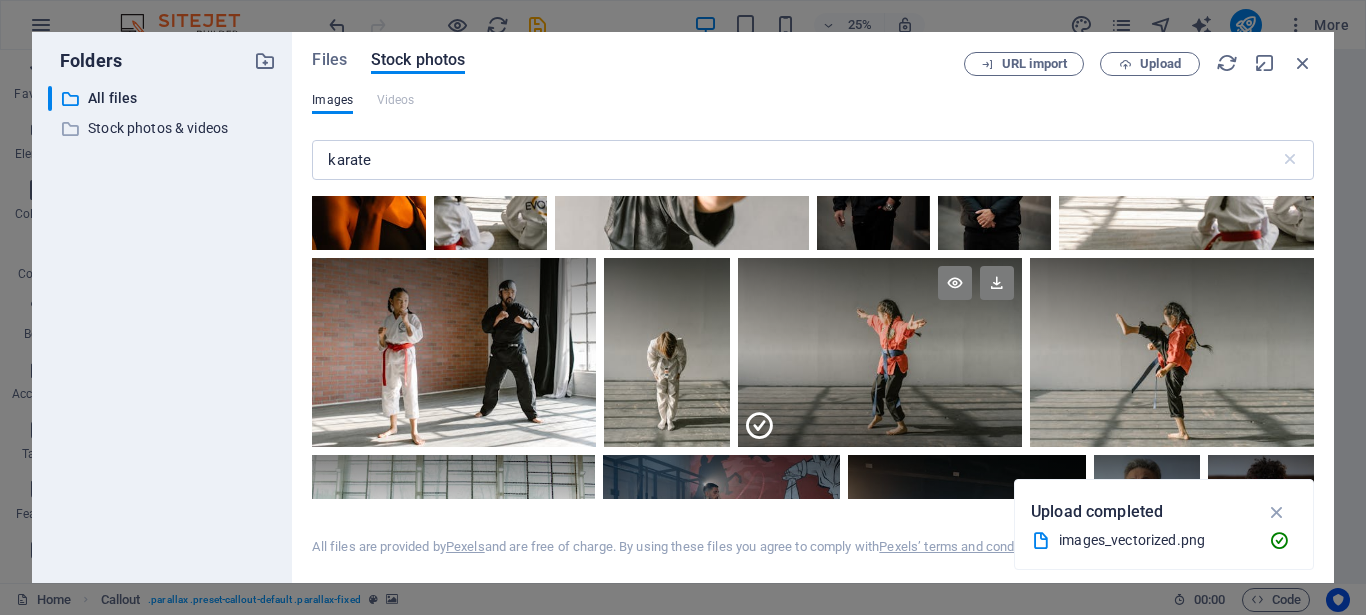 click at bounding box center [880, 399] 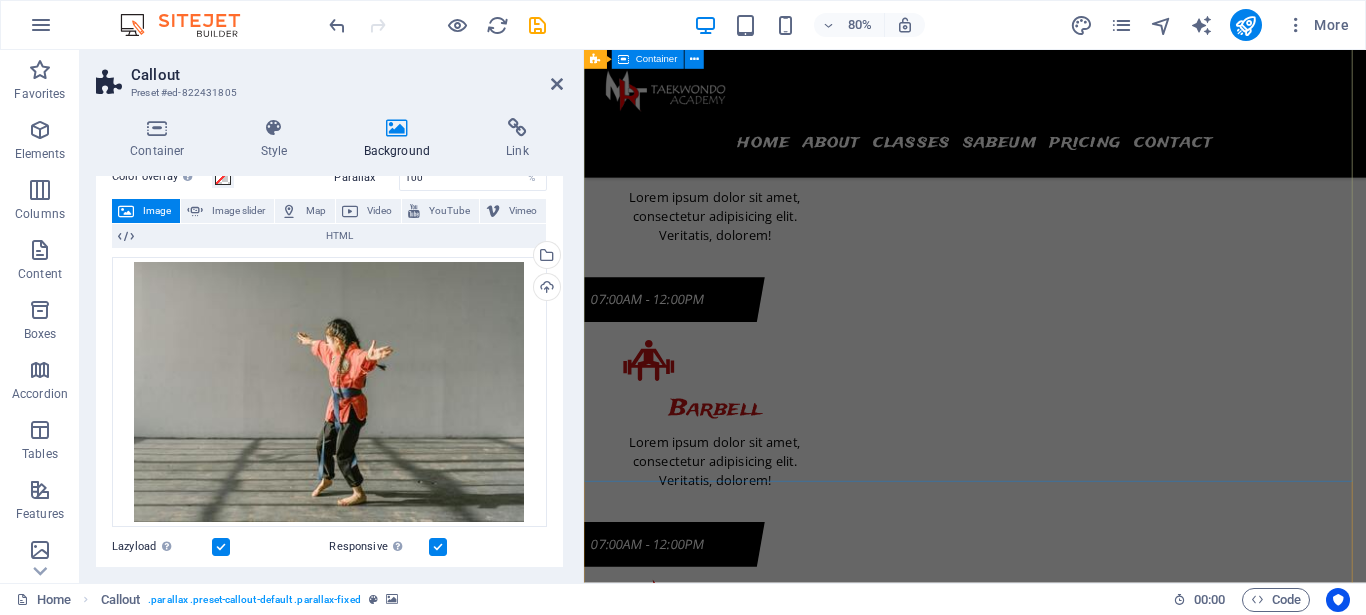 scroll, scrollTop: 9247, scrollLeft: 0, axis: vertical 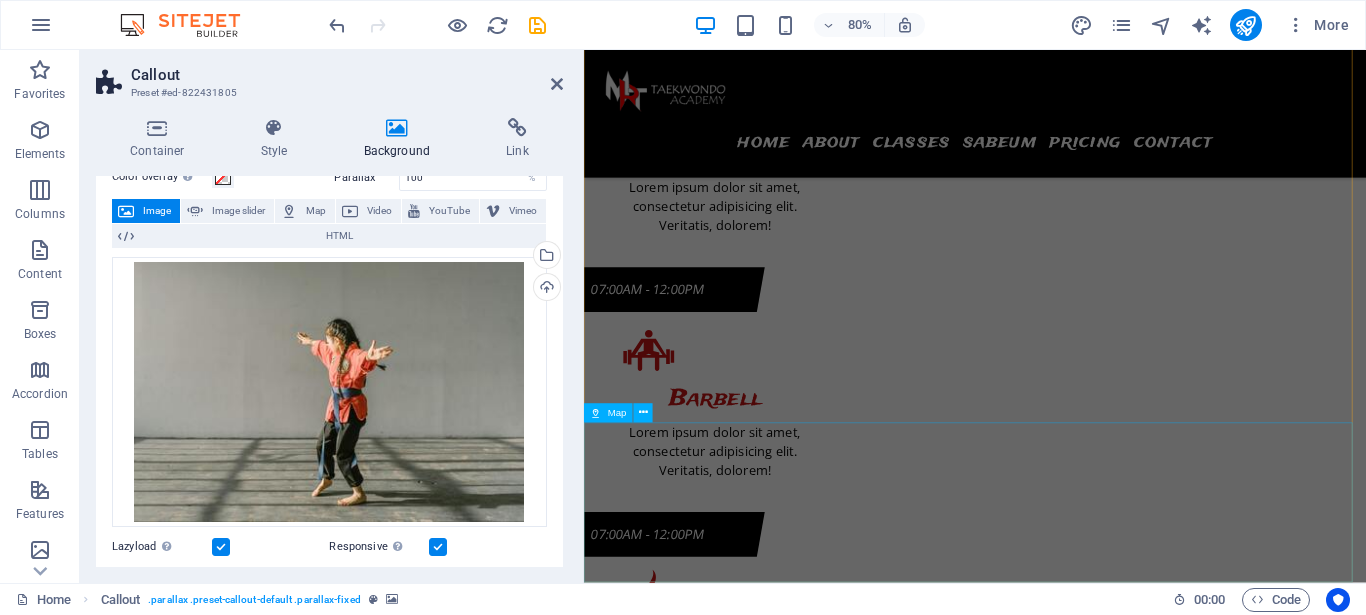 click on "Map" at bounding box center (617, 413) 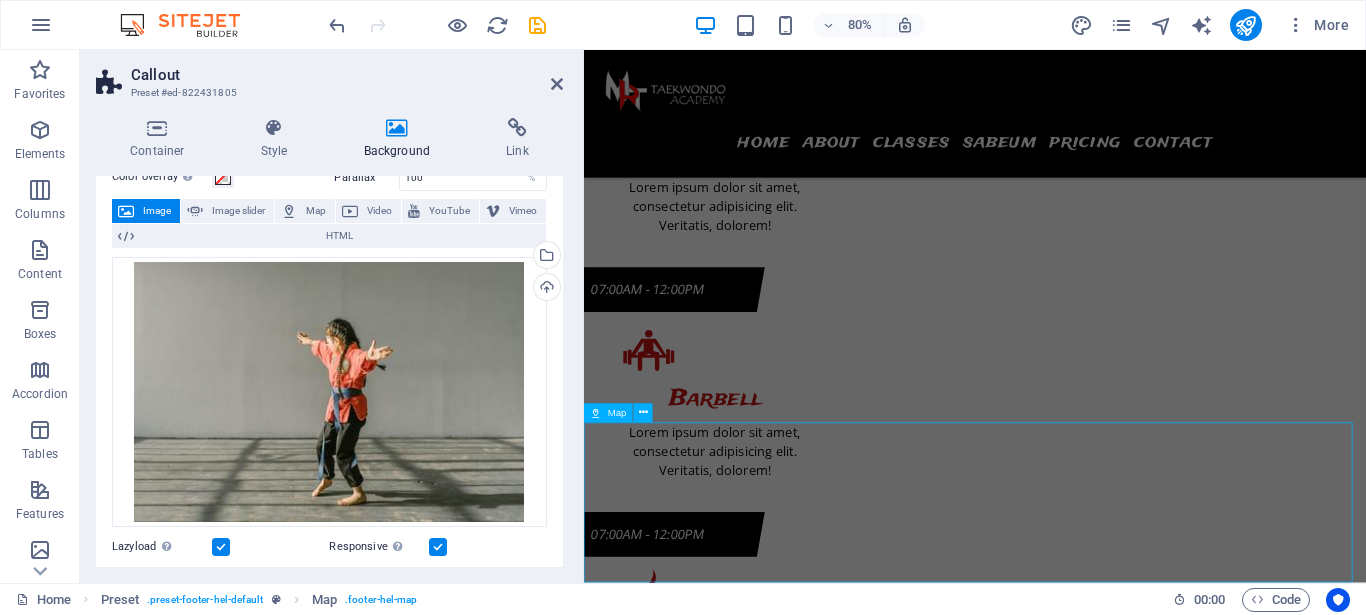 click on "Map" at bounding box center [617, 413] 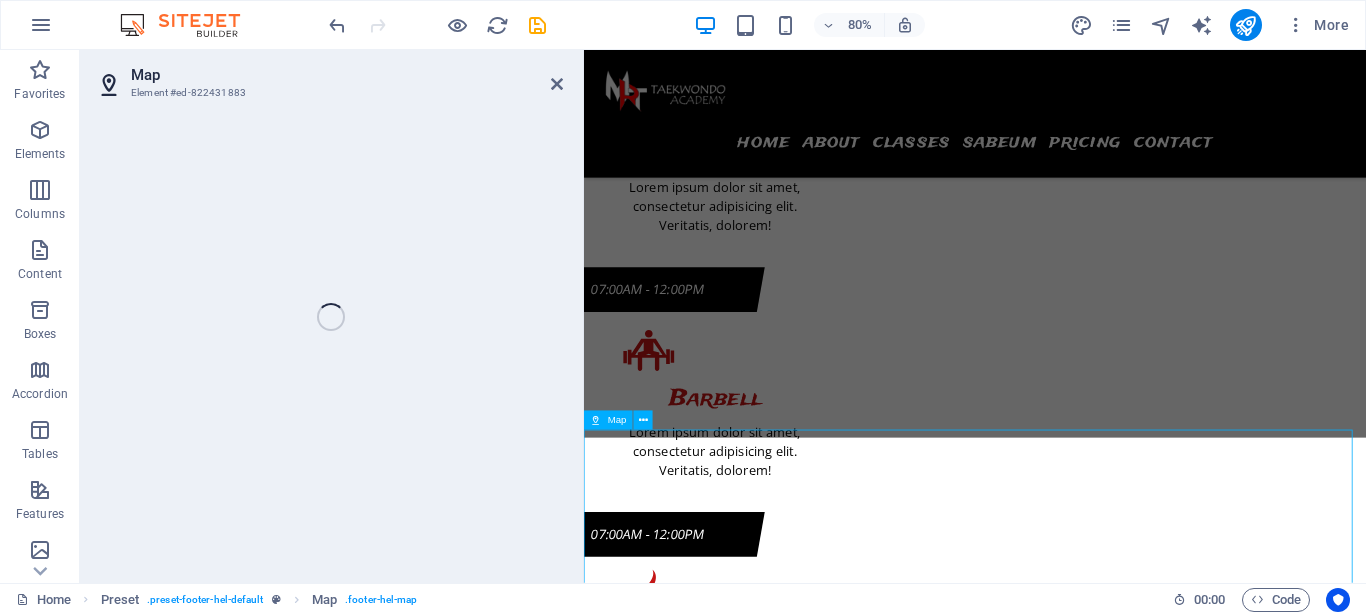 scroll, scrollTop: 9237, scrollLeft: 0, axis: vertical 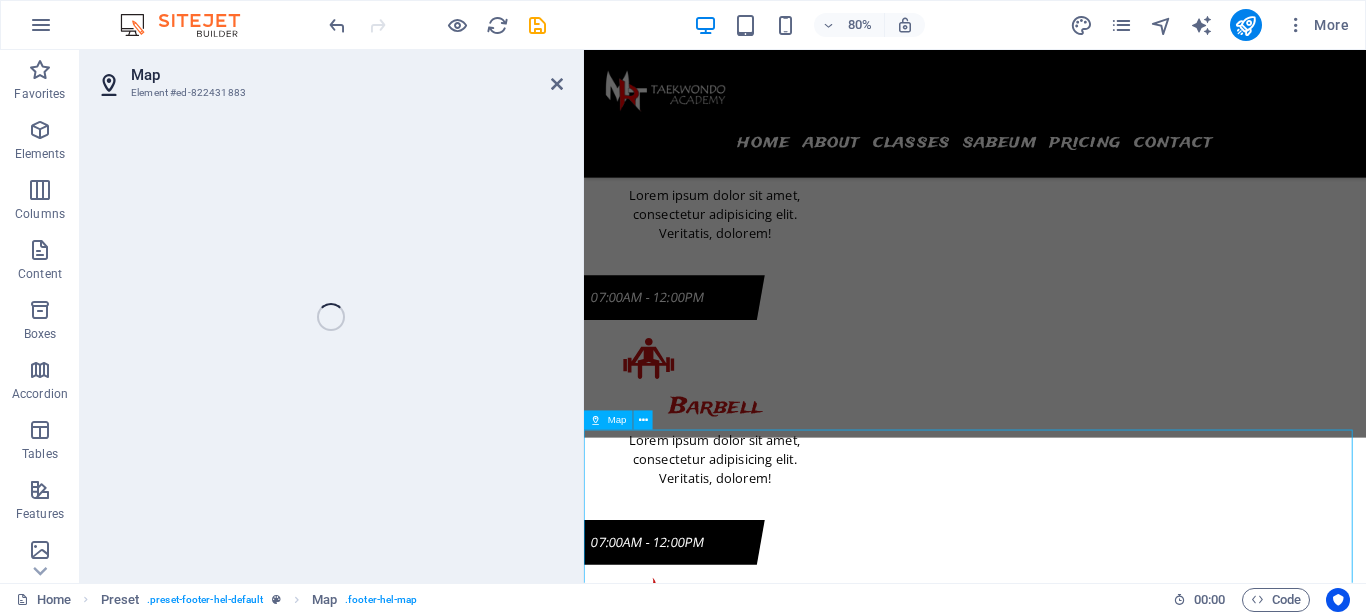 select on "1" 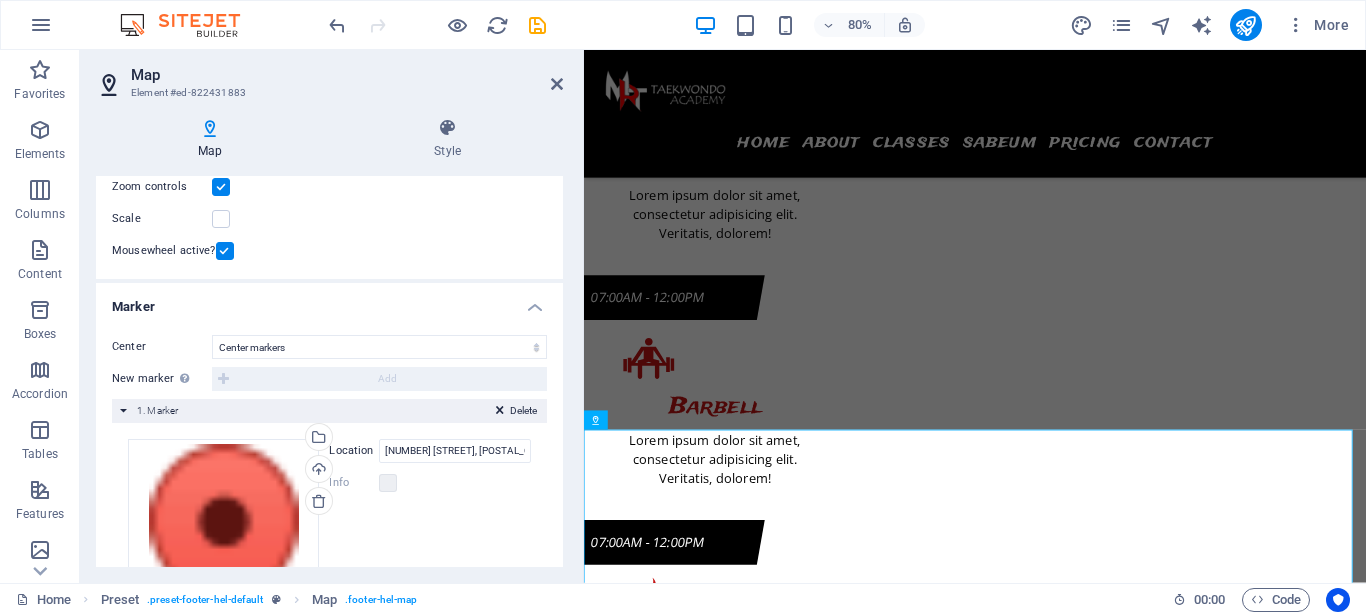 scroll, scrollTop: 270, scrollLeft: 0, axis: vertical 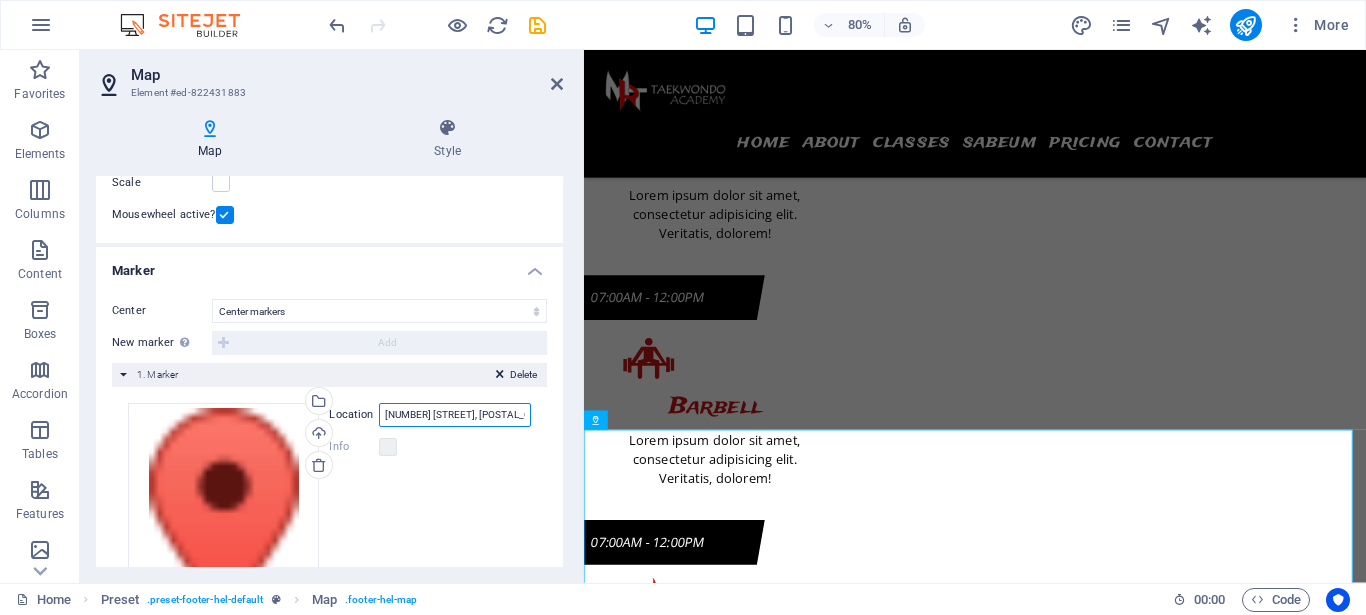 click on "34 Washington Ave, 33139 Miami Beach" at bounding box center [455, 415] 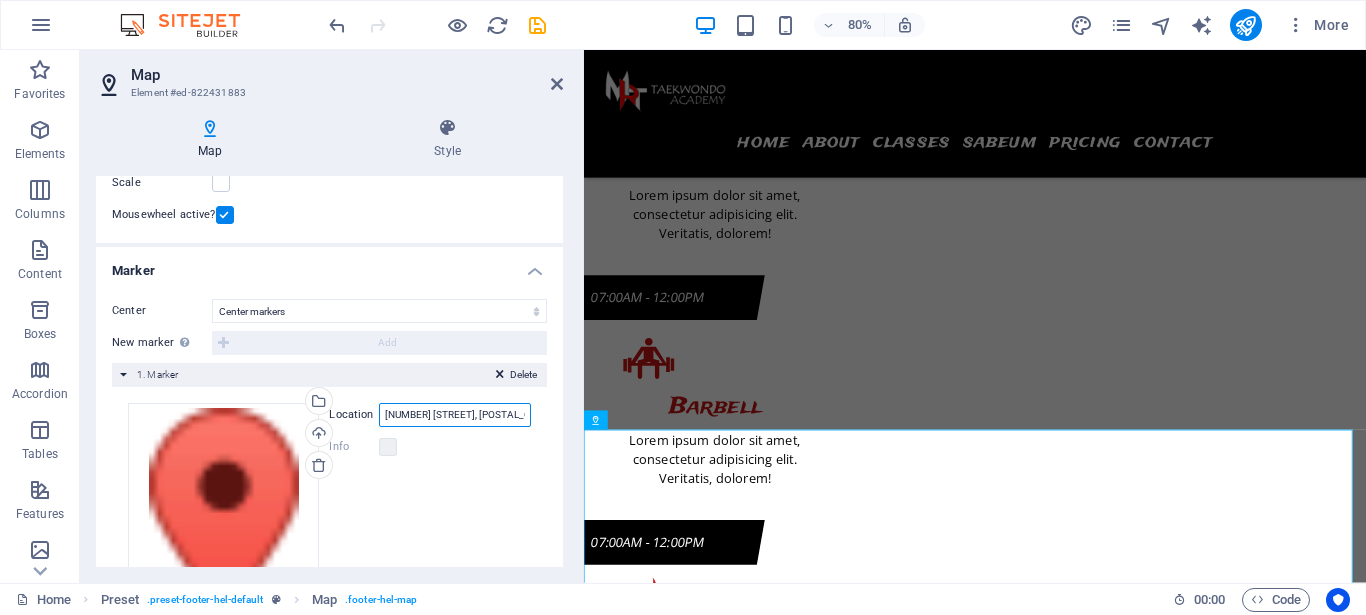 paste on "No.15, Tim, Jl. Kusuma Utara Raya Blok 7, RT.005/RW.017, Duren Jaya, Kec. Bekasi Tim., Kota Bks, Jawa Barat 17111" 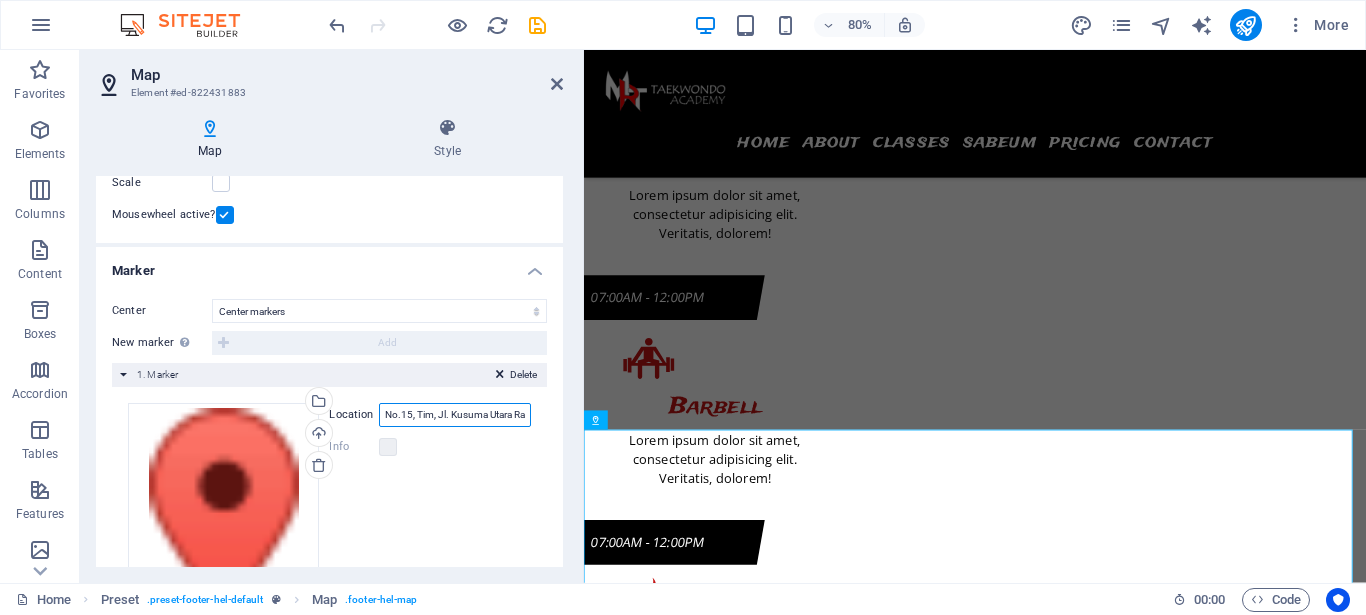 scroll, scrollTop: 0, scrollLeft: 383, axis: horizontal 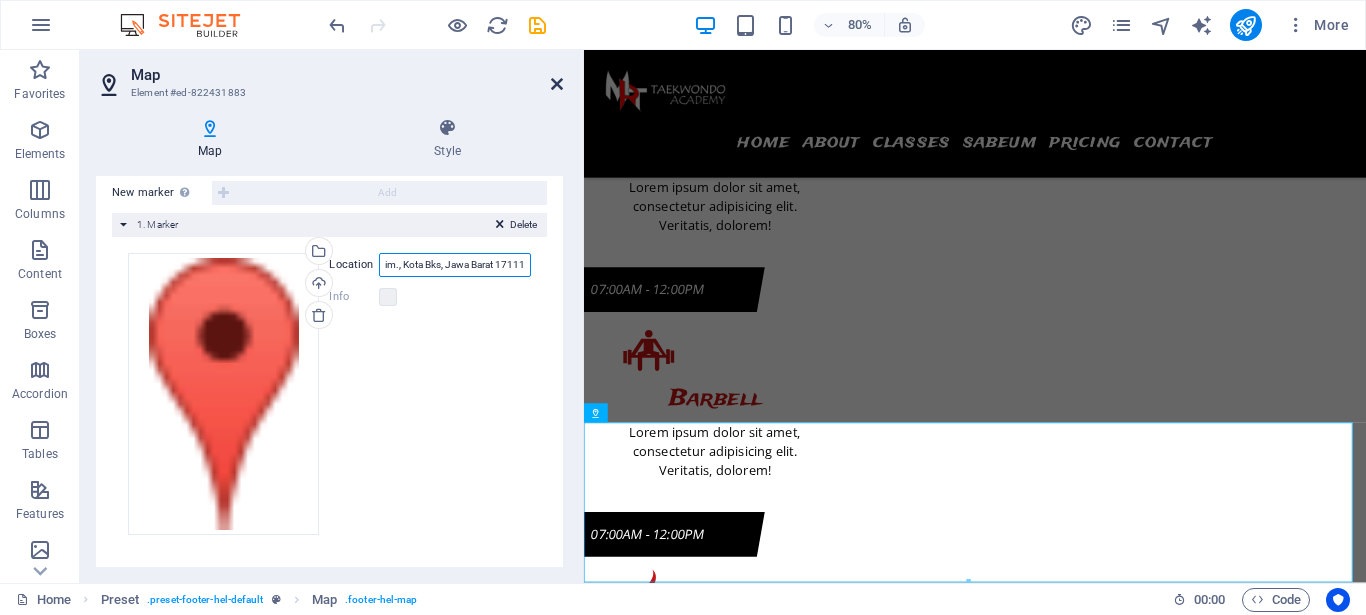 type on "No.15, Tim, Jl. Kusuma Utara Raya Blok 7, RT.005/RW.017, Duren Jaya, Kec. Bekasi Tim., Kota Bks, Jawa Barat 17111" 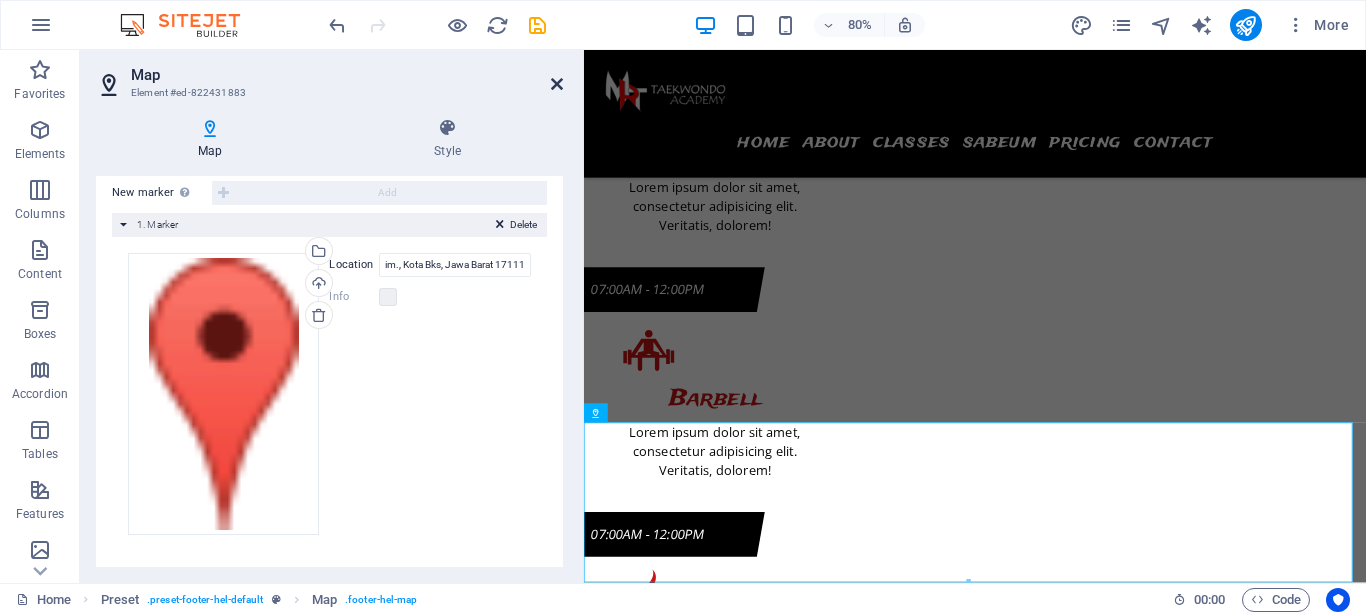 click at bounding box center [557, 84] 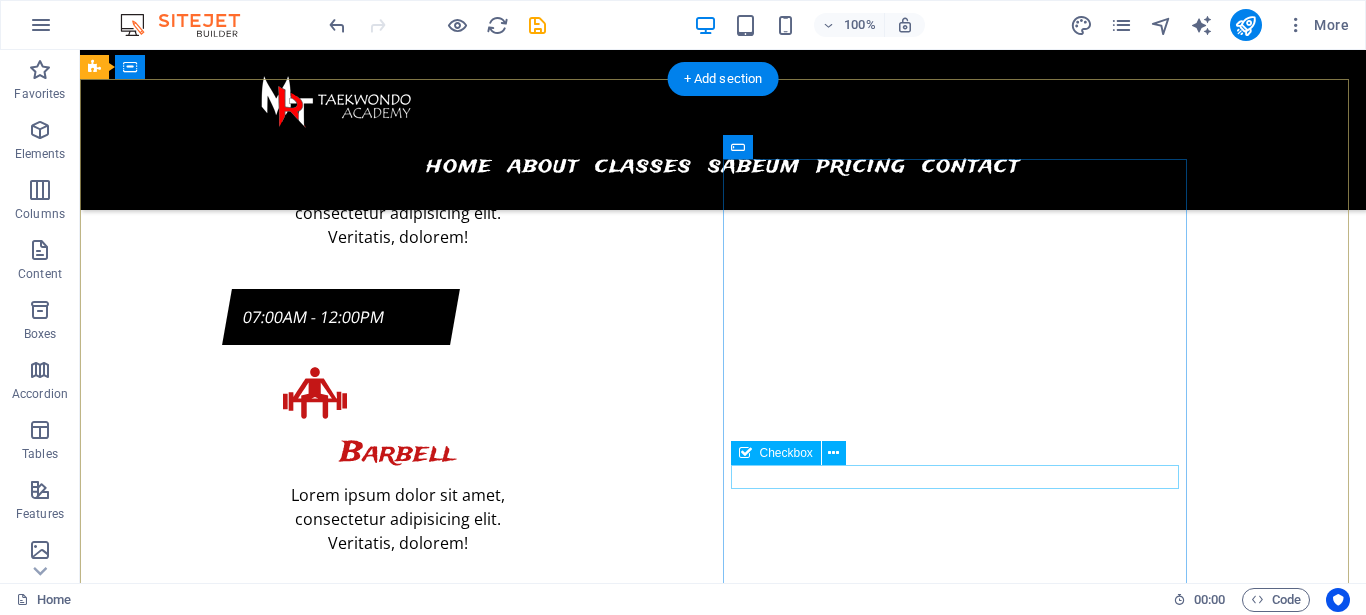 scroll, scrollTop: 8981, scrollLeft: 0, axis: vertical 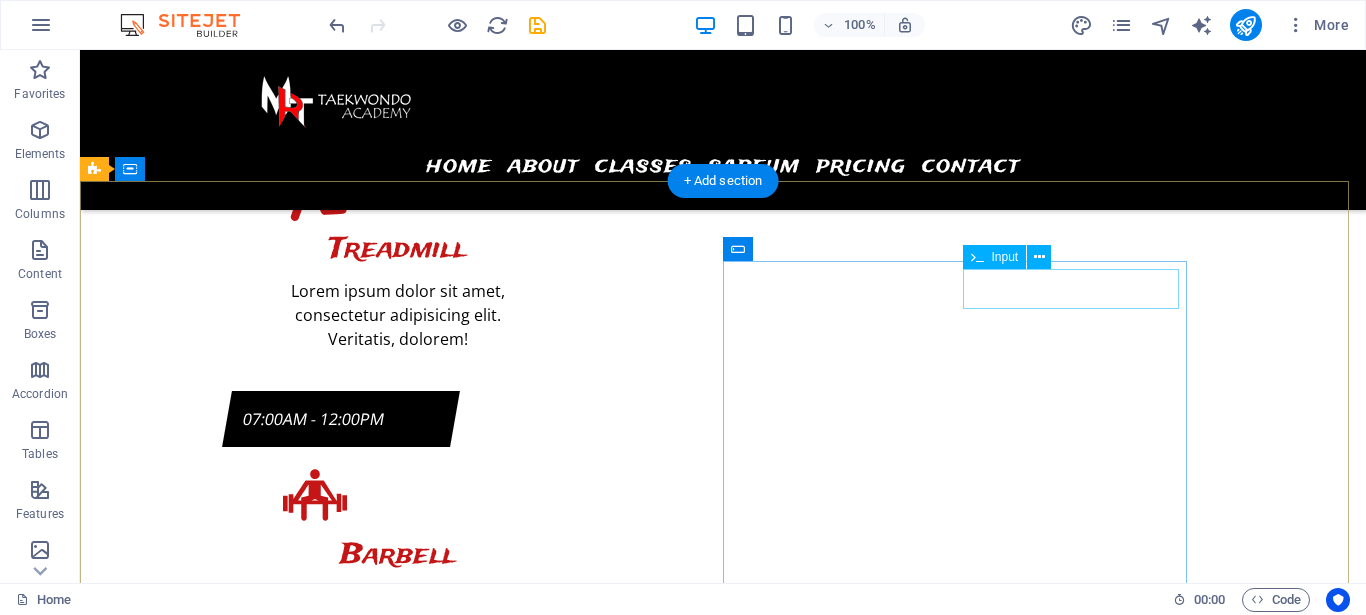 click 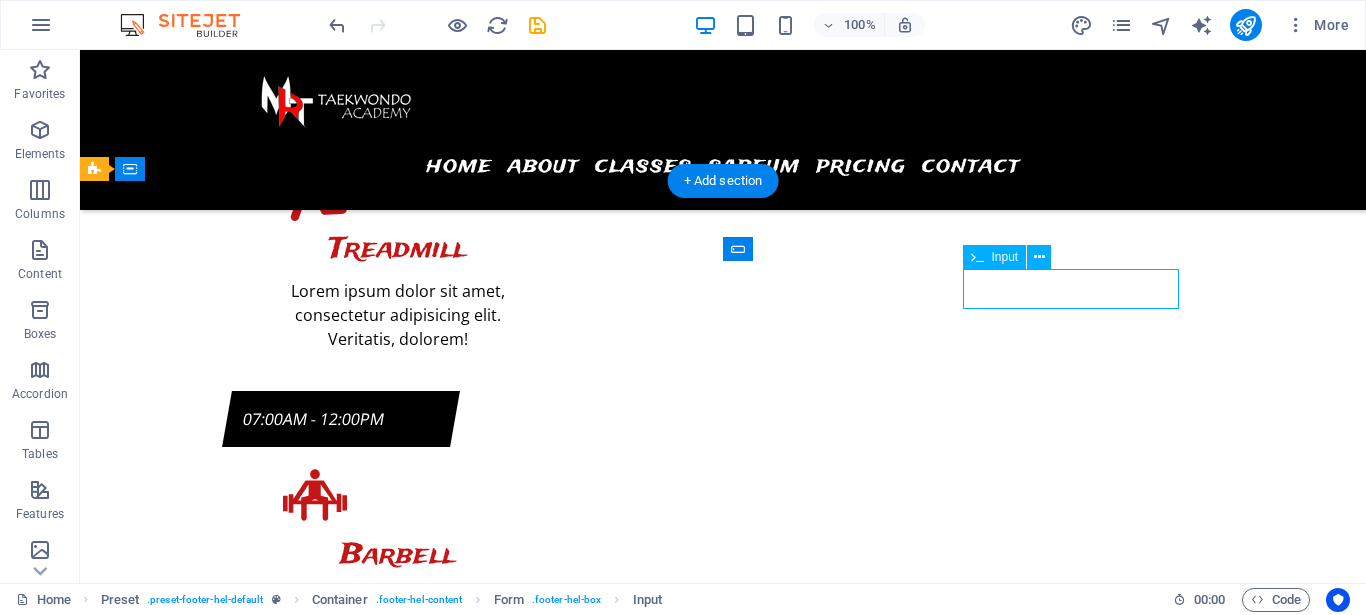 click 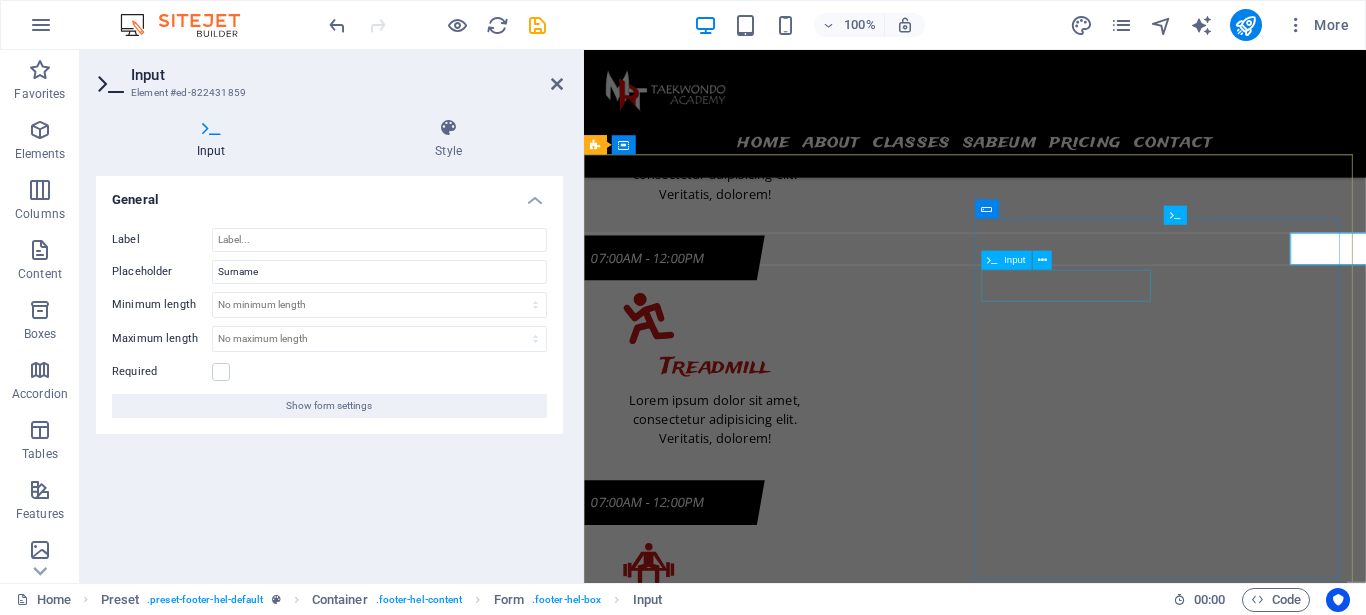 scroll, scrollTop: 8971, scrollLeft: 0, axis: vertical 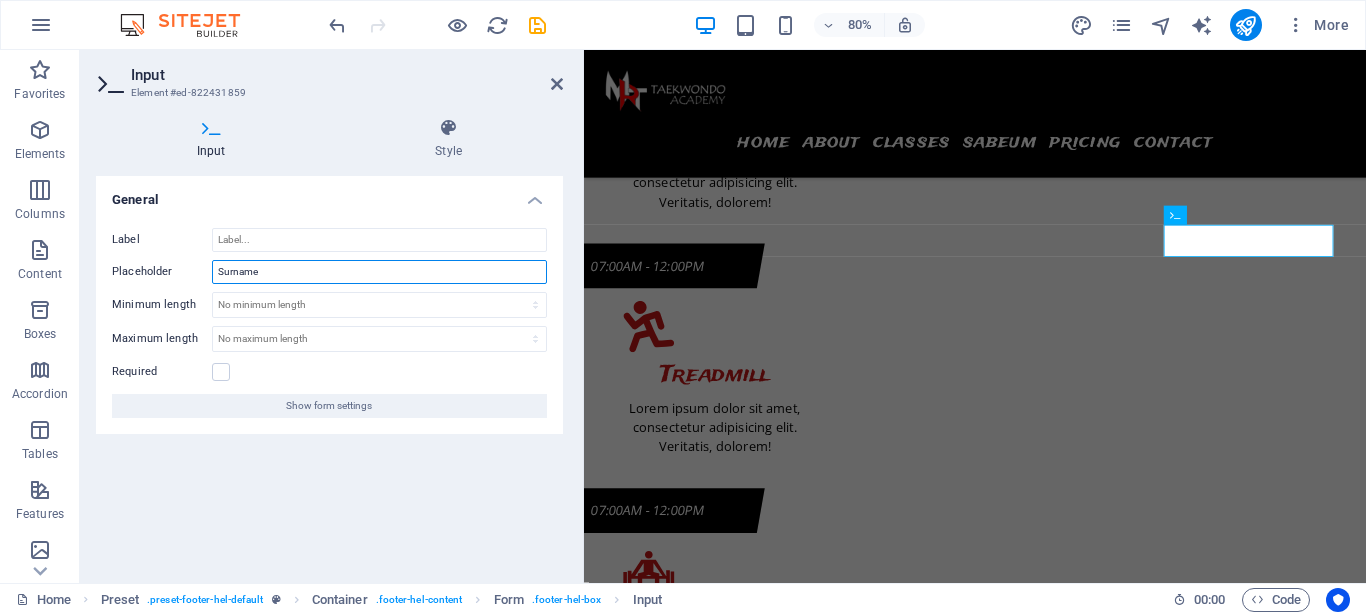 click on "Surname" at bounding box center [379, 272] 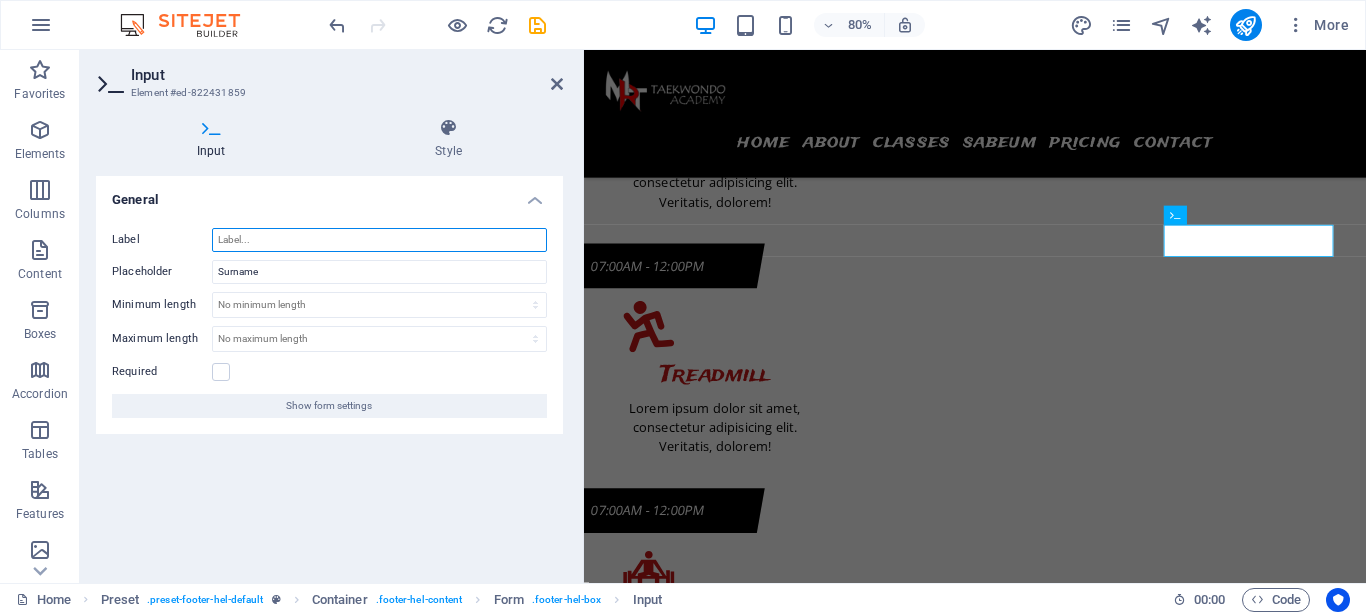 click on "Label" at bounding box center [379, 240] 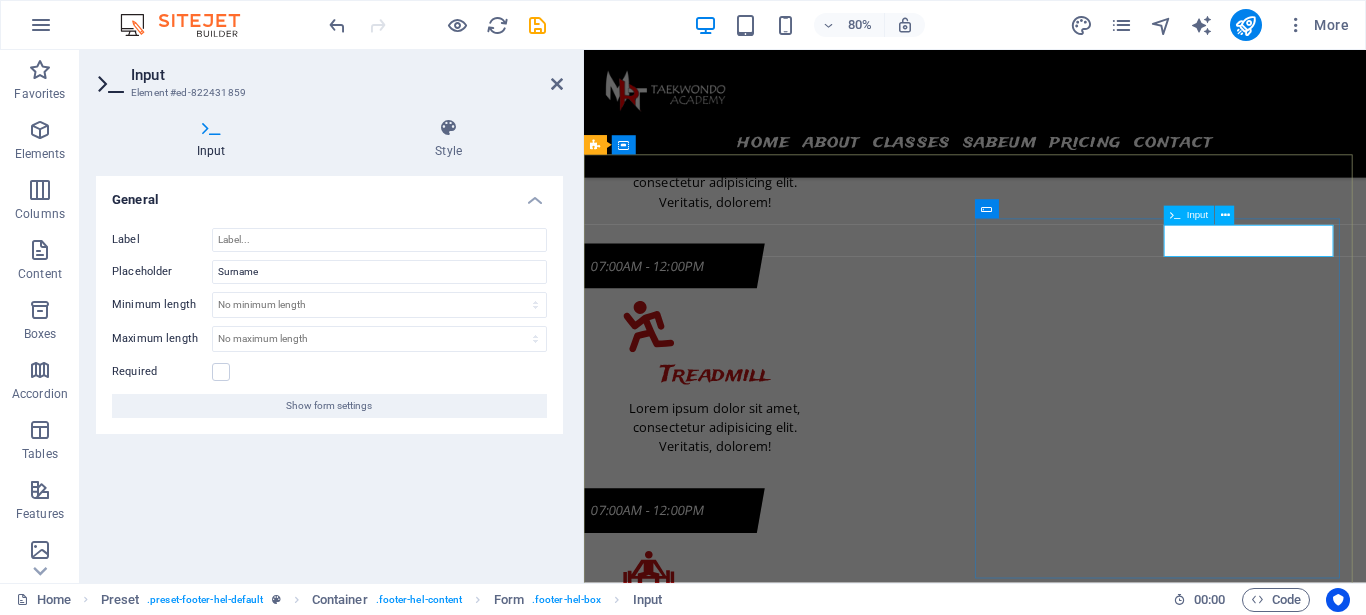 click 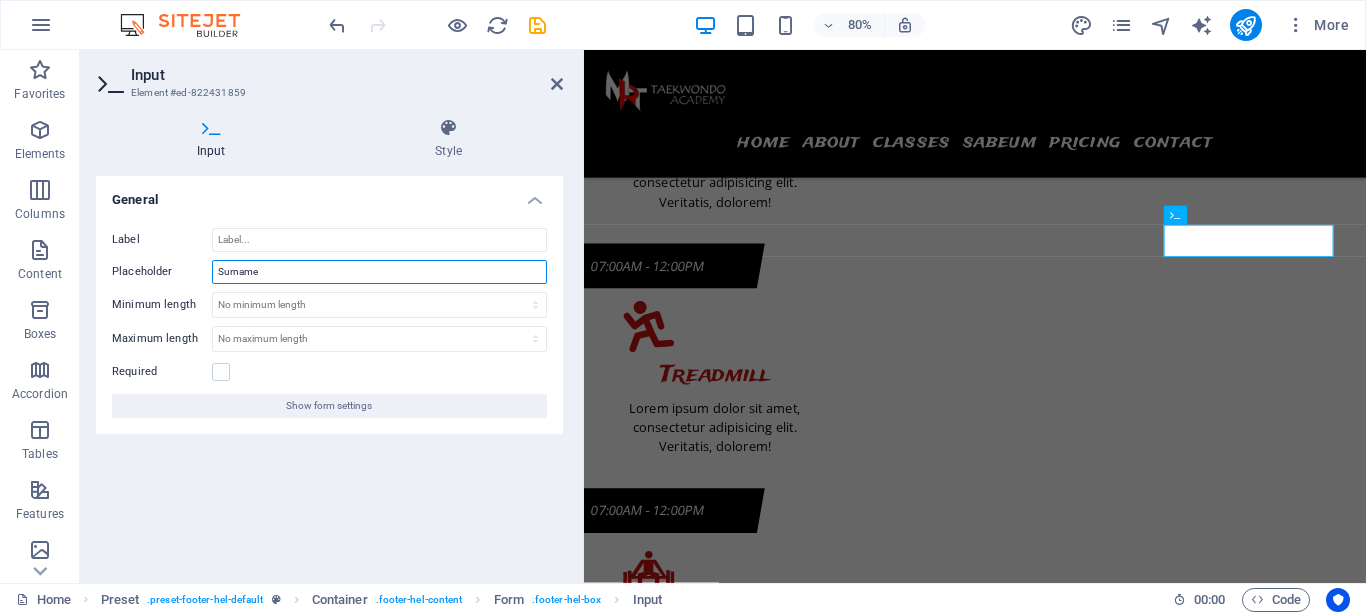 click on "Surname" at bounding box center (379, 272) 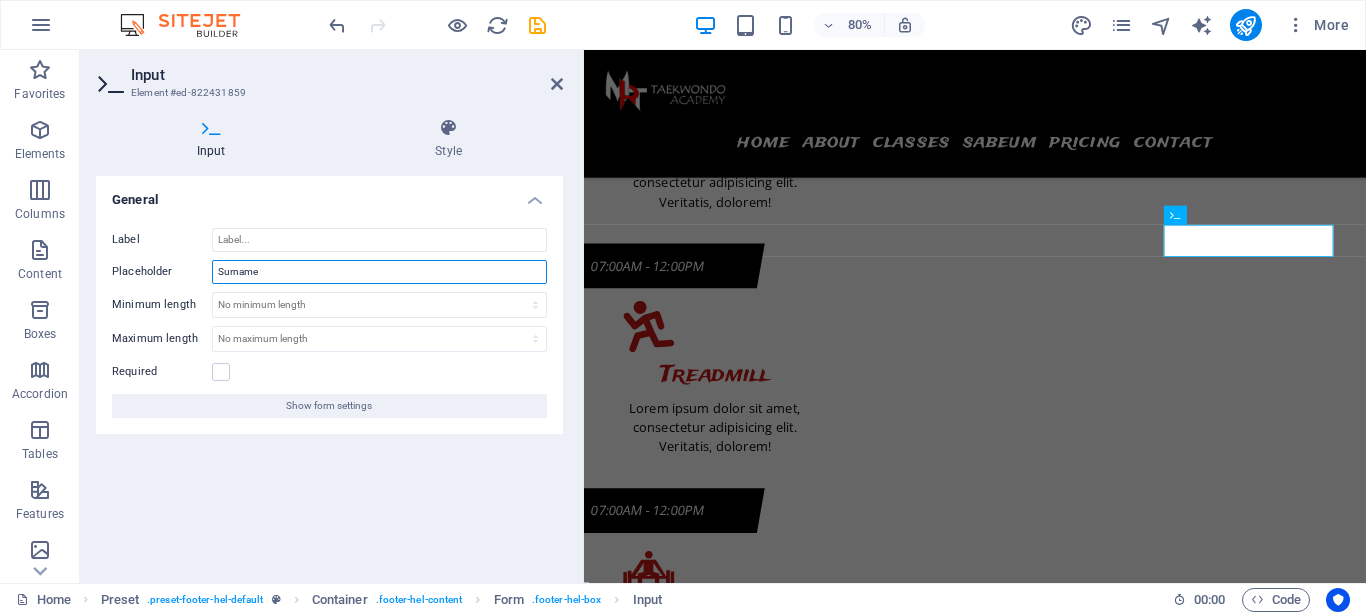 type on "o" 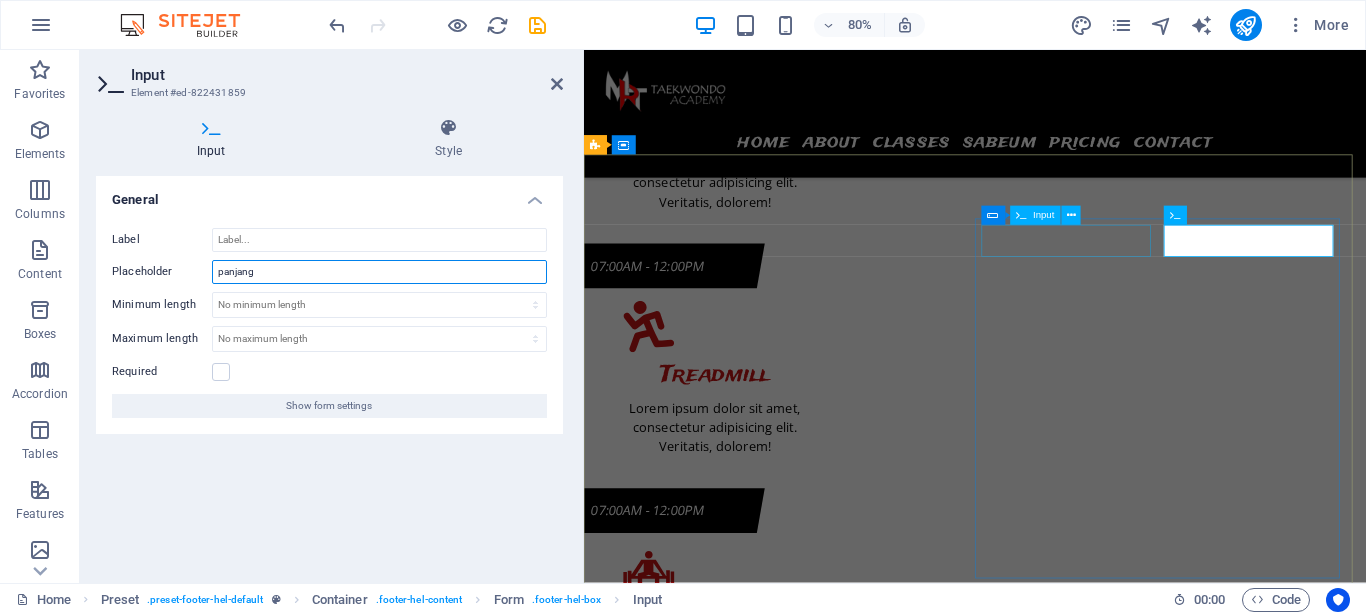 type on "panjang" 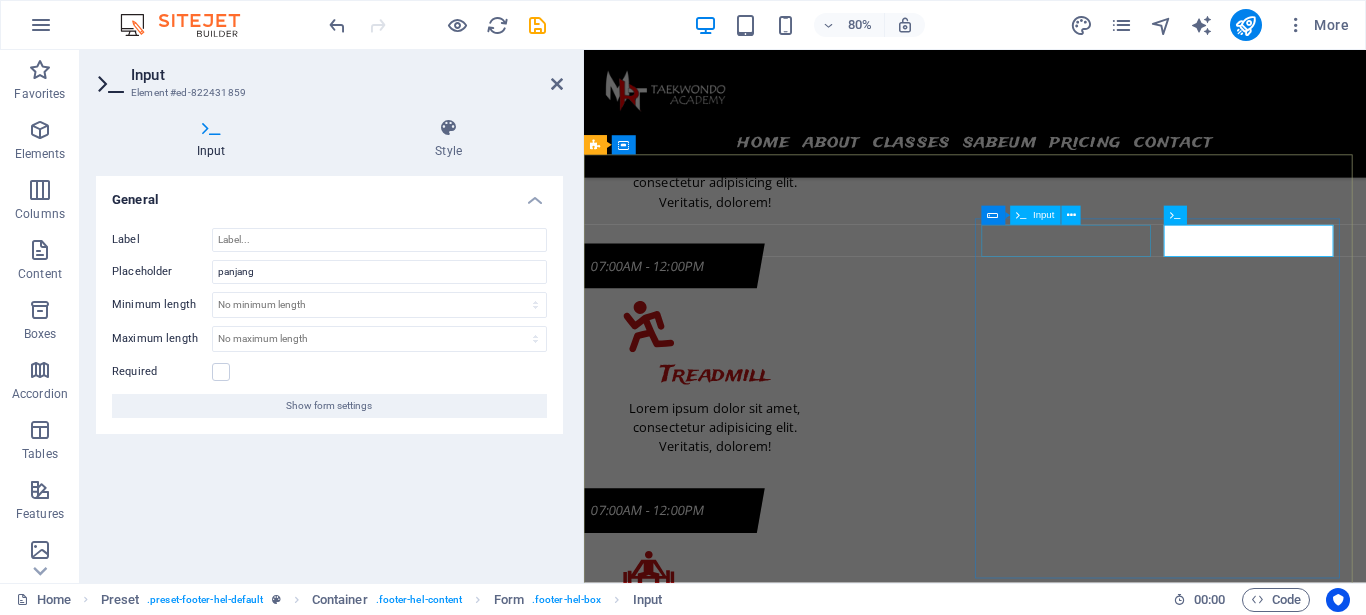 click 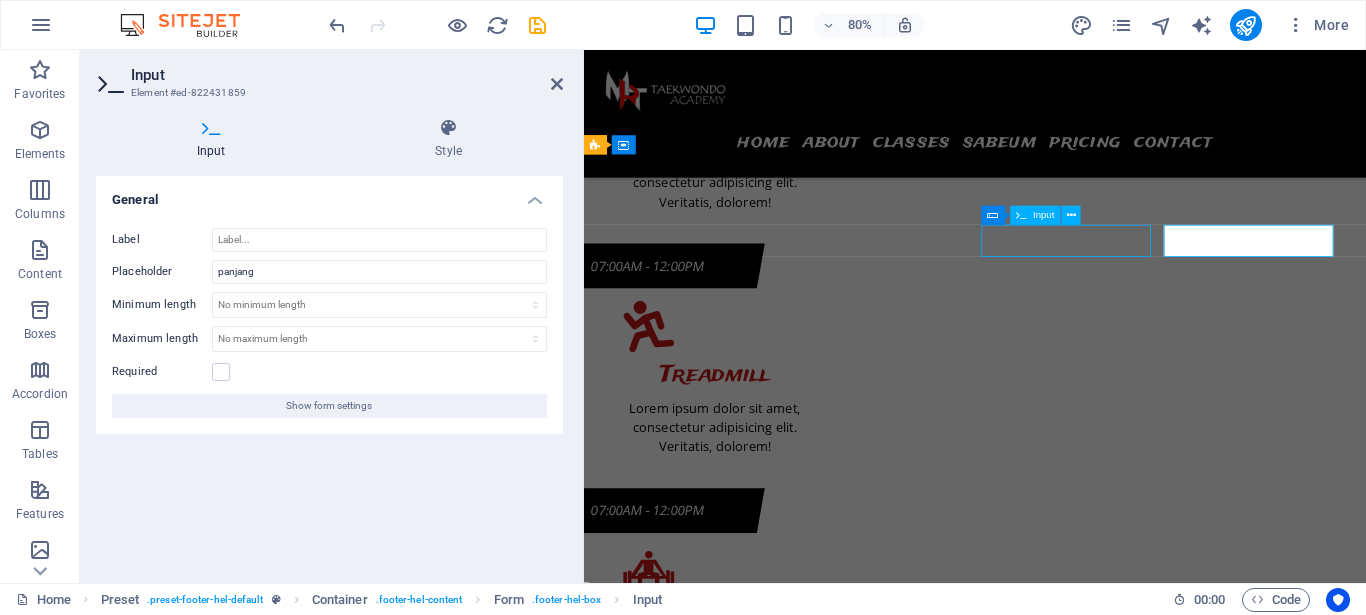 click 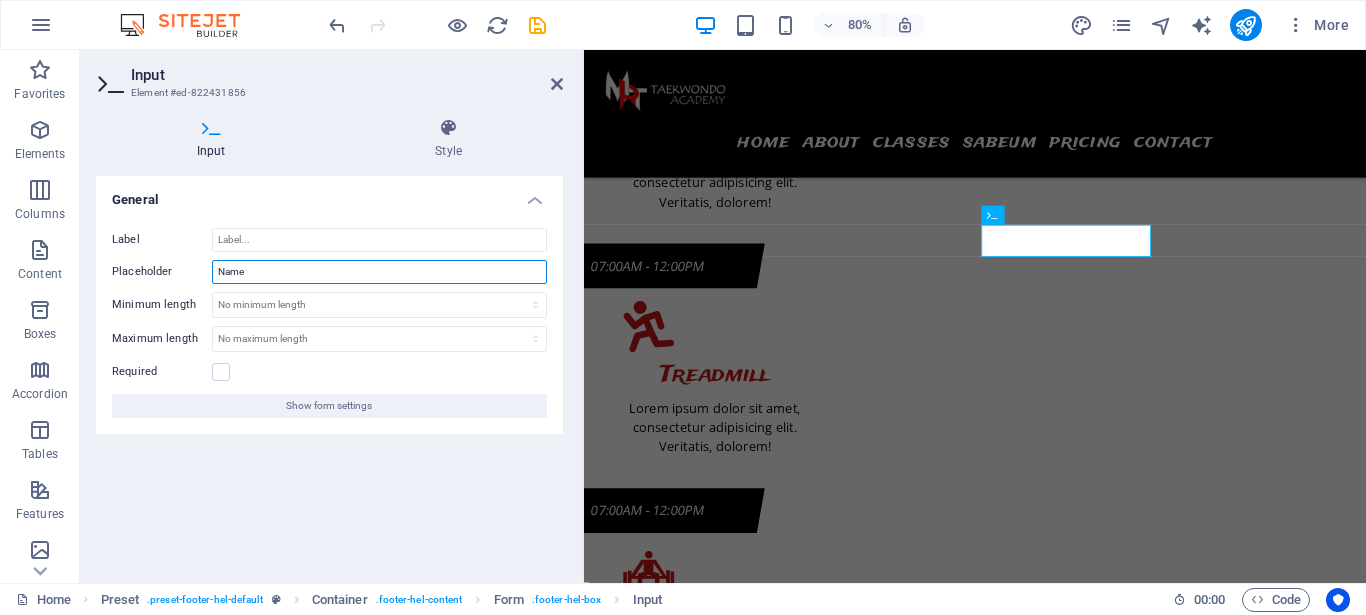 click on "Name" at bounding box center (379, 272) 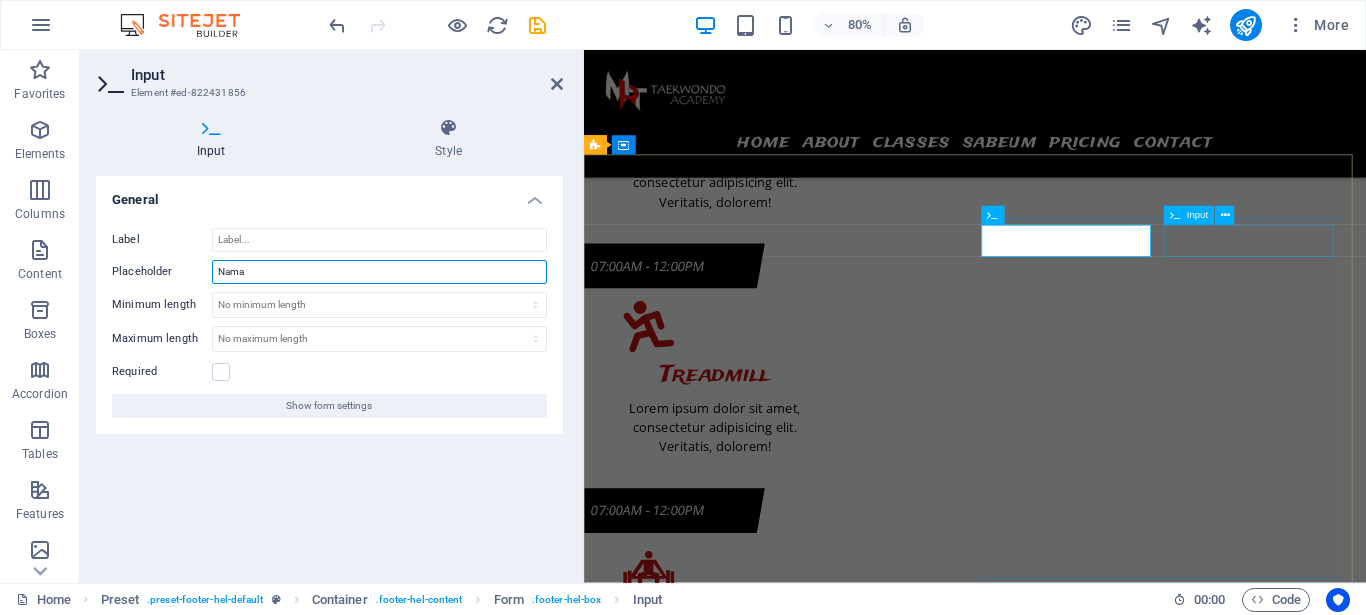 type on "Nama" 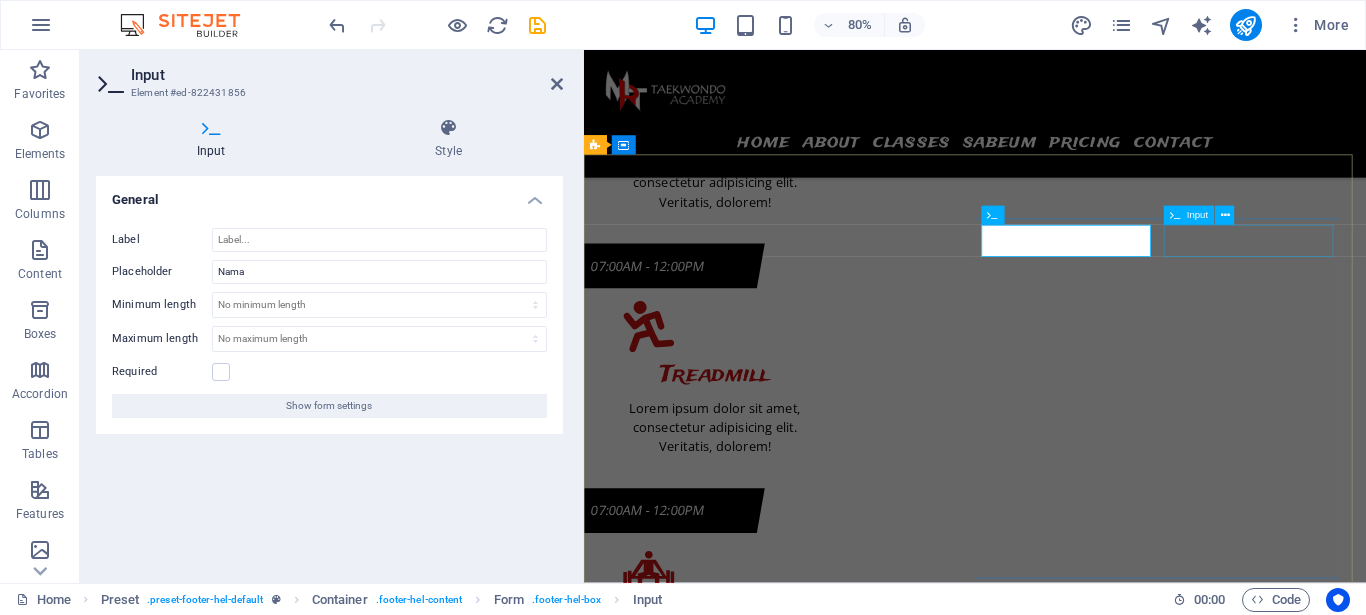click 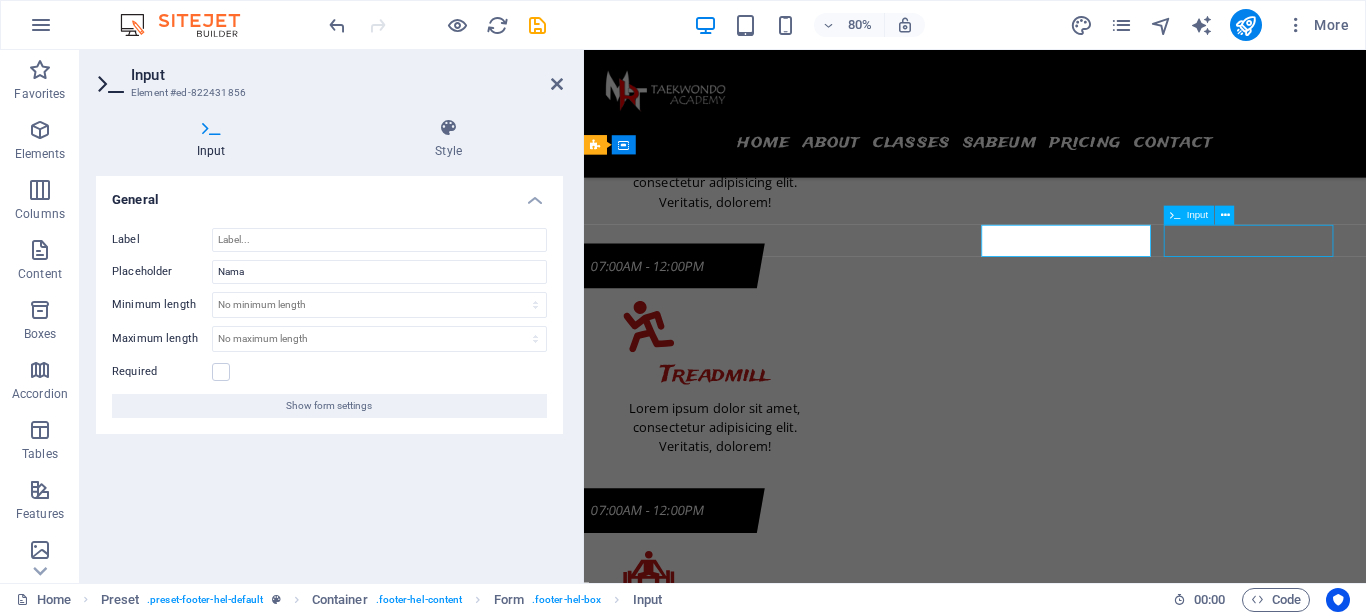 click 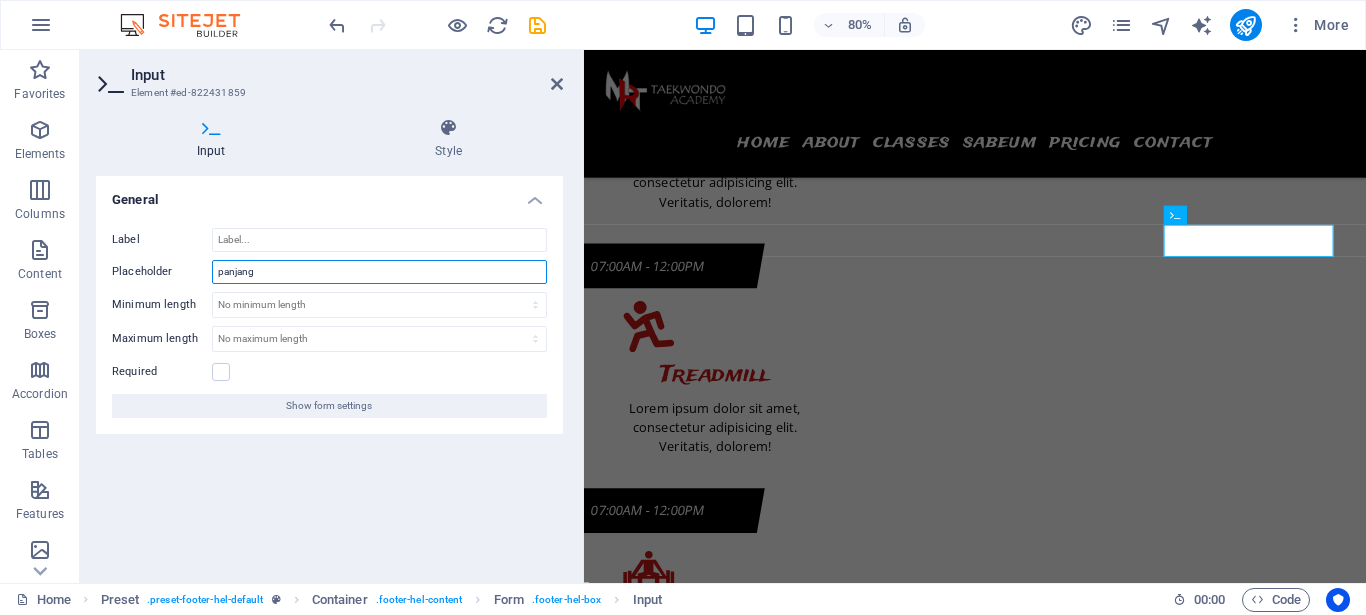 click on "panjang" at bounding box center [379, 272] 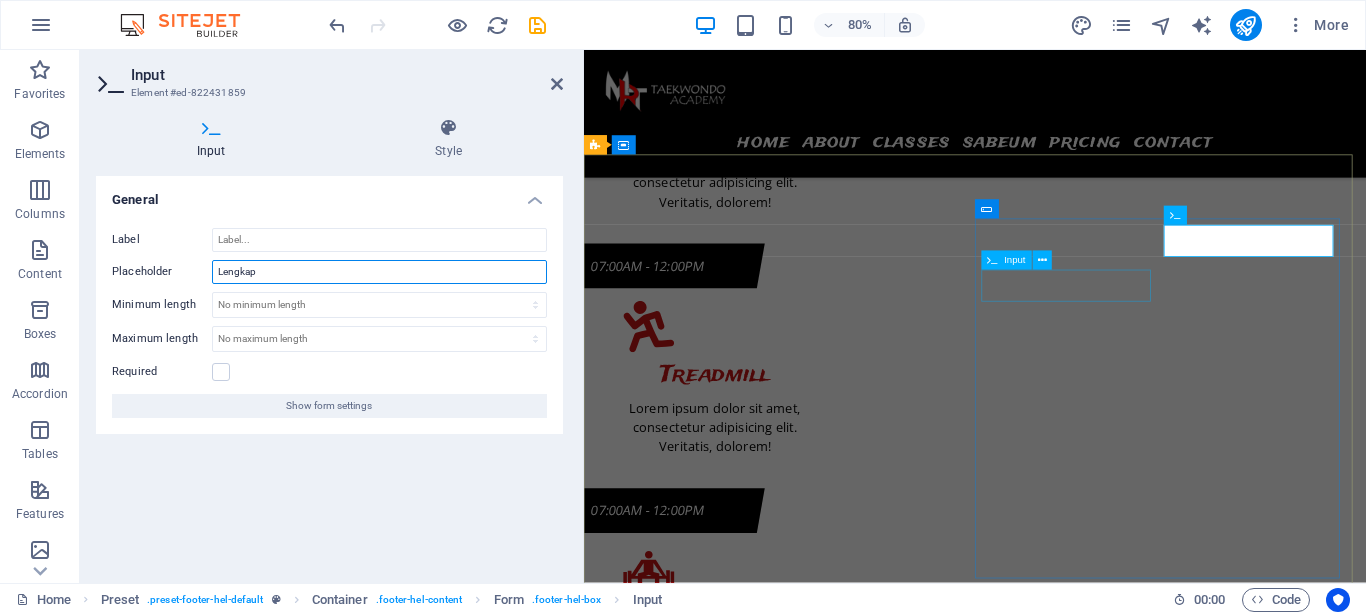 type on "Lengkap" 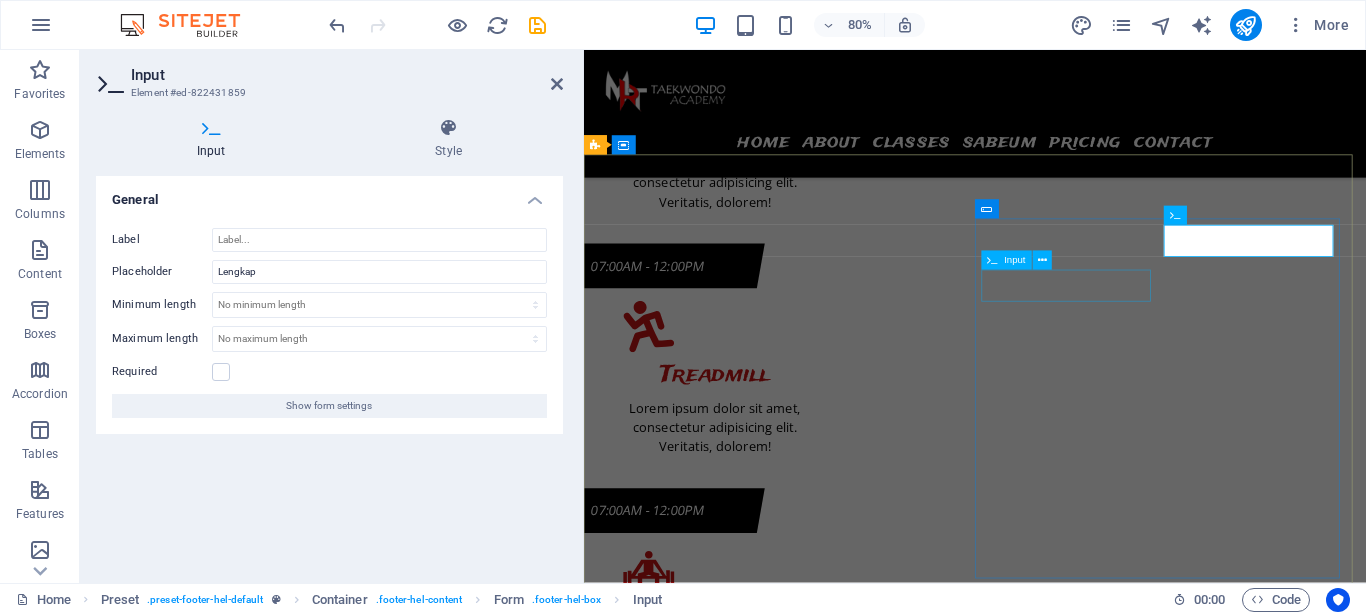 click 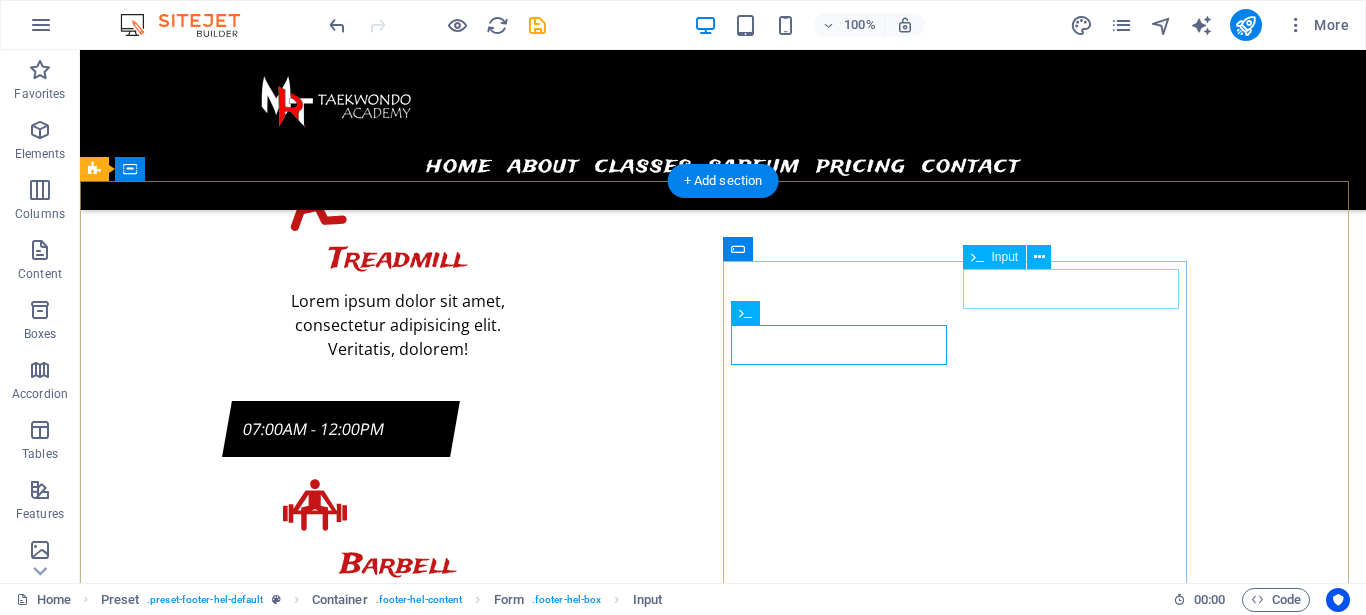 scroll, scrollTop: 8981, scrollLeft: 0, axis: vertical 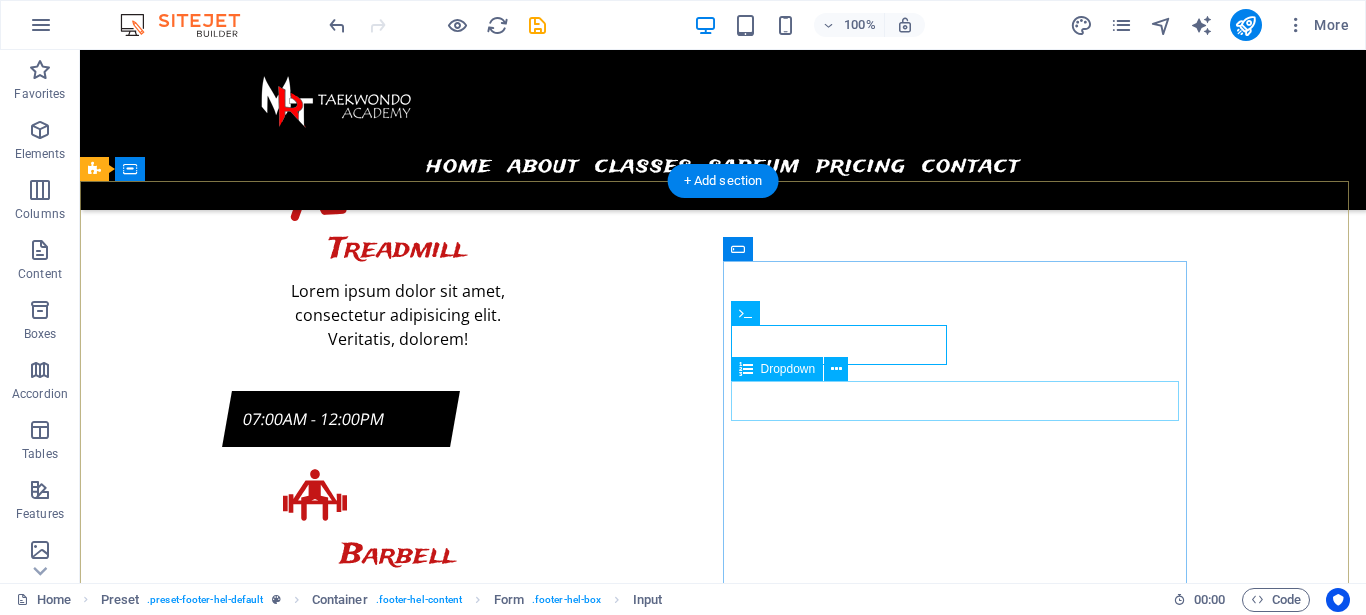 click on "Pricing plan
Basic
Premium
Pro" 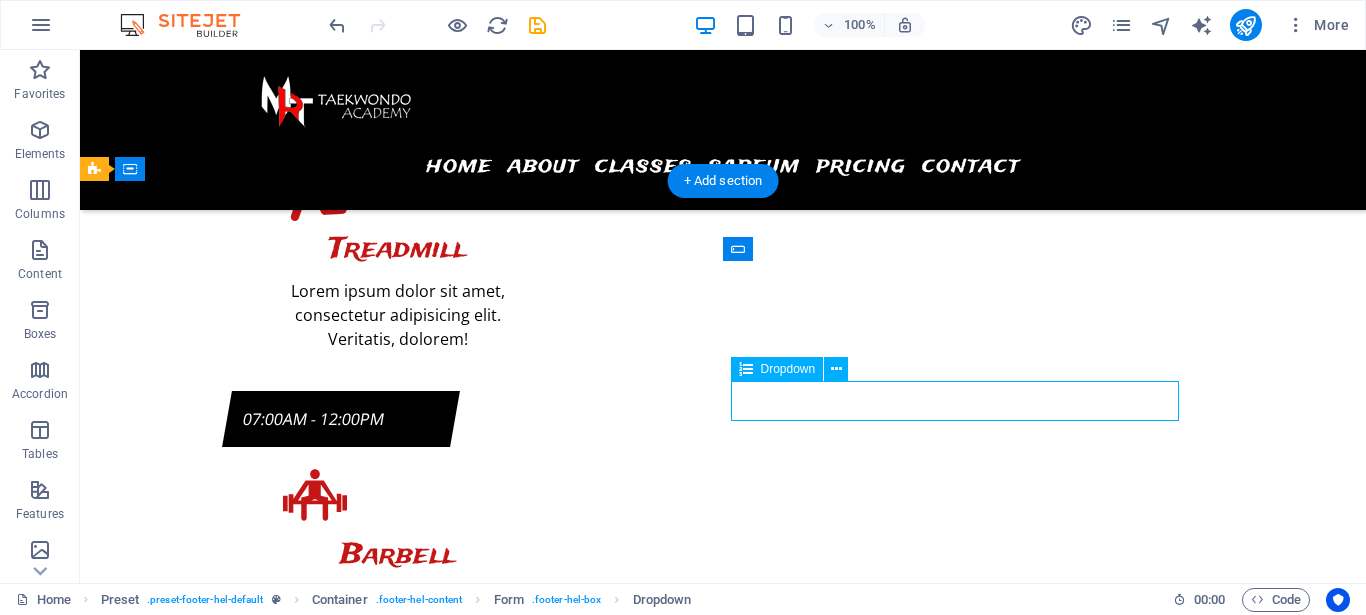 click on "Pricing plan
Basic
Premium
Pro" 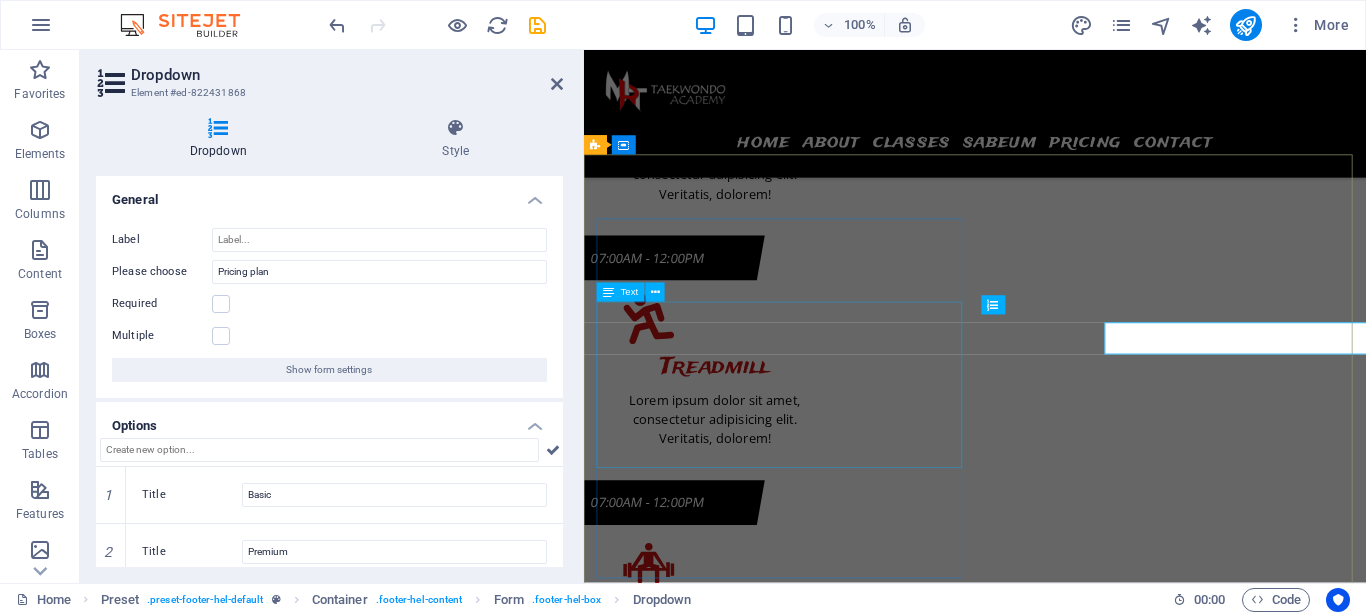 scroll, scrollTop: 8971, scrollLeft: 0, axis: vertical 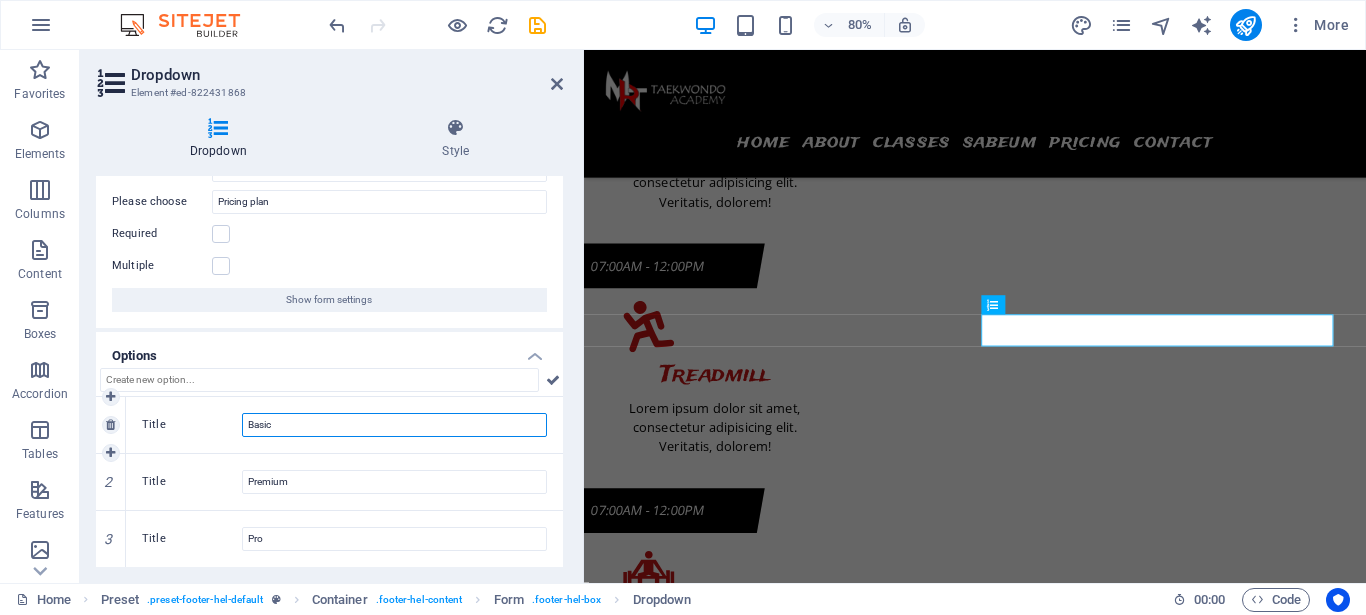click on "Basic" at bounding box center (394, 425) 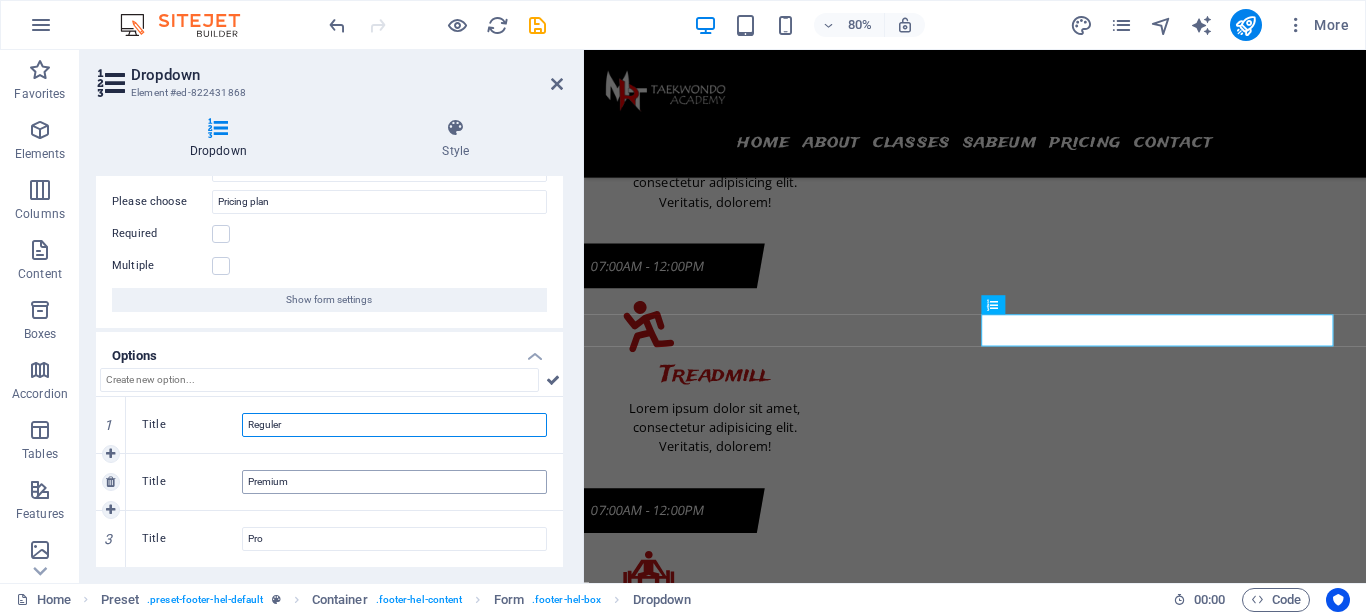 type on "Reguler" 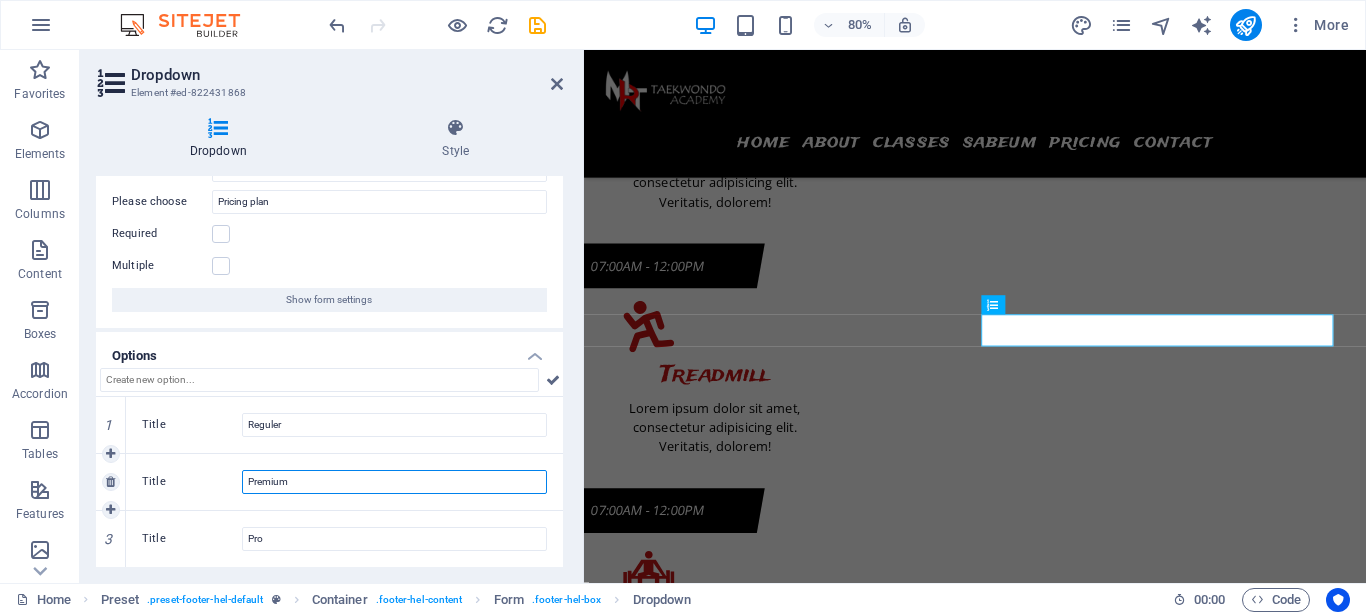 click on "Premium" at bounding box center [394, 482] 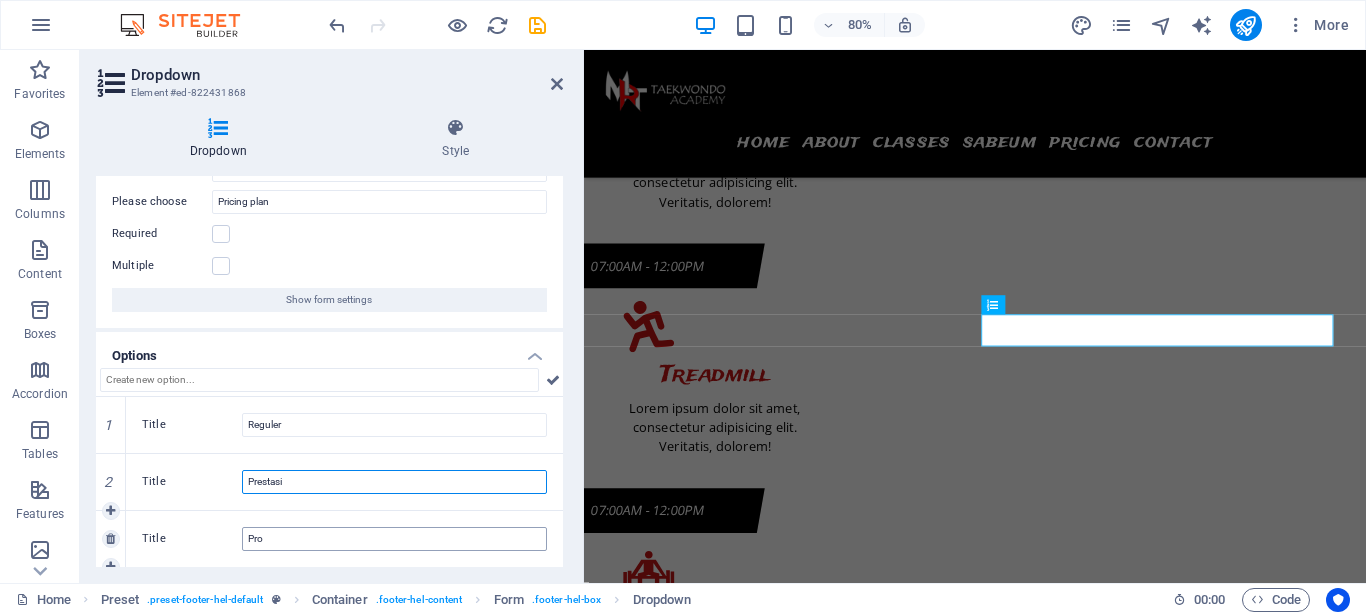type on "Prestasi" 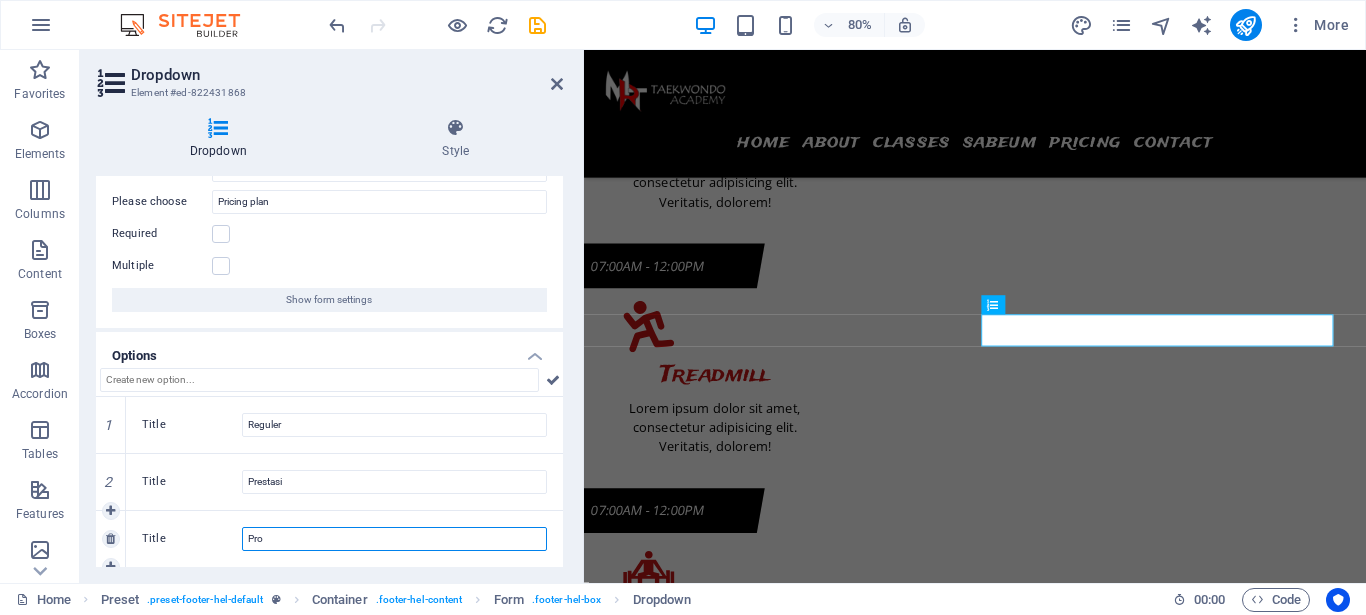 click on "Pro" at bounding box center (394, 539) 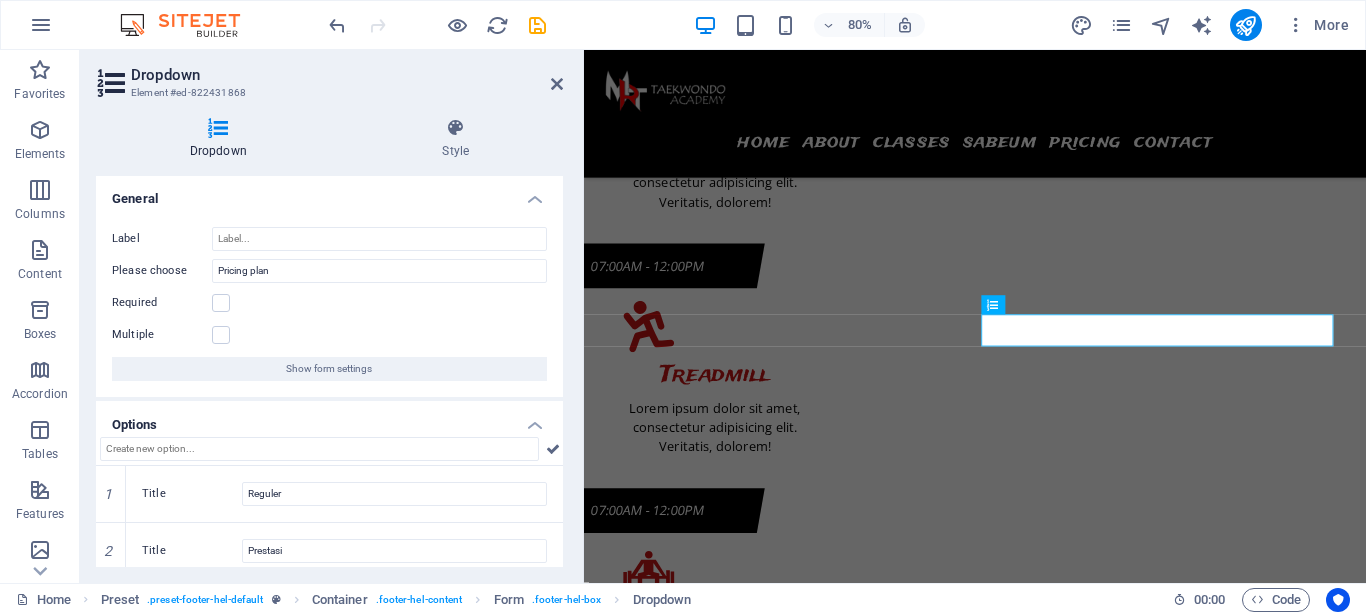 scroll, scrollTop: 0, scrollLeft: 0, axis: both 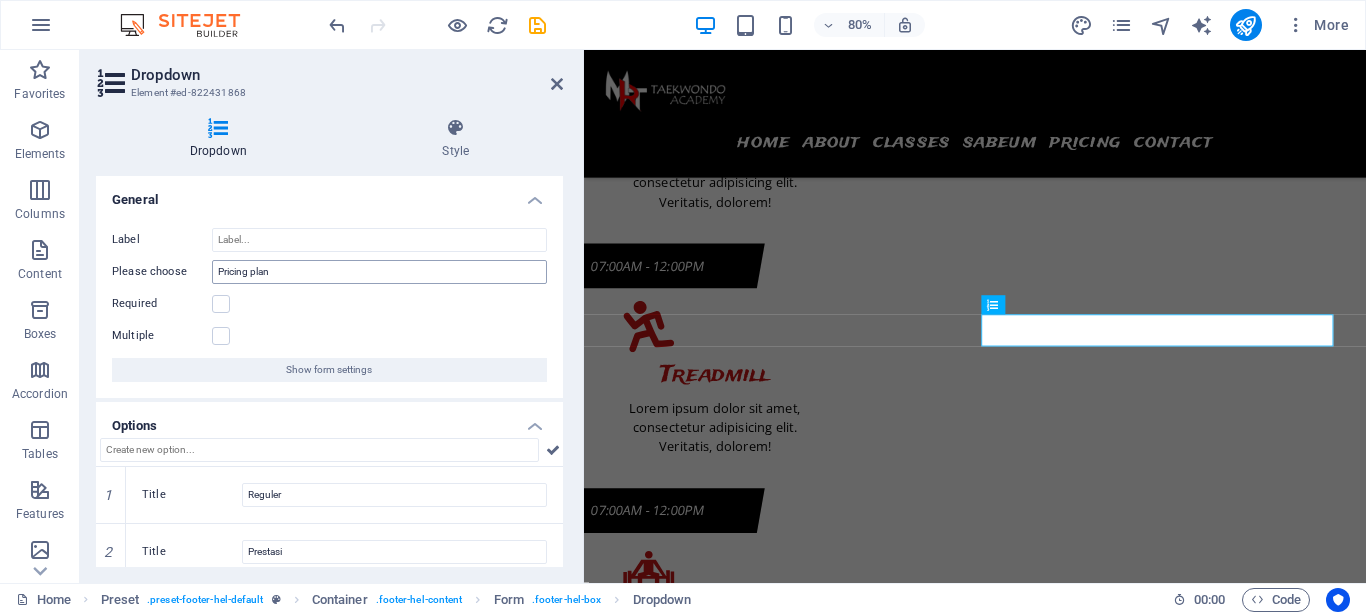 type on "VVIP" 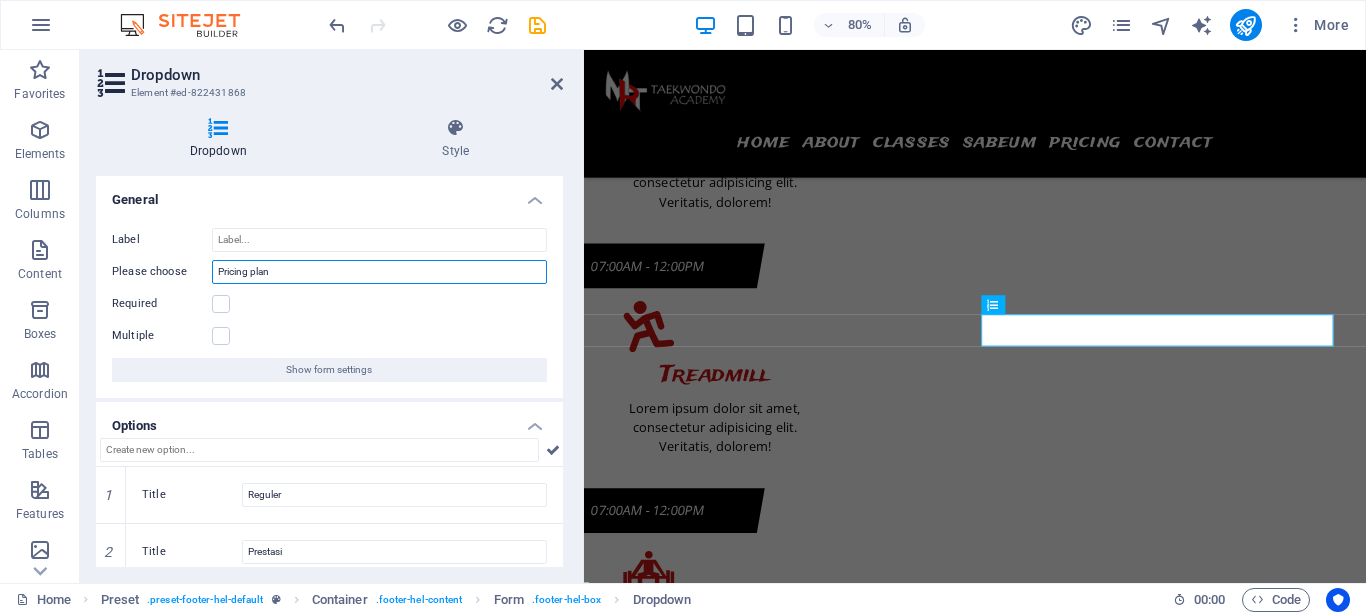 click on "Pricing plan" at bounding box center [379, 272] 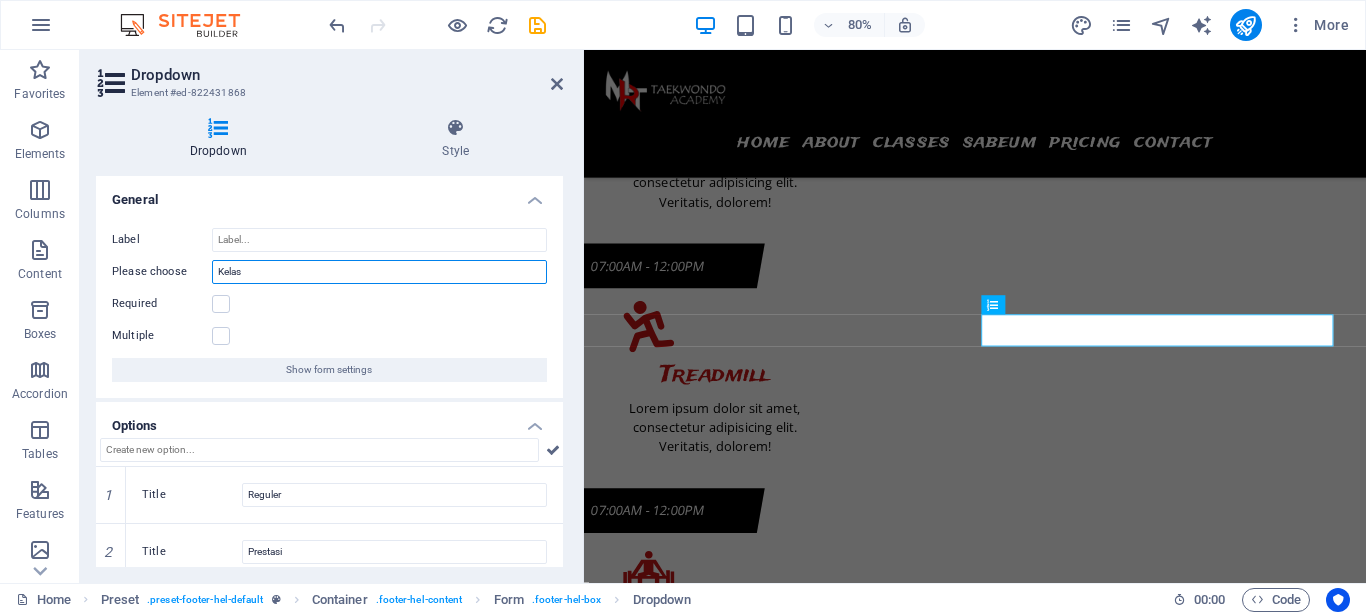 type on "Kelas" 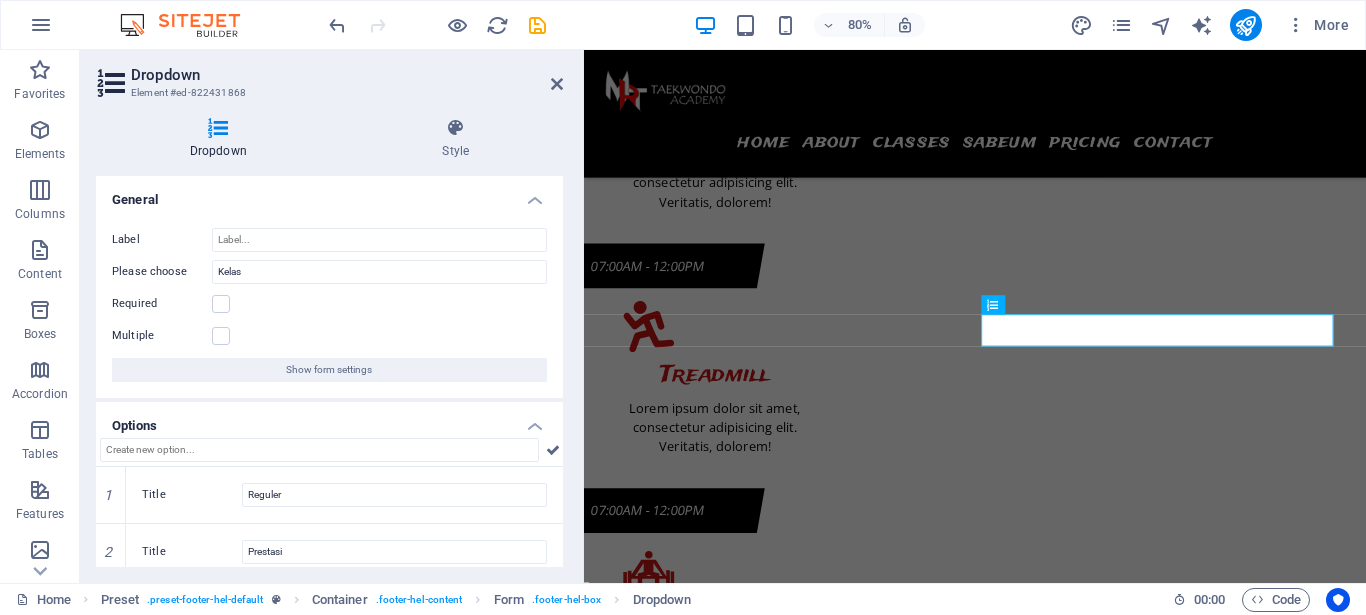 click on "Label Please choose Kelas Required Multiple Show form settings" at bounding box center [329, 305] 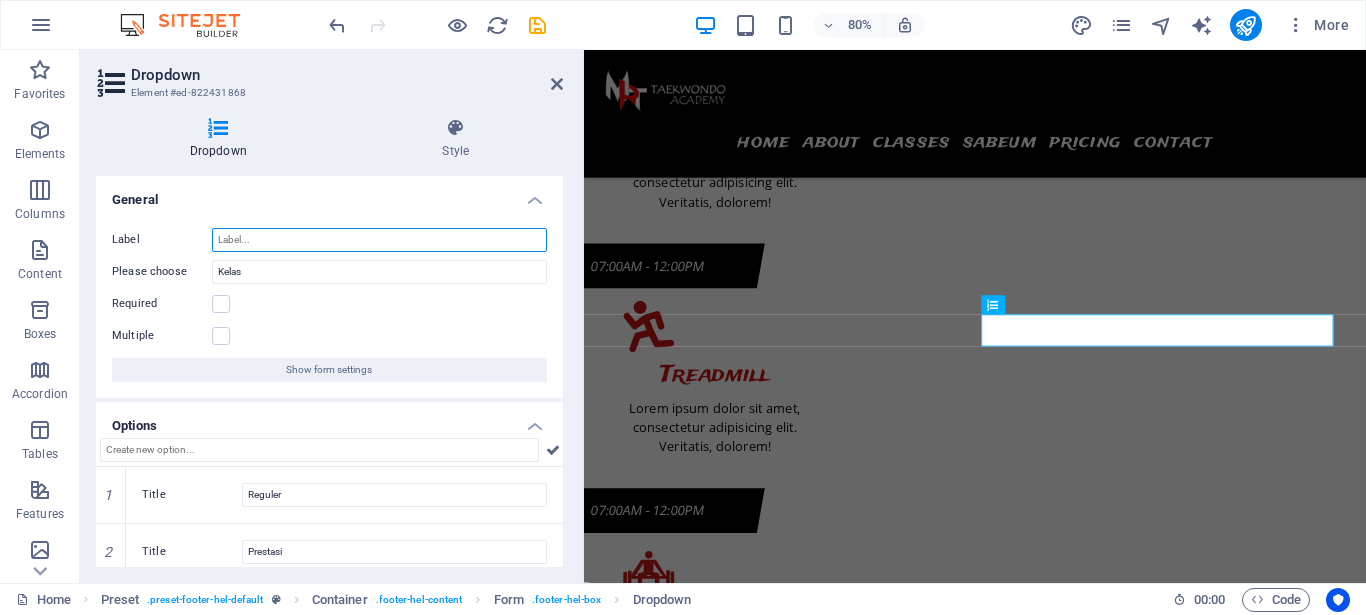 click on "Label" at bounding box center (379, 240) 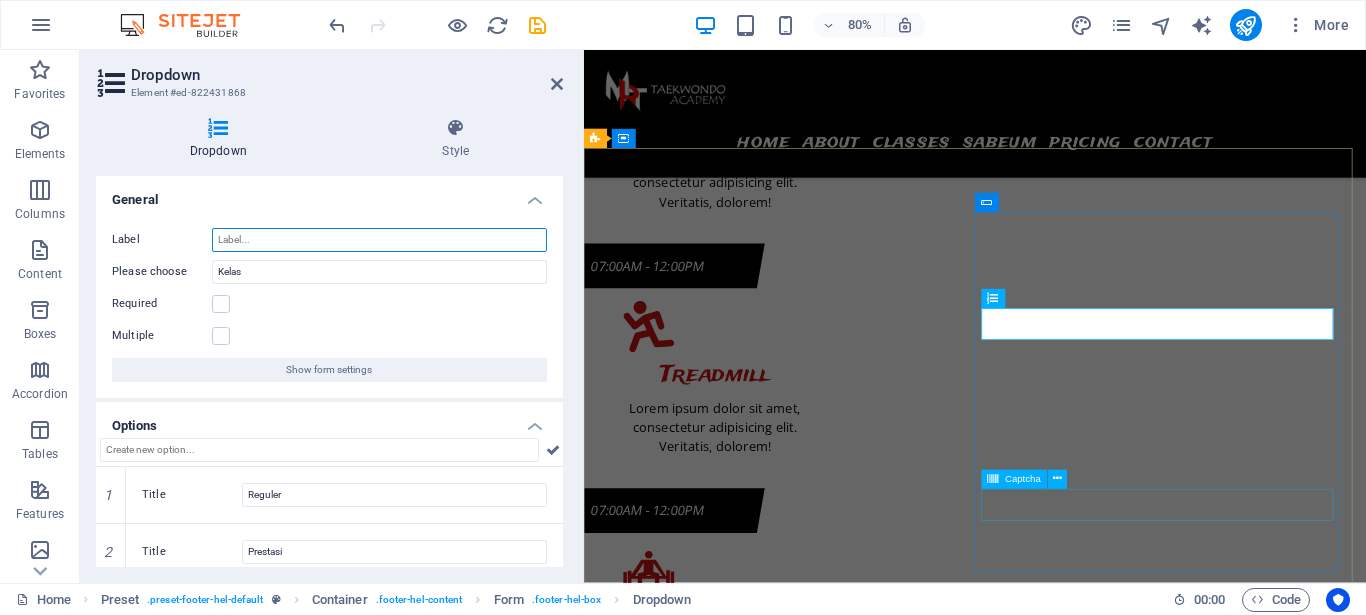 scroll, scrollTop: 9073, scrollLeft: 0, axis: vertical 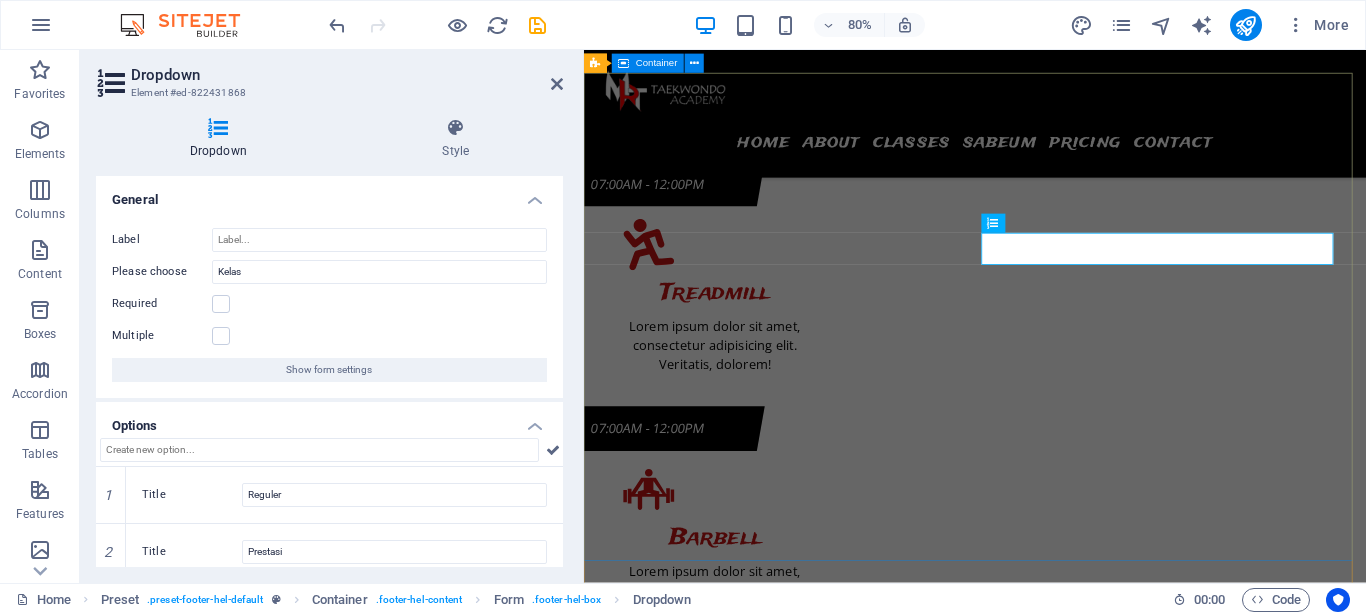 click on "Contact We will contact you MRT Taekwondo Academy No.15, Tim, Jl. Kusuma Utara Raya Blok 7 ,  Bekasi  , FL  17111 081218168585 24h/7 open mrt@gmail.com Legal Notice  |  Privacy
Kelas
Reguler Prestasi VVIP   I have read and understand the privacy policy. Unreadable? Load new Submit" at bounding box center [1072, 18929] 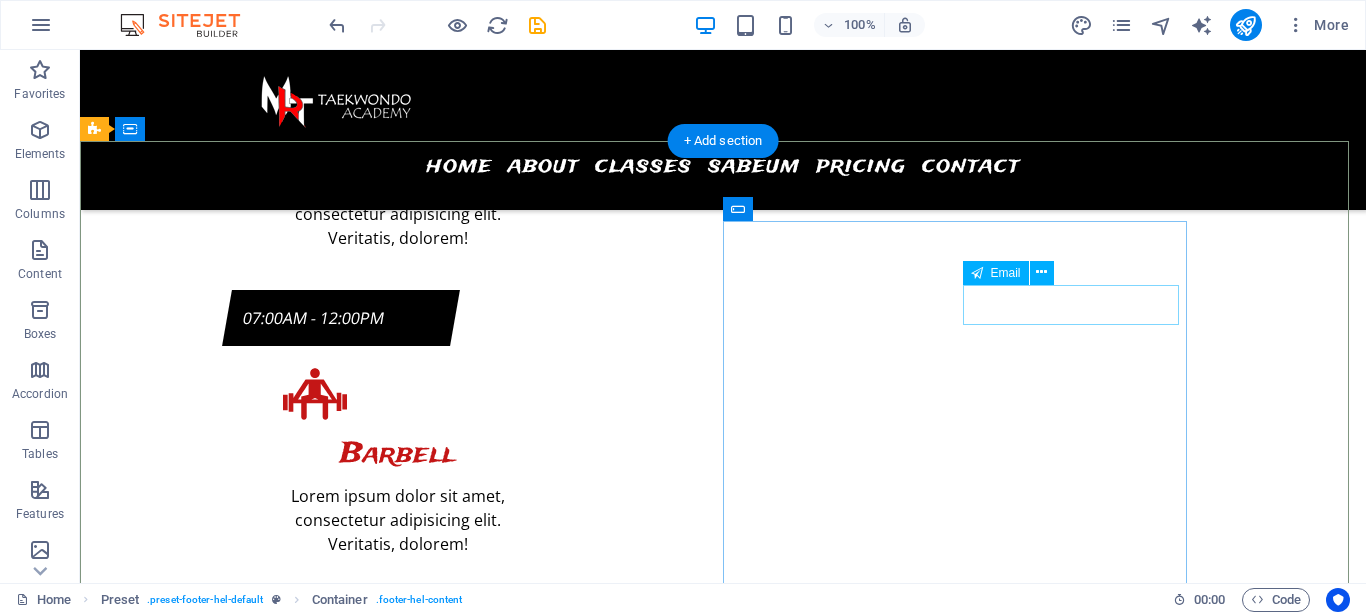 scroll, scrollTop: 8980, scrollLeft: 0, axis: vertical 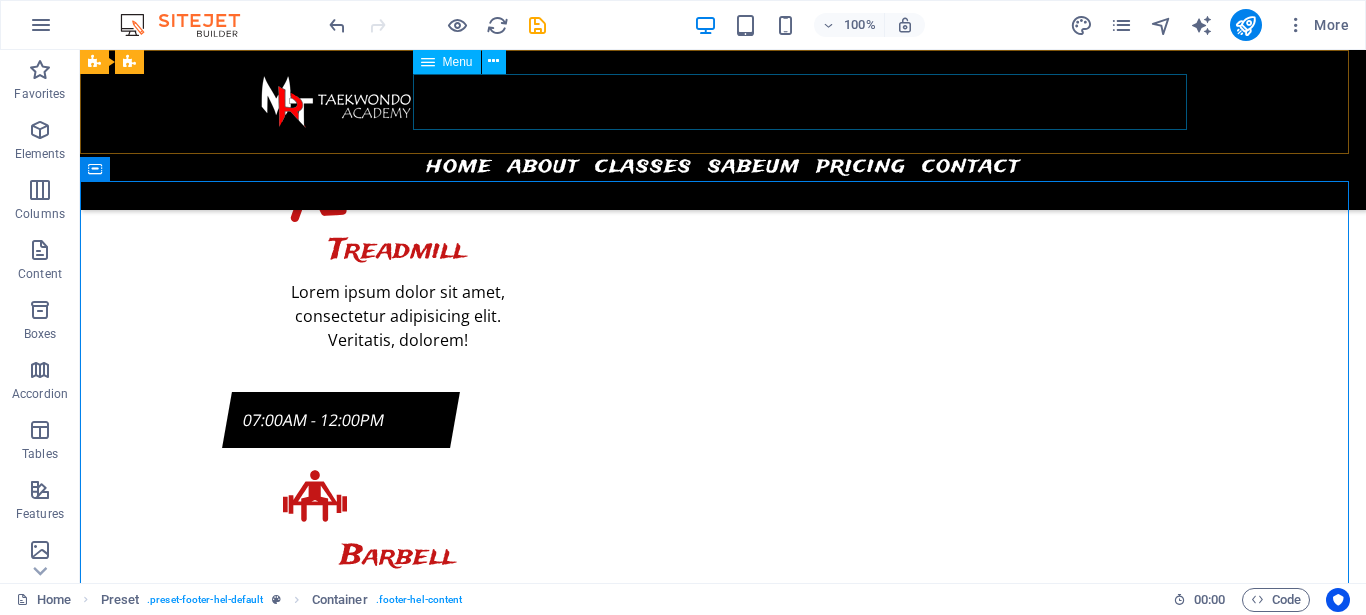click on "Menu" at bounding box center [458, 62] 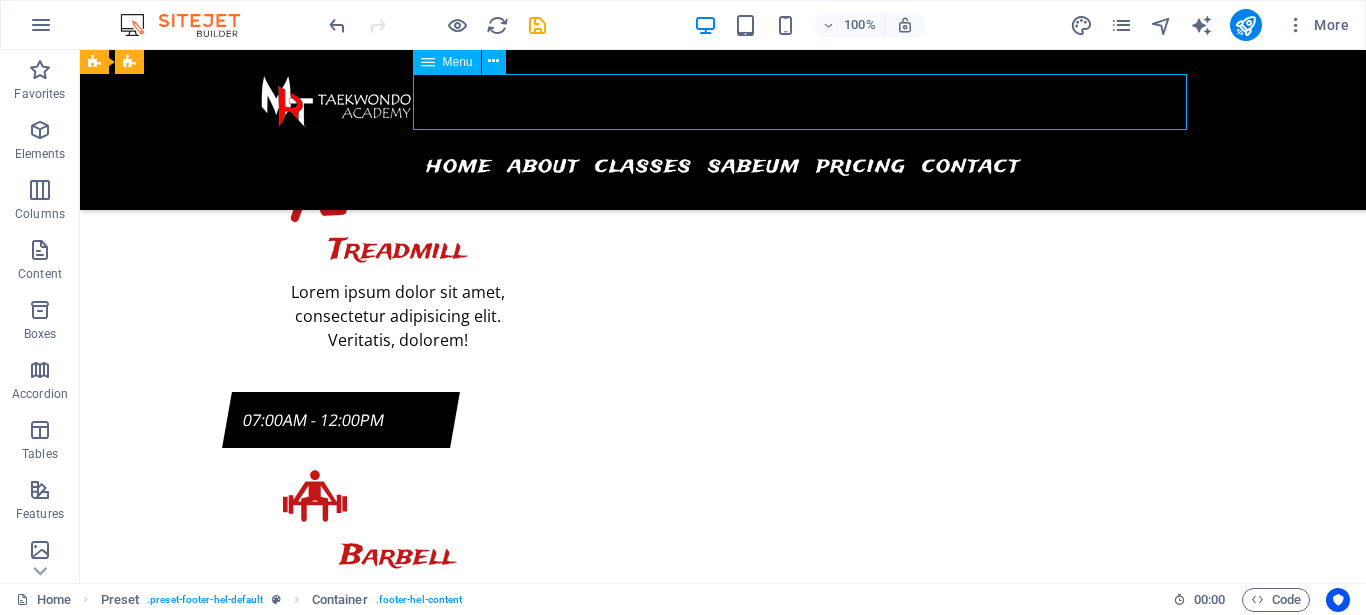 click on "Menu" at bounding box center (458, 62) 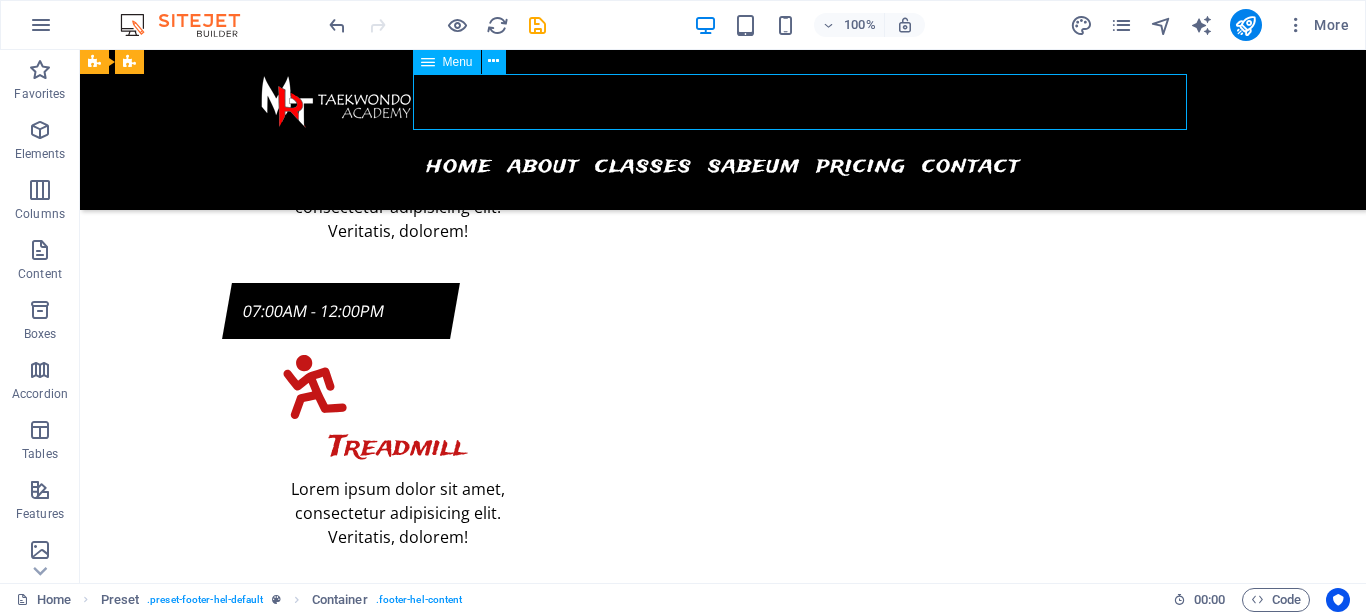 select 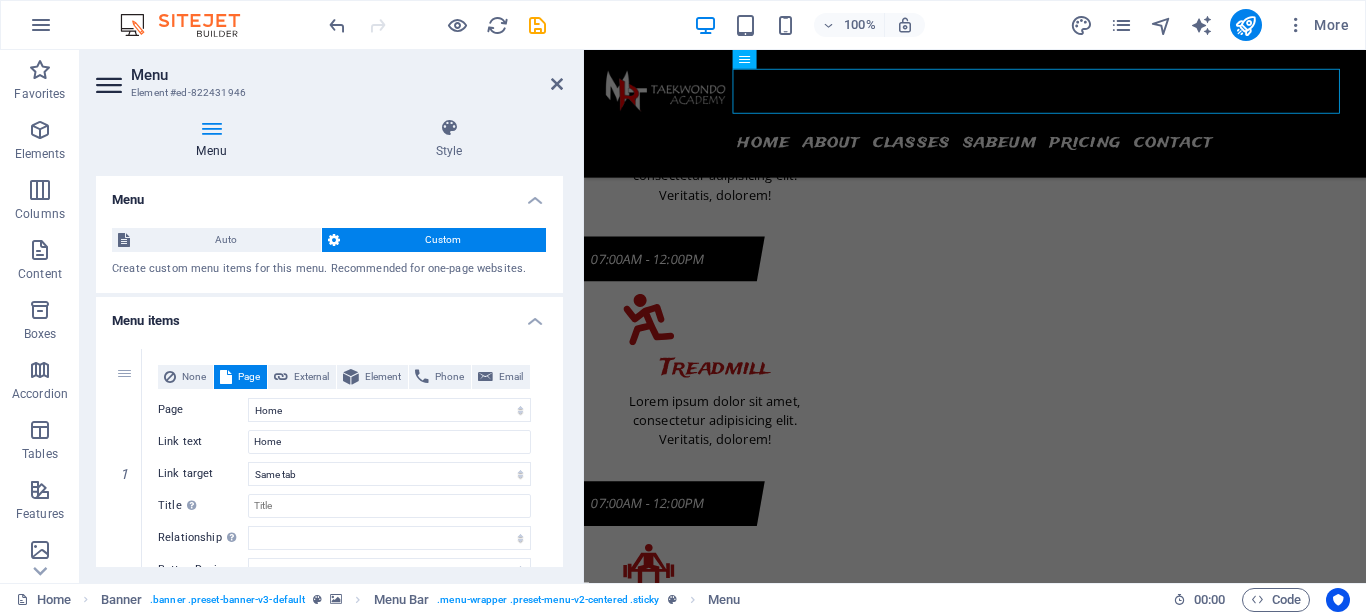 scroll, scrollTop: 8970, scrollLeft: 0, axis: vertical 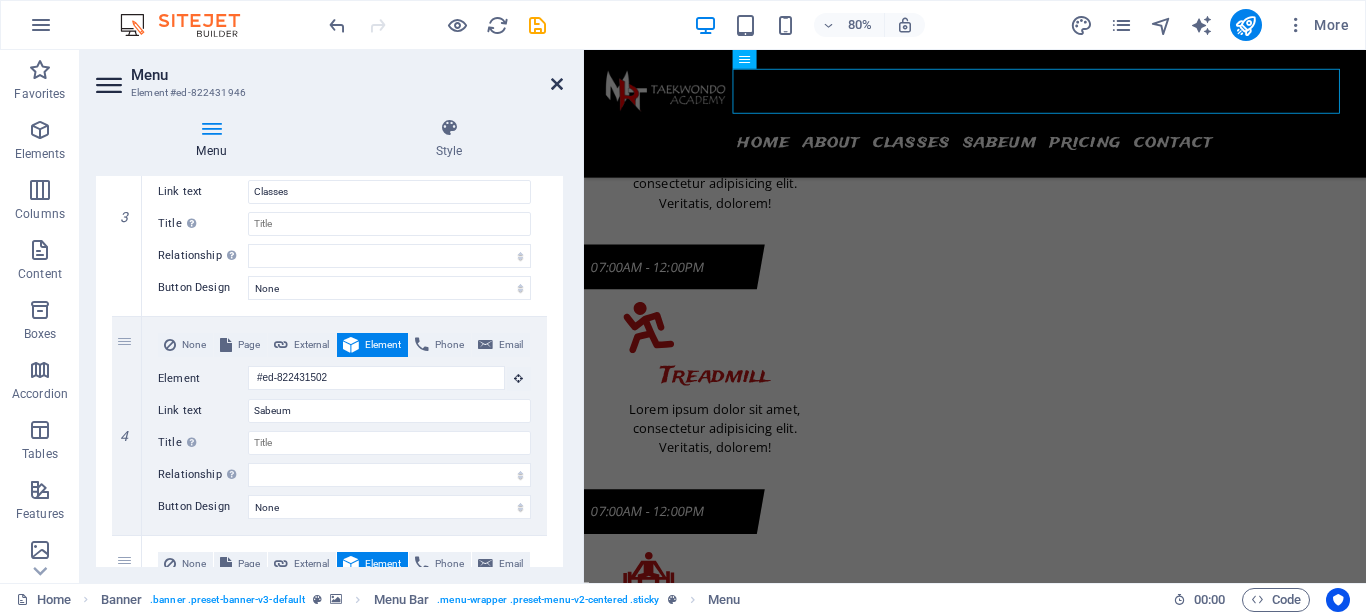 click at bounding box center (557, 84) 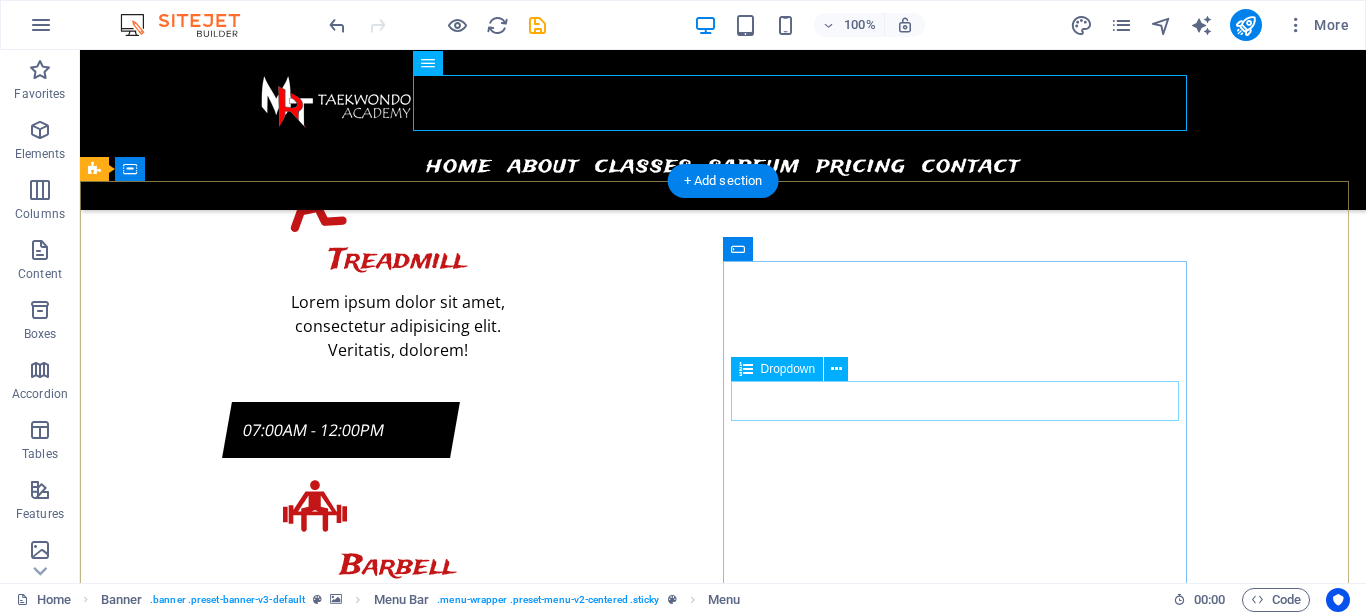 scroll, scrollTop: 8981, scrollLeft: 0, axis: vertical 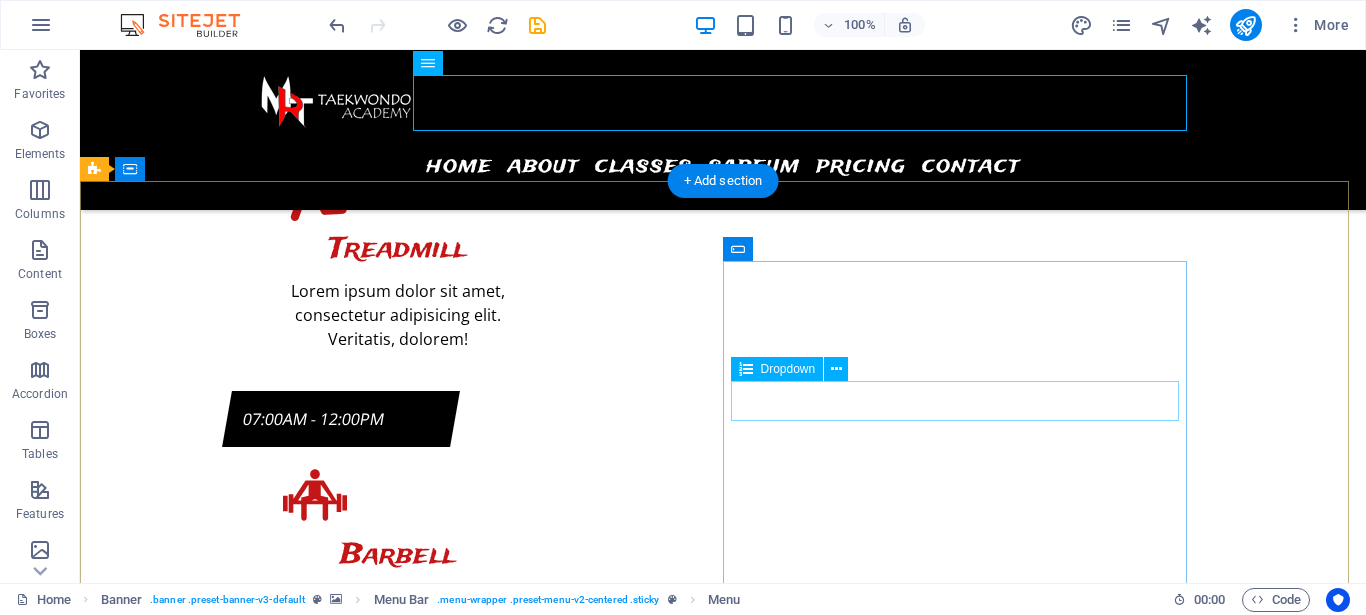 click on "Kelas
Reguler Prestasi VVIP" 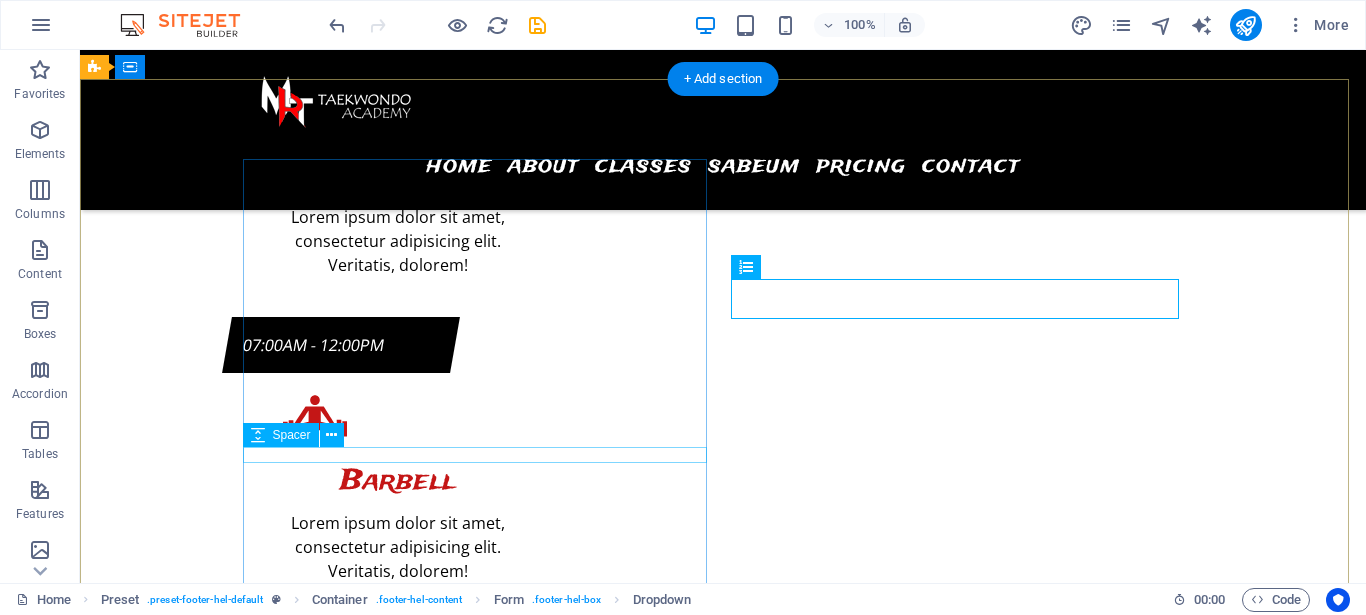 scroll, scrollTop: 9083, scrollLeft: 0, axis: vertical 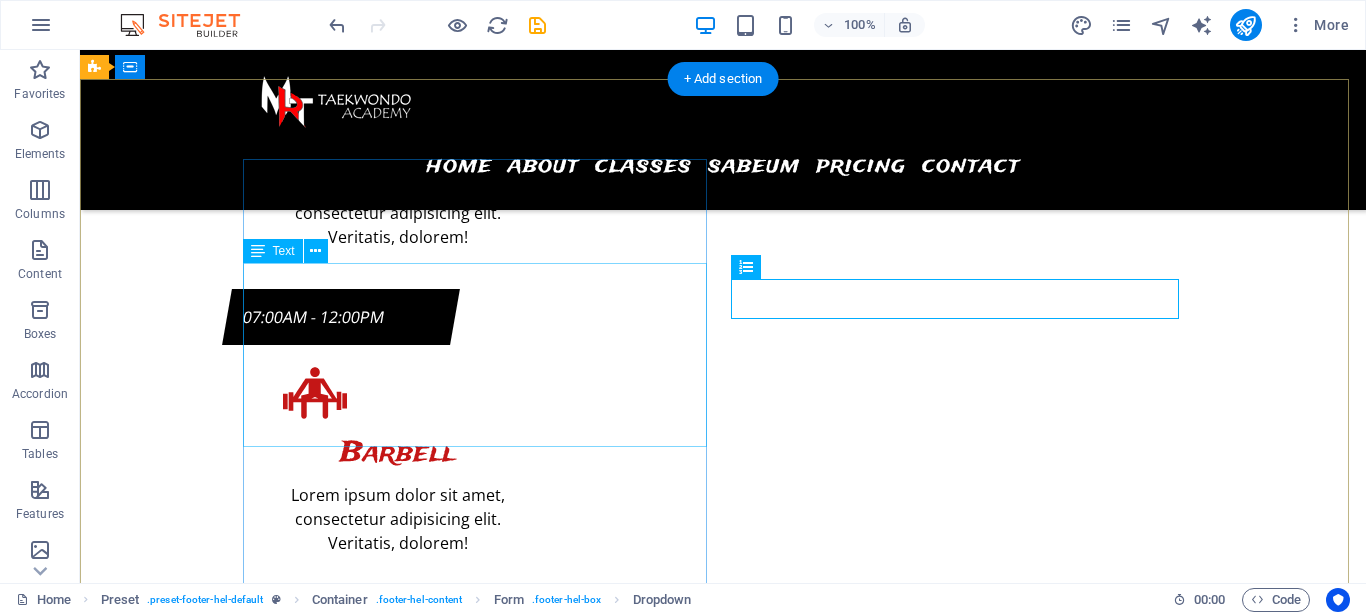 click on "MRT Taekwondo Academy No.15, Tim, Jl. Kusuma Utara Raya Blok 7 ,  Bekasi  , FL  17111 081218168585 24h/7 open mrt@gmail.com Legal Notice  |  Privacy" at bounding box center [568, 18615] 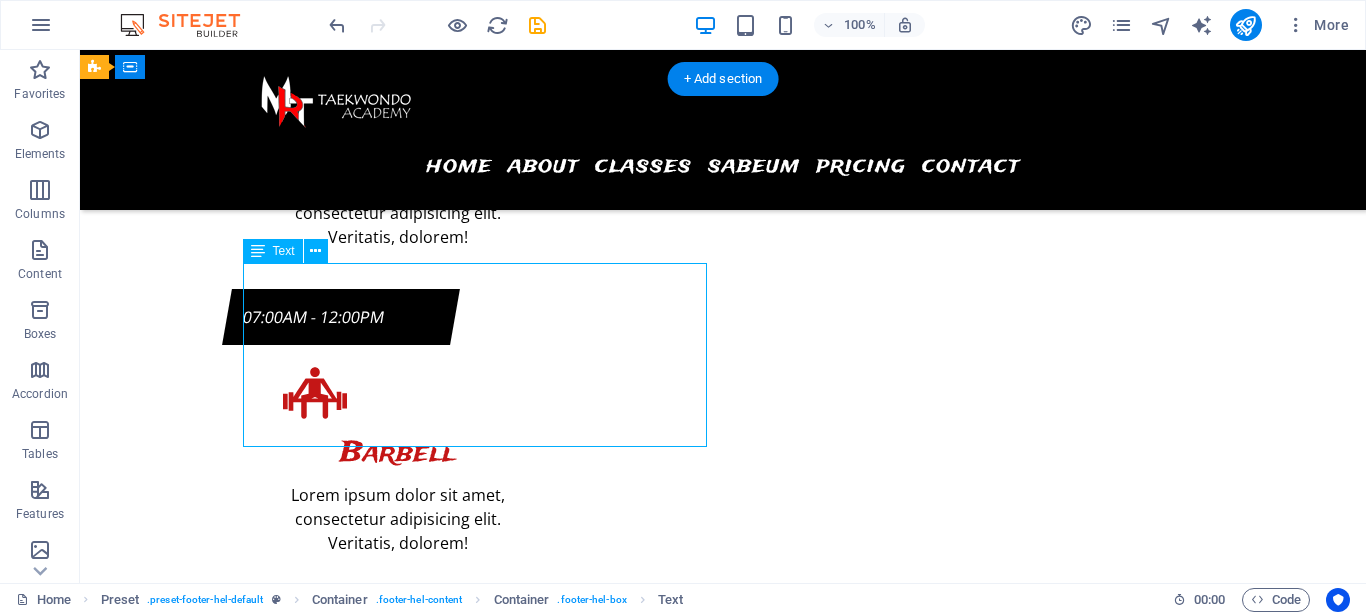 click on "MRT Taekwondo Academy No.15, Tim, Jl. Kusuma Utara Raya Blok 7 ,  Bekasi  , FL  17111 081218168585 24h/7 open mrt@gmail.com Legal Notice  |  Privacy" at bounding box center [568, 18615] 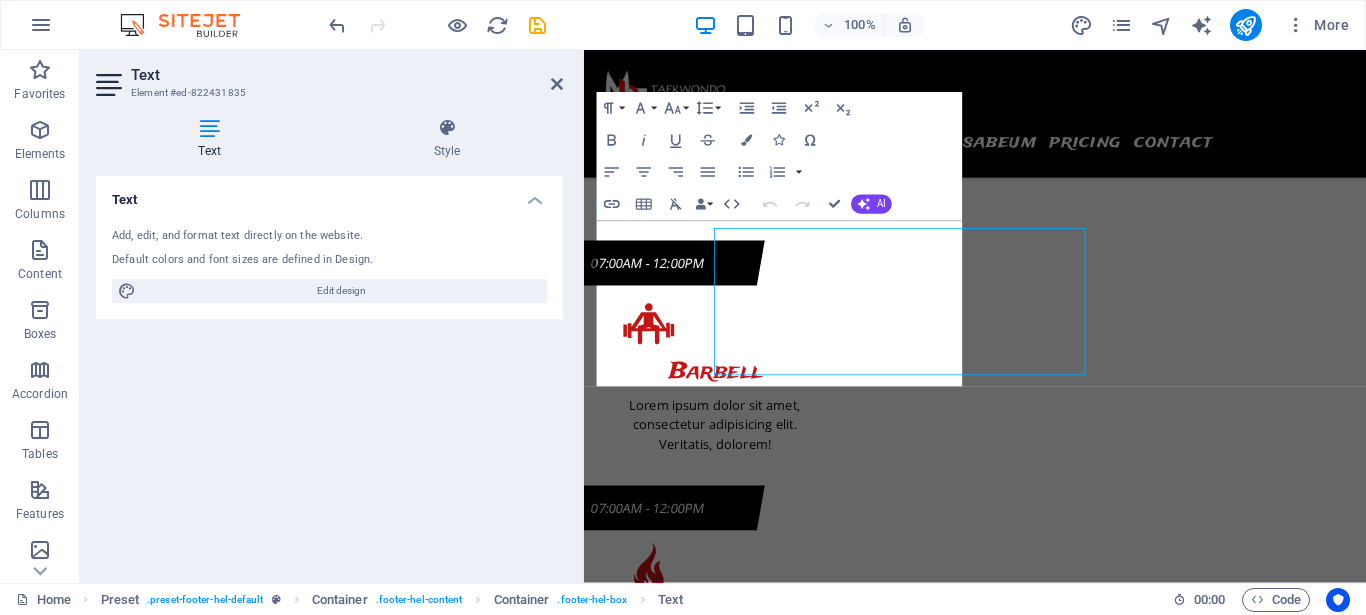 scroll, scrollTop: 9073, scrollLeft: 0, axis: vertical 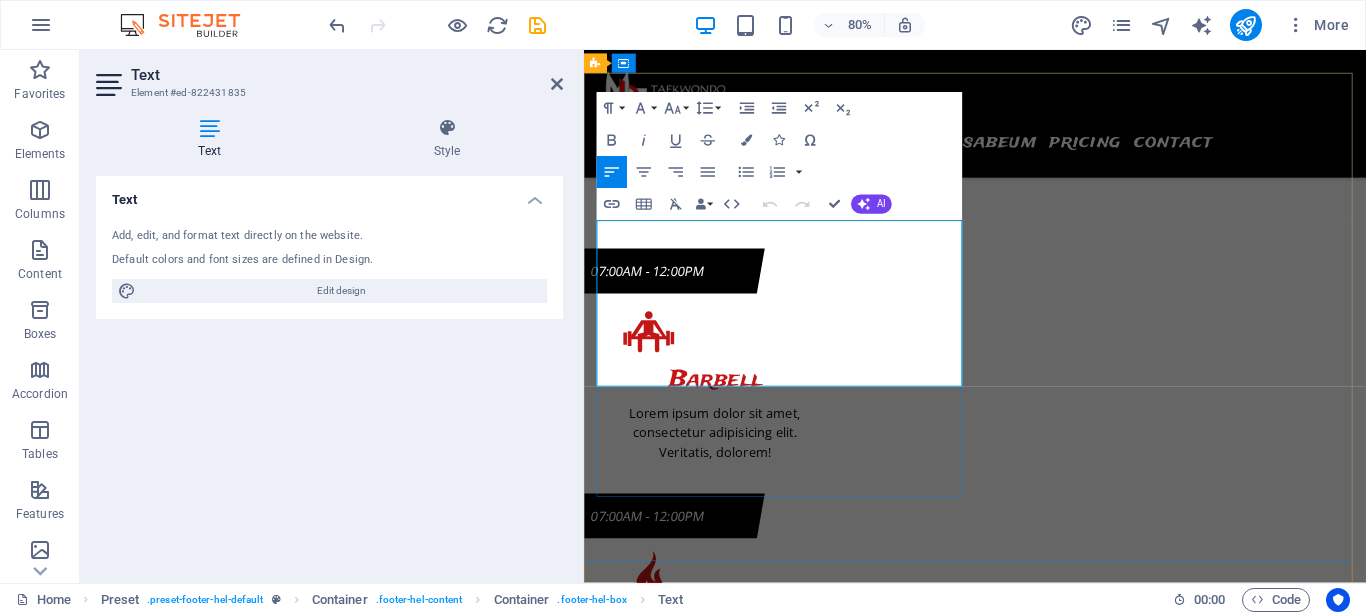 click on "24h/7 open" at bounding box center [1084, 18518] 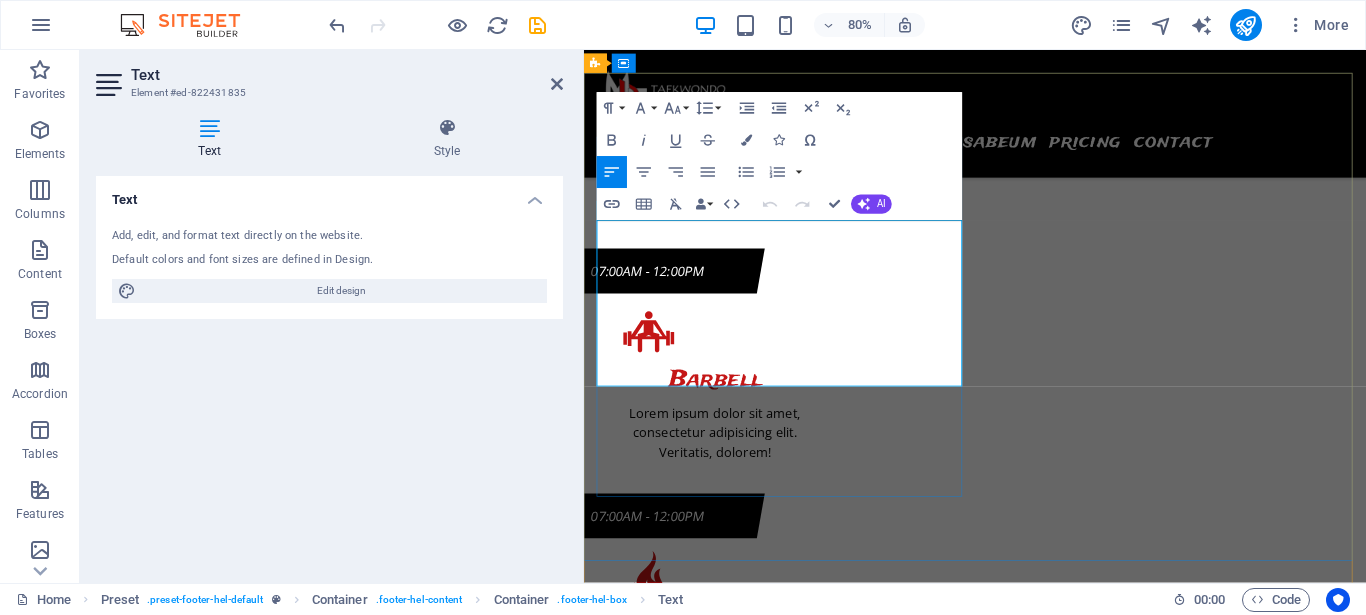 drag, startPoint x: 724, startPoint y: 399, endPoint x: 621, endPoint y: 399, distance: 103 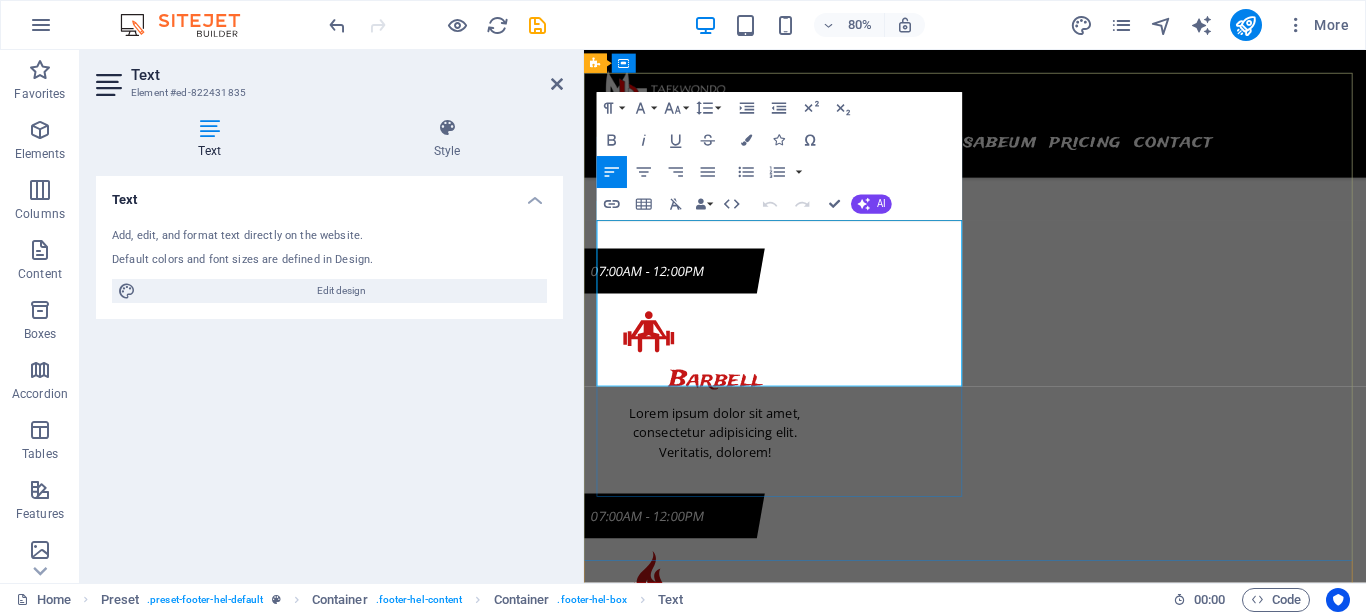 type 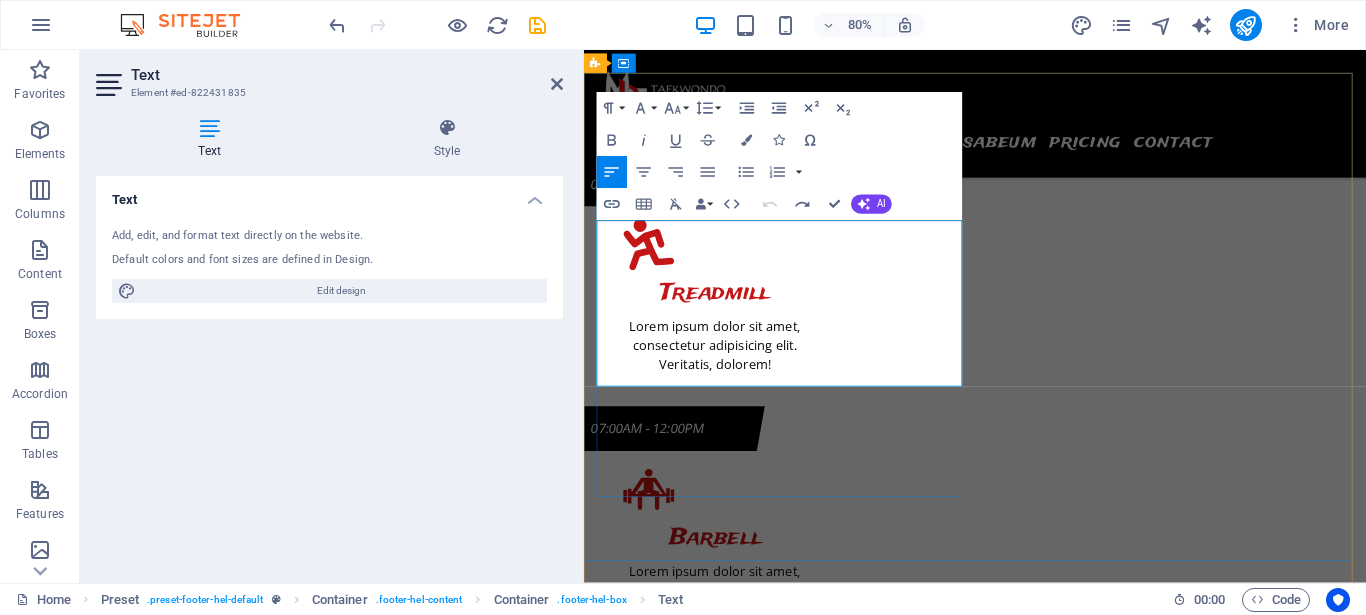 click on "MRT Taekwondo Academy No.15, Tim, Jl. Kusuma Utara Raya Blok 7 ,  Bekasi  , FL  17111 081218168585 24h/7 open mrt@gmail.com Legal Notice  |  Privacy" at bounding box center (1071, 18681) 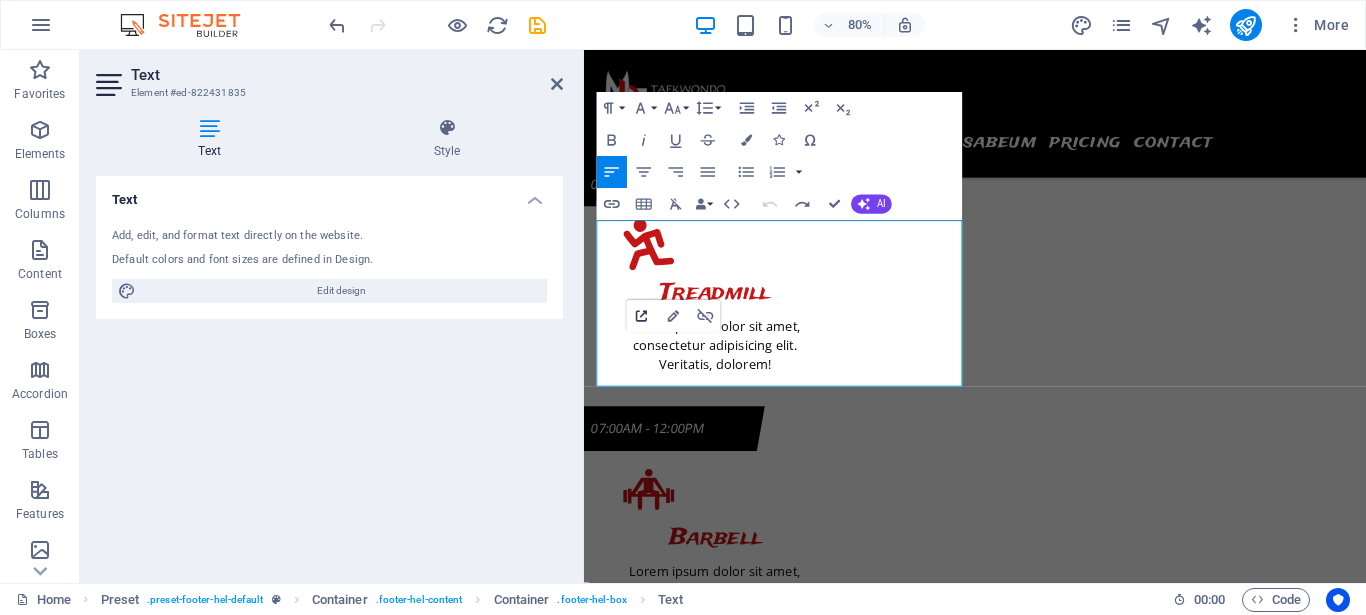click 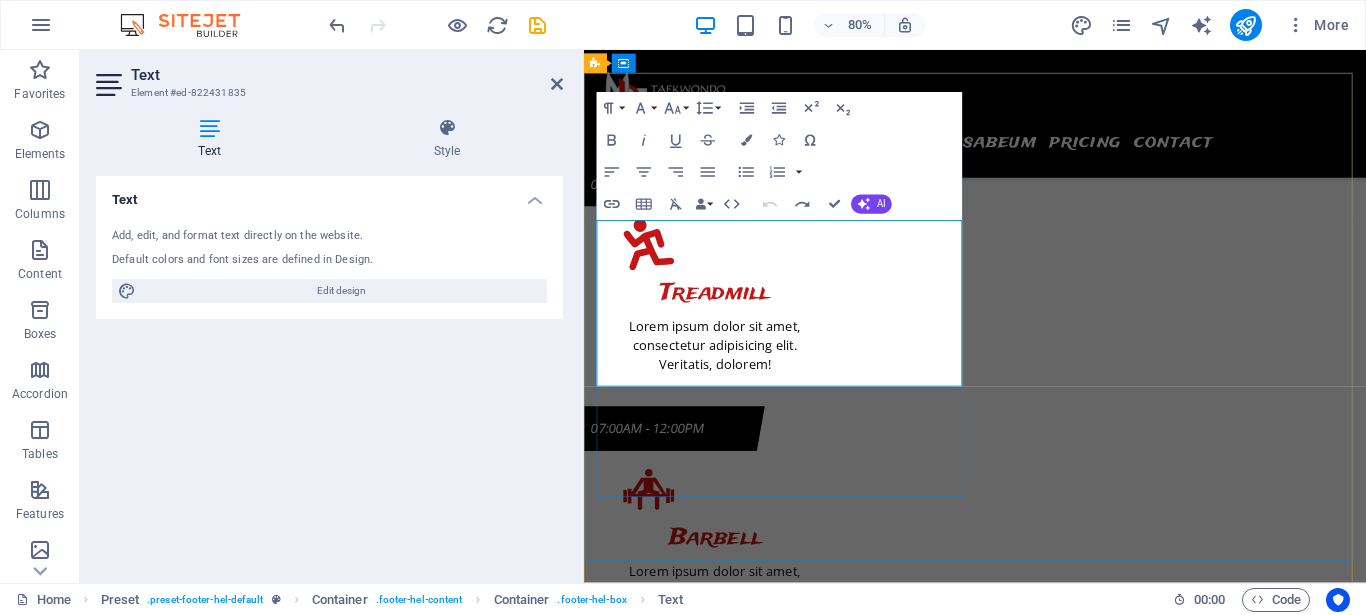 click on "24h/7 open" at bounding box center [1084, 18697] 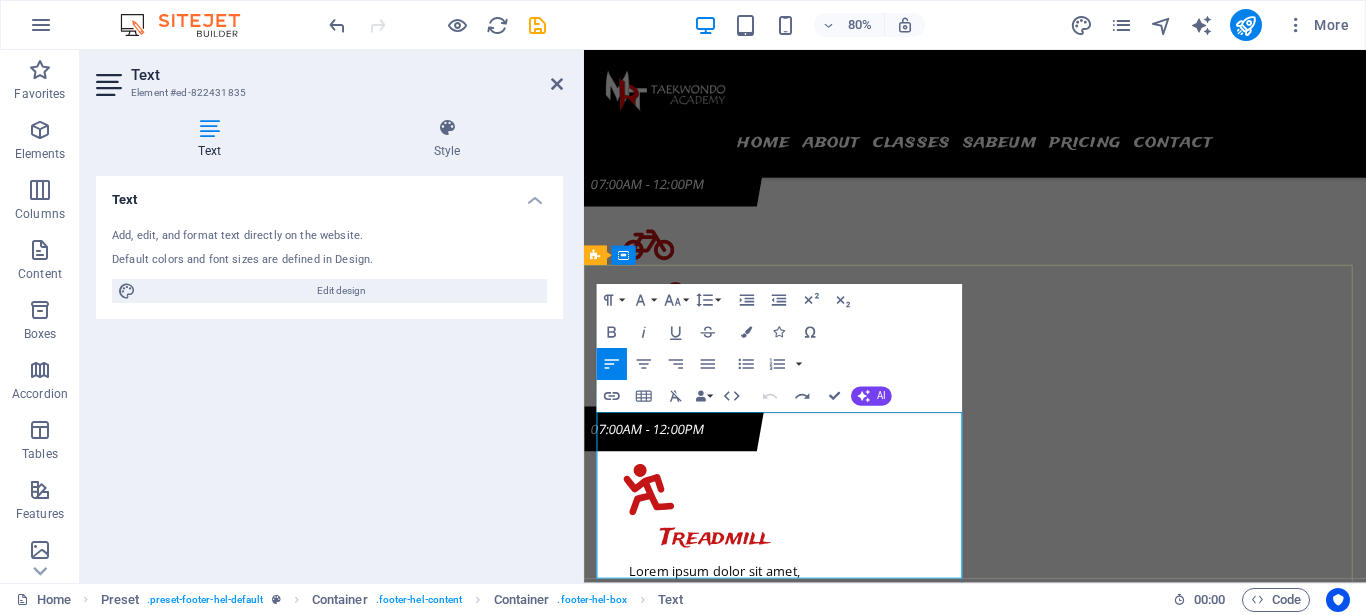 scroll, scrollTop: 8870, scrollLeft: 0, axis: vertical 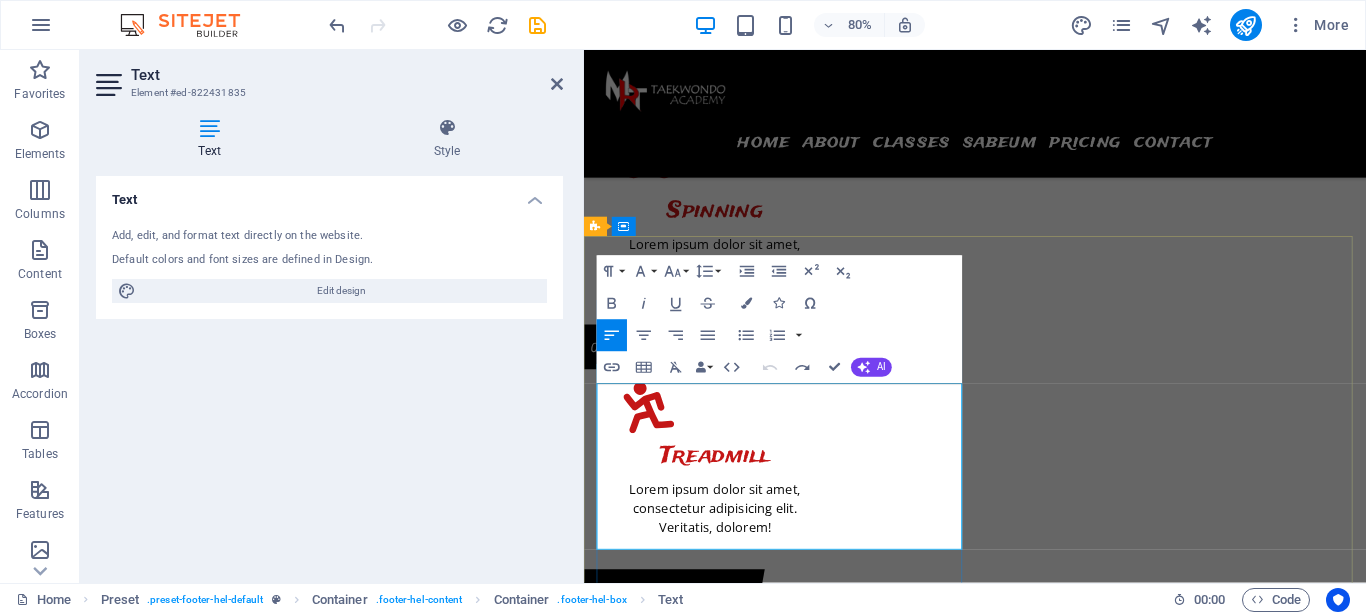 click on "24h/7 open" at bounding box center (1084, 18900) 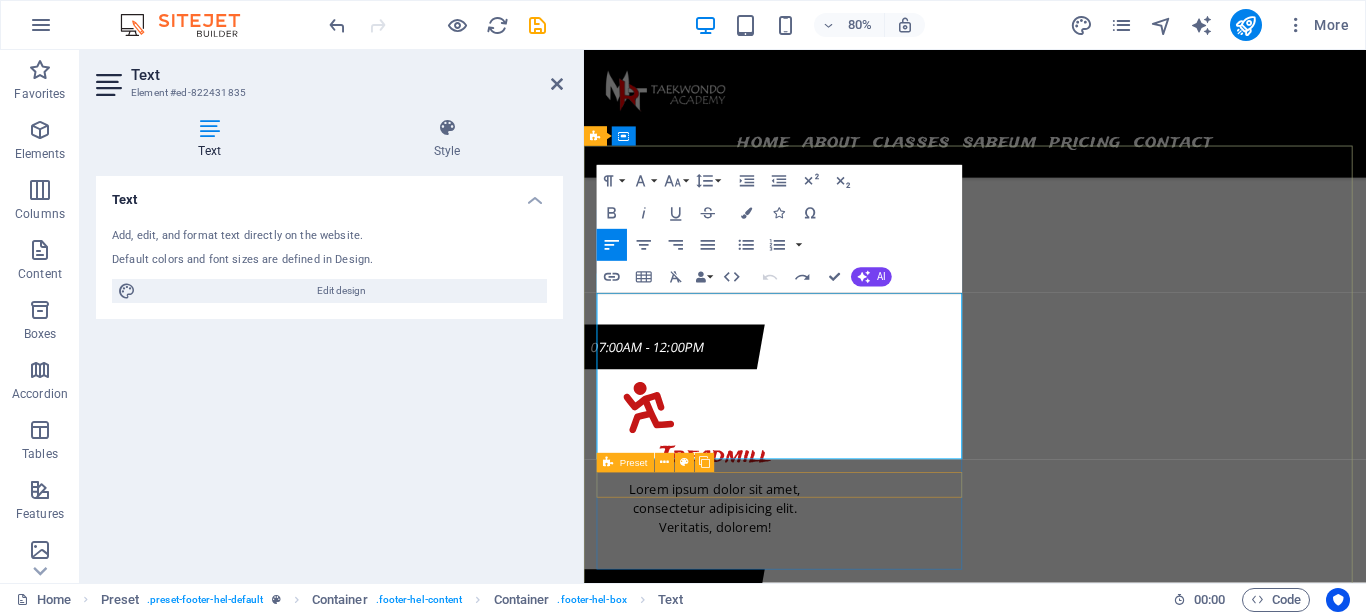 scroll, scrollTop: 9176, scrollLeft: 0, axis: vertical 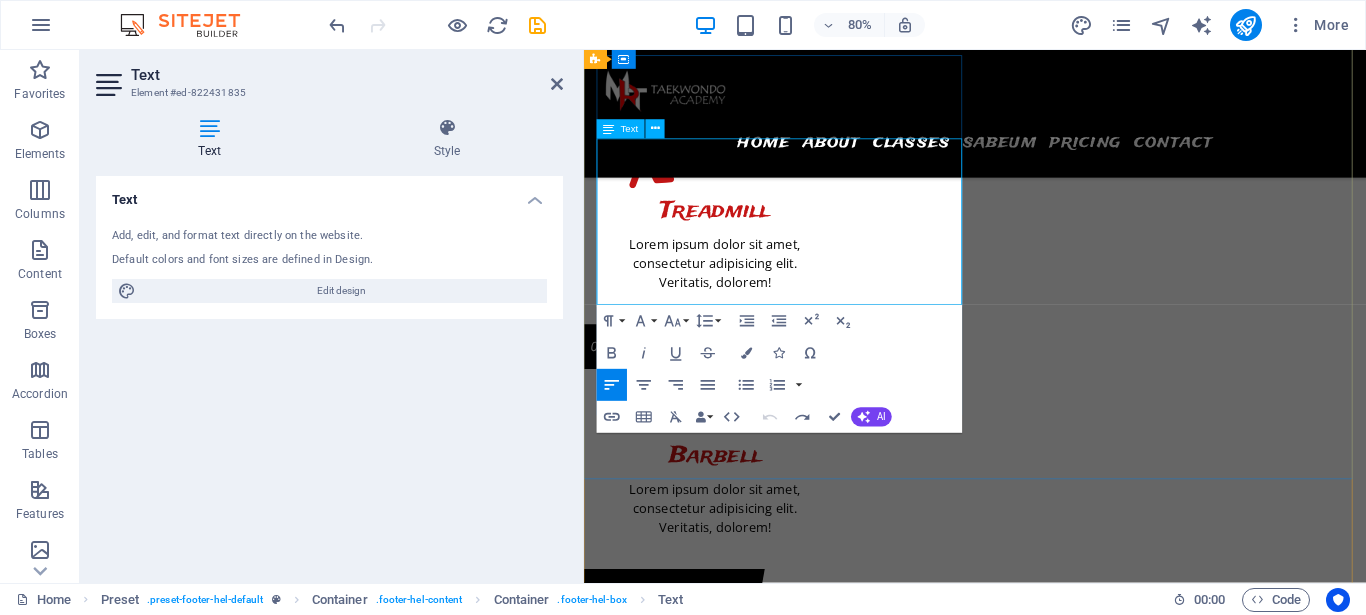 click on "[PHONE]" at bounding box center (631, 18562) 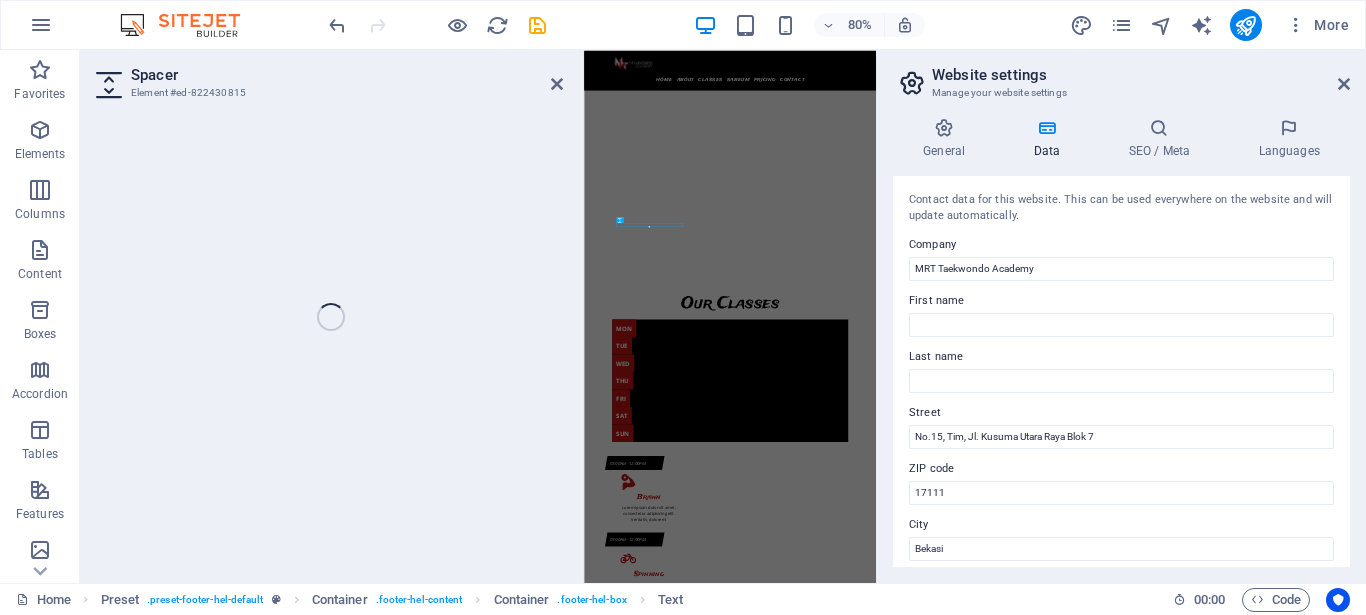scroll, scrollTop: 9340, scrollLeft: 0, axis: vertical 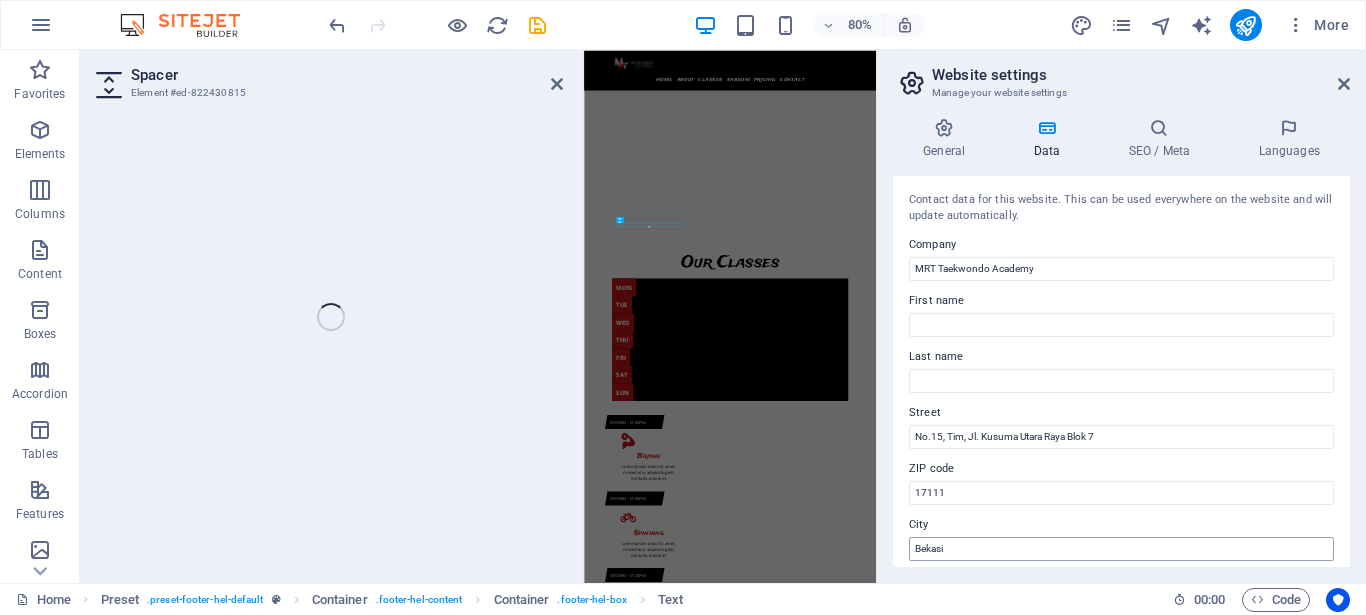 select on "rem" 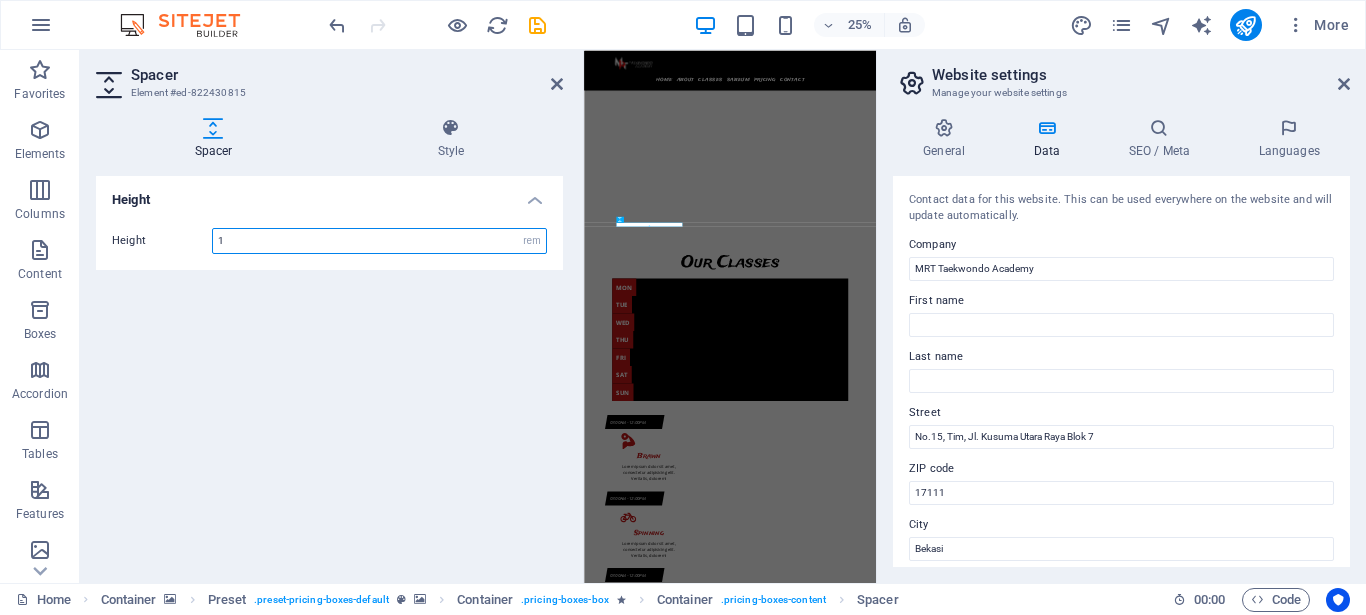 scroll, scrollTop: 0, scrollLeft: 0, axis: both 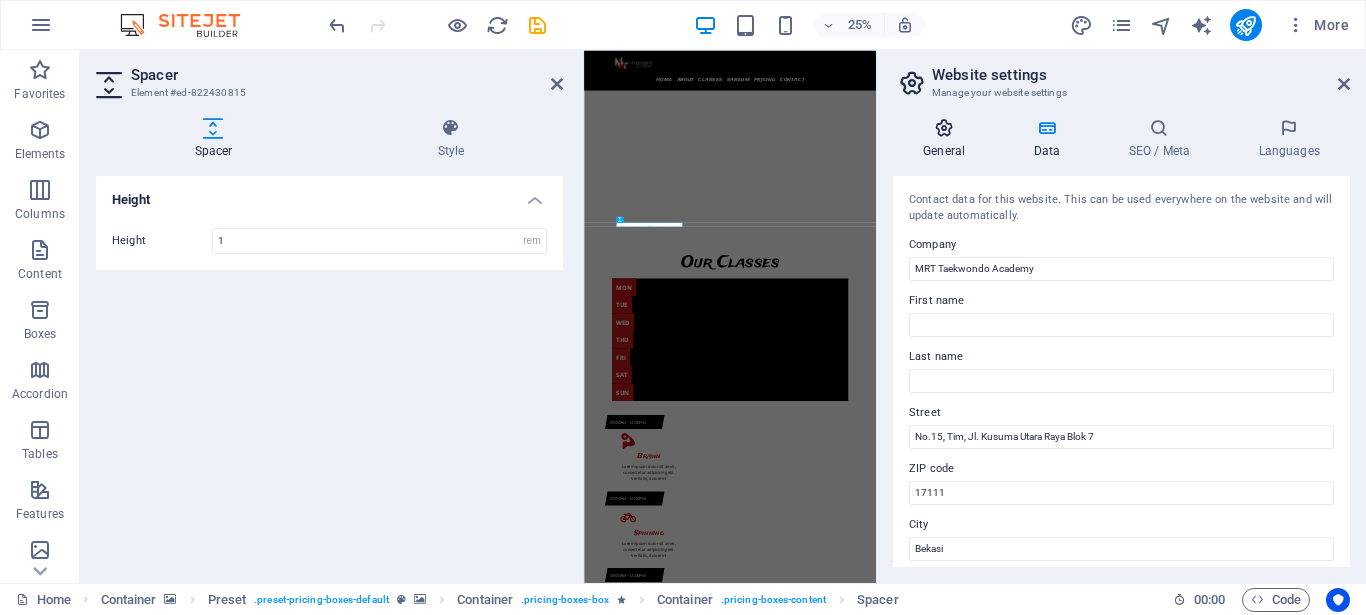 click on "General" at bounding box center [948, 139] 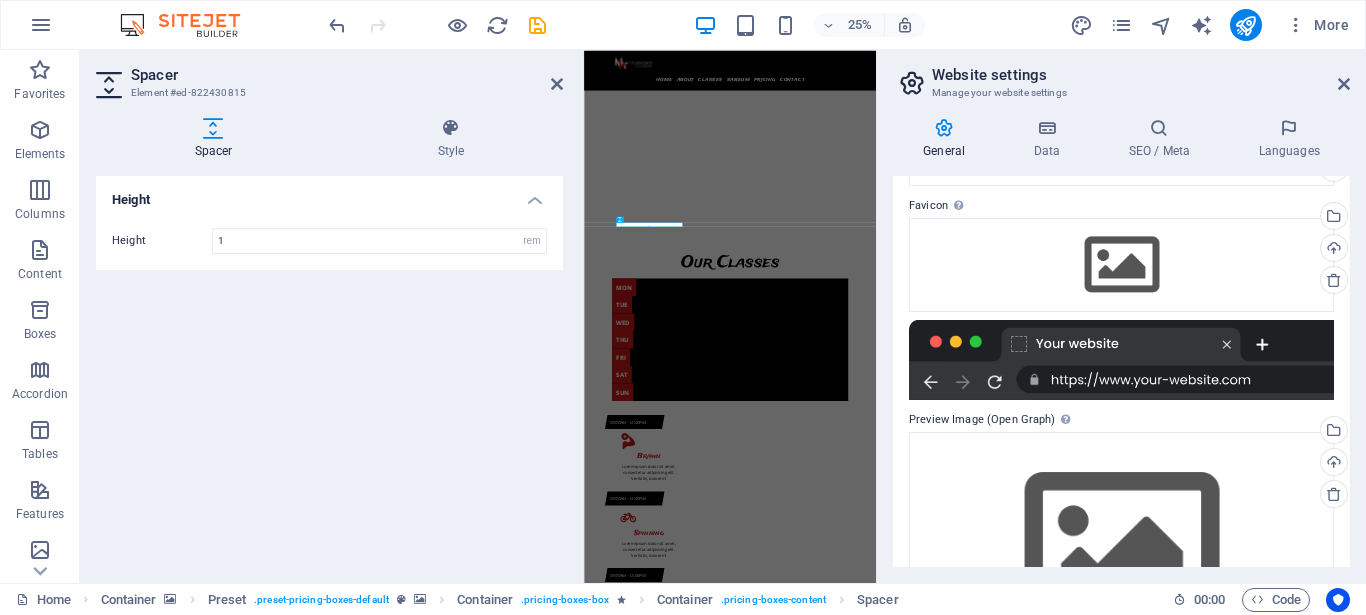 scroll, scrollTop: 90, scrollLeft: 0, axis: vertical 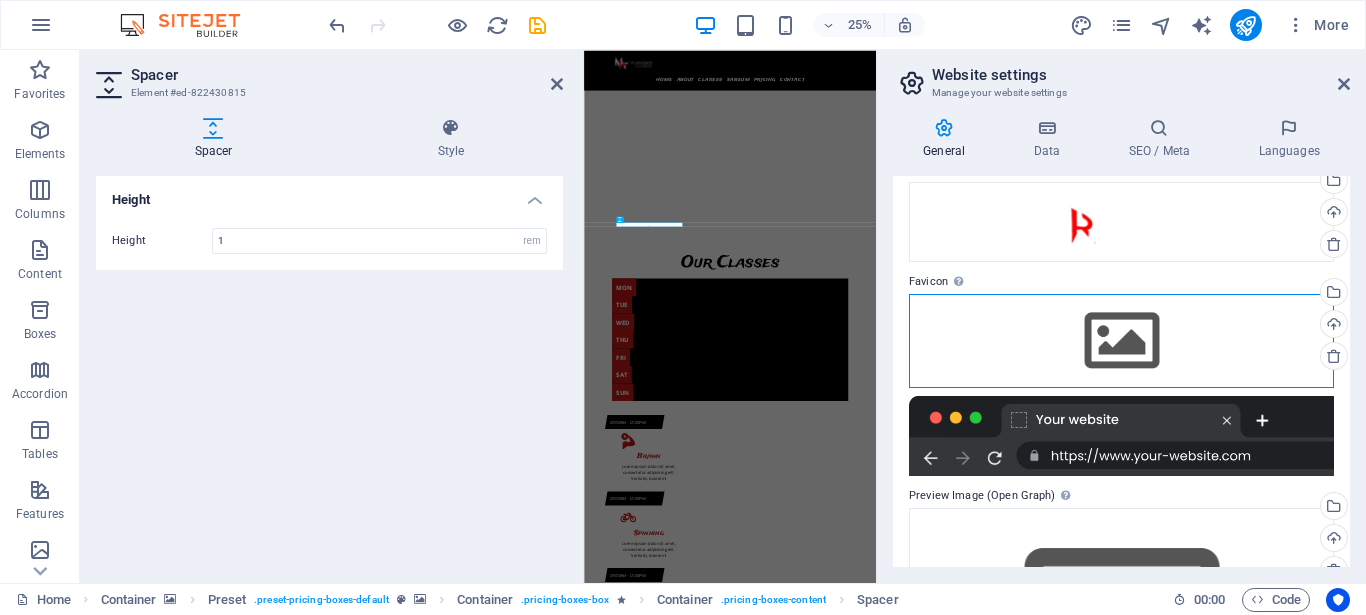 click on "Drag files here, click to choose files or select files from Files or our free stock photos & videos" at bounding box center [1121, 341] 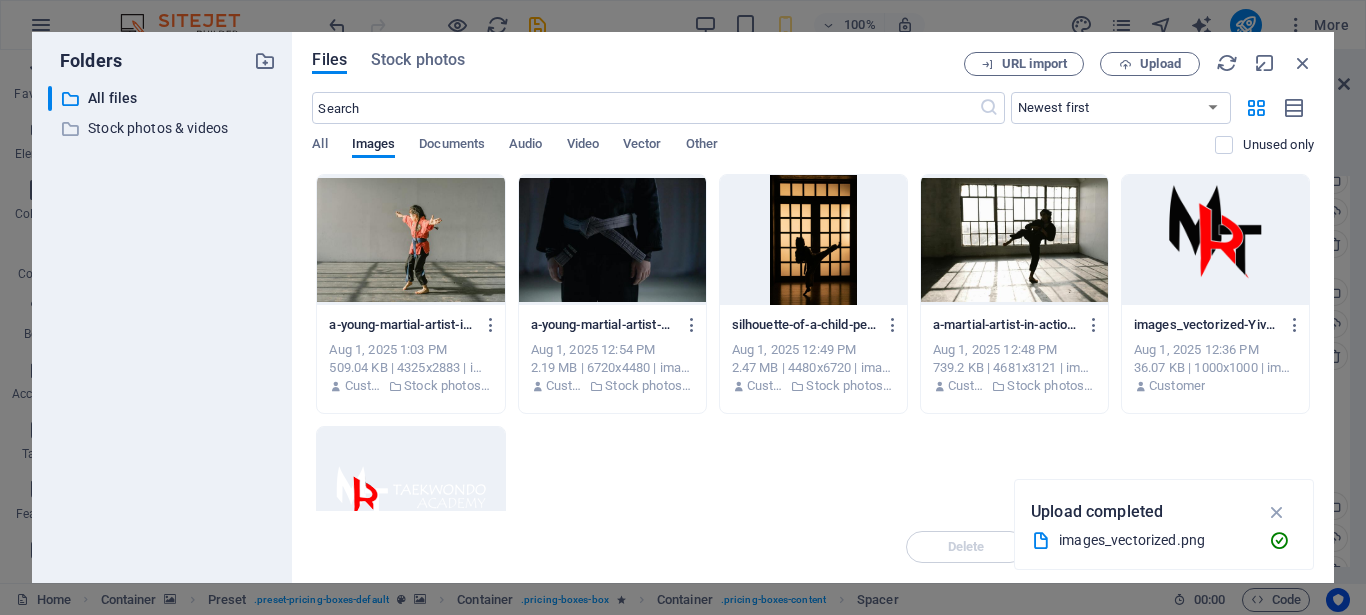 click at bounding box center (1215, 240) 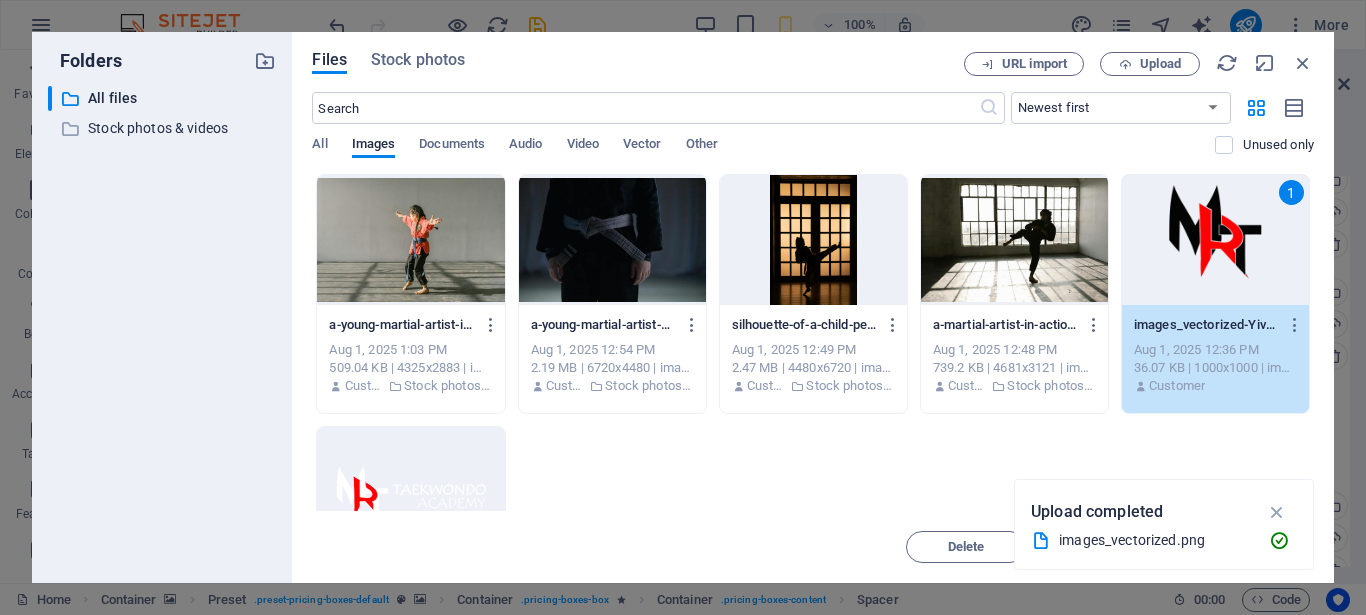 click on "1" at bounding box center (1215, 240) 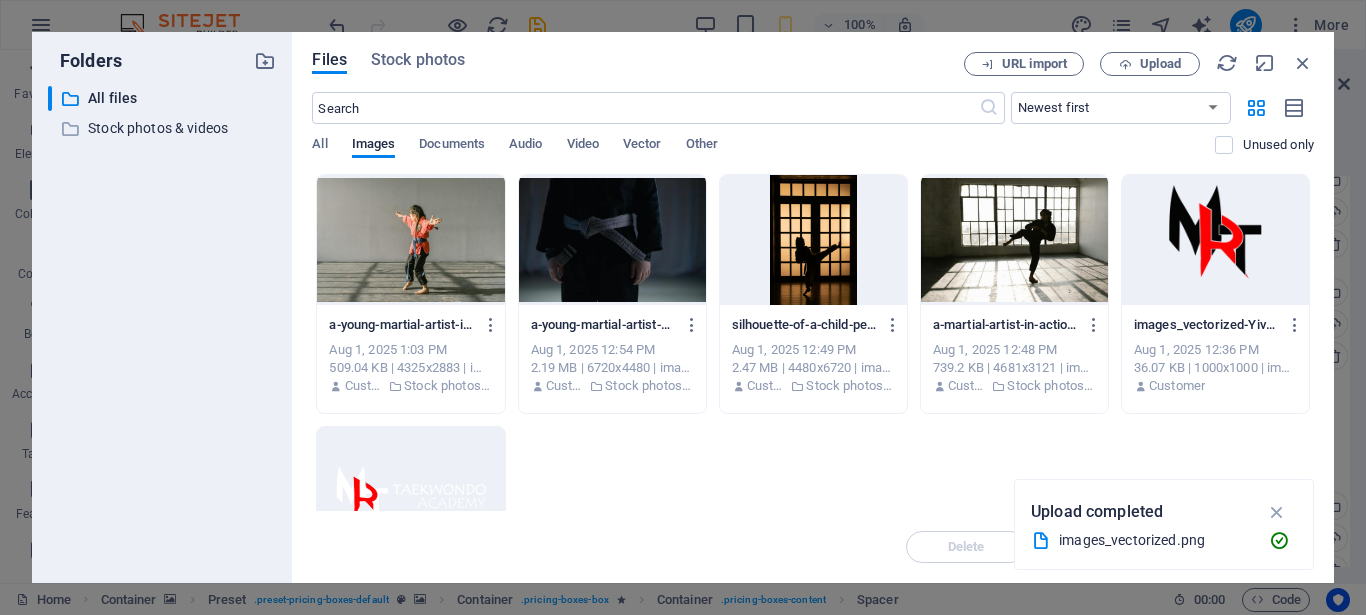 click at bounding box center (1215, 240) 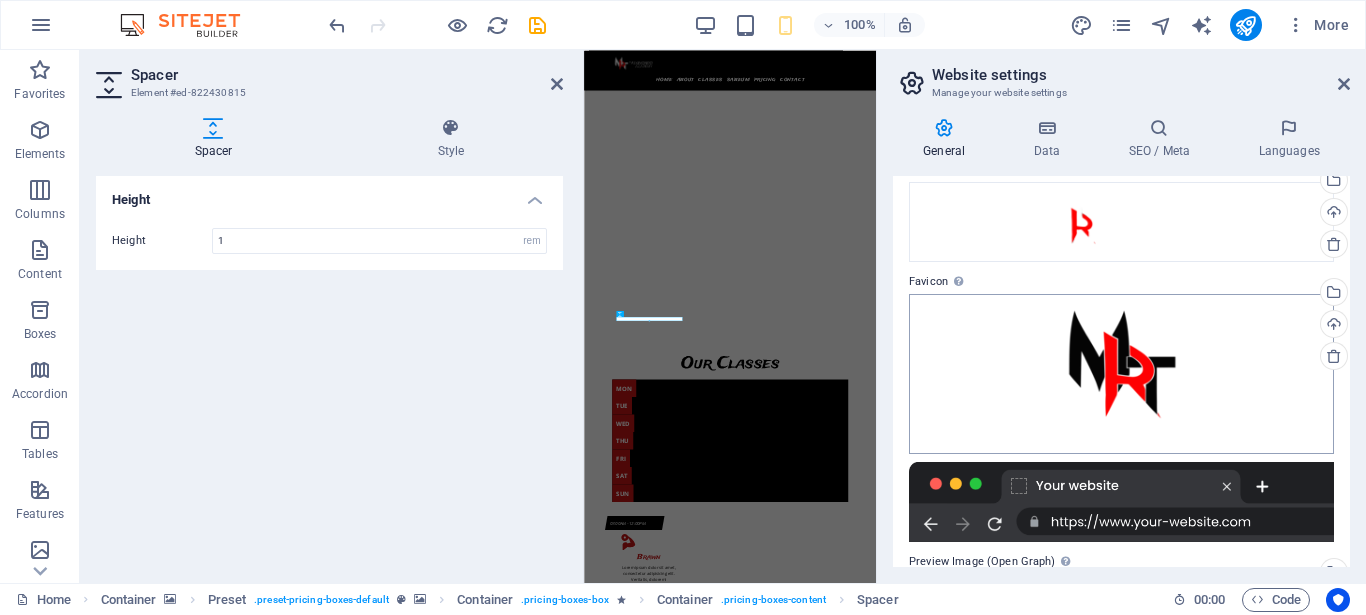 scroll, scrollTop: 8963, scrollLeft: 0, axis: vertical 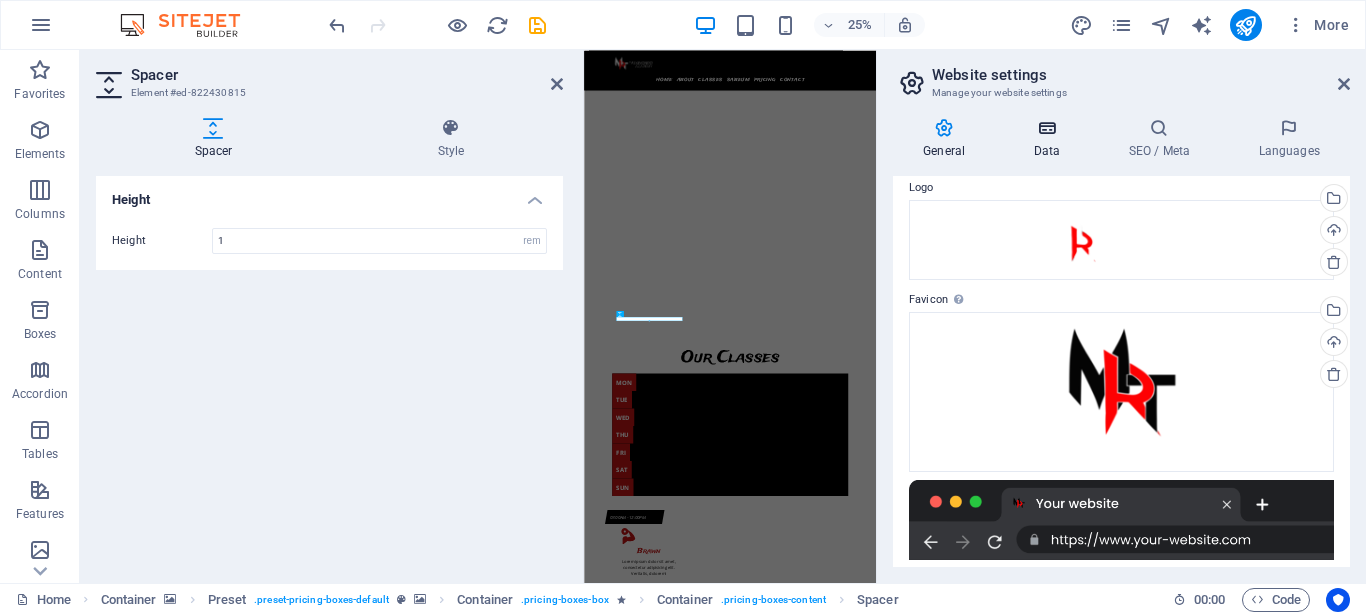 click on "Data" at bounding box center [1050, 139] 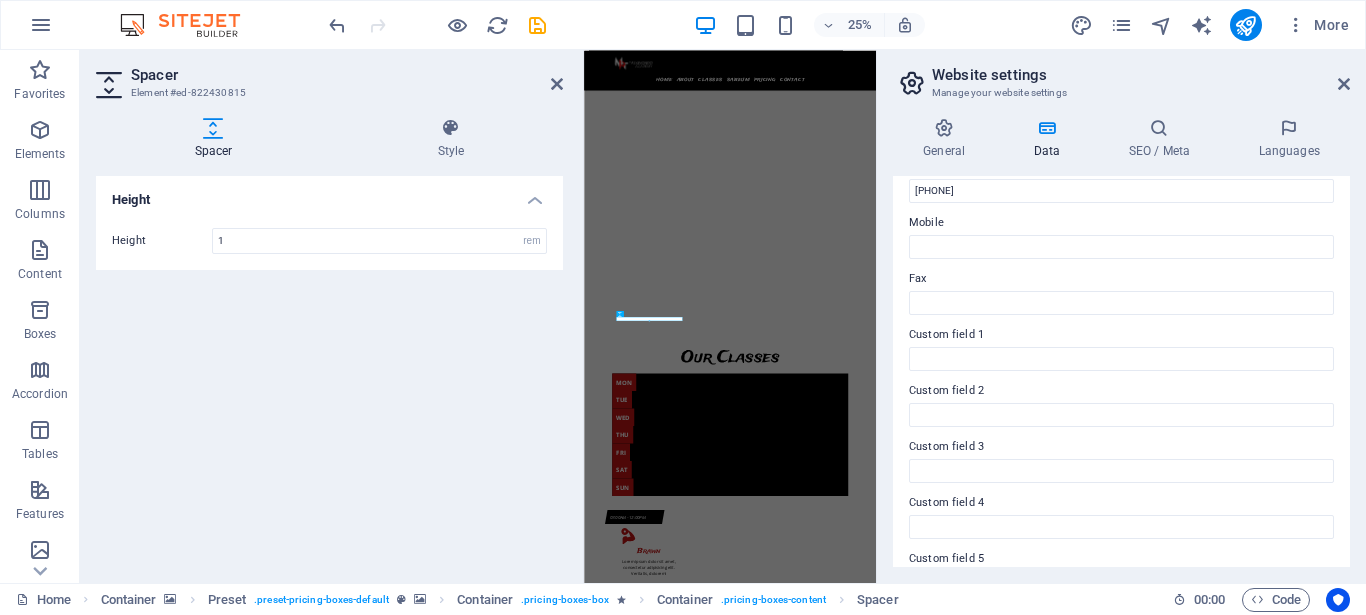 scroll, scrollTop: 570, scrollLeft: 0, axis: vertical 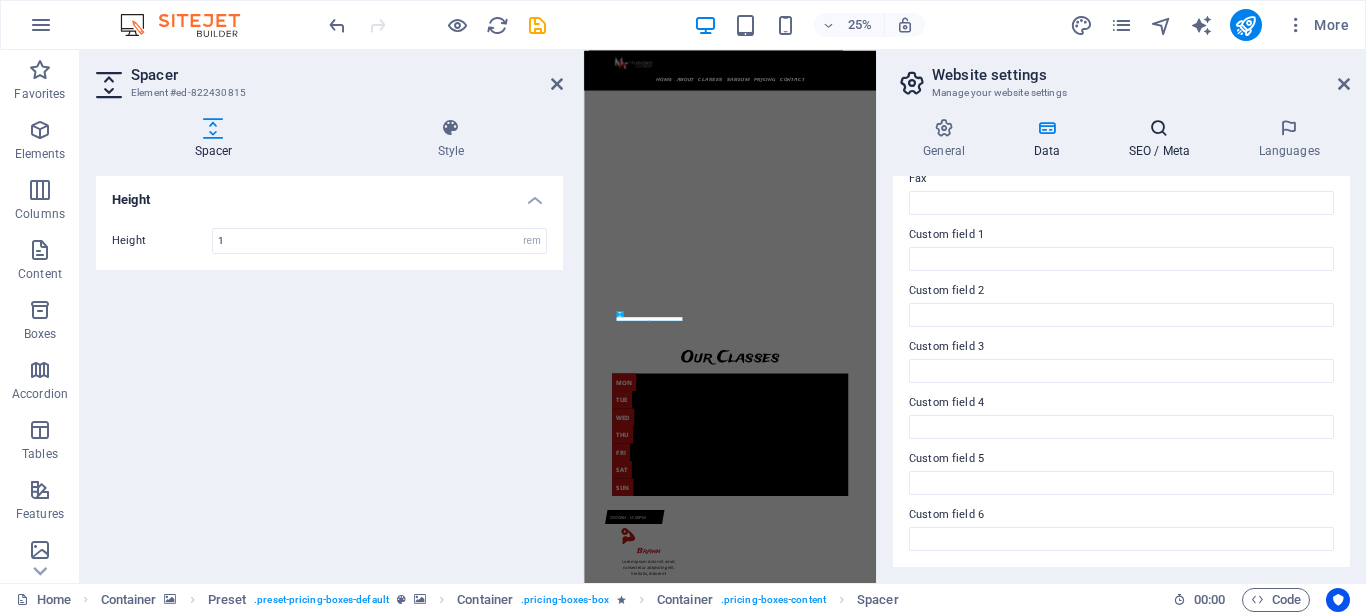 click on "SEO / Meta" at bounding box center [1163, 139] 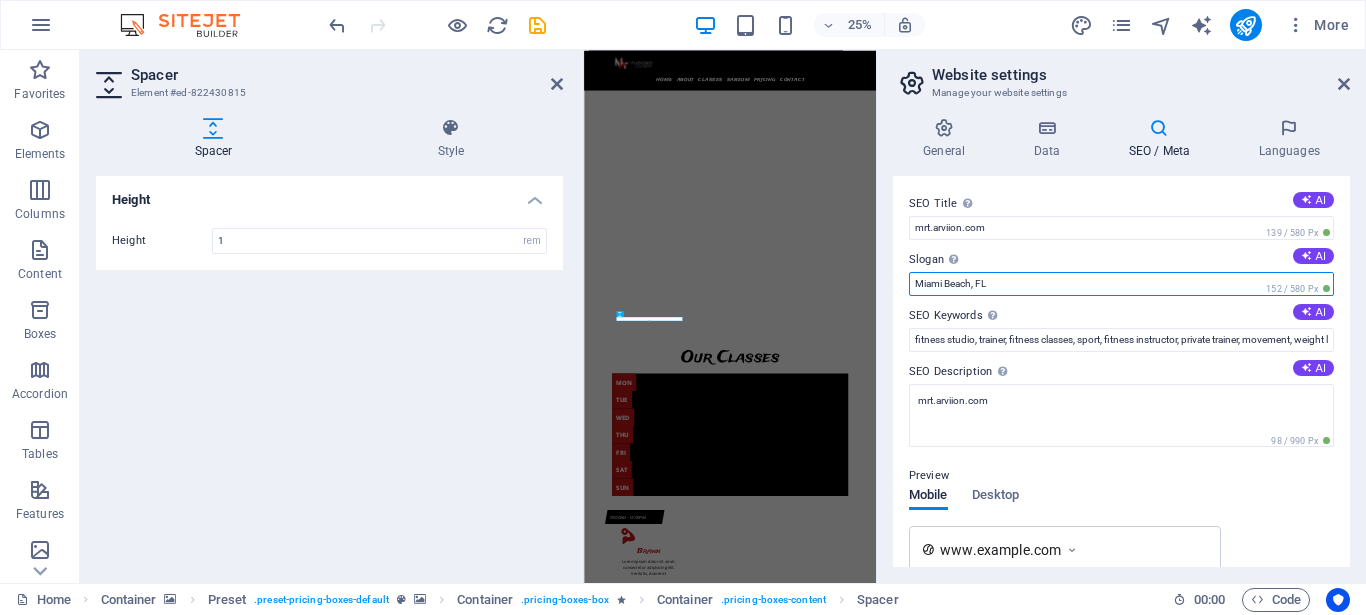 drag, startPoint x: 1019, startPoint y: 274, endPoint x: 879, endPoint y: 284, distance: 140.35669 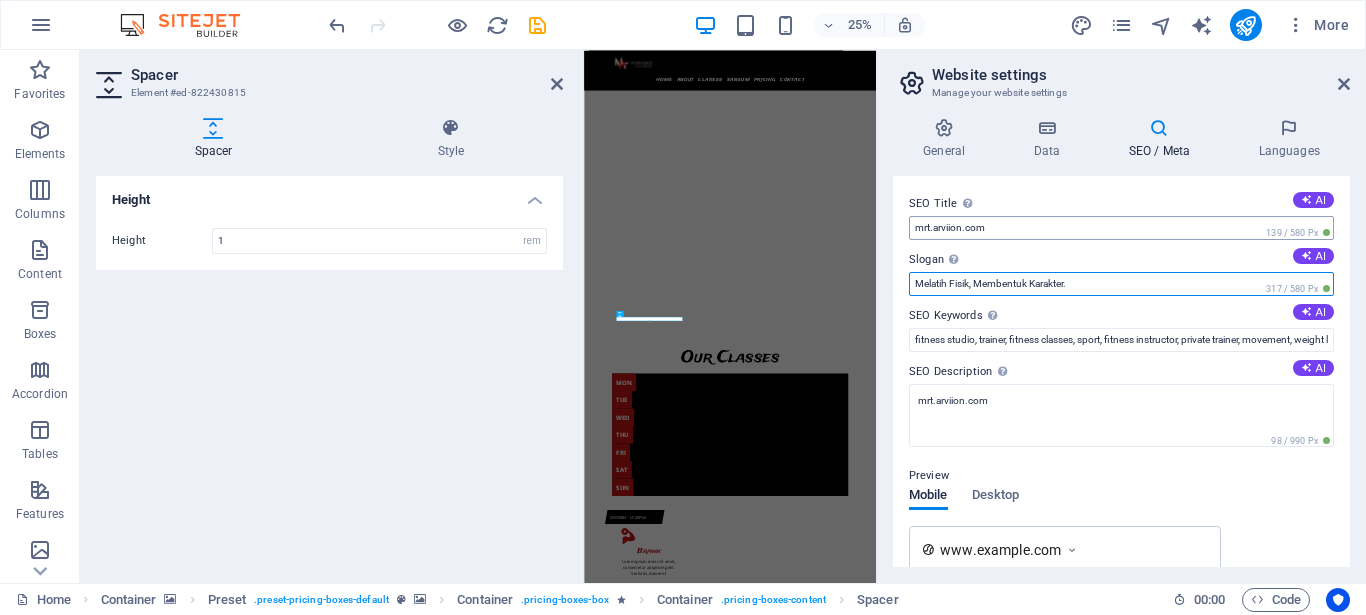 type on "Melatih Fisik, Membentuk Karakter." 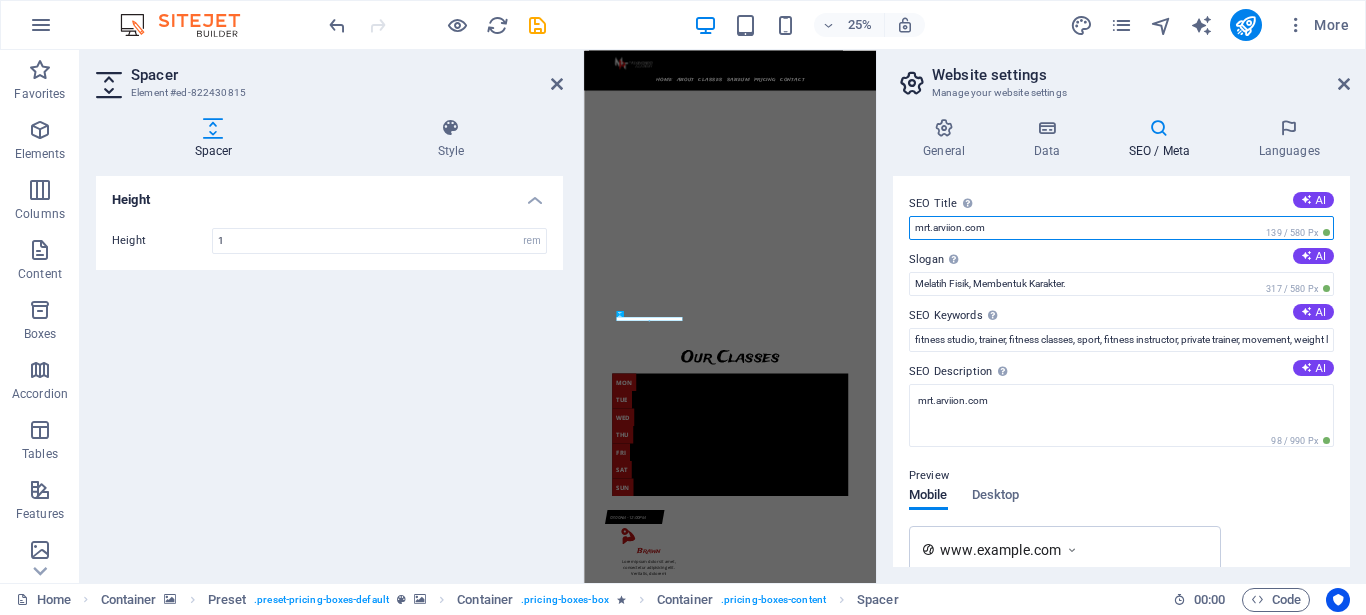 drag, startPoint x: 1009, startPoint y: 224, endPoint x: 895, endPoint y: 231, distance: 114.21471 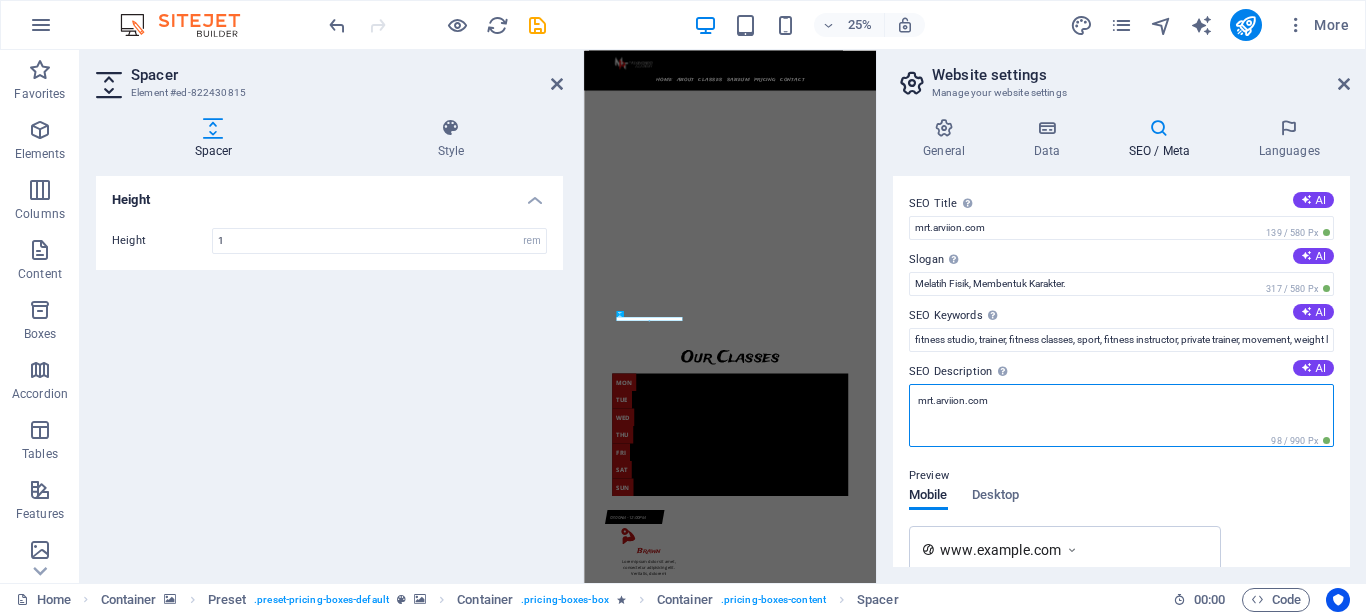 click on "mrt.arviion.com" at bounding box center (1121, 415) 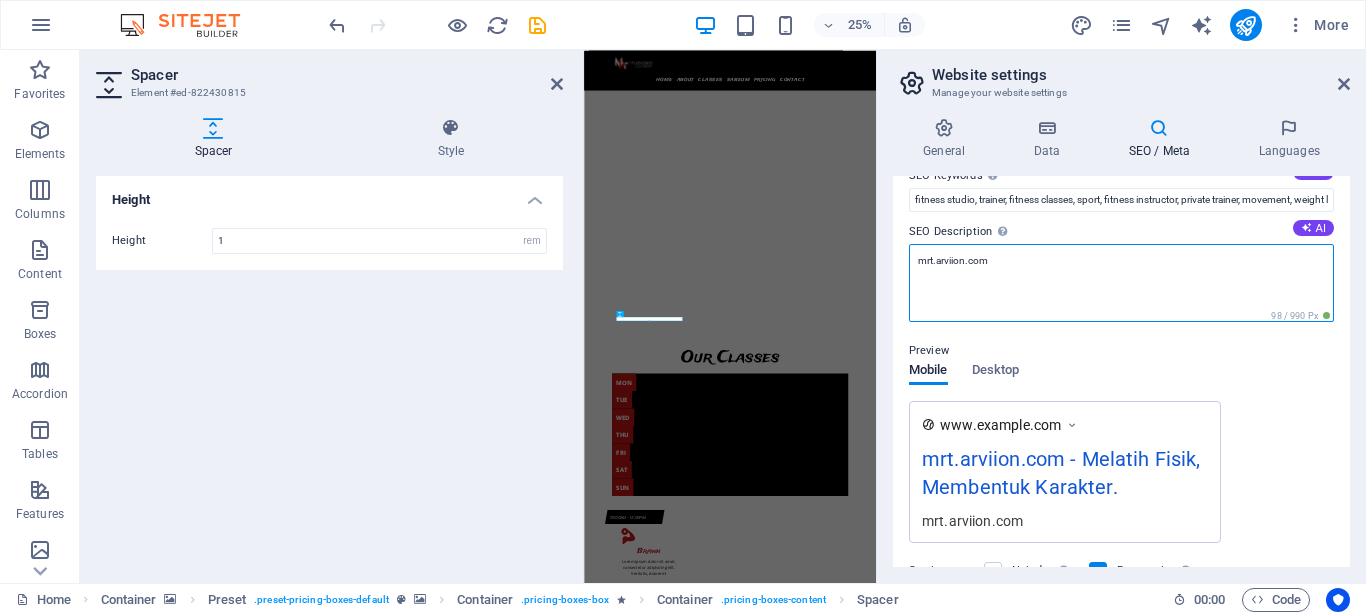 scroll, scrollTop: 0, scrollLeft: 0, axis: both 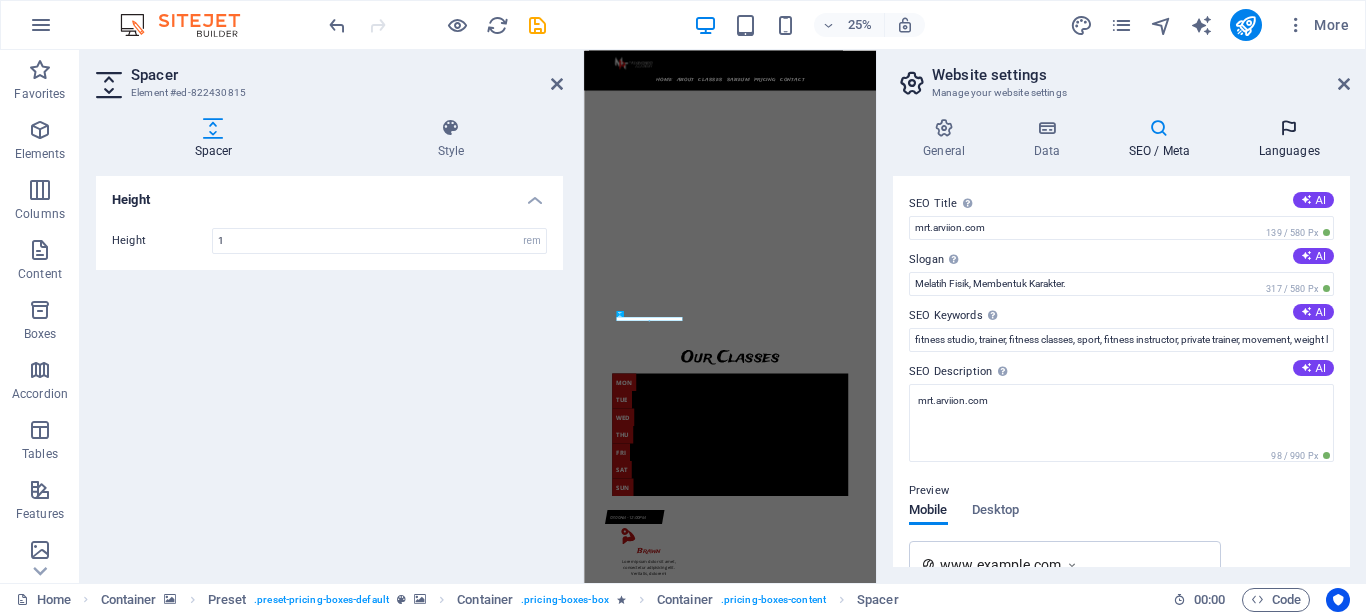 click at bounding box center (1289, 128) 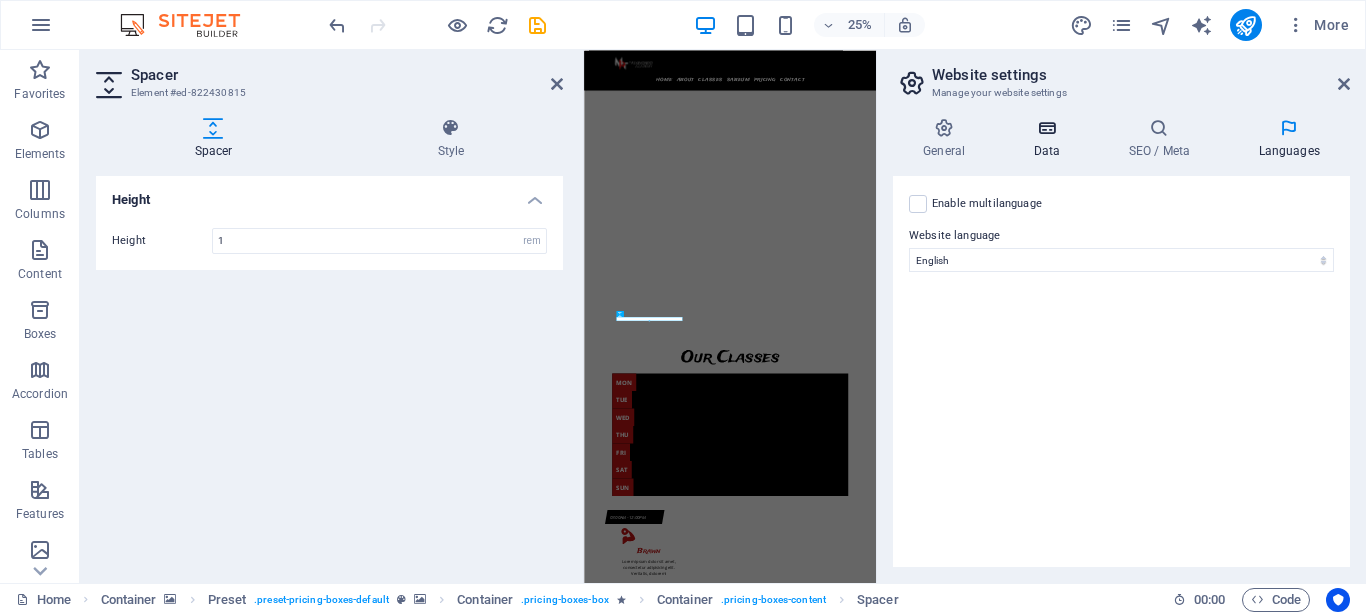 click on "Data" at bounding box center [1050, 139] 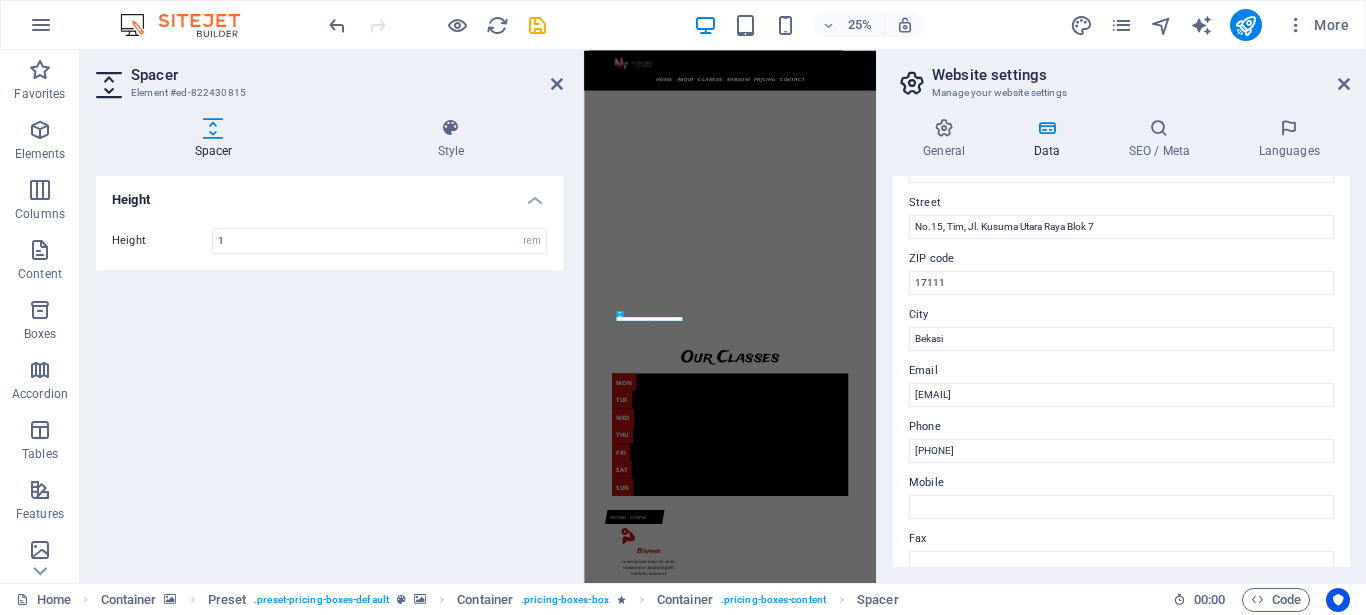 scroll, scrollTop: 0, scrollLeft: 0, axis: both 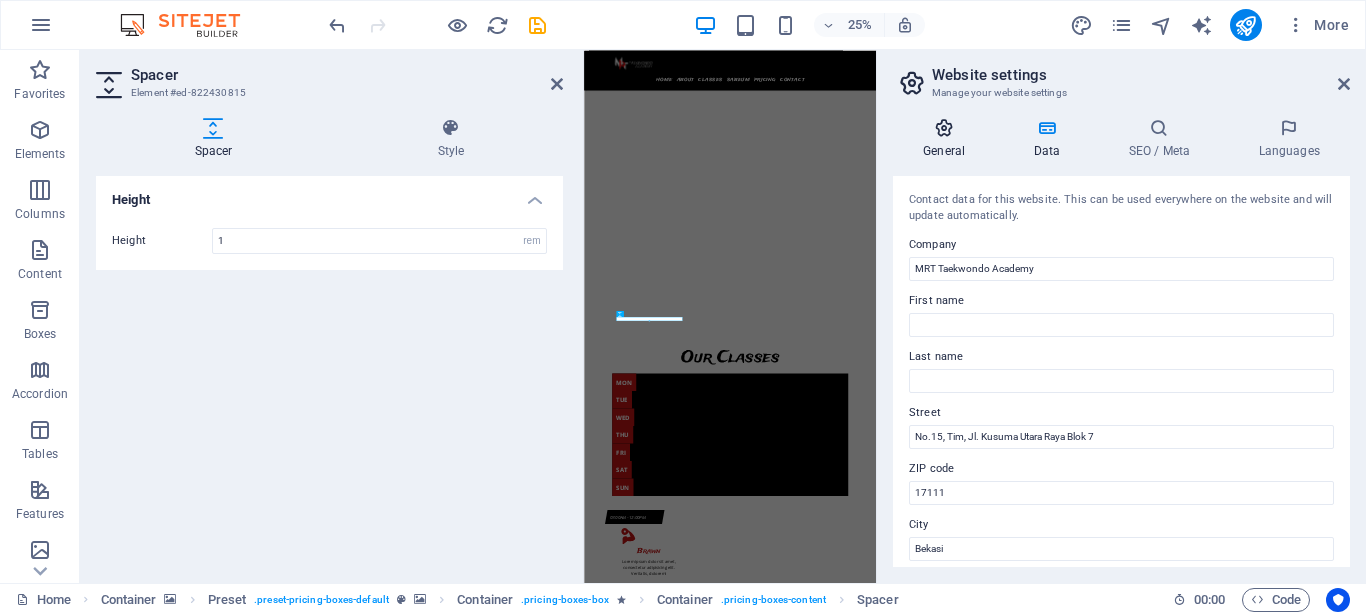 click on "General" at bounding box center [948, 139] 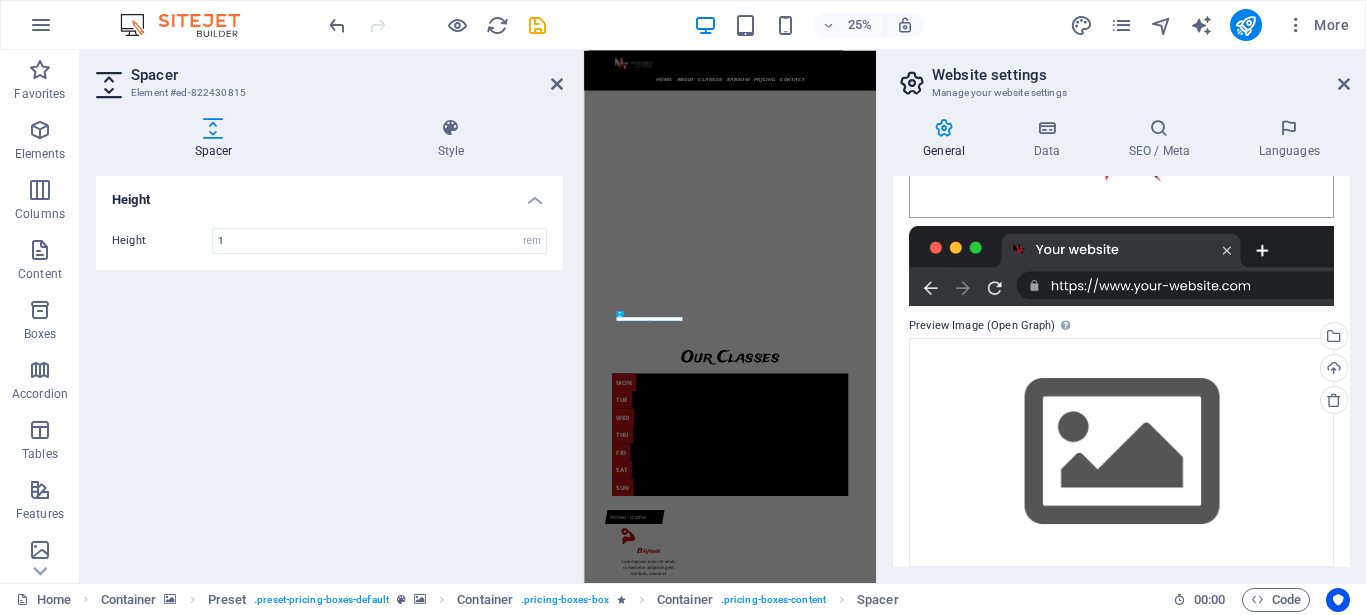 scroll, scrollTop: 342, scrollLeft: 0, axis: vertical 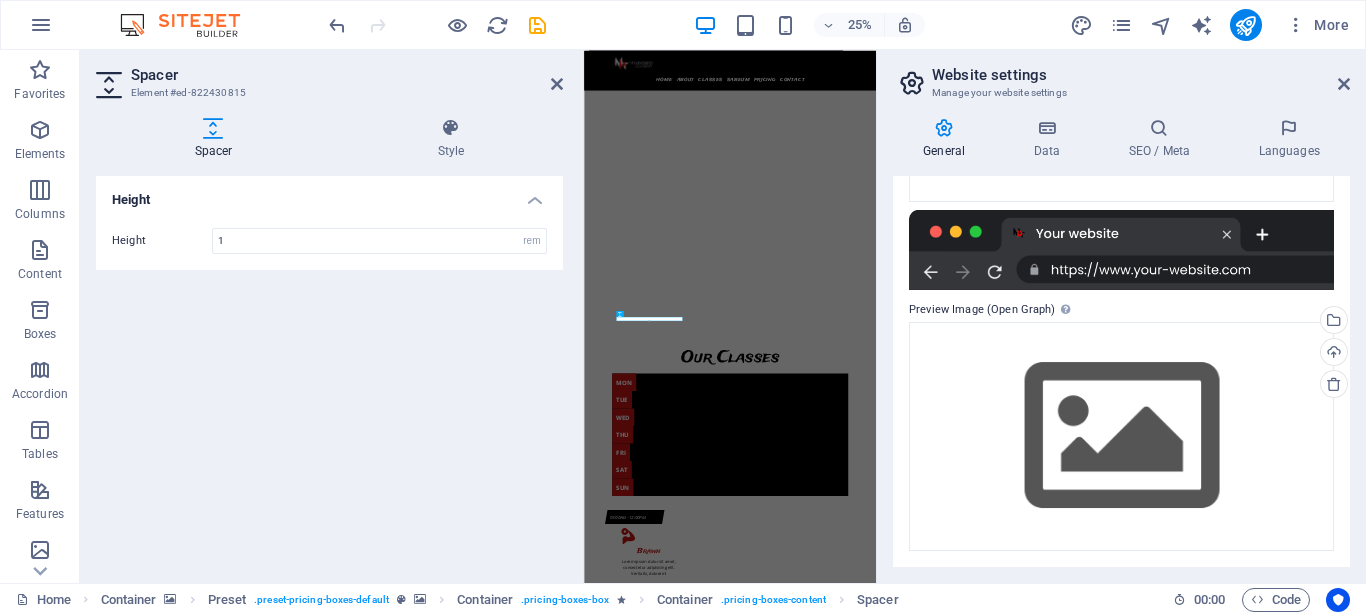 click on "Website settings Manage your website settings  General  Data  SEO / Meta  Languages Website name MRT Taekwondo Academy Logo Drag files here, click to choose files or select files from Files or our free stock photos & videos Select files from the file manager, stock photos, or upload file(s) Upload Favicon Set the favicon of your website here. A favicon is a small icon shown in the browser tab next to your website title. It helps visitors identify your website. Drag files here, click to choose files or select files from Files or our free stock photos & videos Select files from the file manager, stock photos, or upload file(s) Upload Preview Image (Open Graph) This image will be shown when the website is shared on social networks Drag files here, click to choose files or select files from Files or our free stock photos & videos Select files from the file manager, stock photos, or upload file(s) Upload Contact data for this website. This can be used everywhere on the website and will update automatically. Street" at bounding box center (1121, 316) 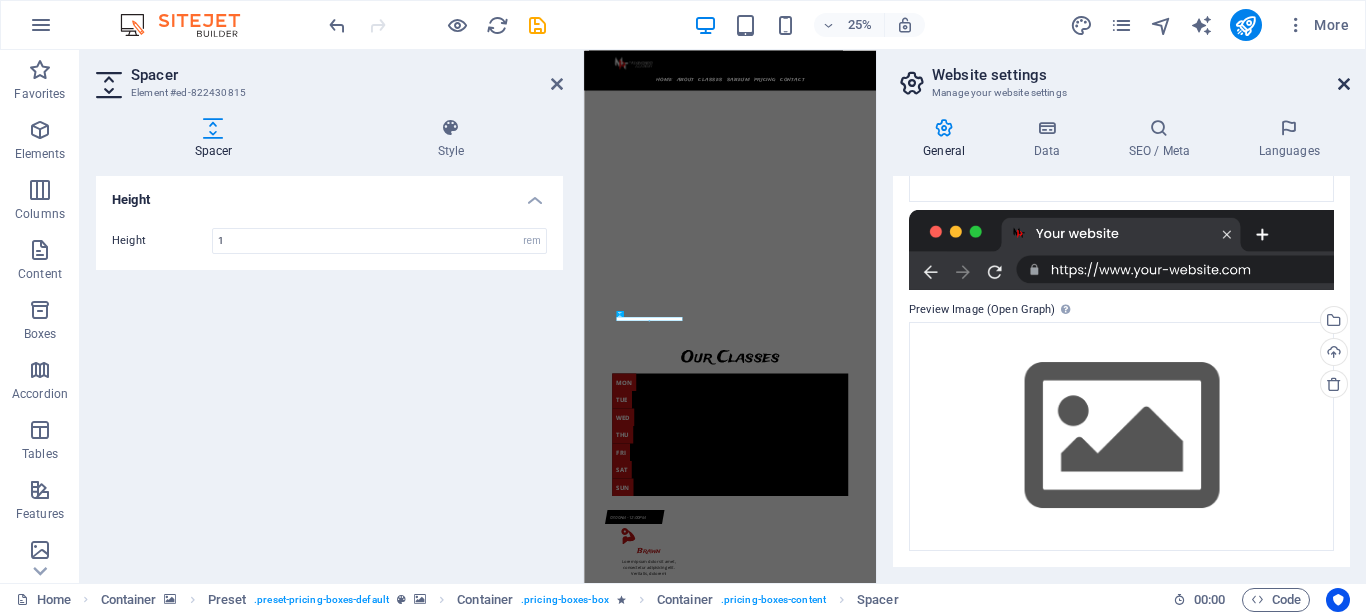 click at bounding box center [1344, 84] 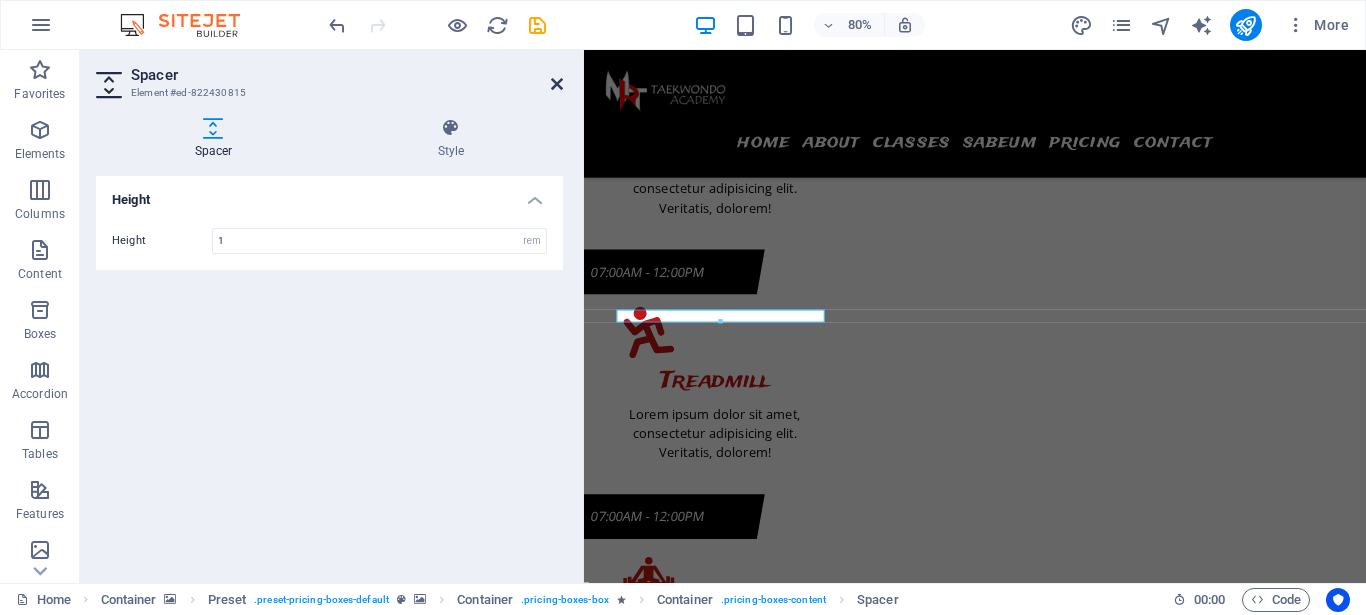 scroll, scrollTop: 8144, scrollLeft: 0, axis: vertical 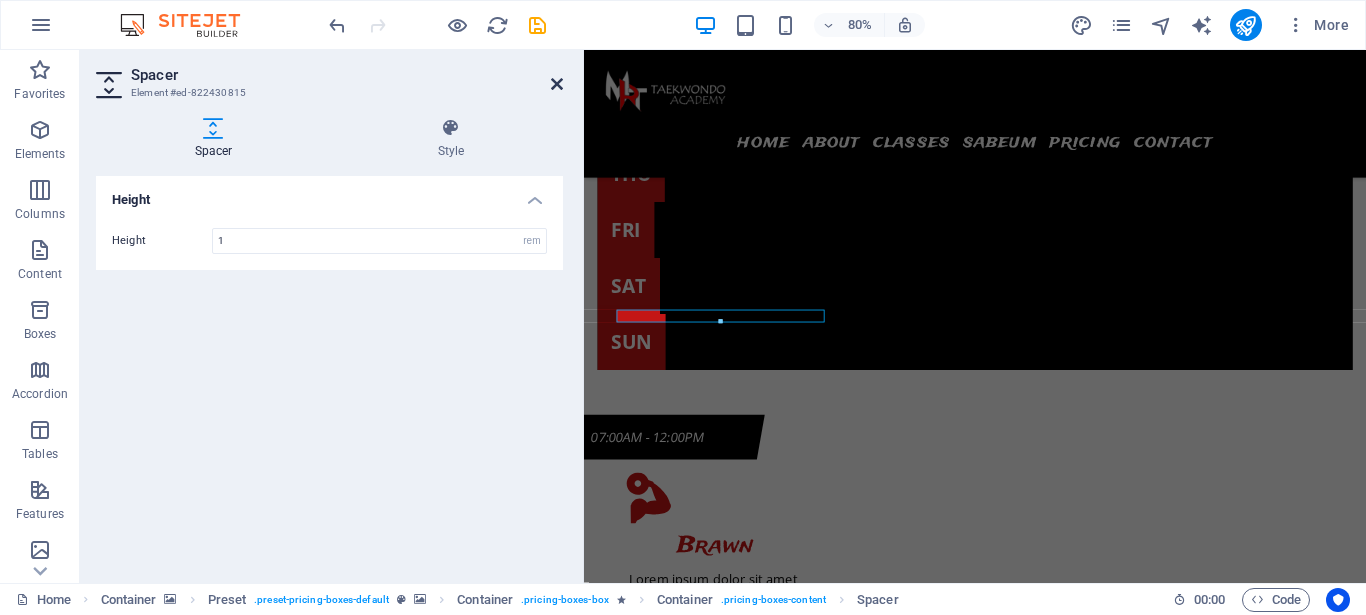 click at bounding box center (557, 84) 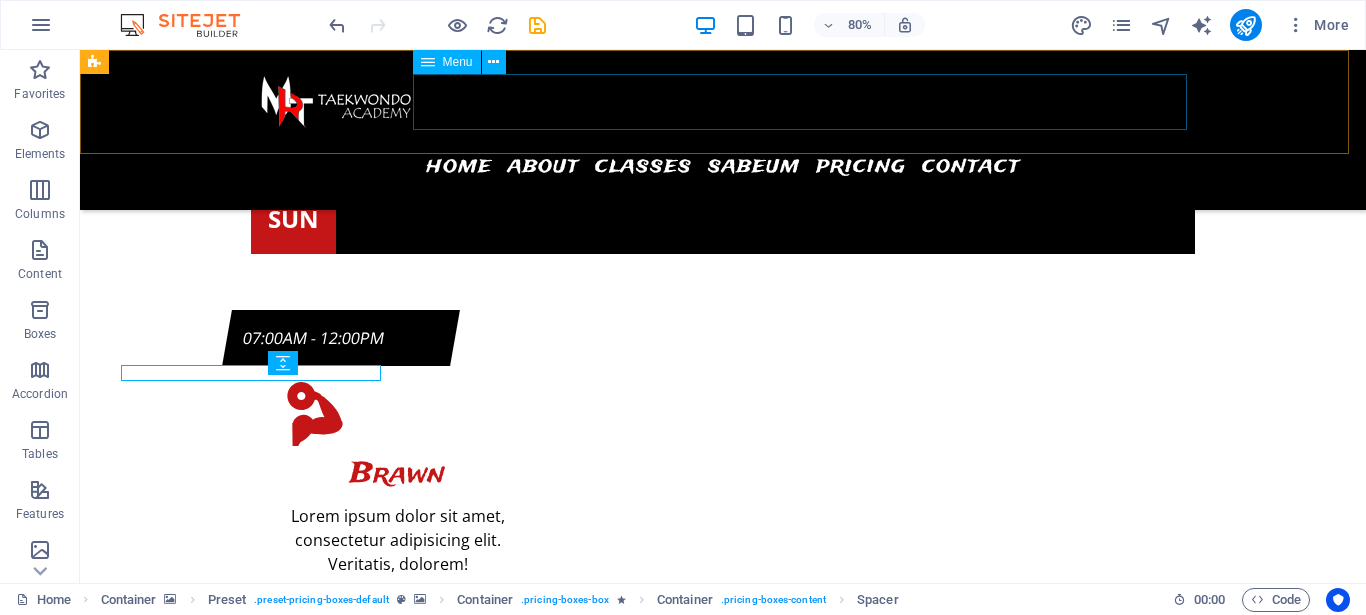 click on "$ 19,99  /mo." at bounding box center (723, 17389) 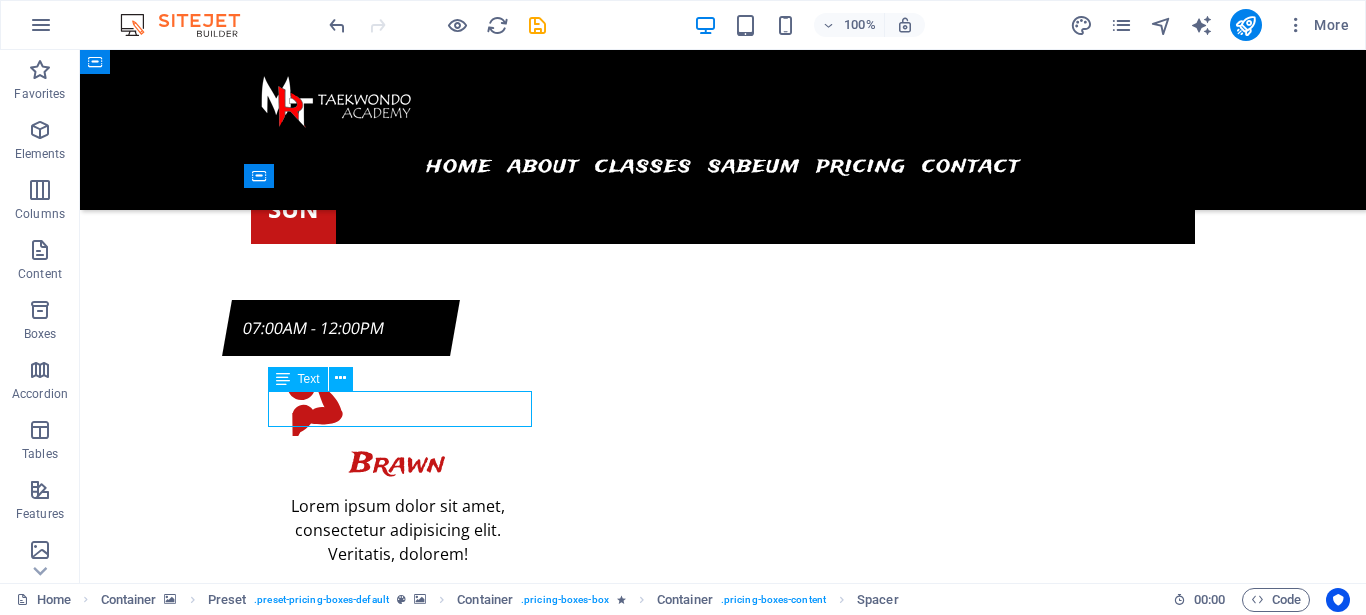 click on "$ 19,99  /mo." at bounding box center (723, 17379) 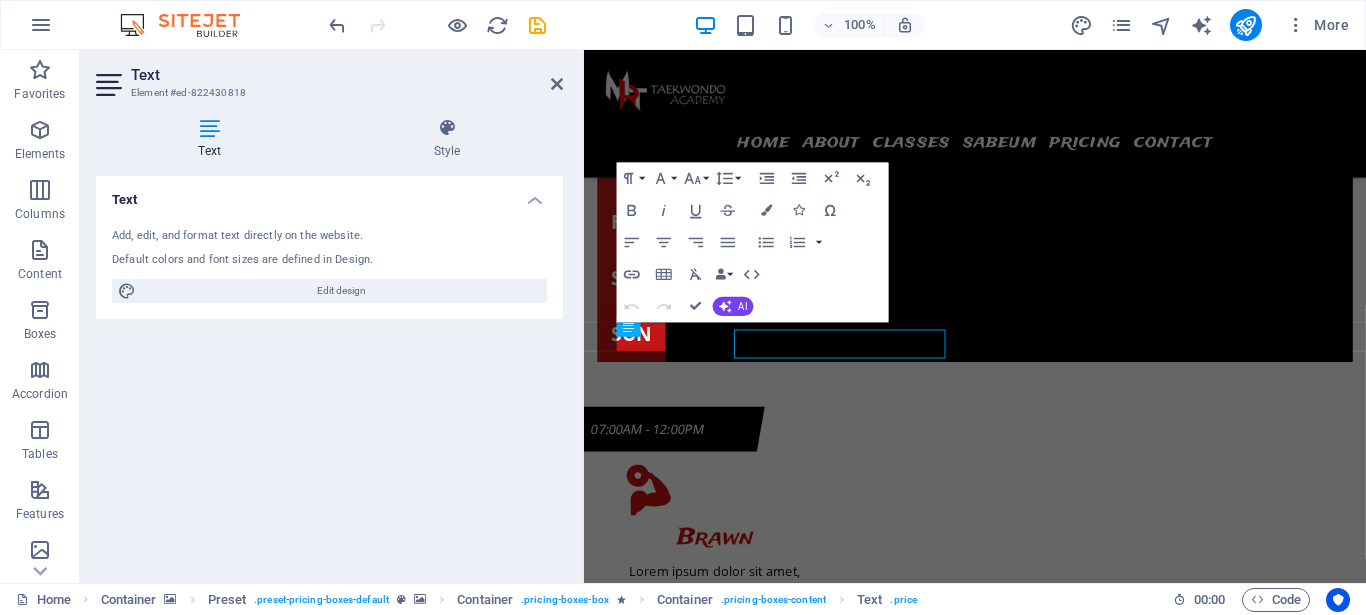 scroll, scrollTop: 8144, scrollLeft: 0, axis: vertical 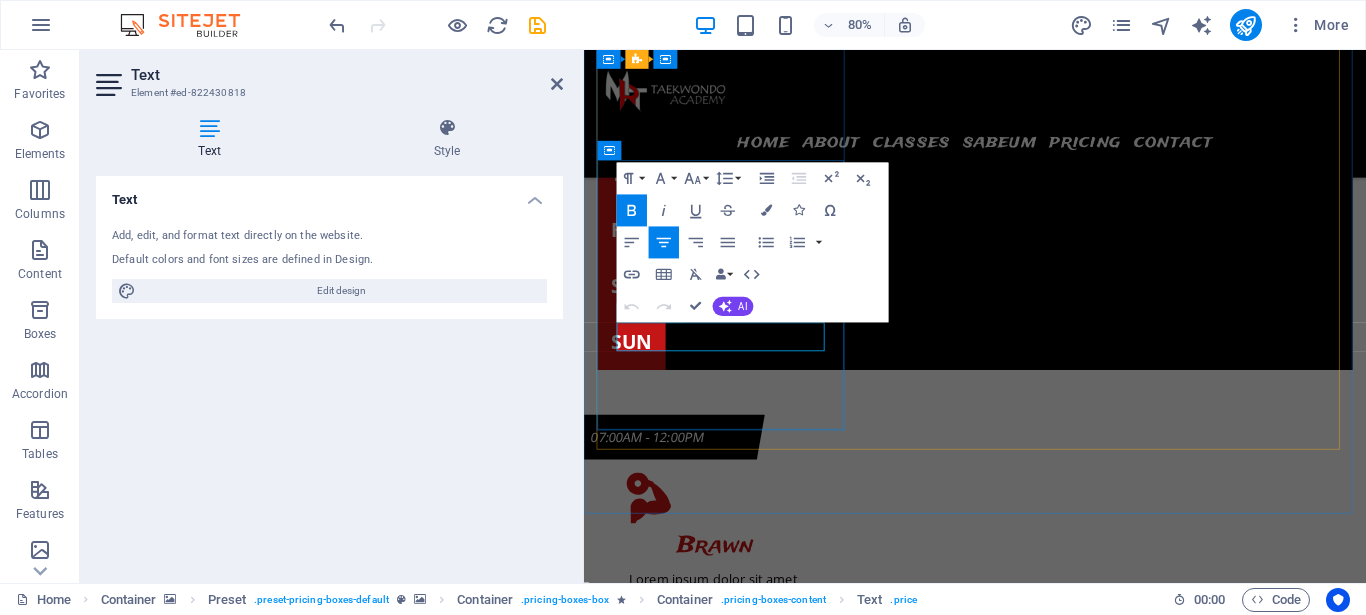 click on "$" at bounding box center [1022, 17444] 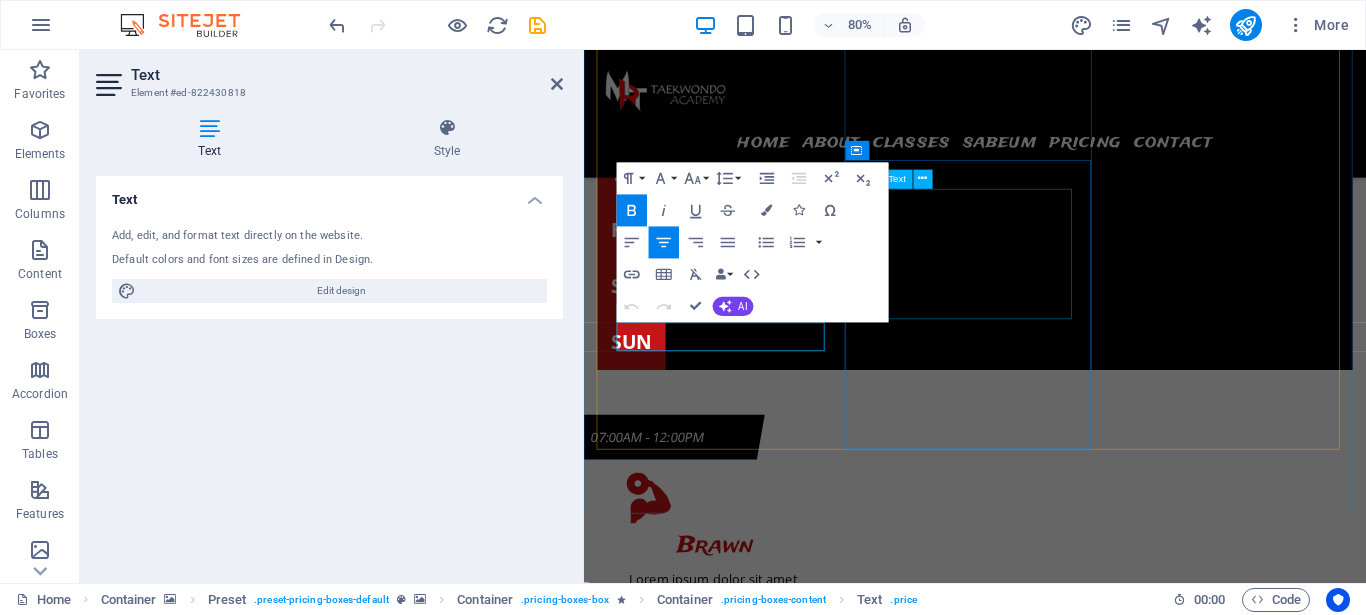 click on "4  Free Classes 15  Projects Diet Plan included Training Plan included" at bounding box center (1072, 18040) 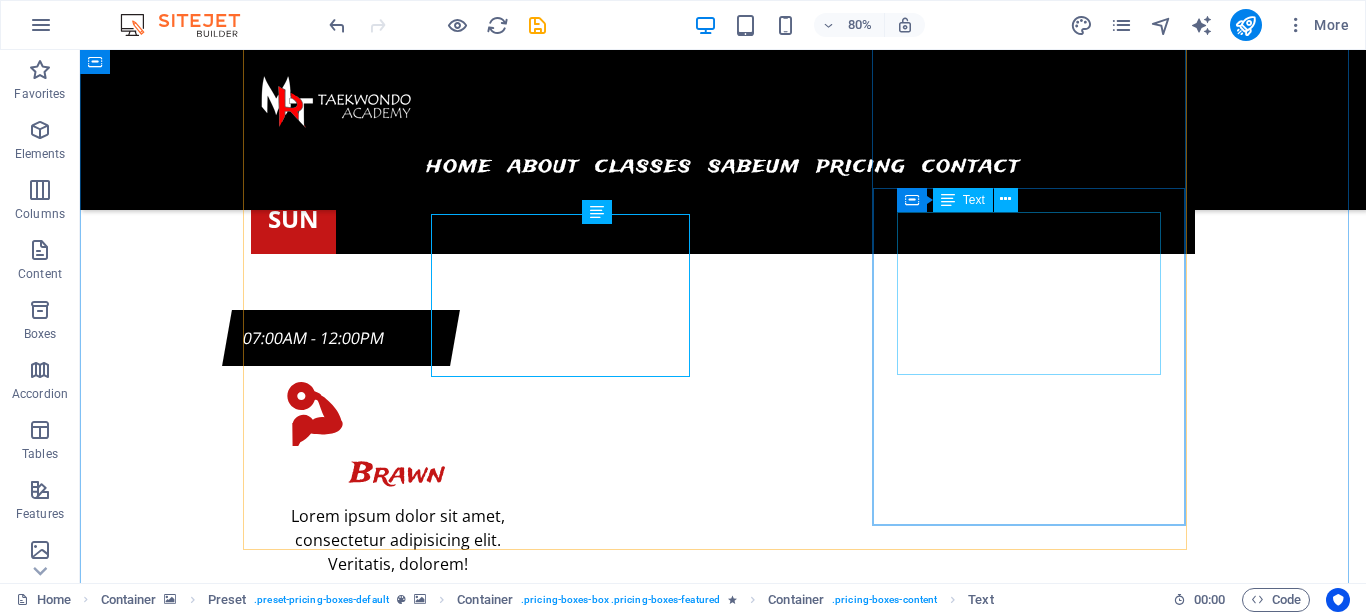 scroll, scrollTop: 8154, scrollLeft: 0, axis: vertical 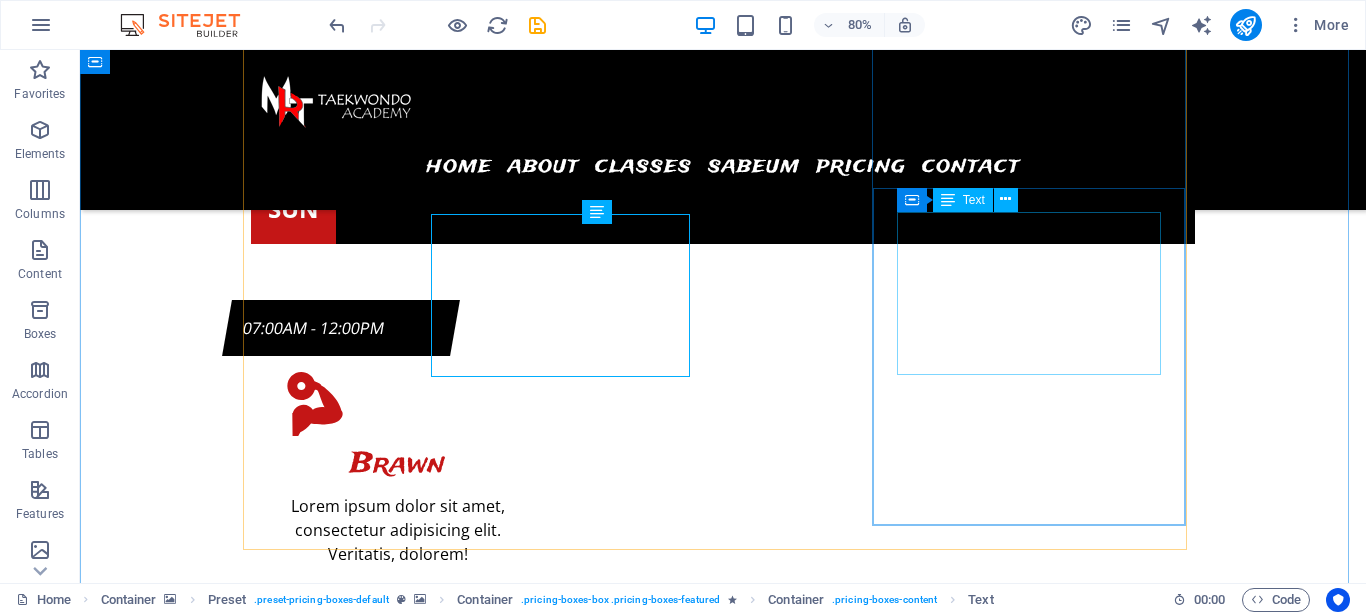 click on "2  Free Classes 5  Projects Diet Plan included Training Plan included" at bounding box center [723, 17263] 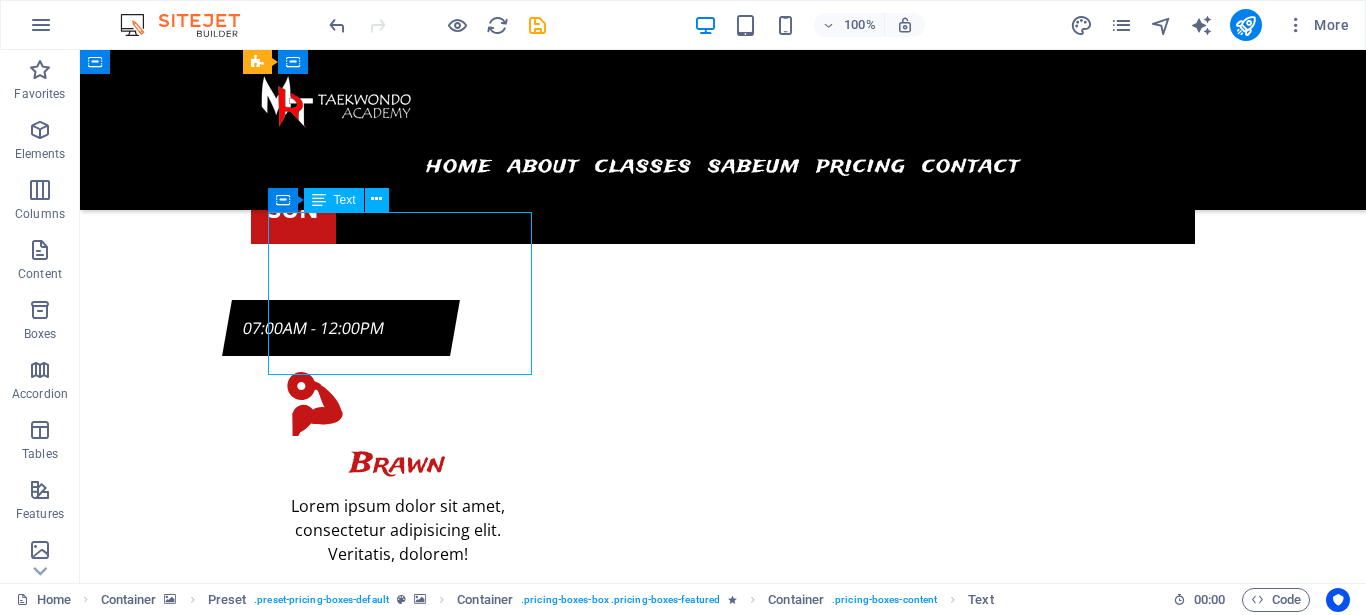 click on "2  Free Classes 5  Projects Diet Plan included Training Plan included" at bounding box center [723, 17263] 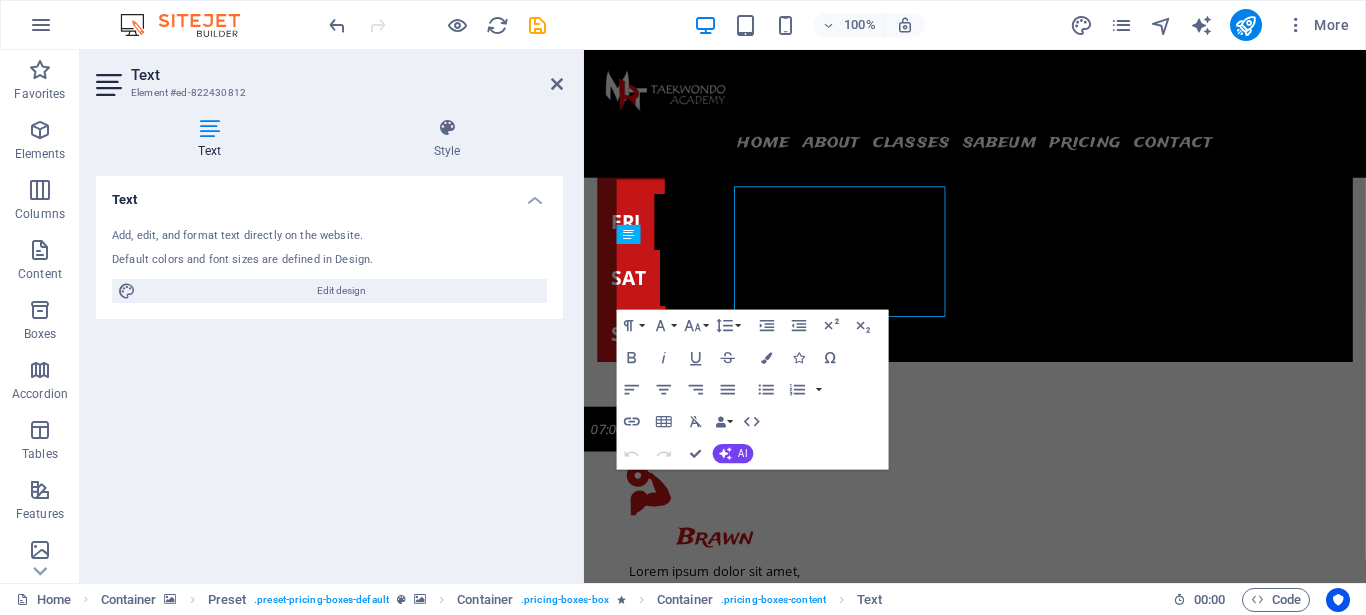 scroll, scrollTop: 8144, scrollLeft: 0, axis: vertical 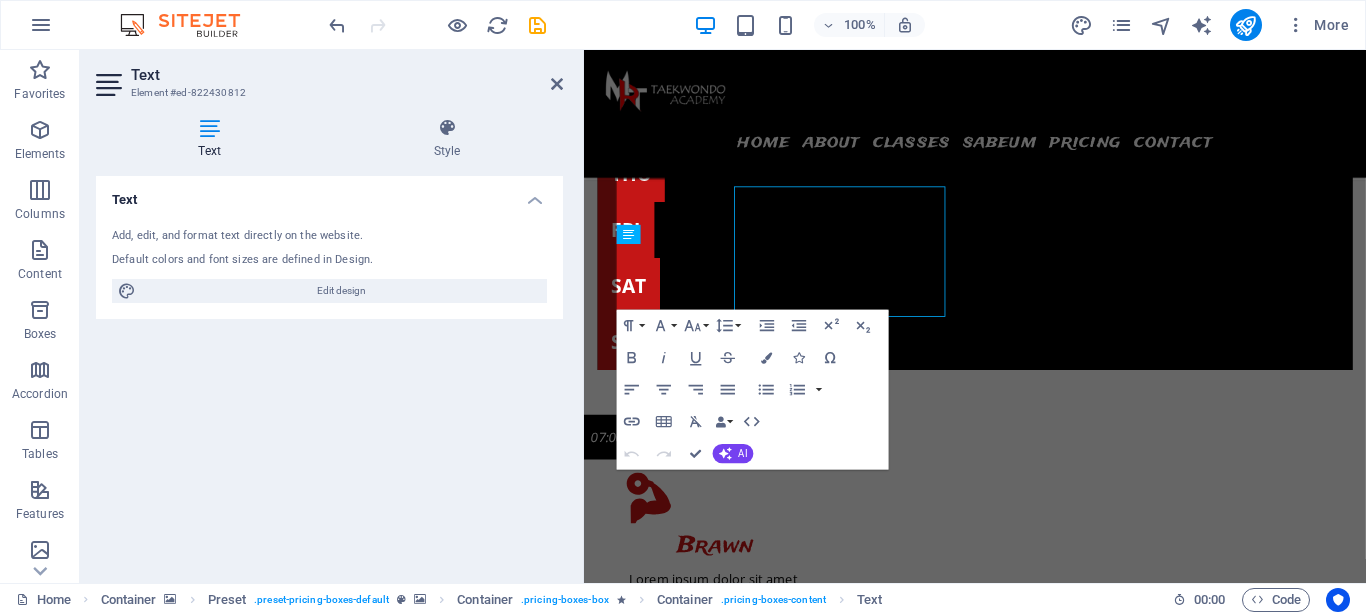click on "2  Free Classes" at bounding box center [1072, 17268] 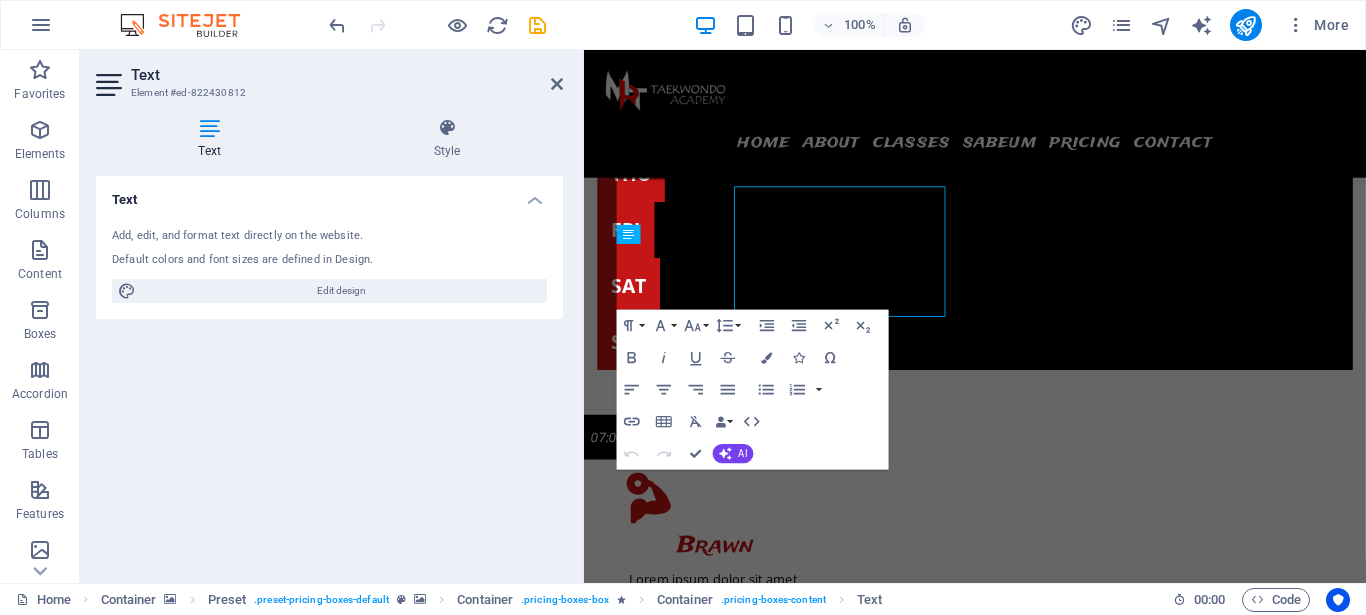 click on "2  Free Classes" at bounding box center (1072, 17268) 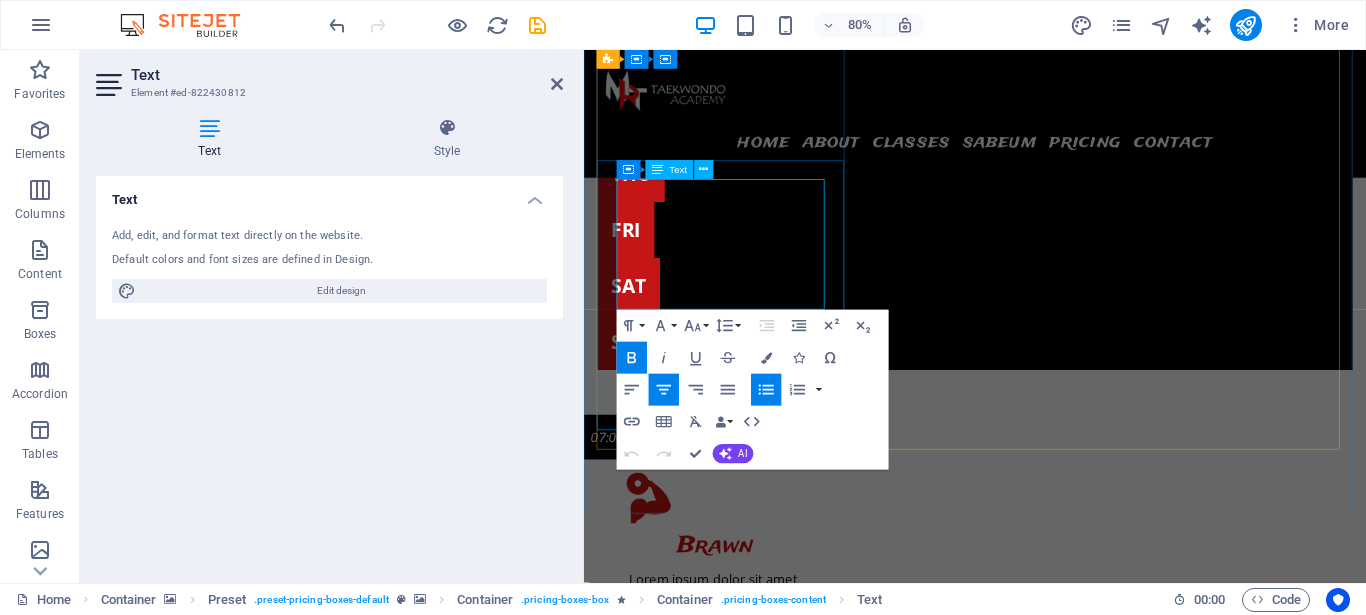 click on "2  Free Classes" at bounding box center [1072, 17268] 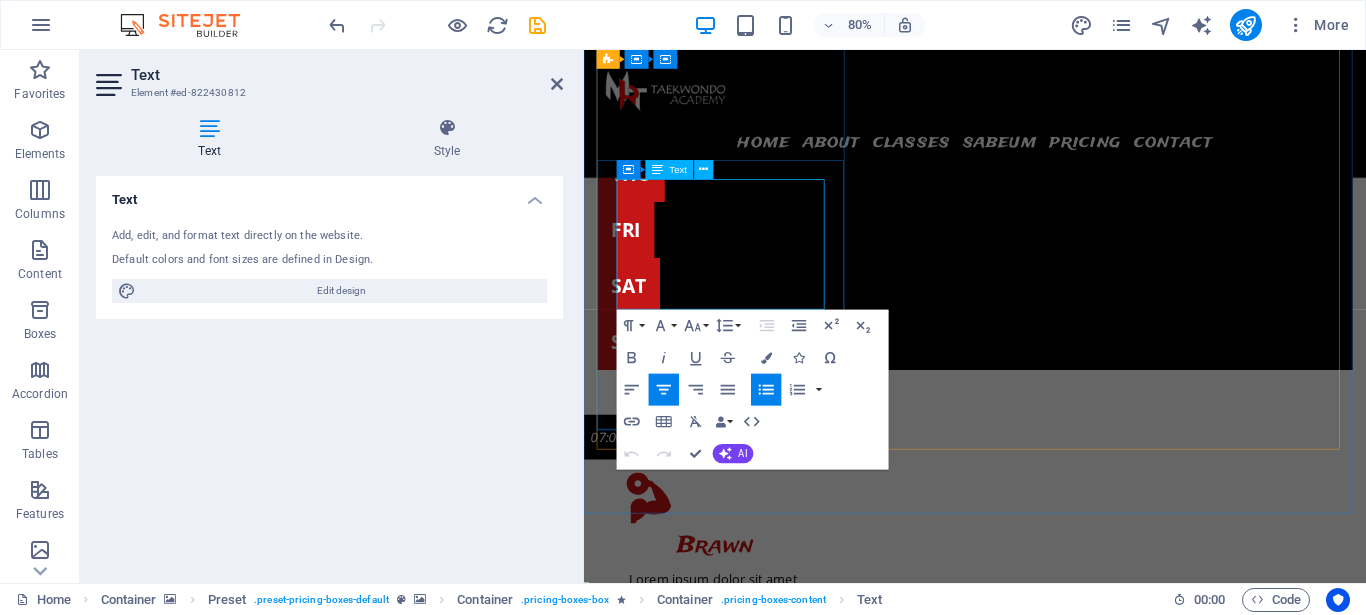 drag, startPoint x: 716, startPoint y: 235, endPoint x: 819, endPoint y: 244, distance: 103.392456 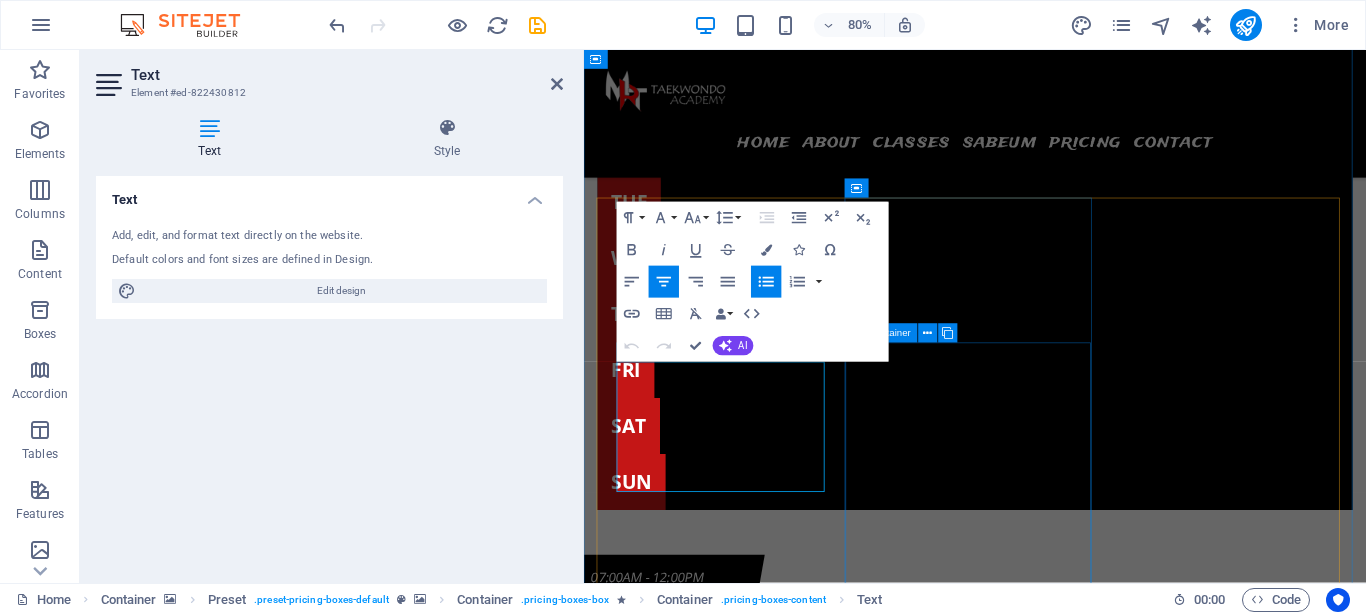 scroll, scrollTop: 7838, scrollLeft: 0, axis: vertical 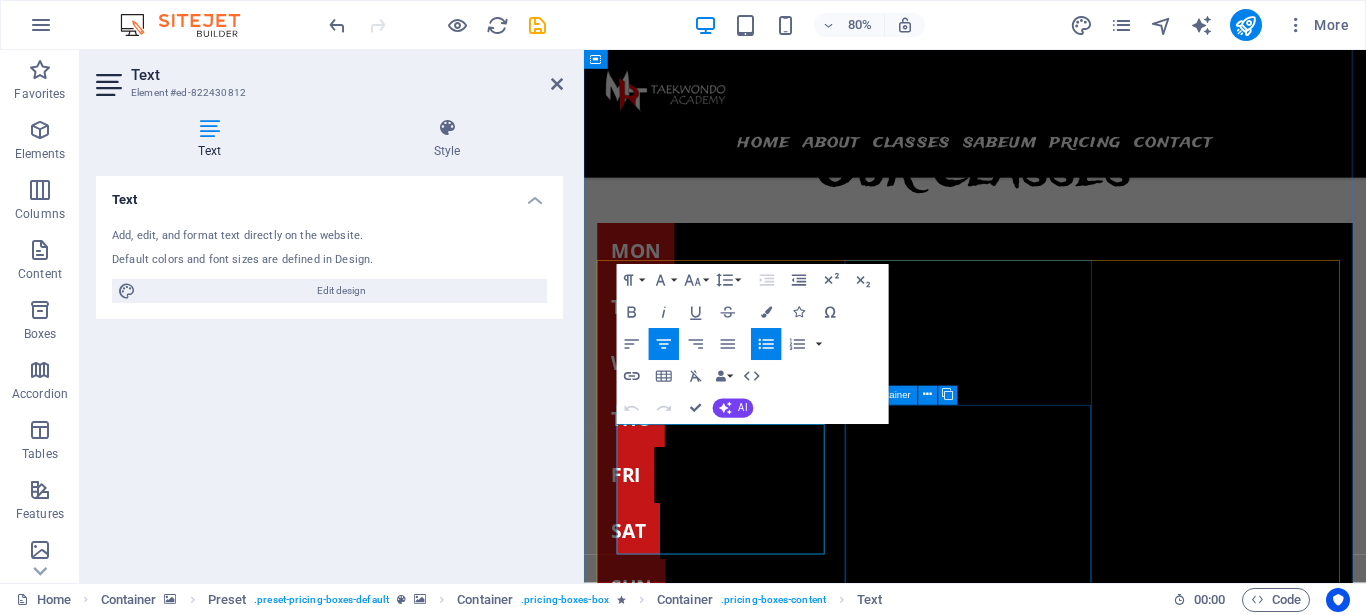 click on "prestasi" at bounding box center (1072, 18175) 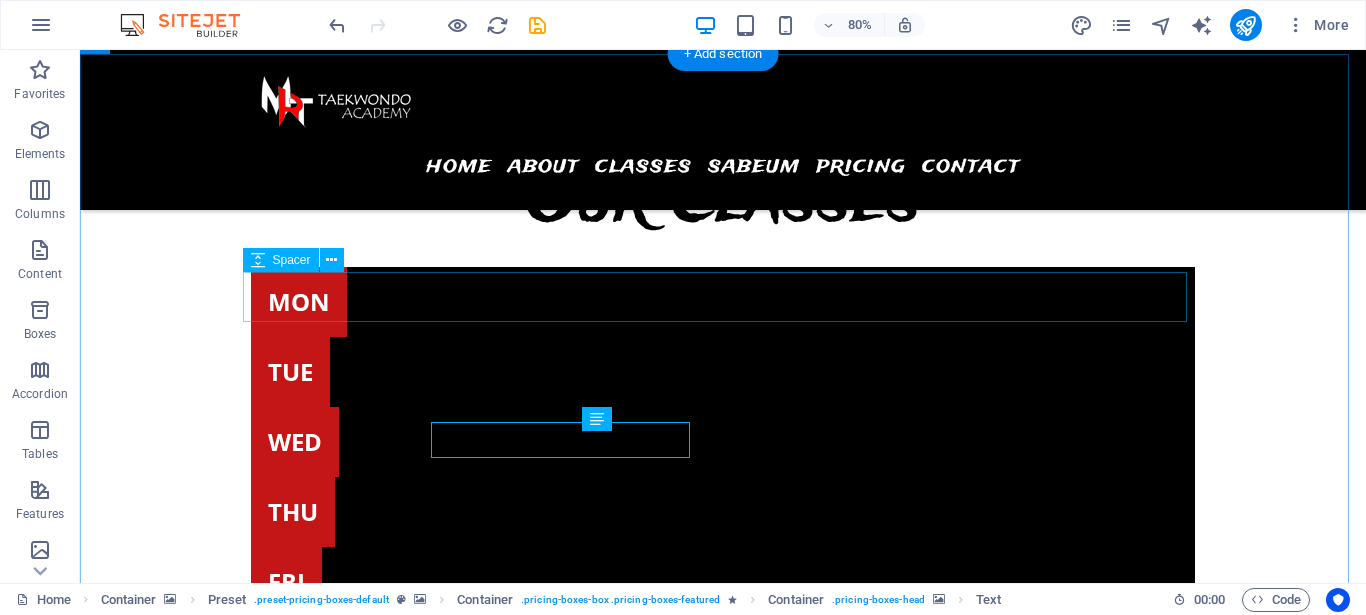 click at bounding box center [723, 16772] 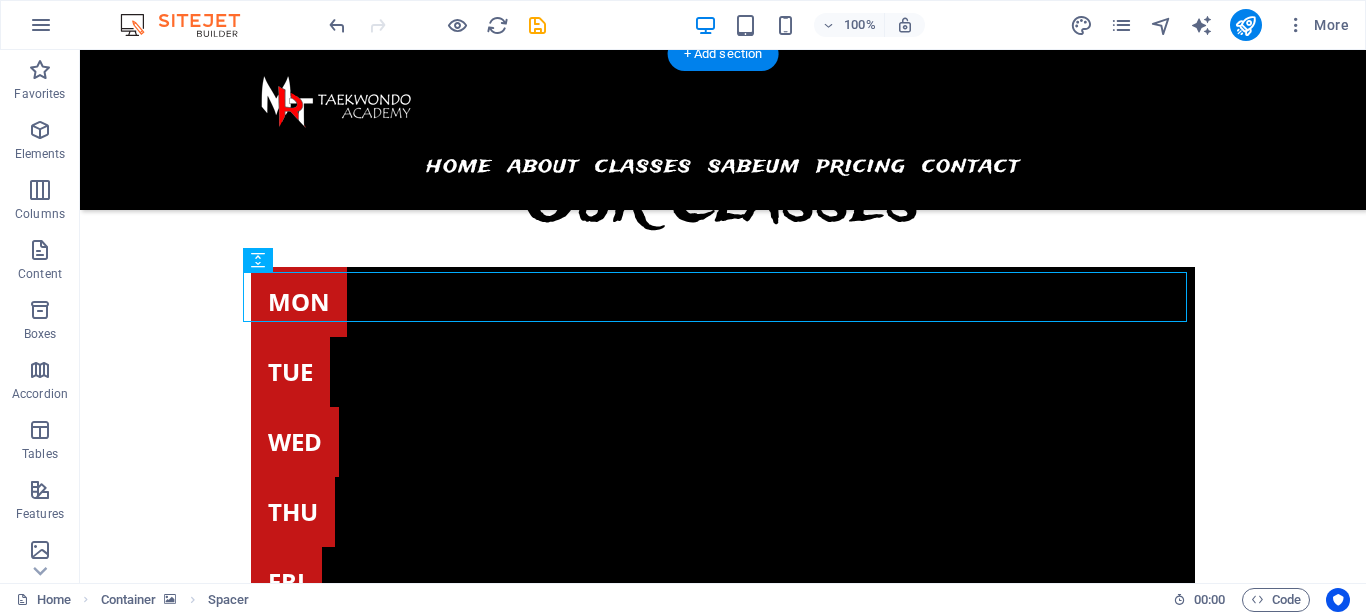click at bounding box center [723, 17419] 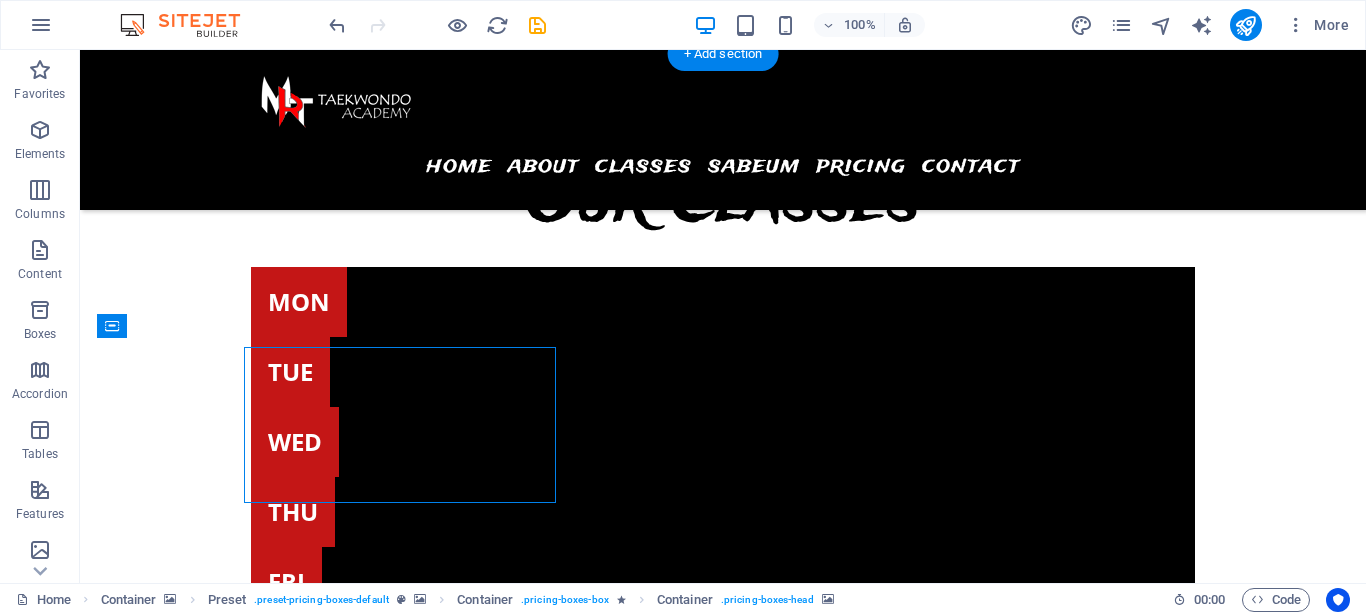 click at bounding box center [723, 17419] 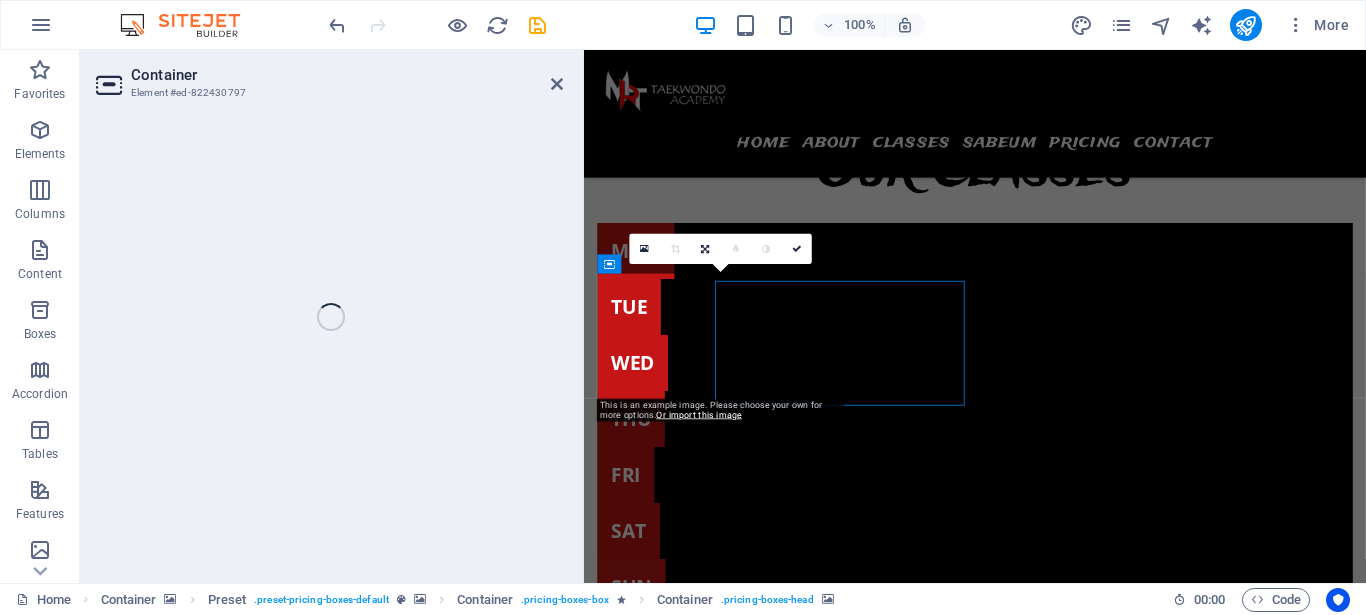 scroll, scrollTop: 7846, scrollLeft: 0, axis: vertical 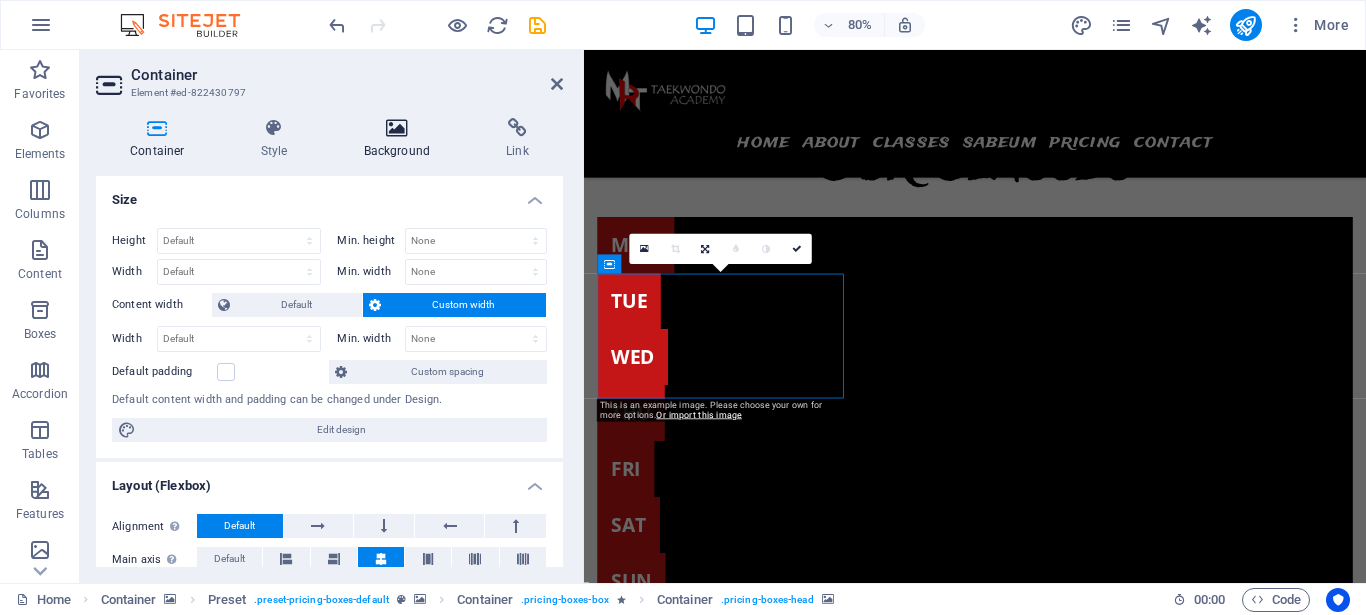 click on "Background" at bounding box center (400, 139) 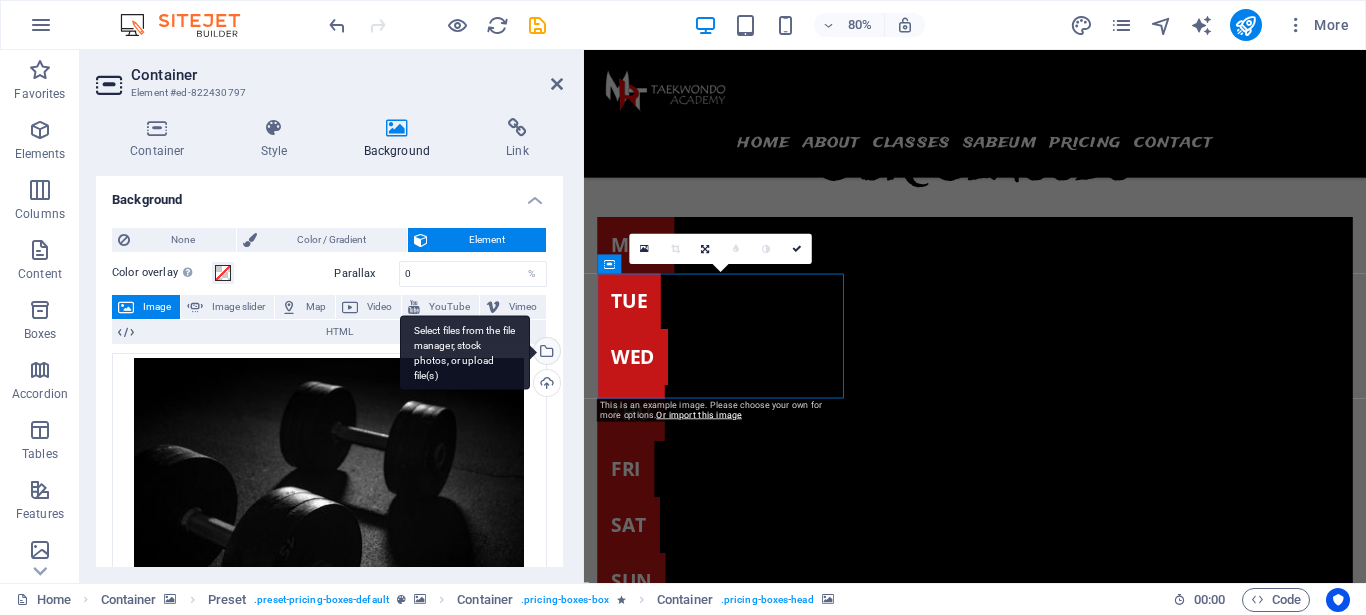 click on "Select files from the file manager, stock photos, or upload file(s)" at bounding box center [545, 353] 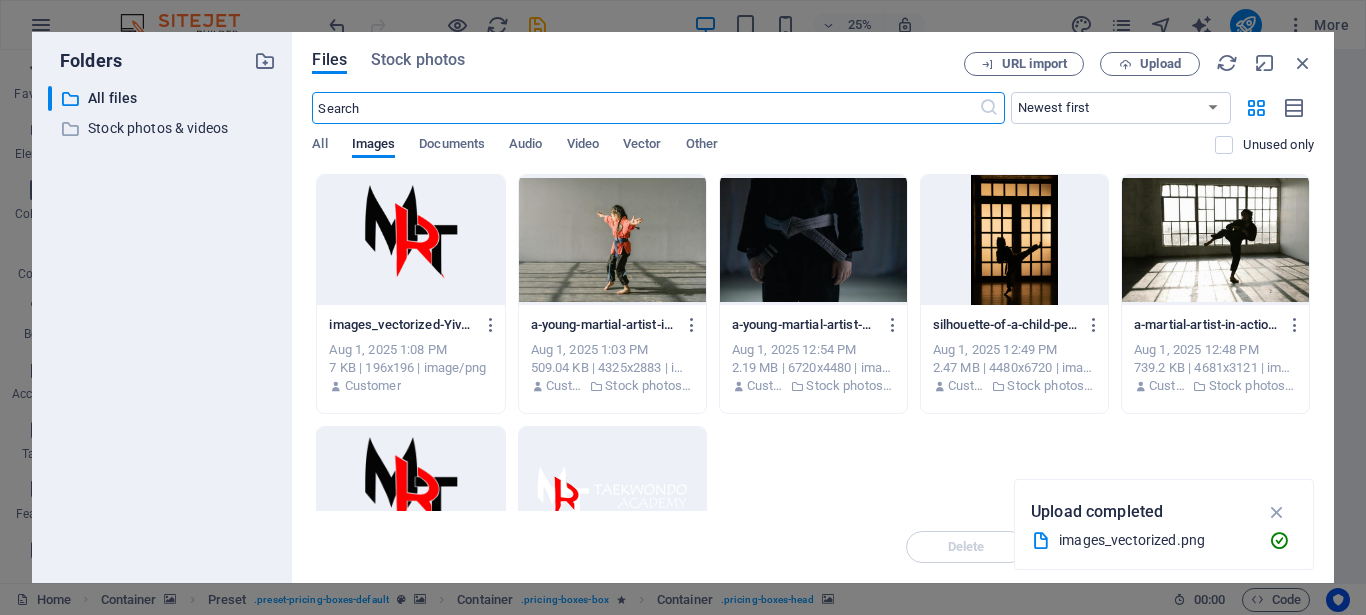scroll, scrollTop: 9340, scrollLeft: 0, axis: vertical 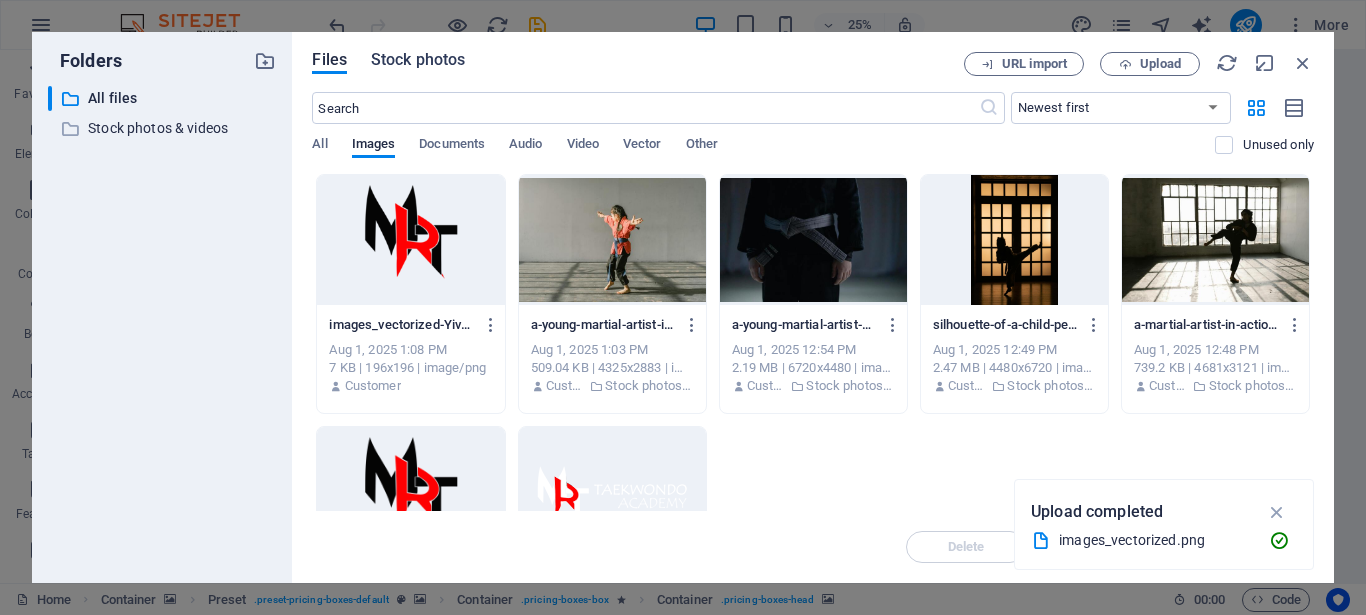 click on "Stock photos" at bounding box center (418, 60) 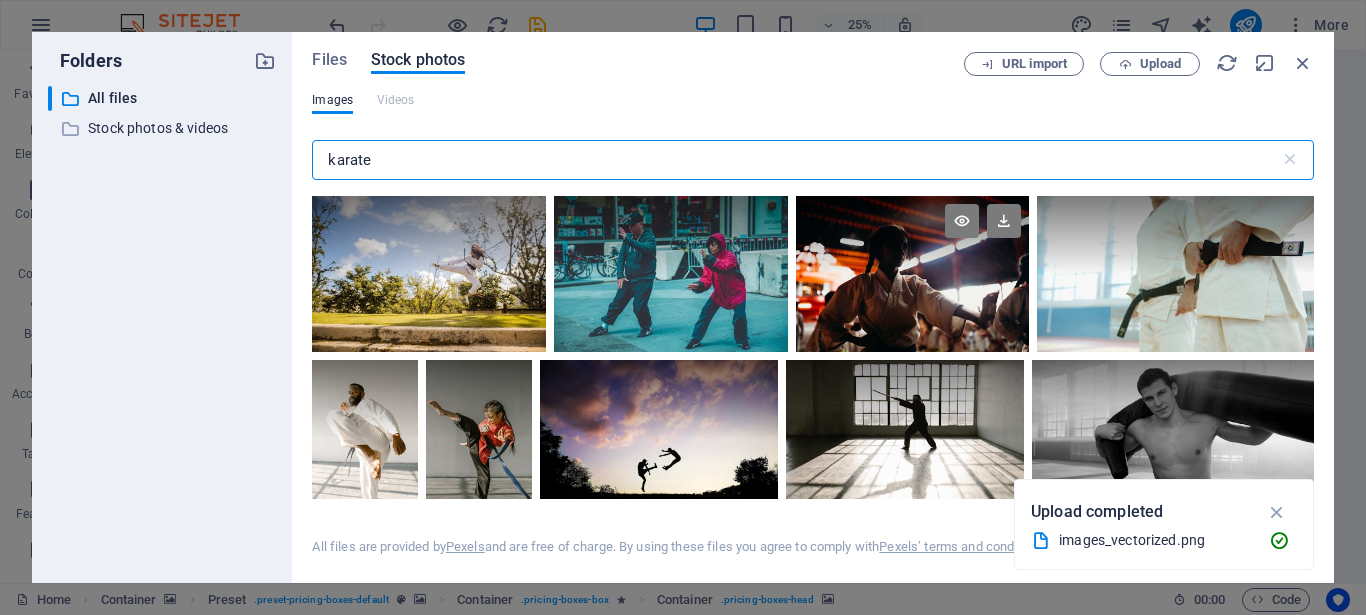 click at bounding box center [913, 274] 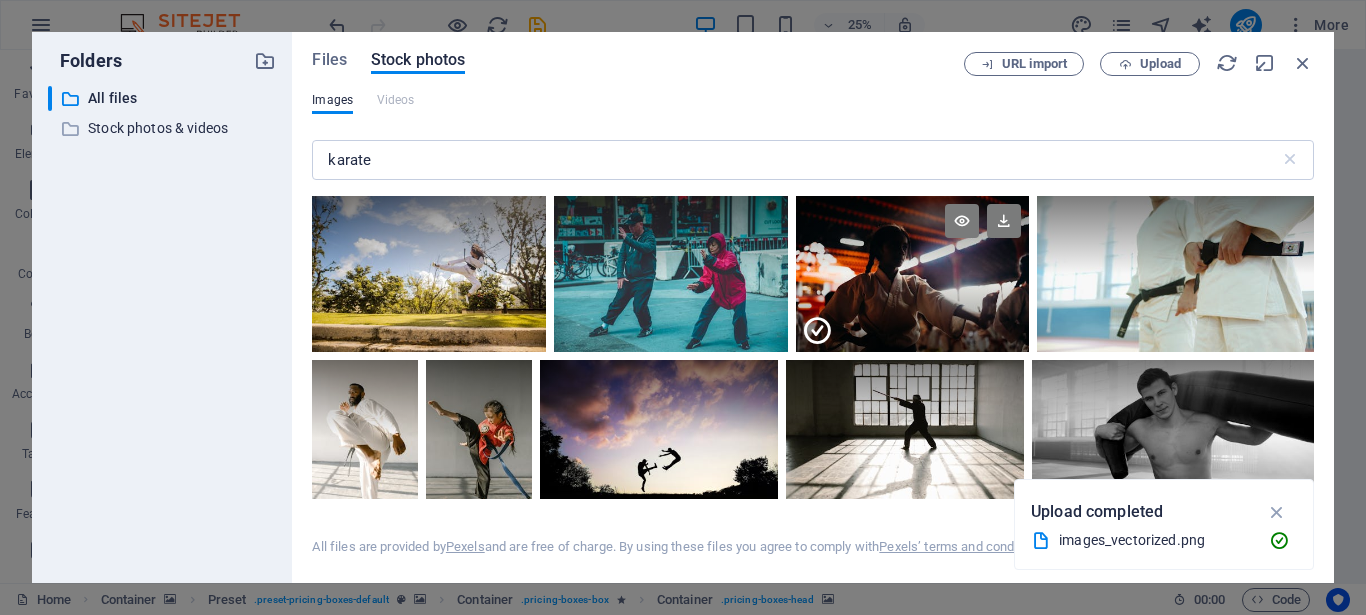 click at bounding box center (913, 313) 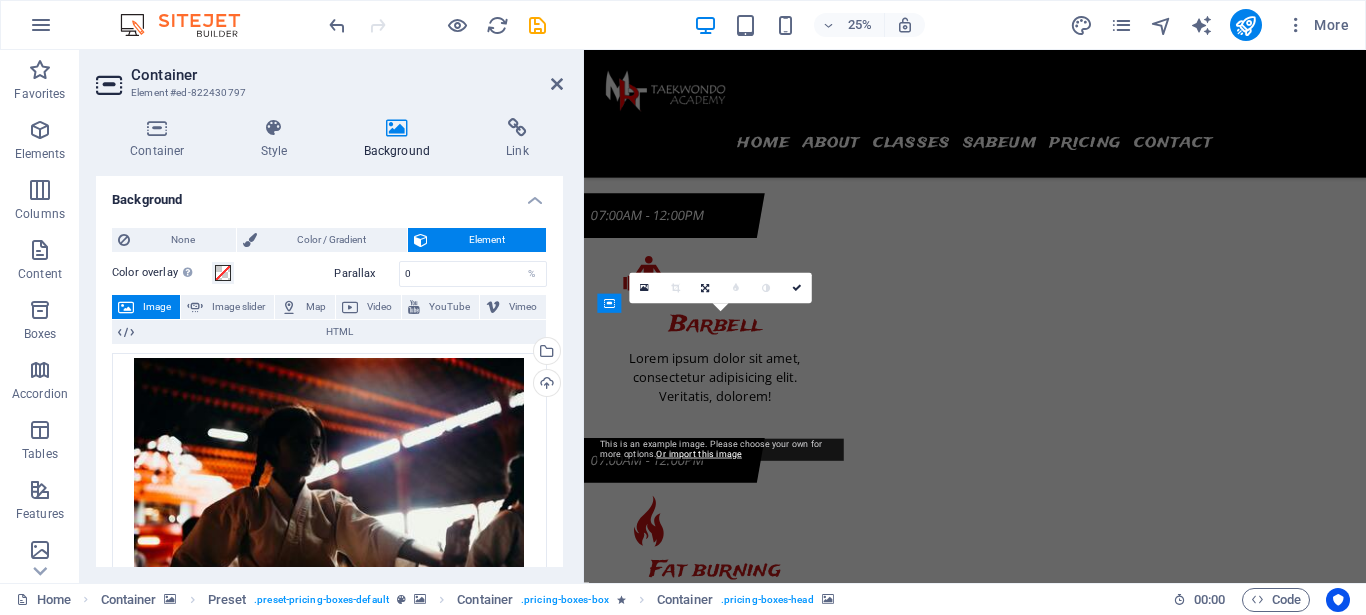 scroll, scrollTop: 7798, scrollLeft: 0, axis: vertical 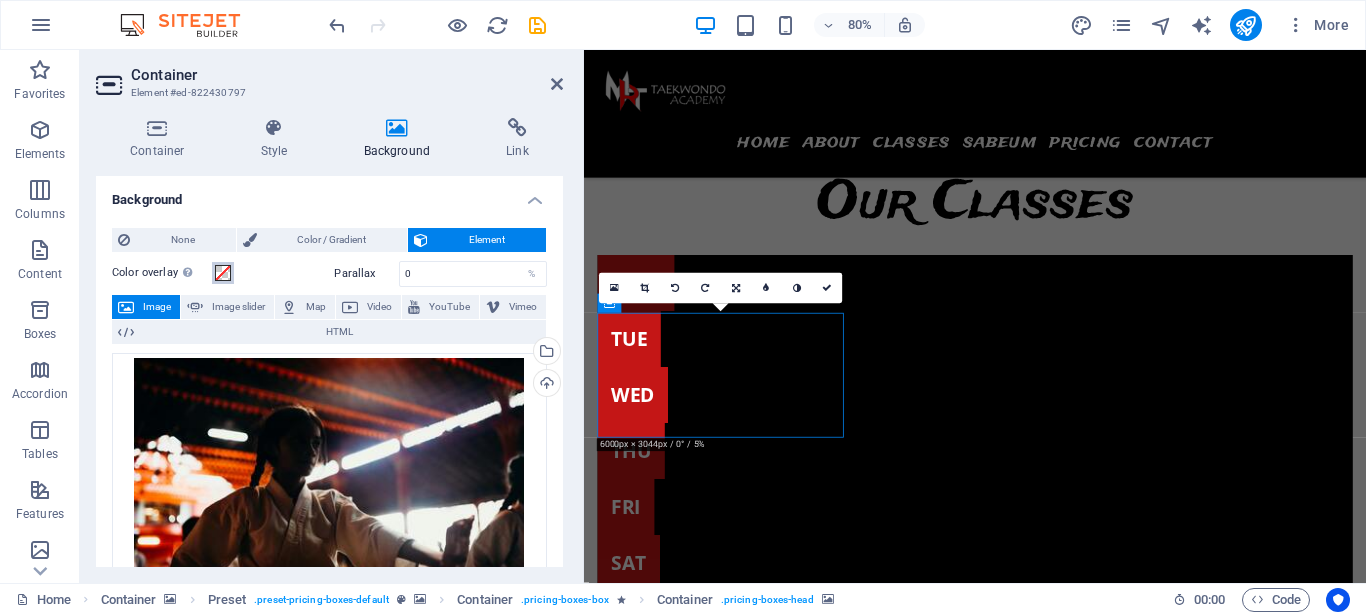 click at bounding box center [223, 273] 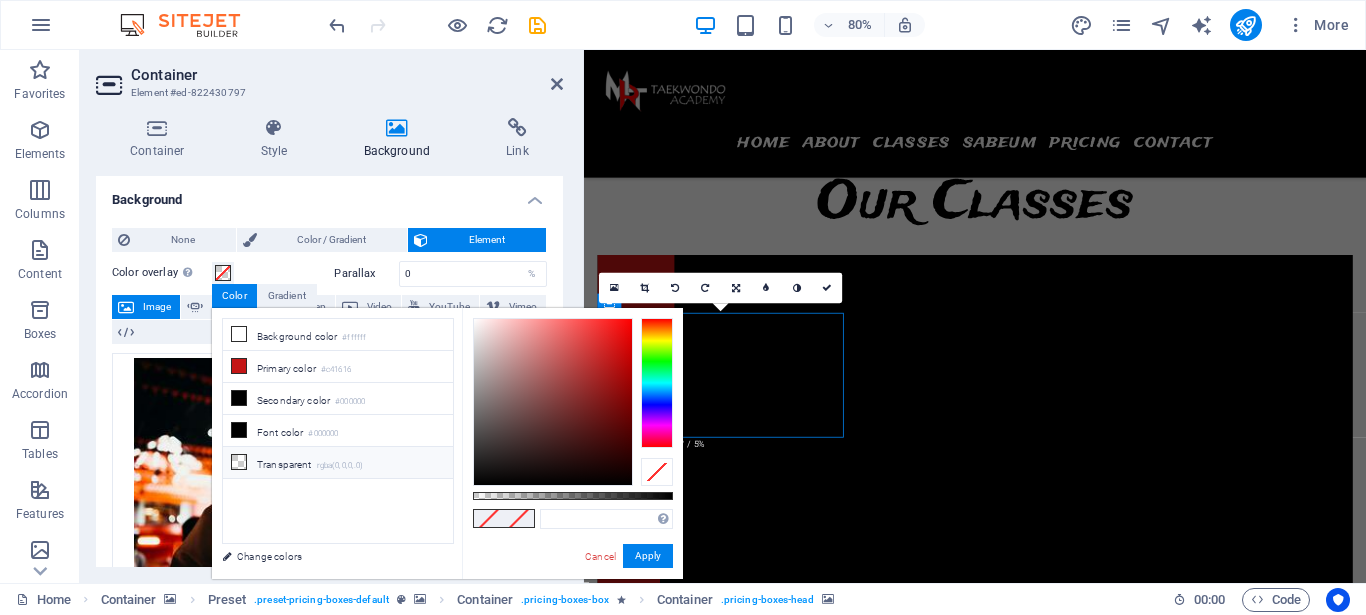drag, startPoint x: 241, startPoint y: 424, endPoint x: 439, endPoint y: 464, distance: 202 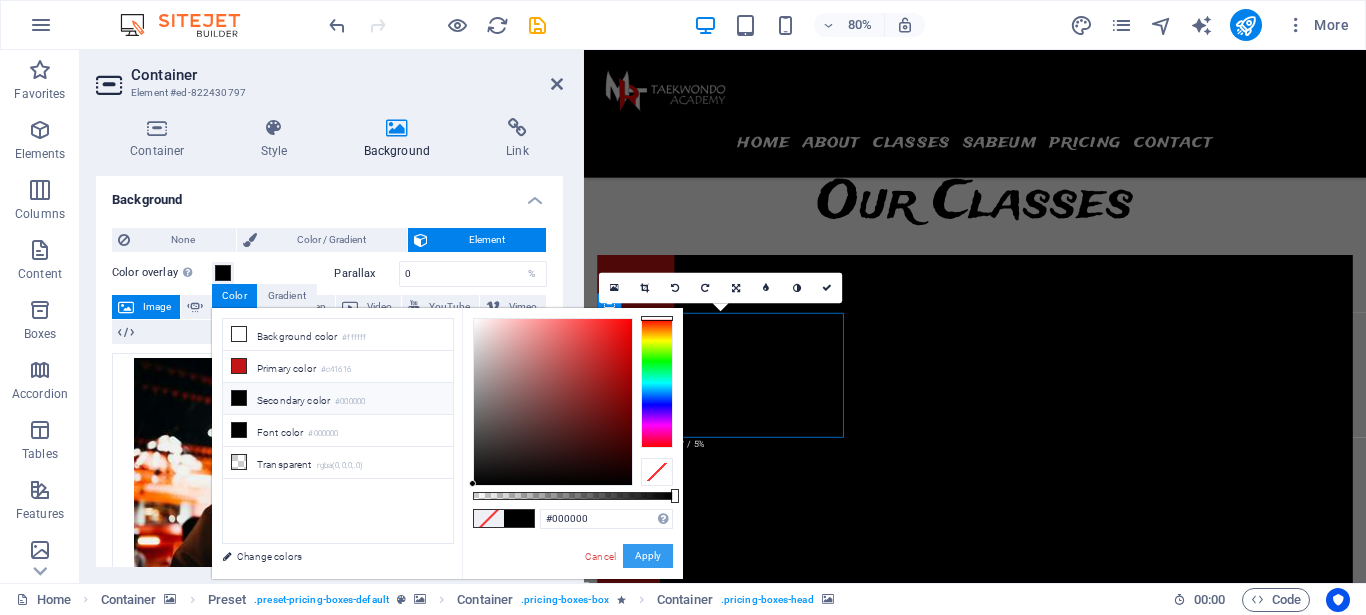 drag, startPoint x: 657, startPoint y: 556, endPoint x: 24, endPoint y: 612, distance: 635.4723 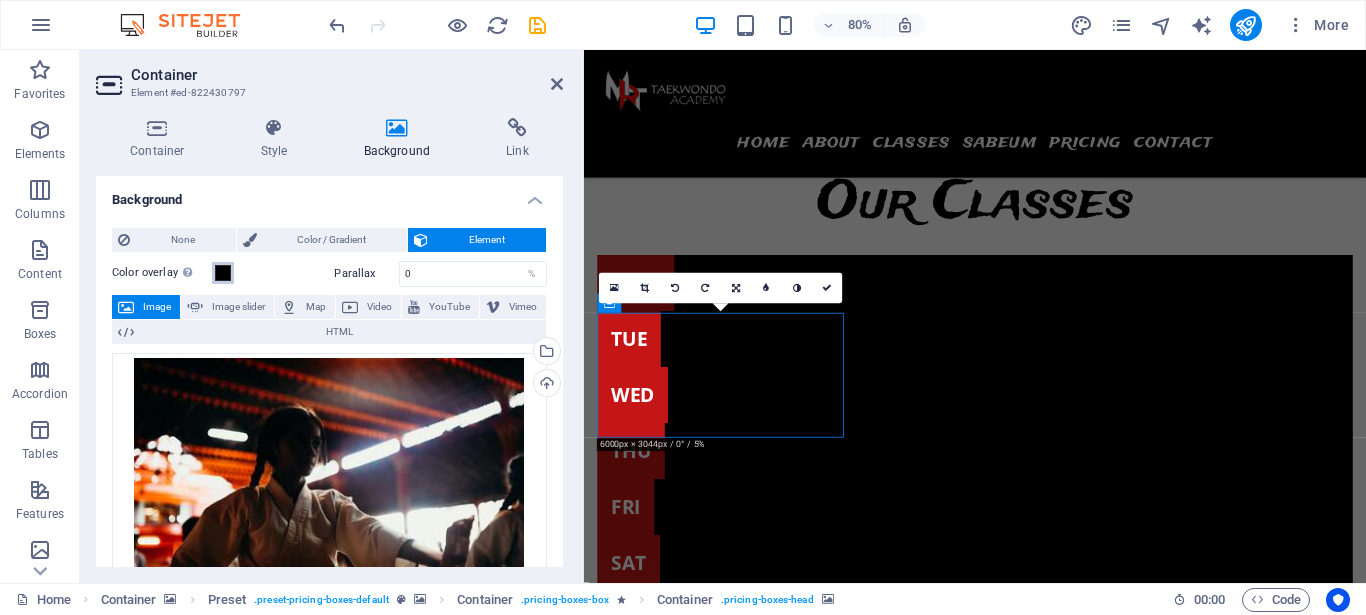 click at bounding box center [223, 273] 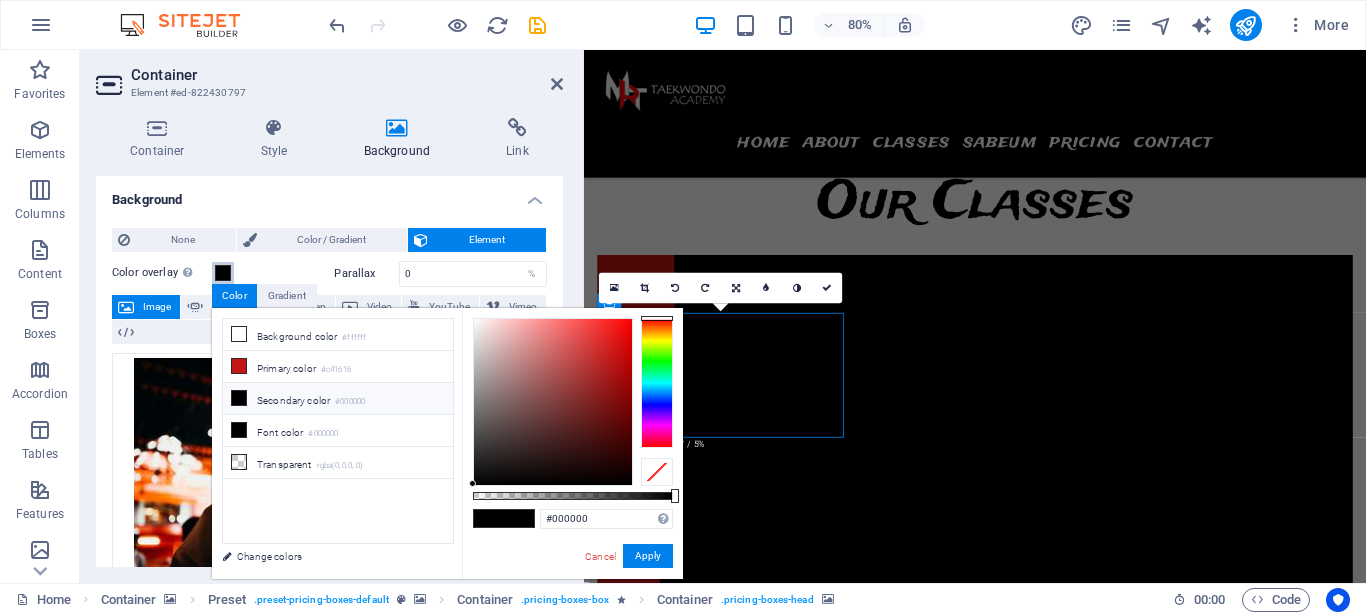 click at bounding box center (573, 496) 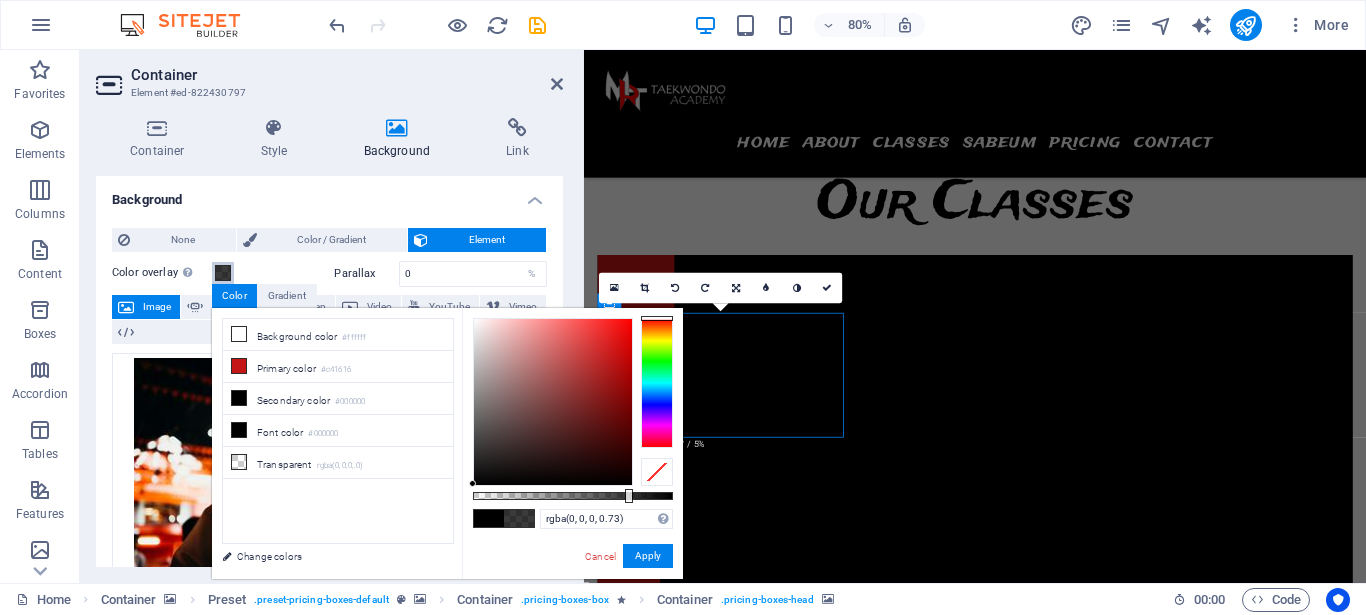 click at bounding box center [629, 496] 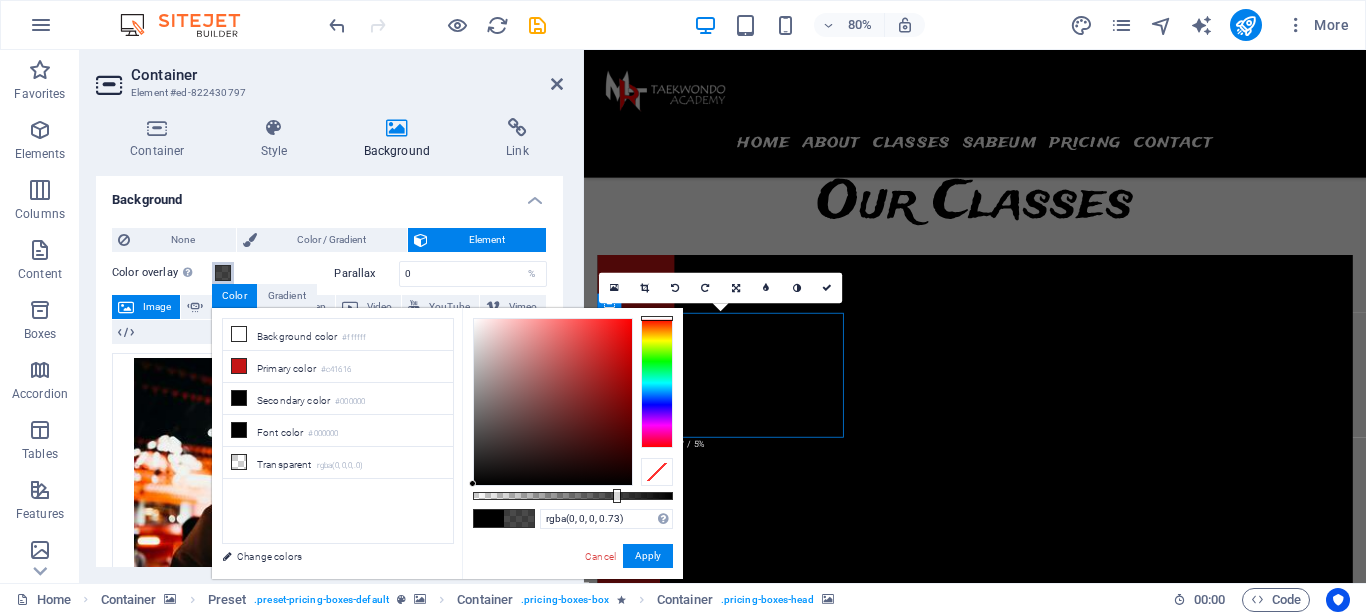 type on "rgba(0, 0, 0, 0.71)" 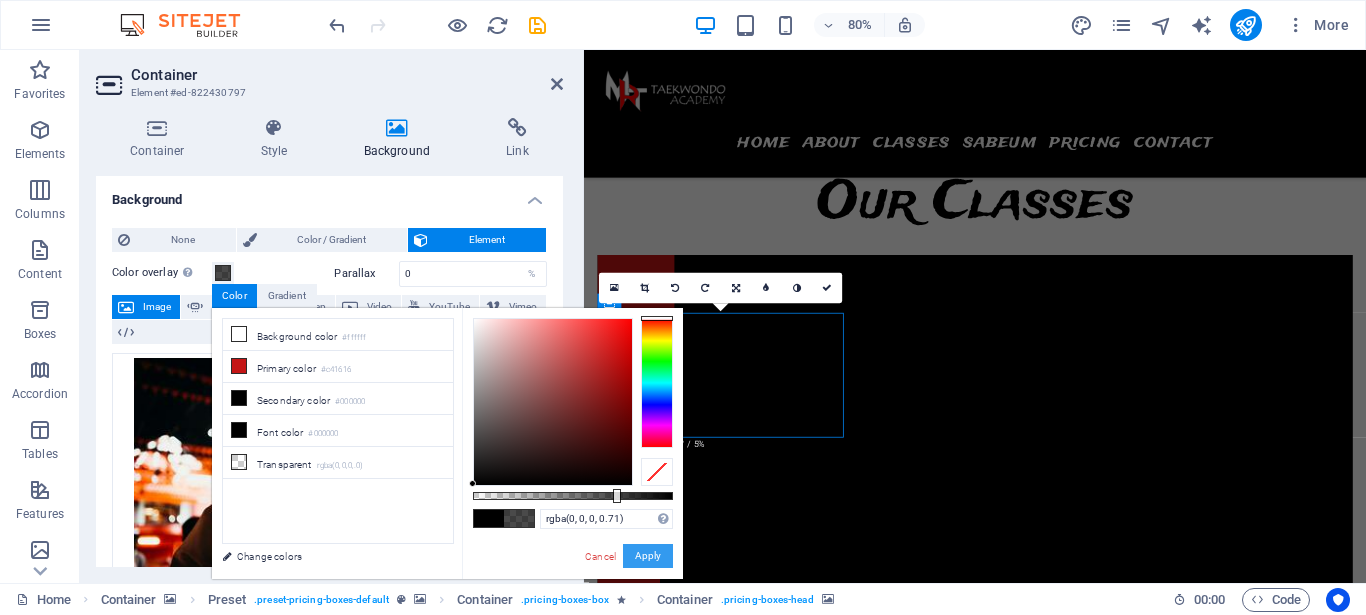 drag, startPoint x: 384, startPoint y: 499, endPoint x: 658, endPoint y: 553, distance: 279.27048 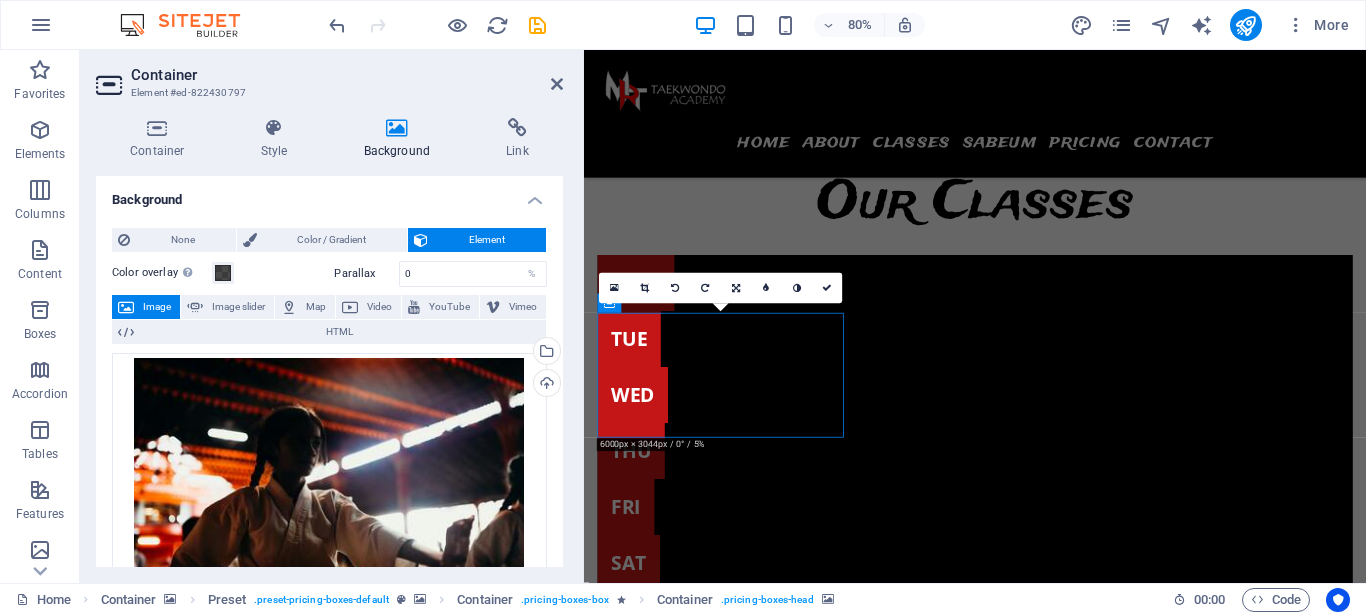 click at bounding box center (1072, 17999) 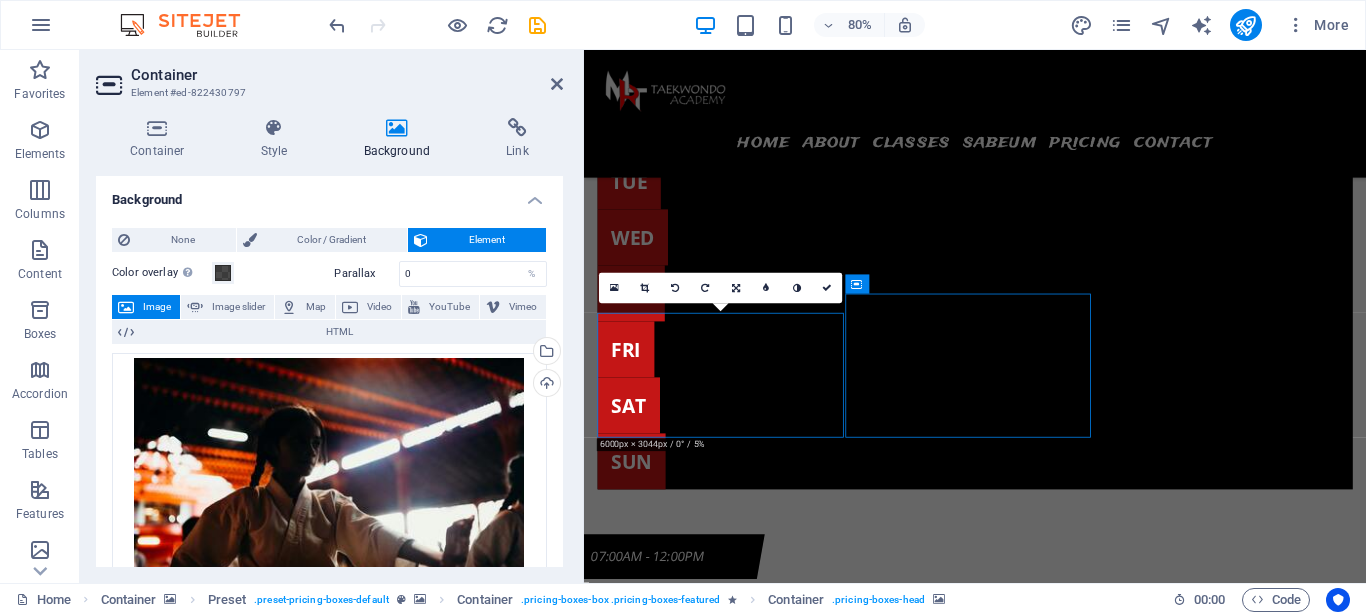 scroll, scrollTop: 7790, scrollLeft: 0, axis: vertical 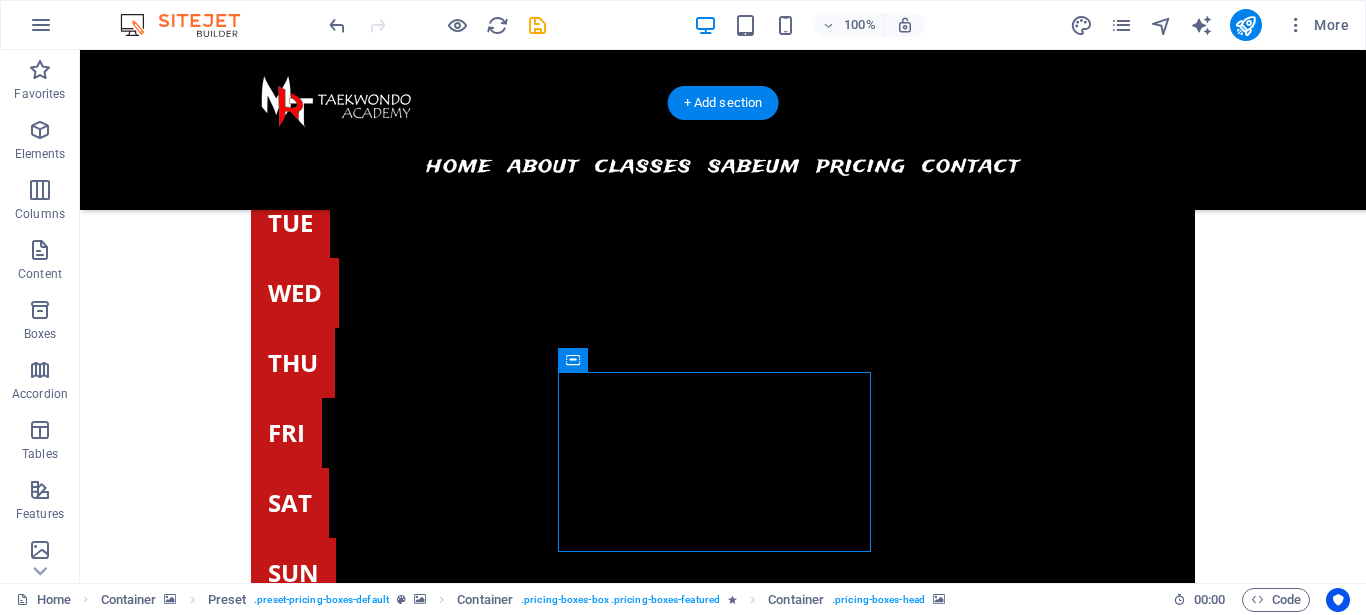 click at bounding box center (723, 17951) 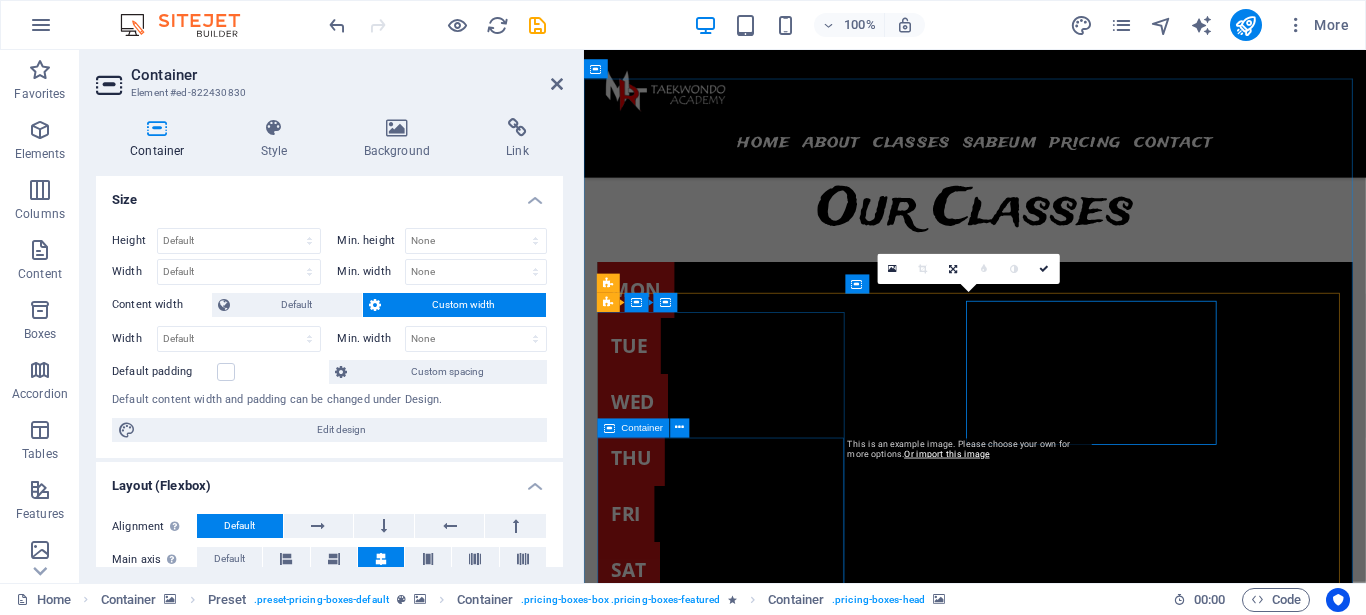 scroll, scrollTop: 7798, scrollLeft: 0, axis: vertical 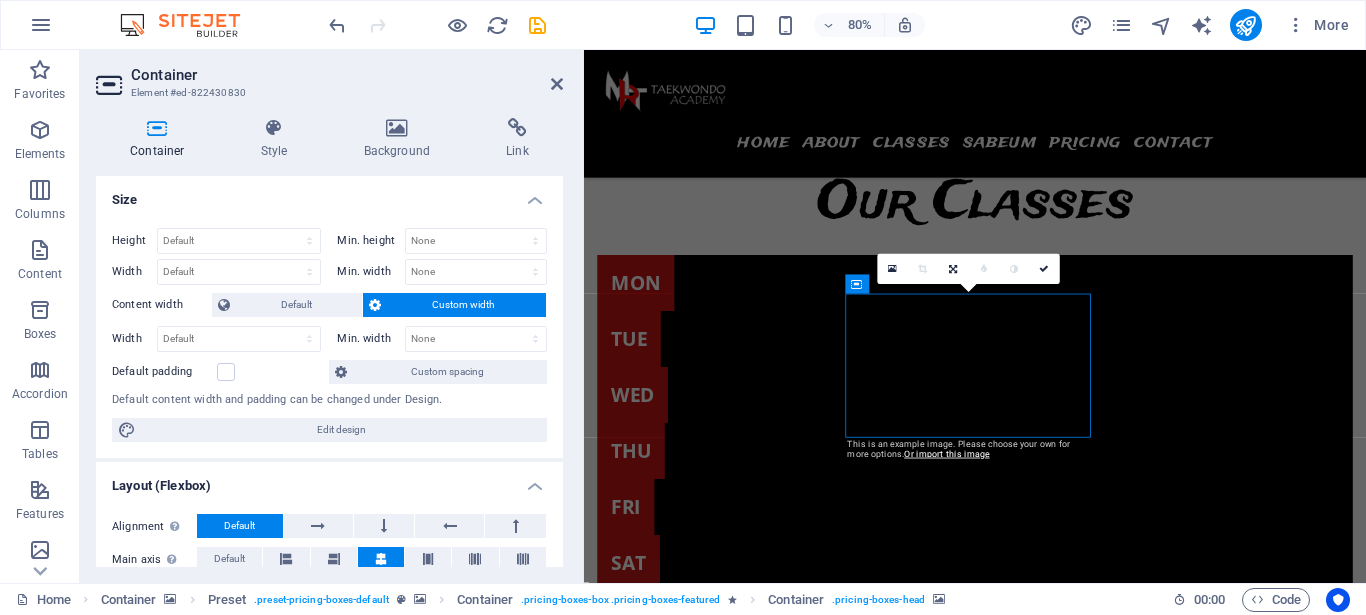 click on "Background" at bounding box center (400, 139) 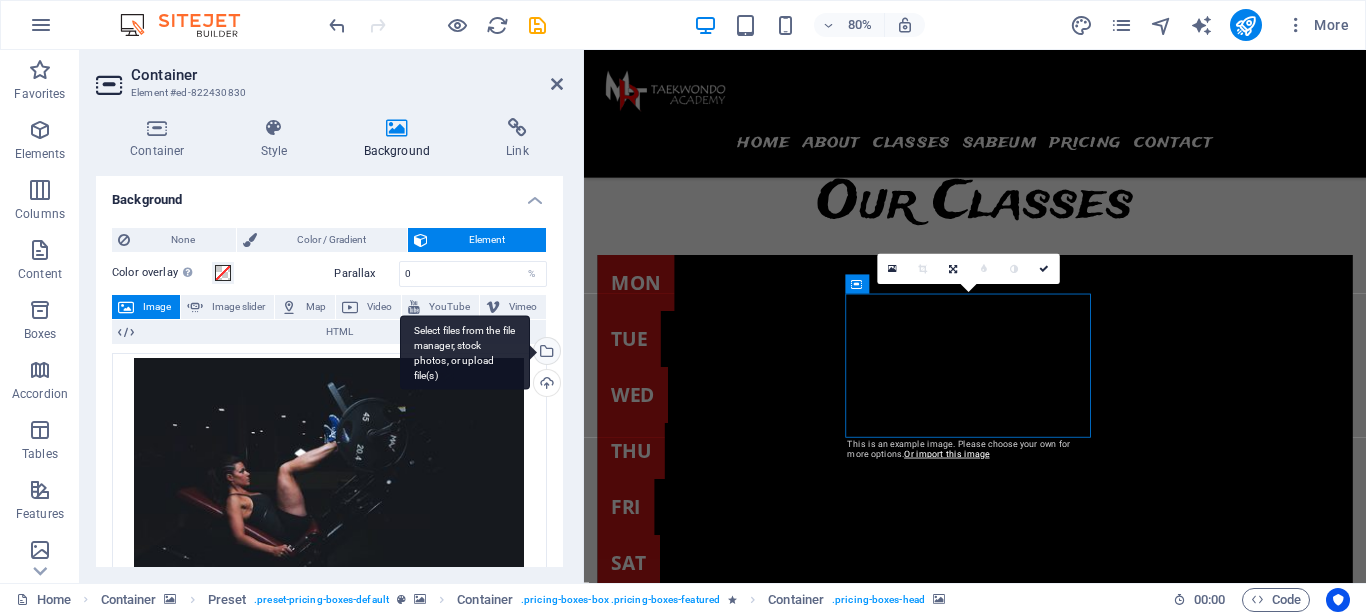 click on "Select files from the file manager, stock photos, or upload file(s)" at bounding box center (465, 352) 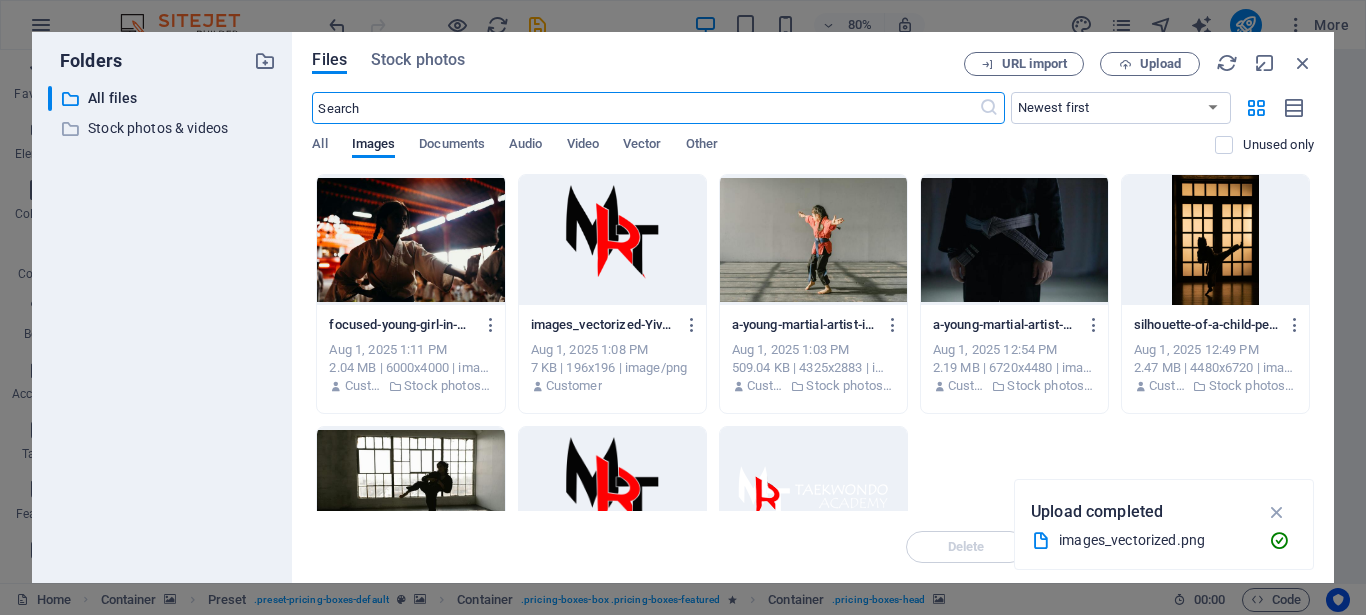scroll, scrollTop: 9340, scrollLeft: 0, axis: vertical 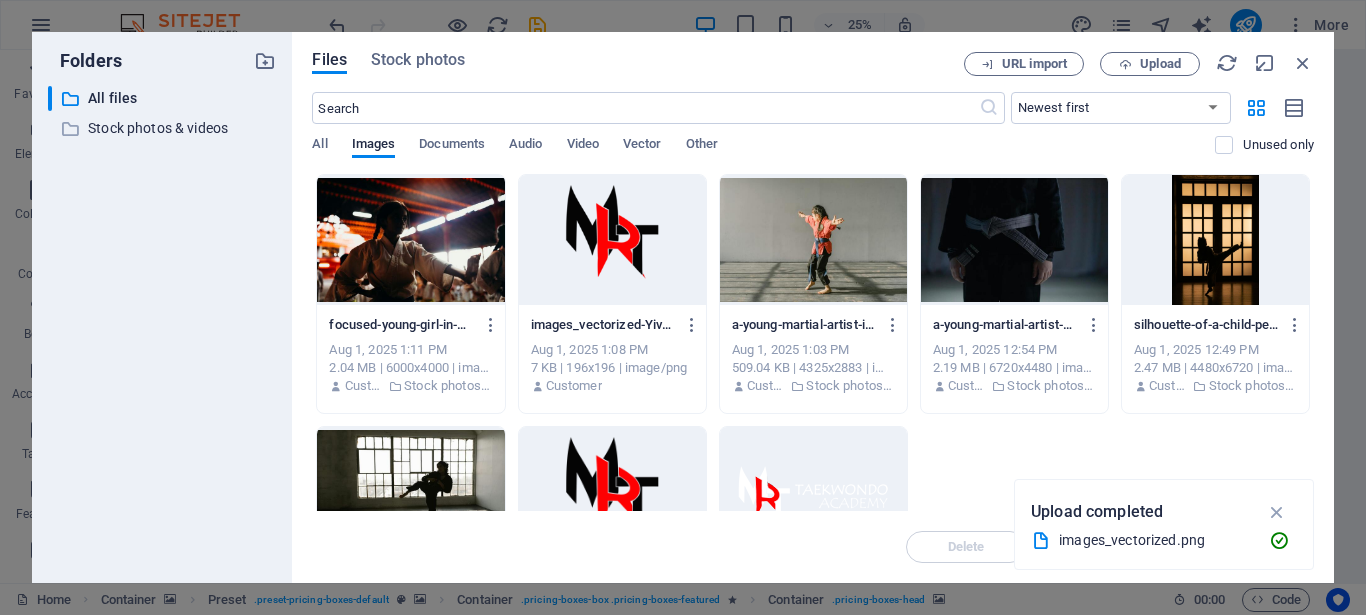 click on "Files Stock photos URL import Upload ​ Newest first Oldest first Name (A-Z) Name (Z-A) Size (0-9) Size (9-0) Resolution (0-9) Resolution (9-0) All Images Documents Audio Video Vector Other Unused only Drop files here to upload them instantly focused-young-girl-in-martial-arts-uniform-practices-in-an-indoor-dojo-setting-3ibA6Jy6Tygl8IkBP7wchg.jpeg focused-young-girl-in-martial-arts-uniform-practices-in-an-indoor-dojo-setting-3ibA6Jy6Tygl8IkBP7wchg.jpeg Aug 1, 2025 1:11 PM 2.04 MB | 6000x4000 | image/jpeg Customer Stock photos & videos images_vectorized-YivN6Ya49J2Q4dGP_kUHcA-b2B5Bu3gjAyX6twu1C8-1Q.png images_vectorized-YivN6Ya49J2Q4dGP_kUHcA-b2B5Bu3gjAyX6twu1C8-1Q.png Aug 1, 2025 1:08 PM 7 KB | 196x196 | image/png Customer a-young-martial-artist-in-uniform-practicing-indoors-with-focus-and-energy-JGh75smlqy9GkfXRFb3KIg.jpeg a-young-martial-artist-in-uniform-practicing-indoors-with-focus-and-energy-JGh75smlqy9GkfXRFb3KIg.jpeg Aug 1, 2025 1:03 PM 509.04 KB | 4325x2883 | image/jpeg Customer Aug 1, 2025 12:54 PM" at bounding box center [813, 307] 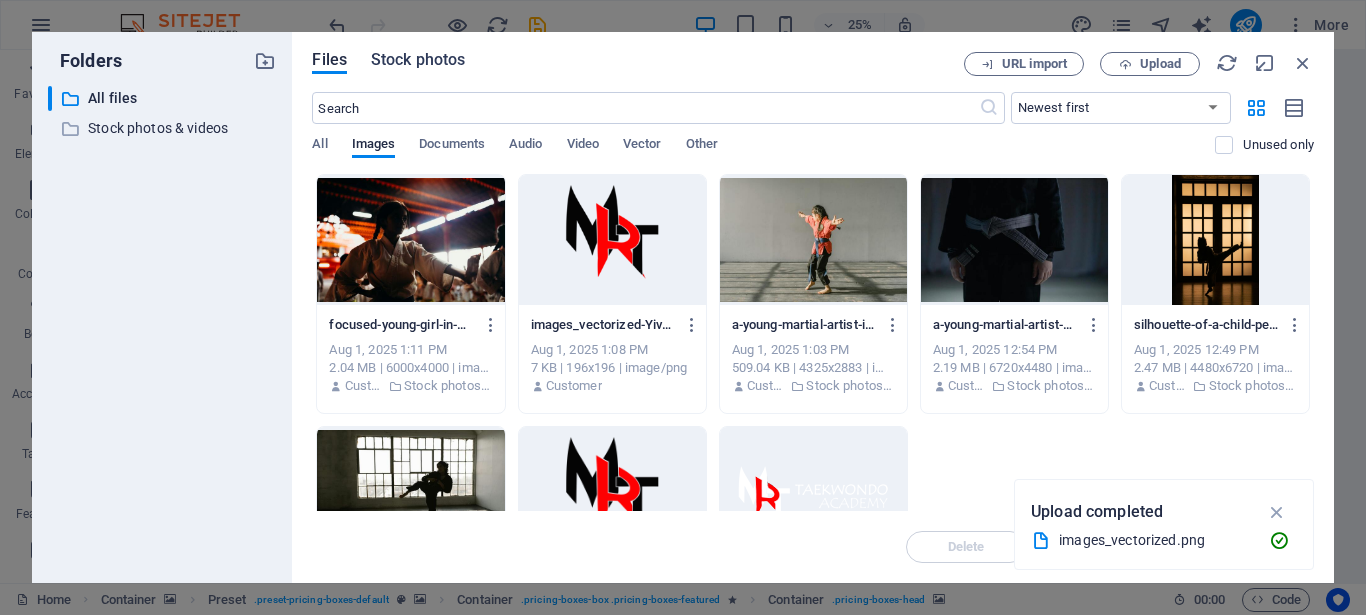click on "Files Stock photos URL import Upload ​ Newest first Oldest first Name (A-Z) Name (Z-A) Size (0-9) Size (9-0) Resolution (0-9) Resolution (9-0) All Images Documents Audio Video Vector Other Unused only Drop files here to upload them instantly focused-young-girl-in-martial-arts-uniform-practices-in-an-indoor-dojo-setting-3ibA6Jy6Tygl8IkBP7wchg.jpeg focused-young-girl-in-martial-arts-uniform-practices-in-an-indoor-dojo-setting-3ibA6Jy6Tygl8IkBP7wchg.jpeg Aug 1, 2025 1:11 PM 2.04 MB | 6000x4000 | image/jpeg Customer Stock photos & videos images_vectorized-YivN6Ya49J2Q4dGP_kUHcA-b2B5Bu3gjAyX6twu1C8-1Q.png images_vectorized-YivN6Ya49J2Q4dGP_kUHcA-b2B5Bu3gjAyX6twu1C8-1Q.png Aug 1, 2025 1:08 PM 7 KB | 196x196 | image/png Customer a-young-martial-artist-in-uniform-practicing-indoors-with-focus-and-energy-JGh75smlqy9GkfXRFb3KIg.jpeg a-young-martial-artist-in-uniform-practicing-indoors-with-focus-and-energy-JGh75smlqy9GkfXRFb3KIg.jpeg Aug 1, 2025 1:03 PM 509.04 KB | 4325x2883 | image/jpeg Customer Aug 1, 2025 12:54 PM" at bounding box center [813, 307] 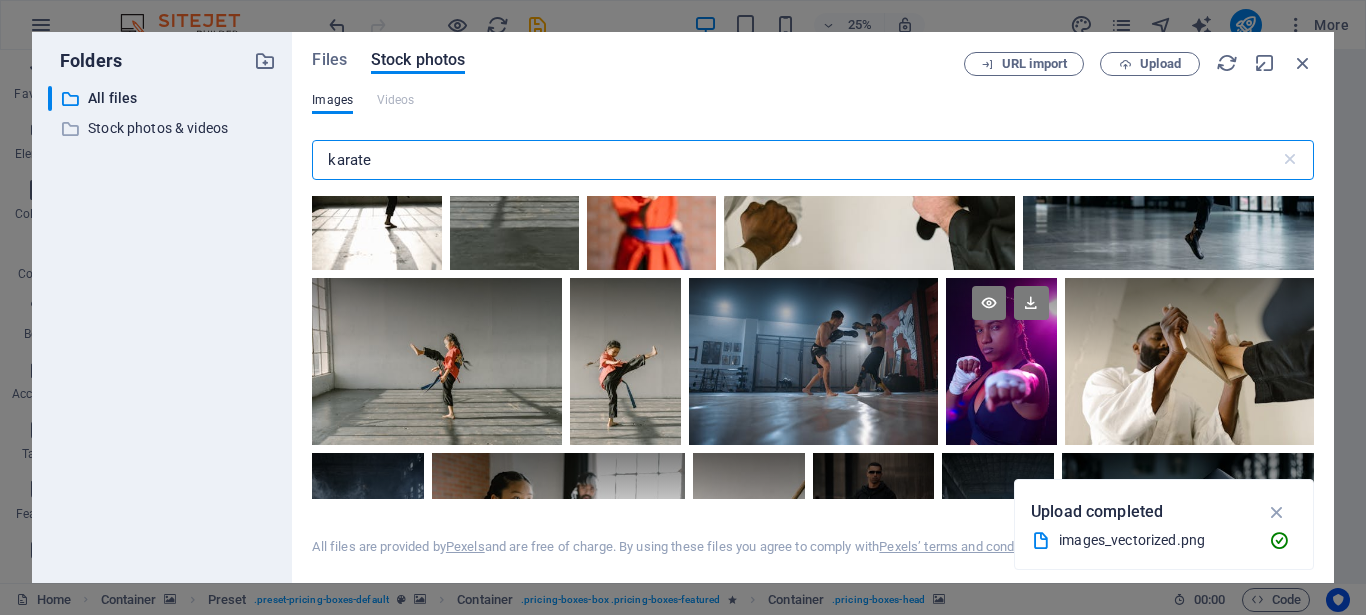 scroll, scrollTop: 720, scrollLeft: 0, axis: vertical 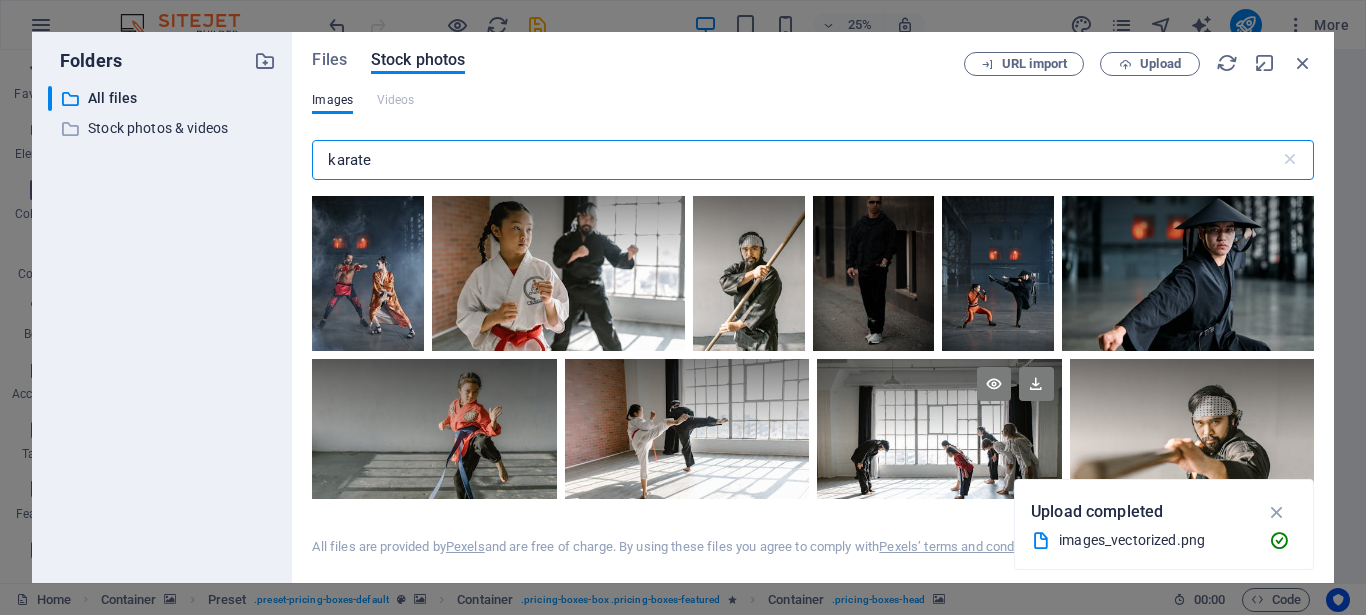 click at bounding box center [939, 440] 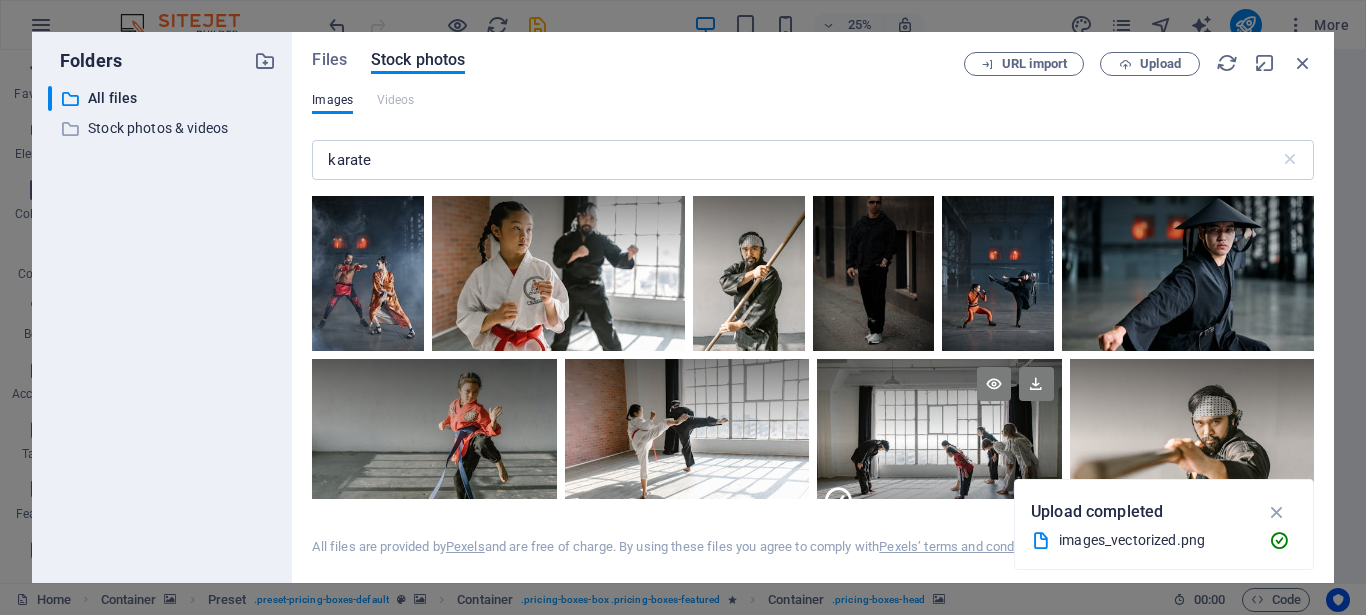 click at bounding box center (939, 481) 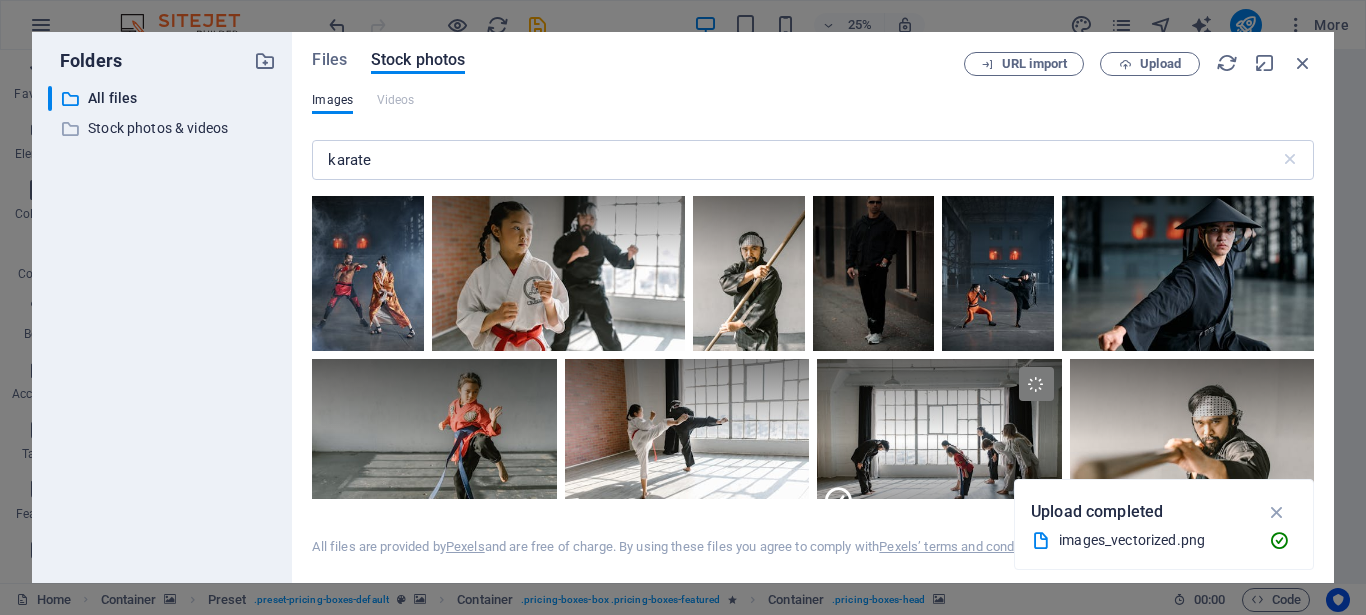 scroll, scrollTop: 7798, scrollLeft: 0, axis: vertical 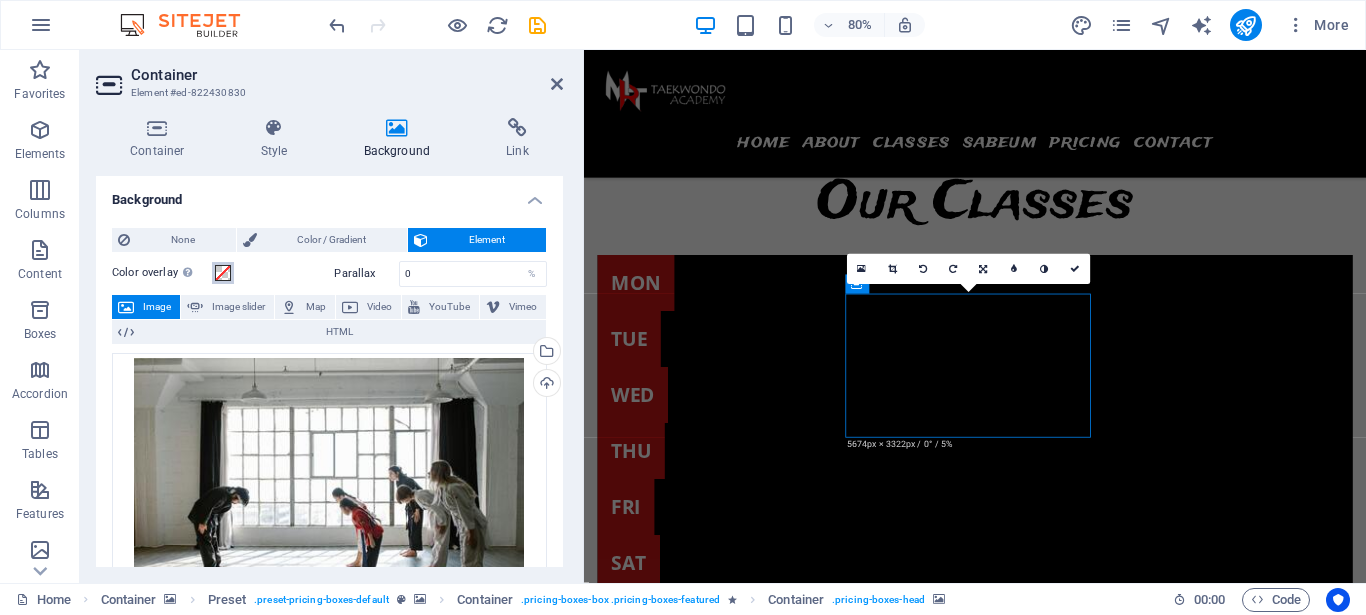 click at bounding box center (223, 273) 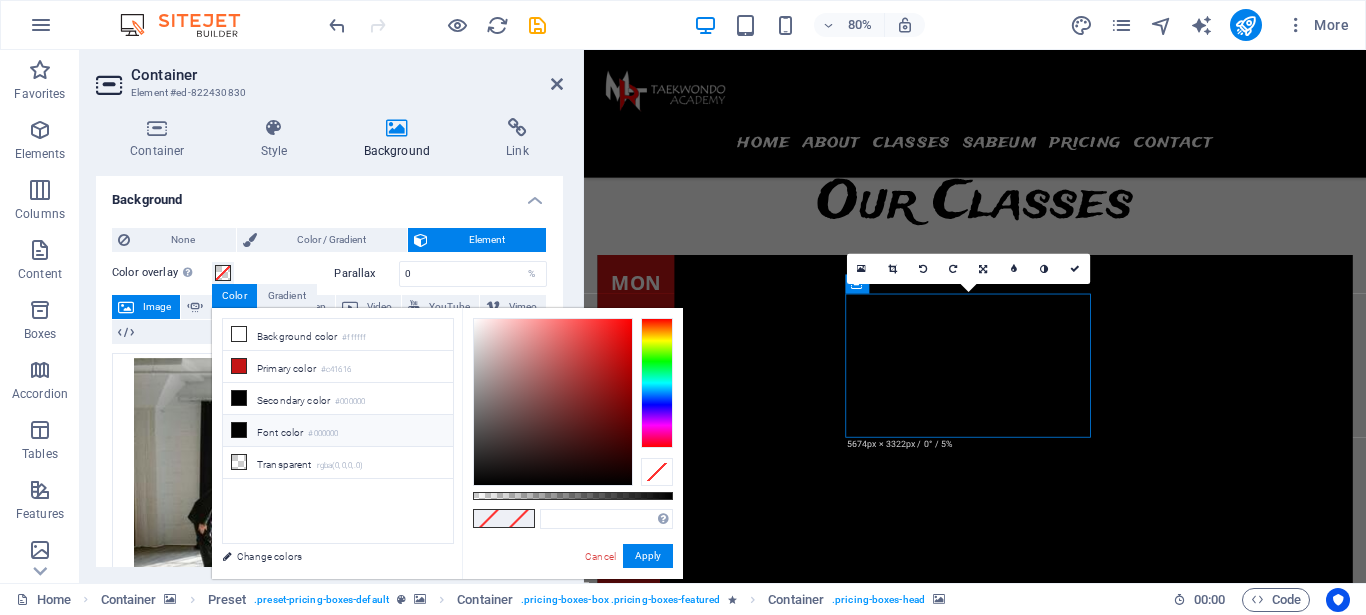 click at bounding box center (239, 430) 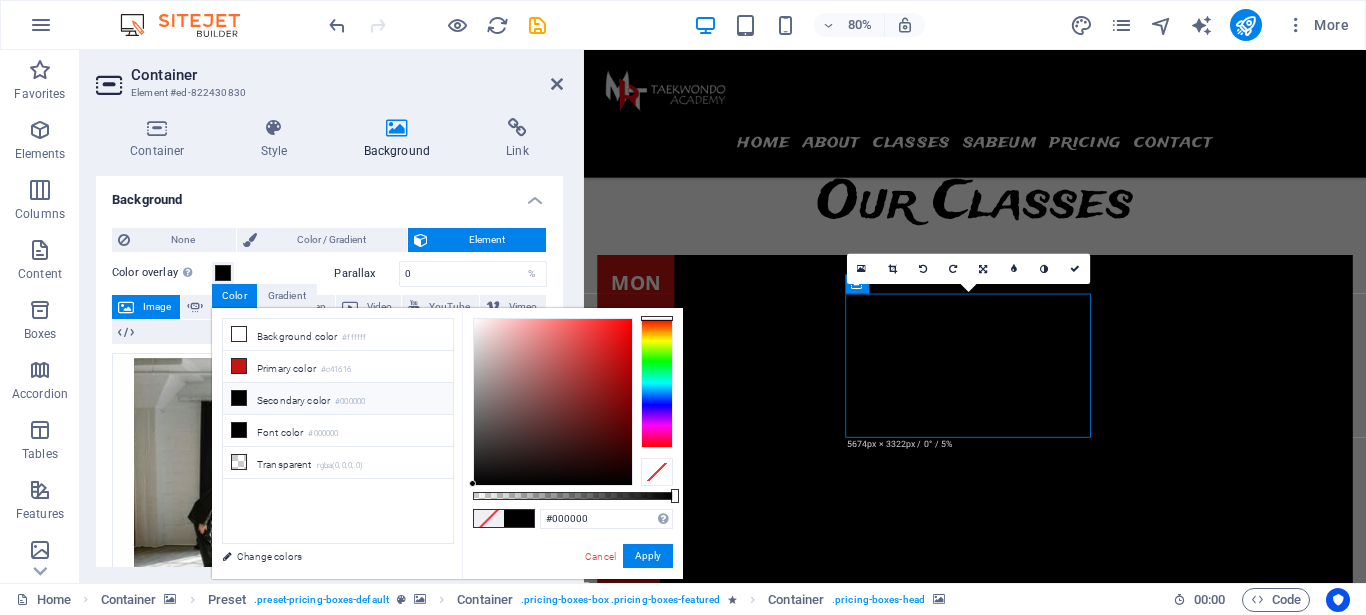 click on "#000000 Supported formats #0852ed rgb(8, 82, 237) rgba(8, 82, 237, 90%) hsv(221,97,93) hsl(221, 93%, 48%) Cancel Apply" at bounding box center (572, 588) 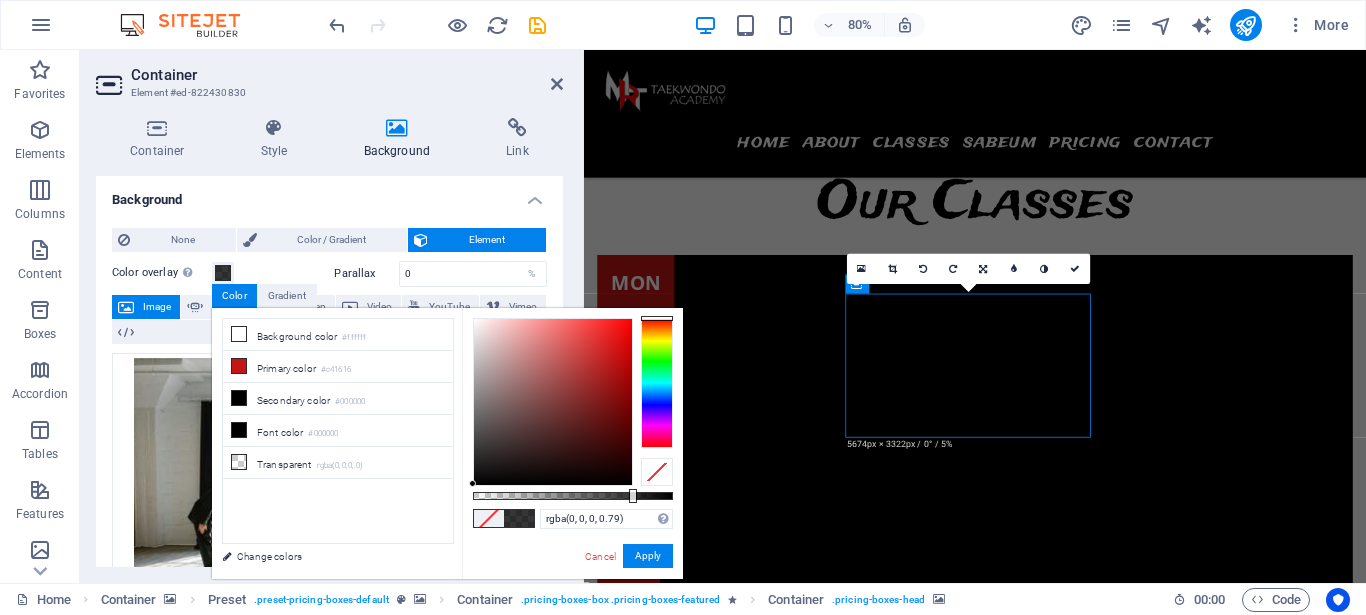 click at bounding box center [633, 496] 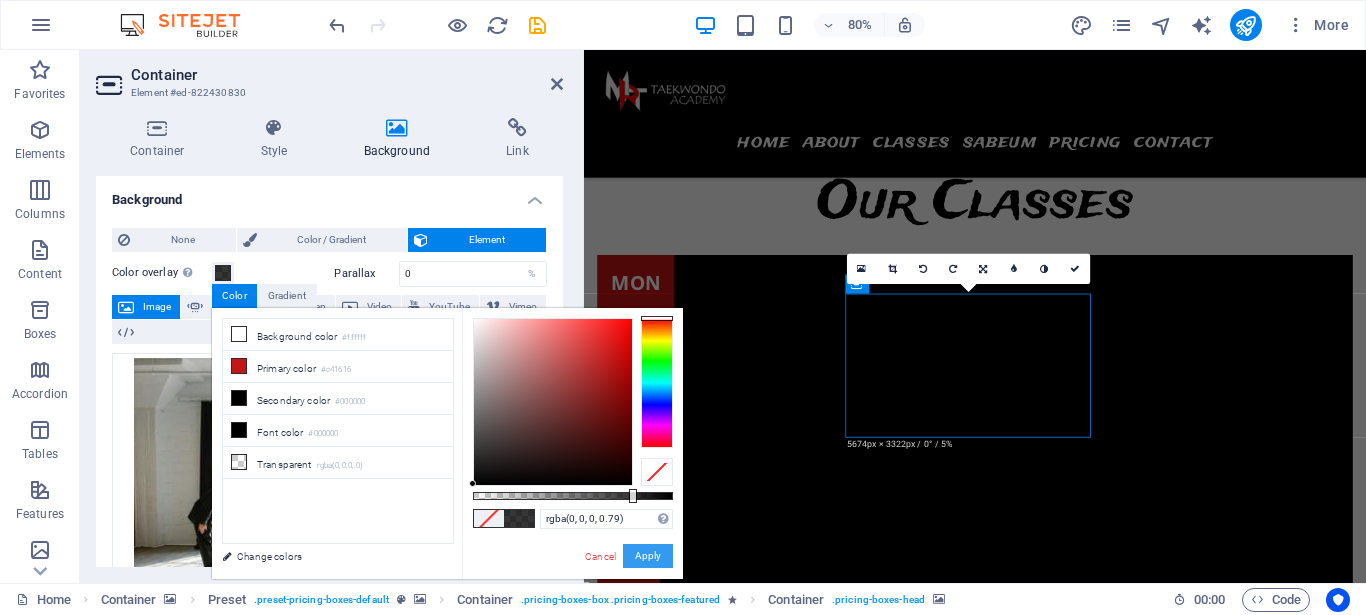 drag, startPoint x: 632, startPoint y: 558, endPoint x: 526, endPoint y: 445, distance: 154.93547 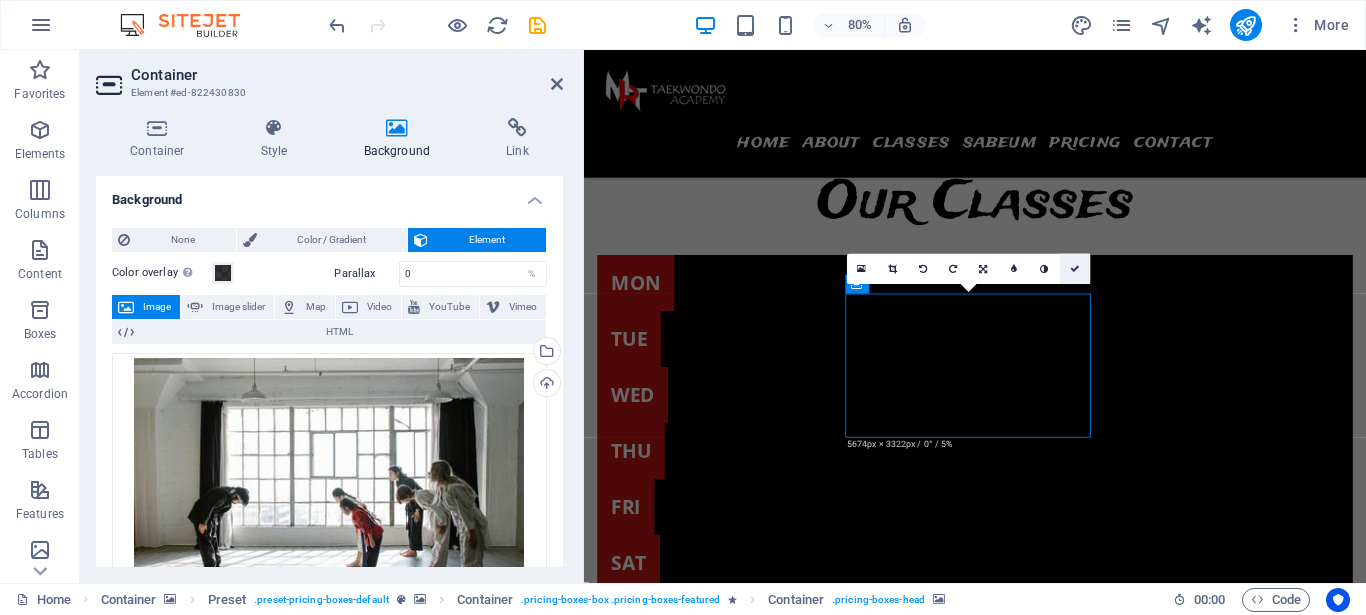 click at bounding box center [1075, 269] 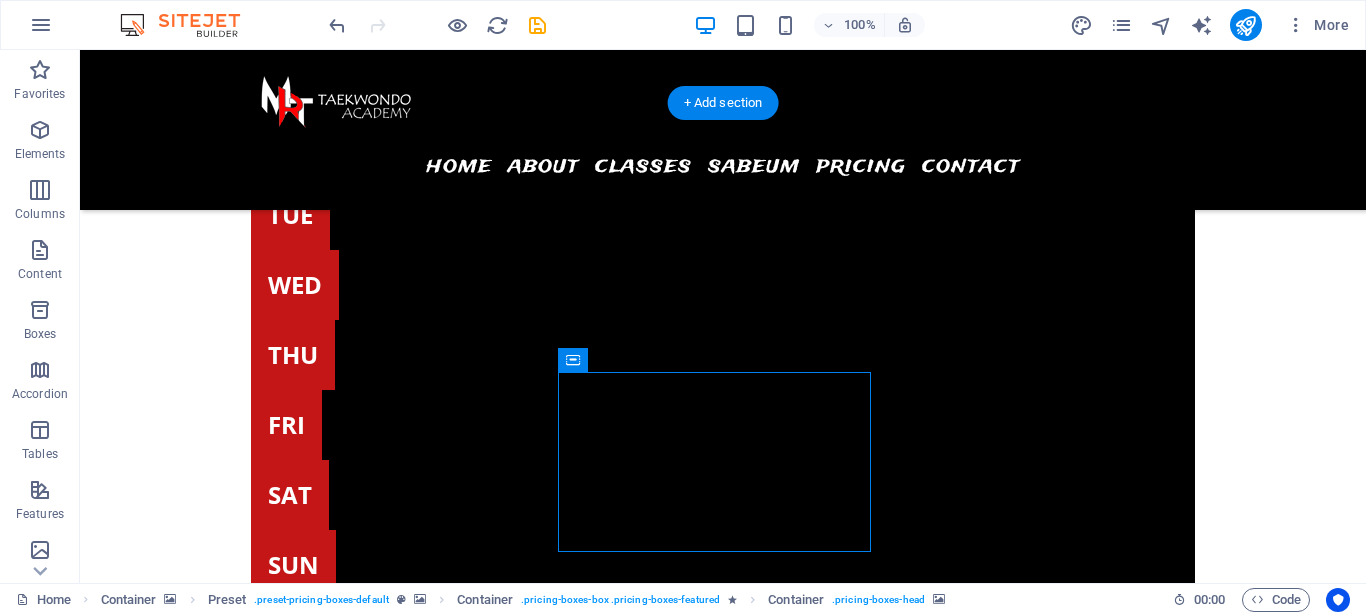 scroll, scrollTop: 7790, scrollLeft: 0, axis: vertical 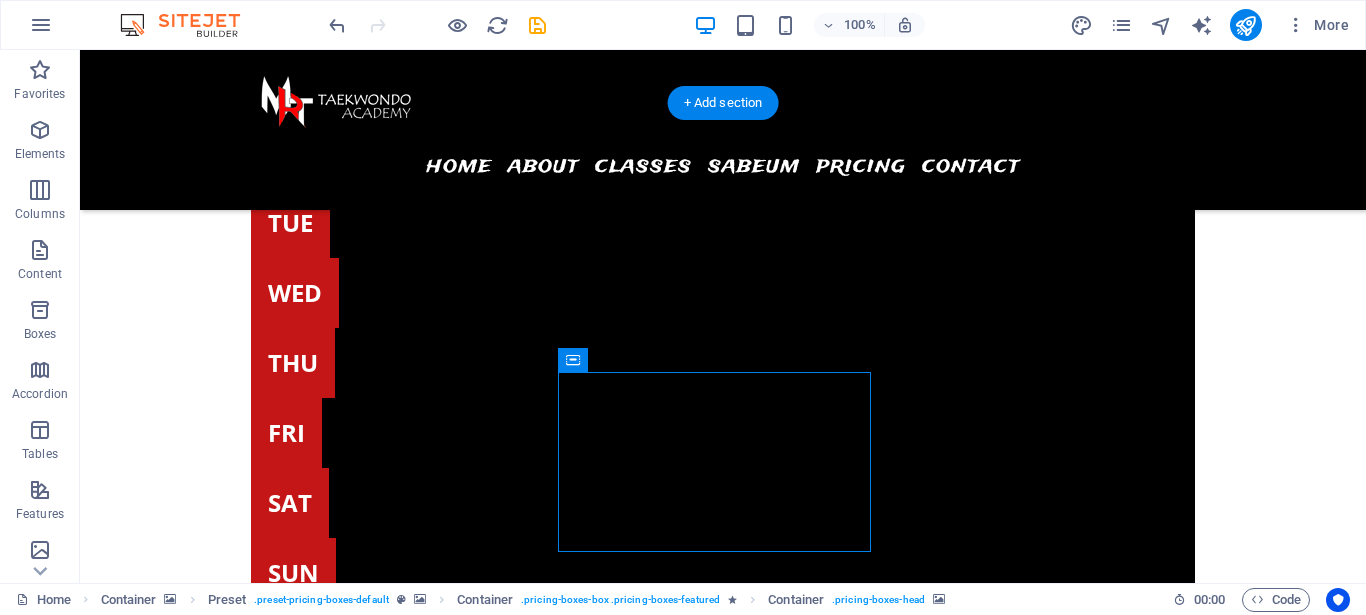 click on "vvip" at bounding box center [723, 18854] 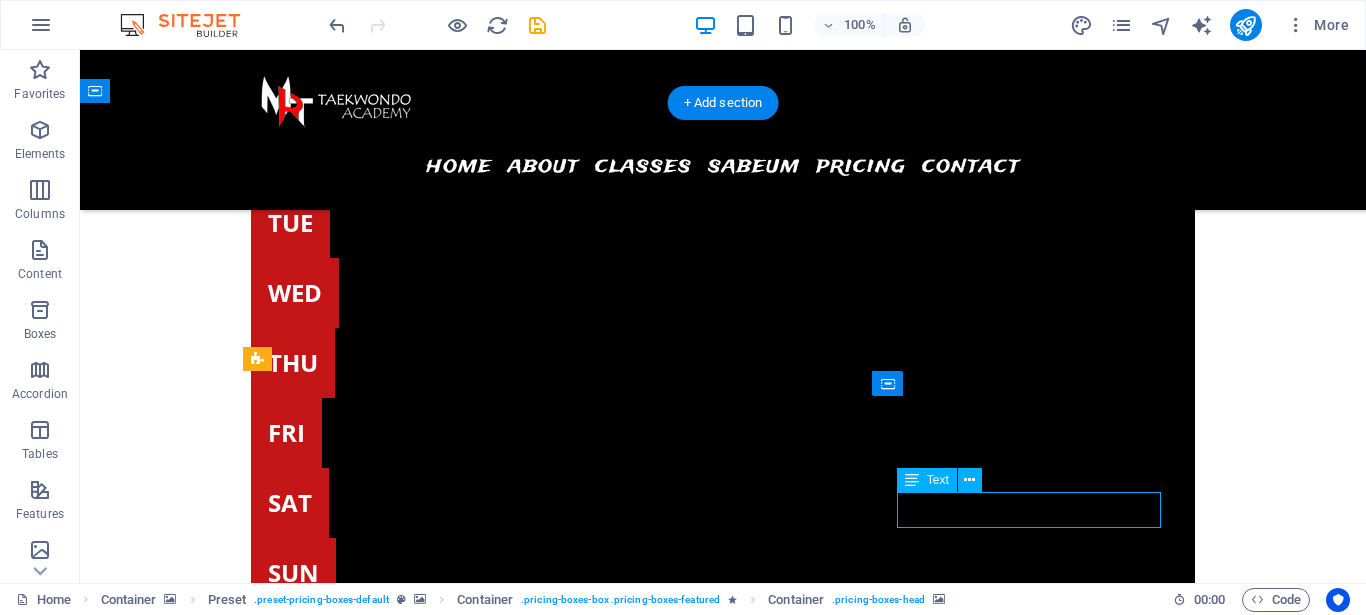 click on "vvip" at bounding box center (723, 18854) 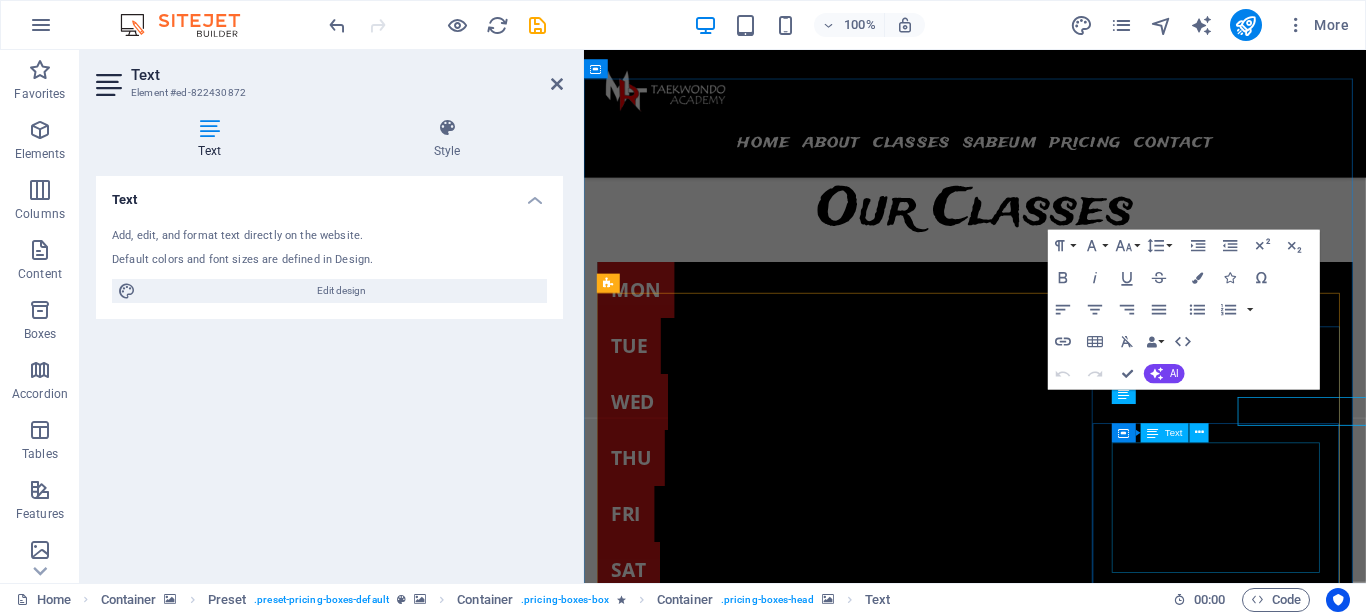 scroll, scrollTop: 7798, scrollLeft: 0, axis: vertical 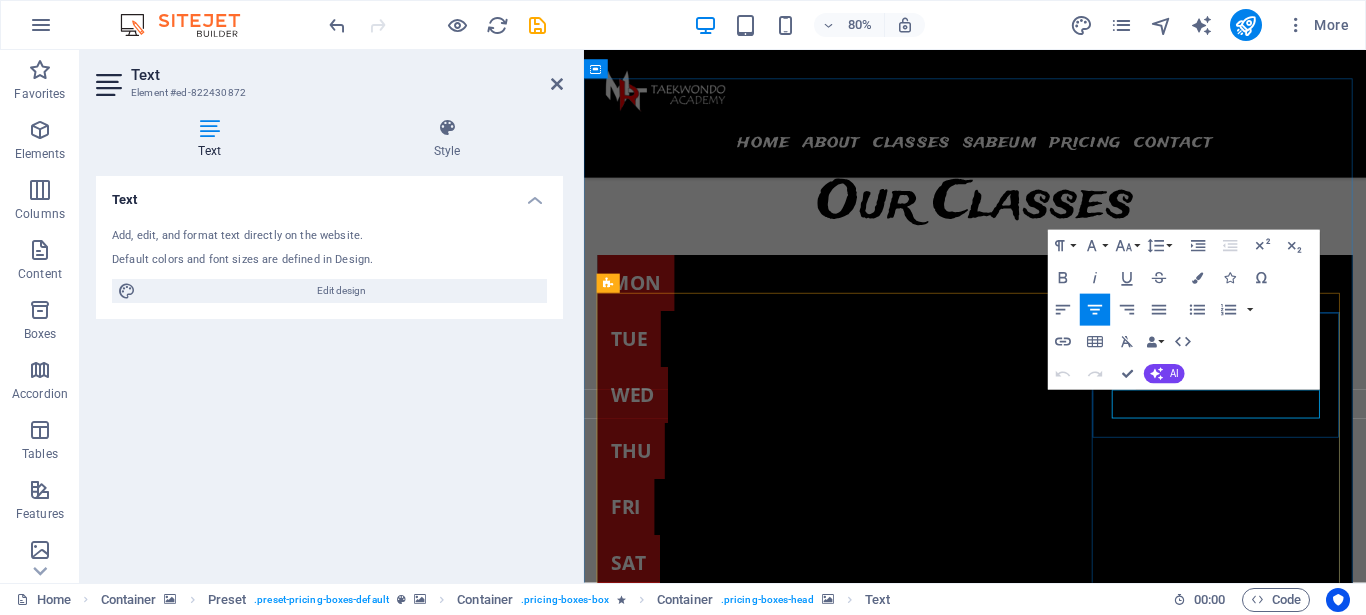 click on "vvip" at bounding box center (1072, 18770) 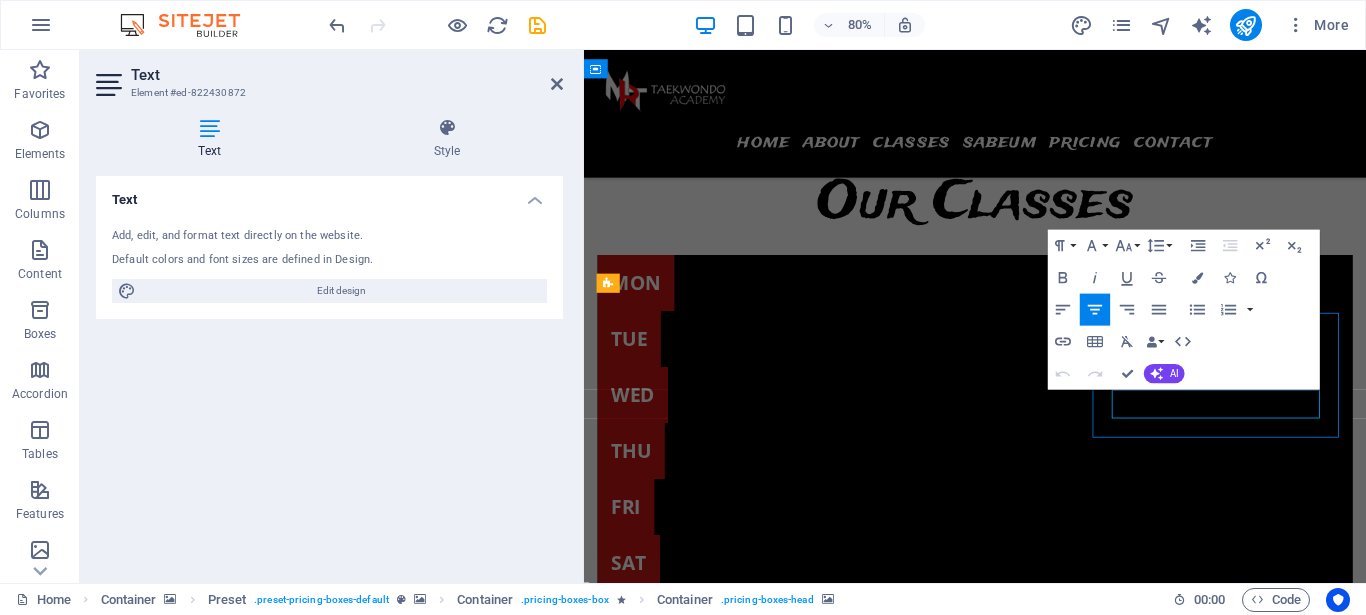 click on "vvip" at bounding box center (1072, 18770) 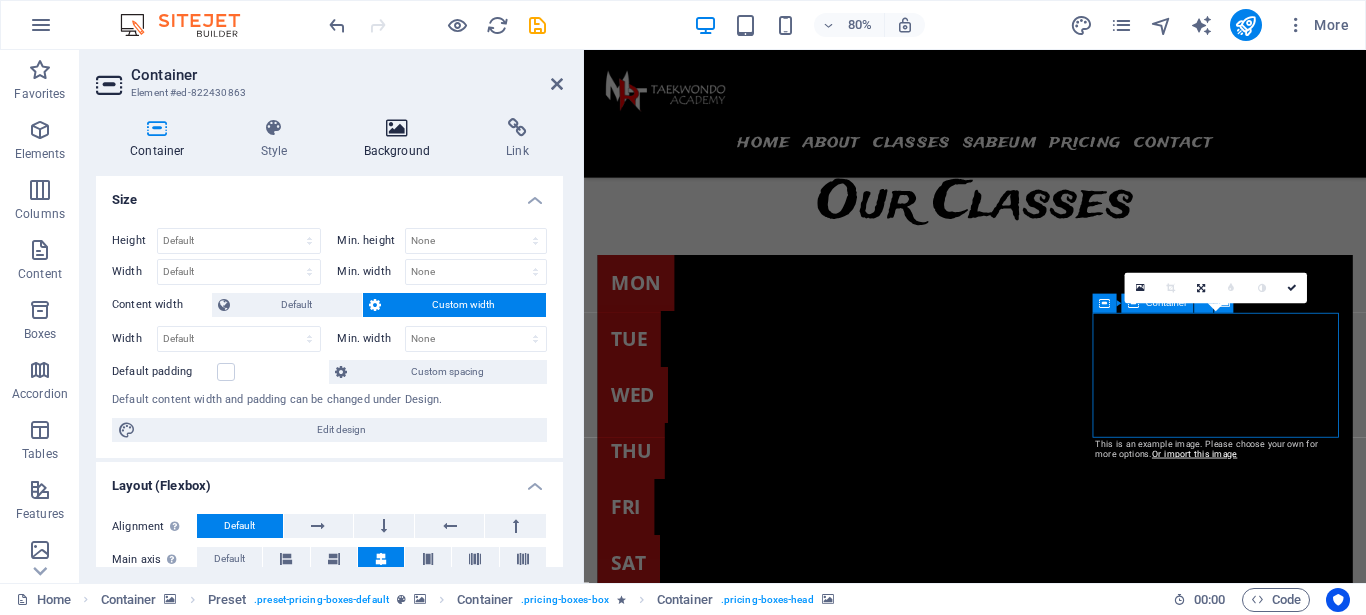 click on "Background" at bounding box center (400, 139) 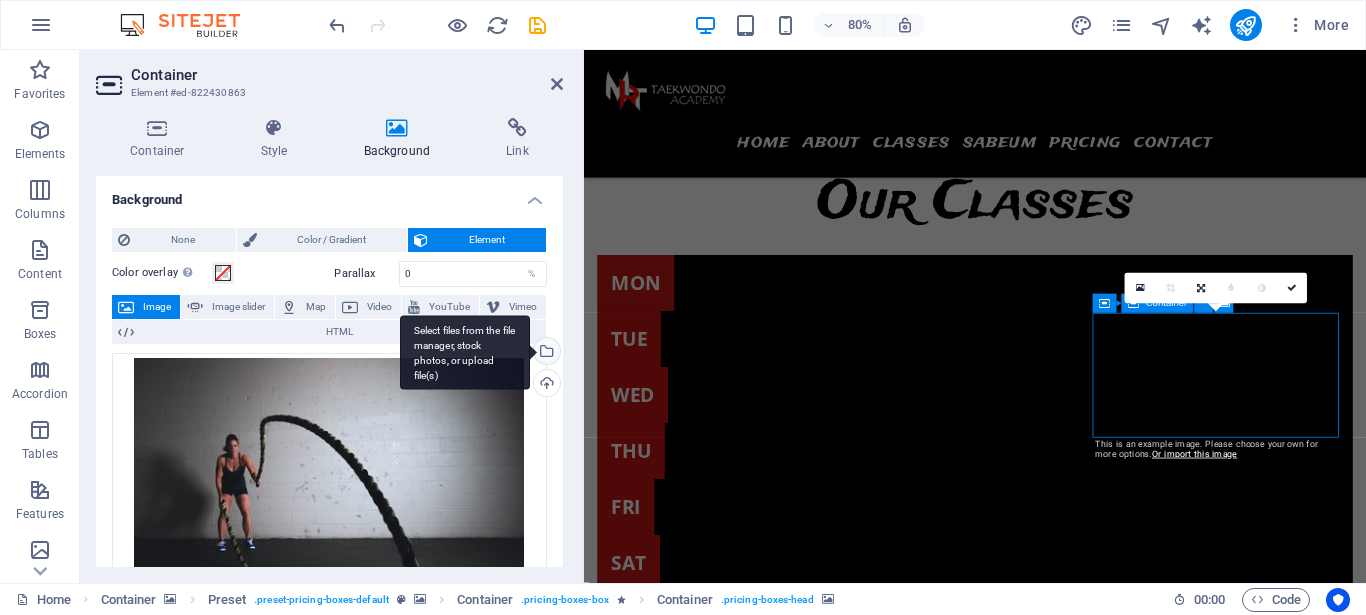 click on "Select files from the file manager, stock photos, or upload file(s)" at bounding box center (545, 353) 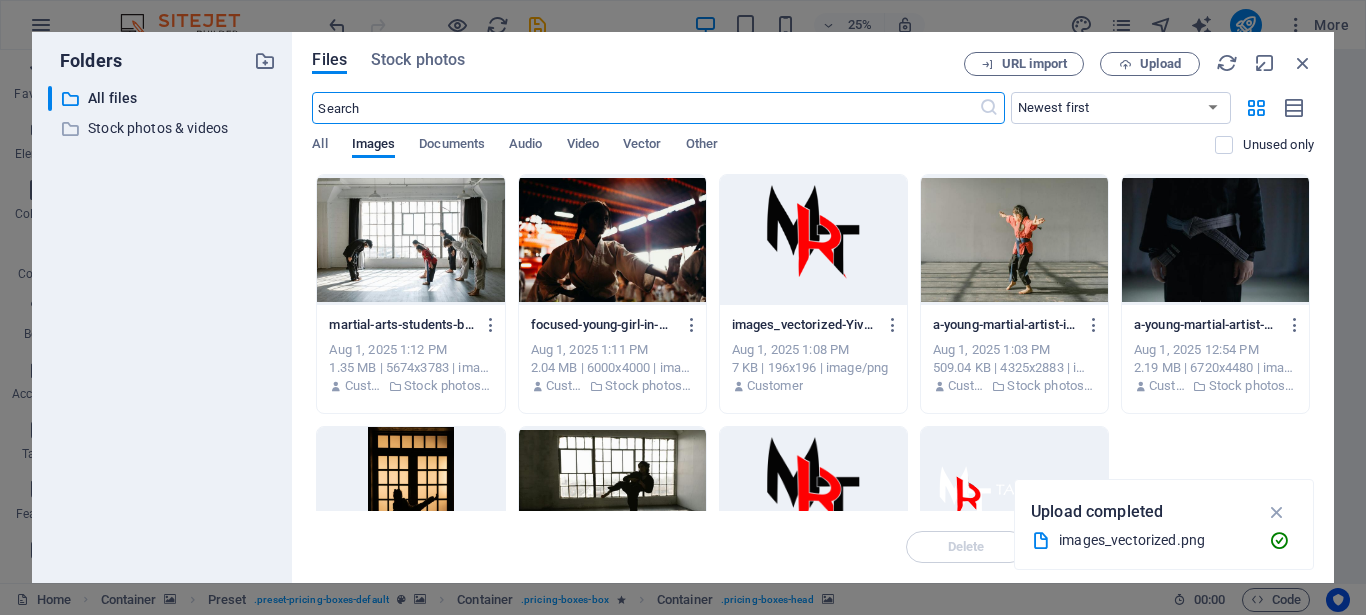 scroll, scrollTop: 9340, scrollLeft: 0, axis: vertical 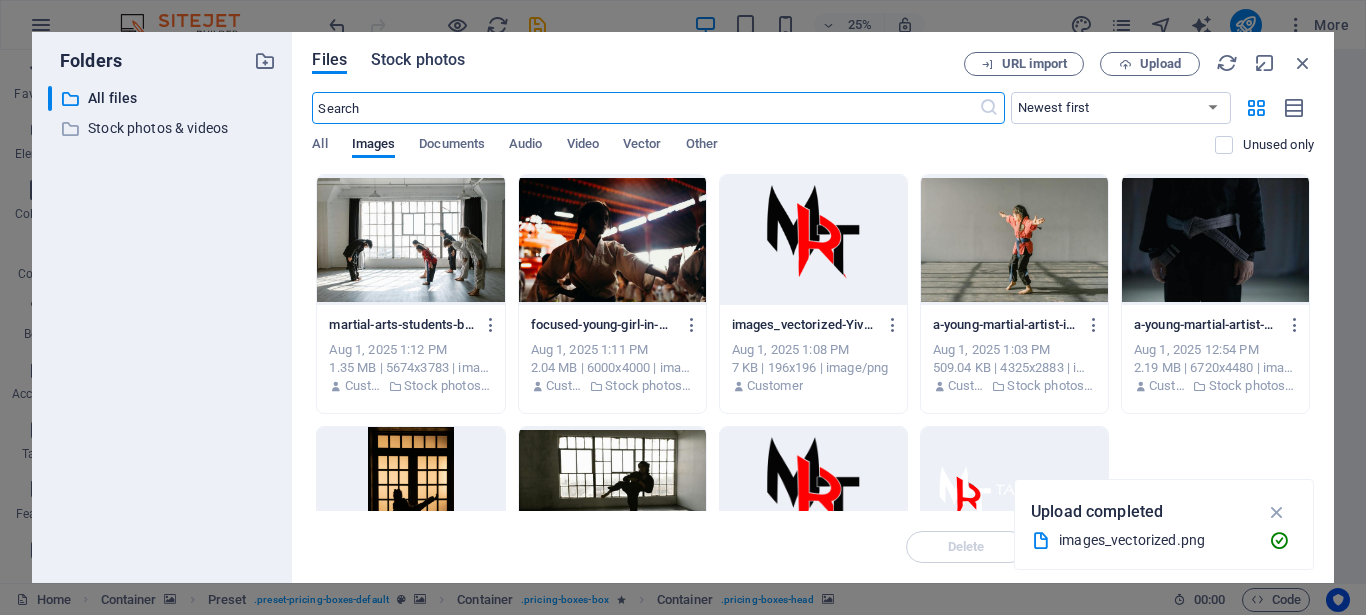 click on "Stock photos" at bounding box center (418, 60) 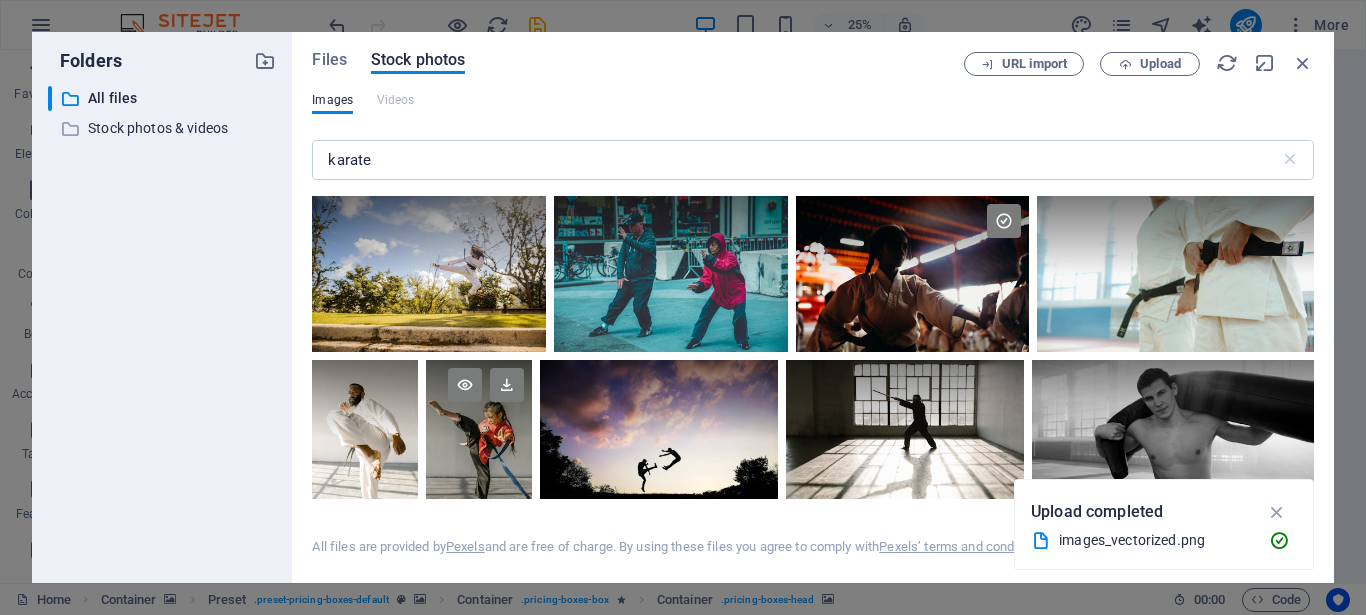 click at bounding box center (479, 399) 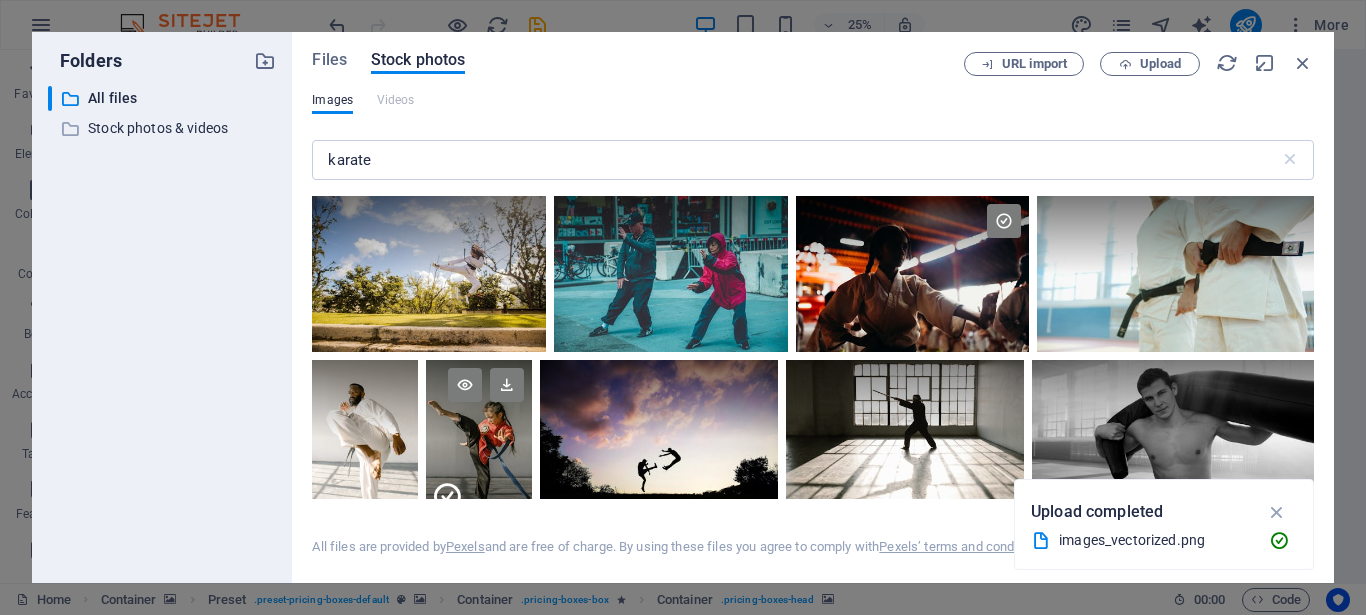 click at bounding box center [479, 399] 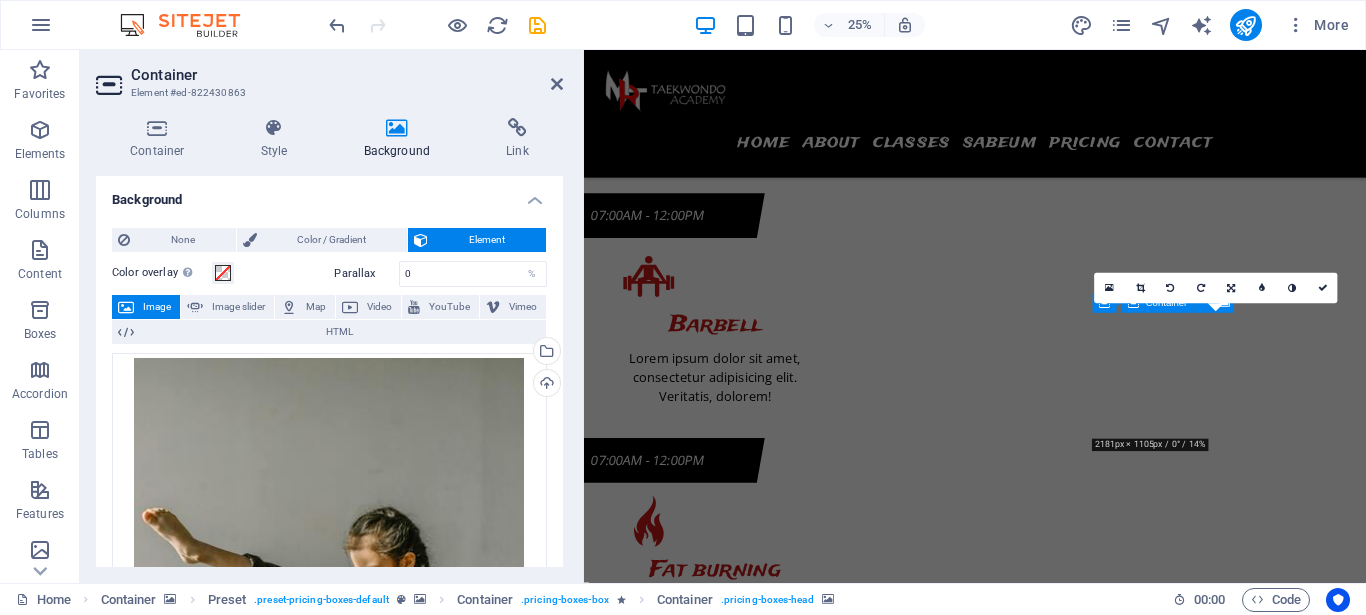 scroll, scrollTop: 7798, scrollLeft: 0, axis: vertical 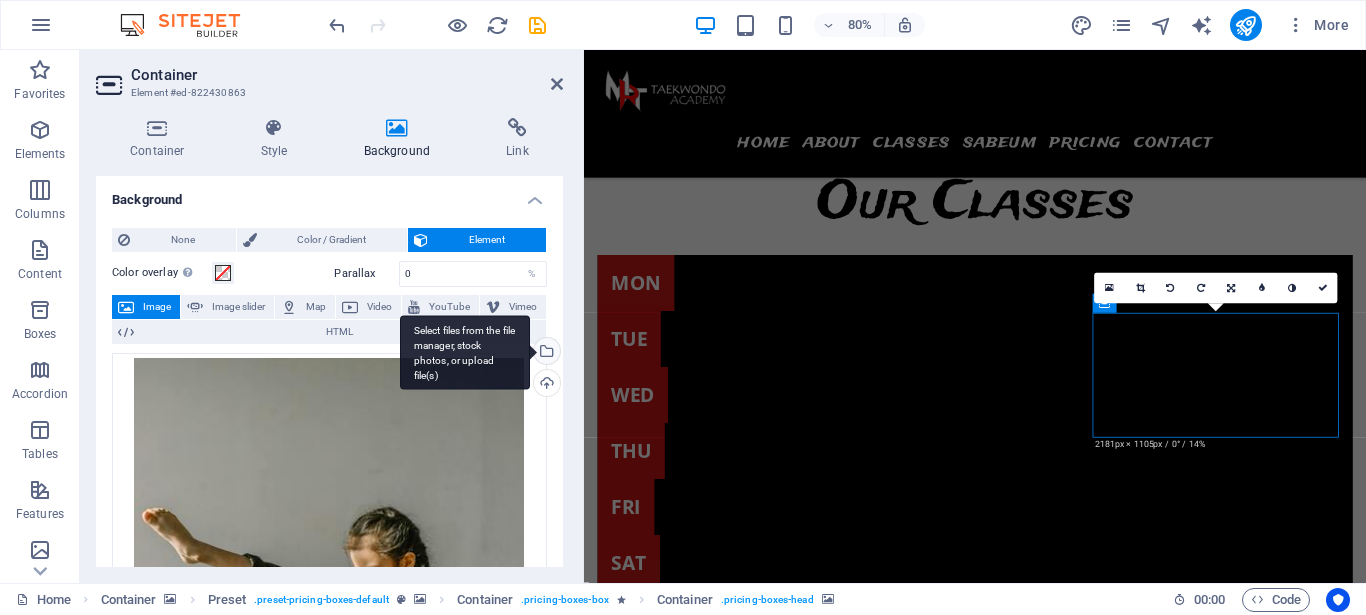 click on "Select files from the file manager, stock photos, or upload file(s)" at bounding box center (545, 353) 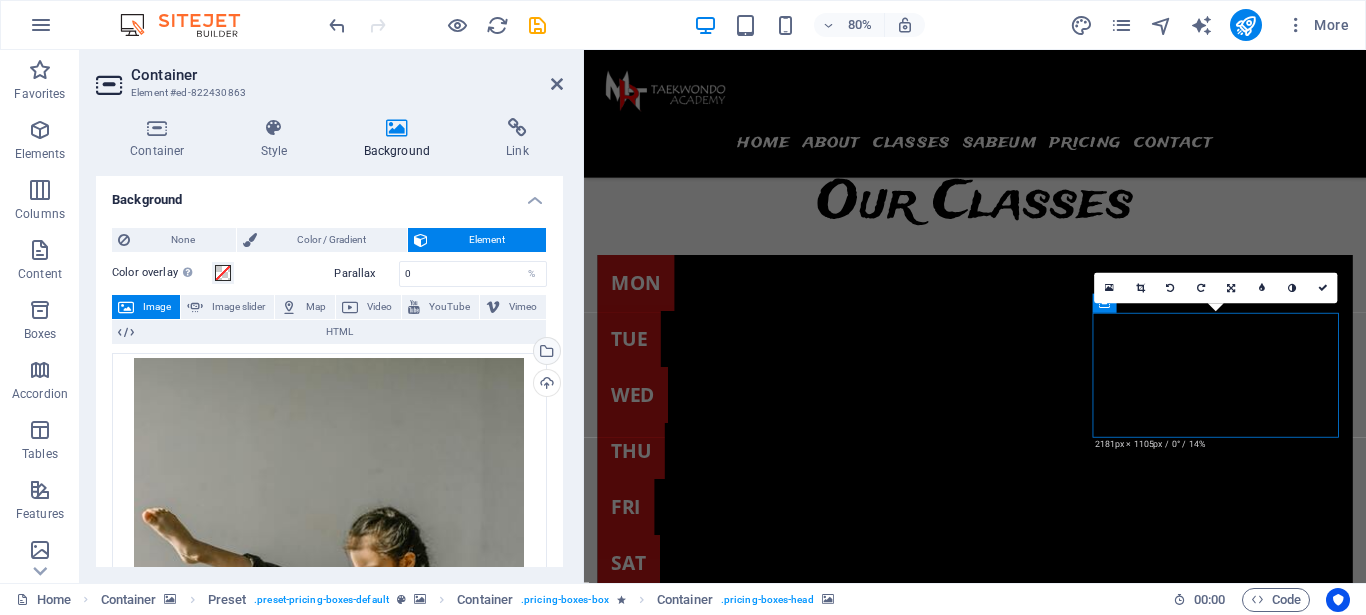 scroll, scrollTop: 9340, scrollLeft: 0, axis: vertical 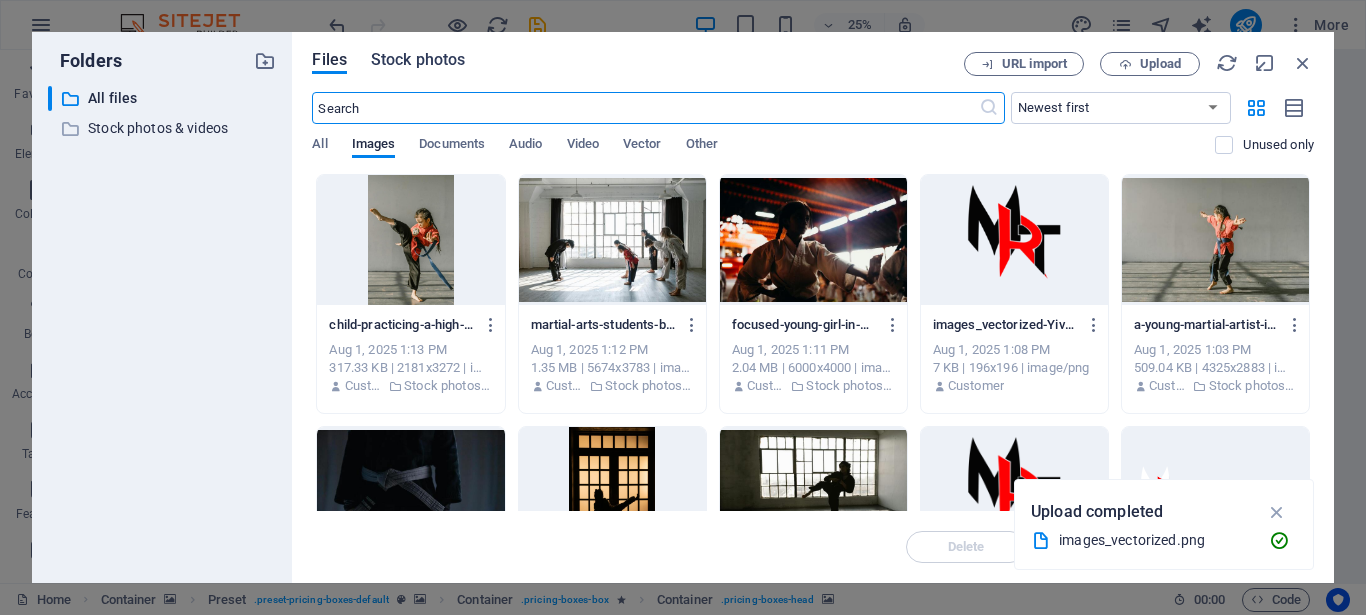 click on "Stock photos" at bounding box center (418, 60) 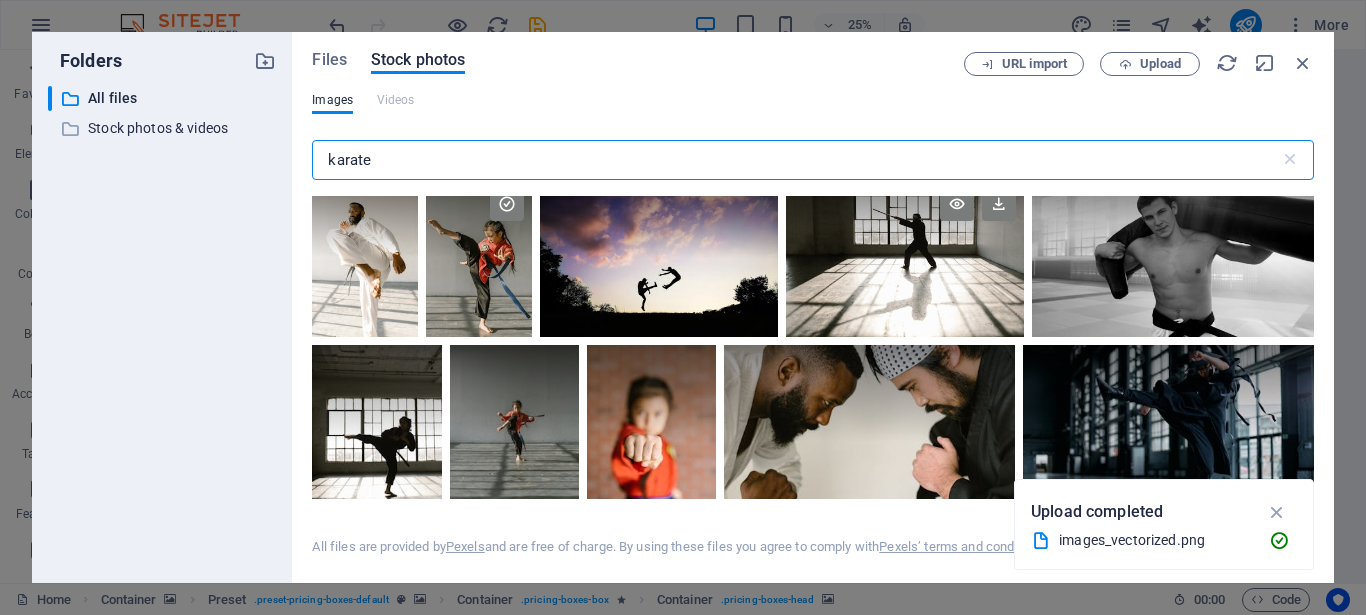 scroll, scrollTop: 270, scrollLeft: 0, axis: vertical 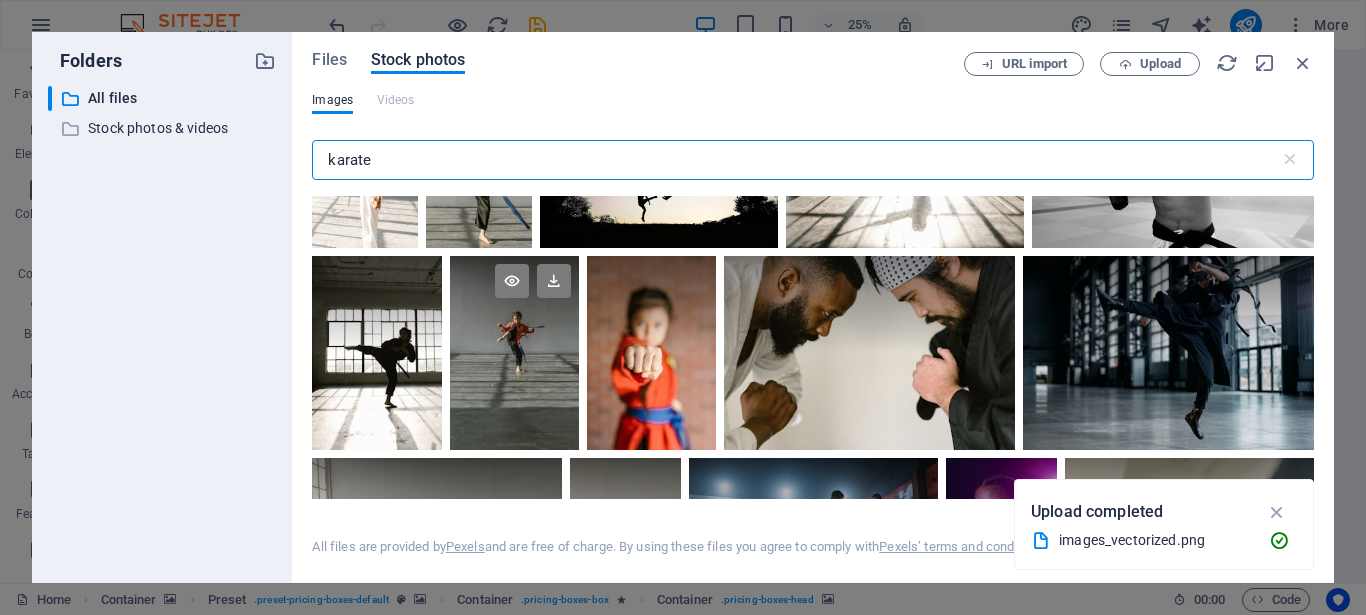 click at bounding box center (514, 353) 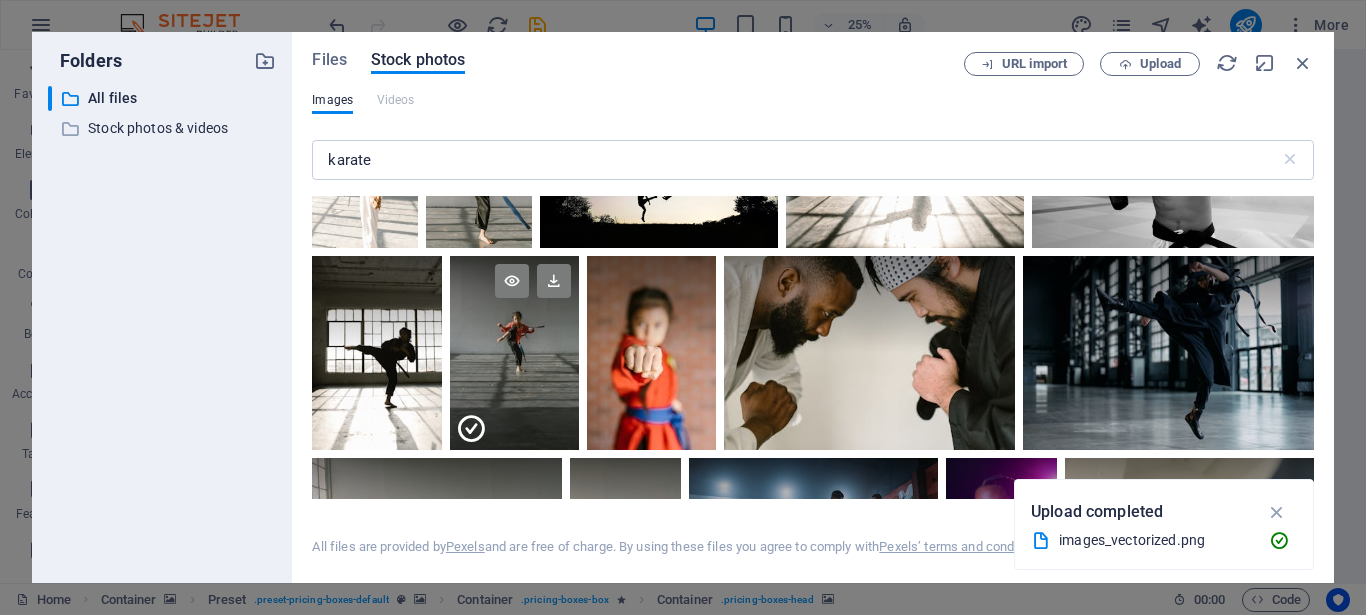 click at bounding box center (514, 401) 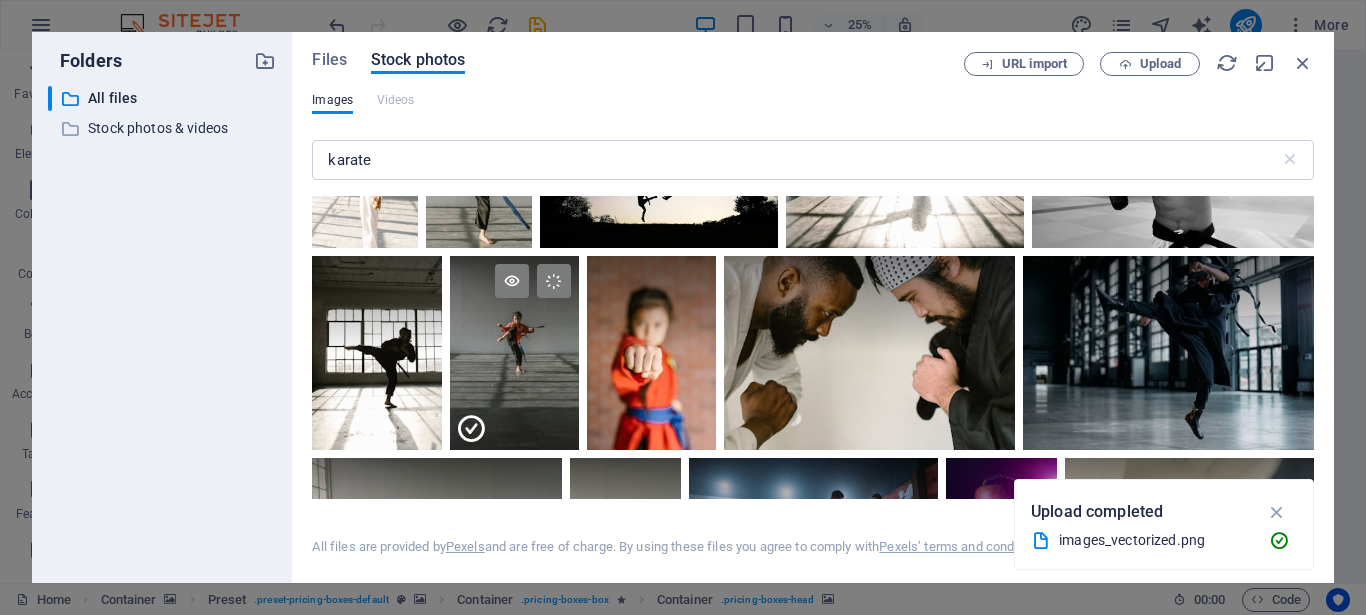 scroll, scrollTop: 7798, scrollLeft: 0, axis: vertical 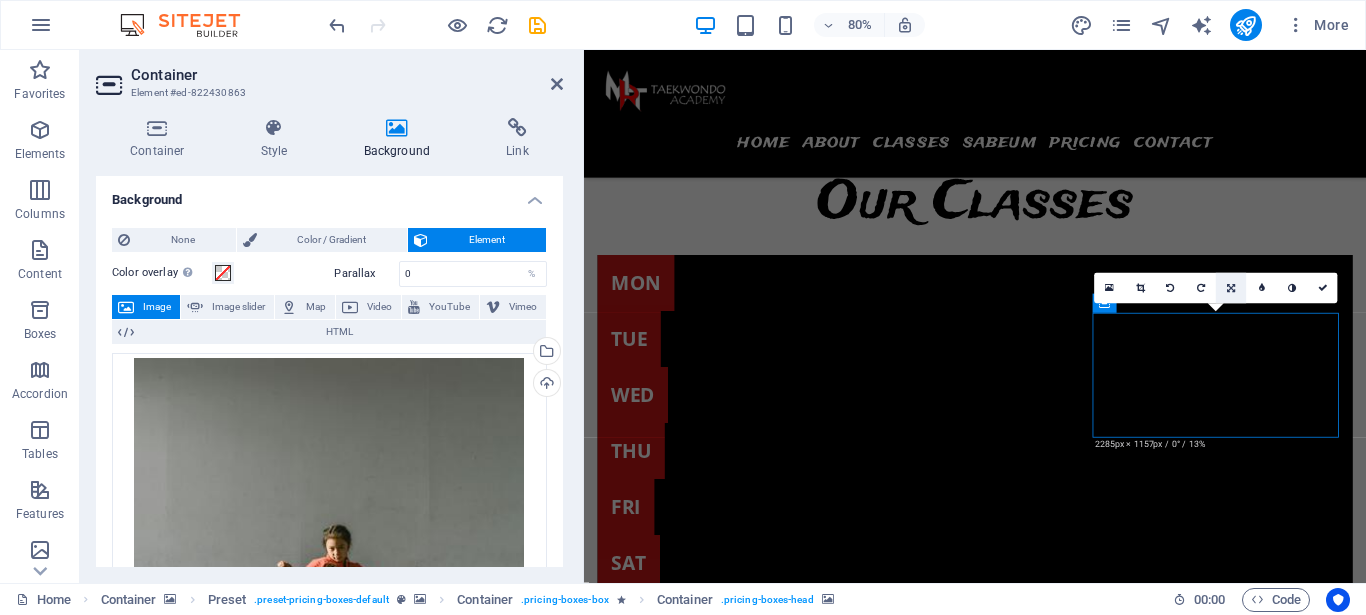 click at bounding box center [1231, 288] 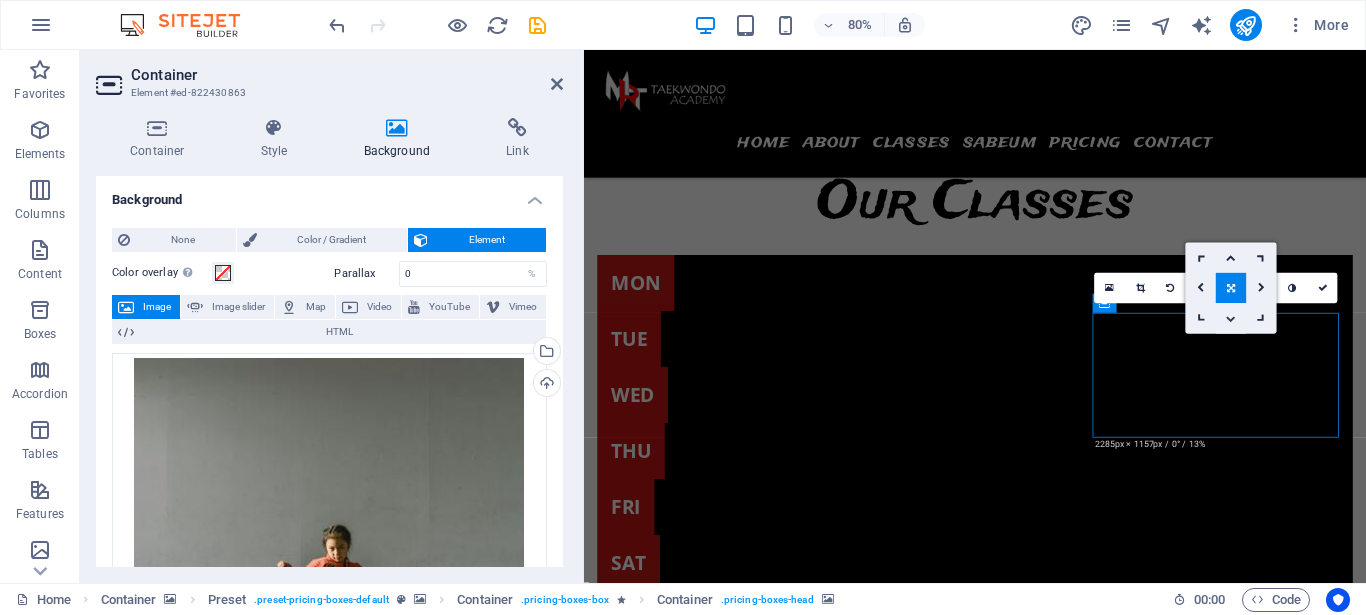 click at bounding box center [1231, 319] 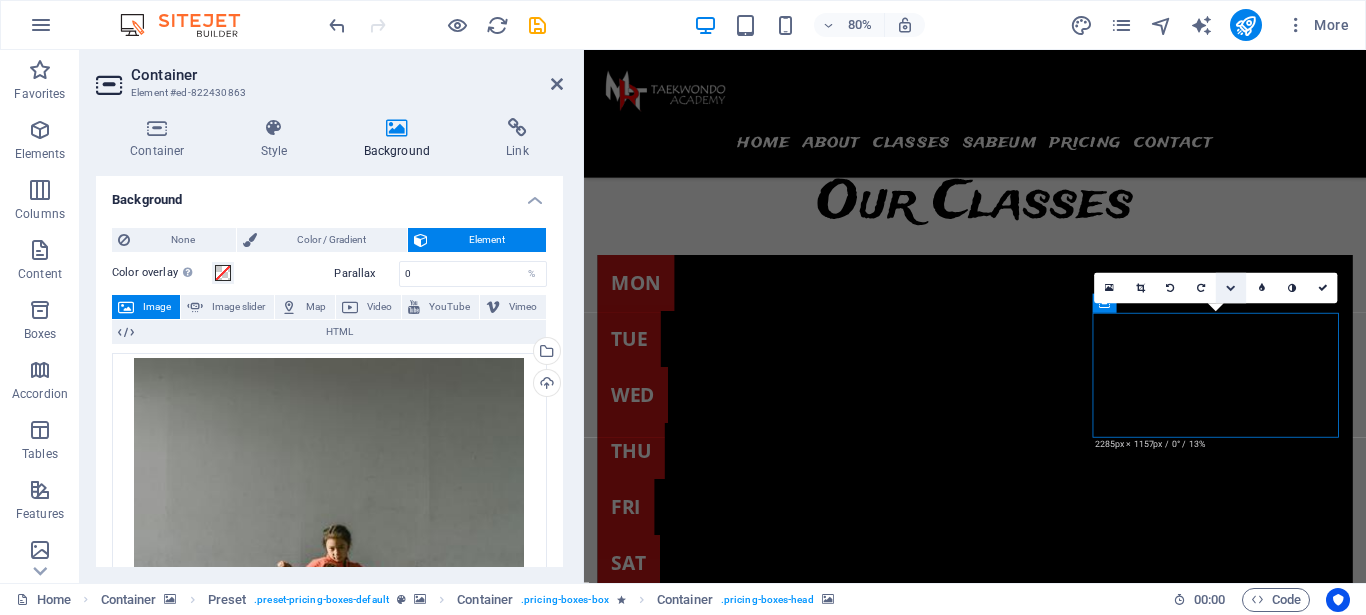 click at bounding box center (1231, 288) 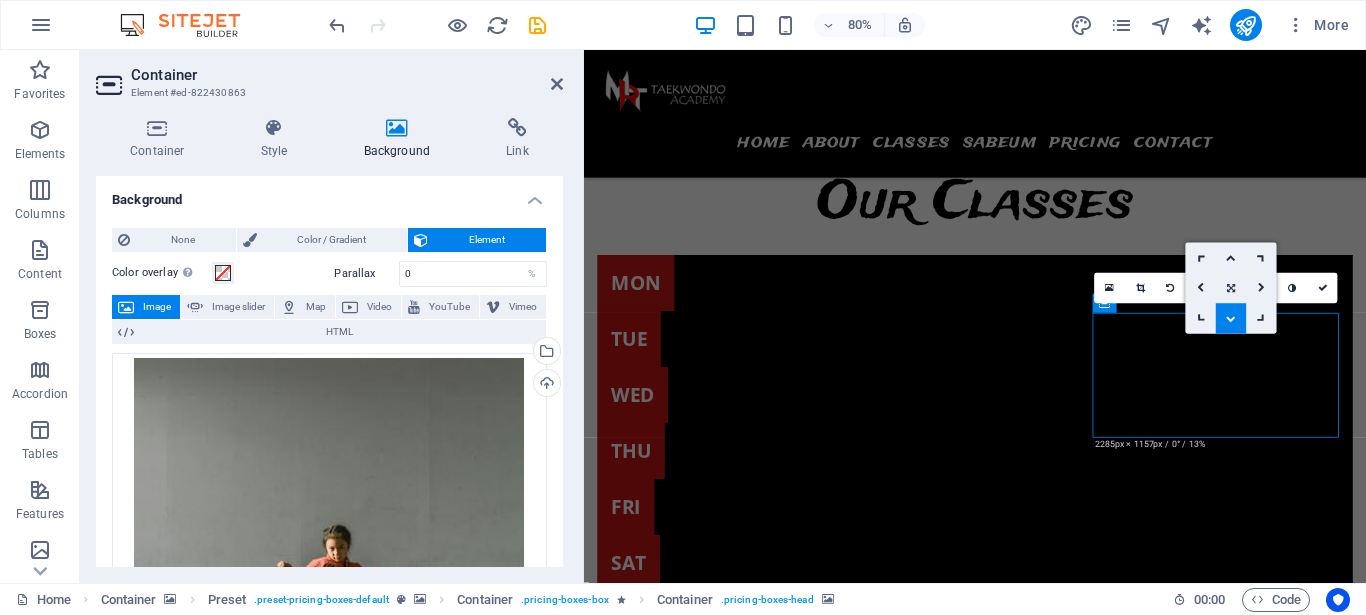 click at bounding box center [1231, 288] 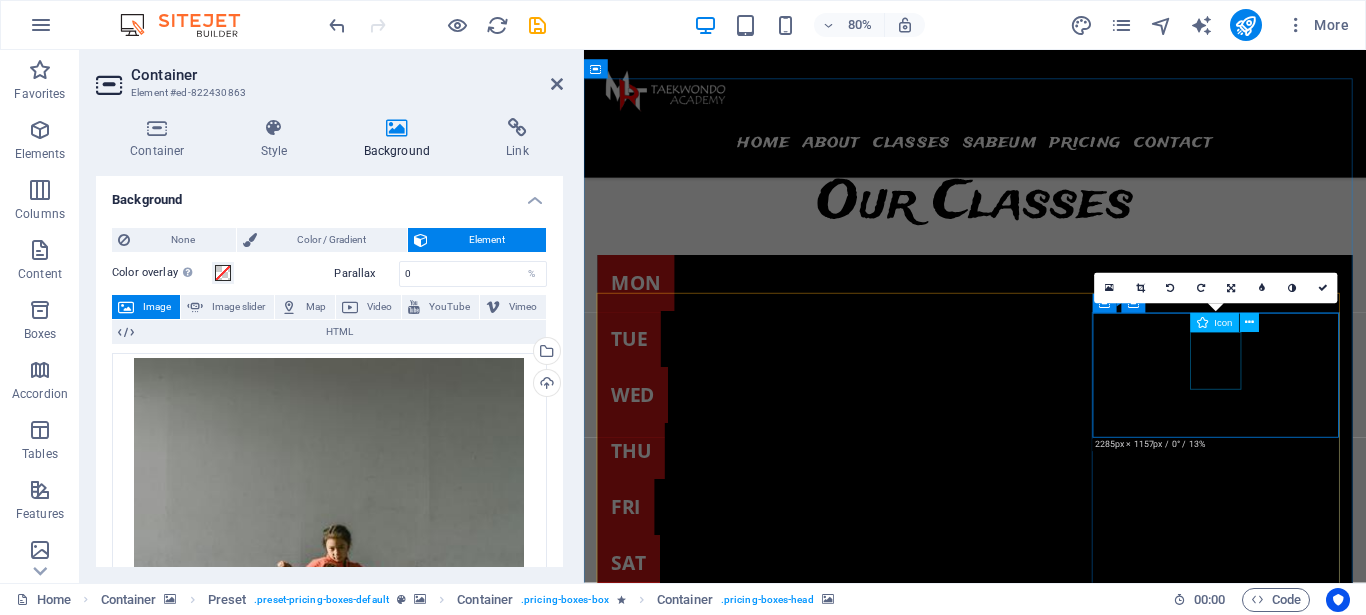 drag, startPoint x: 1388, startPoint y: 387, endPoint x: 1387, endPoint y: 410, distance: 23.021729 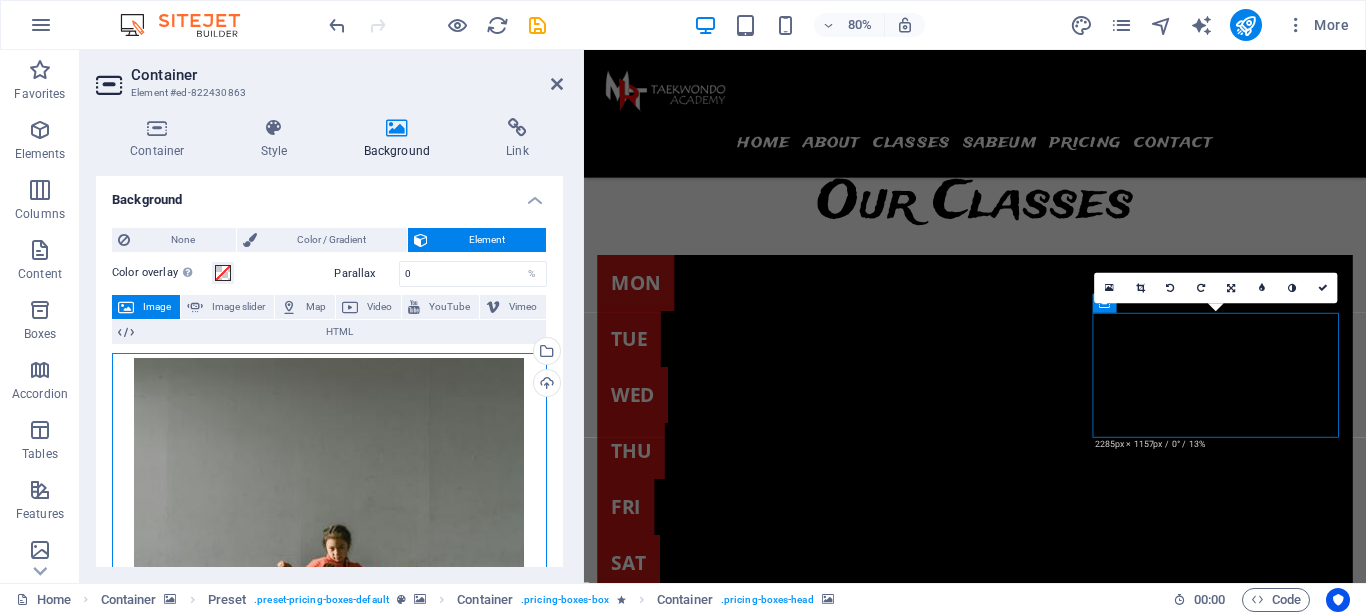 click on "Drag files here, click to choose files or select files from Files or our free stock photos & videos" at bounding box center [329, 650] 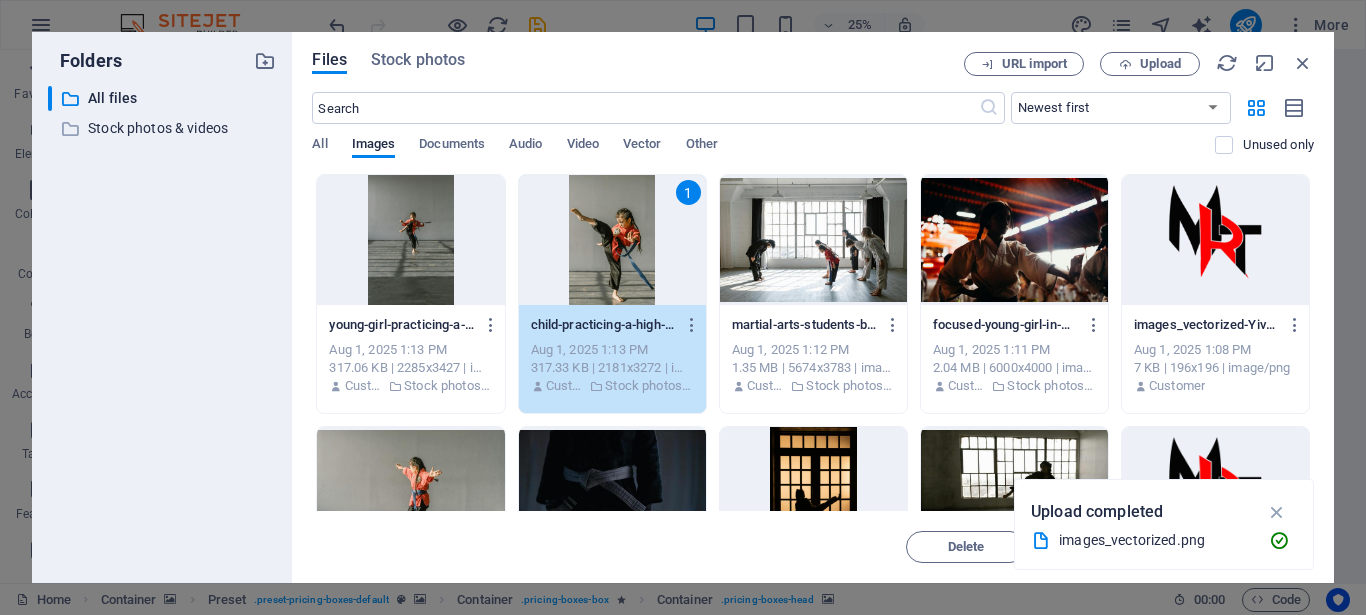 scroll, scrollTop: 9340, scrollLeft: 0, axis: vertical 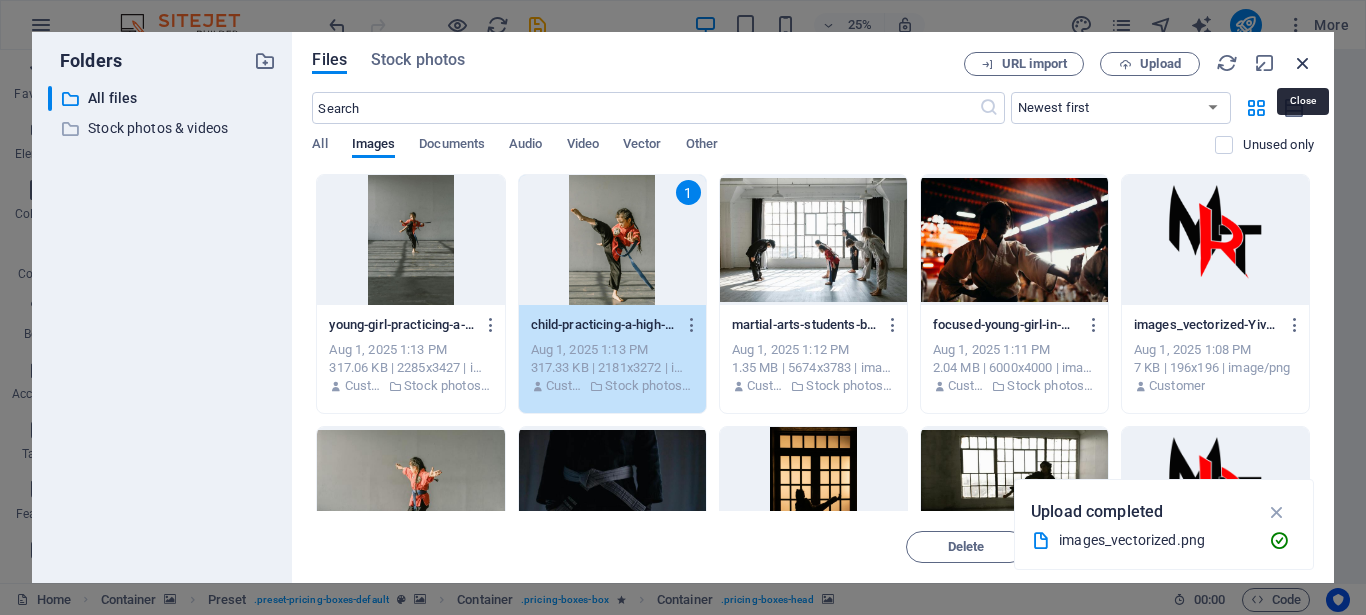 click at bounding box center (1303, 63) 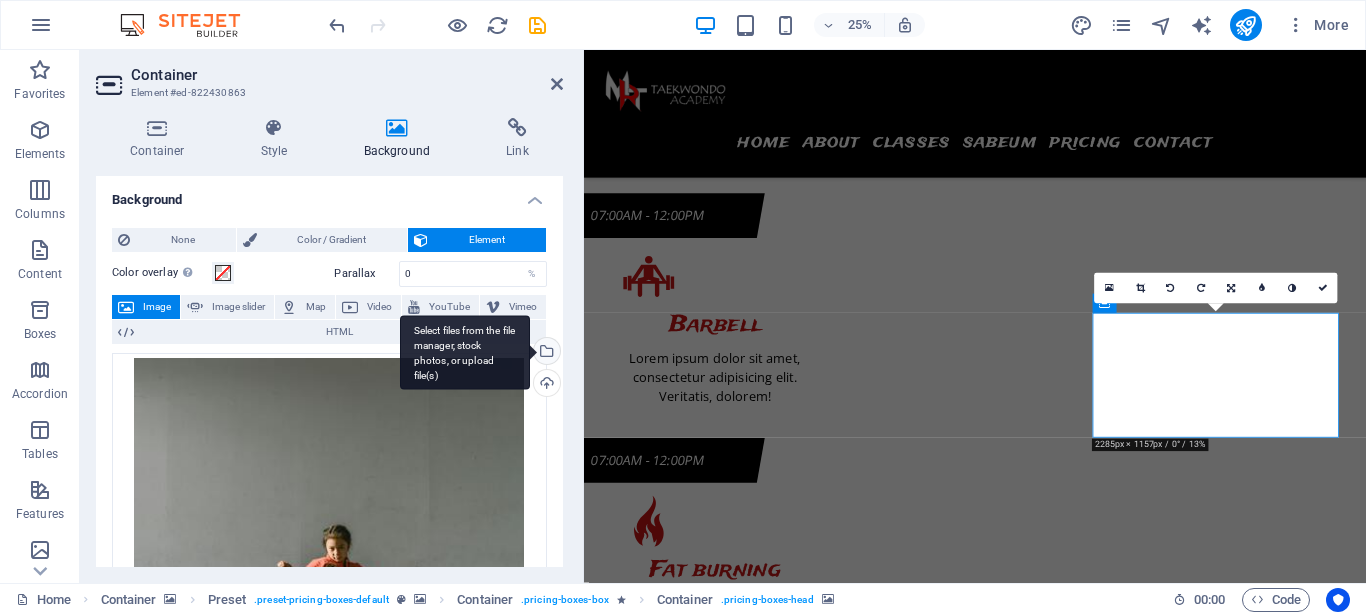 scroll, scrollTop: 7798, scrollLeft: 0, axis: vertical 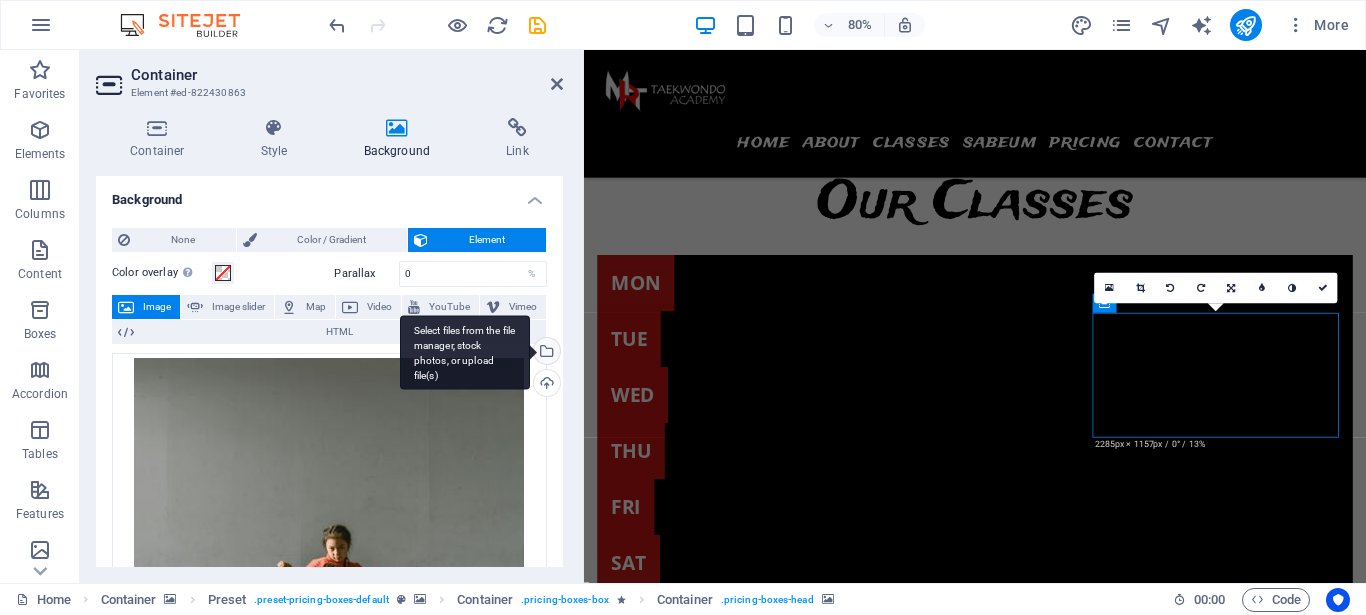 click on "Select files from the file manager, stock photos, or upload file(s)" at bounding box center (545, 353) 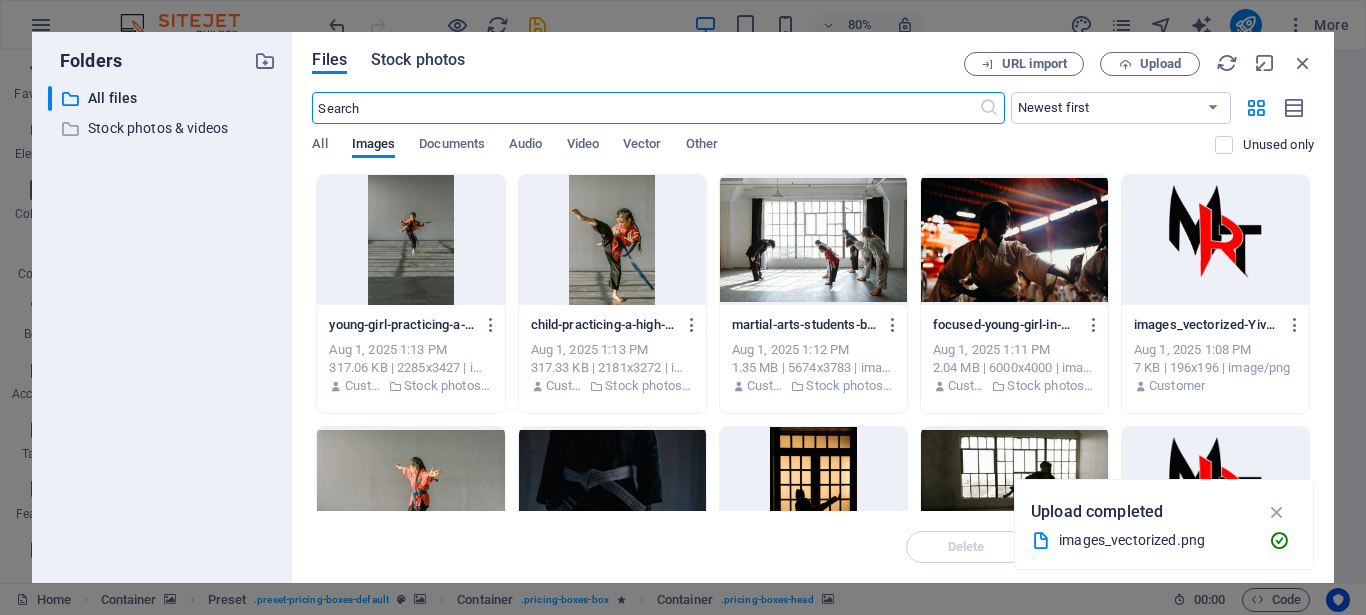 click on "Stock photos" at bounding box center (418, 60) 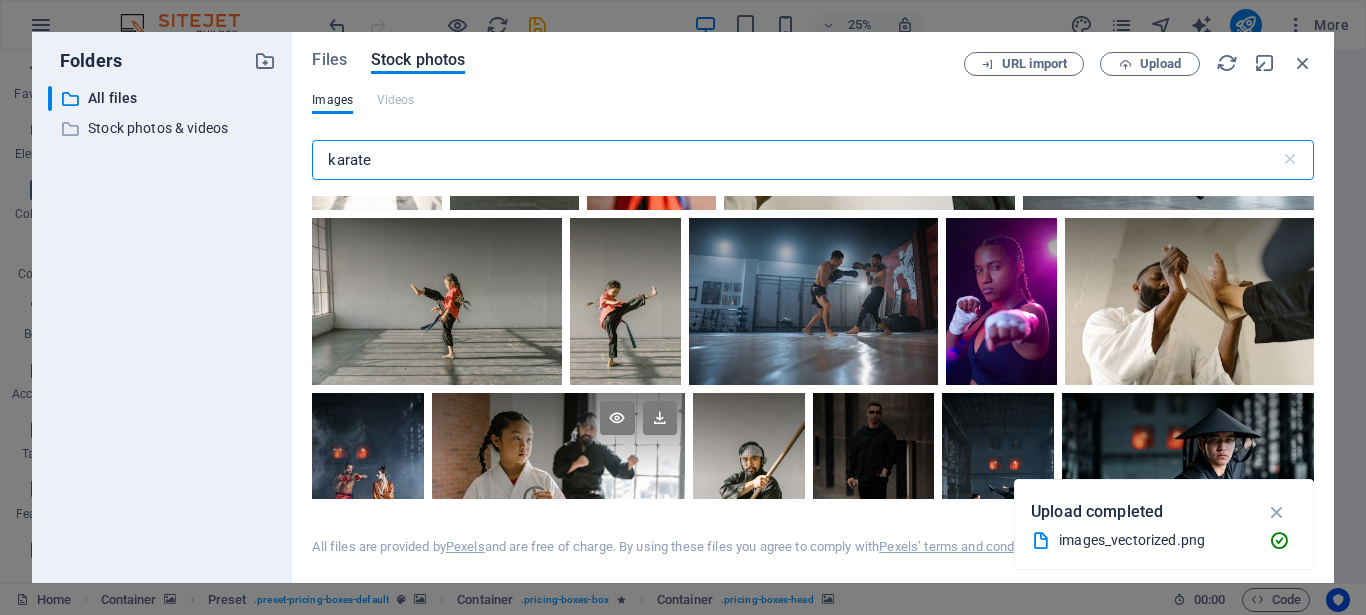 scroll, scrollTop: 540, scrollLeft: 0, axis: vertical 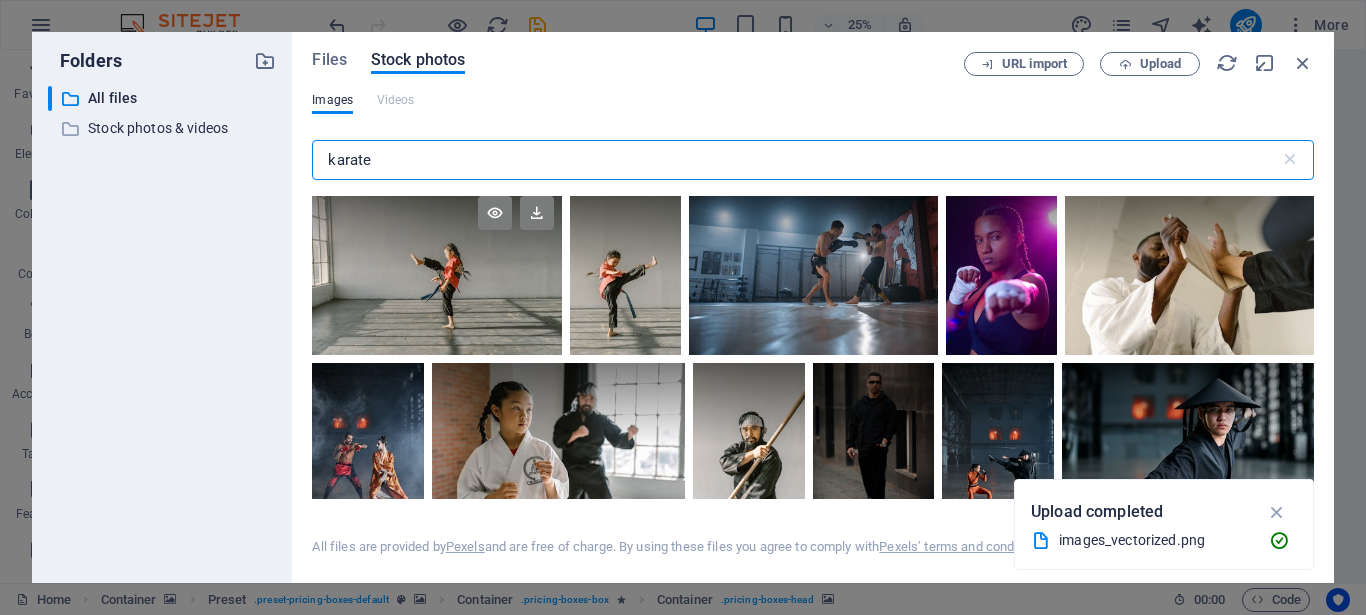 click at bounding box center (436, 271) 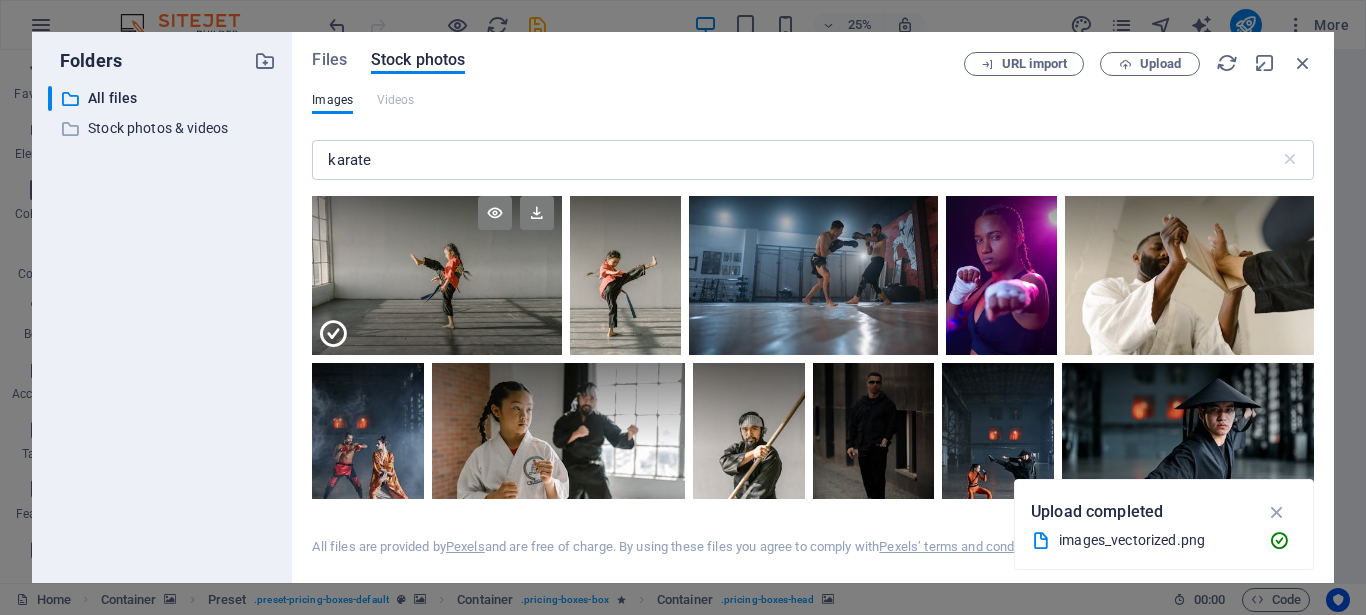 click at bounding box center [436, 313] 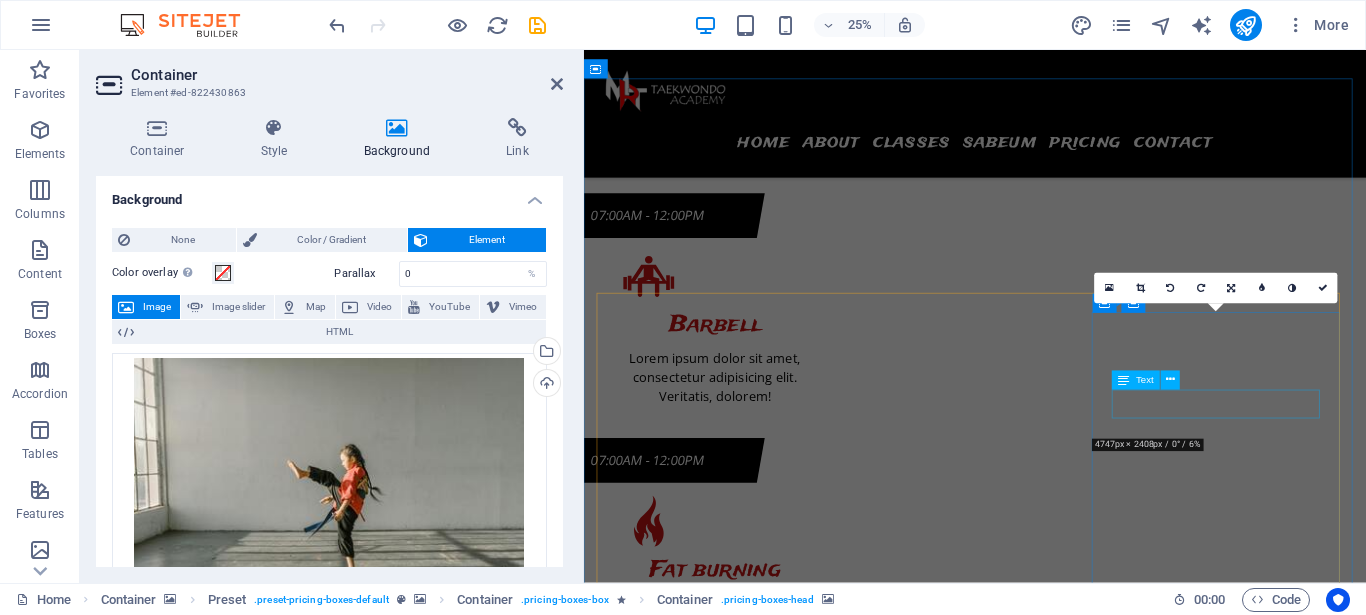 scroll, scrollTop: 7798, scrollLeft: 0, axis: vertical 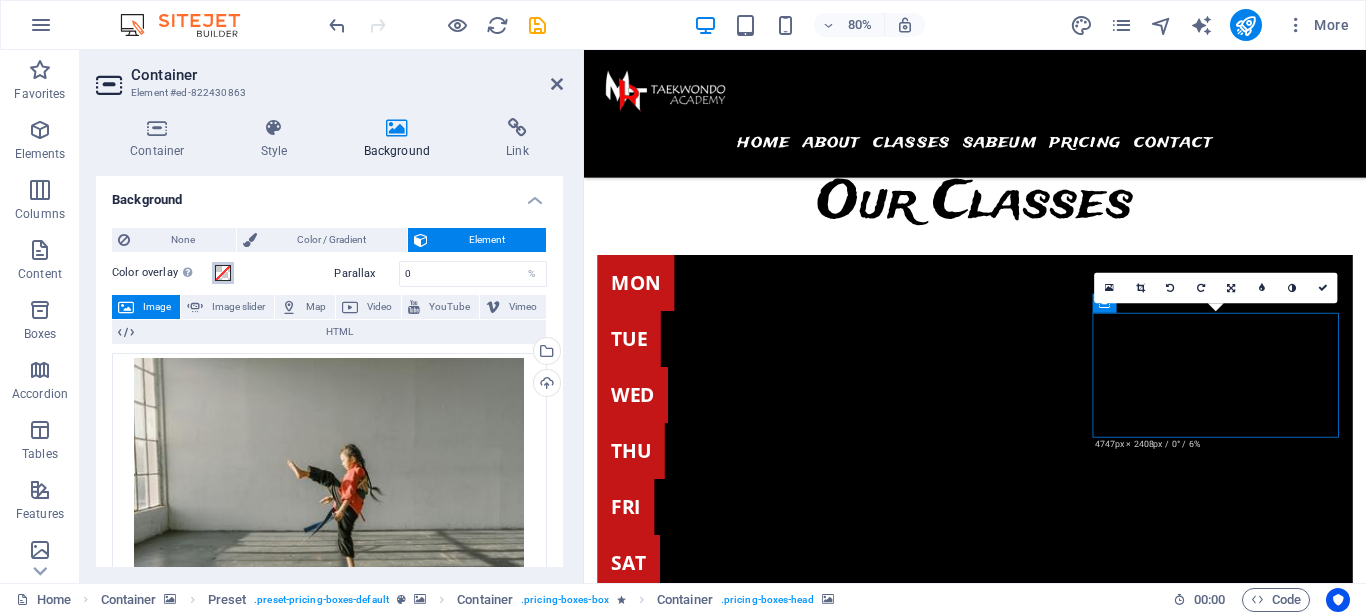 click at bounding box center (223, 273) 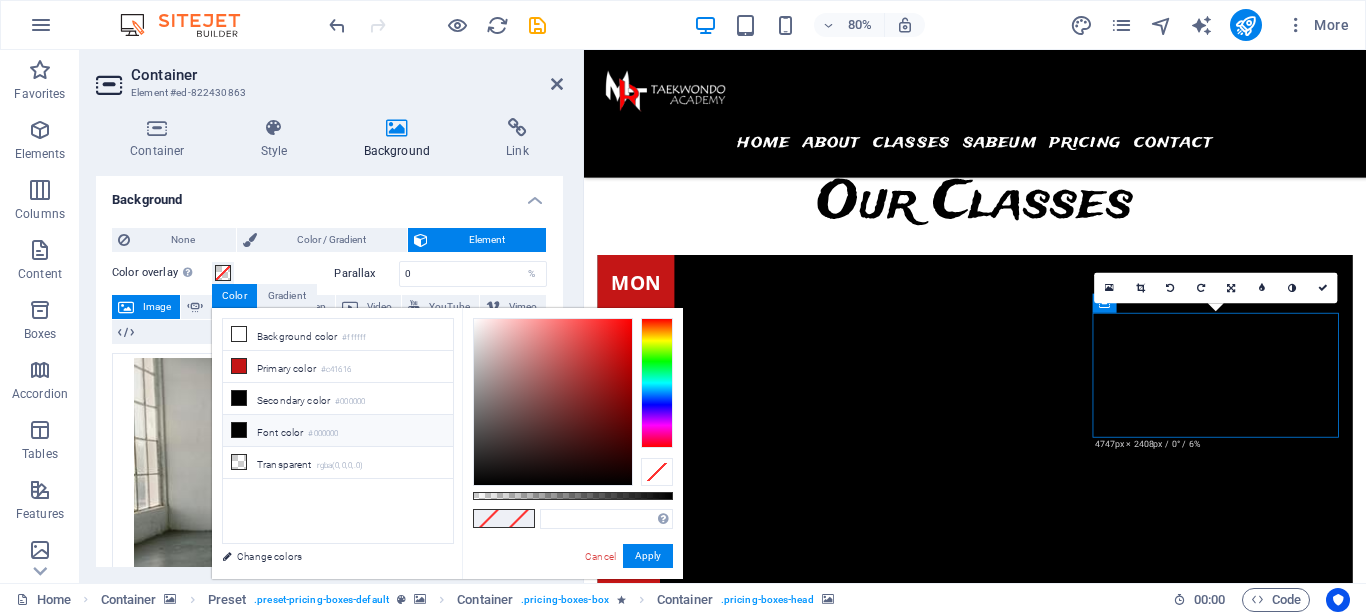 click at bounding box center [239, 430] 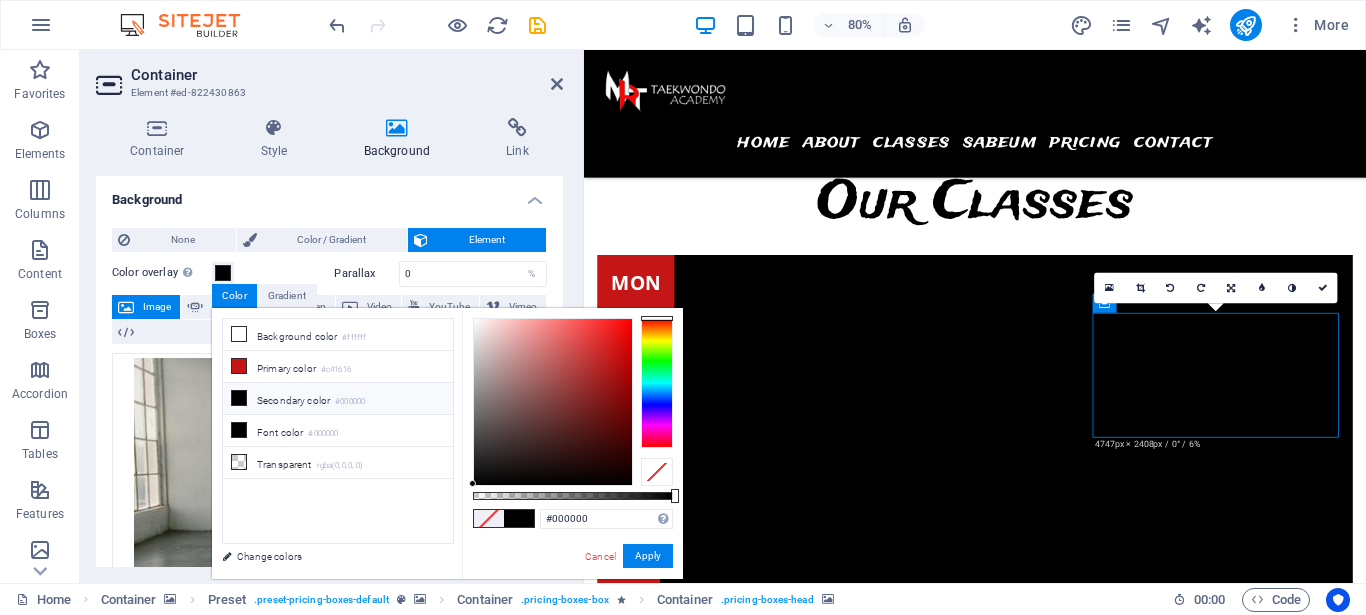 click on "#000000 Supported formats #0852ed rgb(8, 82, 237) rgba(8, 82, 237, 90%) hsv(221,97,93) hsl(221, 93%, 48%) Cancel Apply" at bounding box center [572, 588] 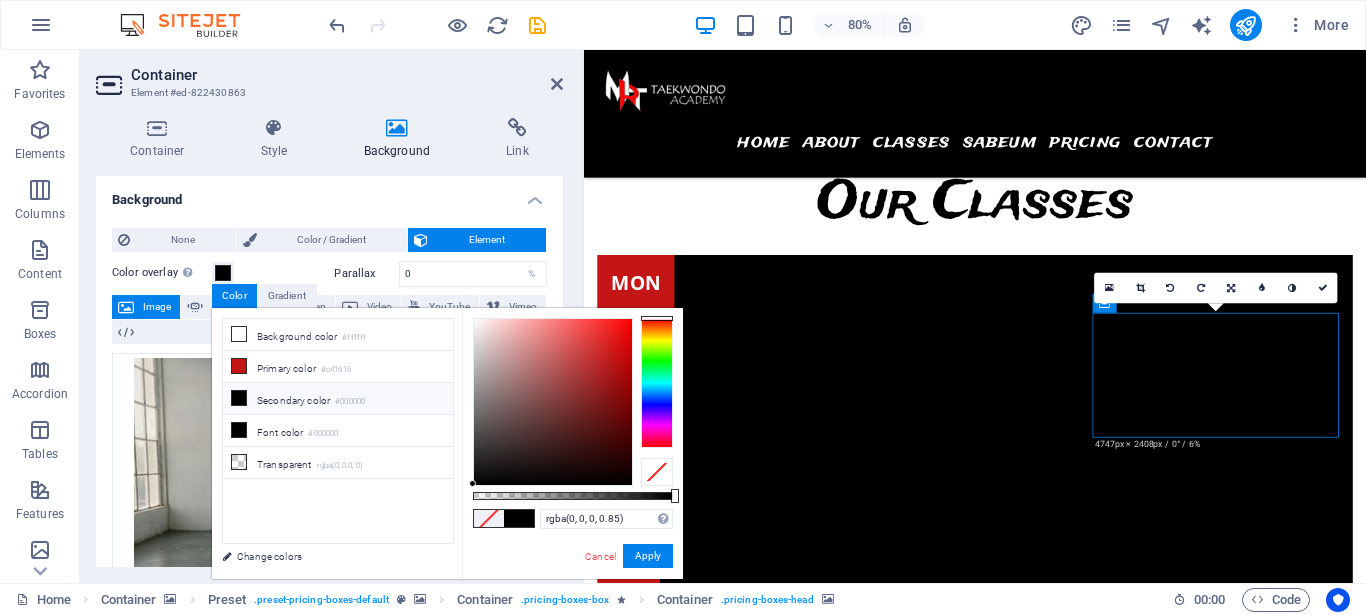 click at bounding box center [573, 496] 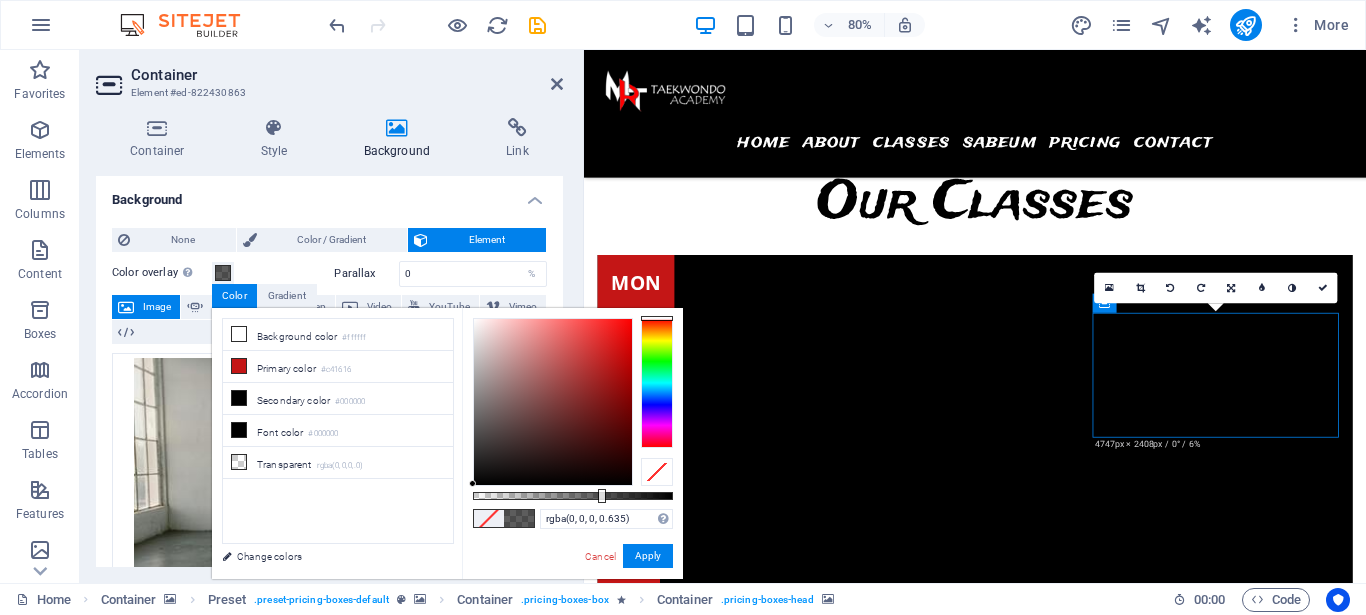 drag, startPoint x: 643, startPoint y: 498, endPoint x: 600, endPoint y: 497, distance: 43.011627 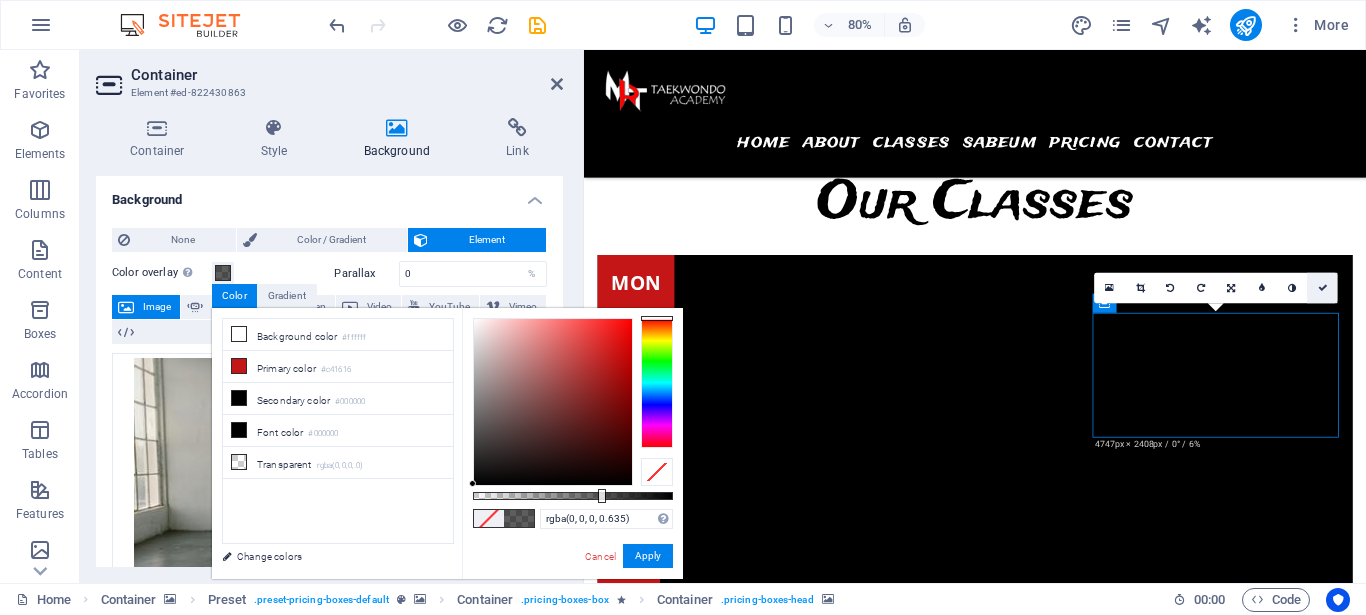 click at bounding box center (1322, 288) 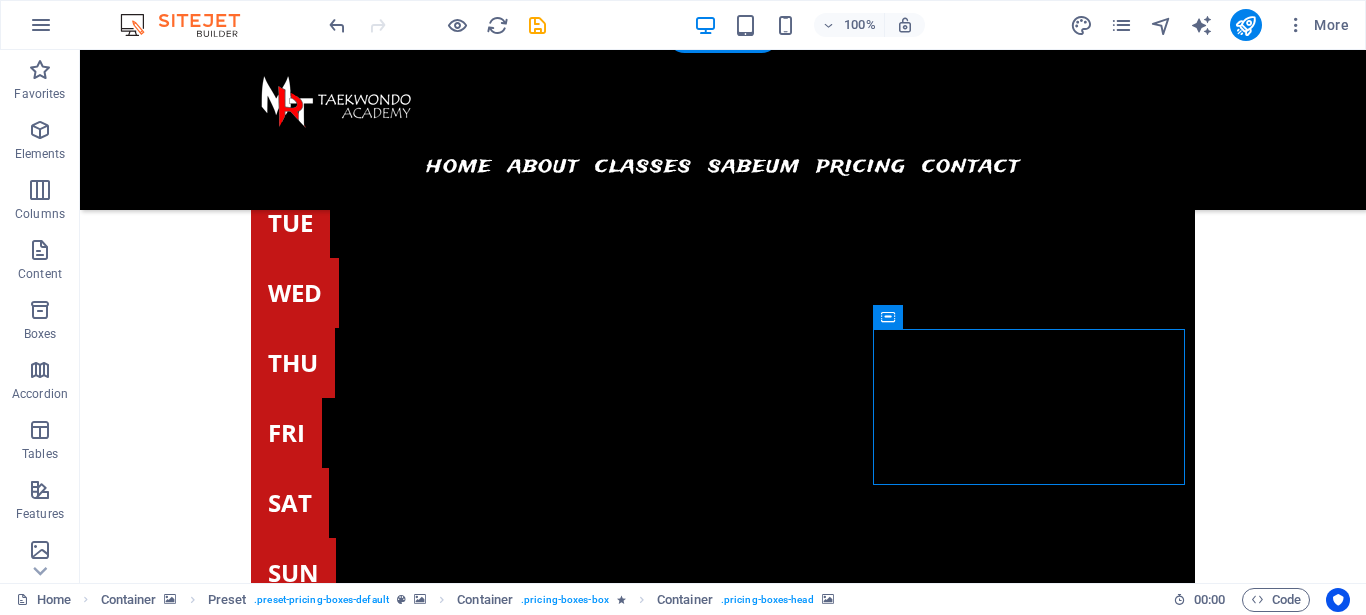 scroll, scrollTop: 7994, scrollLeft: 0, axis: vertical 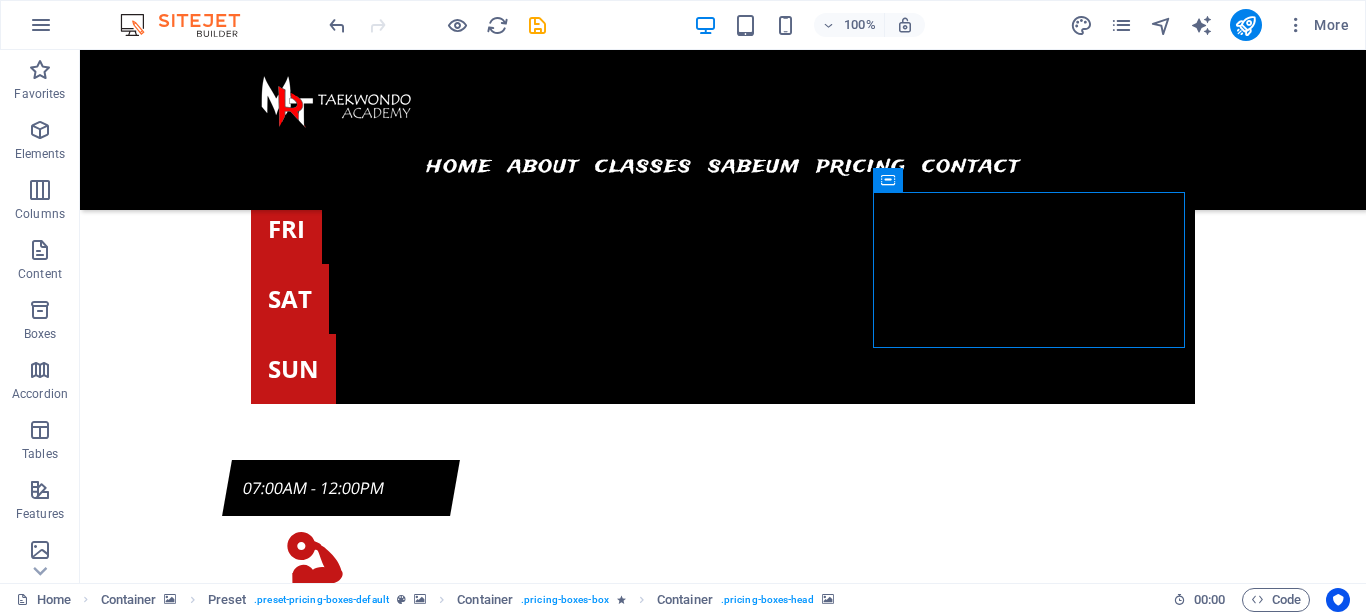click at bounding box center [723, 18458] 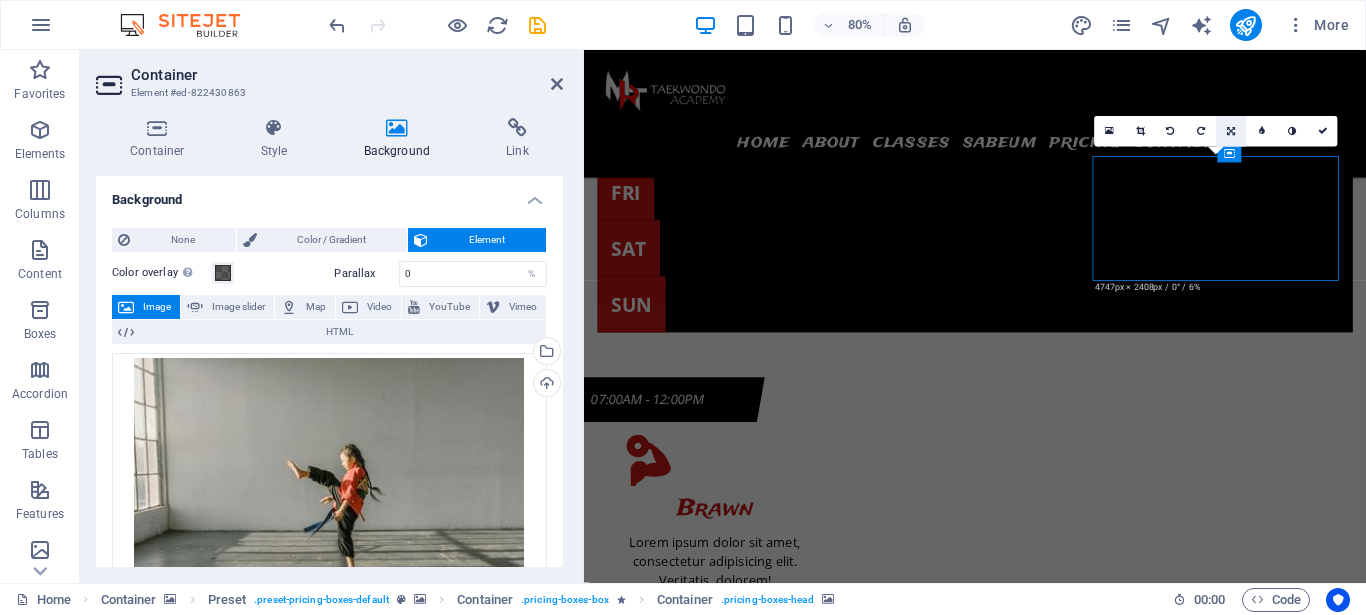 click at bounding box center (1231, 131) 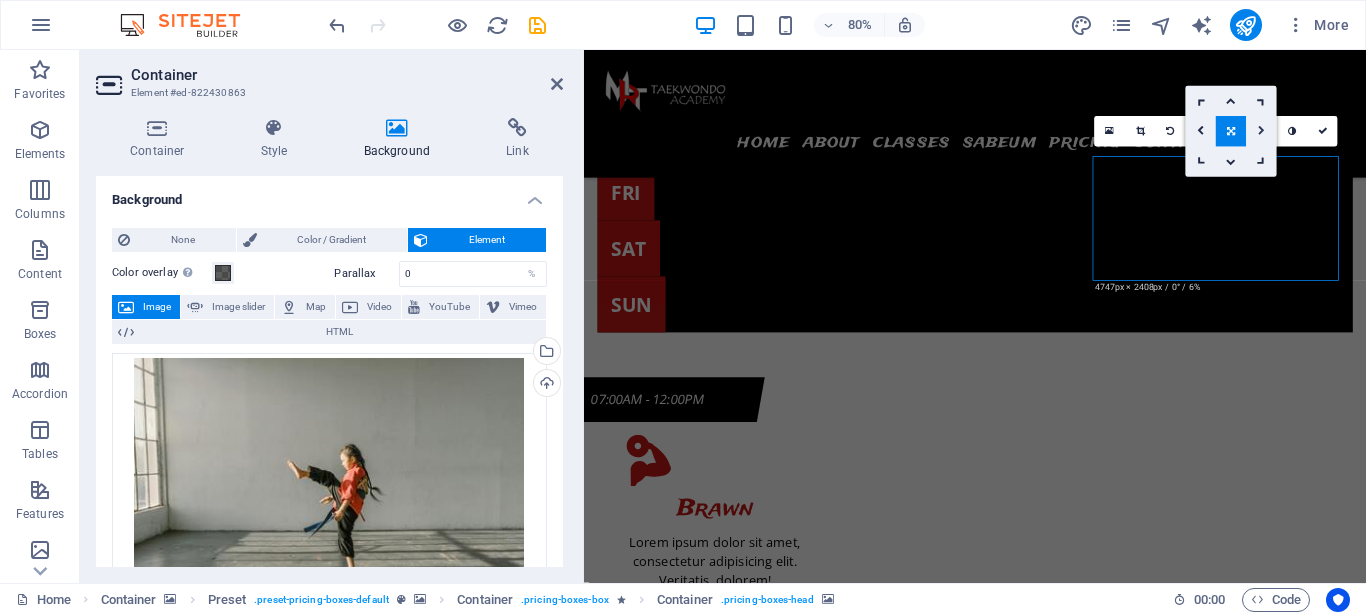 click at bounding box center (1261, 131) 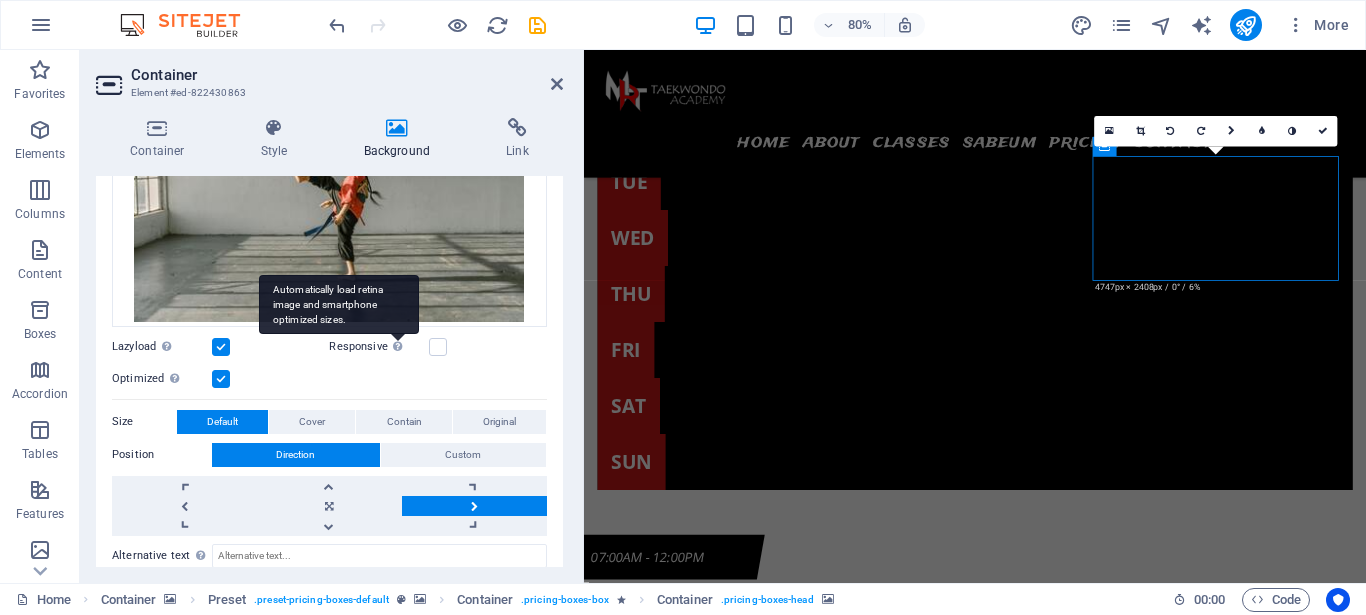 scroll, scrollTop: 360, scrollLeft: 0, axis: vertical 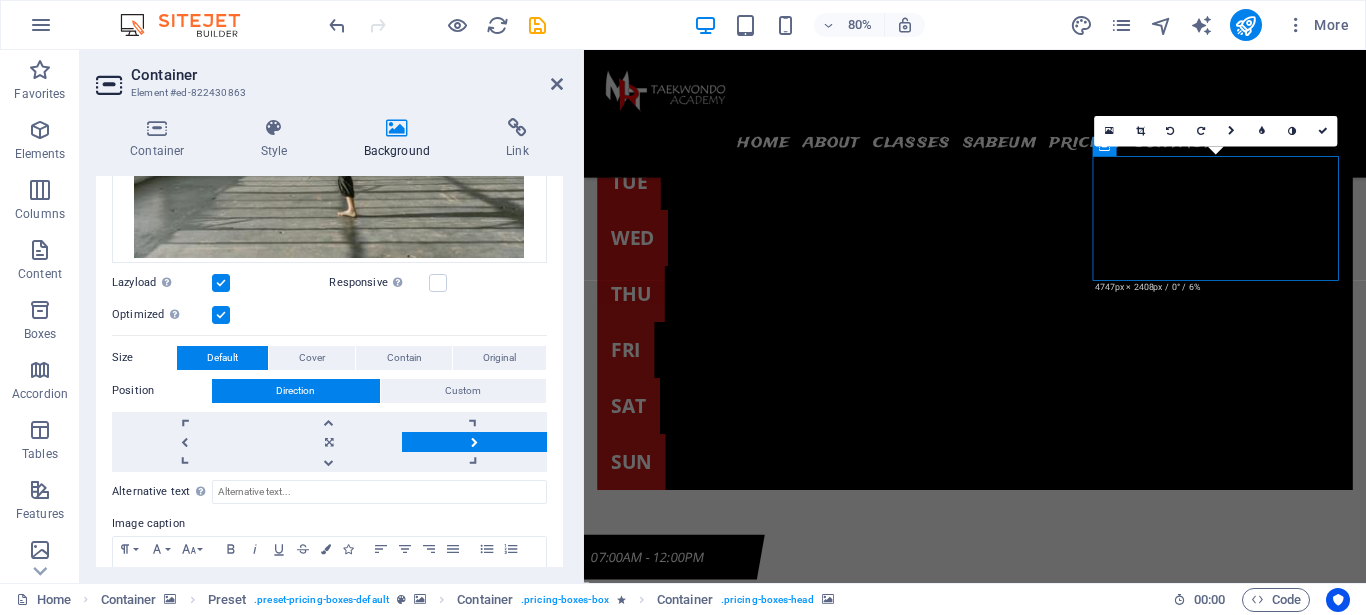 click at bounding box center [474, 442] 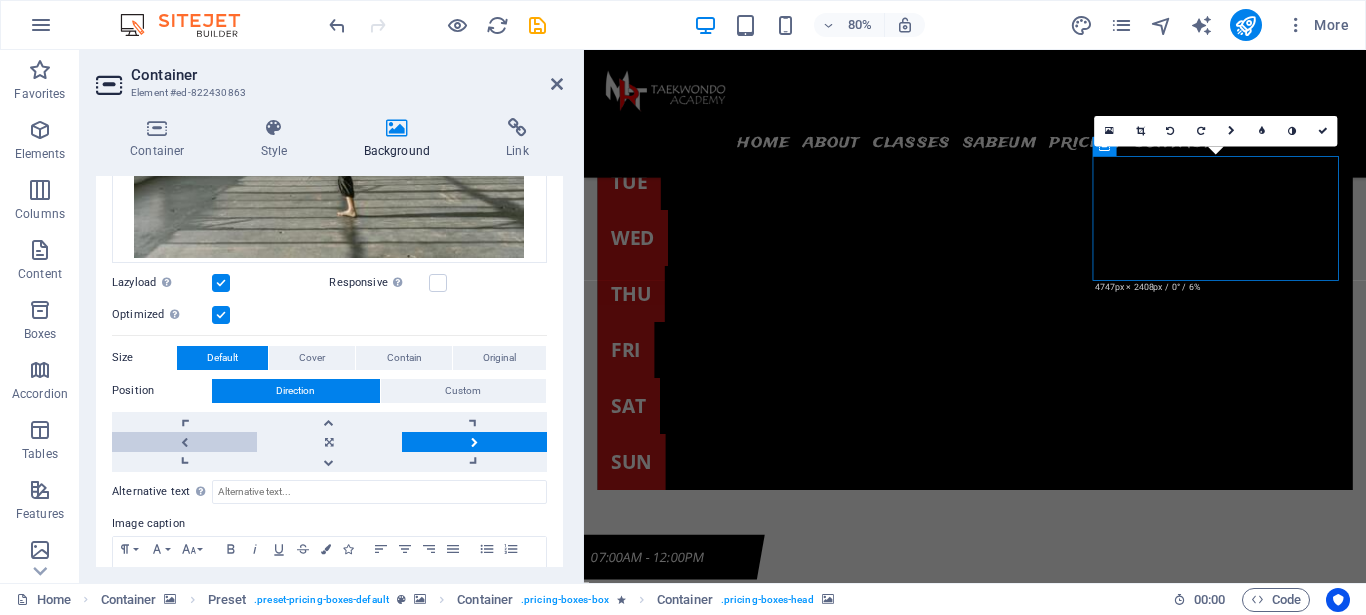 click at bounding box center (184, 442) 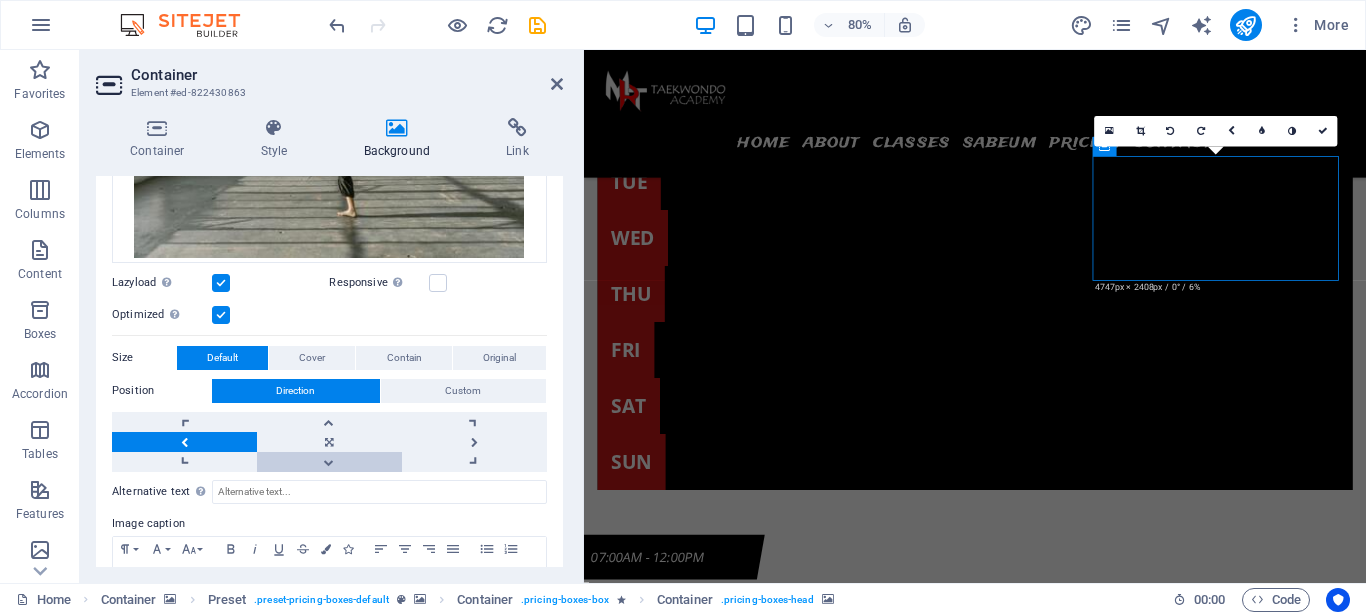 click at bounding box center [329, 462] 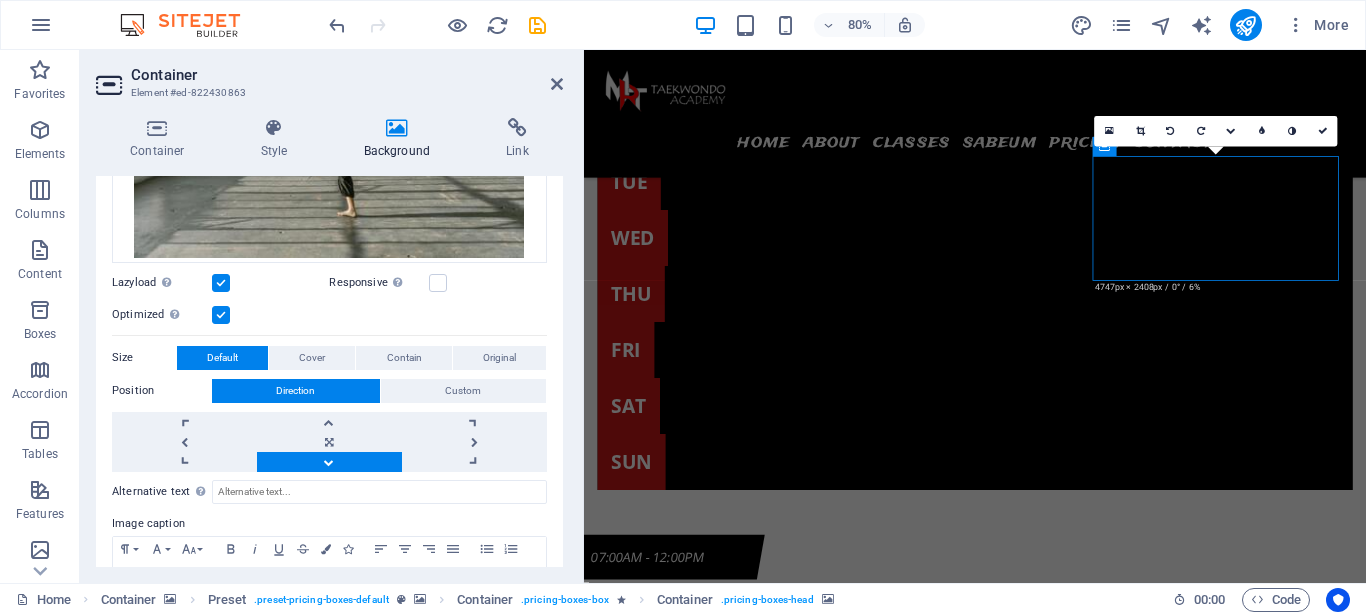 click at bounding box center (329, 462) 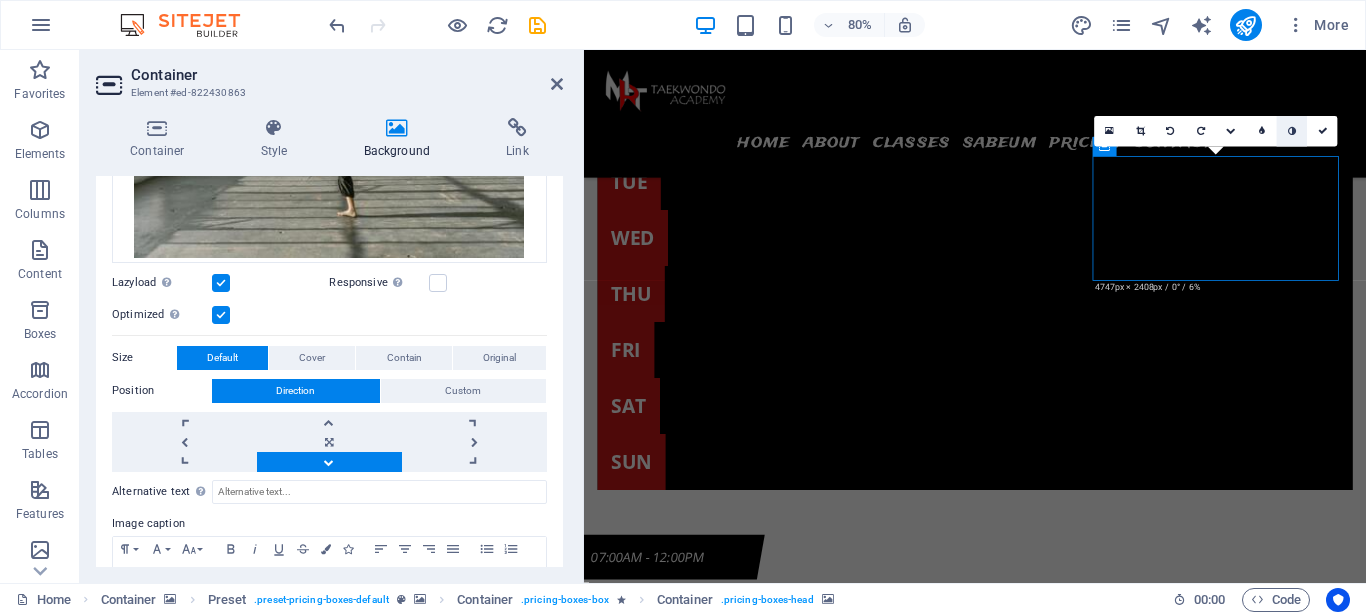 click at bounding box center [1292, 131] 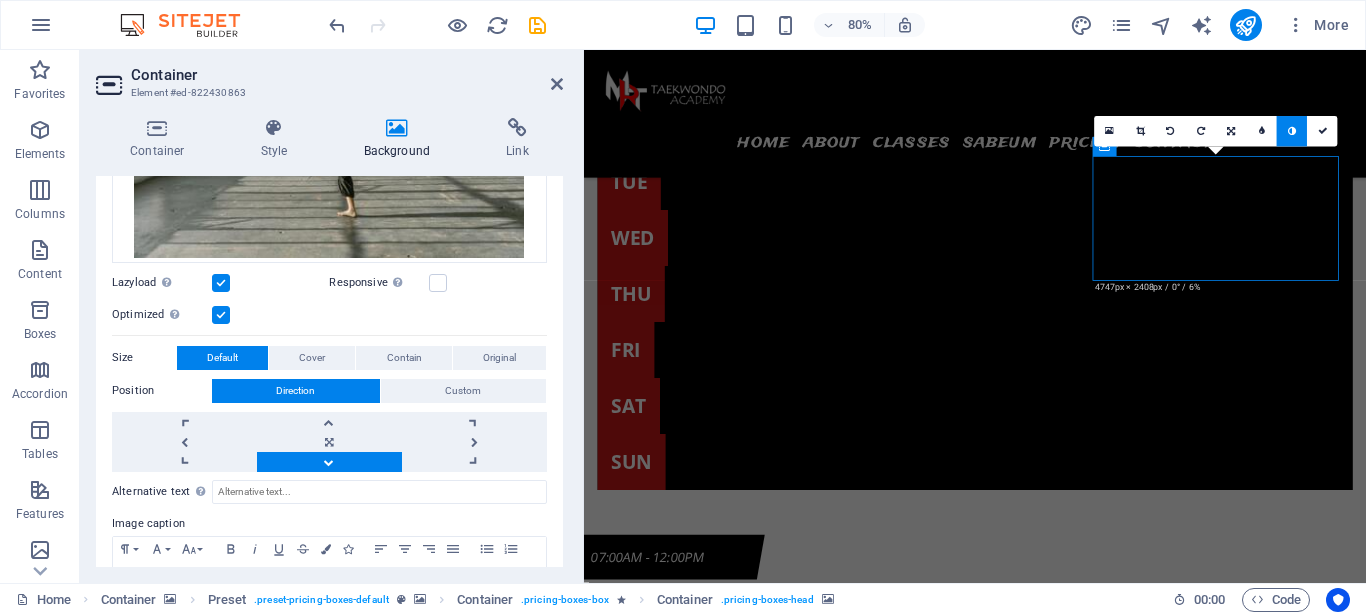 scroll, scrollTop: 0, scrollLeft: 0, axis: both 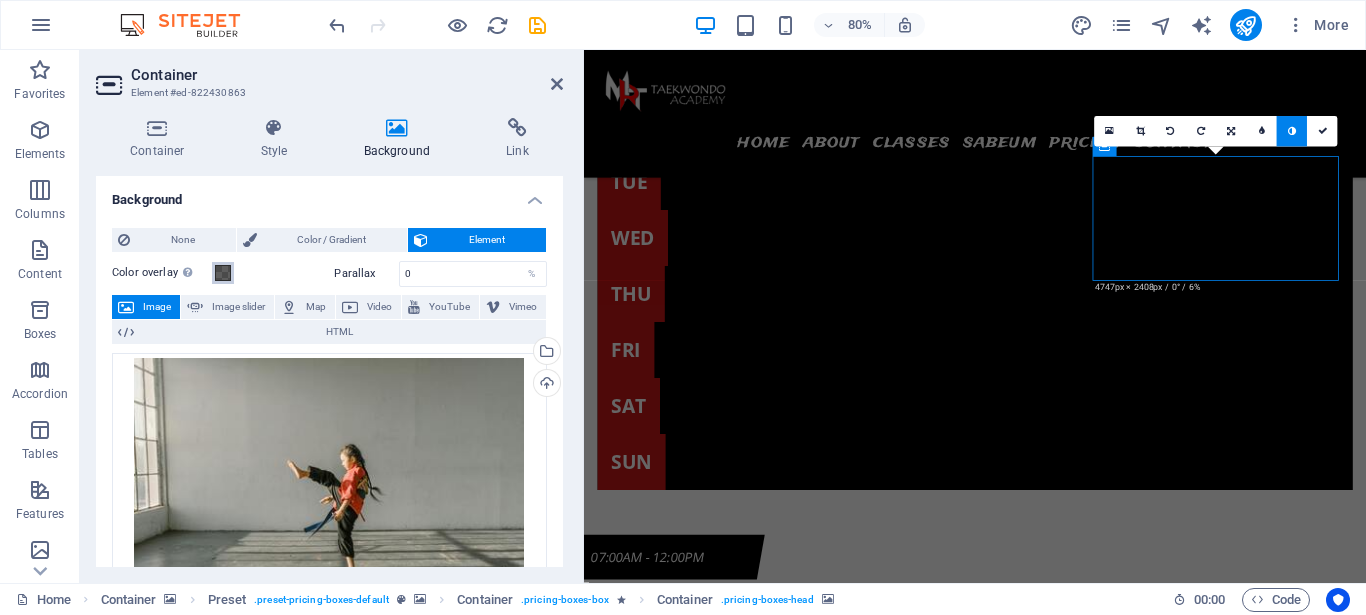 click at bounding box center (223, 273) 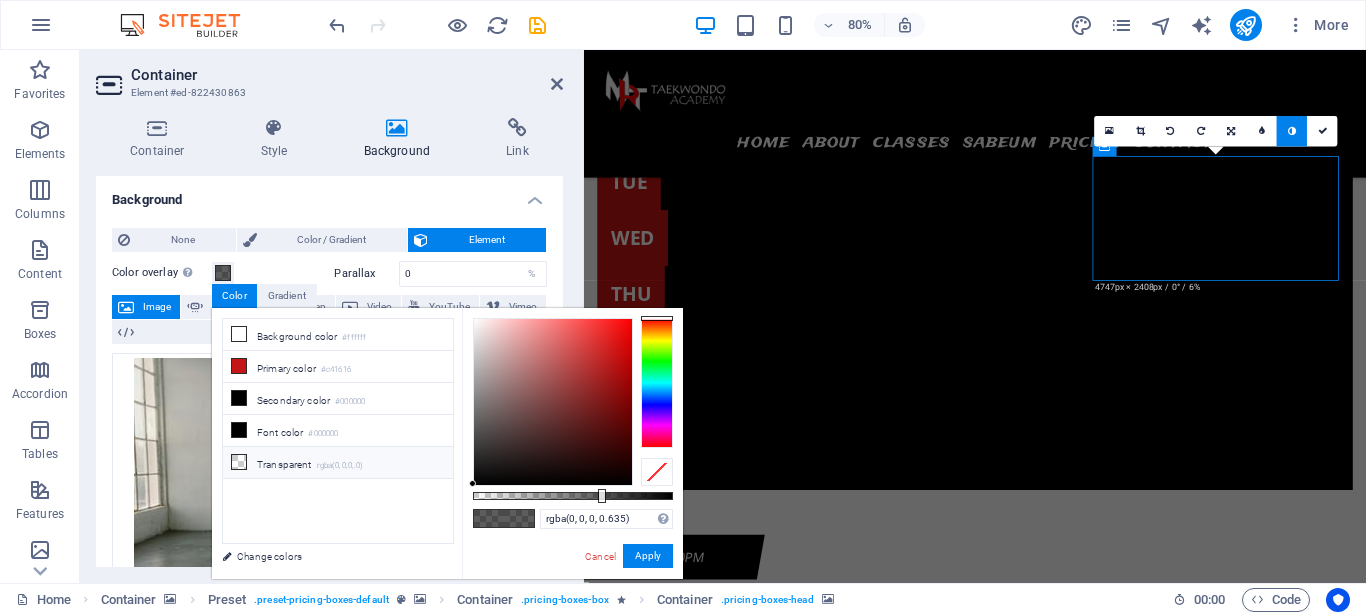 click at bounding box center [239, 462] 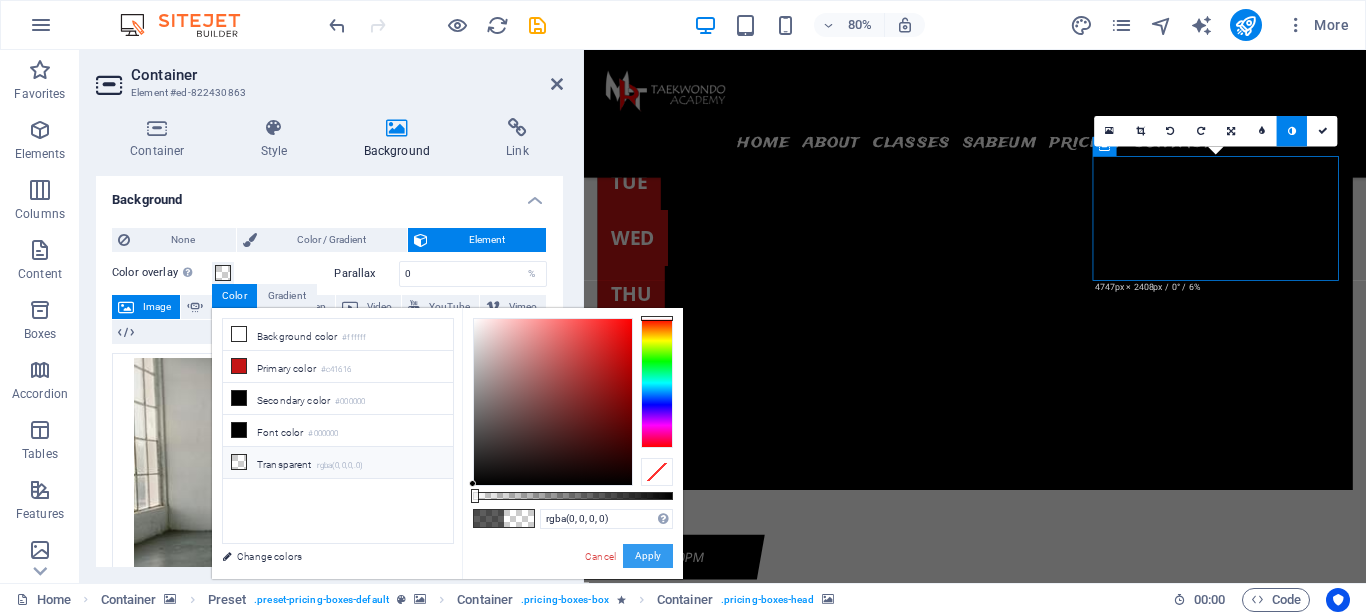 click on "Apply" at bounding box center [648, 556] 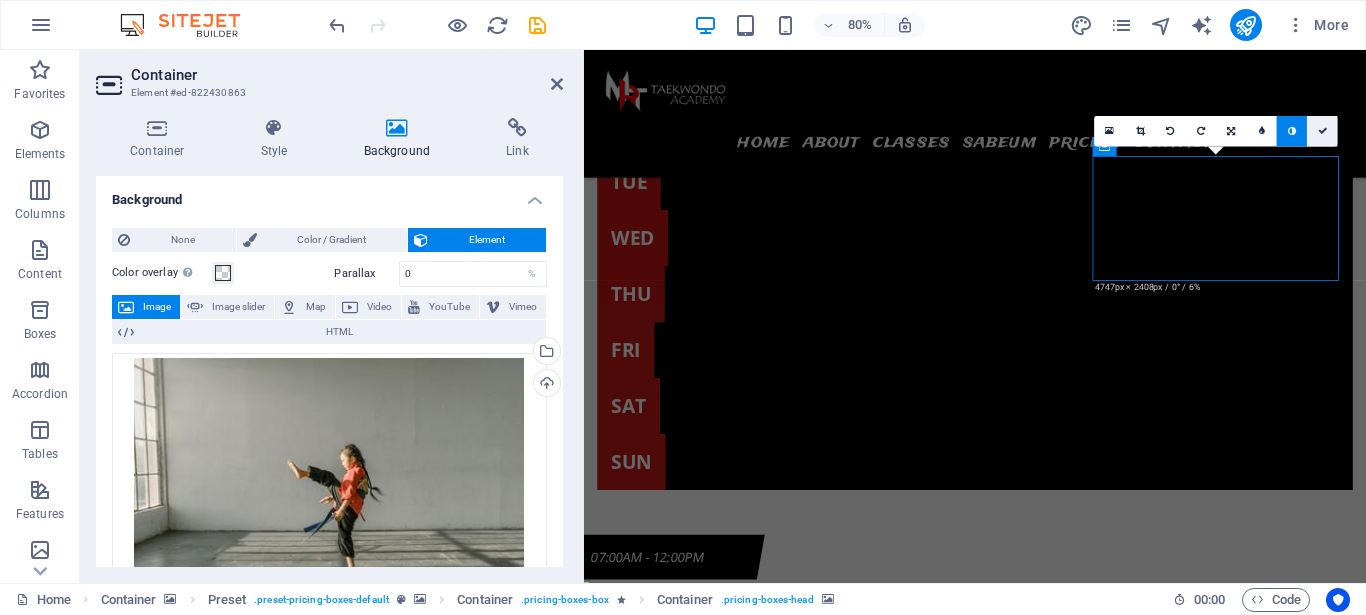 drag, startPoint x: 1324, startPoint y: 124, endPoint x: 1211, endPoint y: 206, distance: 139.61734 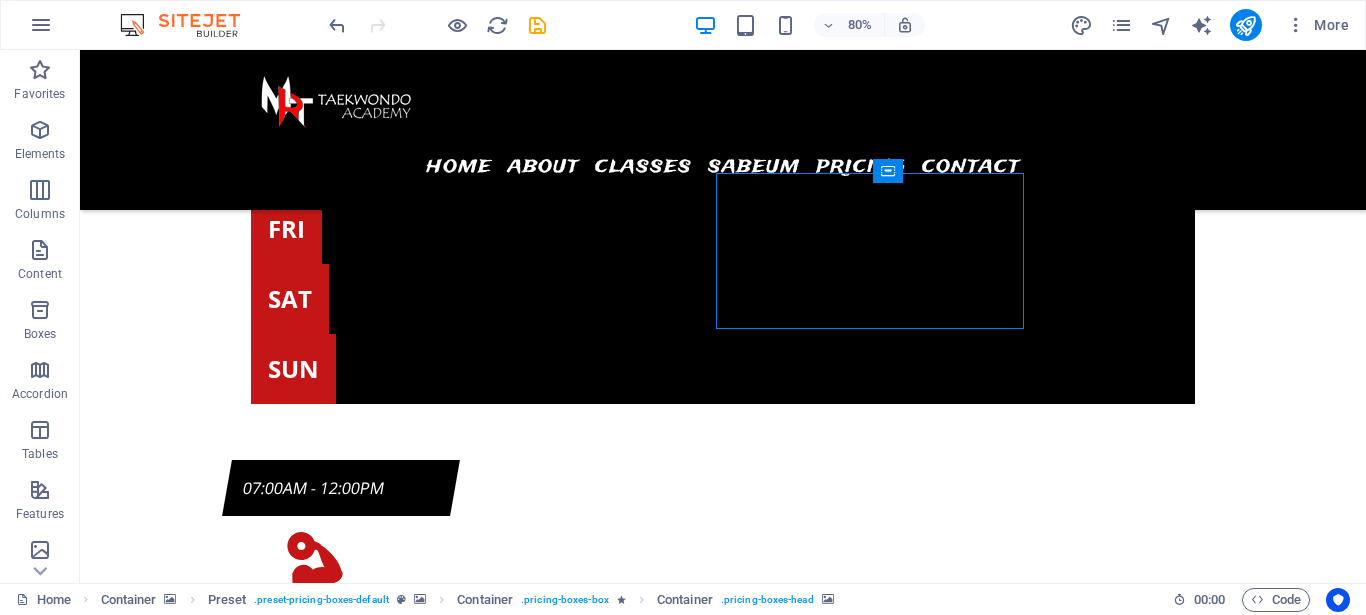 scroll, scrollTop: 8003, scrollLeft: 0, axis: vertical 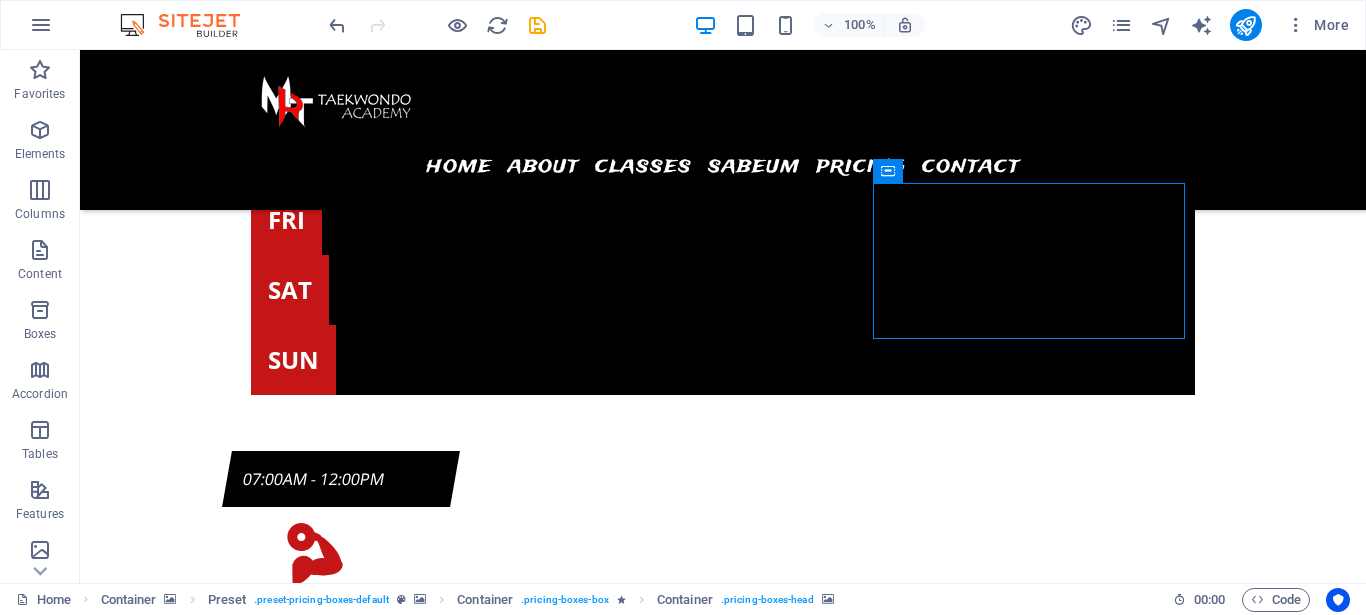 click at bounding box center (723, 17738) 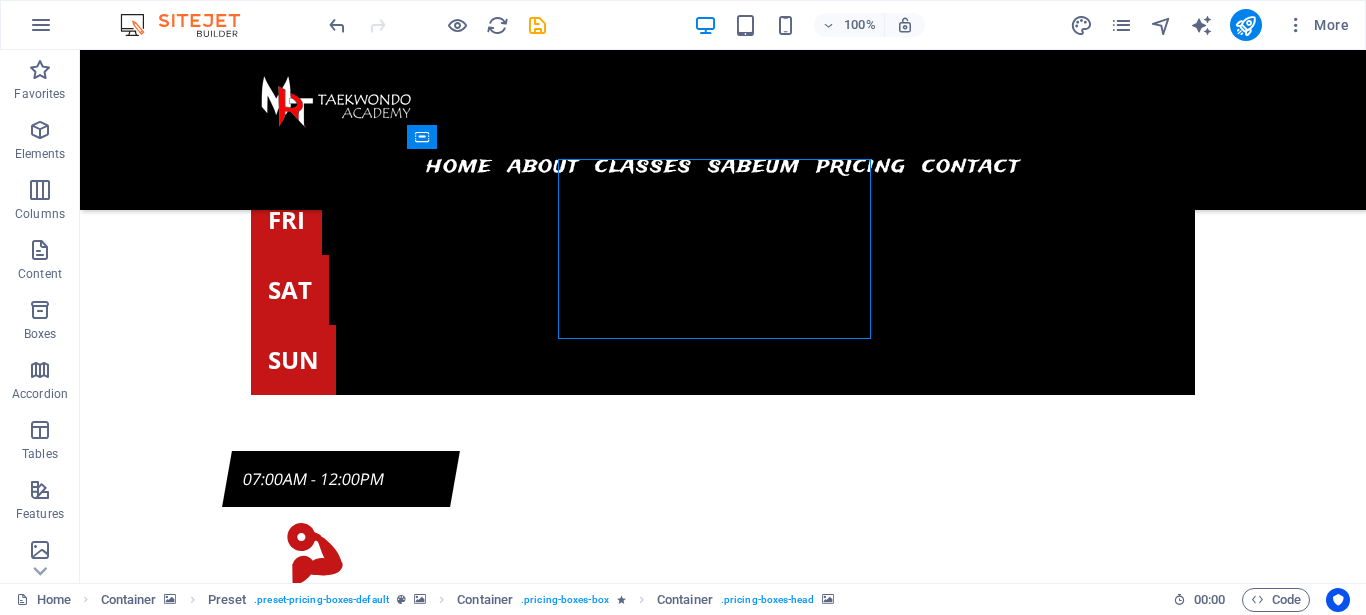 click at bounding box center [723, 17738] 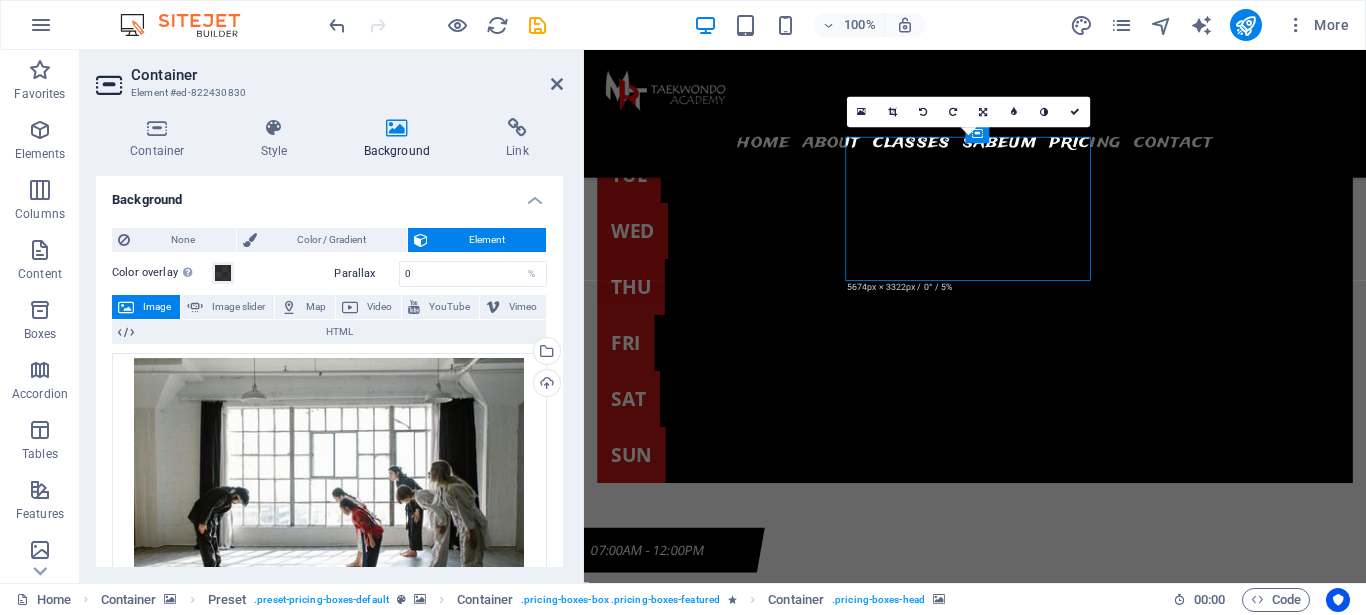 scroll, scrollTop: 7994, scrollLeft: 0, axis: vertical 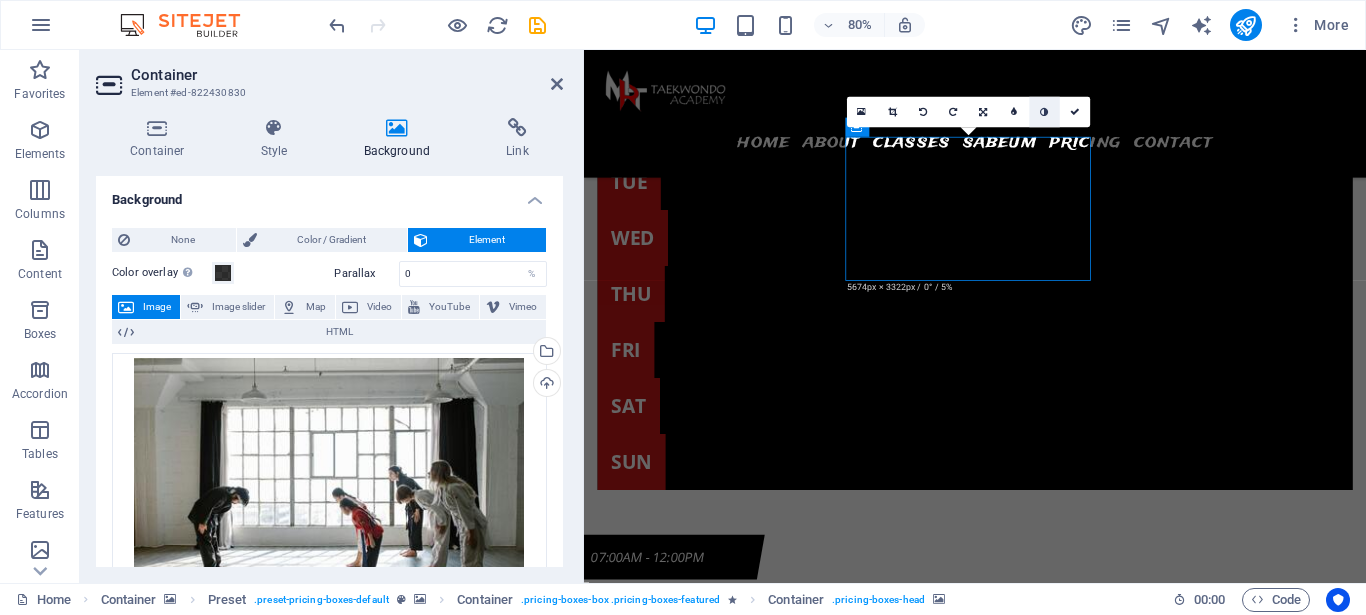click at bounding box center [1044, 112] 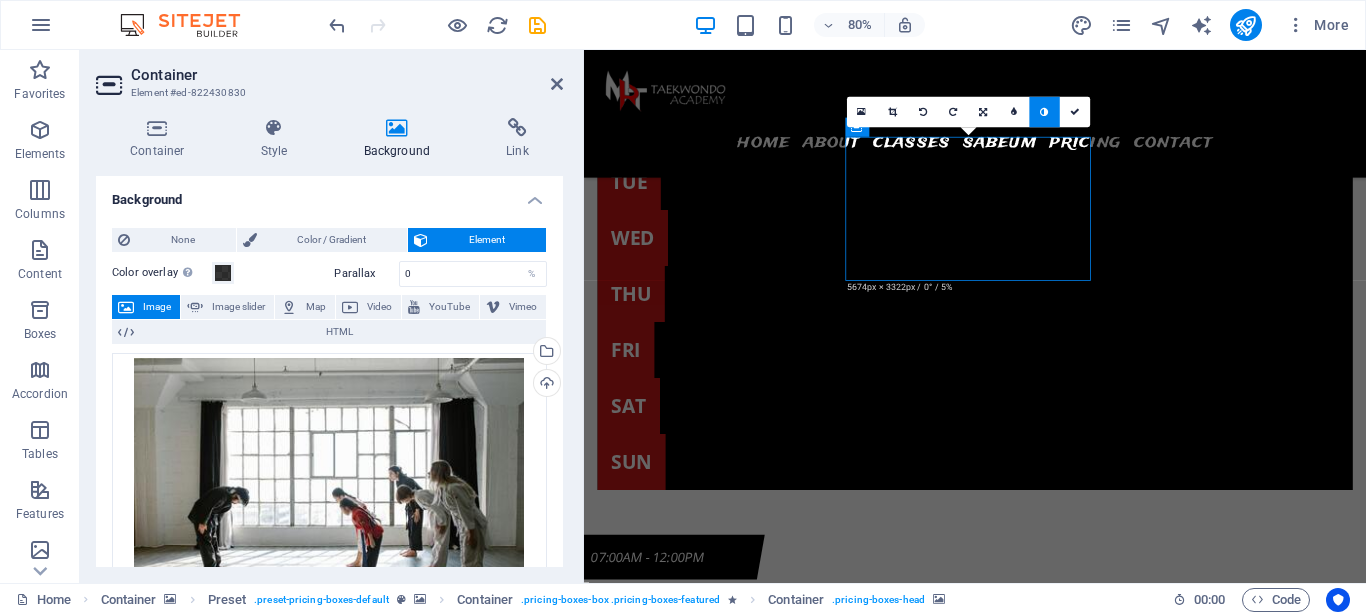 click at bounding box center [1072, 18514] 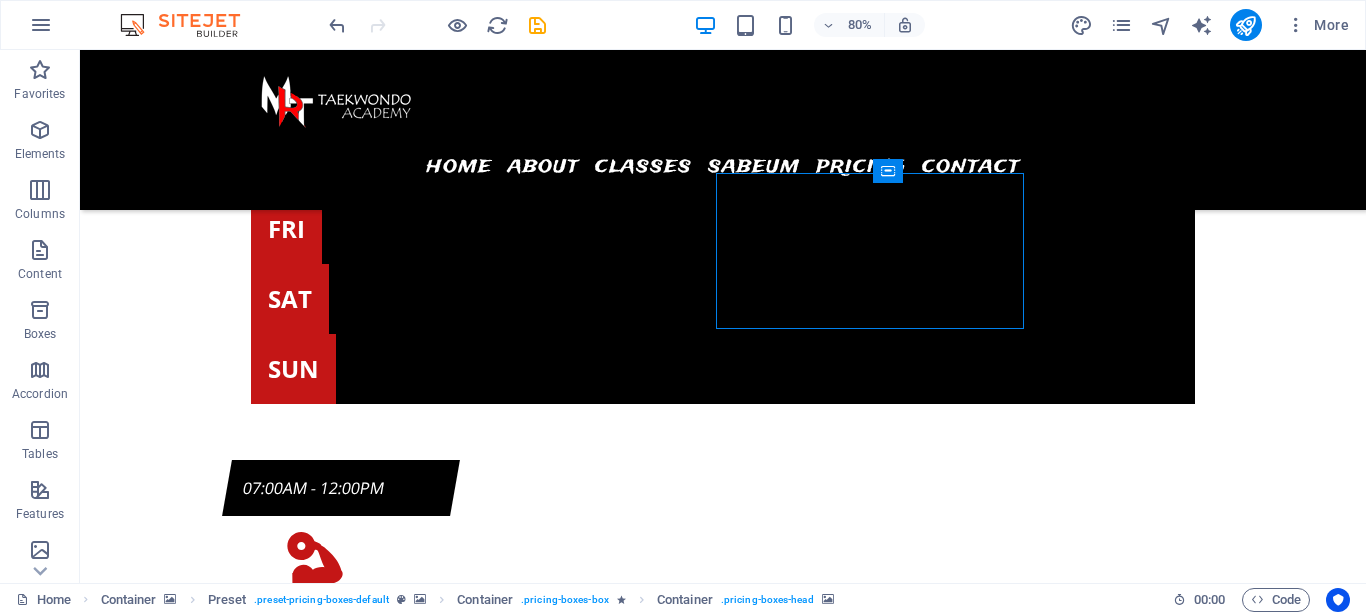 scroll, scrollTop: 8003, scrollLeft: 0, axis: vertical 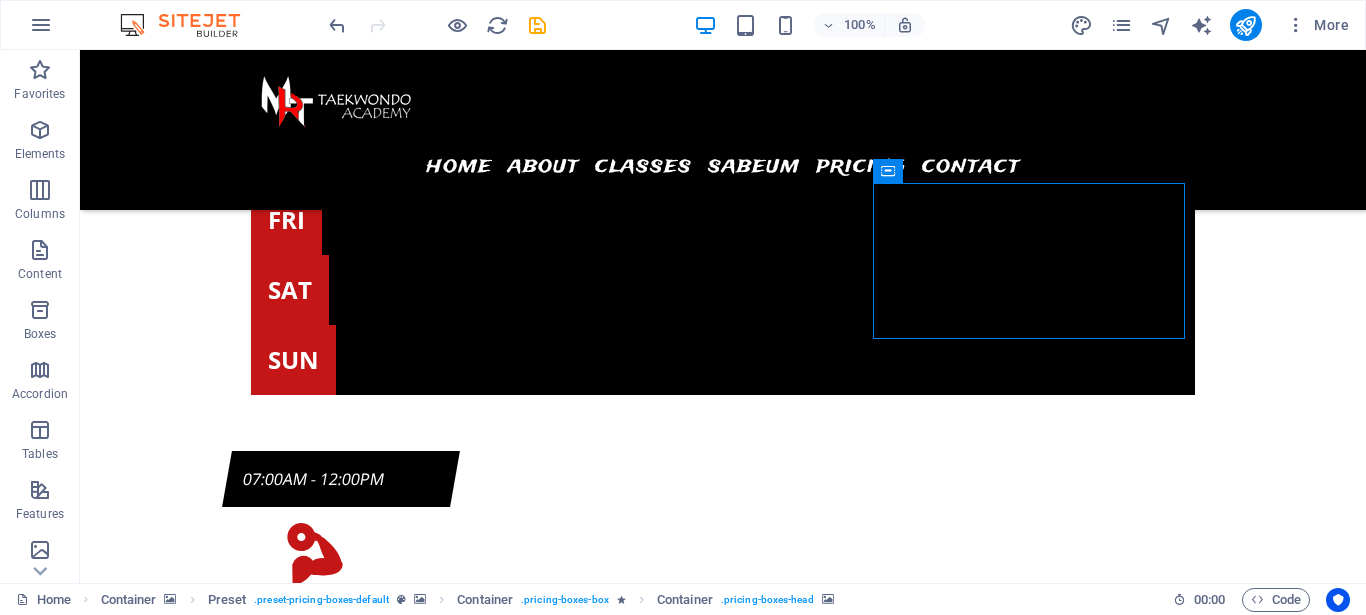 click at bounding box center [723, 18449] 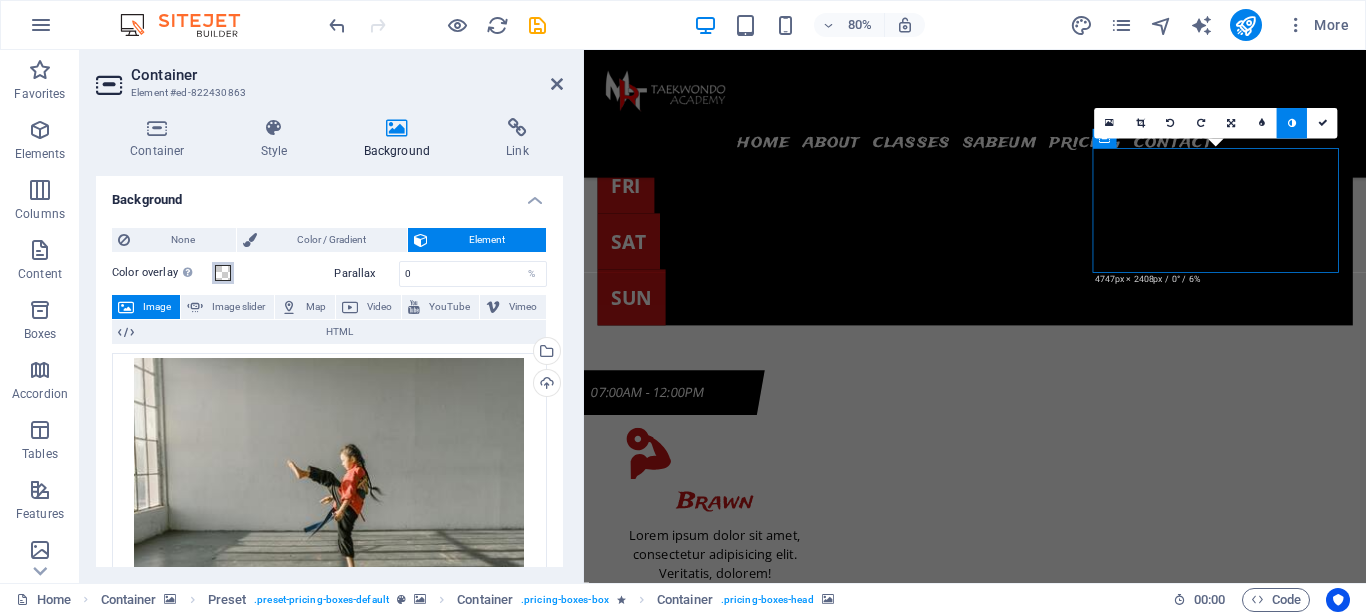 click at bounding box center [223, 273] 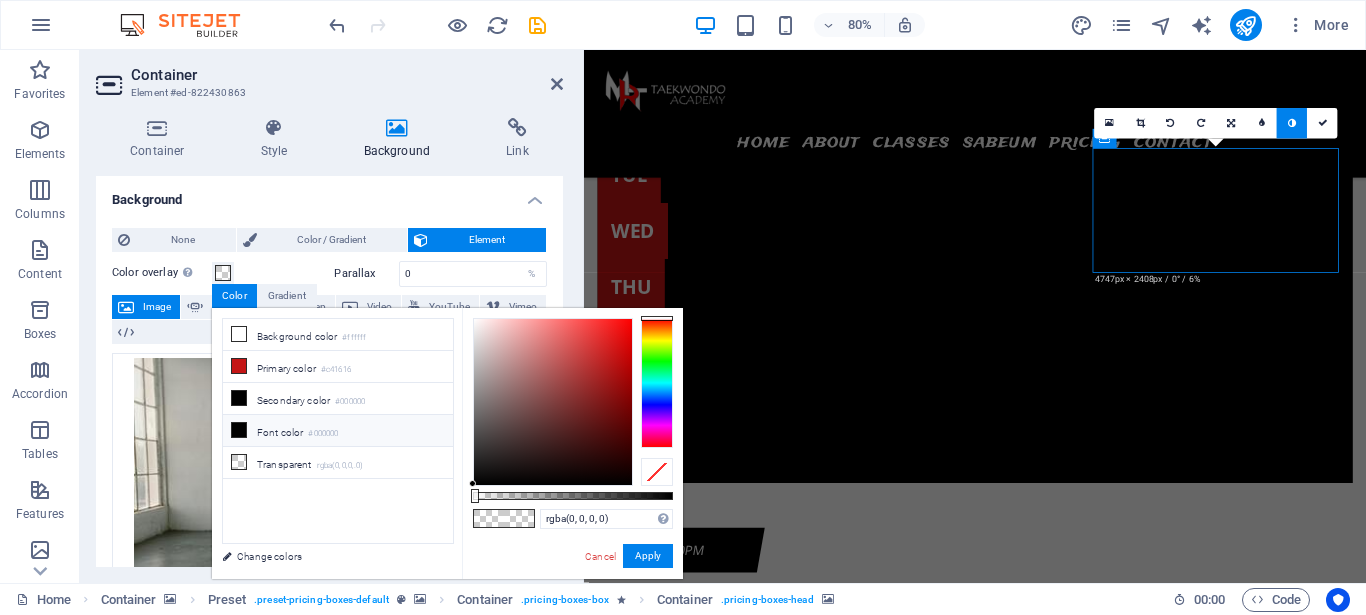 click on "Font color
#000000" at bounding box center (338, 431) 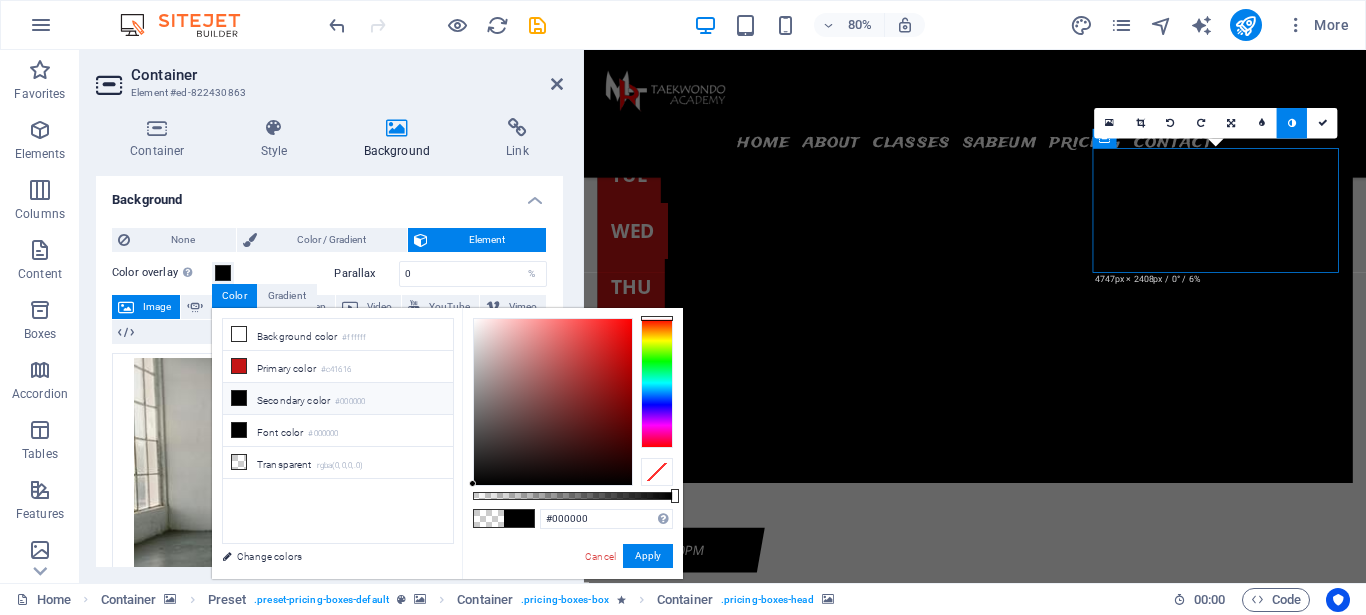 click at bounding box center (573, 496) 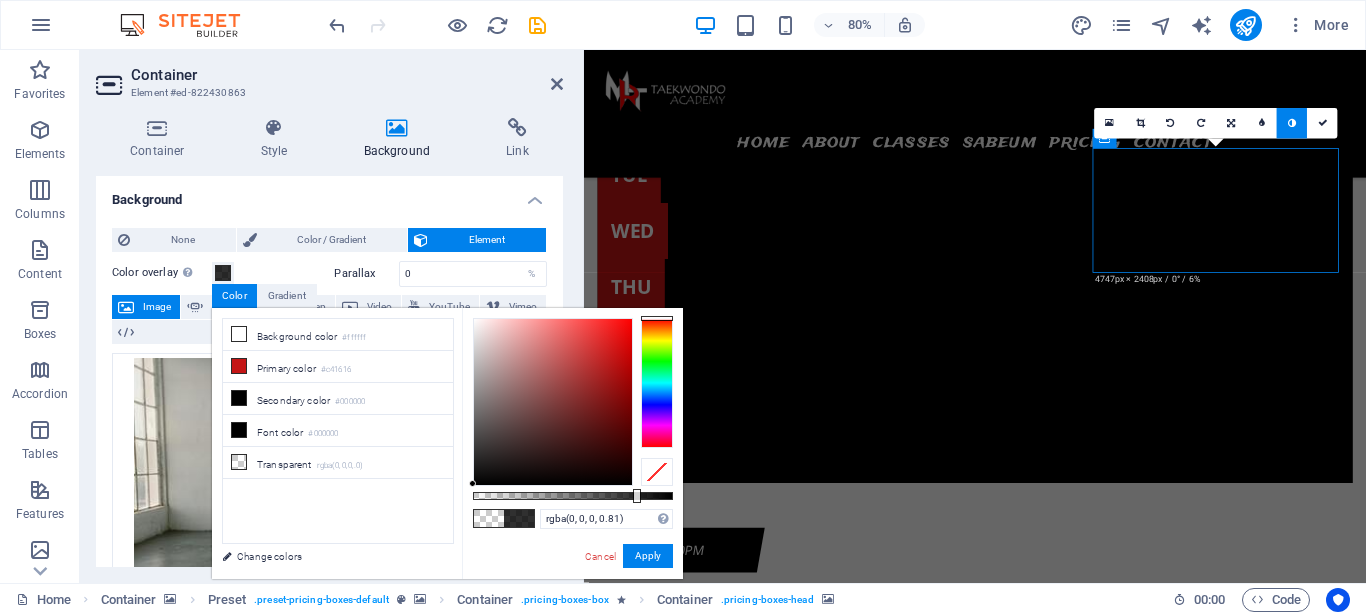 type on "rgba(0, 0, 0, 0.62)" 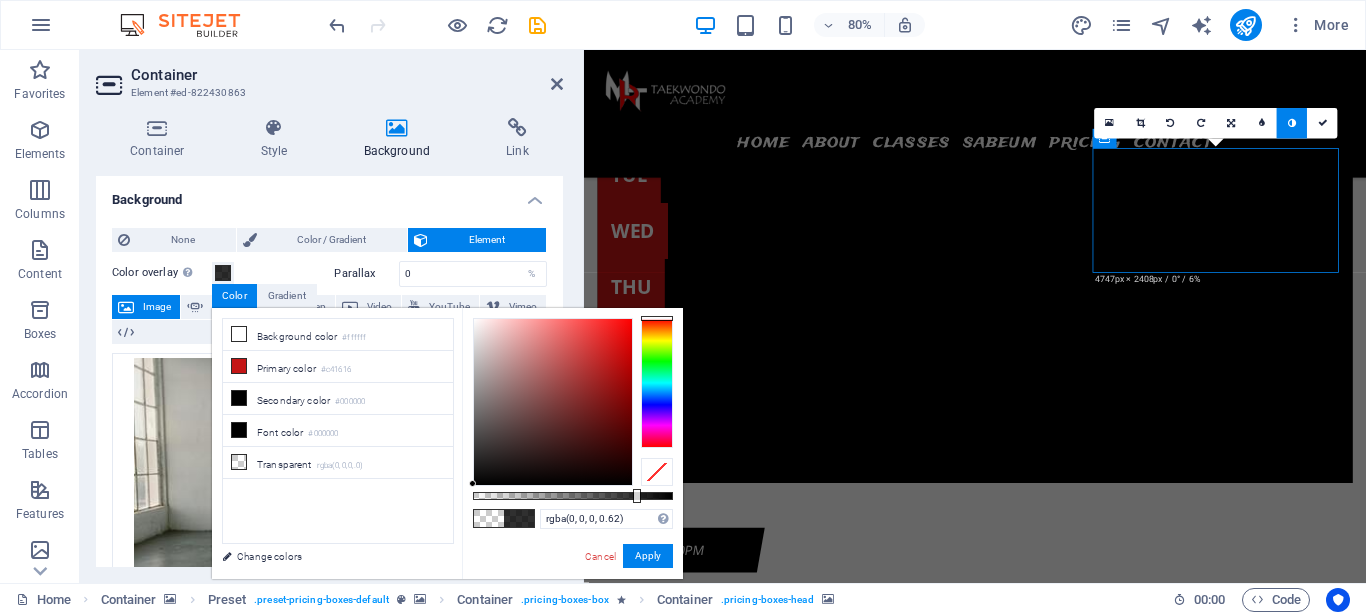 click at bounding box center (573, 496) 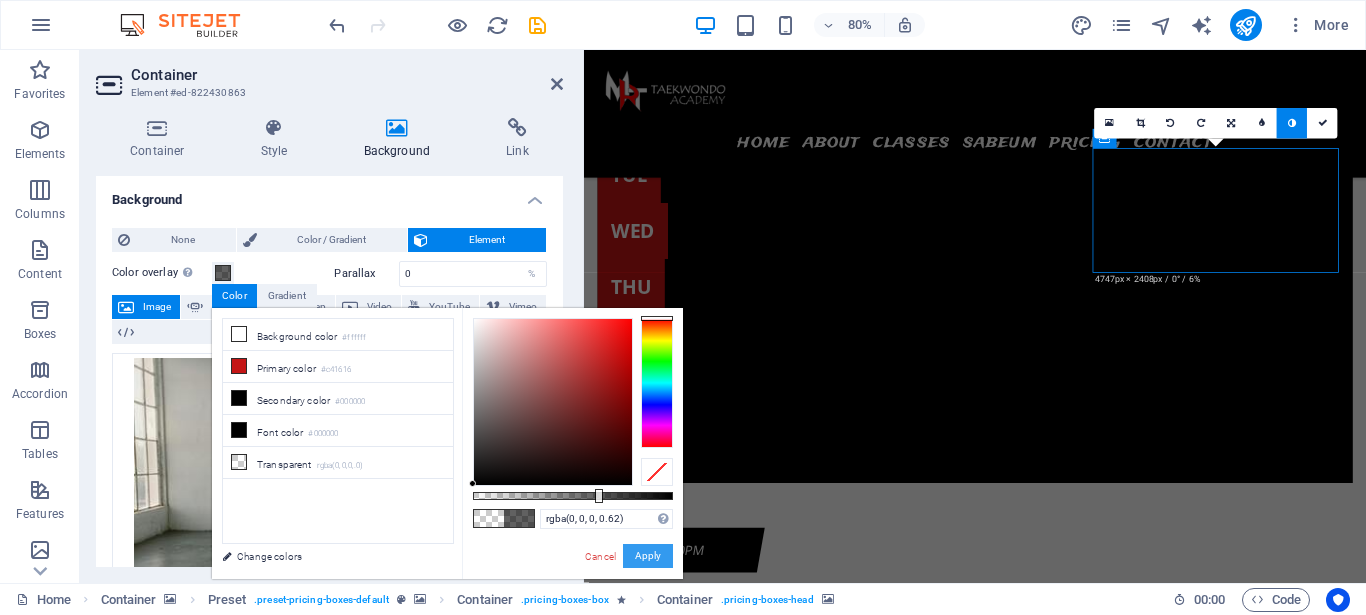 click on "Apply" at bounding box center [648, 556] 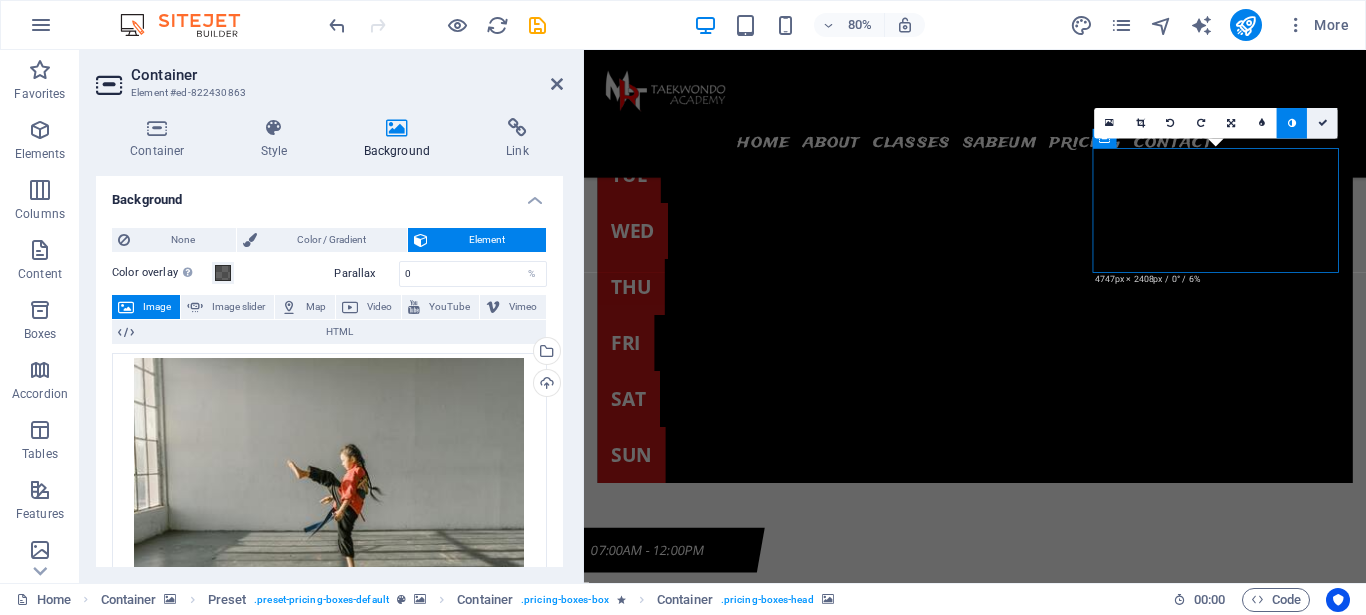 drag, startPoint x: 1323, startPoint y: 122, endPoint x: 770, endPoint y: 196, distance: 557.9292 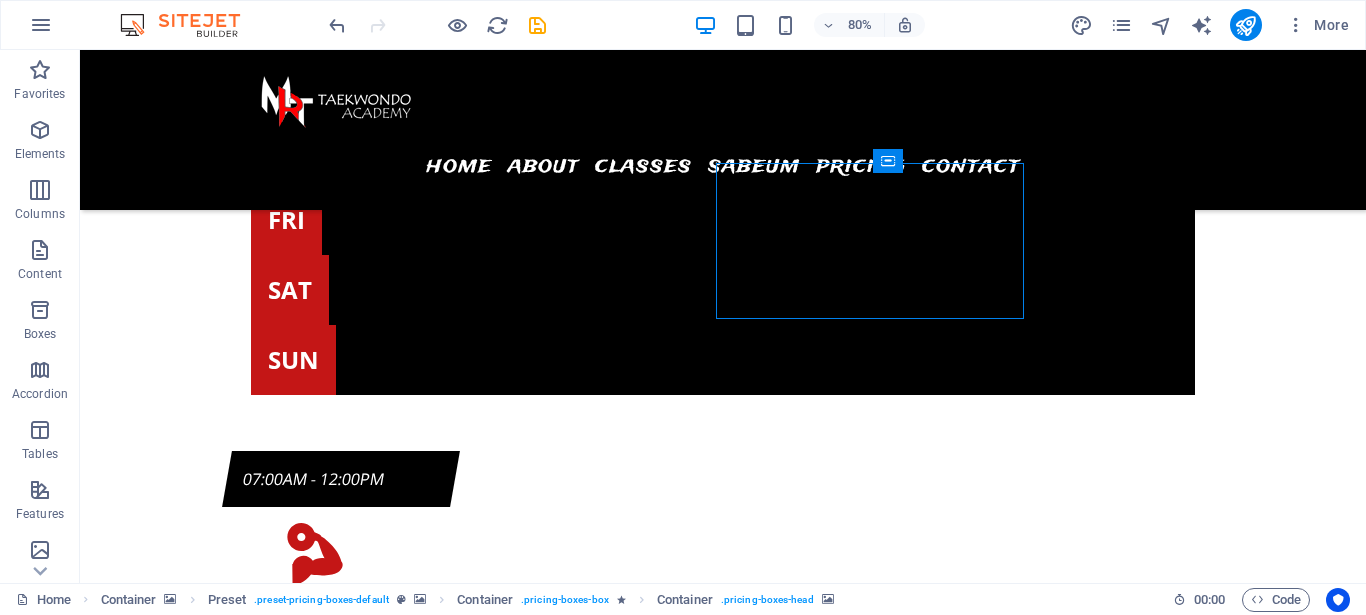 scroll, scrollTop: 8013, scrollLeft: 0, axis: vertical 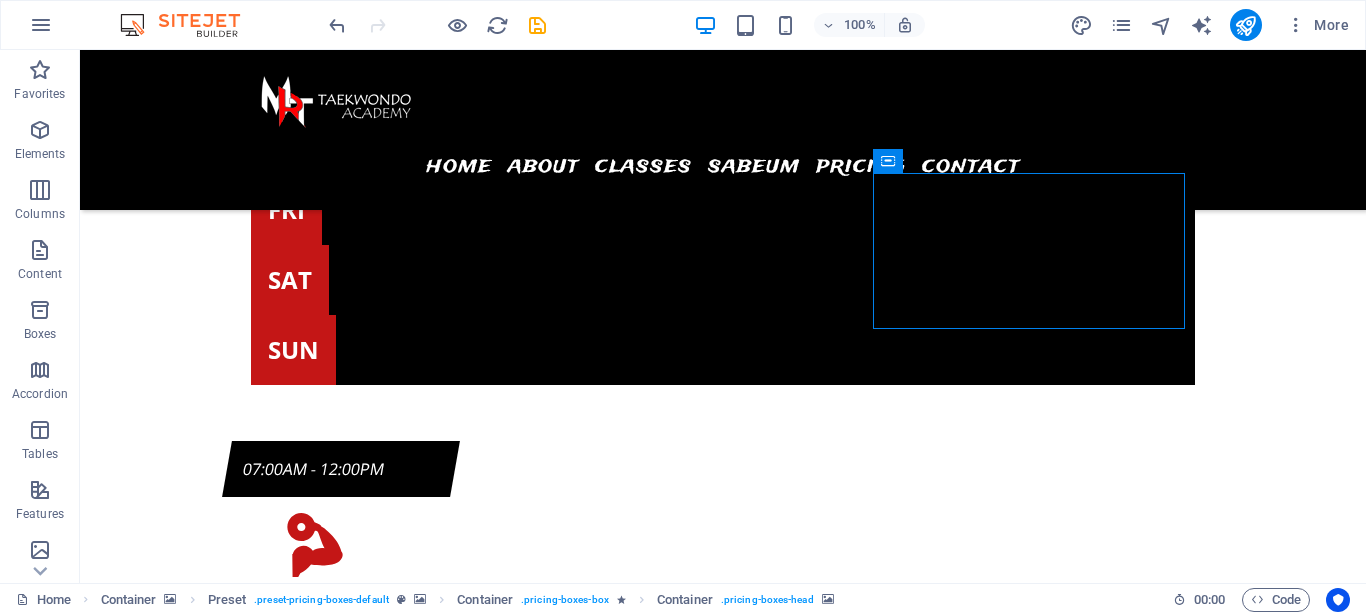 click at bounding box center [723, 17065] 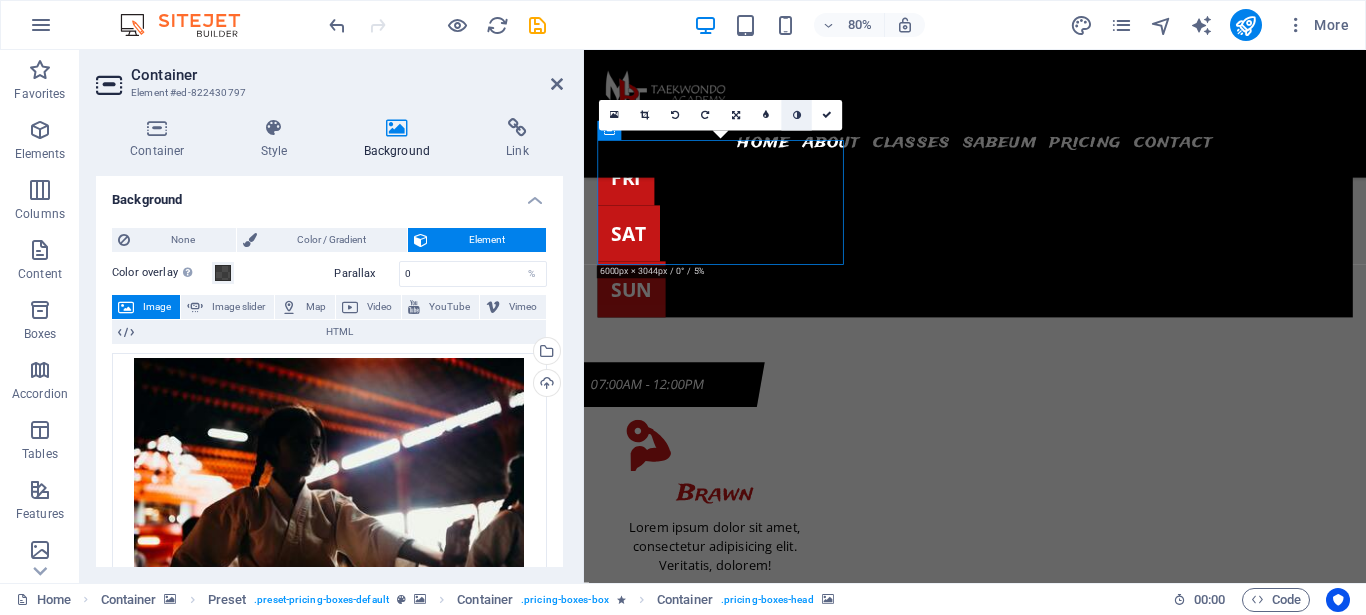 drag, startPoint x: 798, startPoint y: 115, endPoint x: 265, endPoint y: 295, distance: 562.57355 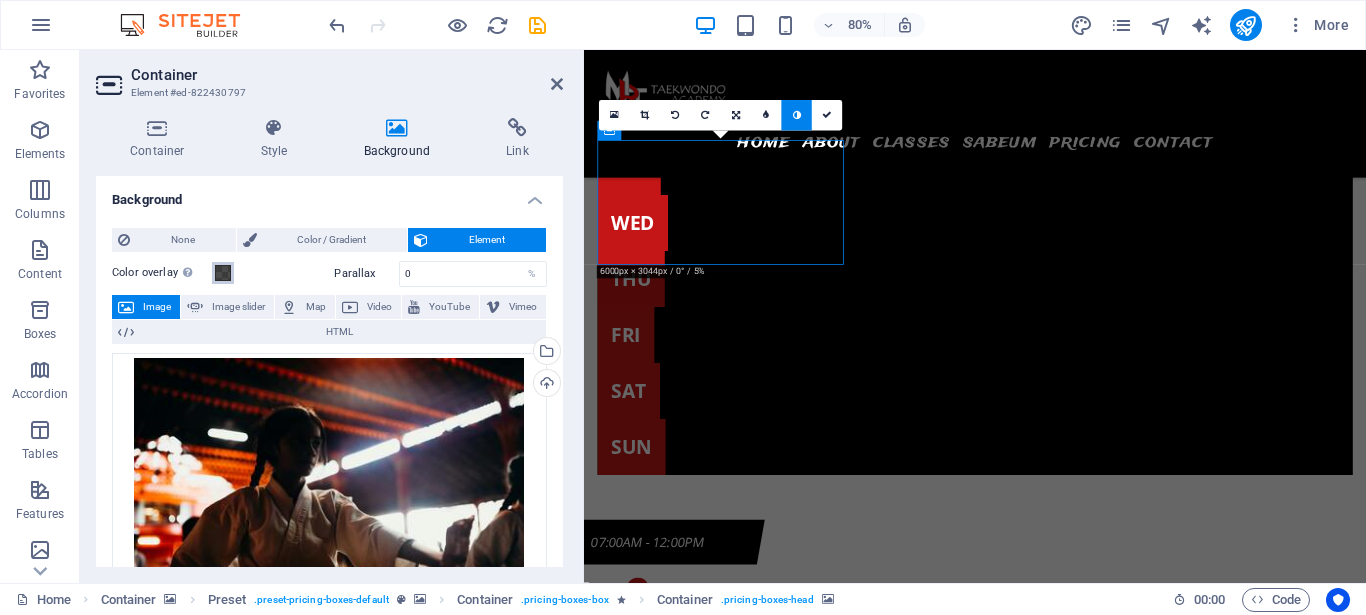click at bounding box center [223, 273] 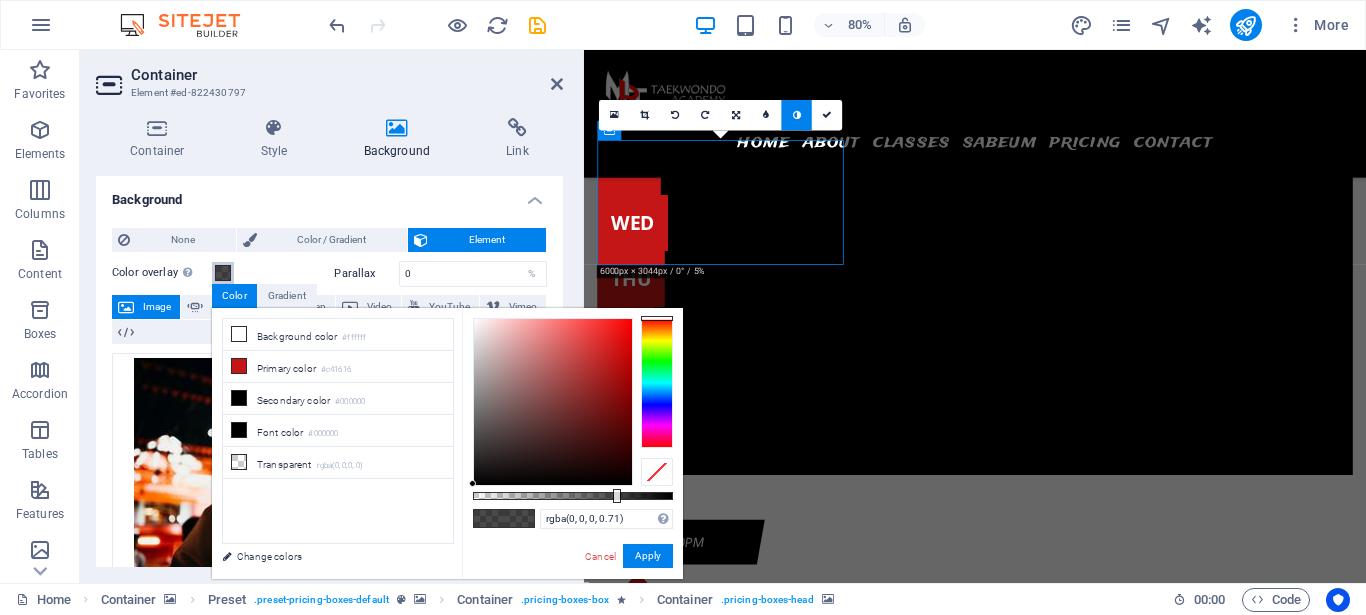click at bounding box center [573, 496] 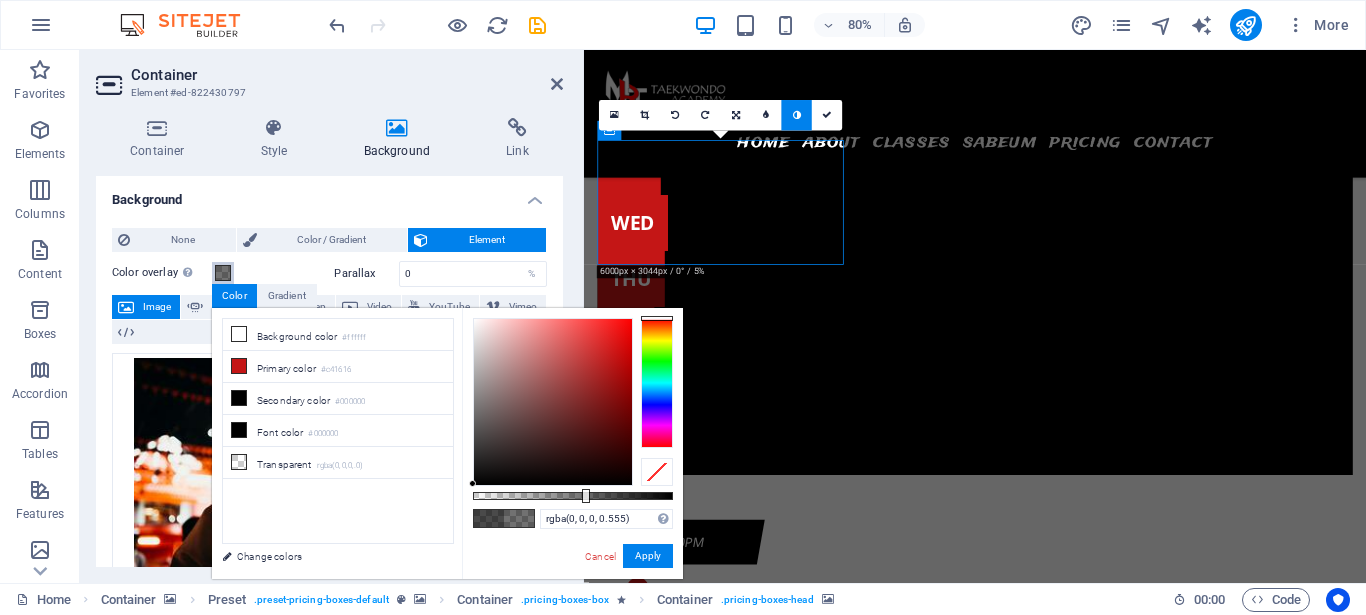 type on "rgba(0, 0, 0, 0.43)" 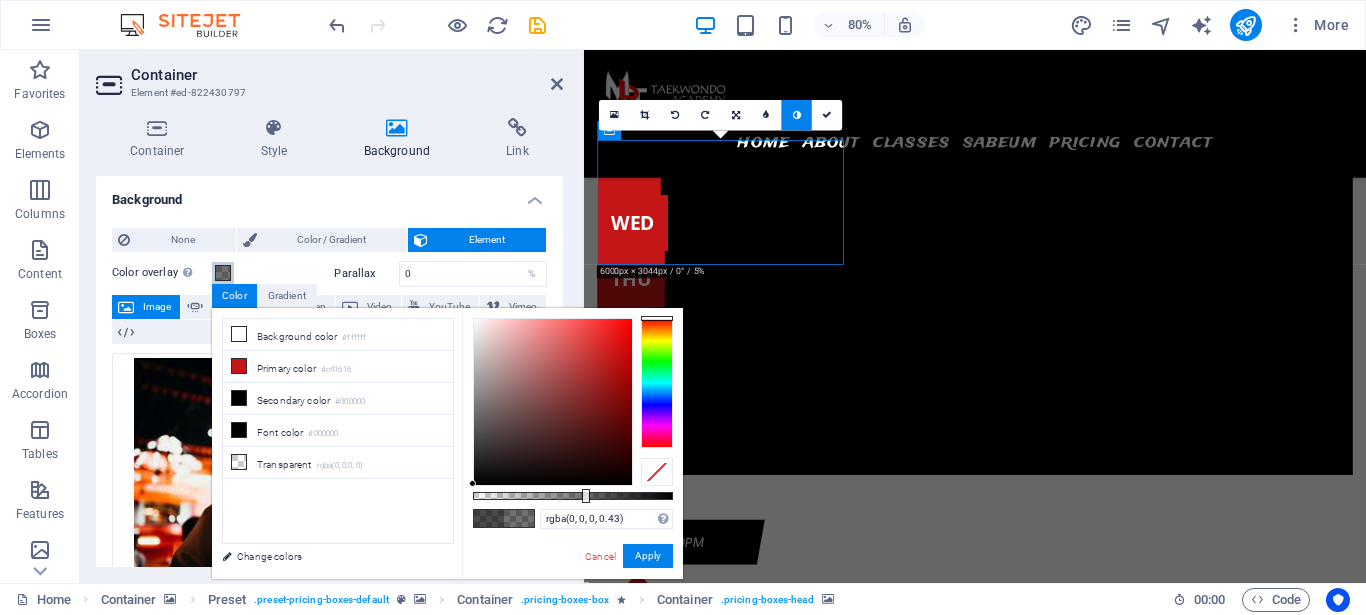 drag, startPoint x: 584, startPoint y: 496, endPoint x: 559, endPoint y: 503, distance: 25.96151 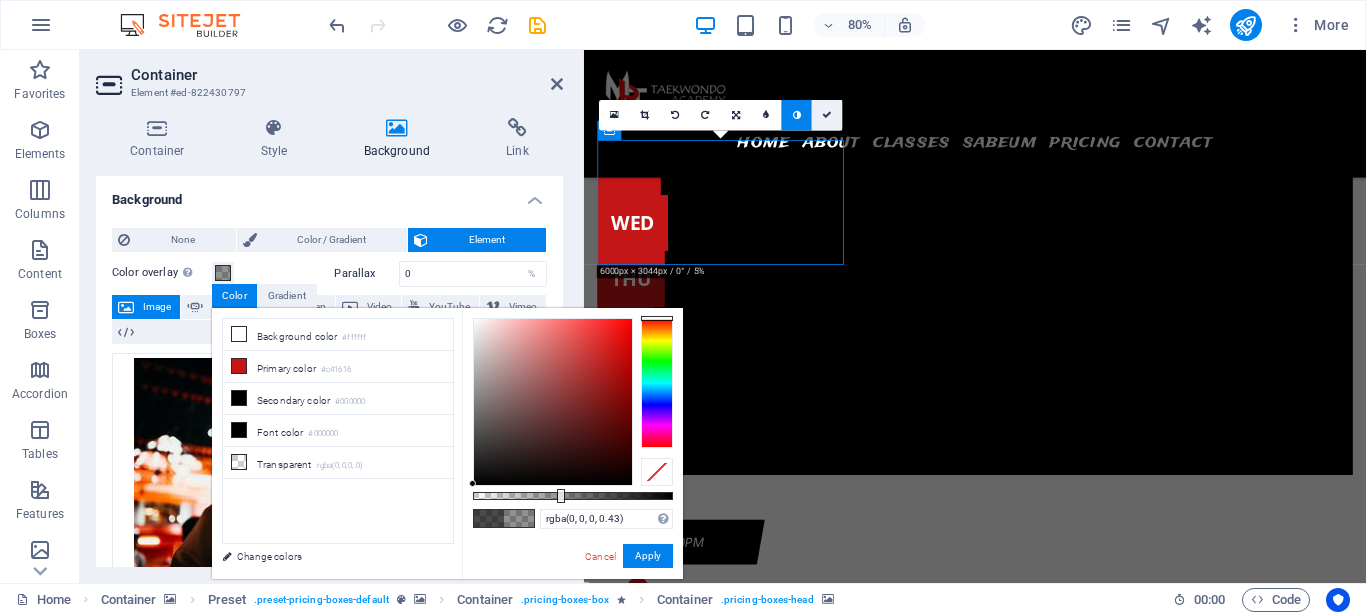 click at bounding box center (827, 116) 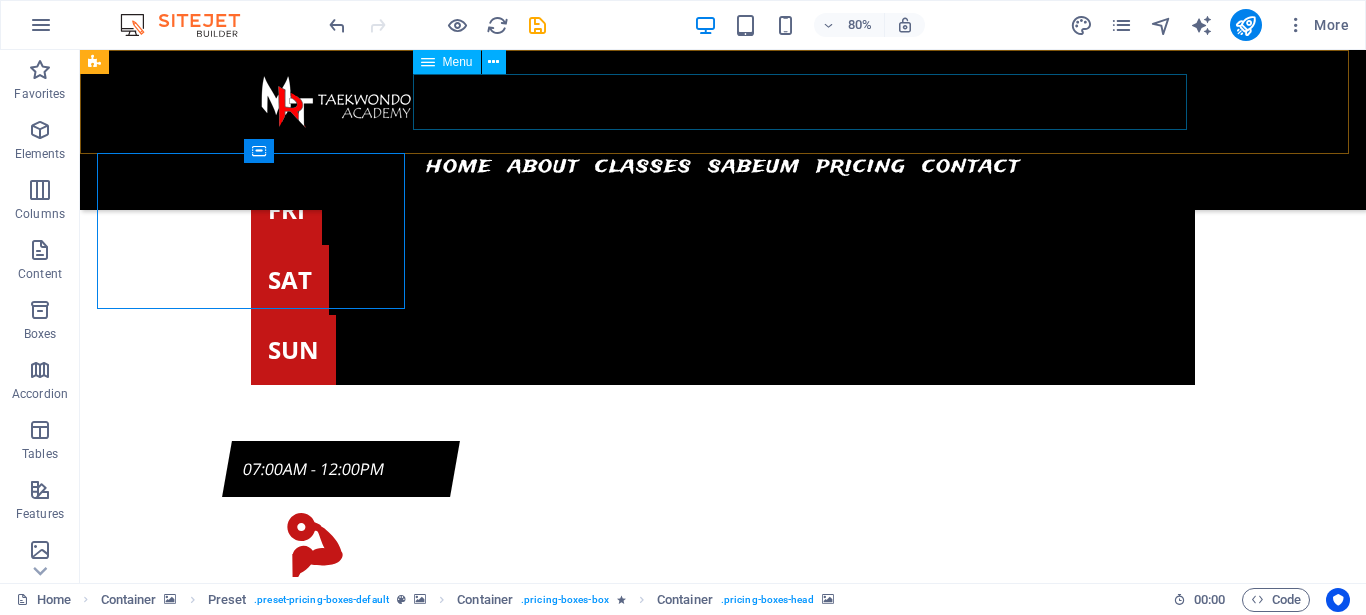 scroll, scrollTop: 8023, scrollLeft: 0, axis: vertical 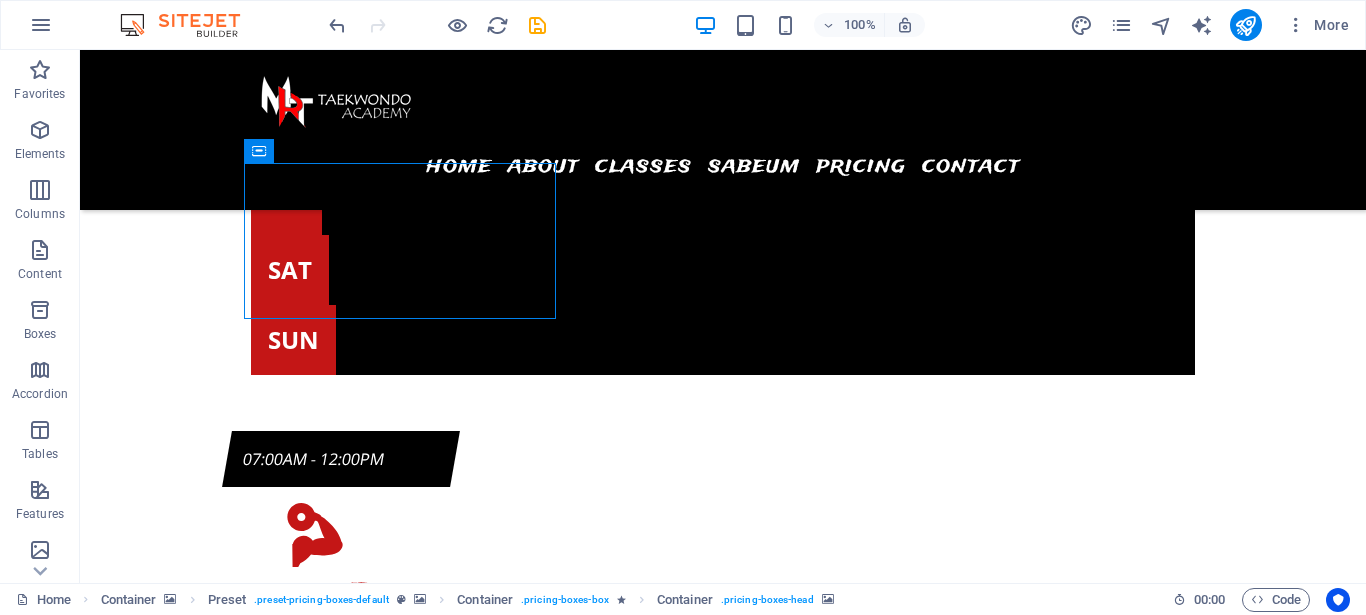 click at bounding box center [723, 15719] 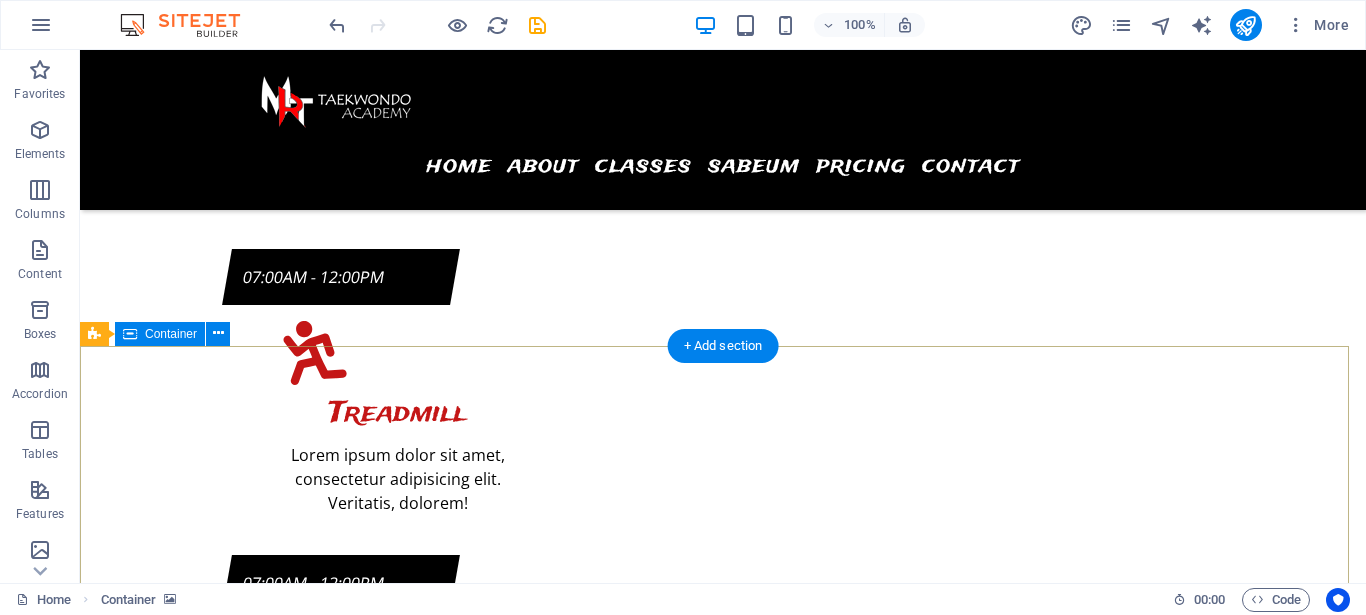 scroll, scrollTop: 8839, scrollLeft: 0, axis: vertical 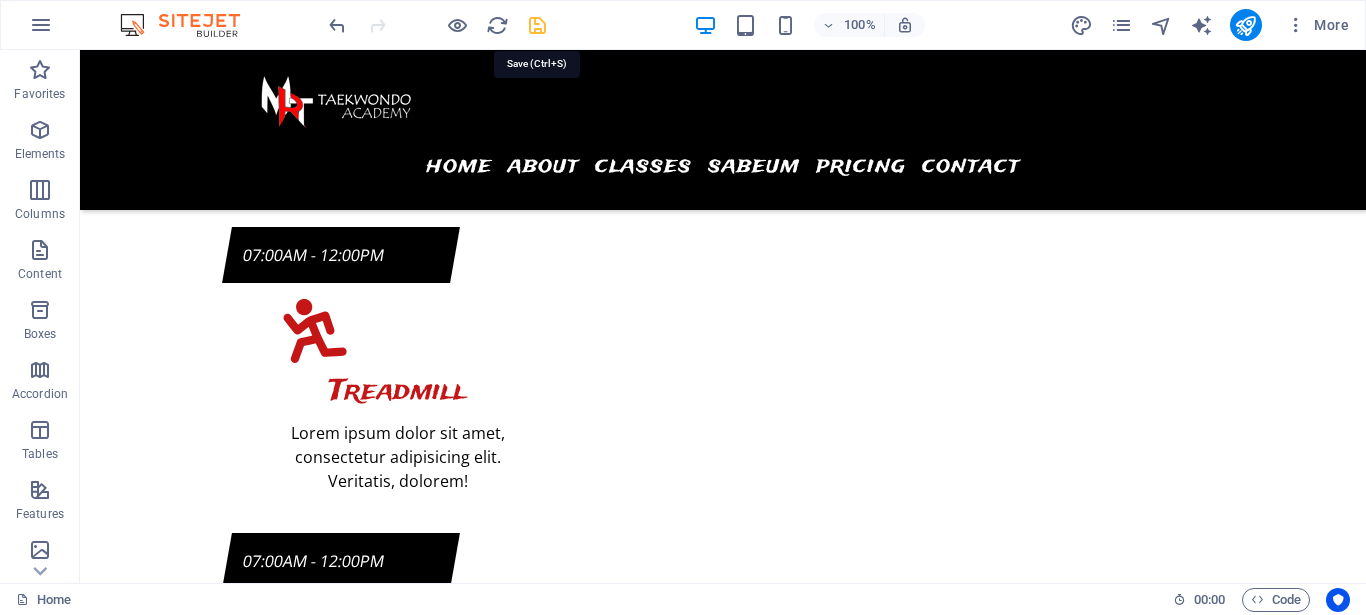 click at bounding box center (537, 25) 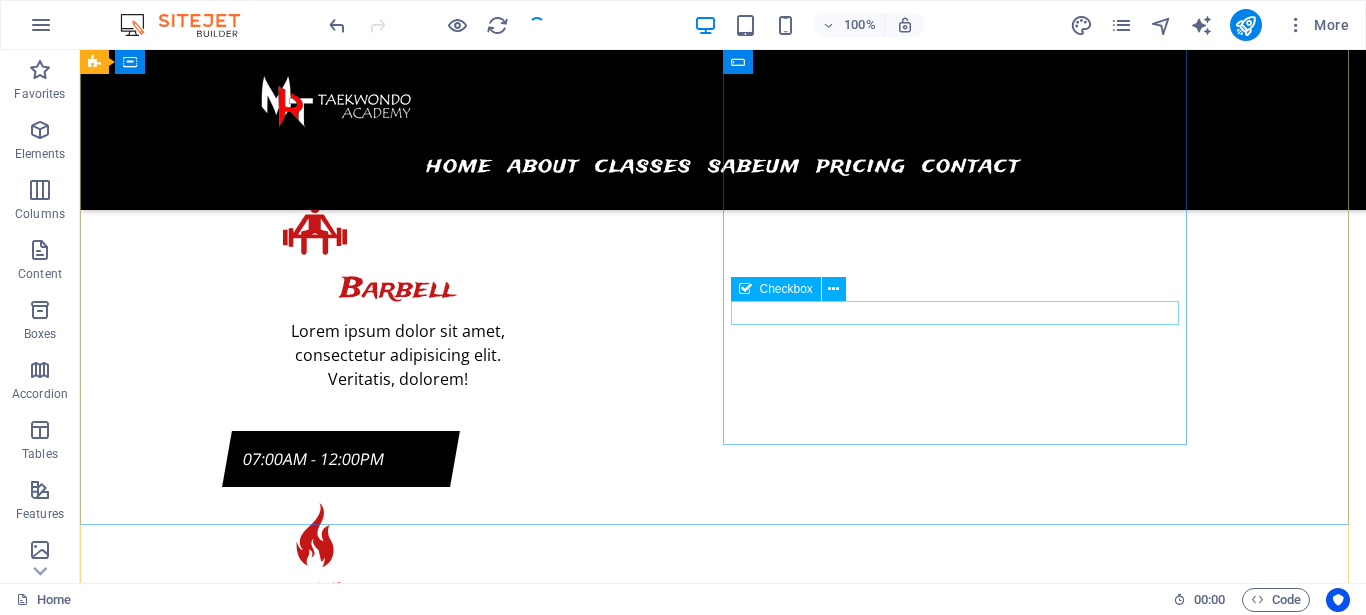 scroll, scrollTop: 9389, scrollLeft: 0, axis: vertical 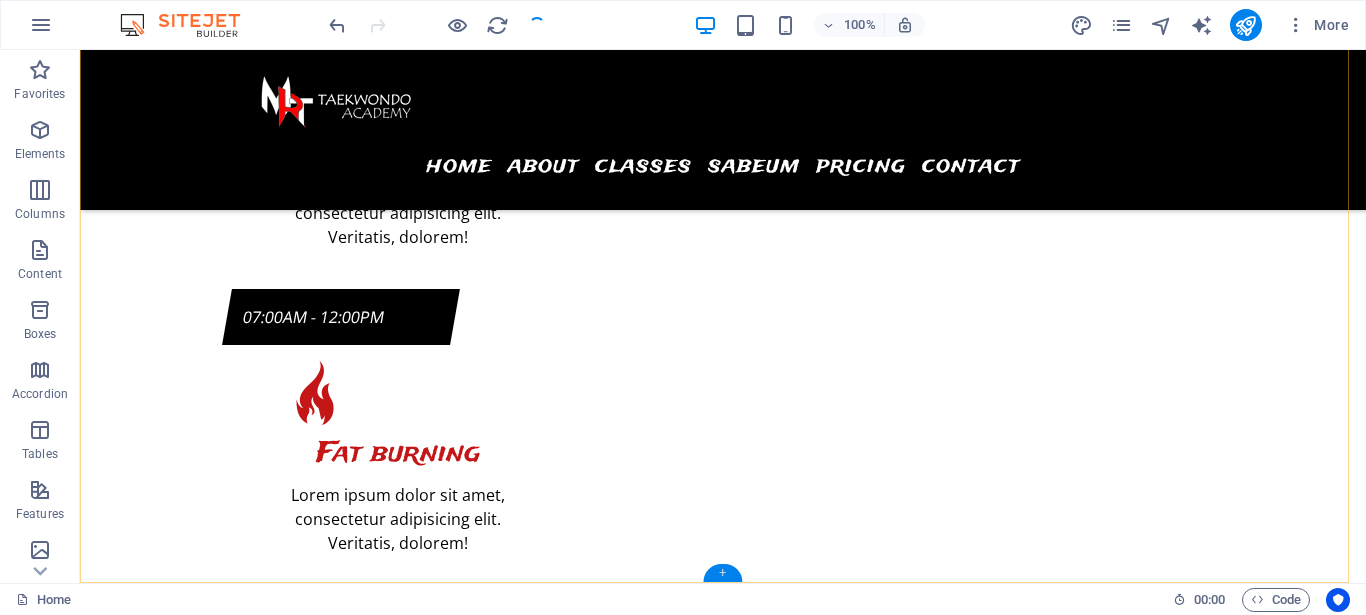 drag, startPoint x: 723, startPoint y: 570, endPoint x: 67, endPoint y: 312, distance: 704.9113 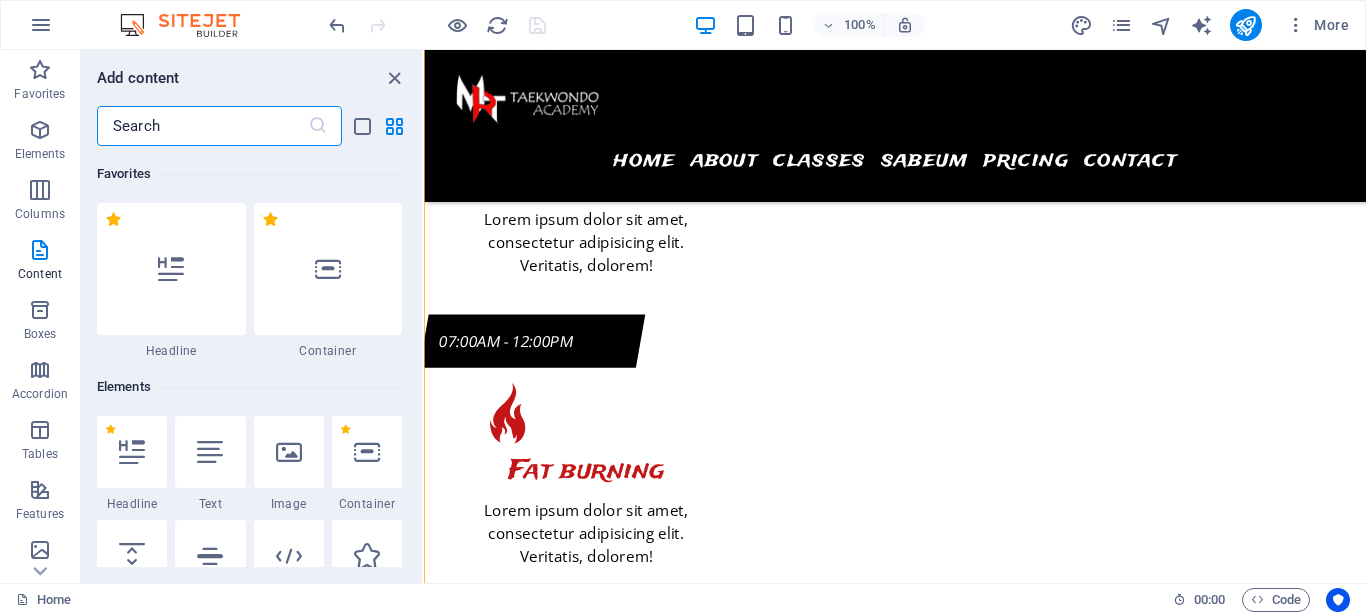scroll, scrollTop: 9269, scrollLeft: 0, axis: vertical 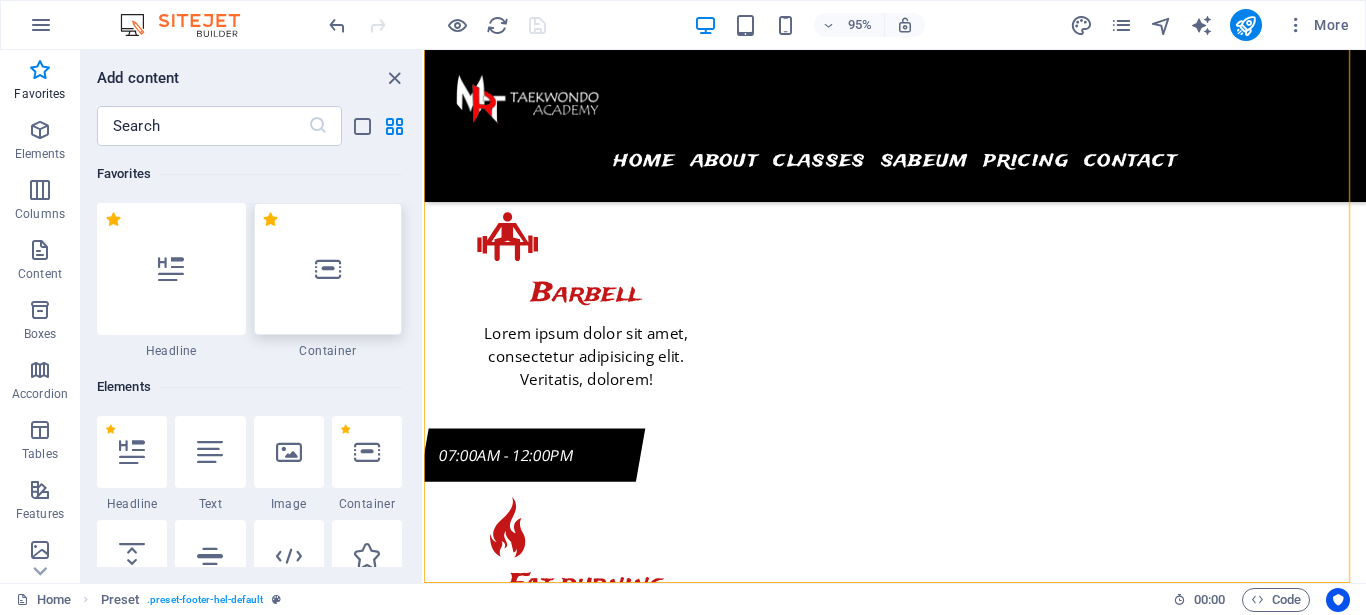 click at bounding box center [328, 269] 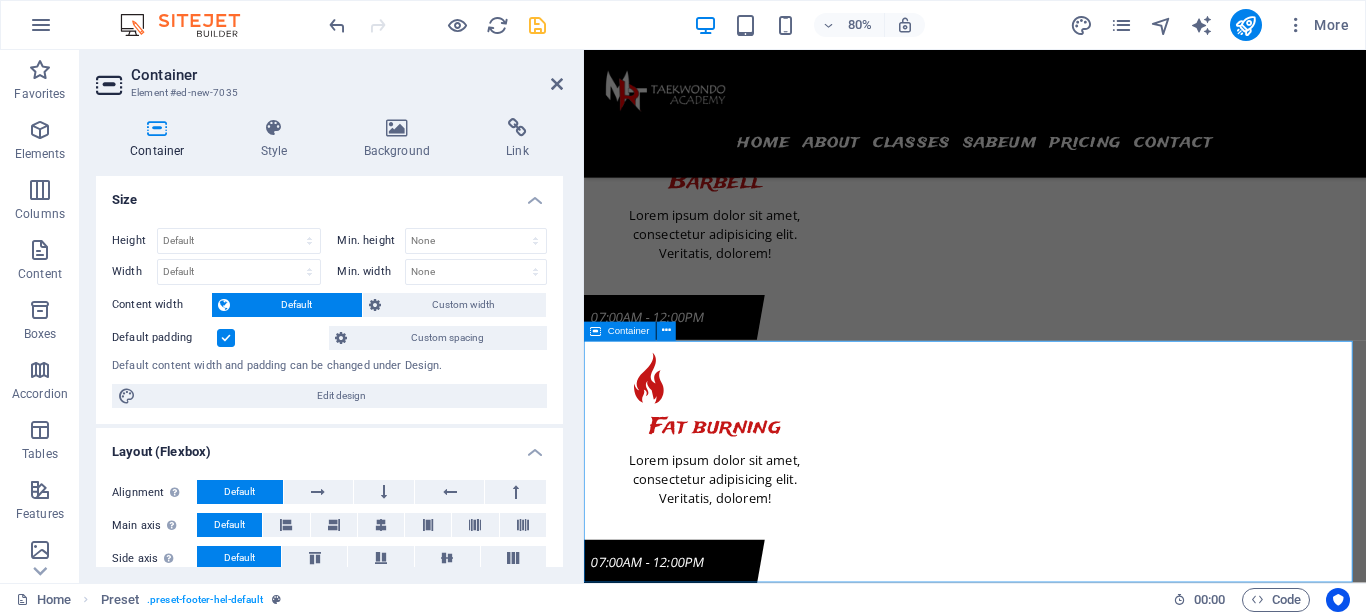 scroll, scrollTop: 9549, scrollLeft: 0, axis: vertical 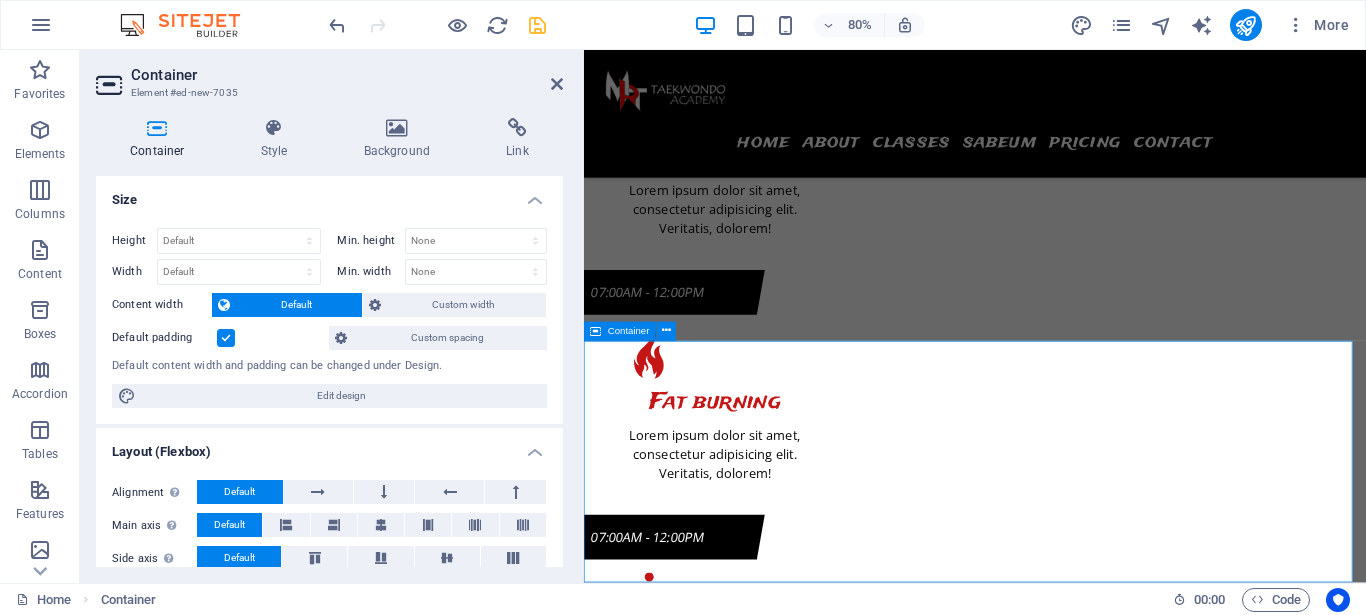 click on "Drop content here or  Add elements  Paste clipboard" at bounding box center (1072, 19328) 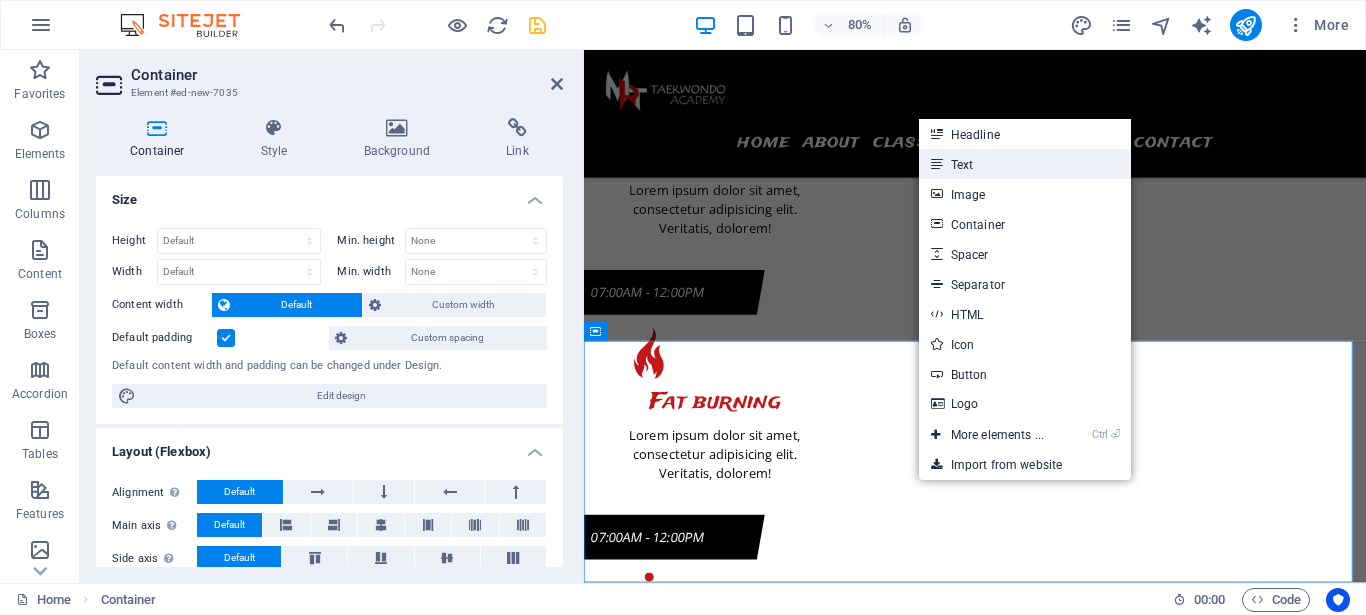 click on "Text" at bounding box center (1025, 164) 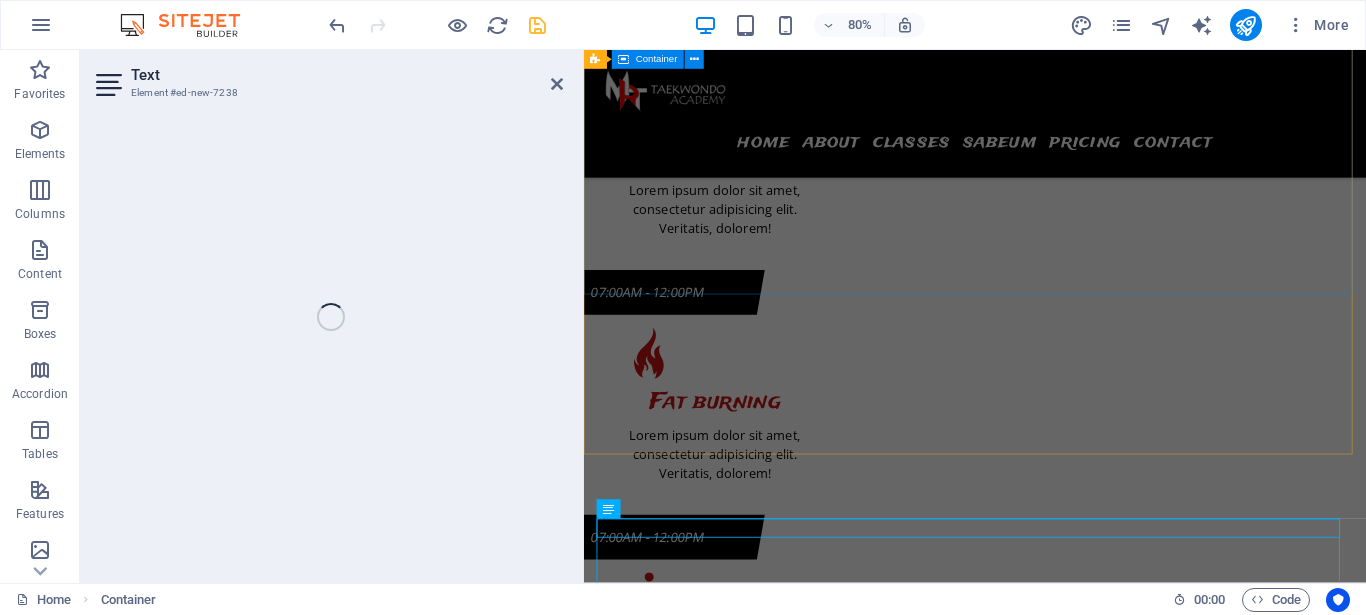 scroll, scrollTop: 9407, scrollLeft: 0, axis: vertical 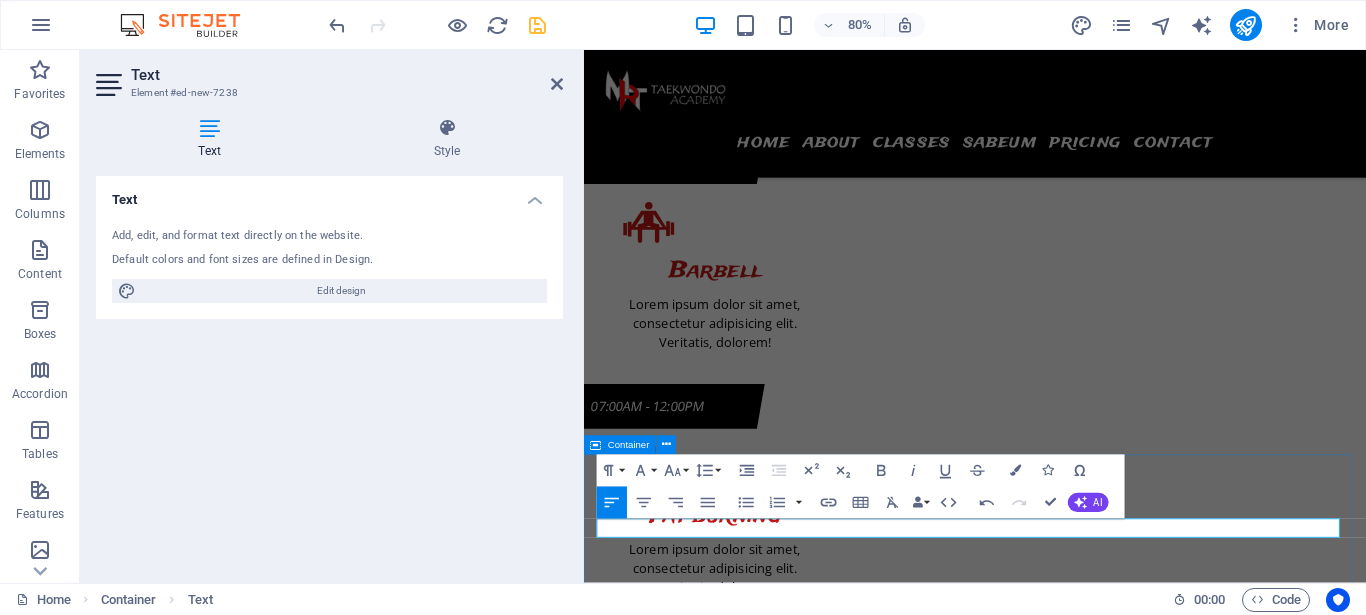 drag, startPoint x: 654, startPoint y: 649, endPoint x: 973, endPoint y: 632, distance: 319.45267 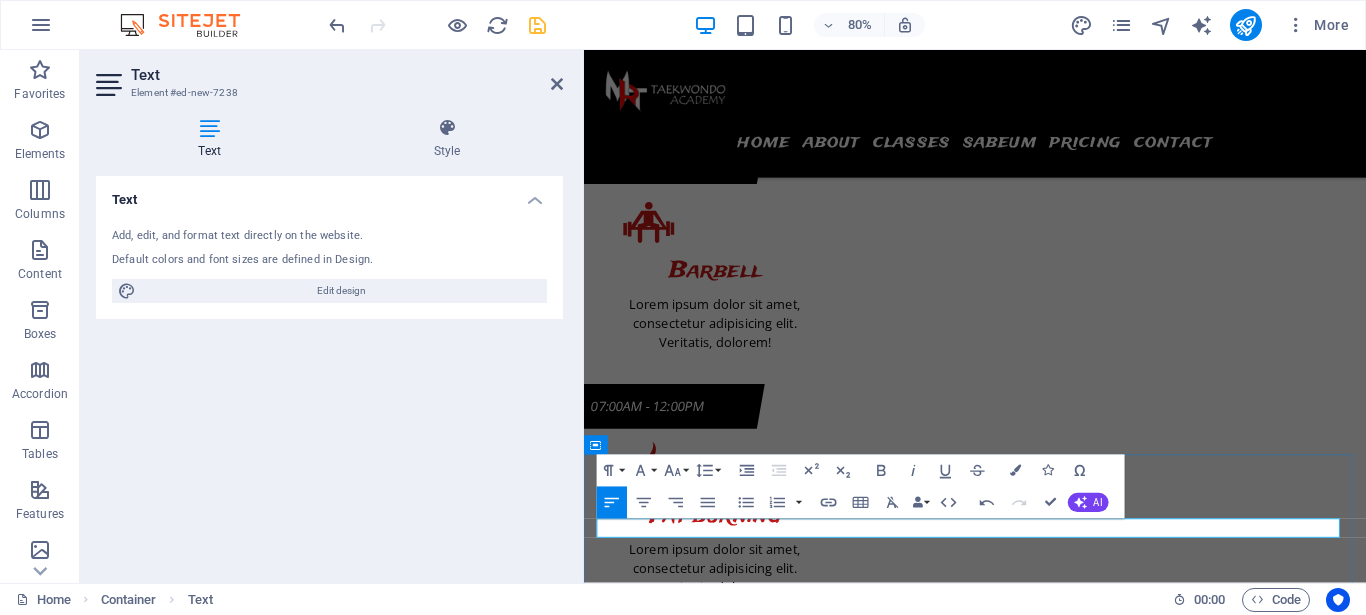 click on "© 2025 [Nama Dojang atau Organisasi Taekwondo]. All rights reserved." at bounding box center (1072, 19411) 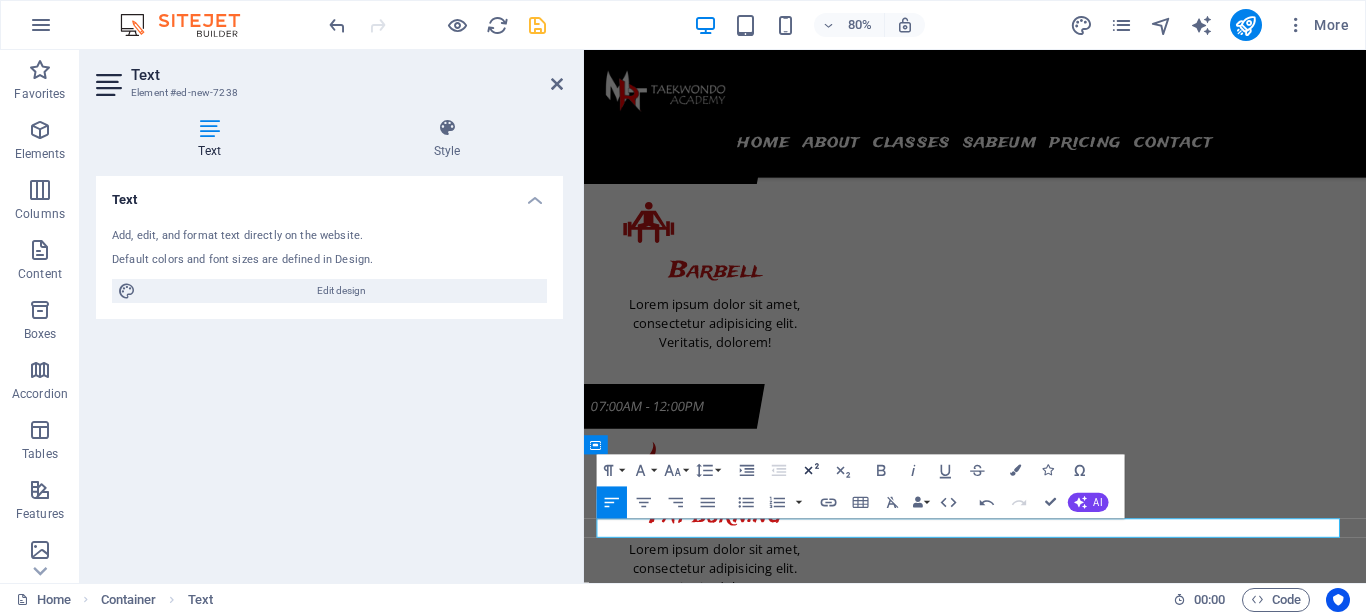 type 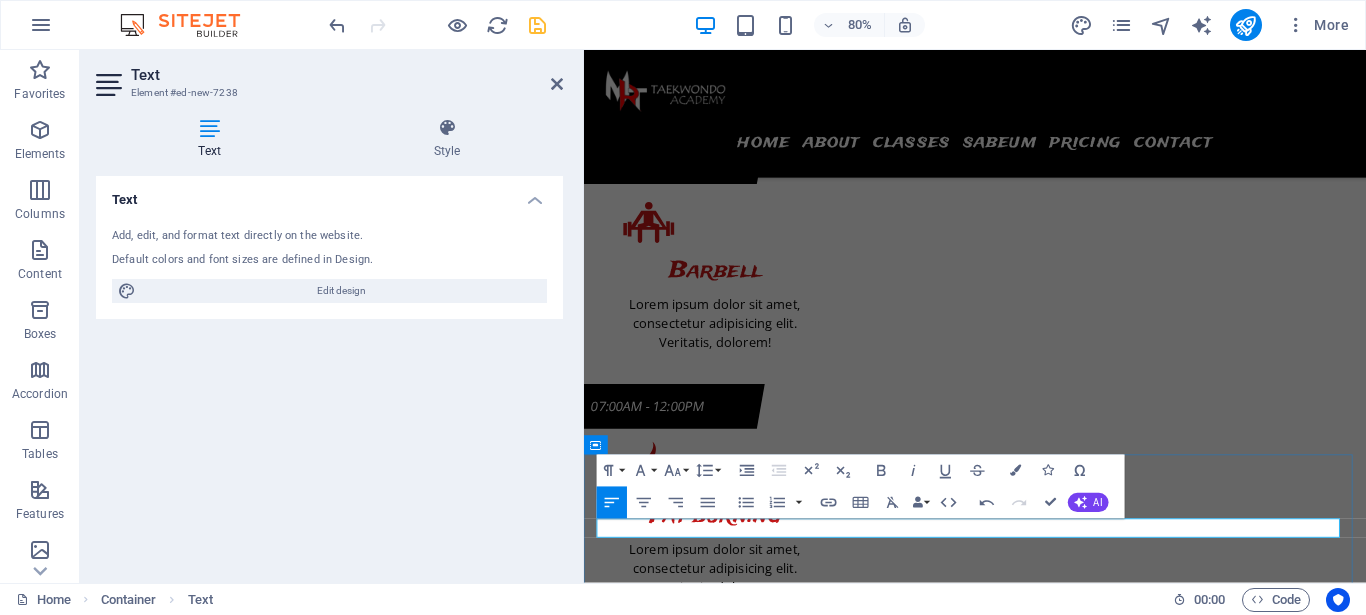 click on "© 2025 MRT Taekwondo Academy . All rights reserved." at bounding box center (1072, 19411) 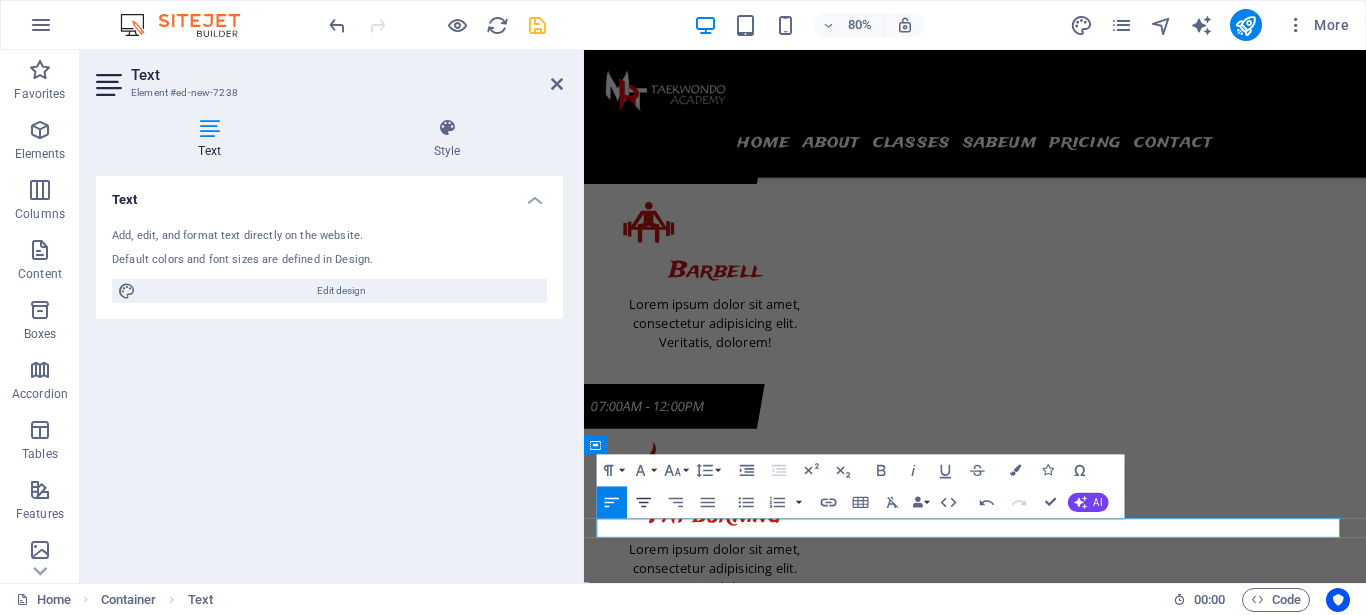 click 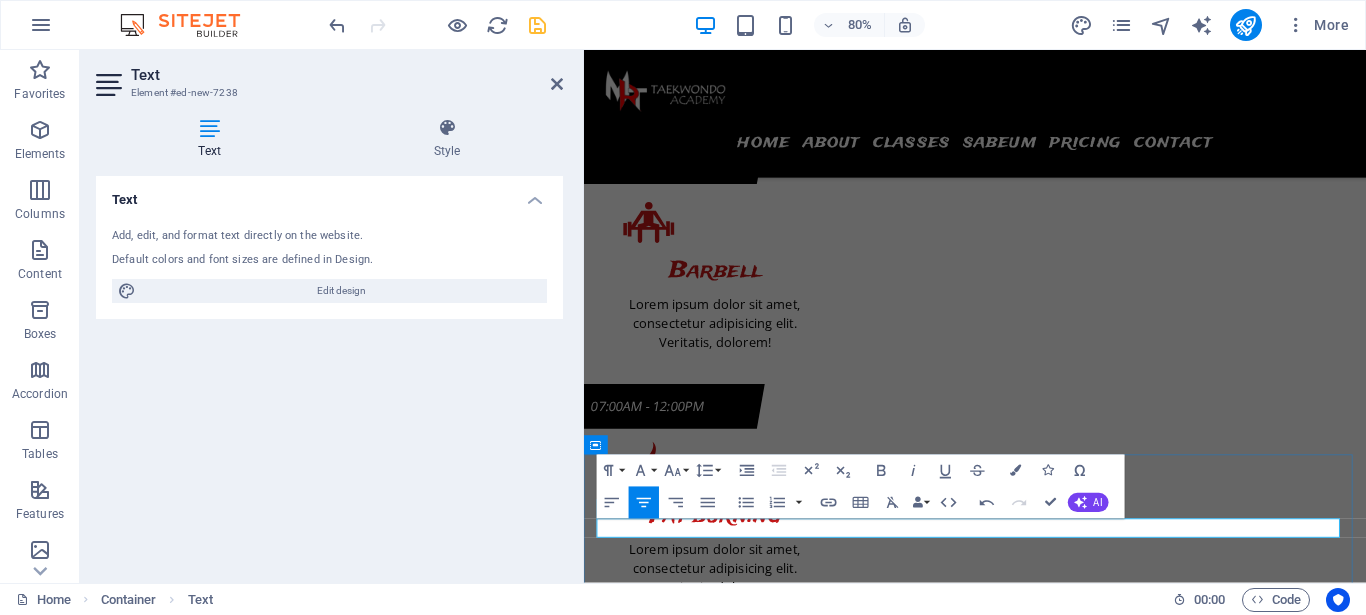 click on "© 2025 MRT Taekwondo Academy. All rights reserved.  by . arviion" at bounding box center (1072, 19411) 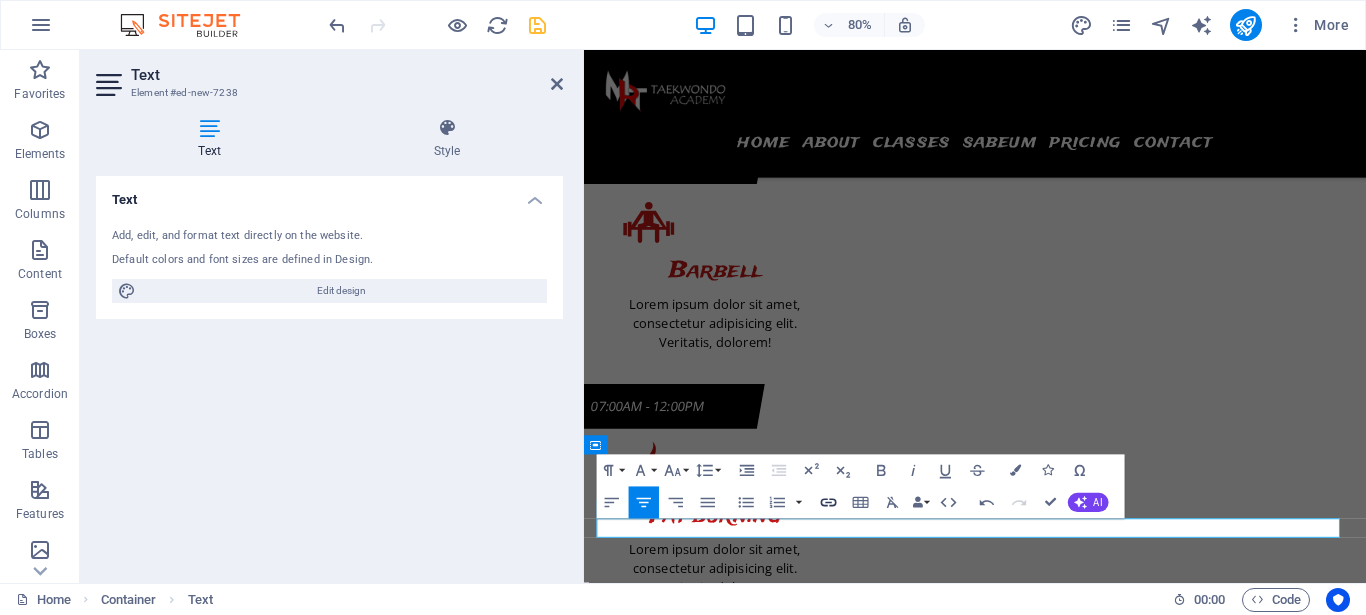 click 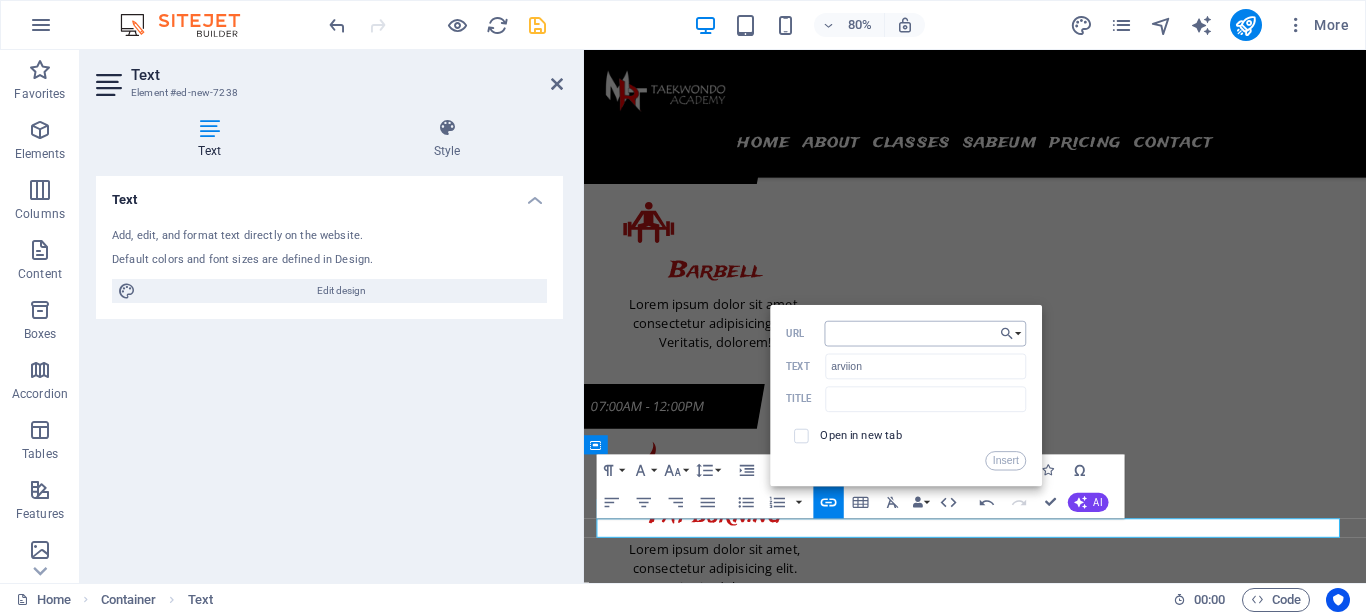 click on "URL" at bounding box center (925, 334) 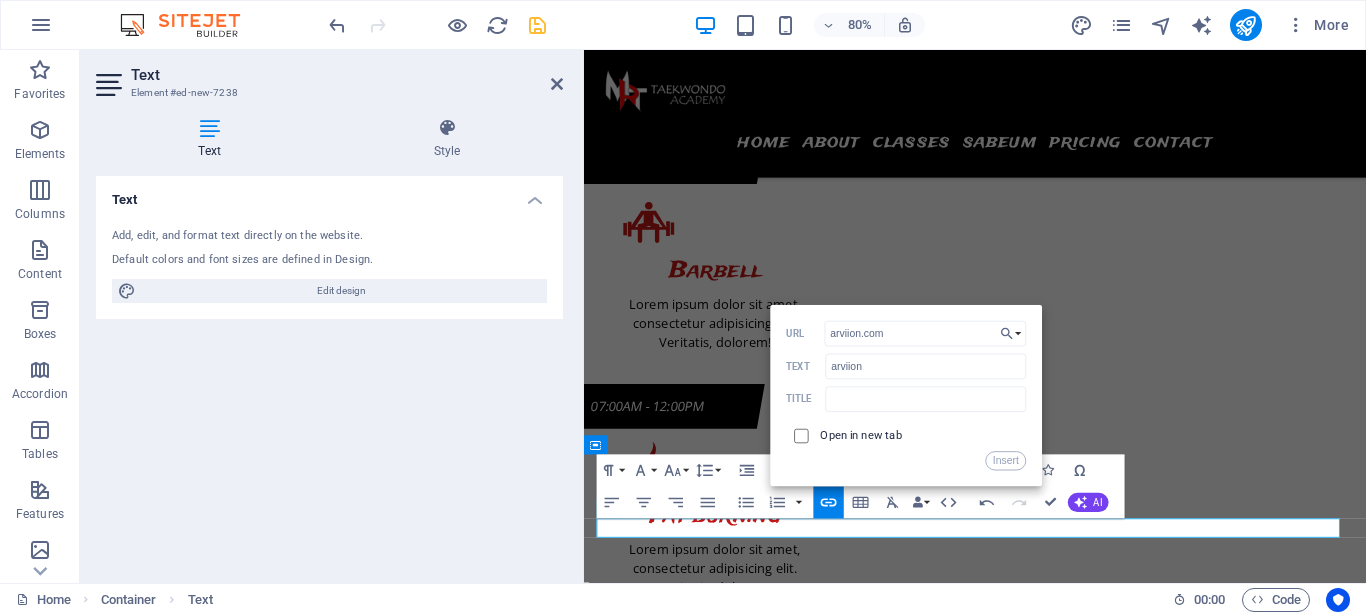 type on "arviion.com" 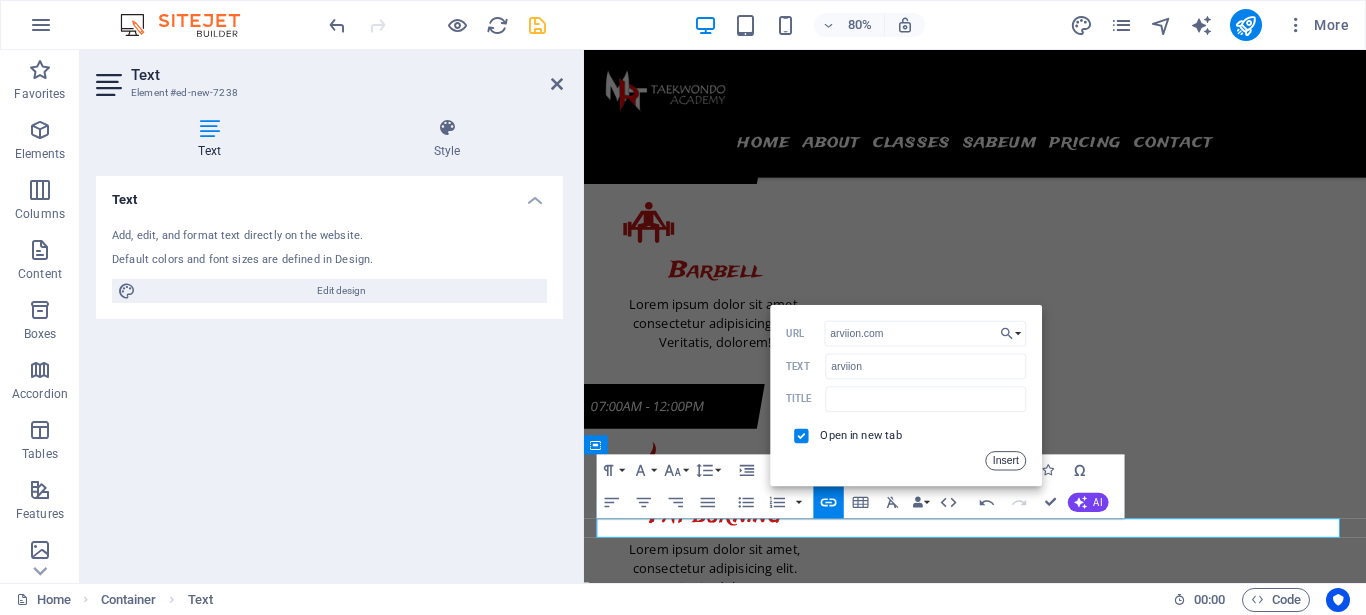 click on "Insert" at bounding box center (1006, 460) 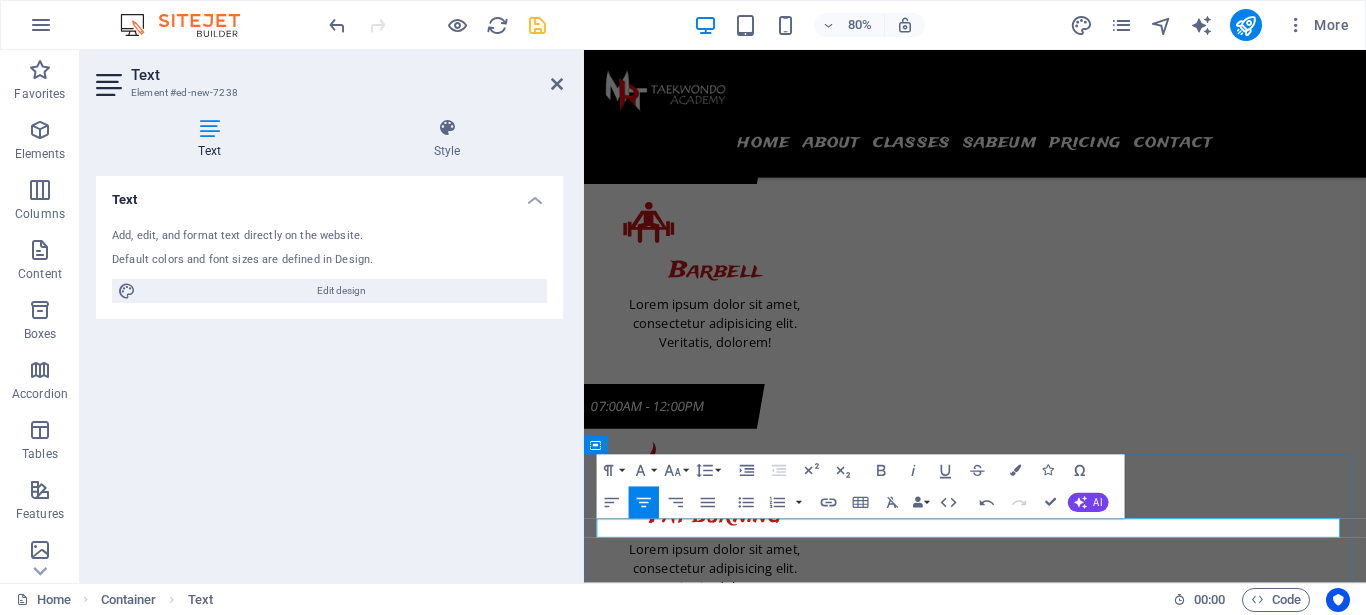 drag, startPoint x: 838, startPoint y: 649, endPoint x: 1249, endPoint y: 656, distance: 411.0596 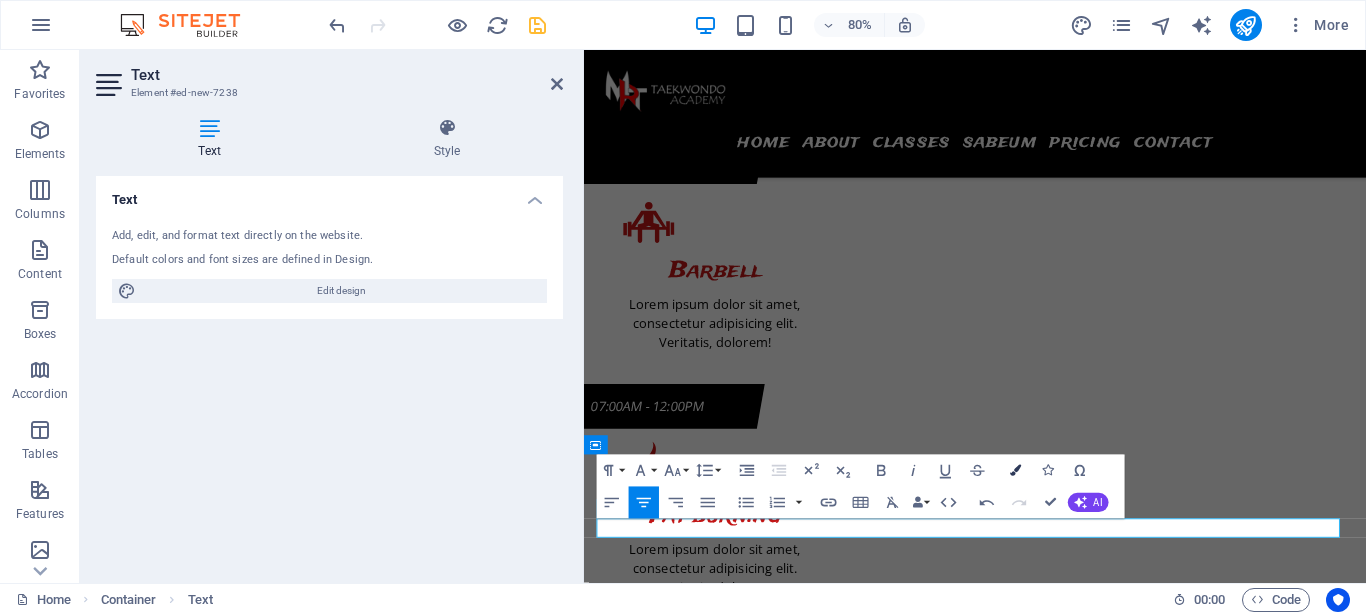 click at bounding box center [1015, 470] 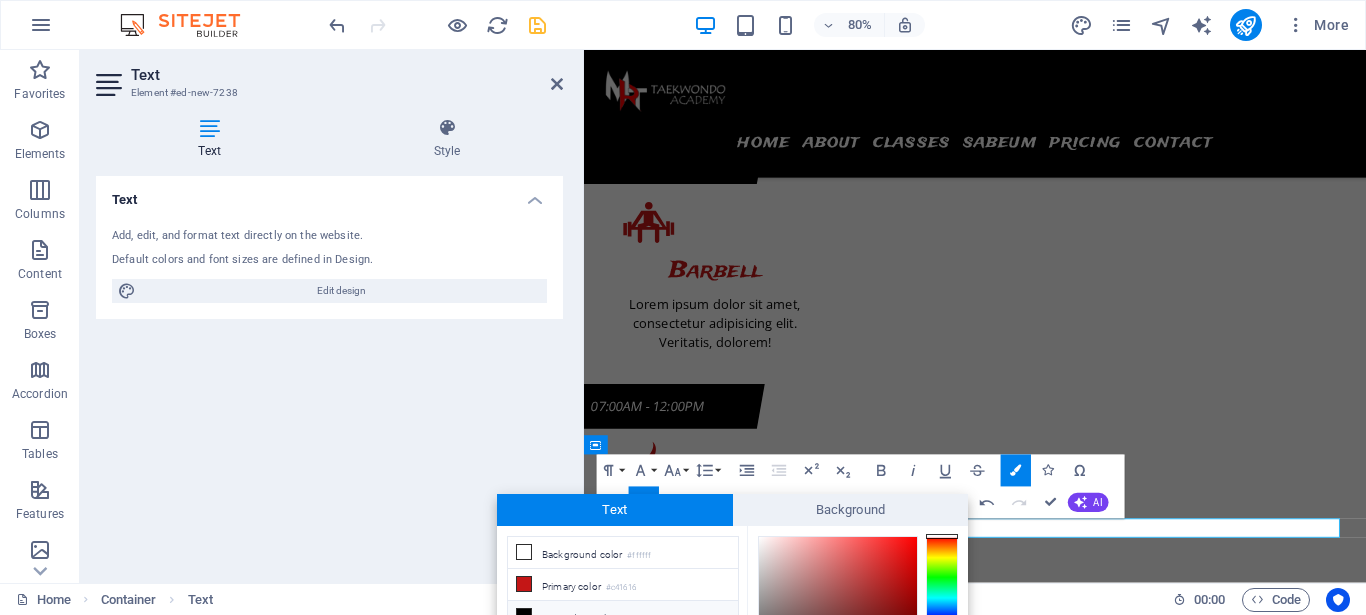 scroll, scrollTop: 159, scrollLeft: 0, axis: vertical 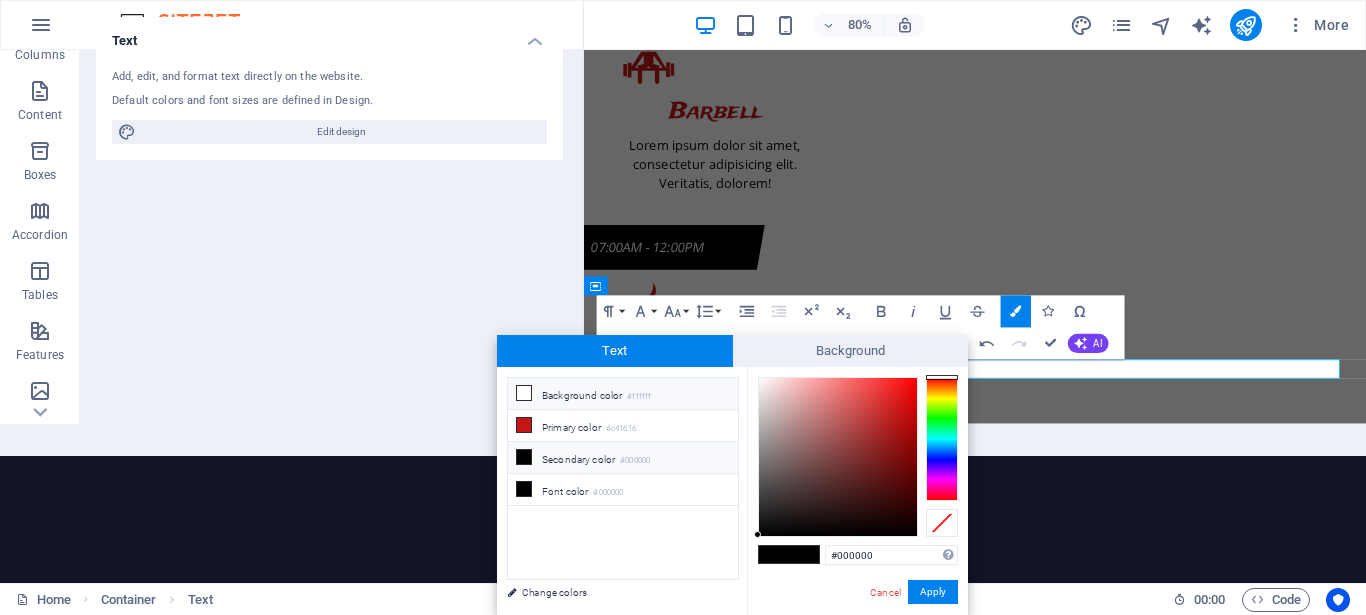 click at bounding box center (524, 393) 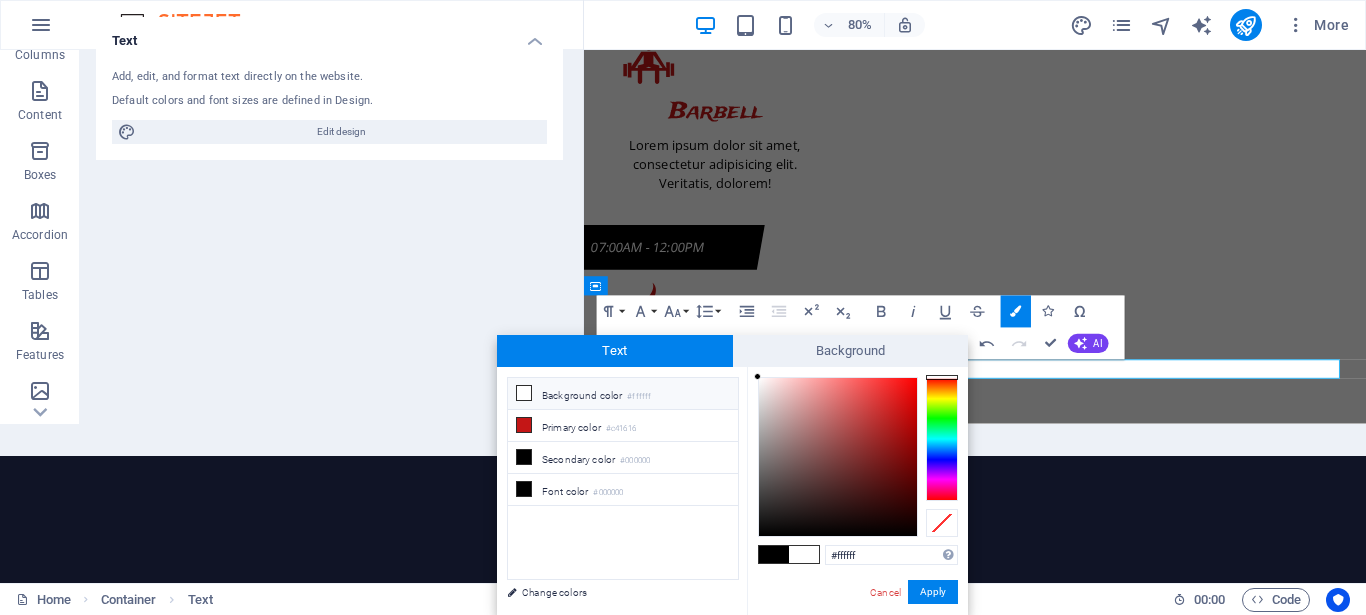 click on "#ffffff Supported formats #0852ed rgb(8, 82, 237) rgba(8, 82, 237, 90%) hsv(221,97,93) hsl(221, 93%, 48%) Cancel Apply" at bounding box center (857, 636) 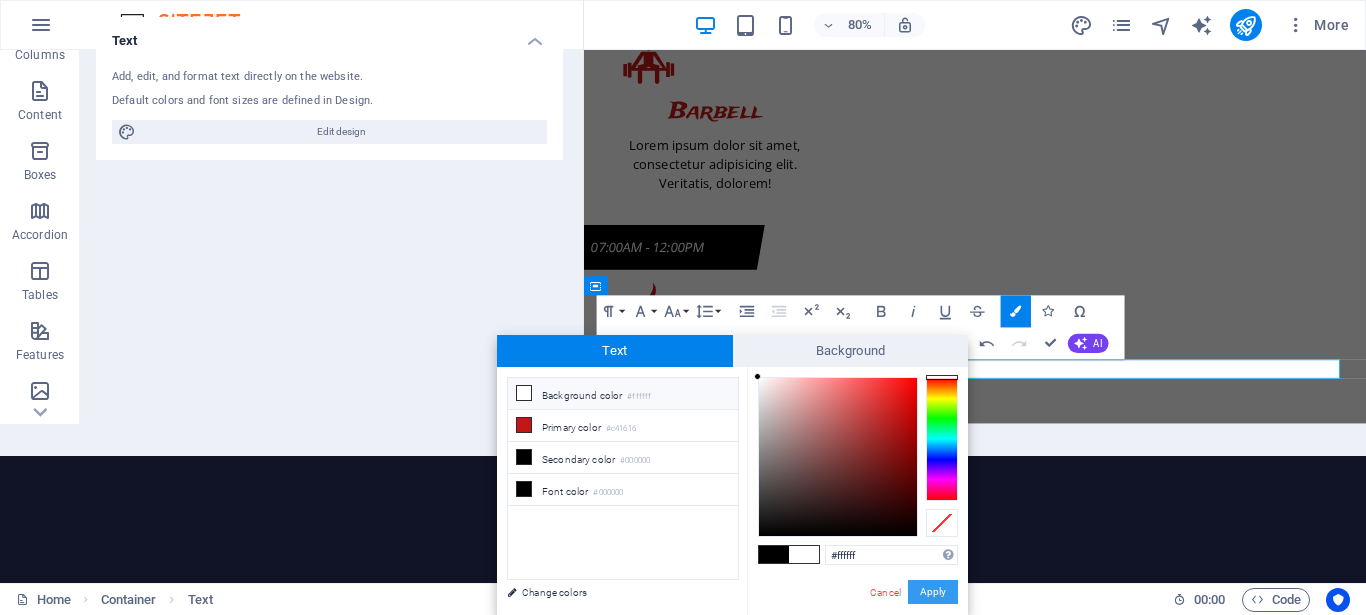 click on "Apply" at bounding box center [933, 592] 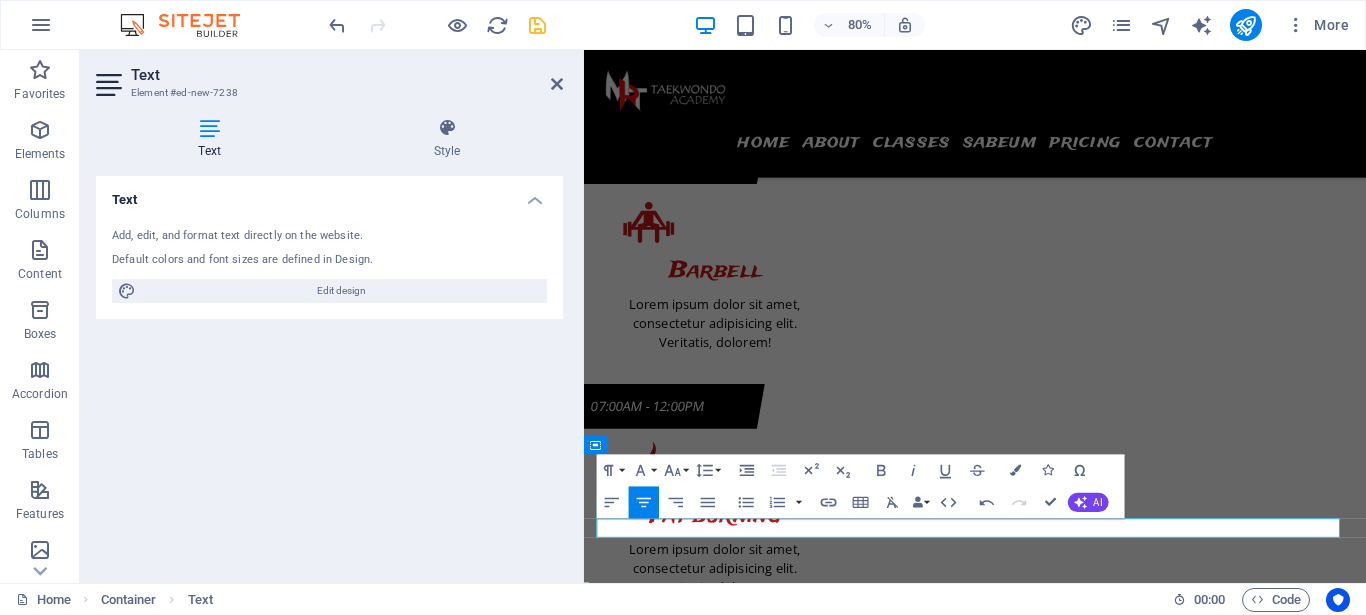 scroll, scrollTop: 0, scrollLeft: 0, axis: both 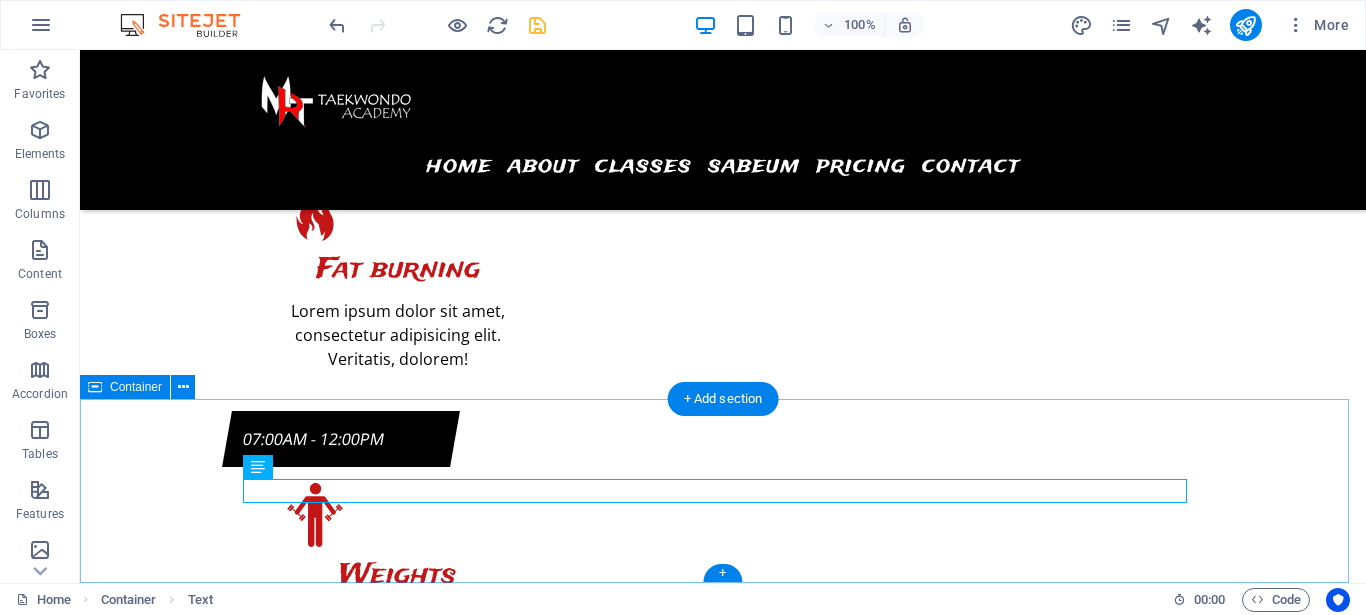 click on "© 2025 MRT Taekwondo Academy. All rights reserved.  by .  arviion" at bounding box center (723, 19189) 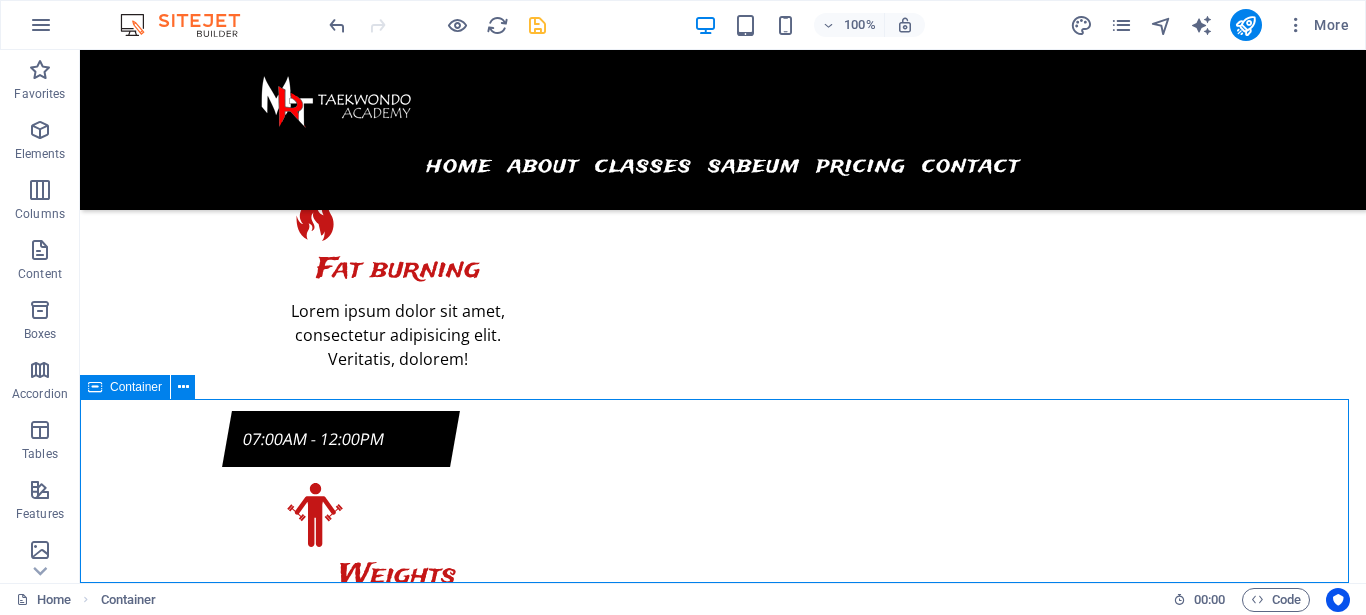 click on "Container" at bounding box center [136, 387] 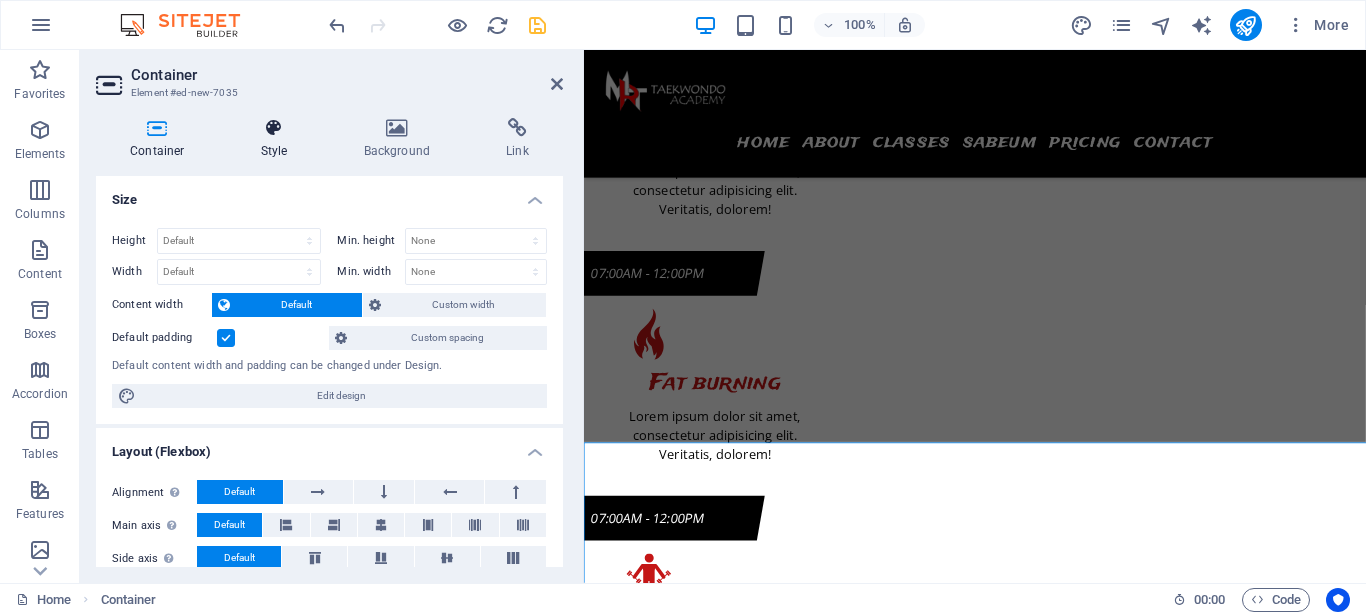 click at bounding box center (274, 128) 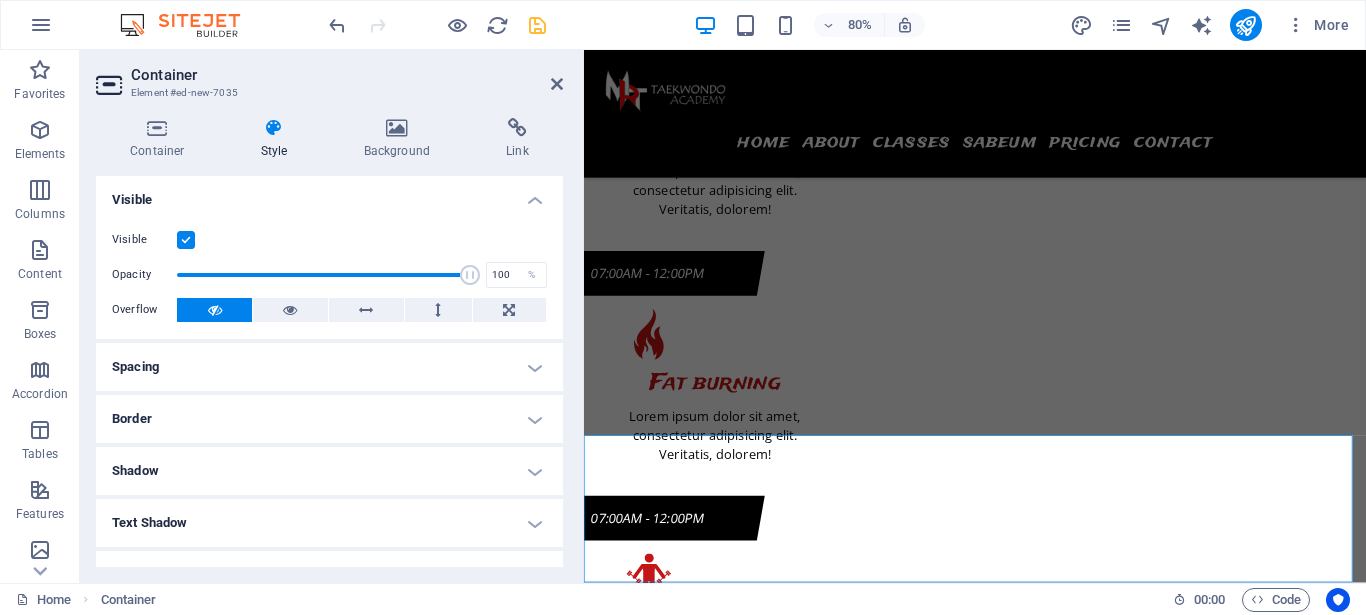 scroll, scrollTop: 9431, scrollLeft: 0, axis: vertical 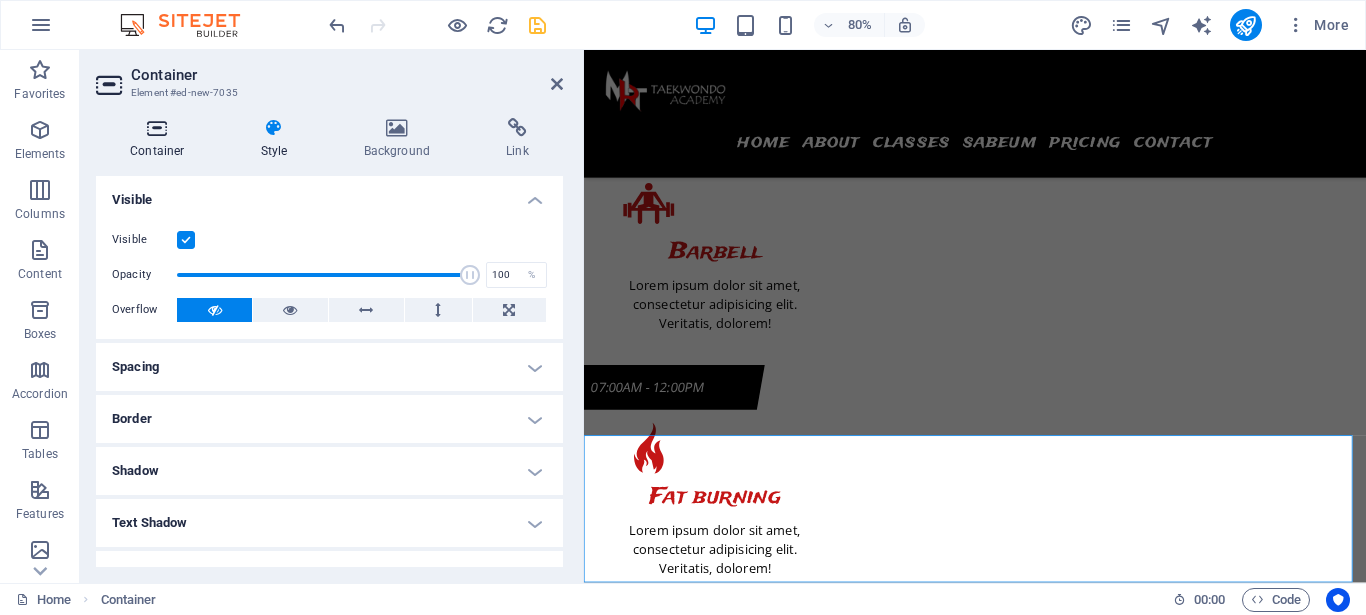 click on "Container" at bounding box center (161, 139) 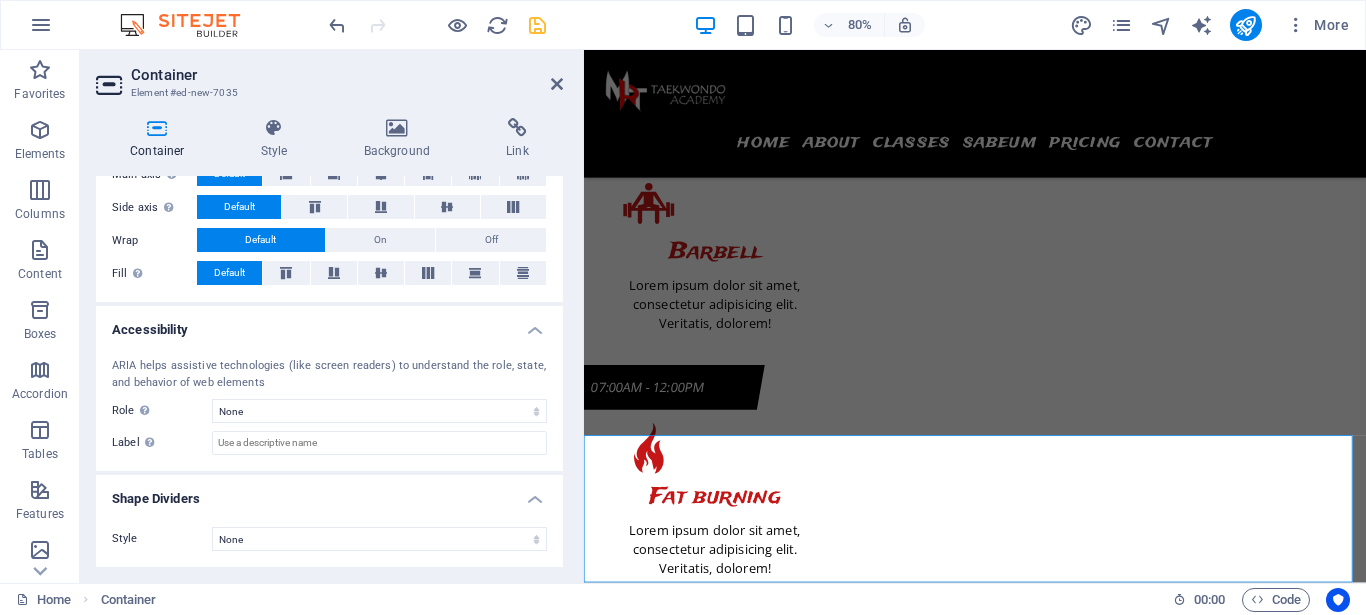 scroll, scrollTop: 0, scrollLeft: 0, axis: both 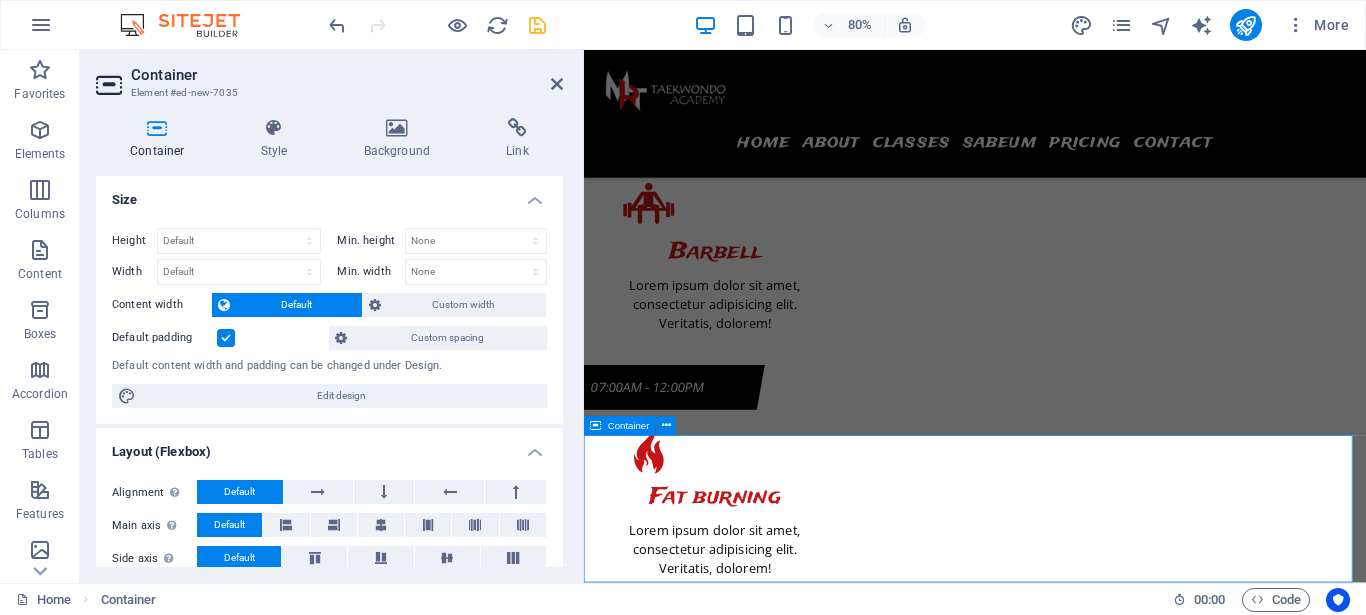 click on "Container" at bounding box center (629, 426) 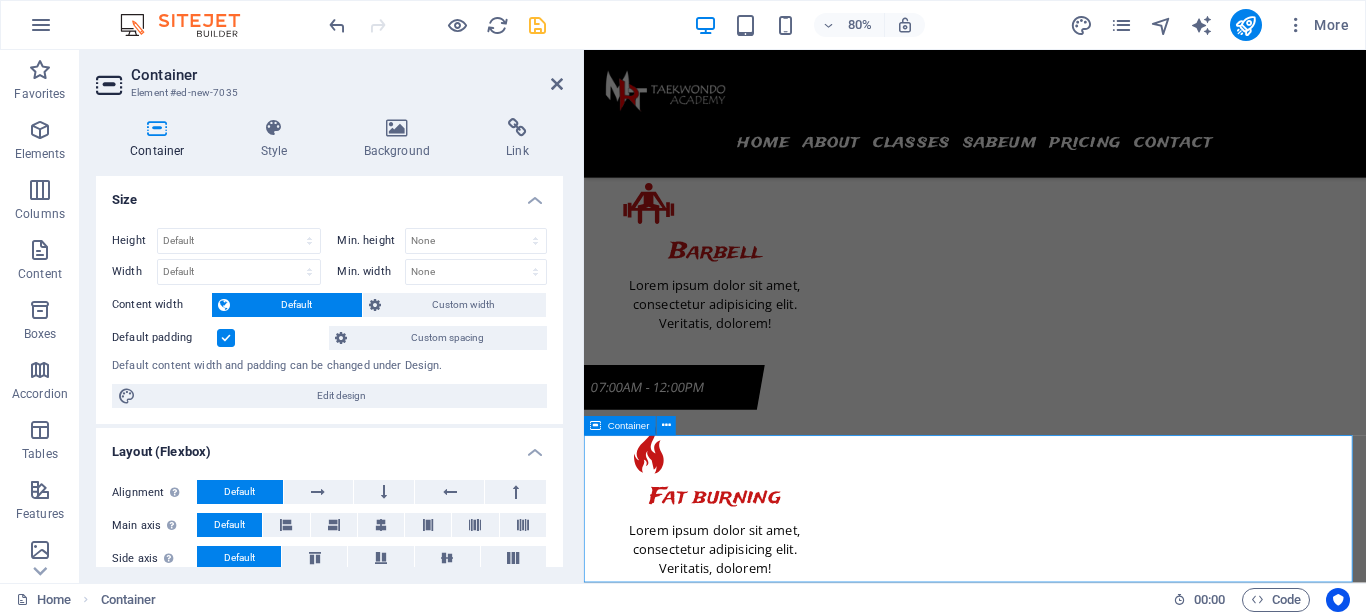 click on "Container" at bounding box center (629, 426) 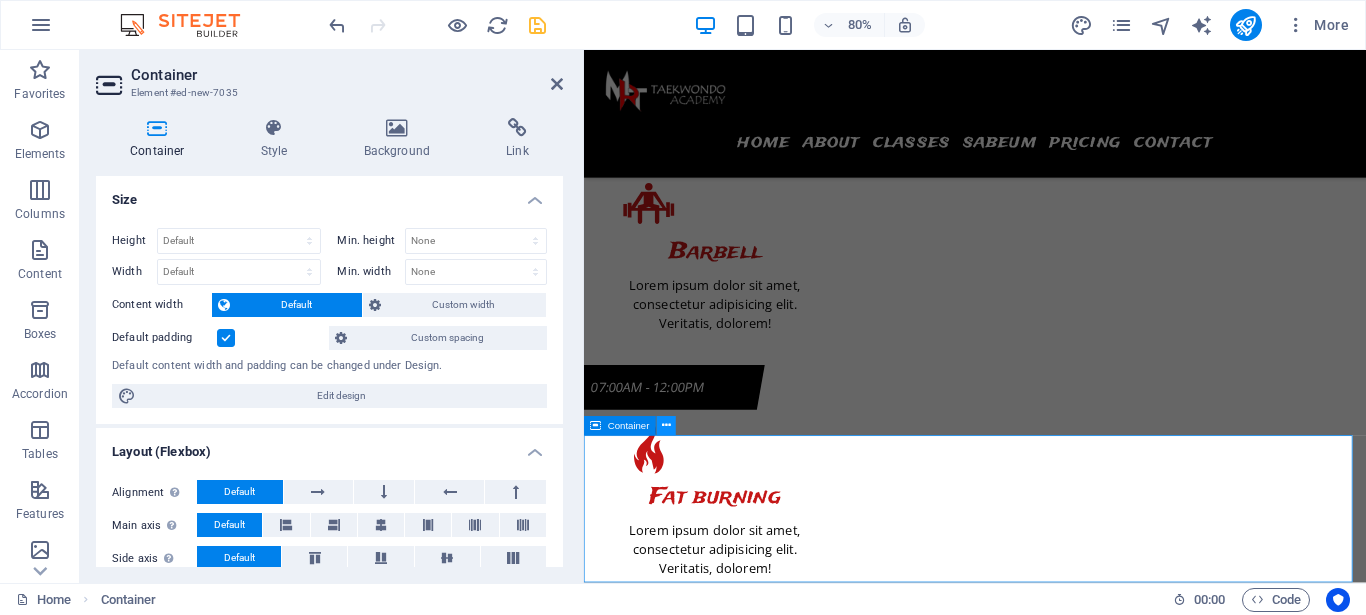 click at bounding box center [666, 425] 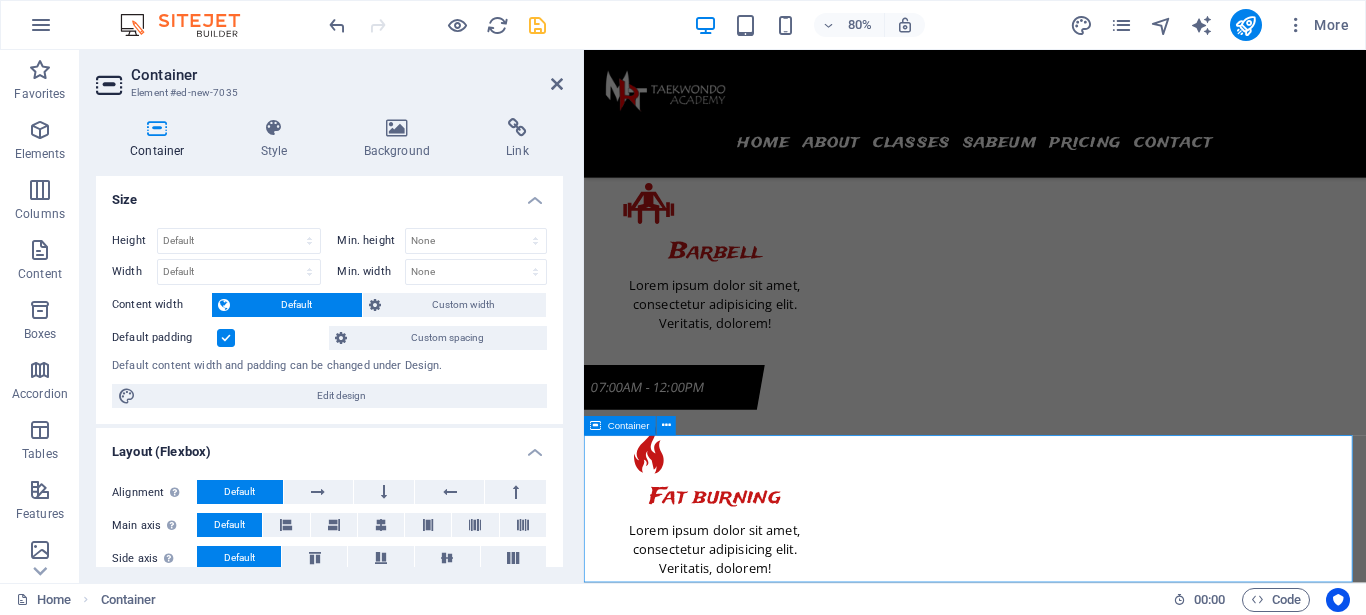 click on "© 2025 MRT Taekwondo Academy. All rights reserved.  by .  arviion" at bounding box center (1072, 19387) 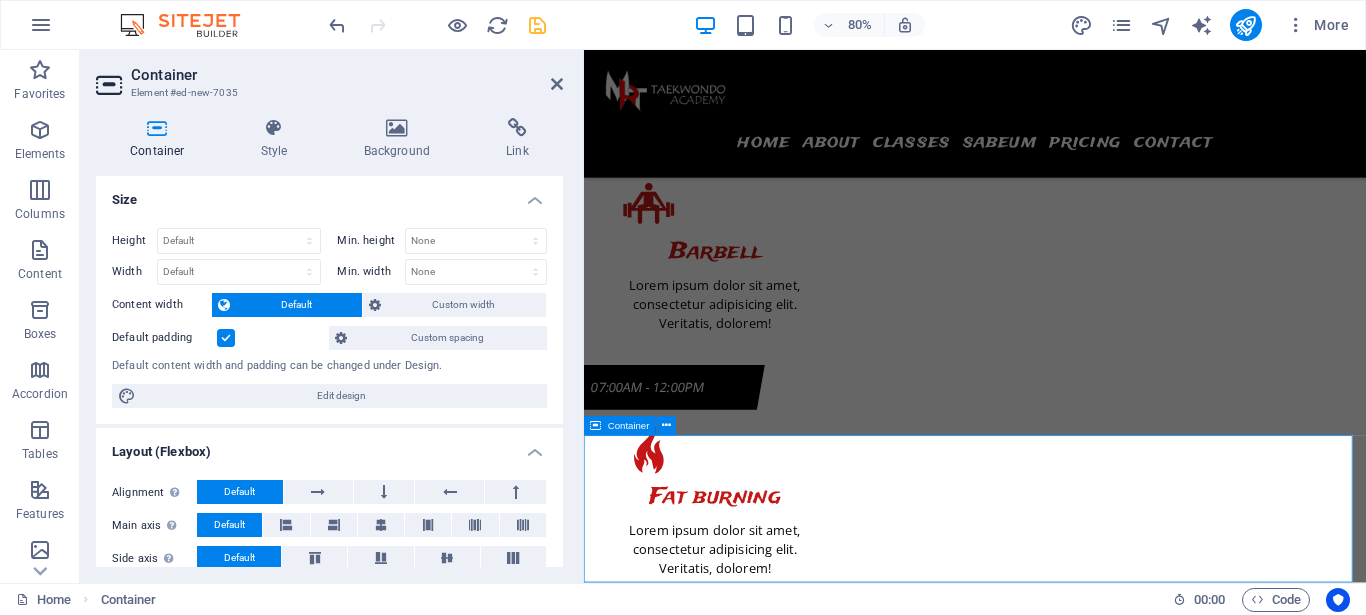 click on "© 2025 MRT Taekwondo Academy. All rights reserved.  by .  arviion" at bounding box center (1072, 19387) 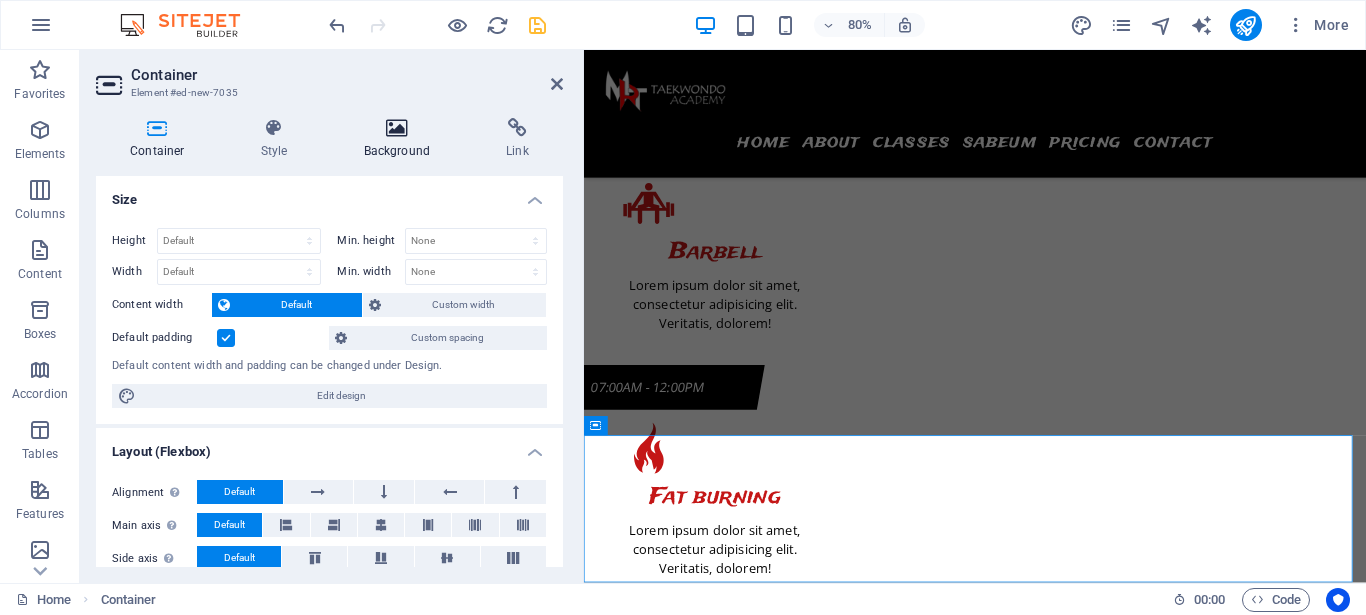 click on "Background" at bounding box center [400, 139] 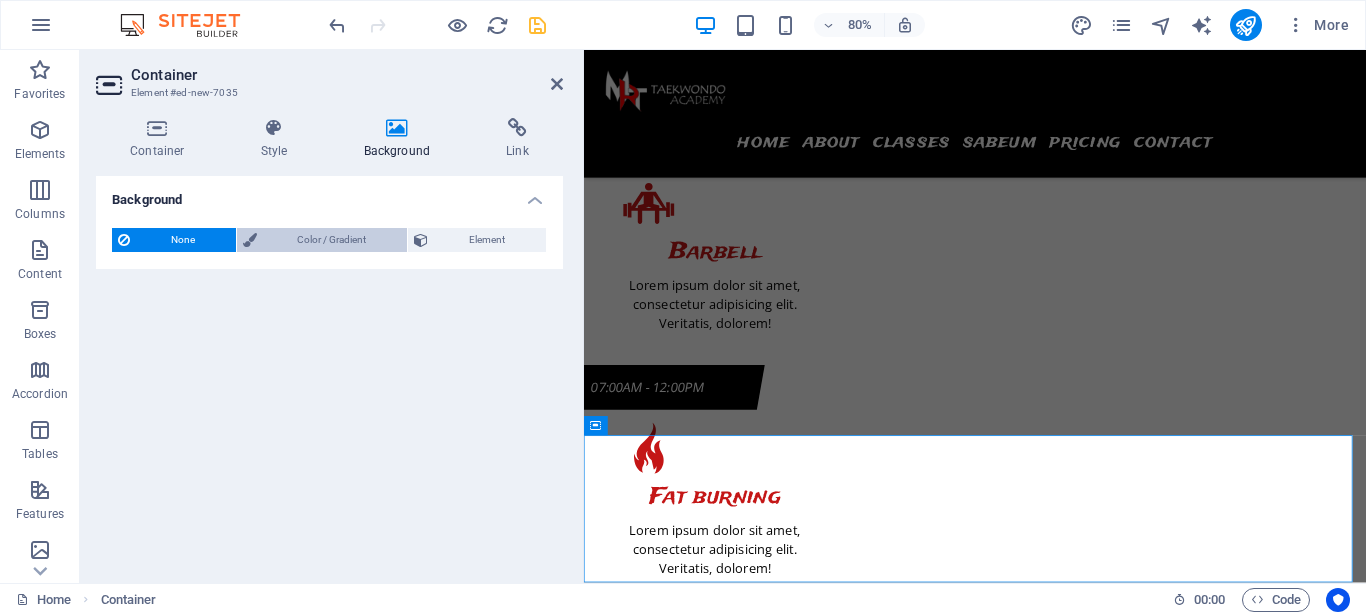 click on "Color / Gradient" at bounding box center [332, 240] 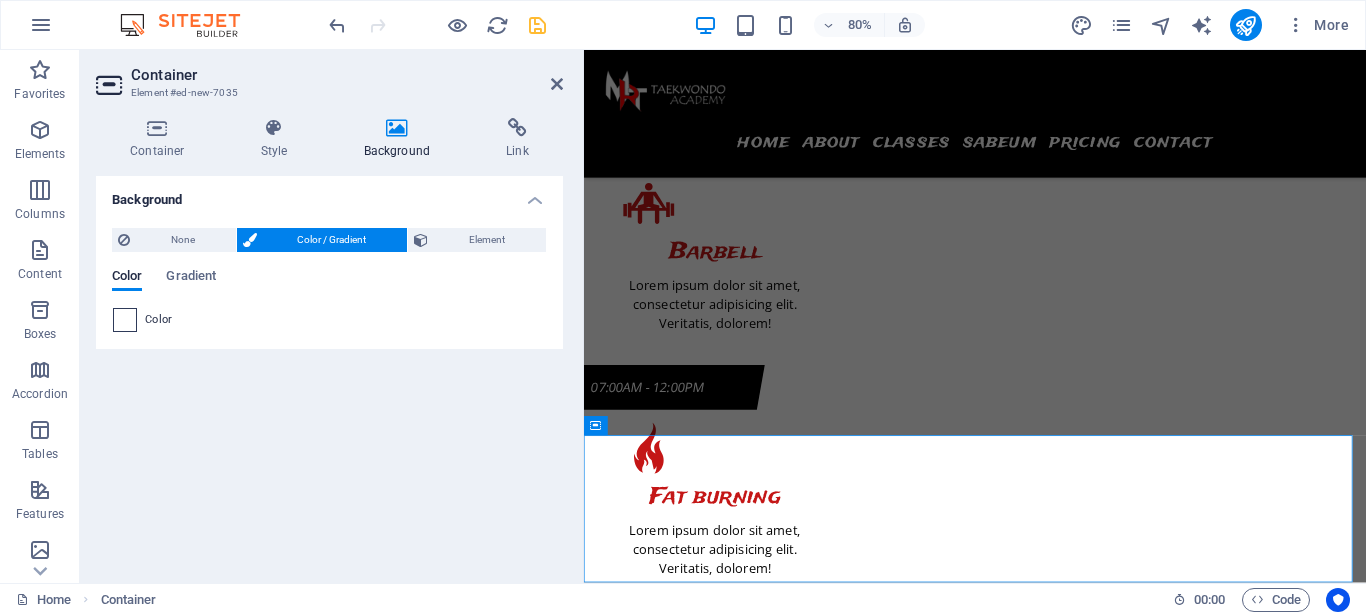 click at bounding box center [125, 320] 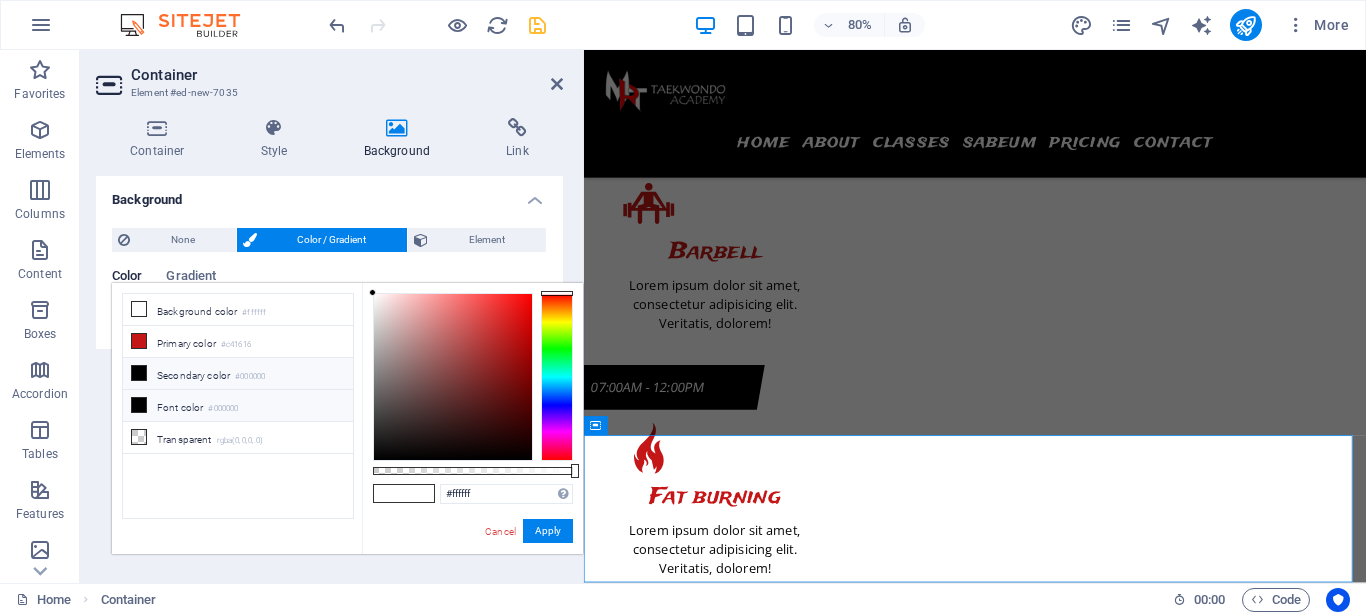 click at bounding box center [139, 405] 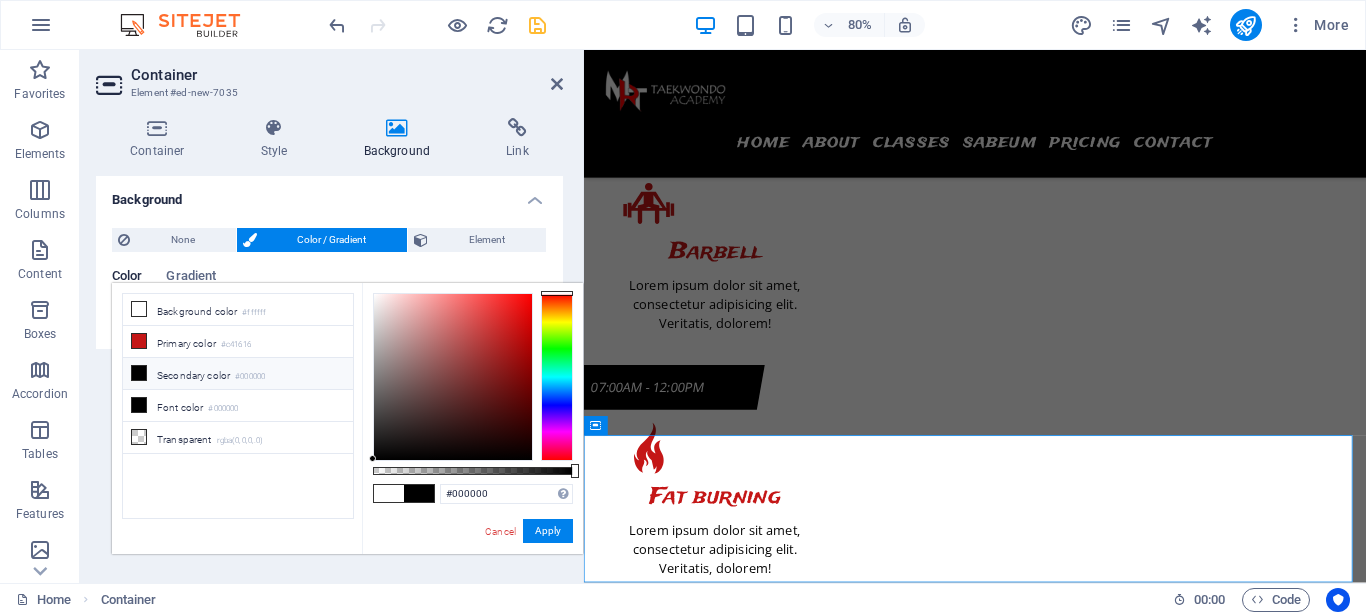 click at bounding box center (139, 373) 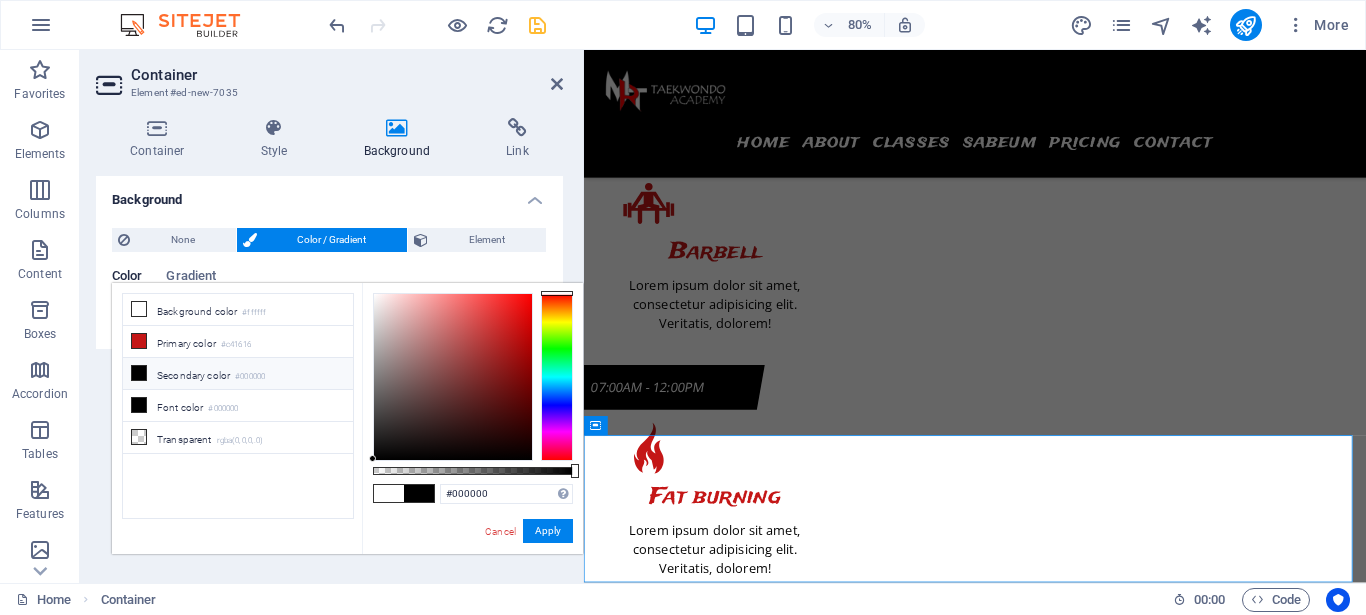 click at bounding box center (139, 373) 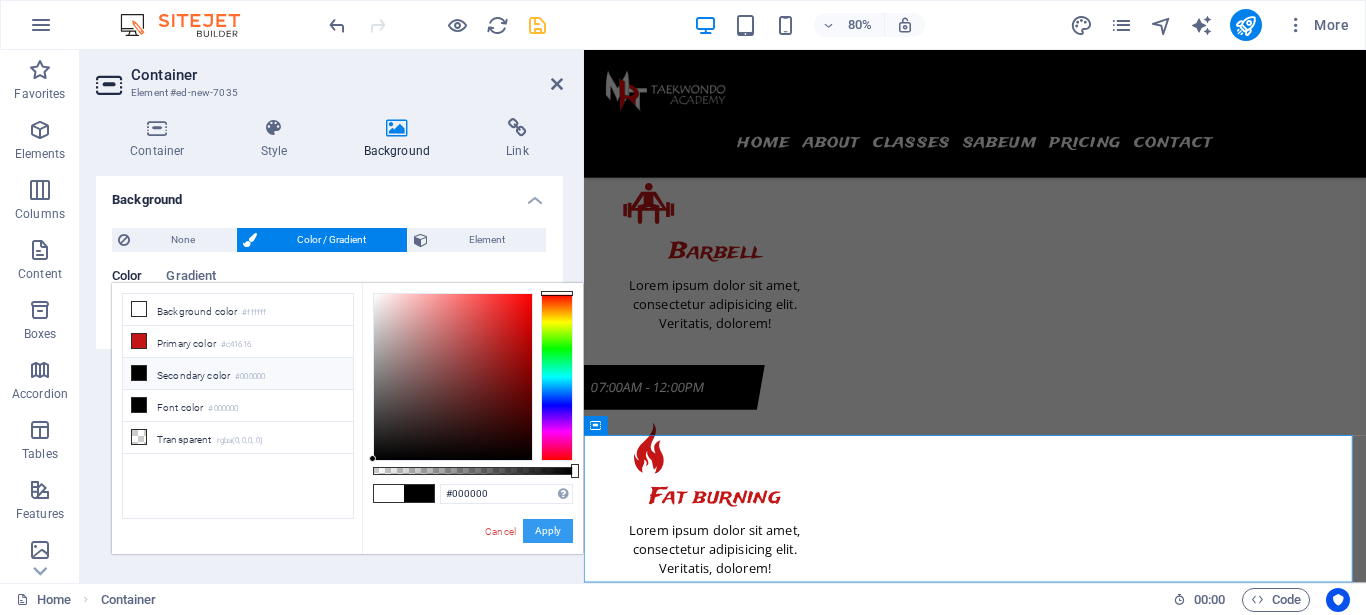 click on "Apply" at bounding box center (548, 531) 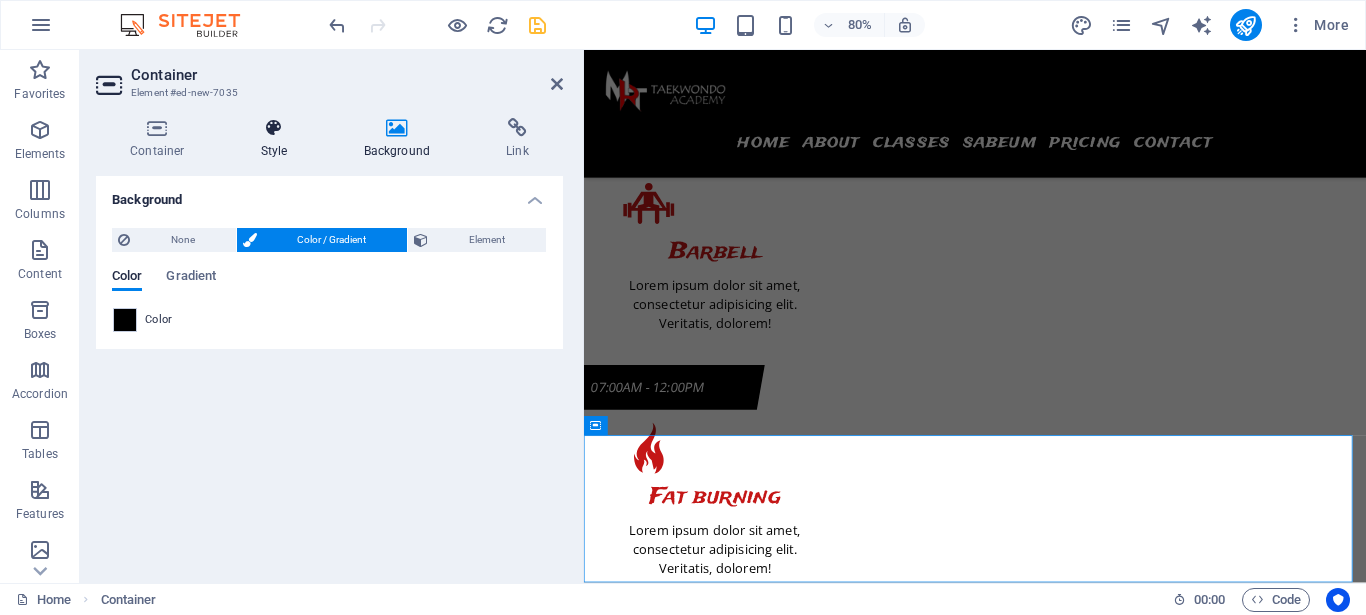 click at bounding box center (274, 128) 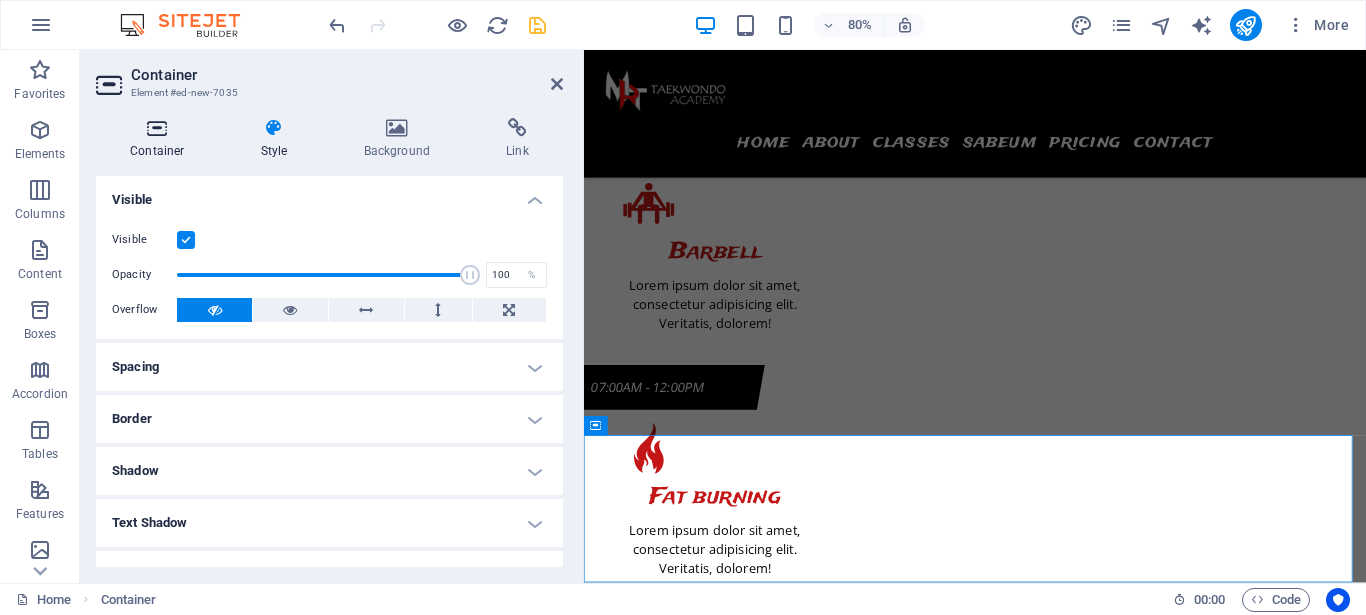 click on "Container" at bounding box center [161, 139] 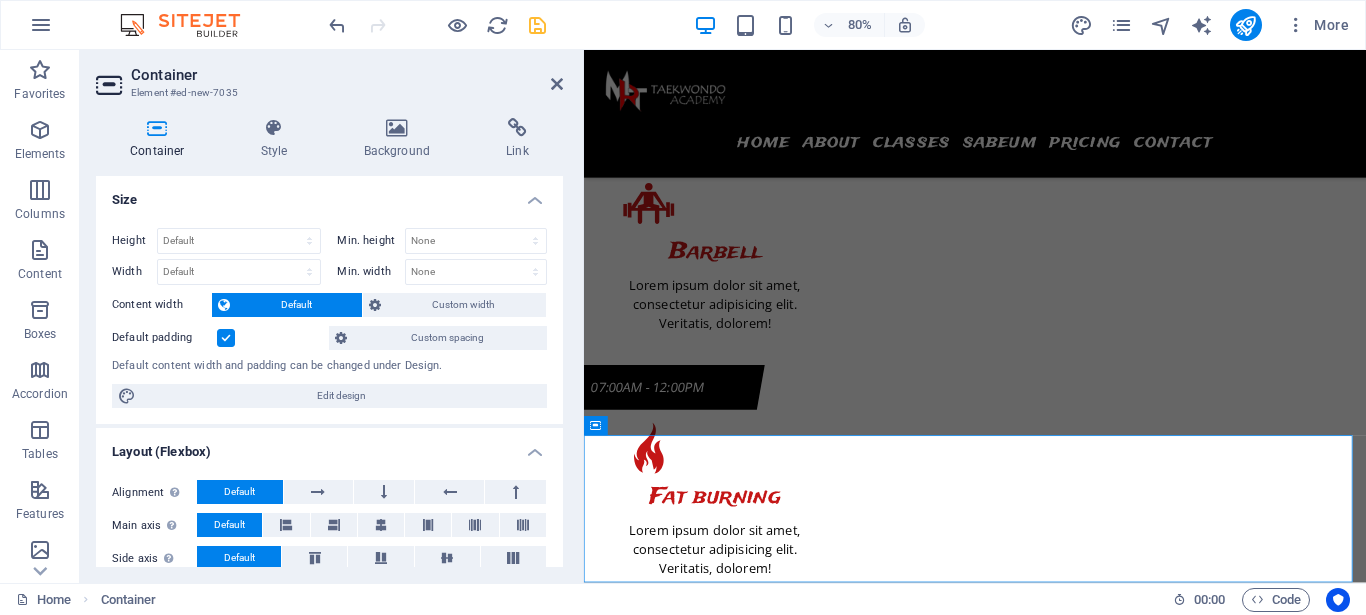click at bounding box center [226, 338] 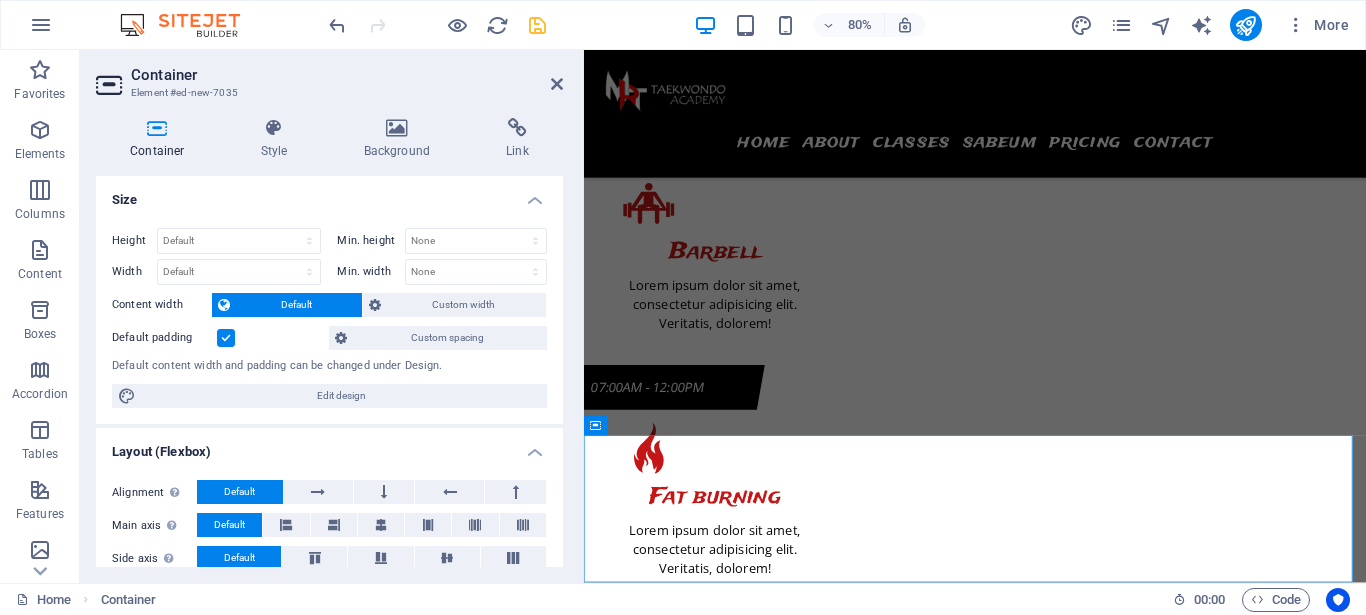 click on "Default padding" at bounding box center (0, 0) 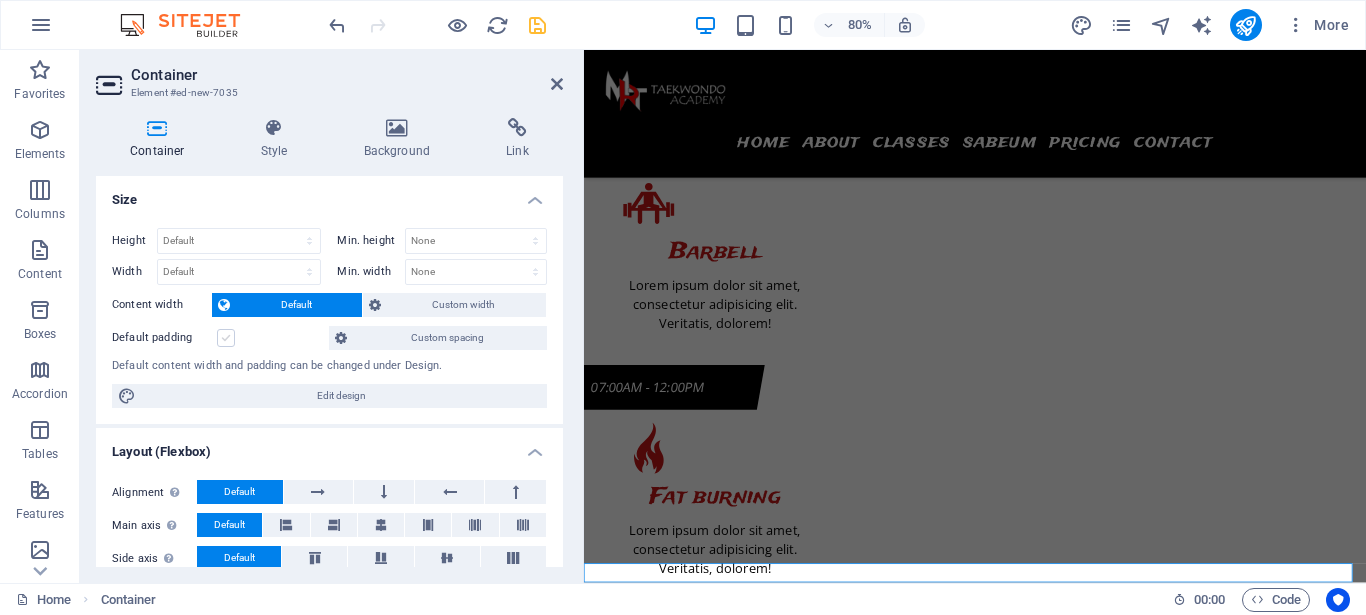 scroll, scrollTop: 9271, scrollLeft: 0, axis: vertical 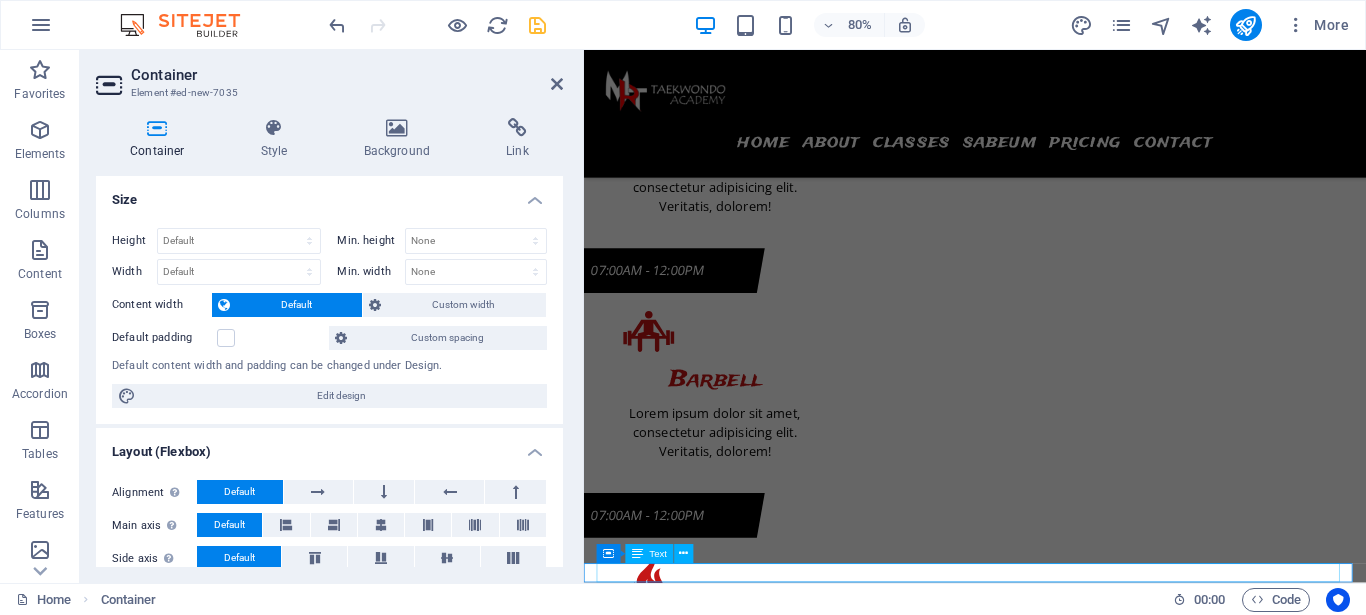 click on "© 2025 MRT Taekwondo Academy. All rights reserved.  by .  arviion" at bounding box center [1072, 19467] 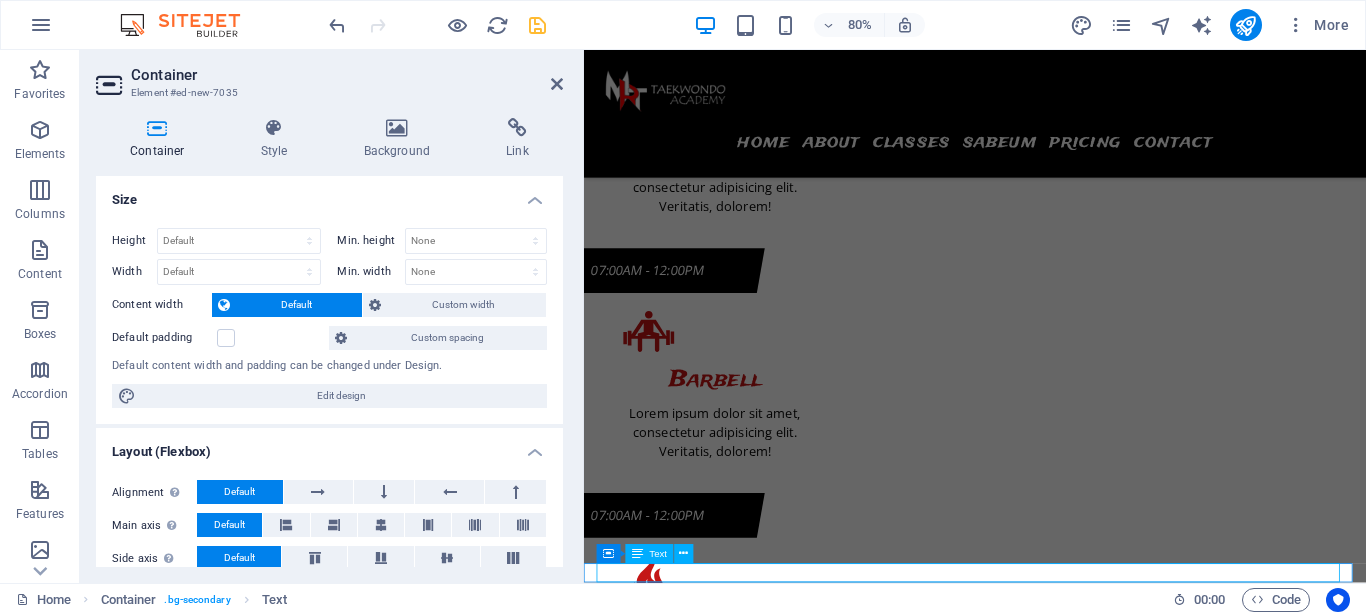click on "© 2025 MRT Taekwondo Academy. All rights reserved.  by .  arviion" at bounding box center [1072, 19467] 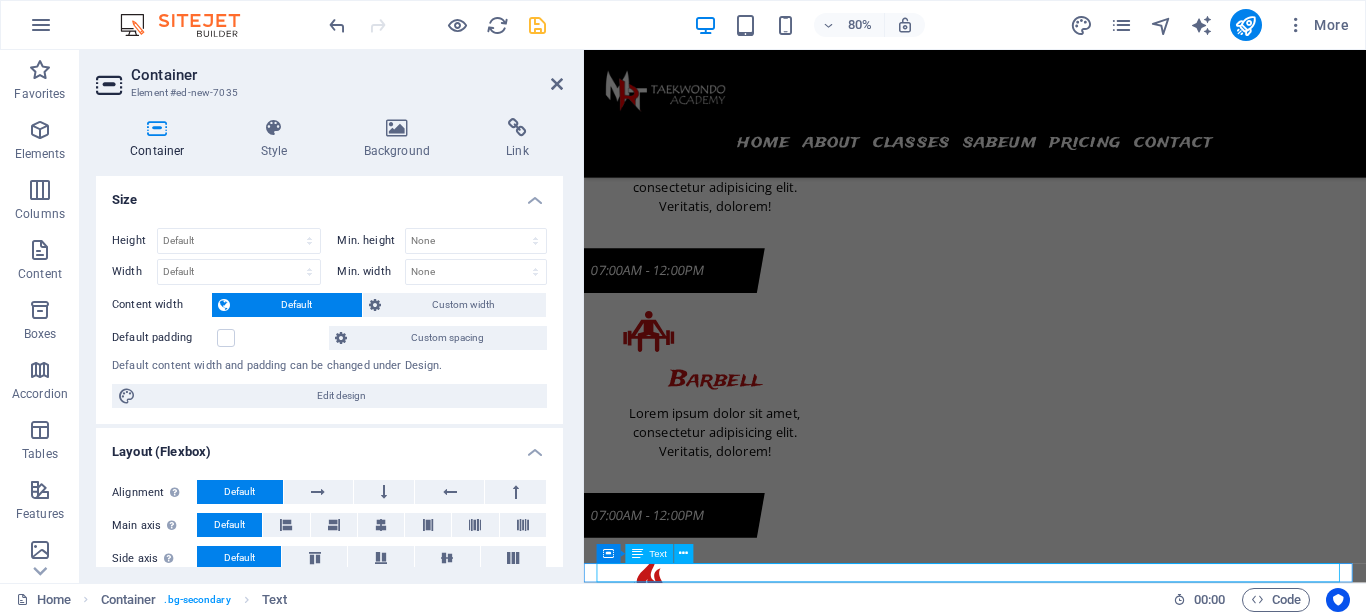 click on "© 2025 MRT Taekwondo Academy. All rights reserved.  by .  arviion" at bounding box center (1072, 19467) 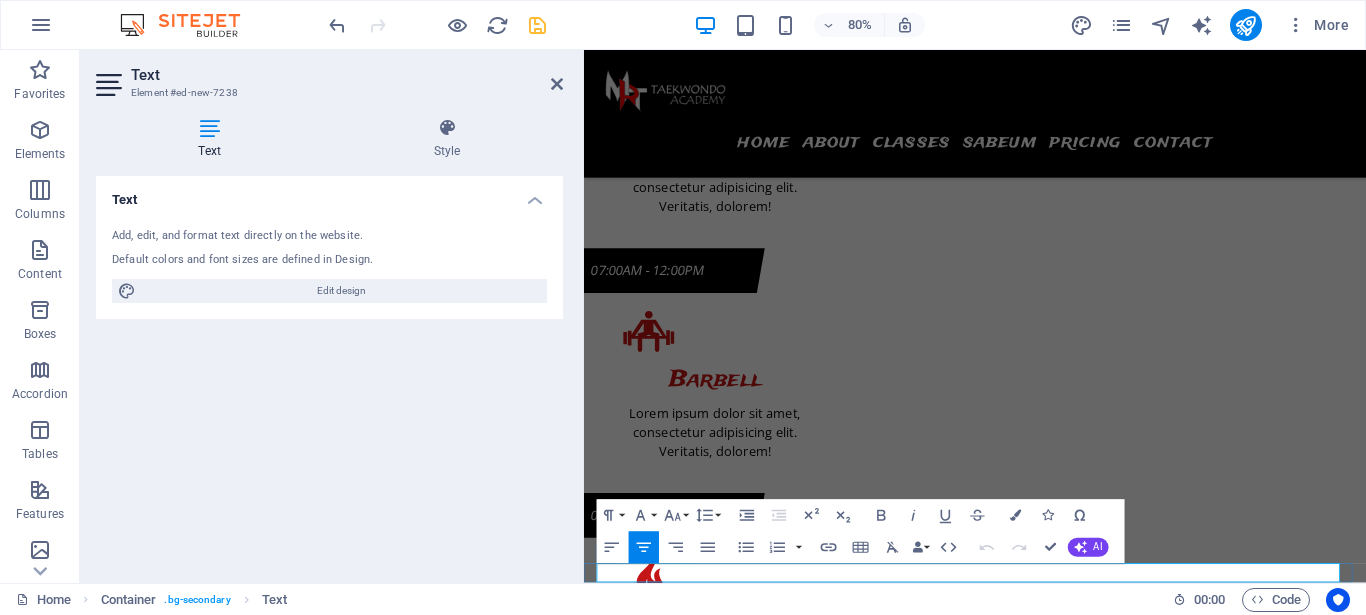 click on "© 2025 MRT Taekwondo Academy. All rights reserved.  by" at bounding box center (1044, 19467) 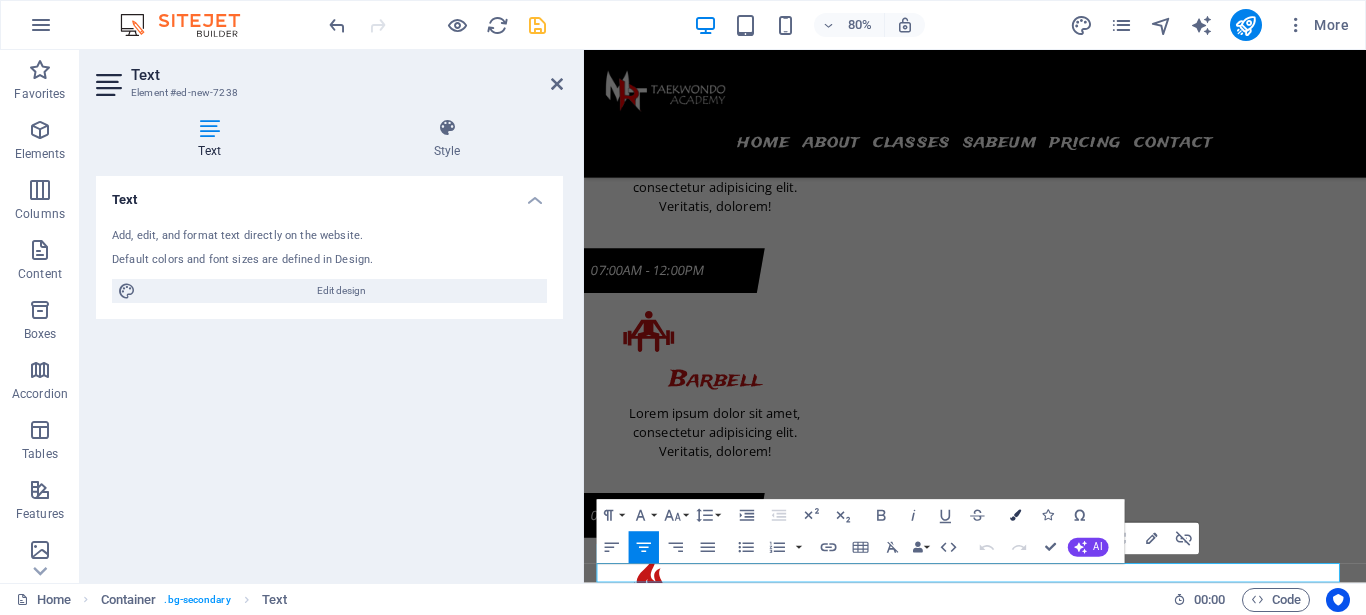 click at bounding box center (1015, 515) 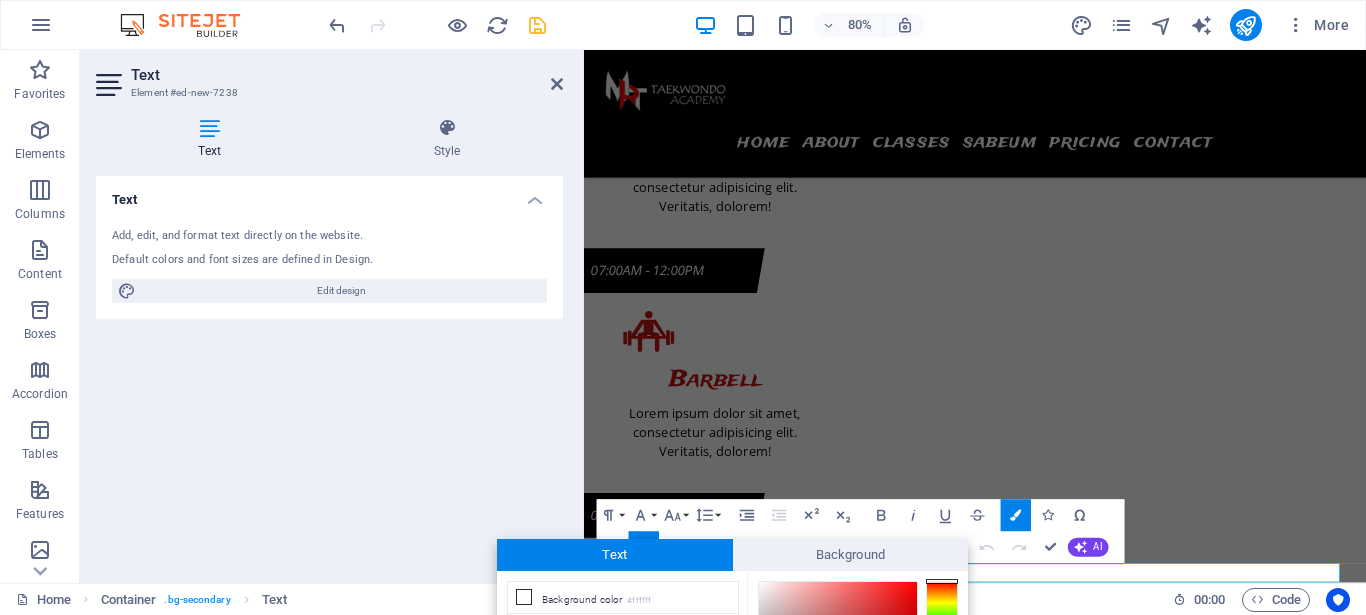 scroll, scrollTop: 204, scrollLeft: 0, axis: vertical 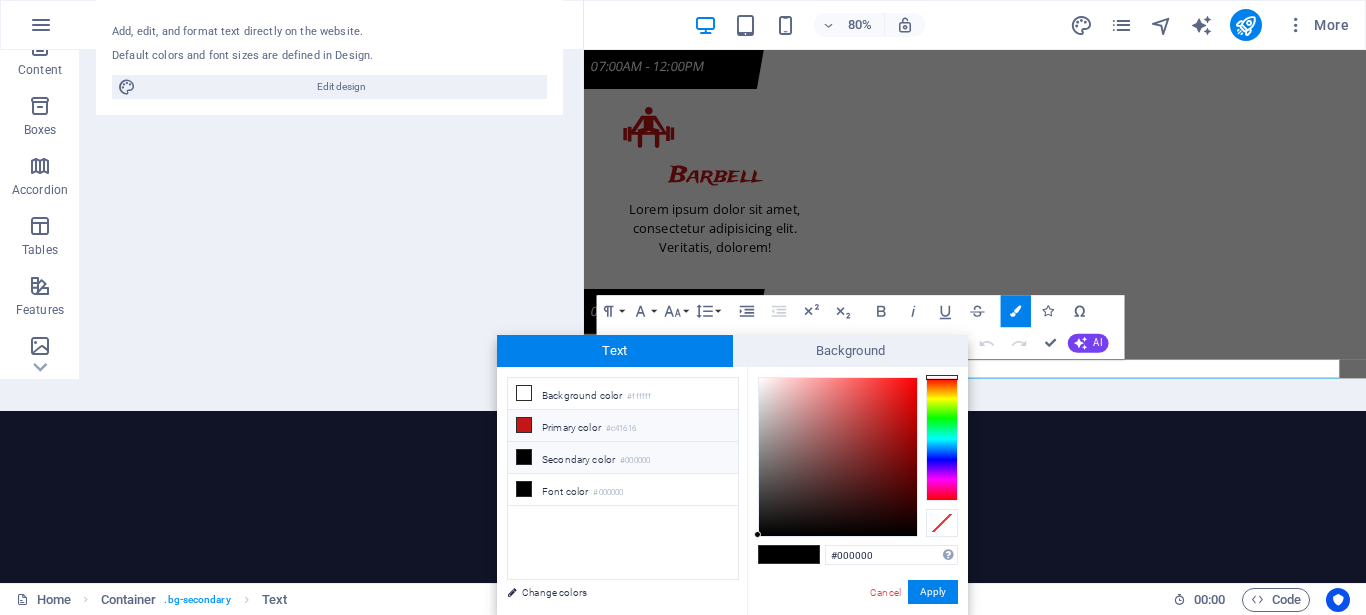 click at bounding box center (524, 425) 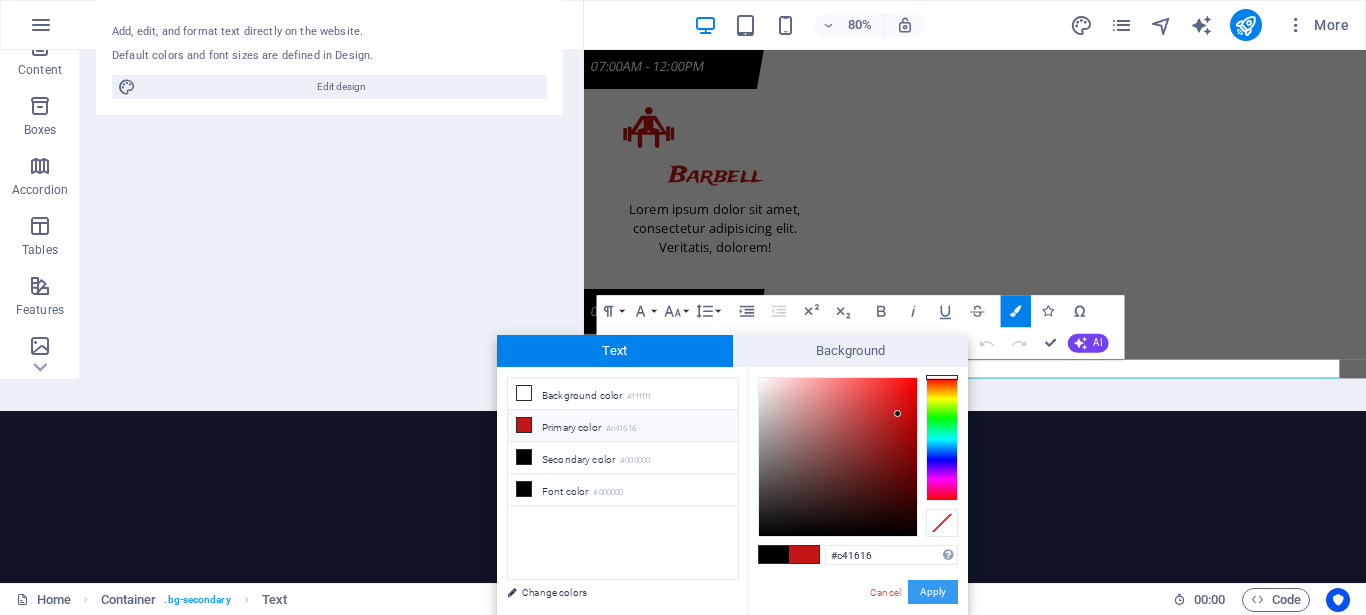 click on "Apply" at bounding box center (933, 592) 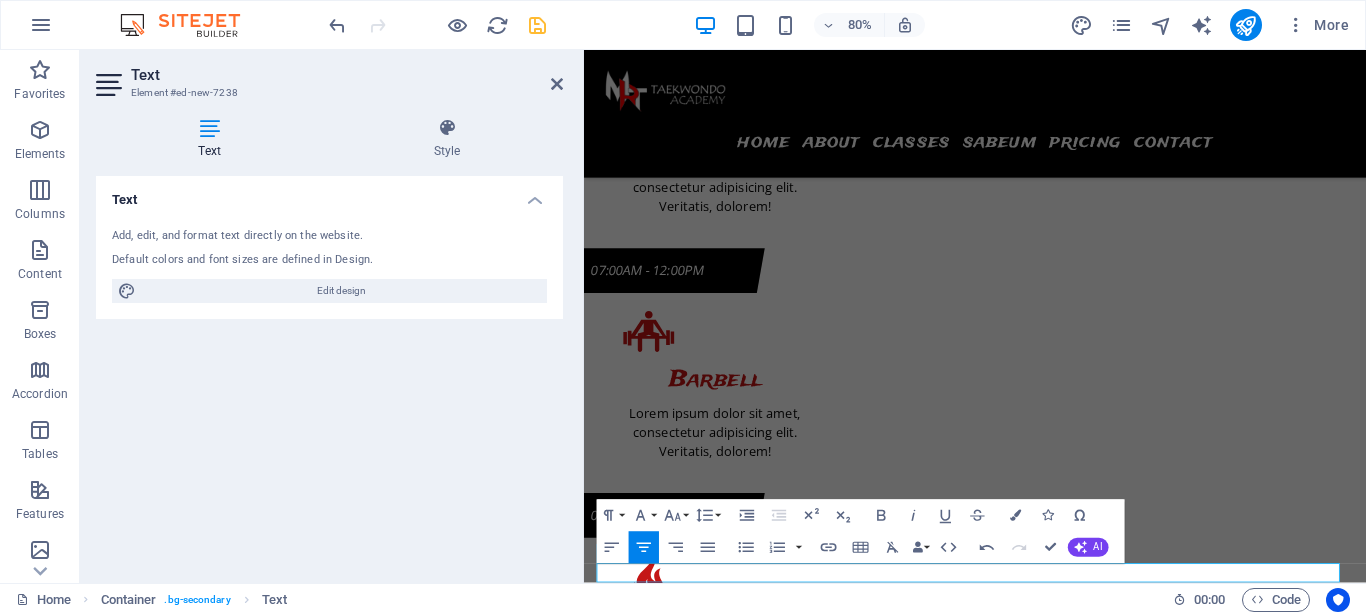 scroll, scrollTop: 0, scrollLeft: 0, axis: both 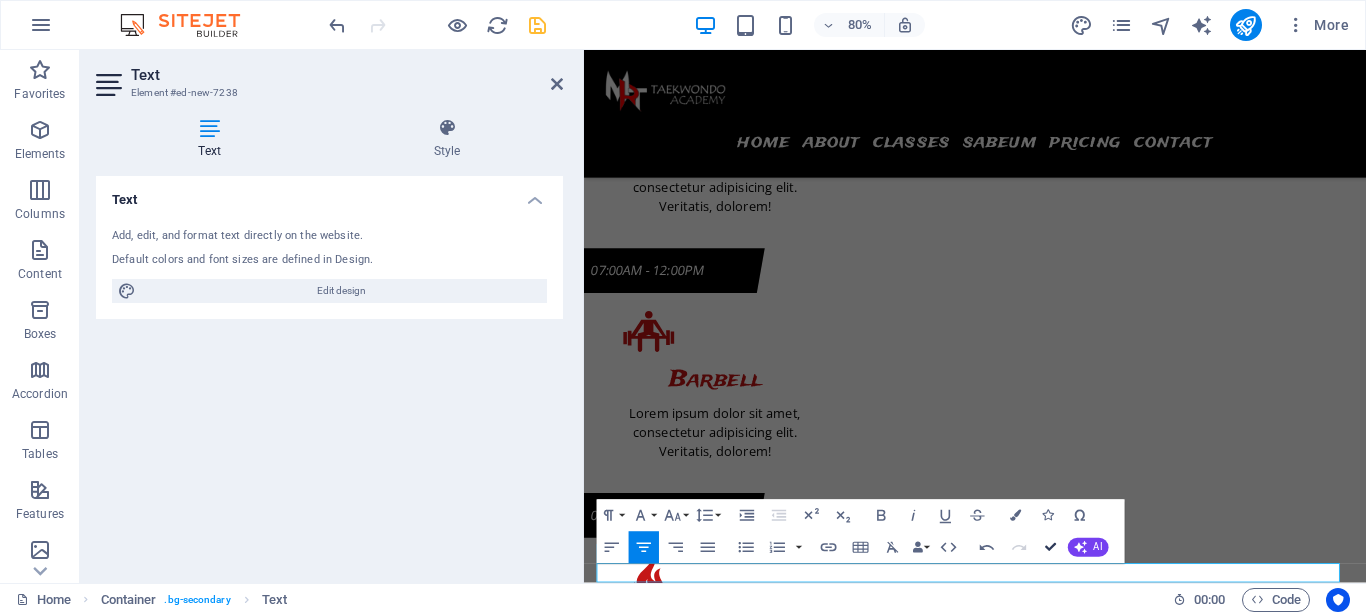 drag, startPoint x: 1050, startPoint y: 551, endPoint x: 1043, endPoint y: 511, distance: 40.60788 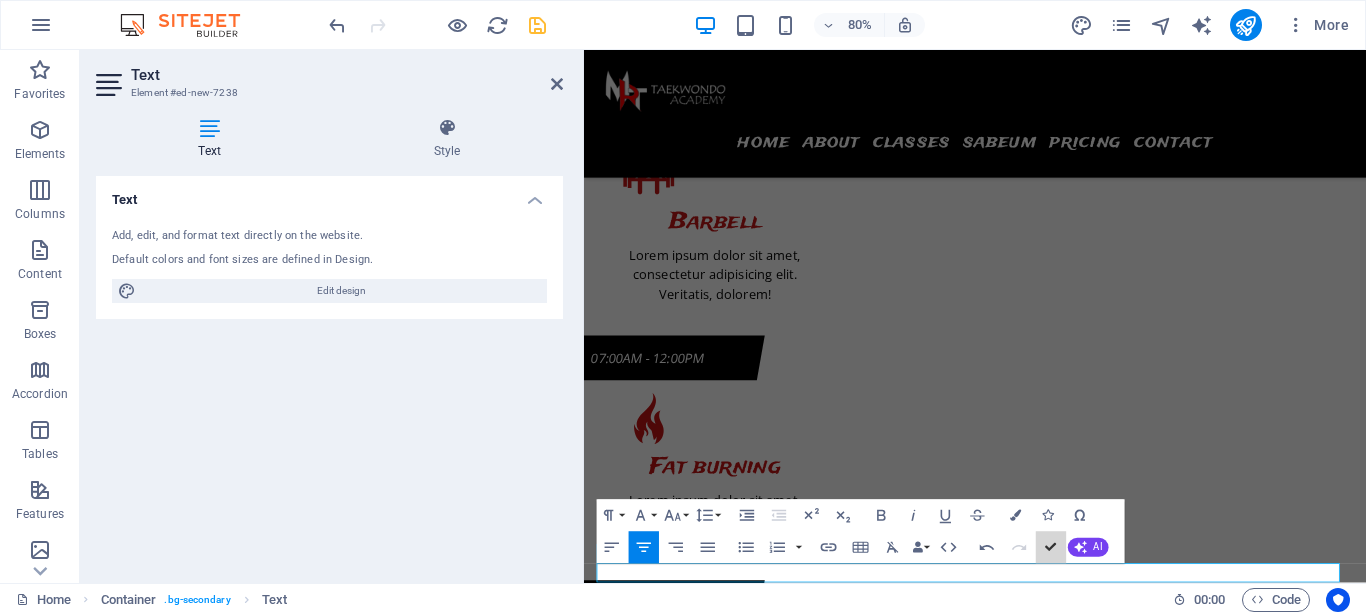 scroll, scrollTop: 9413, scrollLeft: 0, axis: vertical 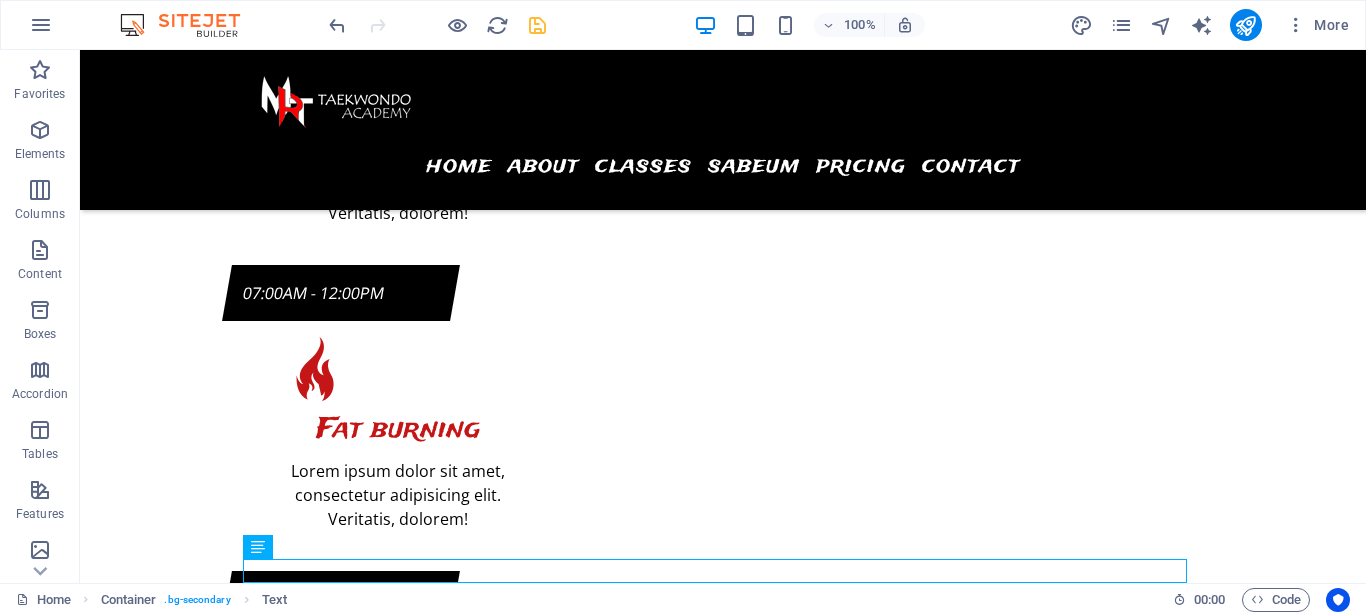 click at bounding box center (537, 25) 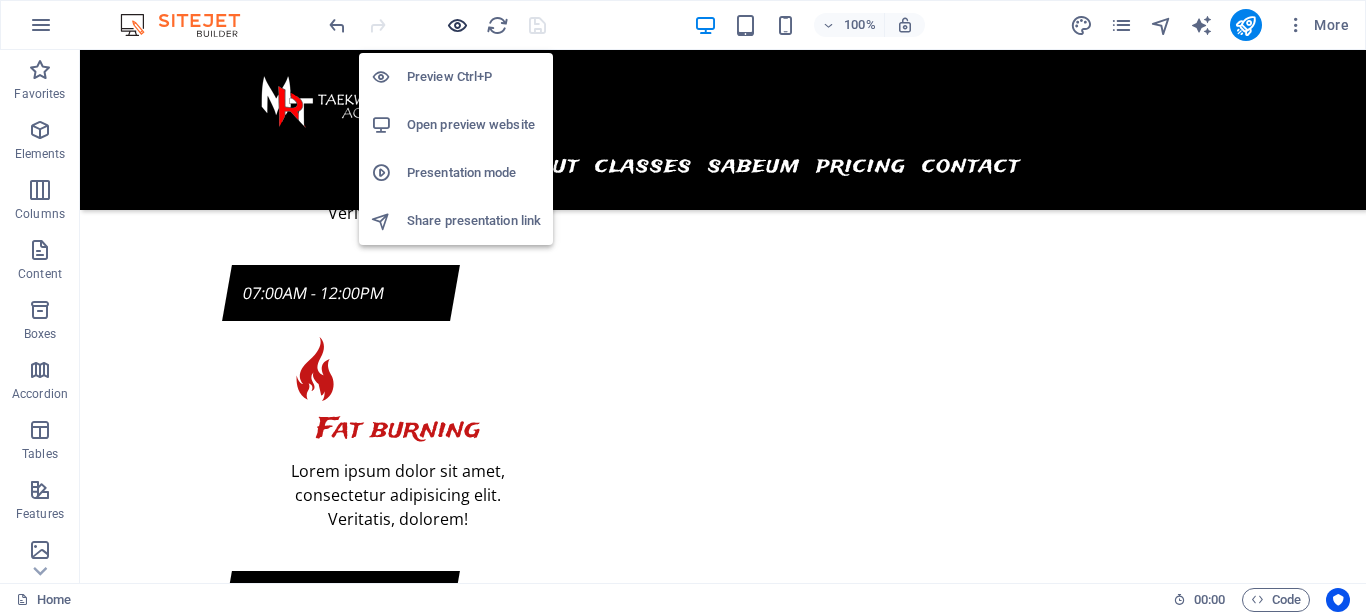 click at bounding box center (457, 25) 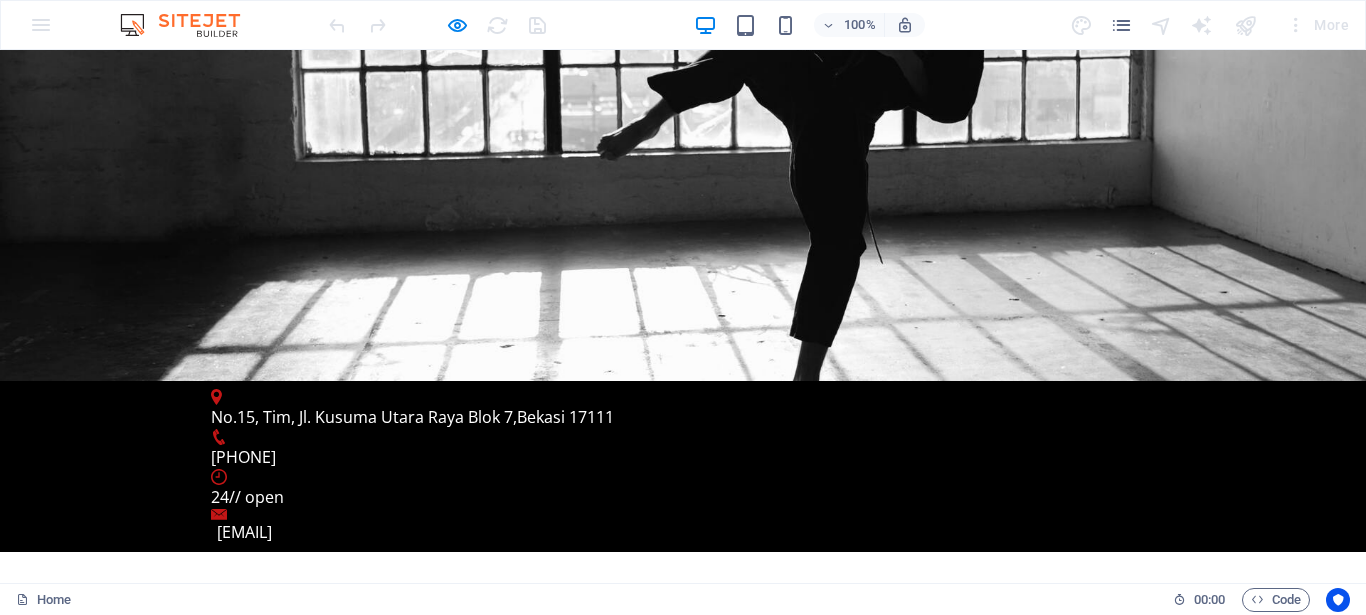 scroll, scrollTop: 0, scrollLeft: 0, axis: both 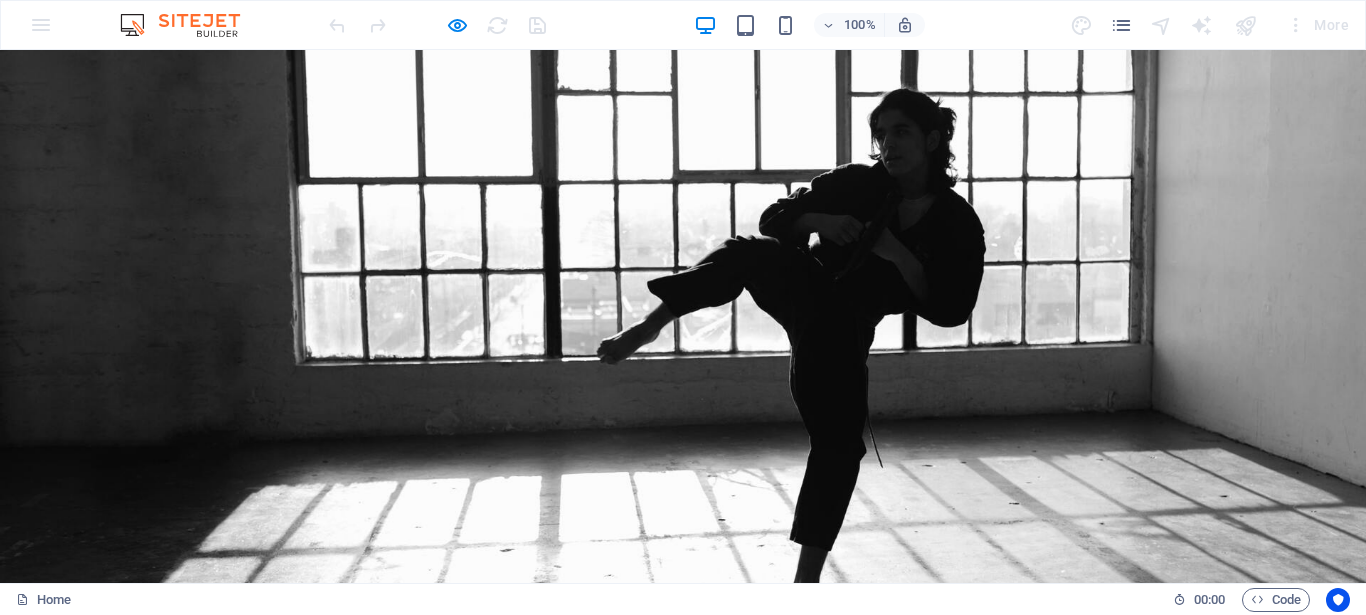 click on "24// open" at bounding box center (675, 701) 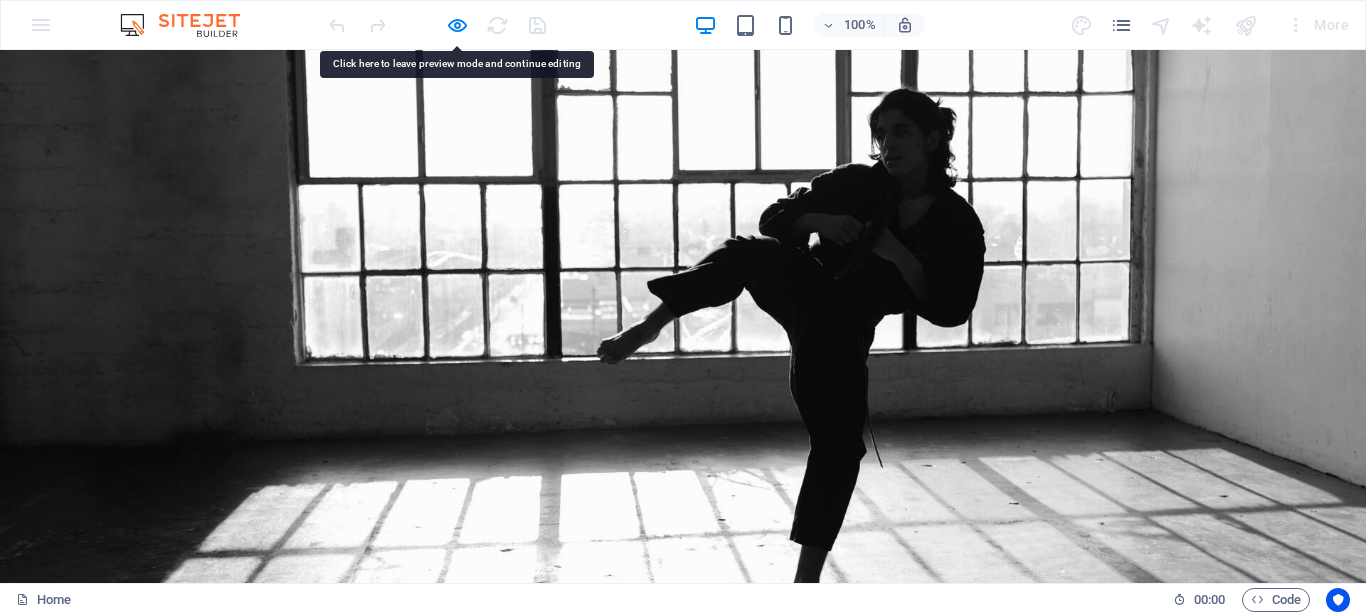 click on "24// open" at bounding box center (675, 701) 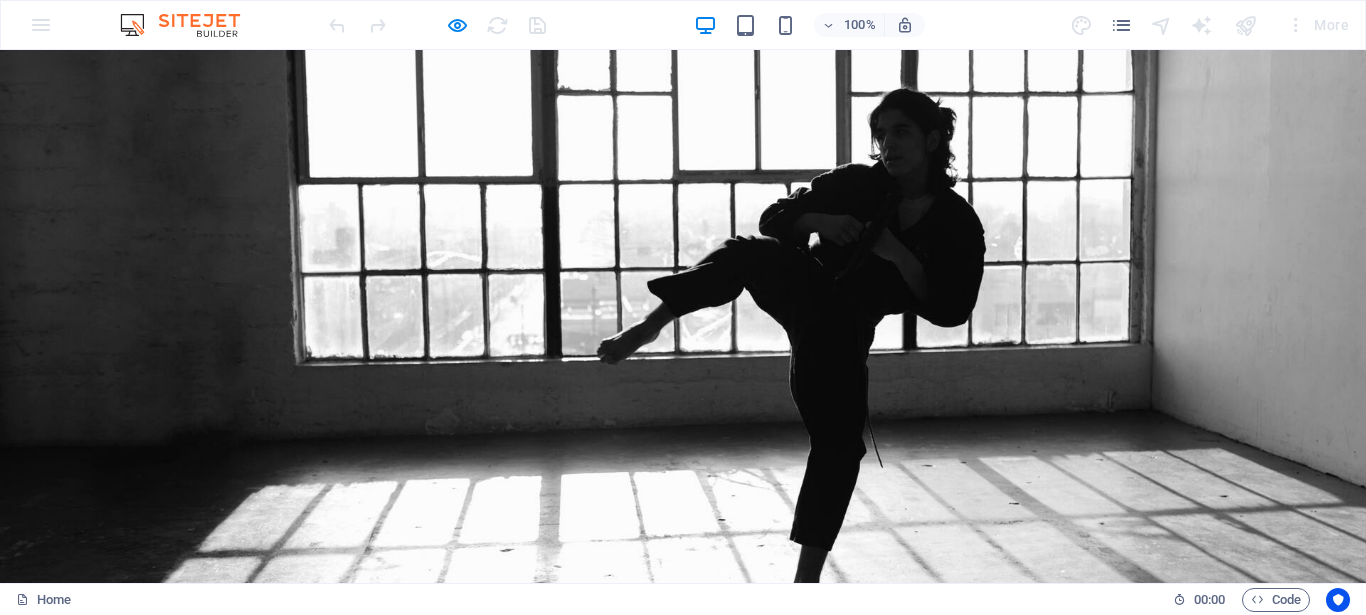 click on "24// open" at bounding box center (675, 701) 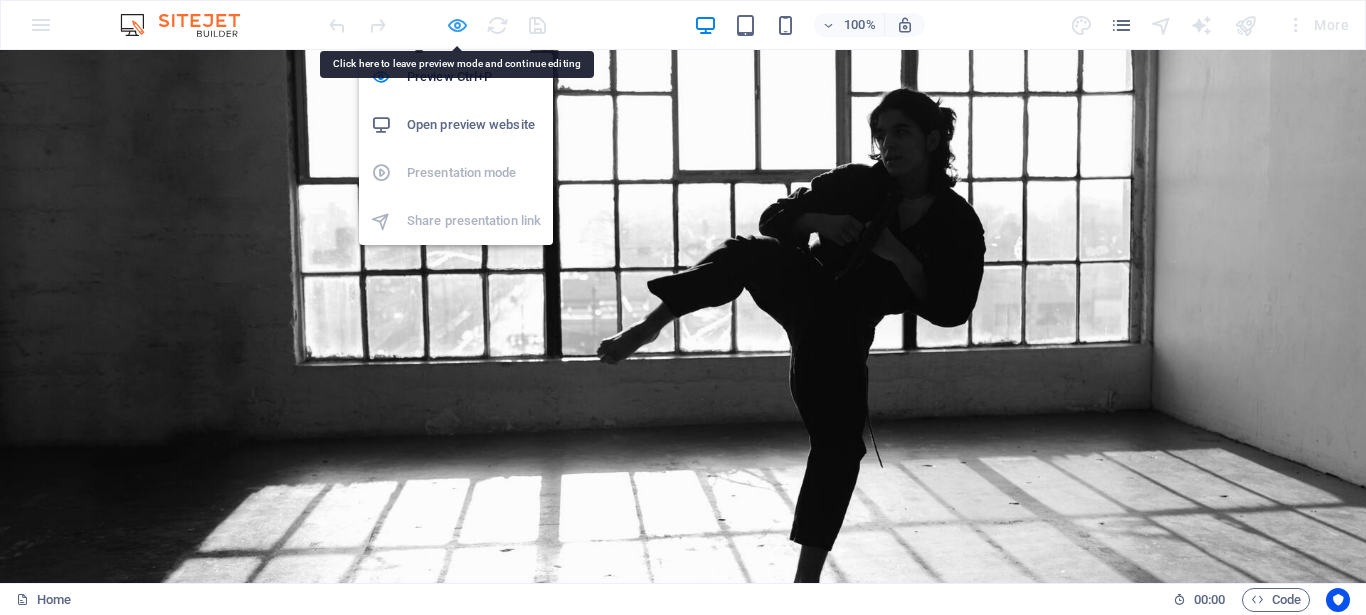 click at bounding box center [457, 25] 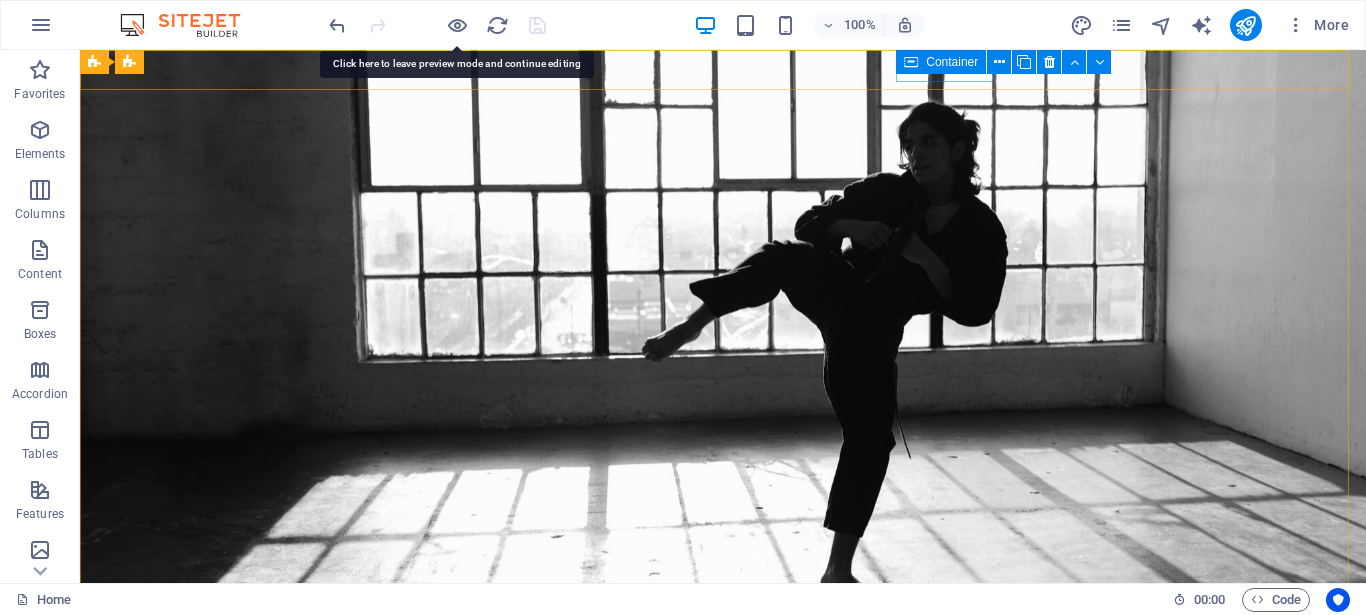 click on "Container" at bounding box center (952, 62) 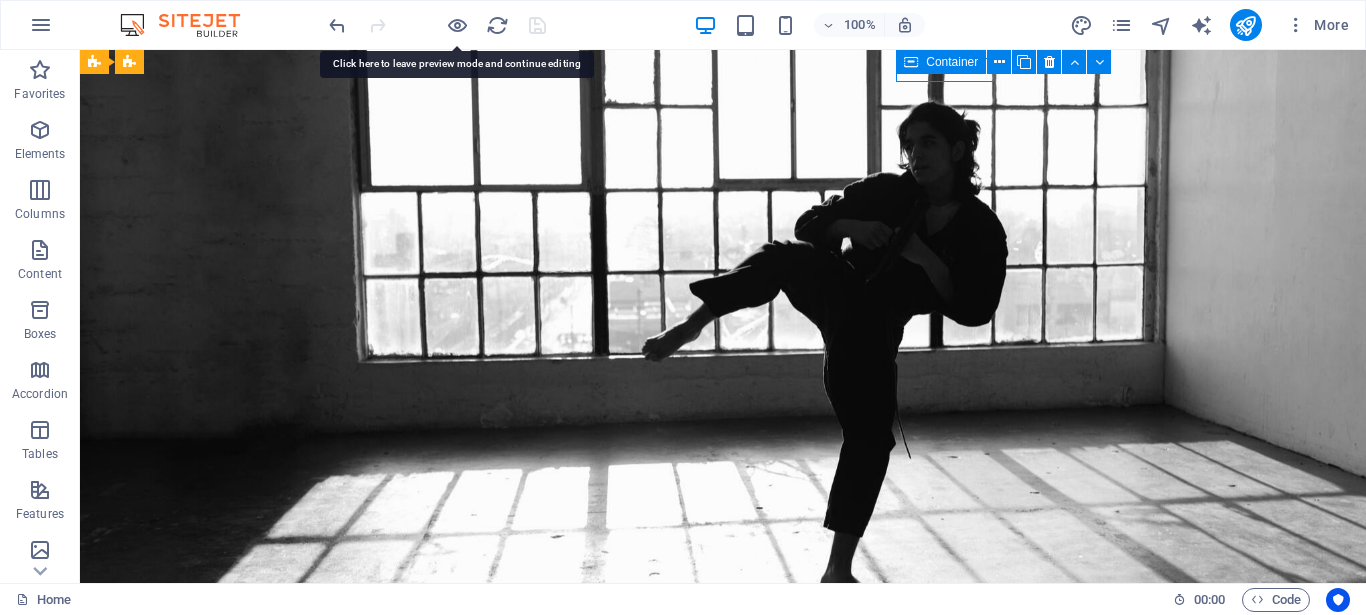 click on "Container" at bounding box center [952, 62] 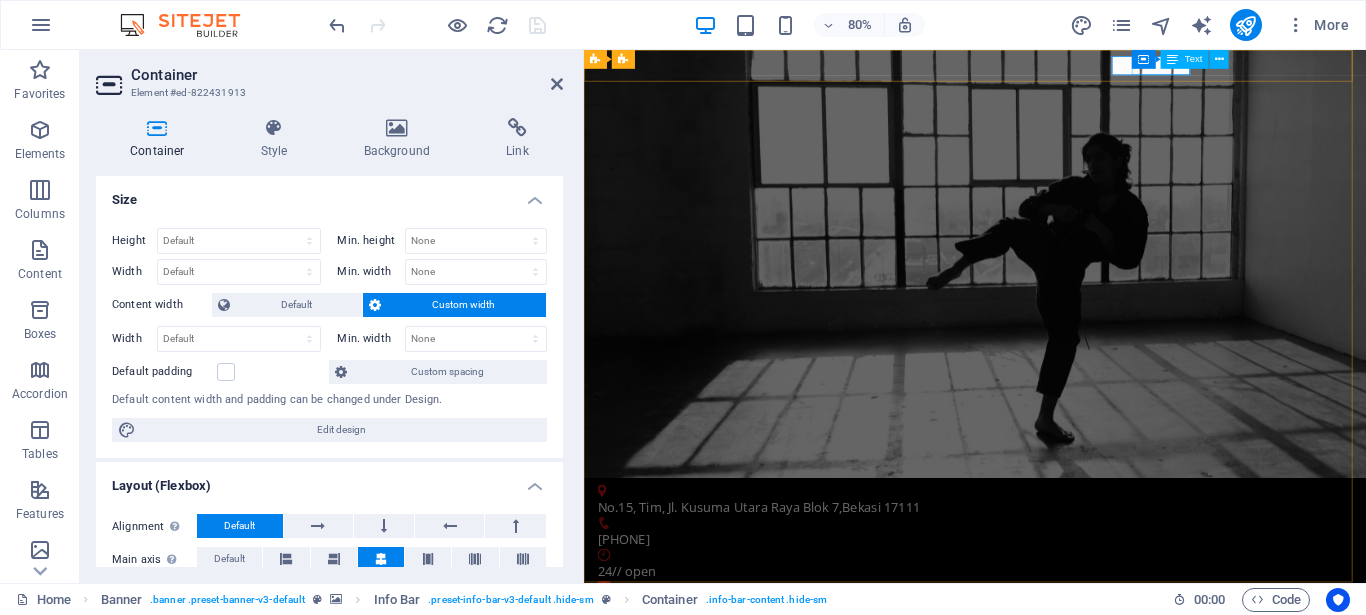 click on "24// open" at bounding box center [1064, 701] 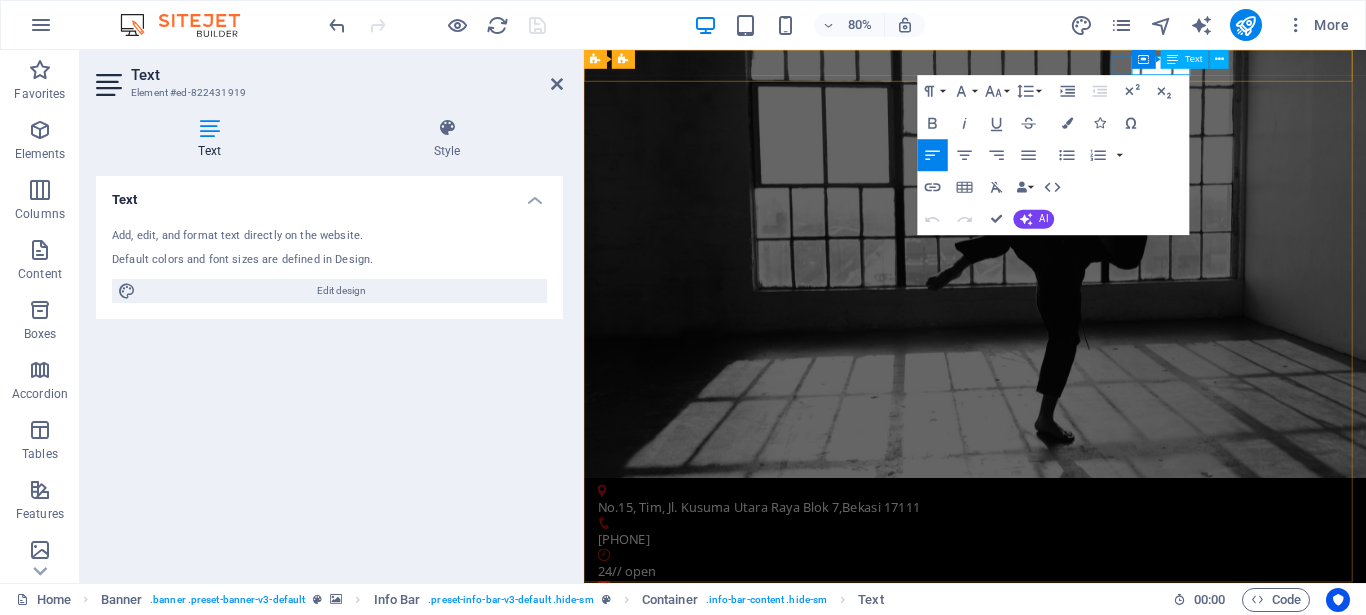 click at bounding box center [1172, 59] 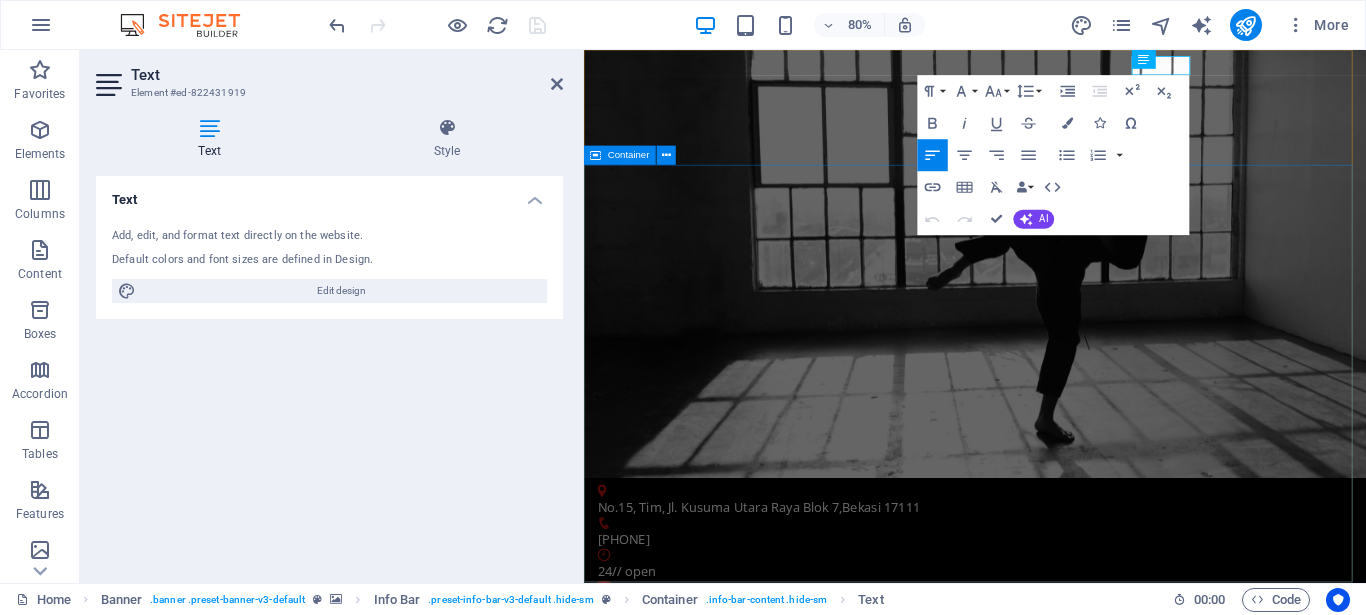 click on "Revolution Dojang in  Bekasi  MRT Taekwondo Academy" at bounding box center [1072, 1111] 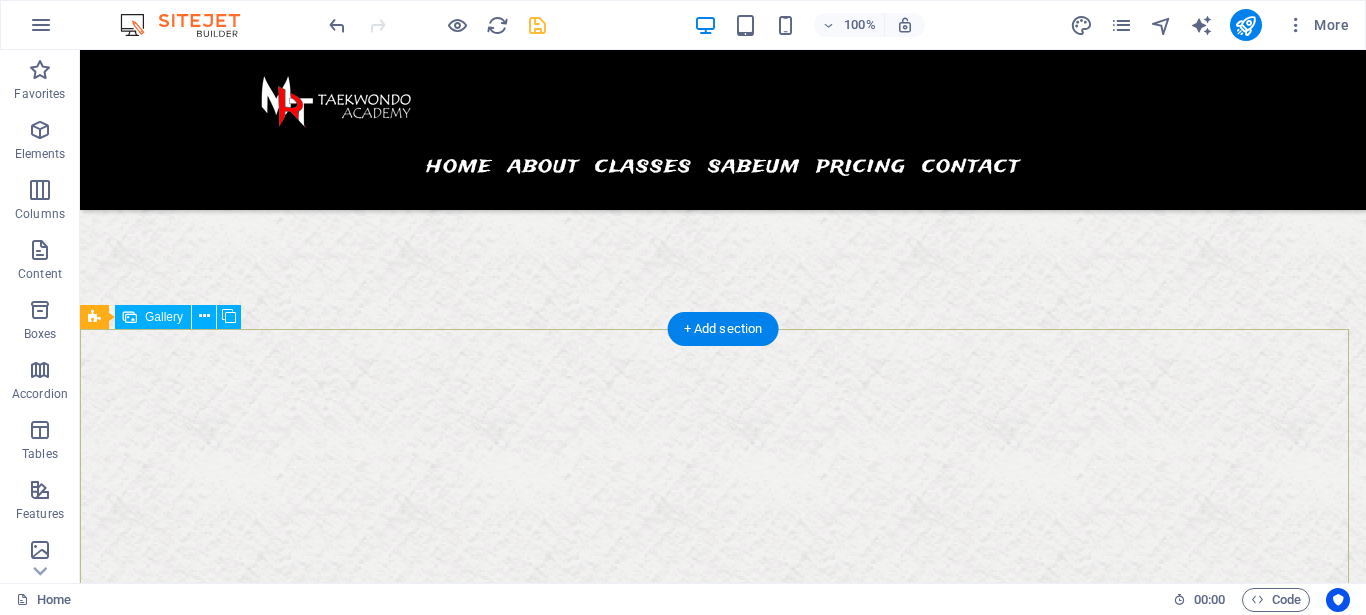 scroll, scrollTop: 5406, scrollLeft: 0, axis: vertical 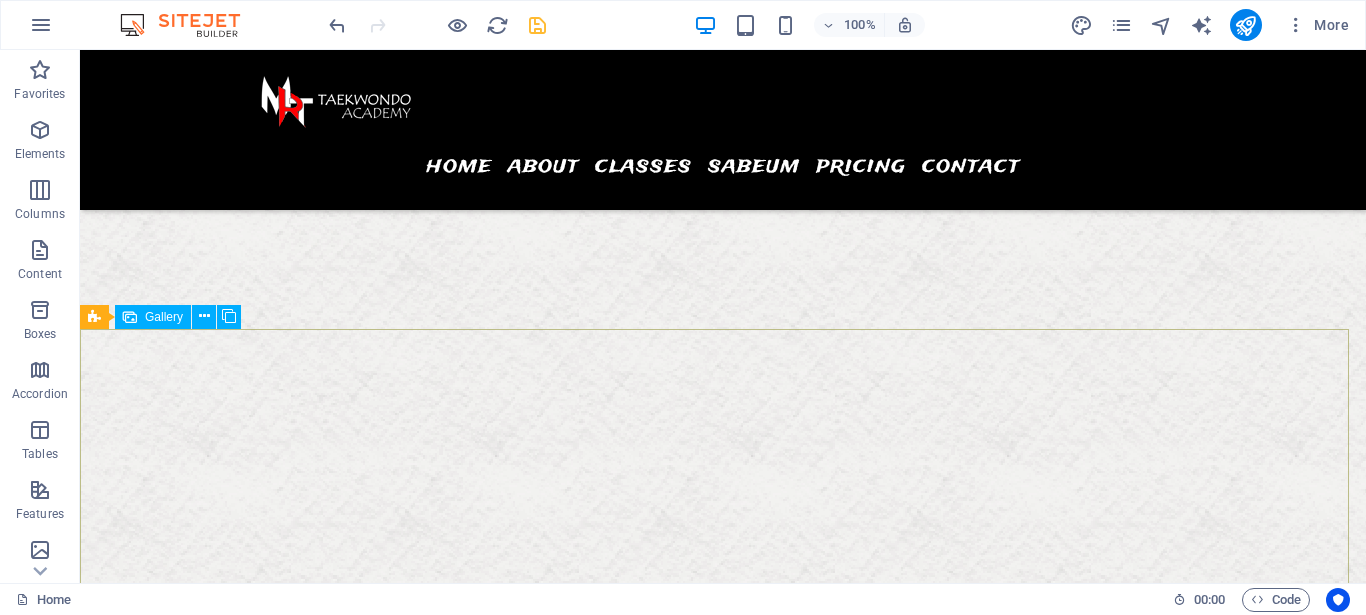 click on "Gallery" at bounding box center (164, 317) 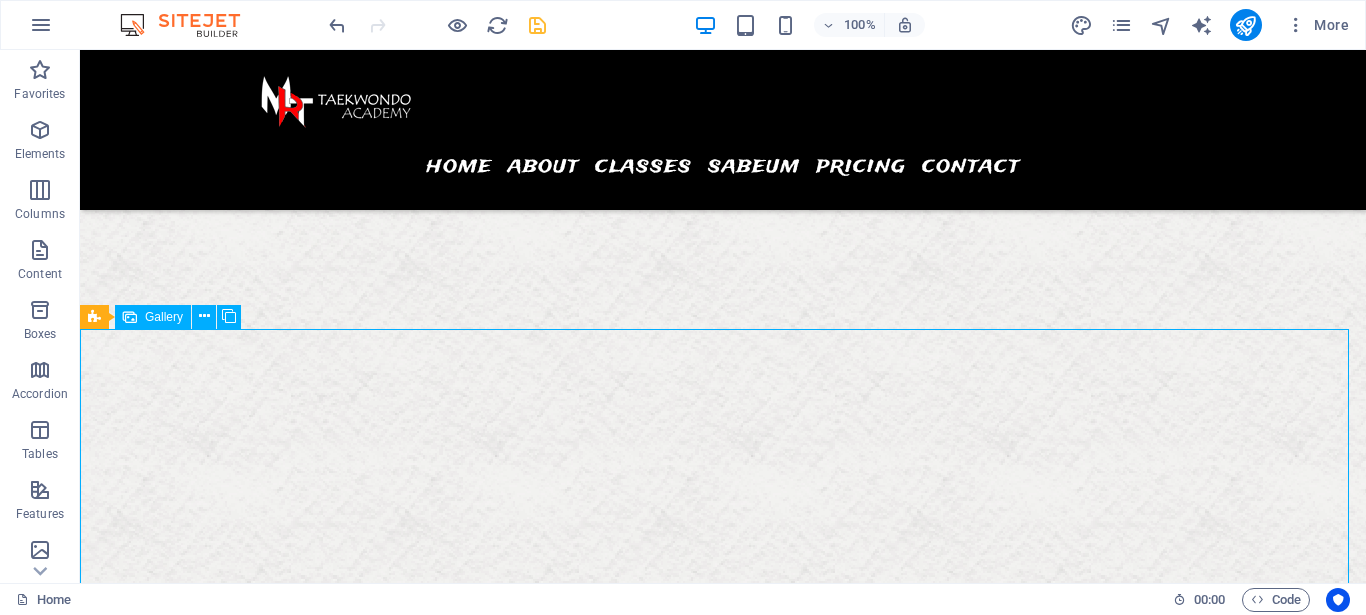 click on "Gallery" at bounding box center (164, 317) 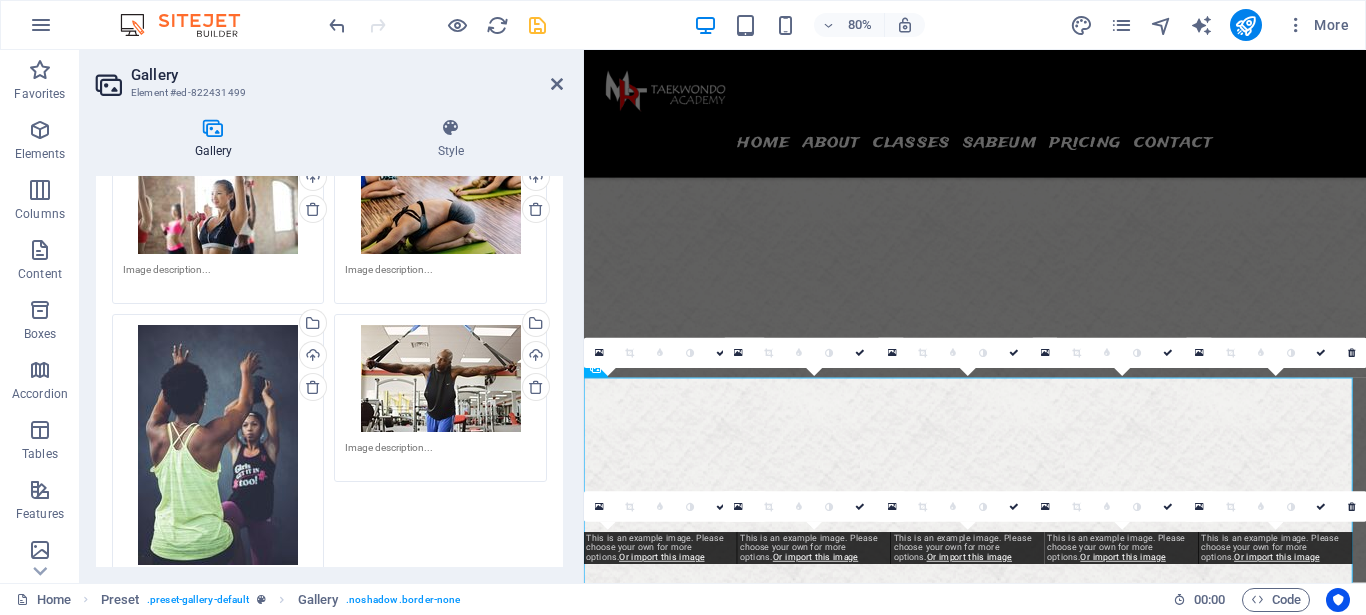 scroll, scrollTop: 0, scrollLeft: 0, axis: both 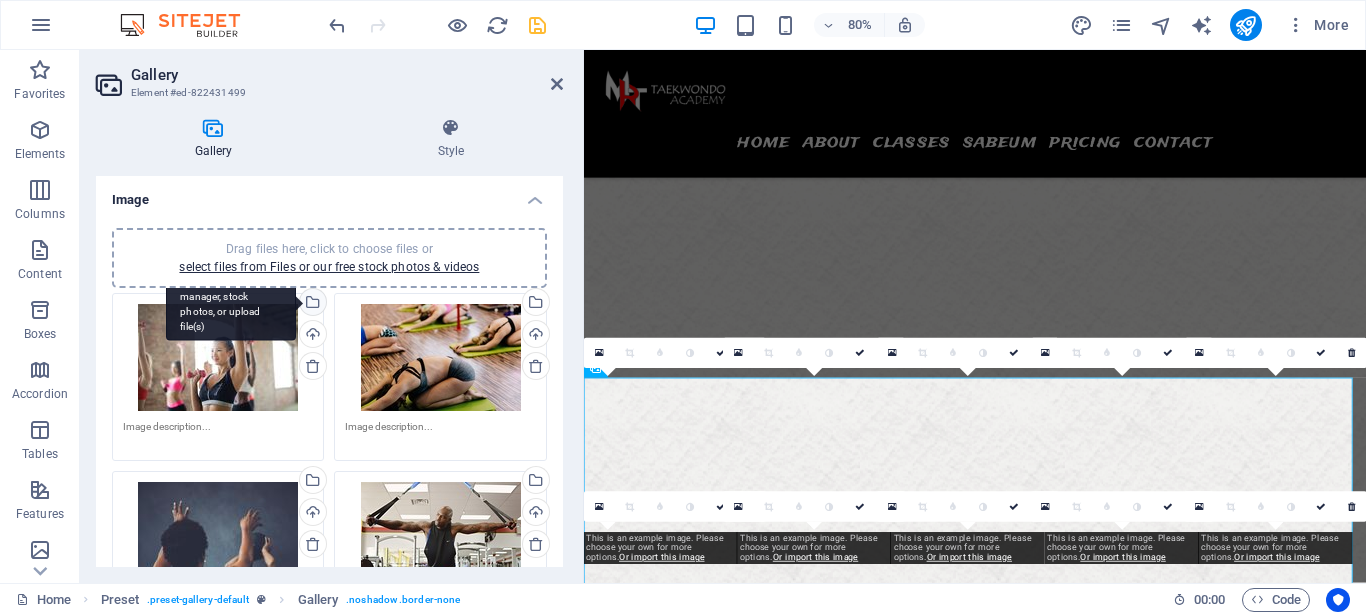 click on "Select files from the file manager, stock photos, or upload file(s)" at bounding box center [311, 304] 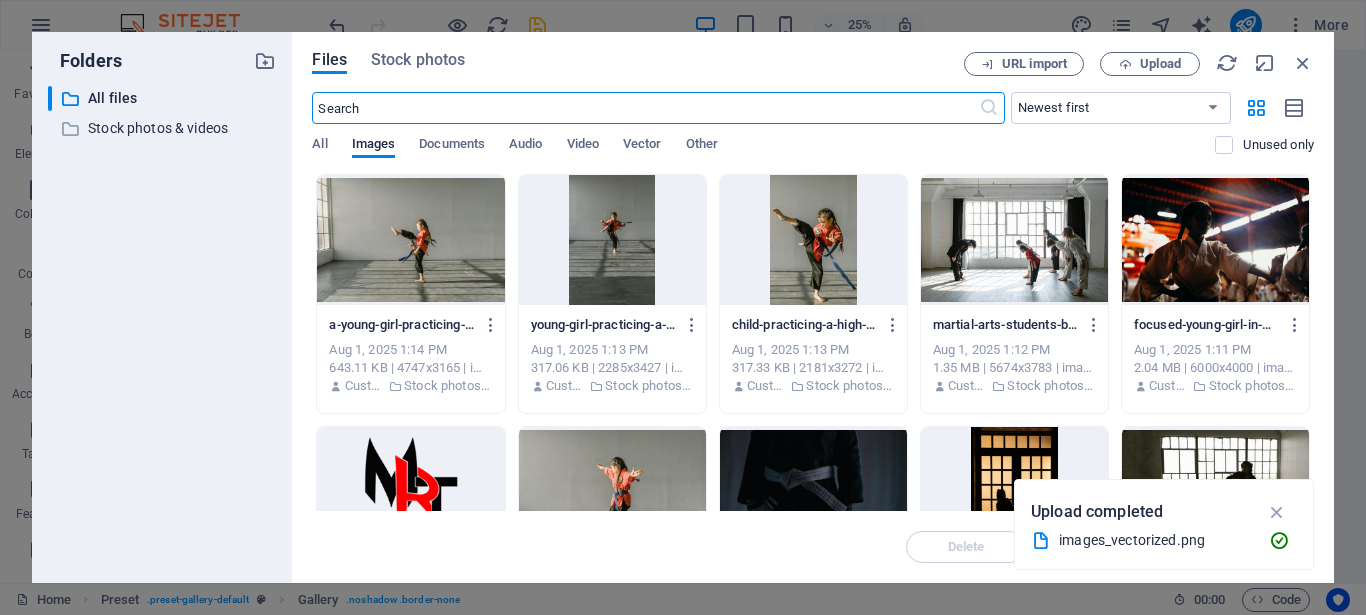 scroll, scrollTop: 6872, scrollLeft: 0, axis: vertical 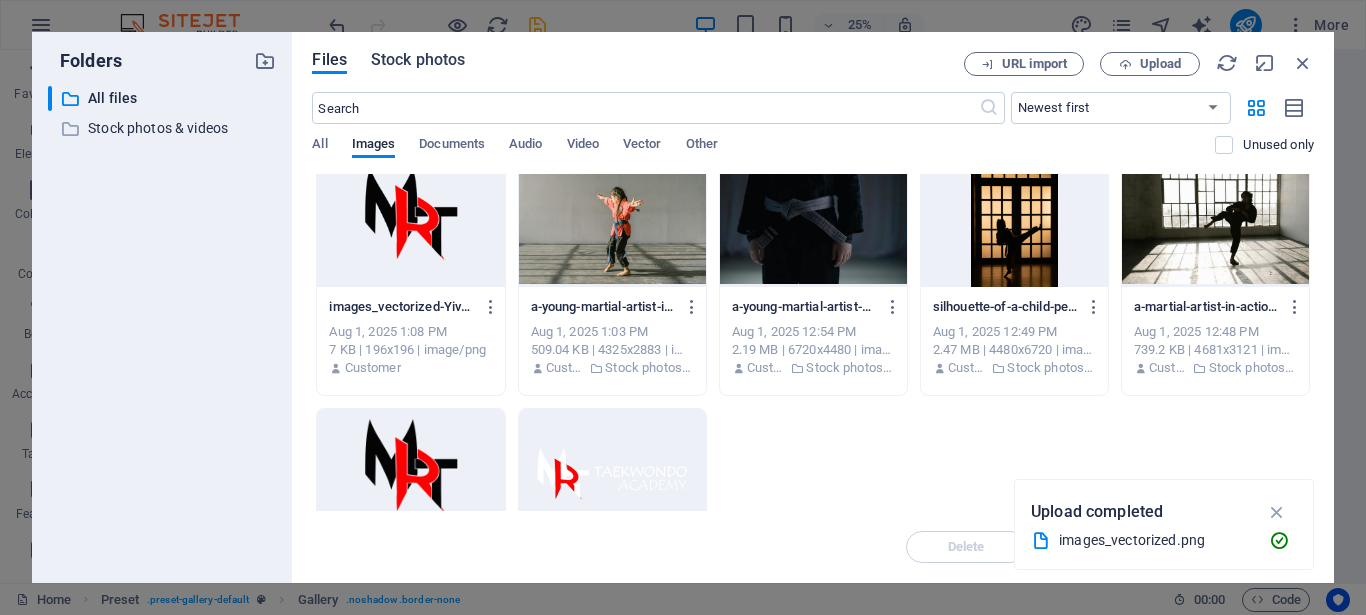 click on "Stock photos" at bounding box center [418, 60] 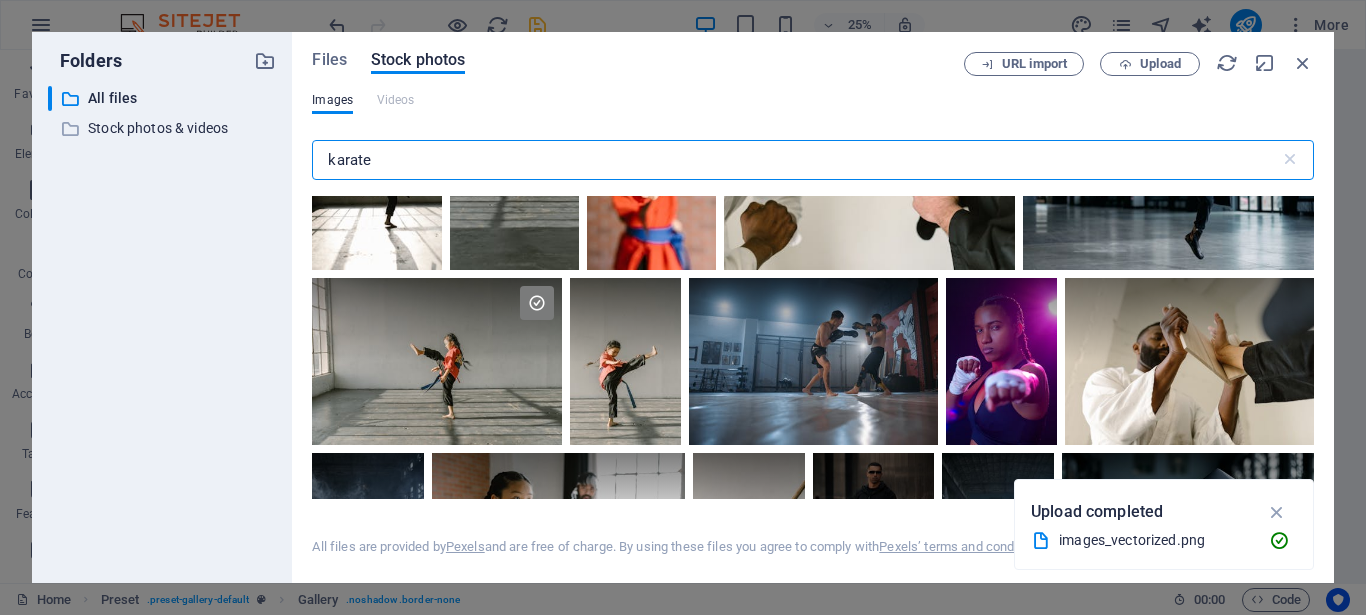 scroll, scrollTop: 810, scrollLeft: 0, axis: vertical 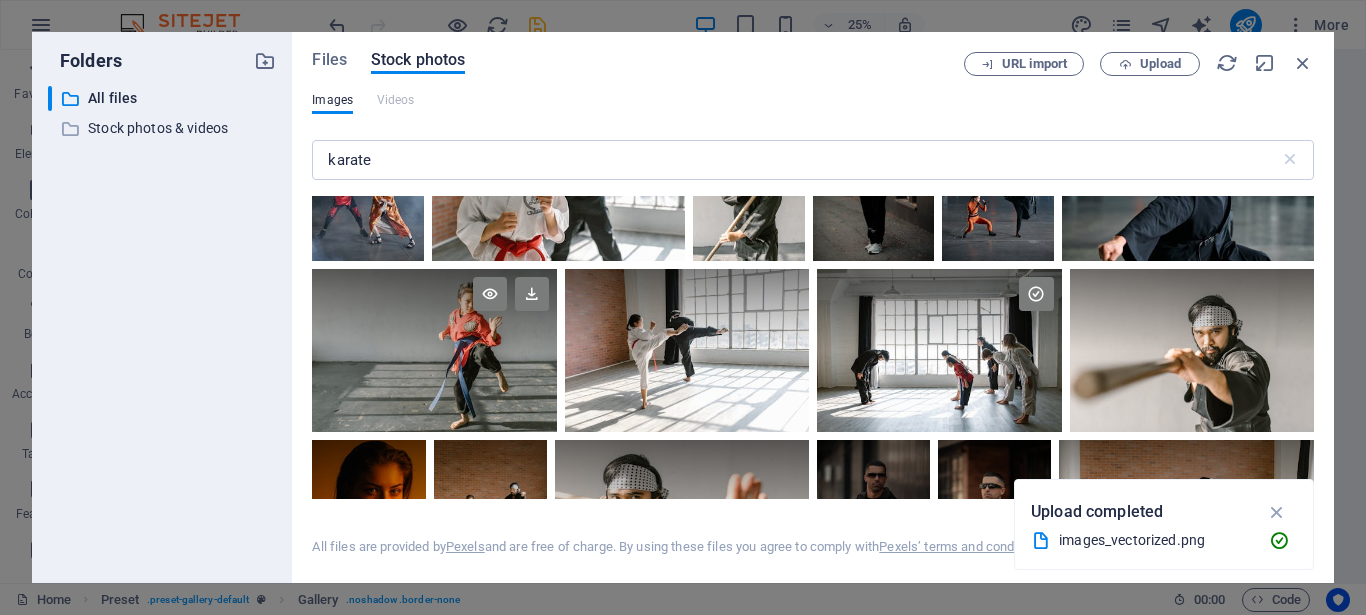 click at bounding box center (434, 350) 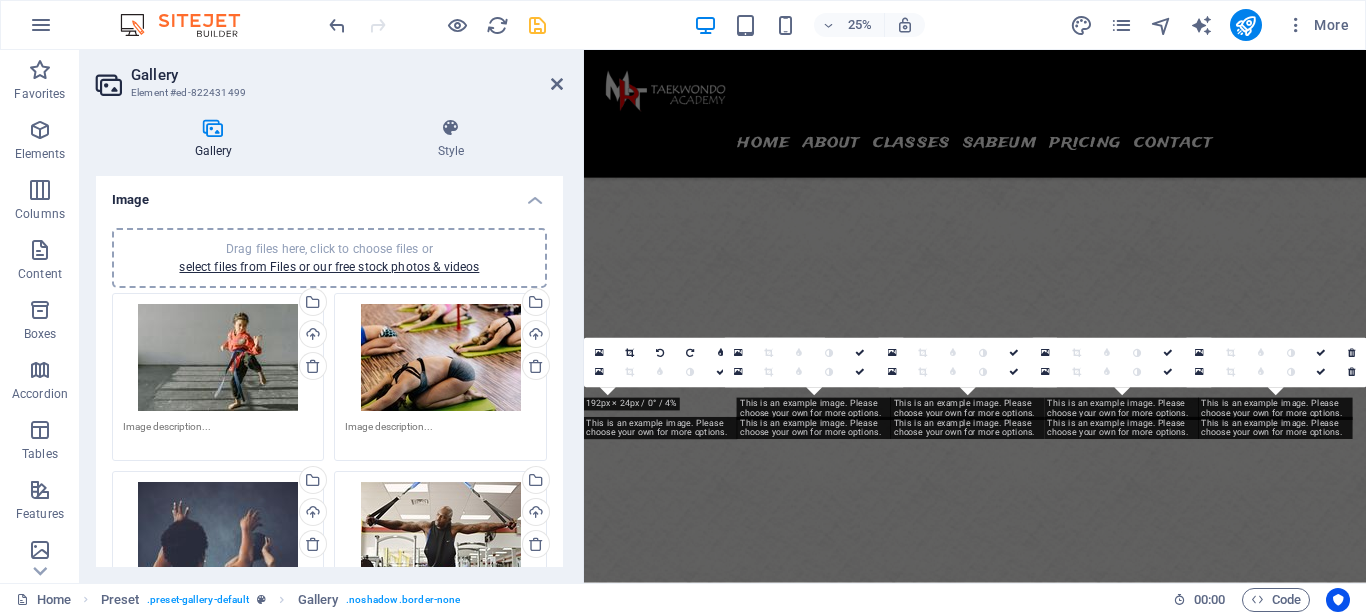scroll, scrollTop: 5406, scrollLeft: 0, axis: vertical 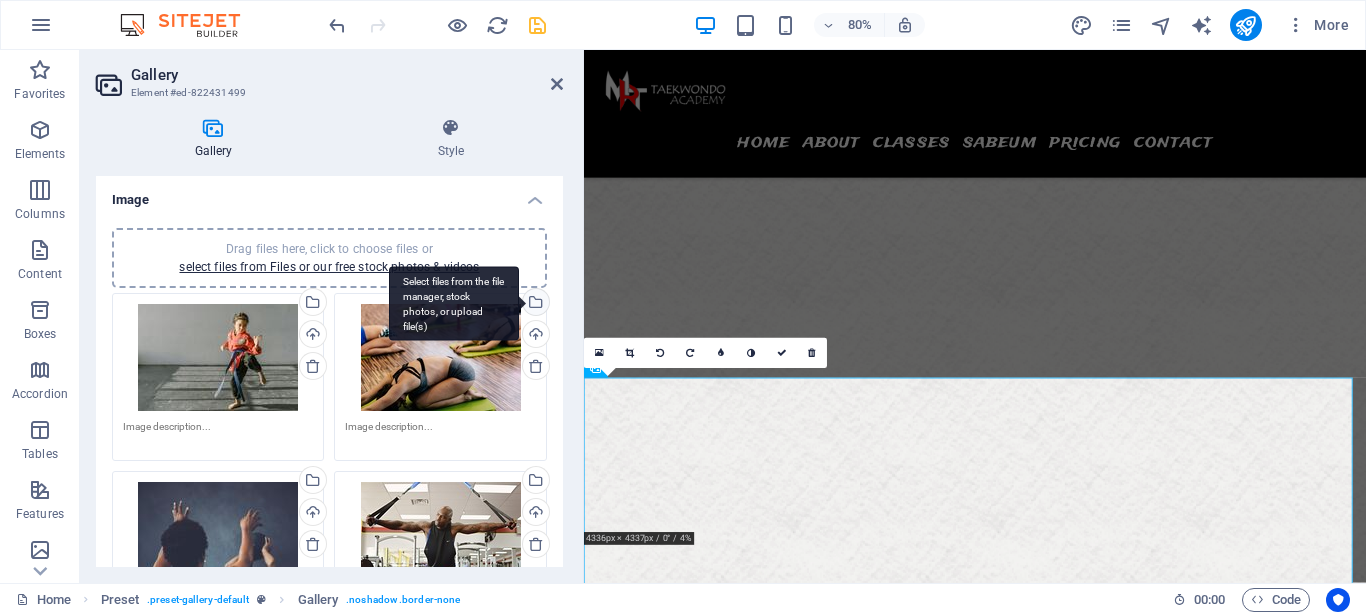click on "Select files from the file manager, stock photos, or upload file(s)" at bounding box center (534, 304) 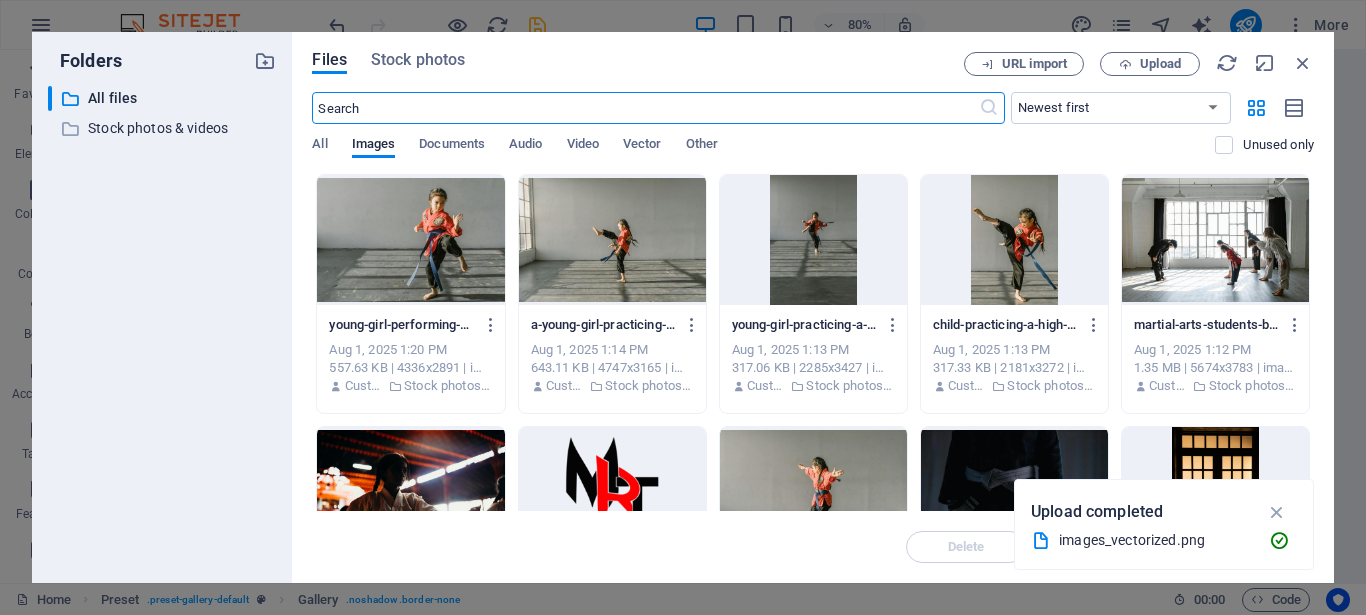 scroll, scrollTop: 6872, scrollLeft: 0, axis: vertical 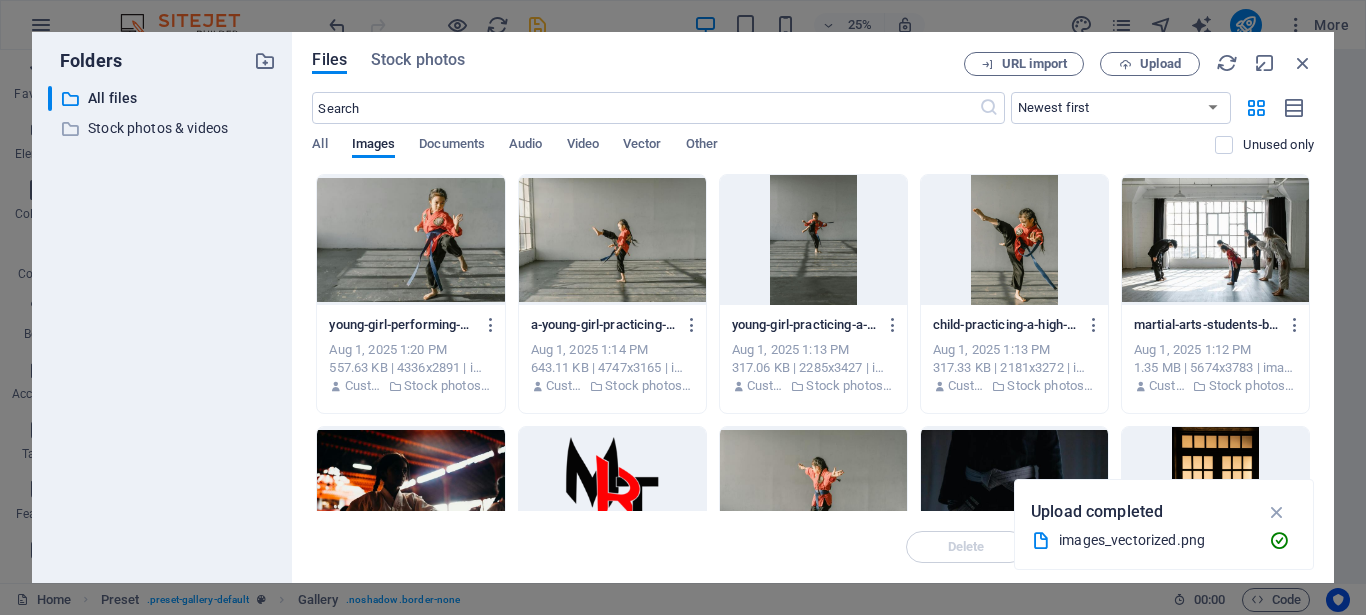 click at bounding box center [813, 240] 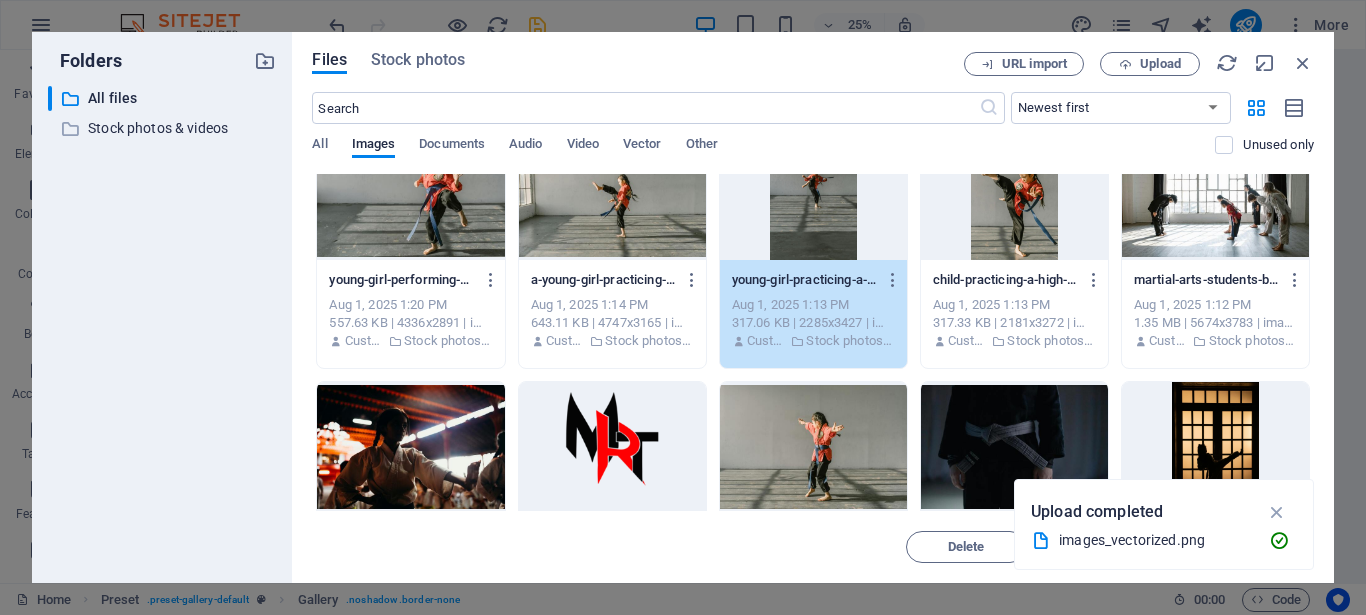 scroll, scrollTop: 0, scrollLeft: 0, axis: both 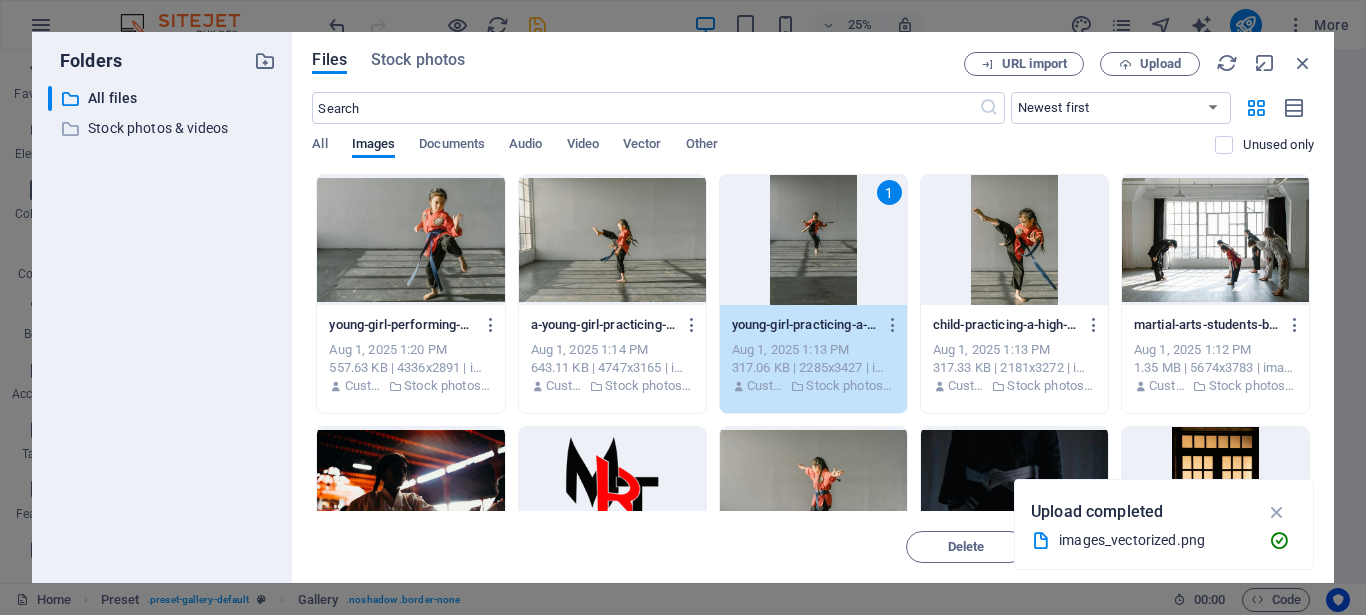click at bounding box center [1215, 240] 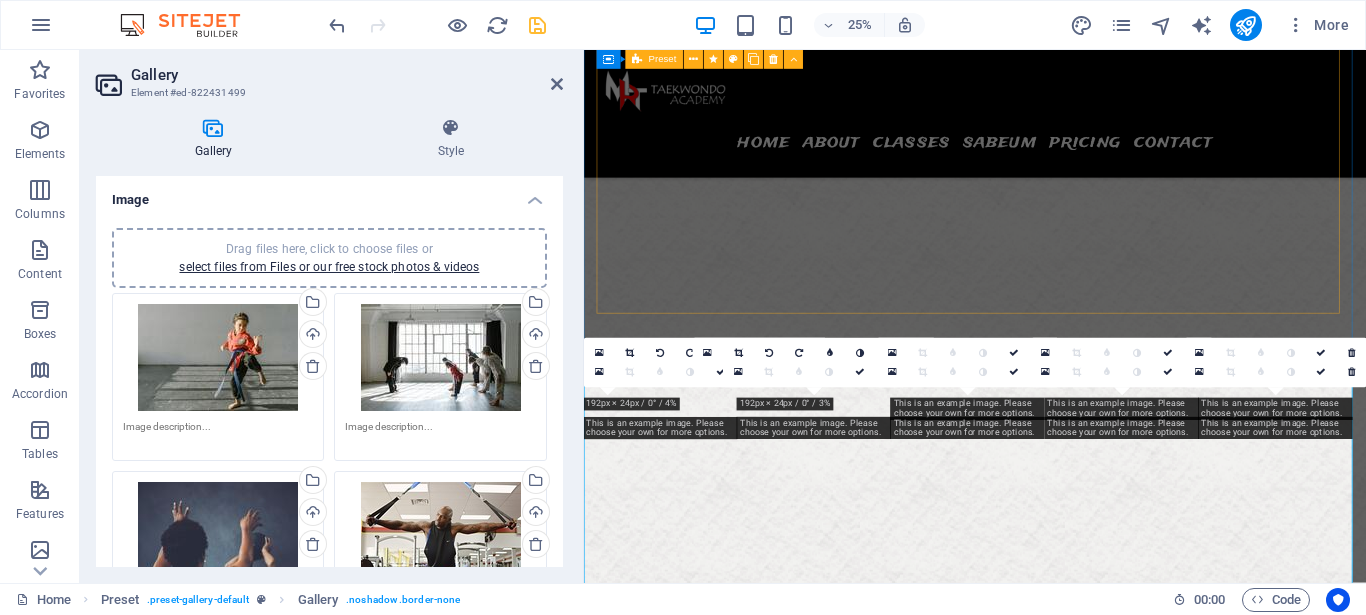 scroll, scrollTop: 5406, scrollLeft: 0, axis: vertical 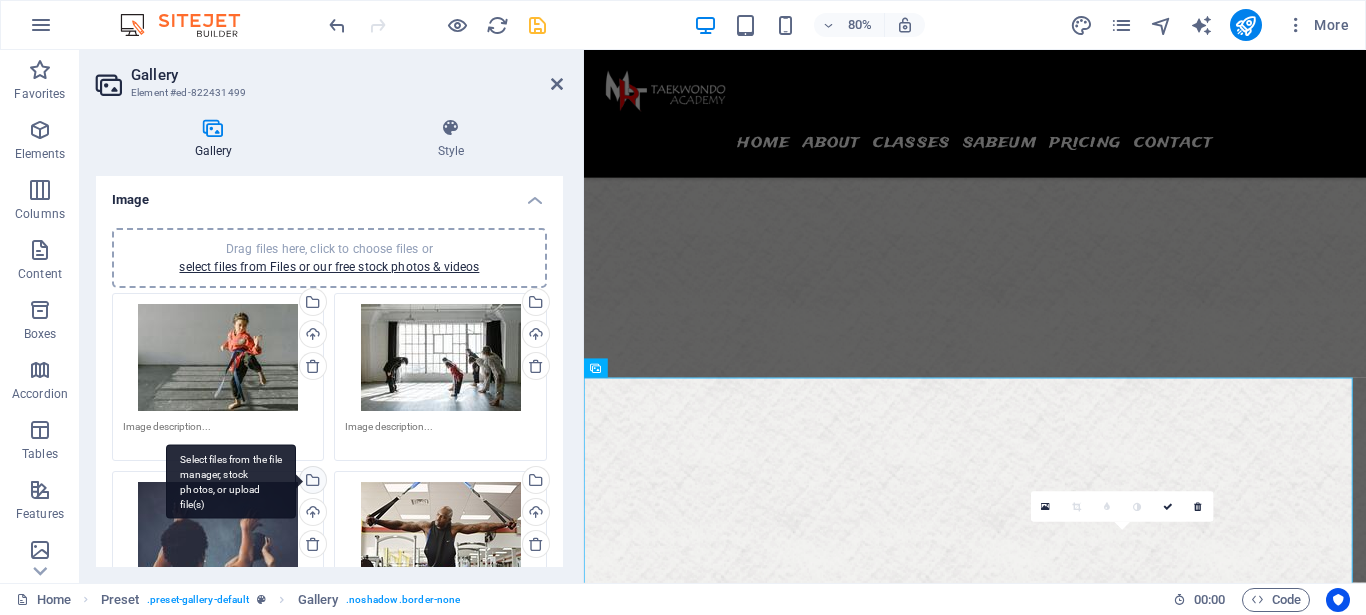 click on "Select files from the file manager, stock photos, or upload file(s)" at bounding box center [311, 482] 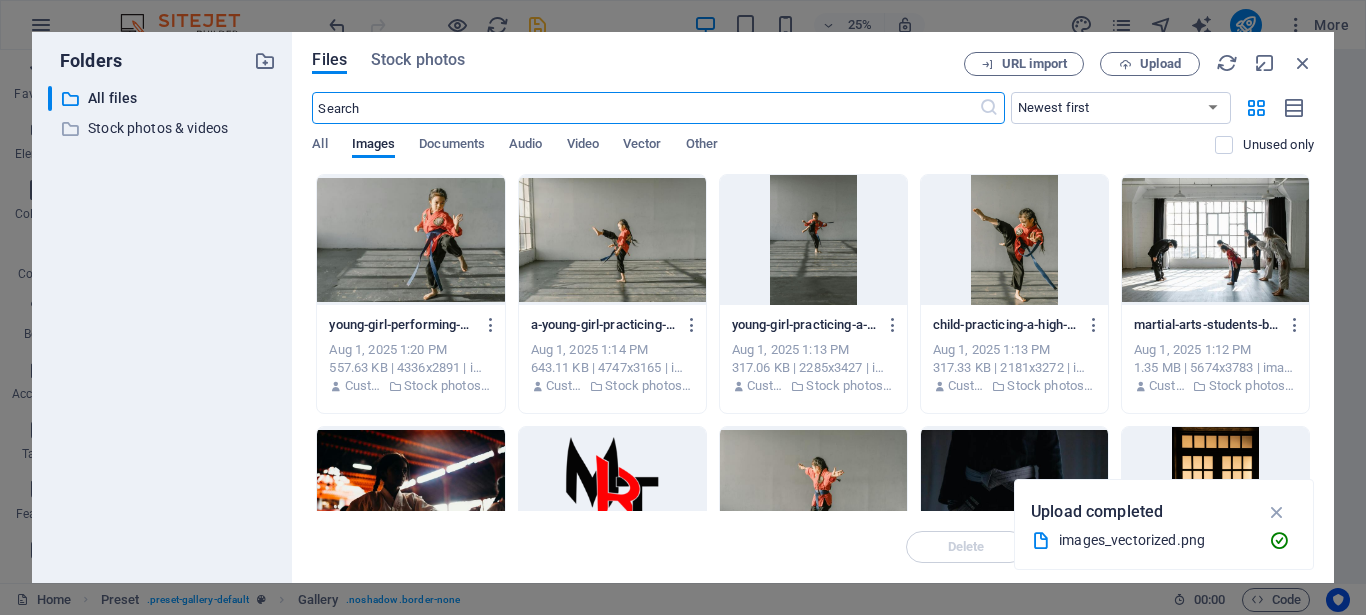 scroll, scrollTop: 6872, scrollLeft: 0, axis: vertical 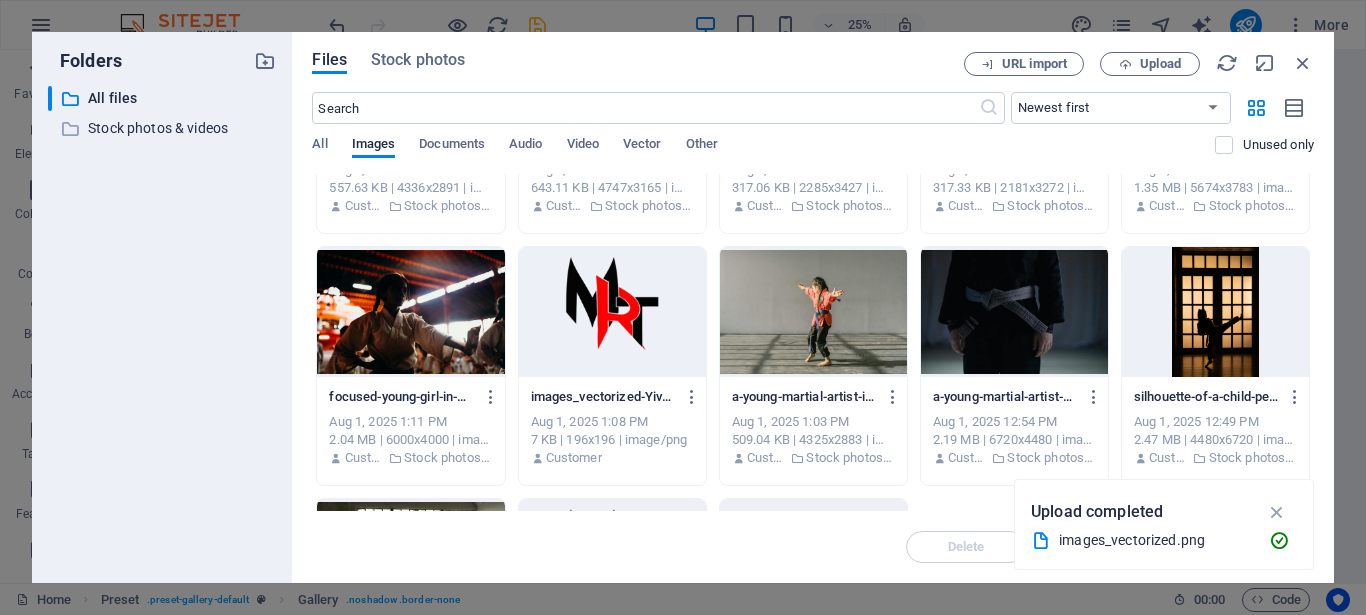 click at bounding box center [410, 312] 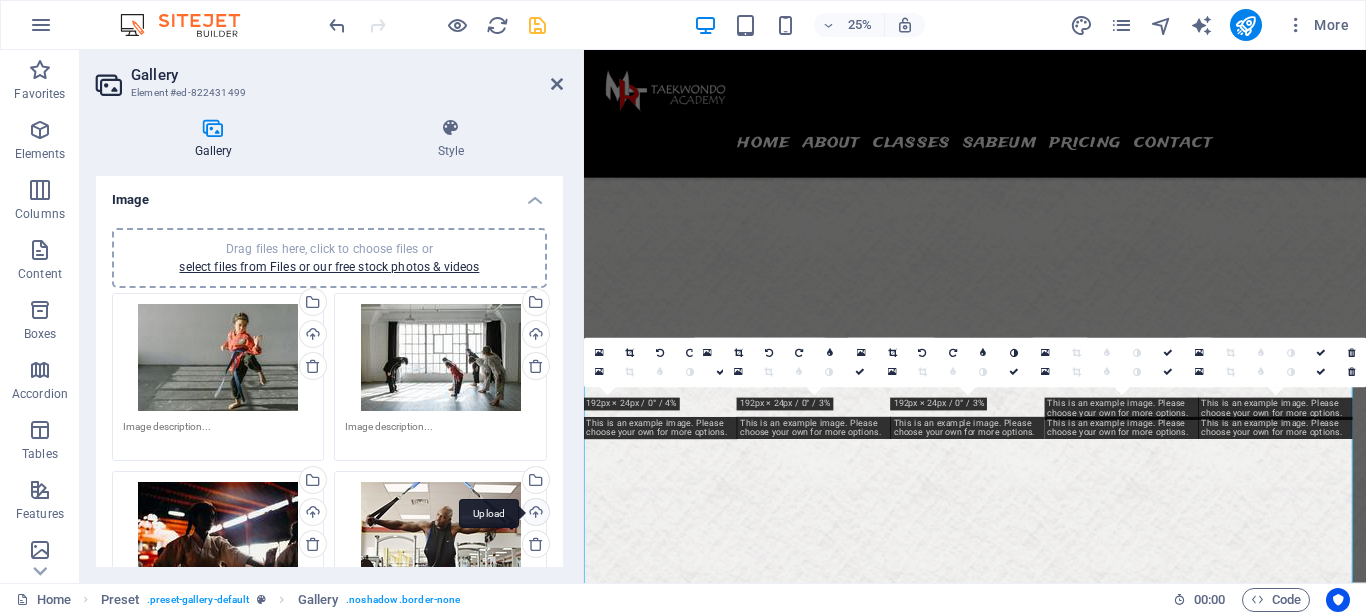 scroll, scrollTop: 5406, scrollLeft: 0, axis: vertical 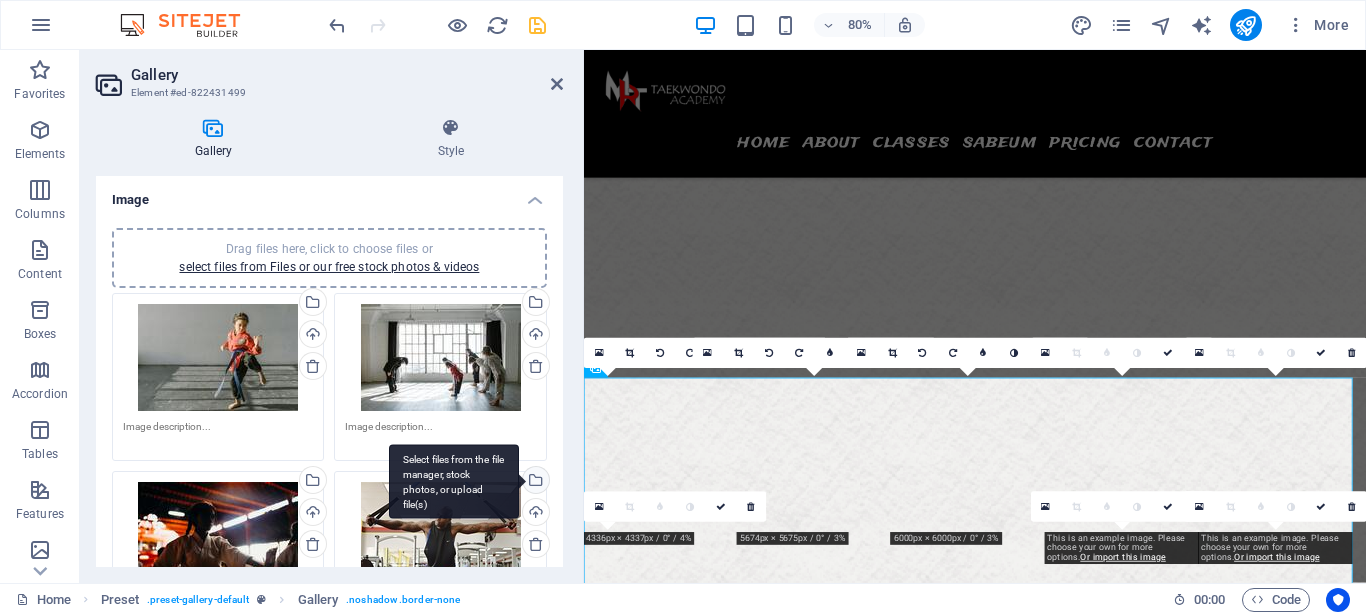 click on "Select files from the file manager, stock photos, or upload file(s)" at bounding box center (534, 482) 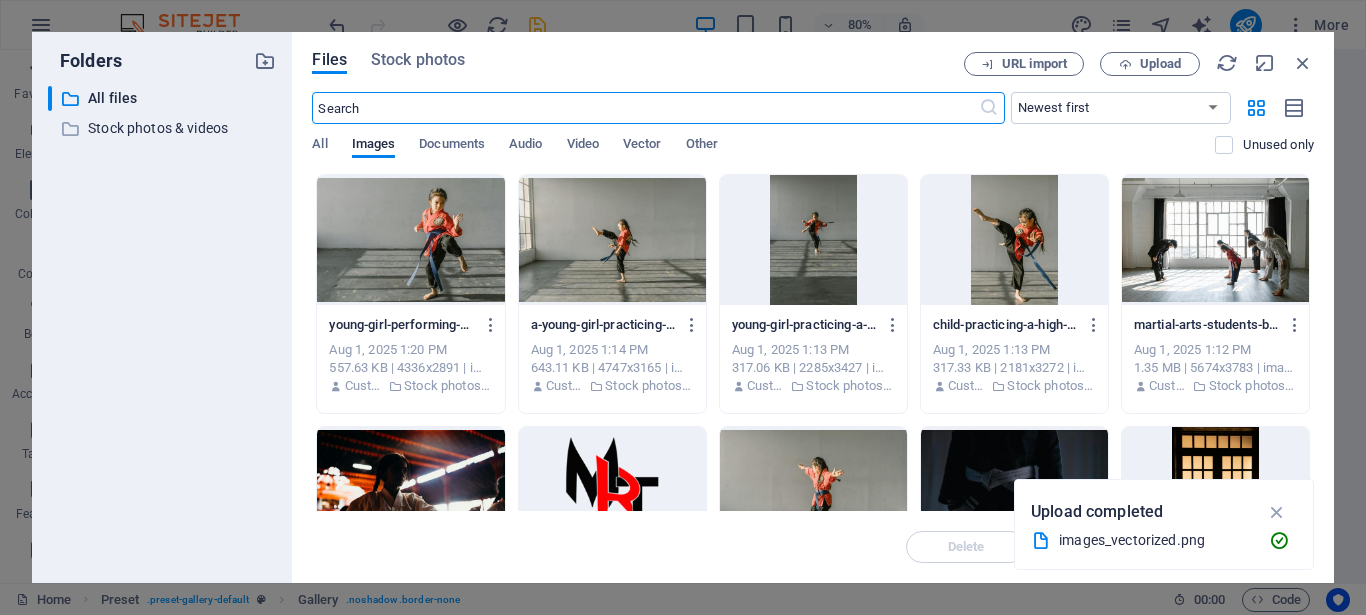scroll, scrollTop: 6872, scrollLeft: 0, axis: vertical 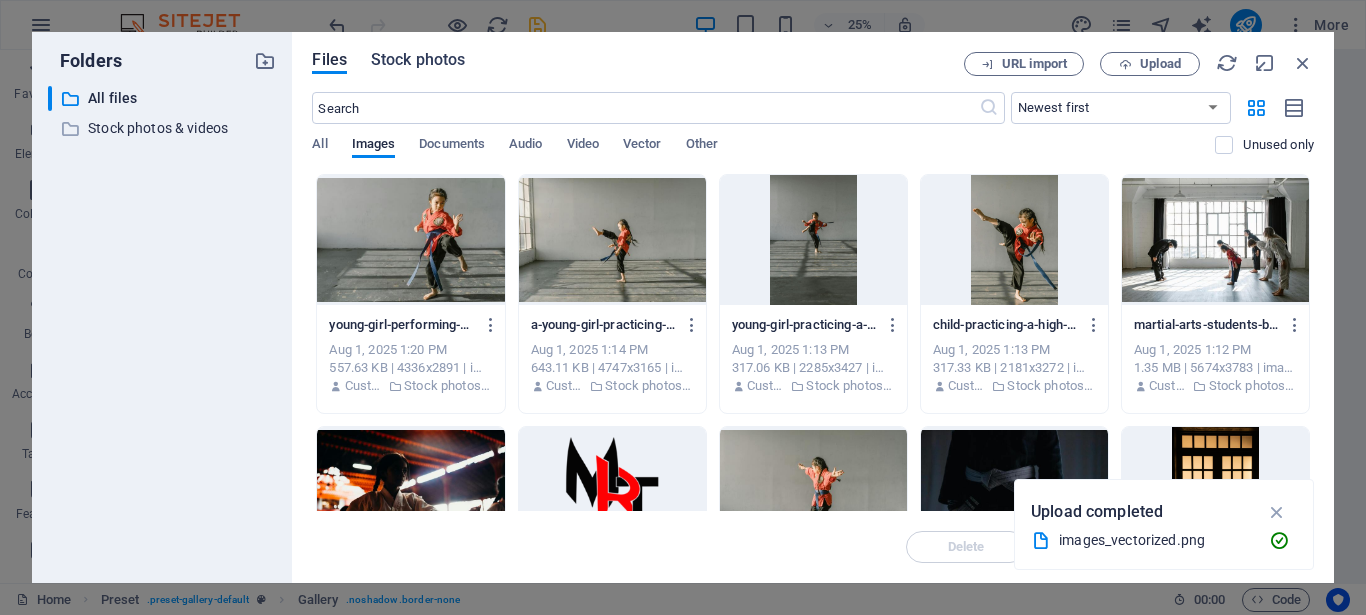 click on "Stock photos" at bounding box center (418, 60) 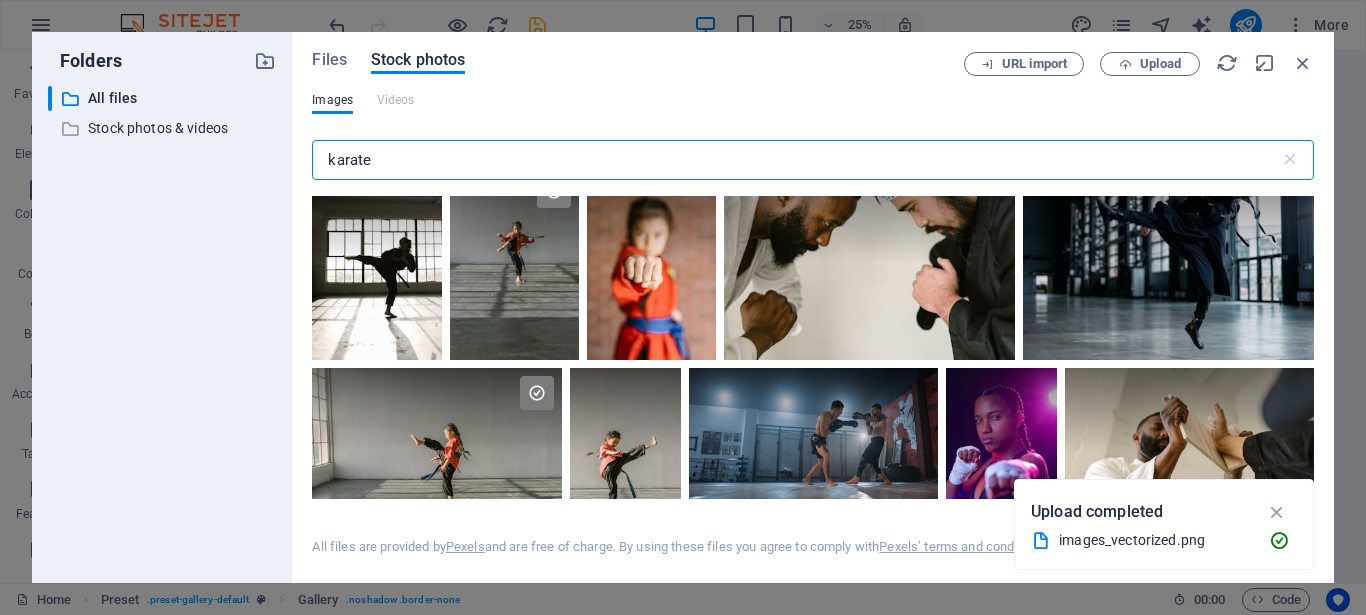 scroll, scrollTop: 630, scrollLeft: 0, axis: vertical 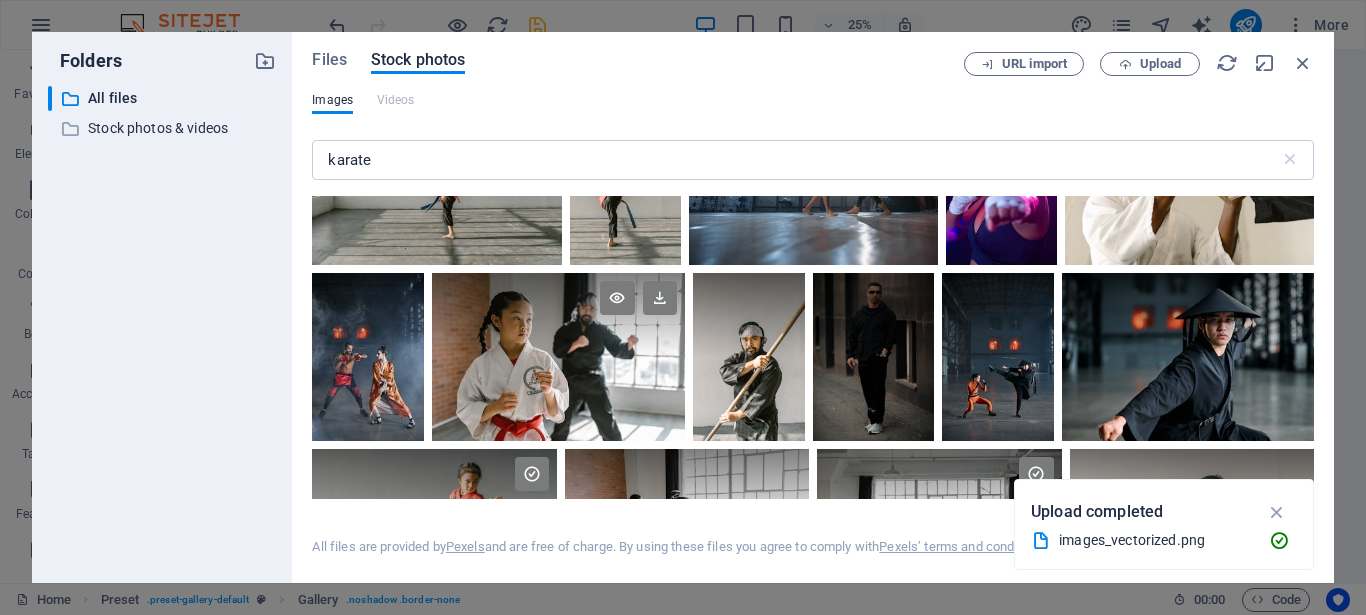 click at bounding box center [558, 357] 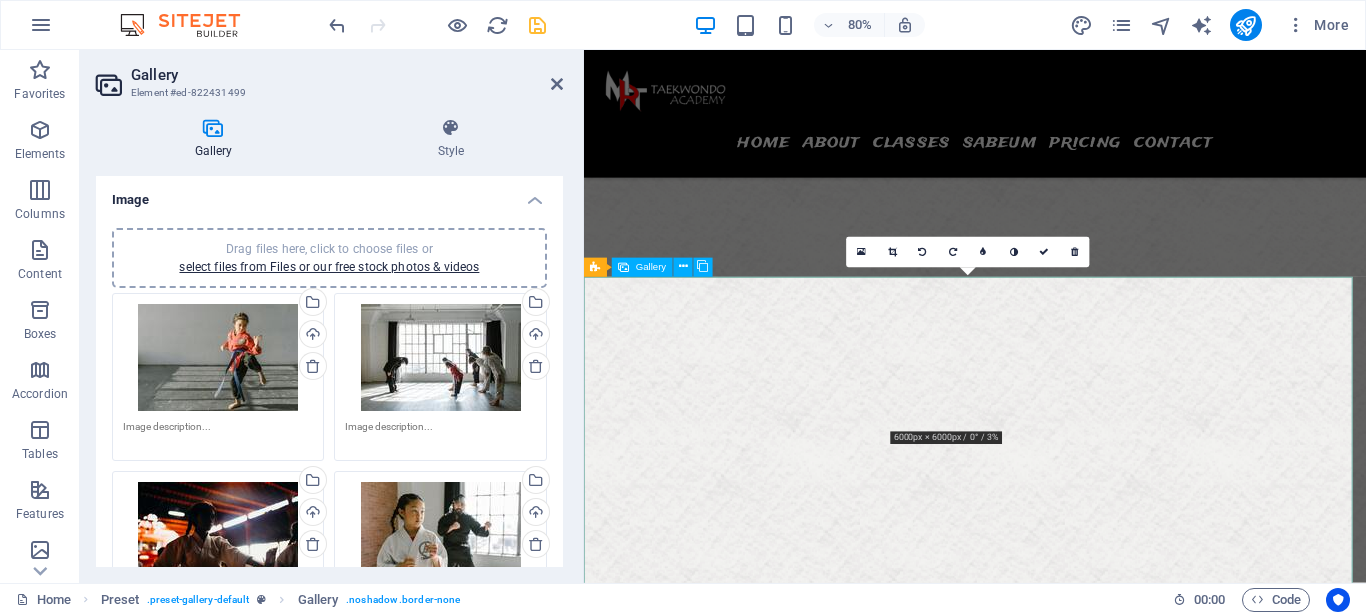 scroll, scrollTop: 5609, scrollLeft: 0, axis: vertical 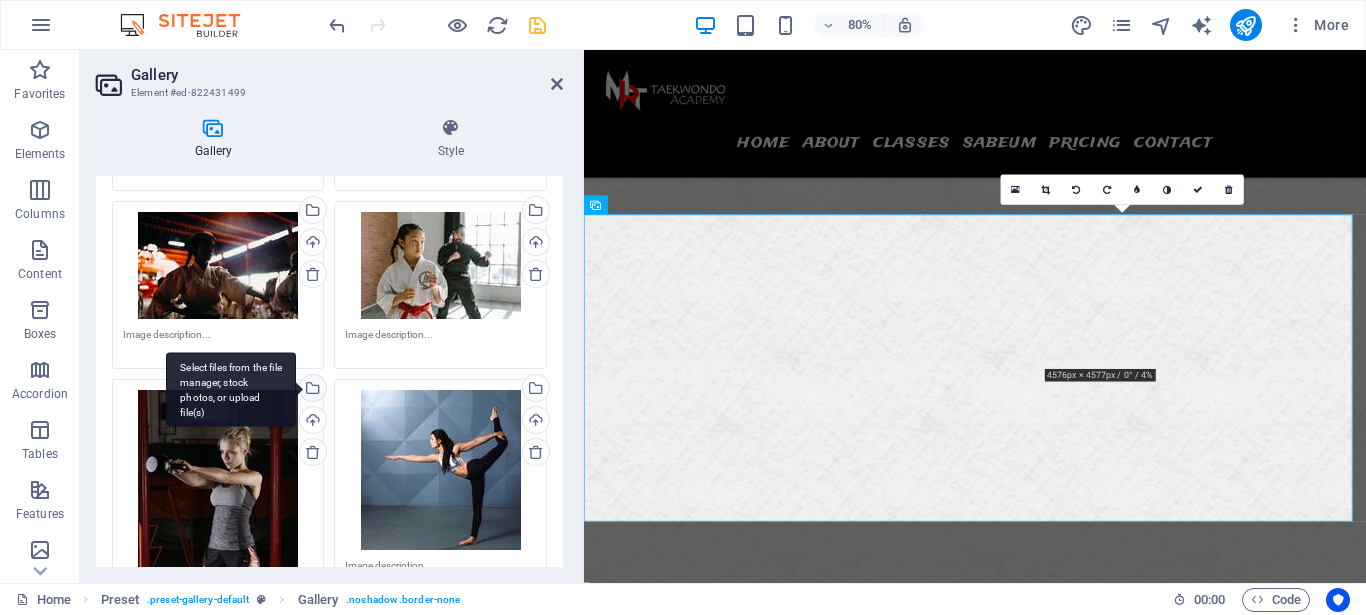 click on "Select files from the file manager, stock photos, or upload file(s)" at bounding box center (311, 390) 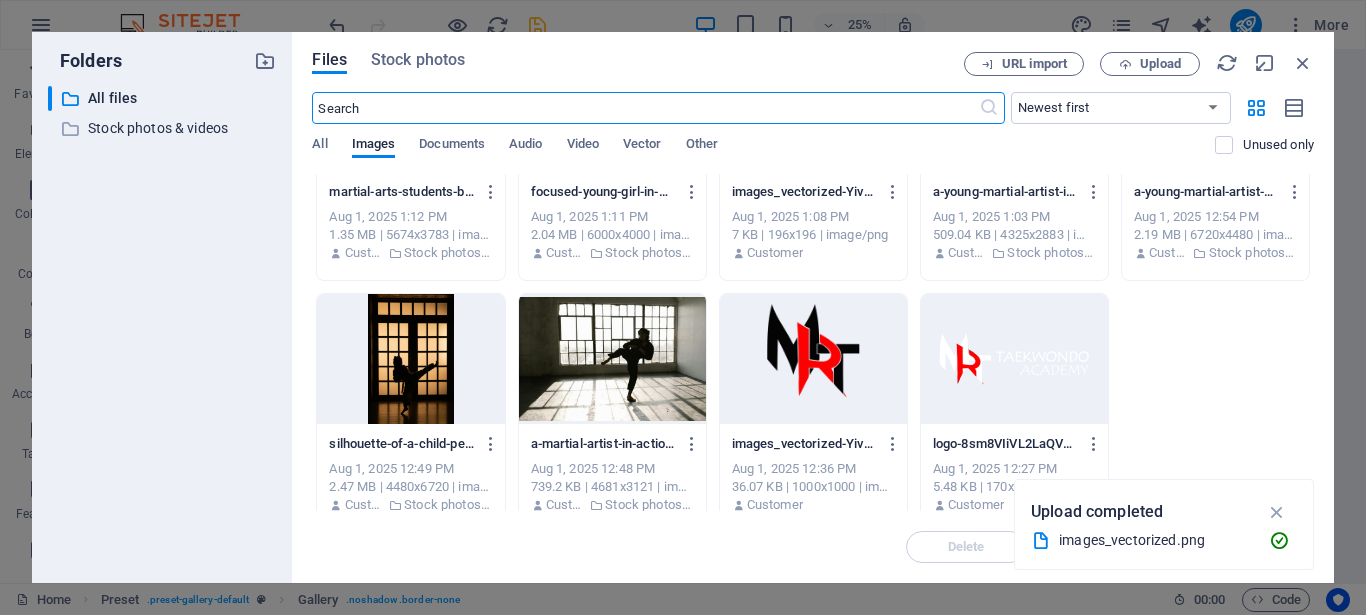 scroll, scrollTop: 407, scrollLeft: 0, axis: vertical 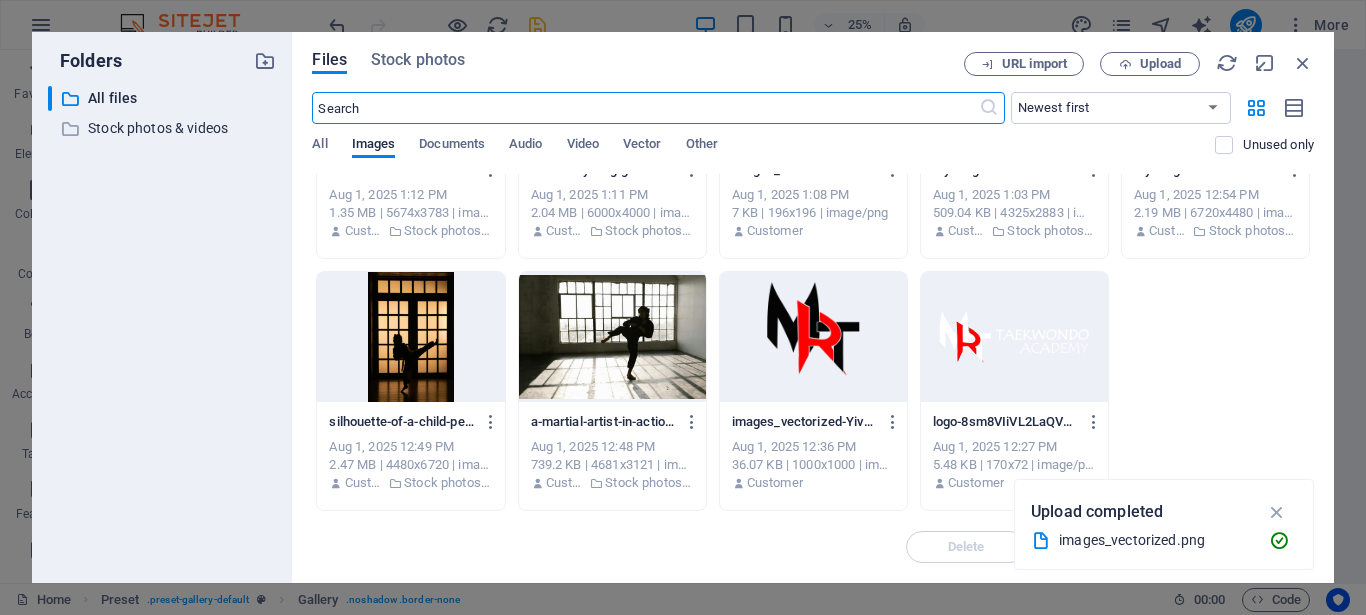 click at bounding box center [612, 337] 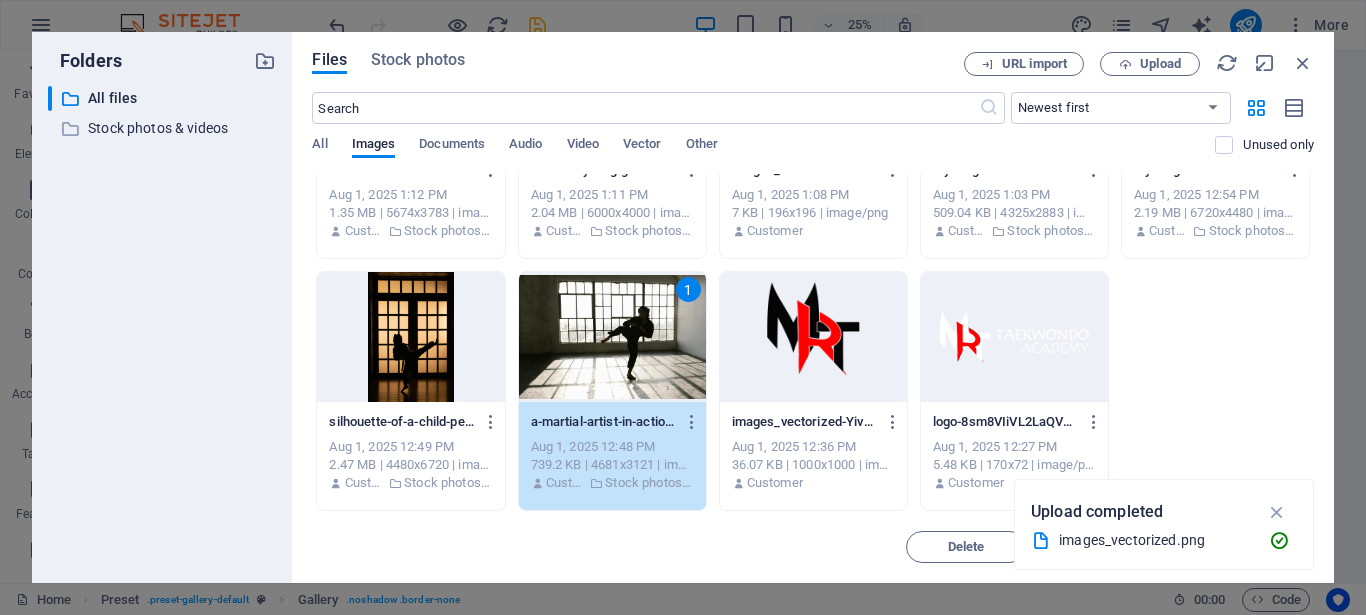 click on "1" at bounding box center (612, 337) 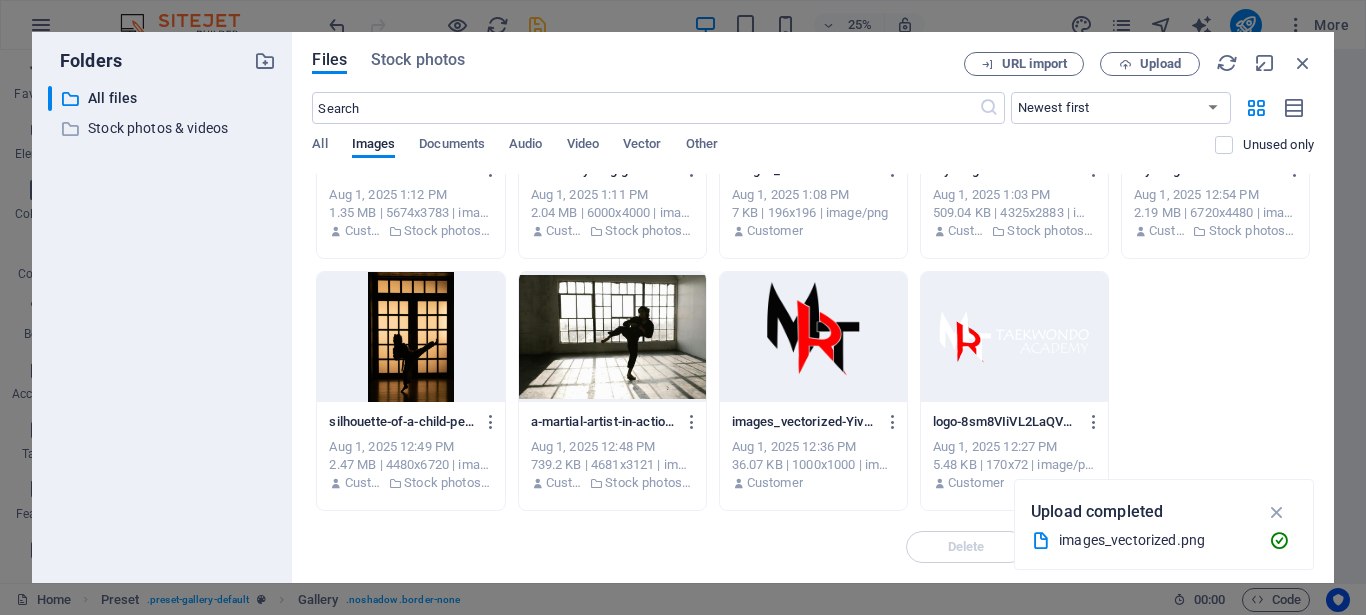 click at bounding box center [612, 337] 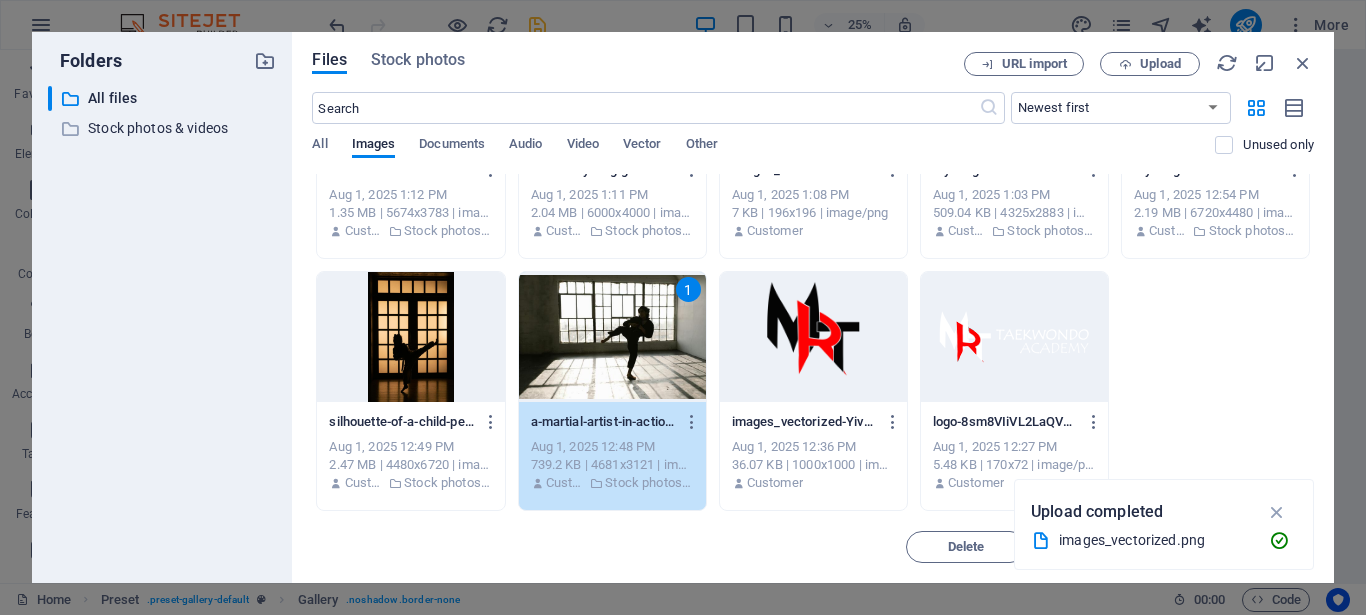 click on "1" at bounding box center [612, 337] 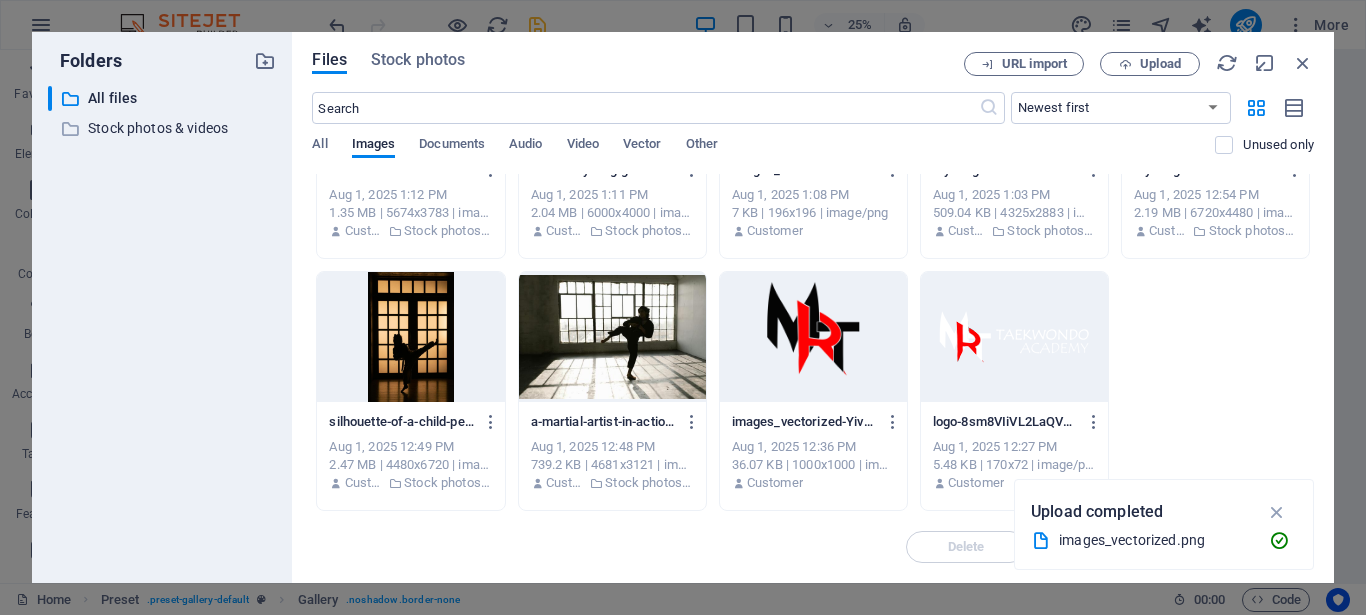 click at bounding box center (612, 337) 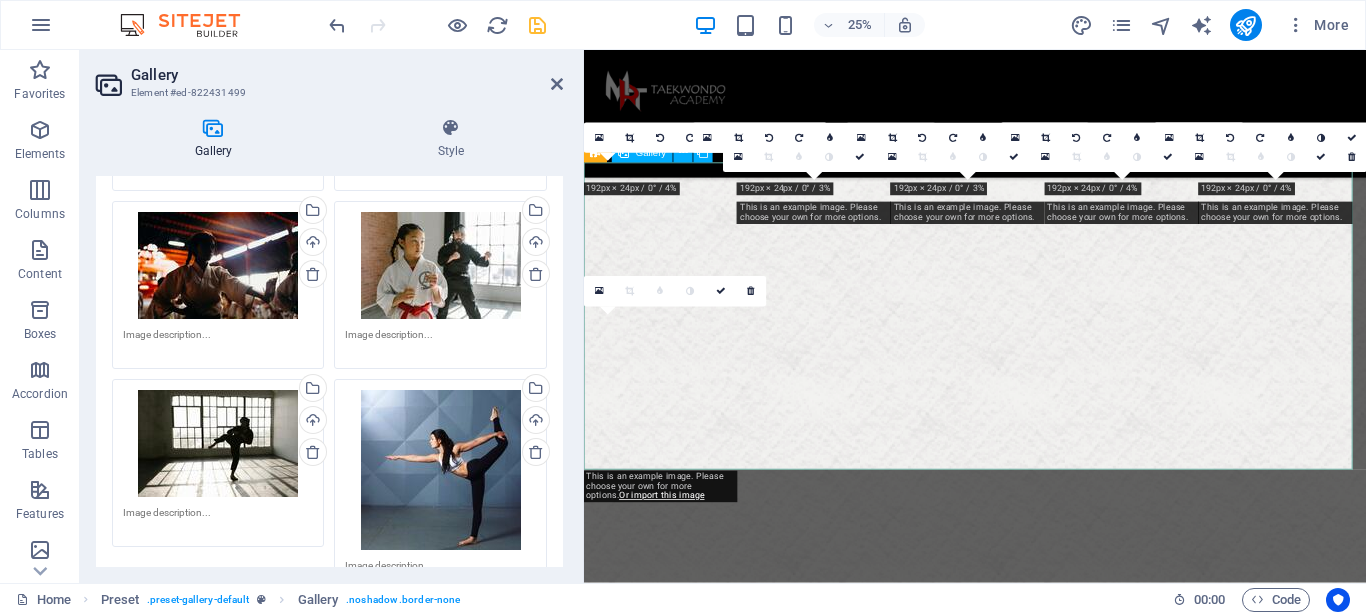 scroll, scrollTop: 5675, scrollLeft: 0, axis: vertical 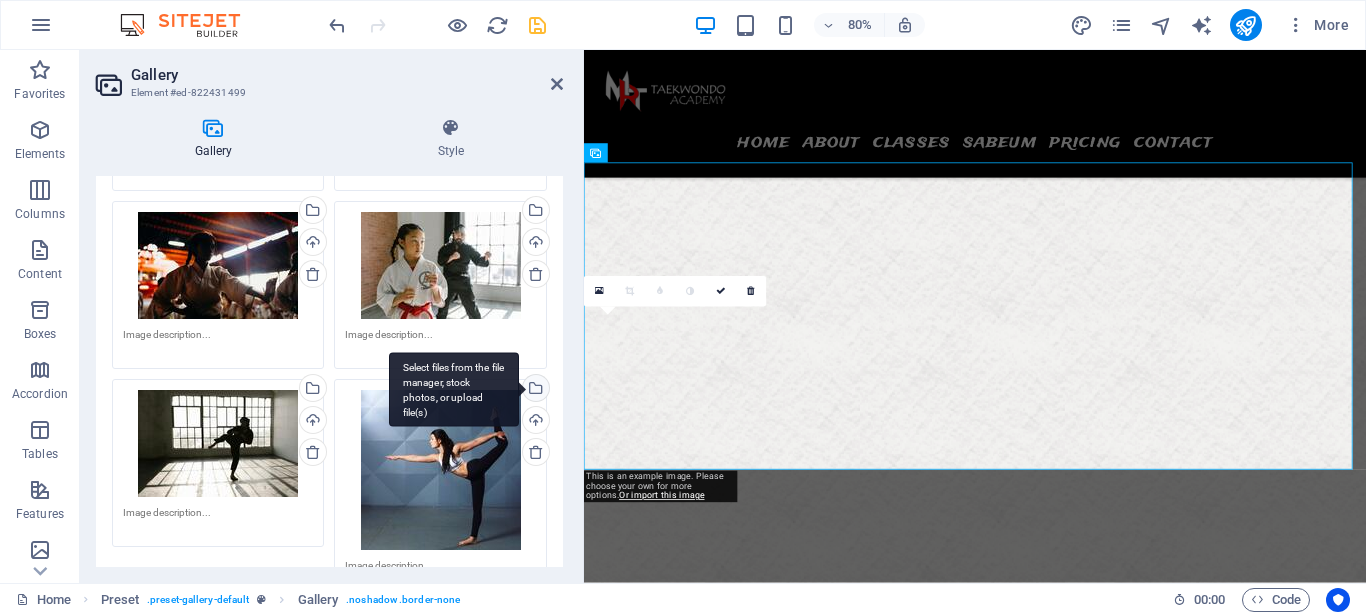 click on "Select files from the file manager, stock photos, or upload file(s)" at bounding box center [534, 390] 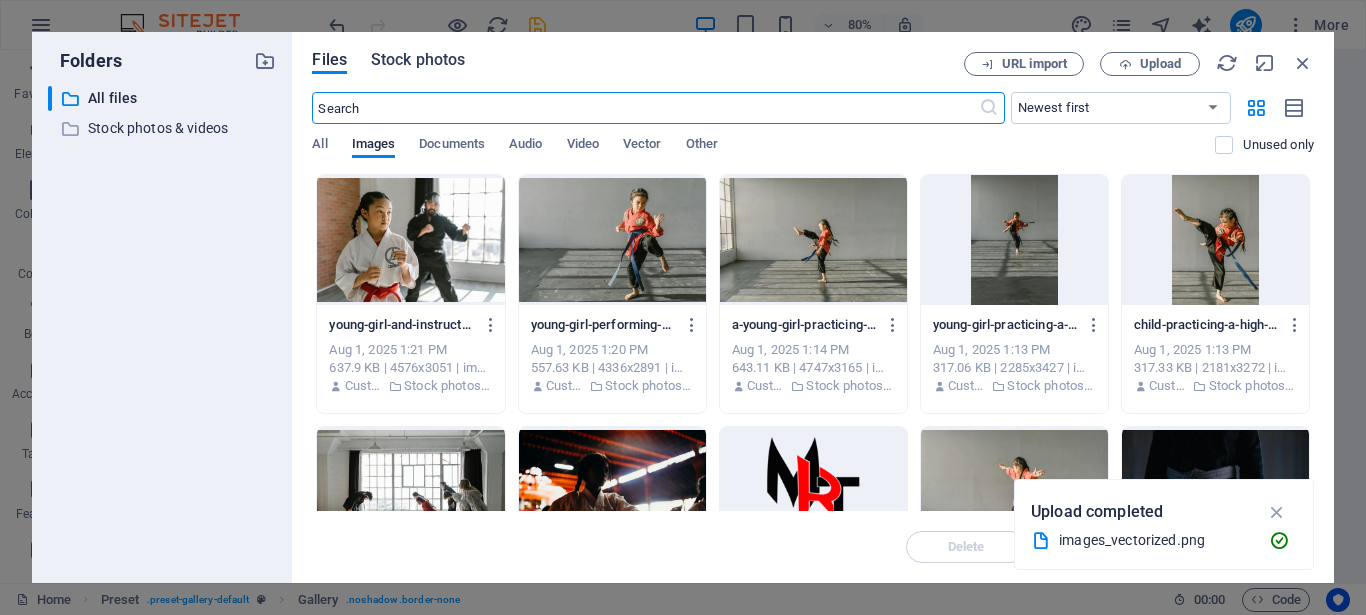 click on "Stock photos" at bounding box center [418, 60] 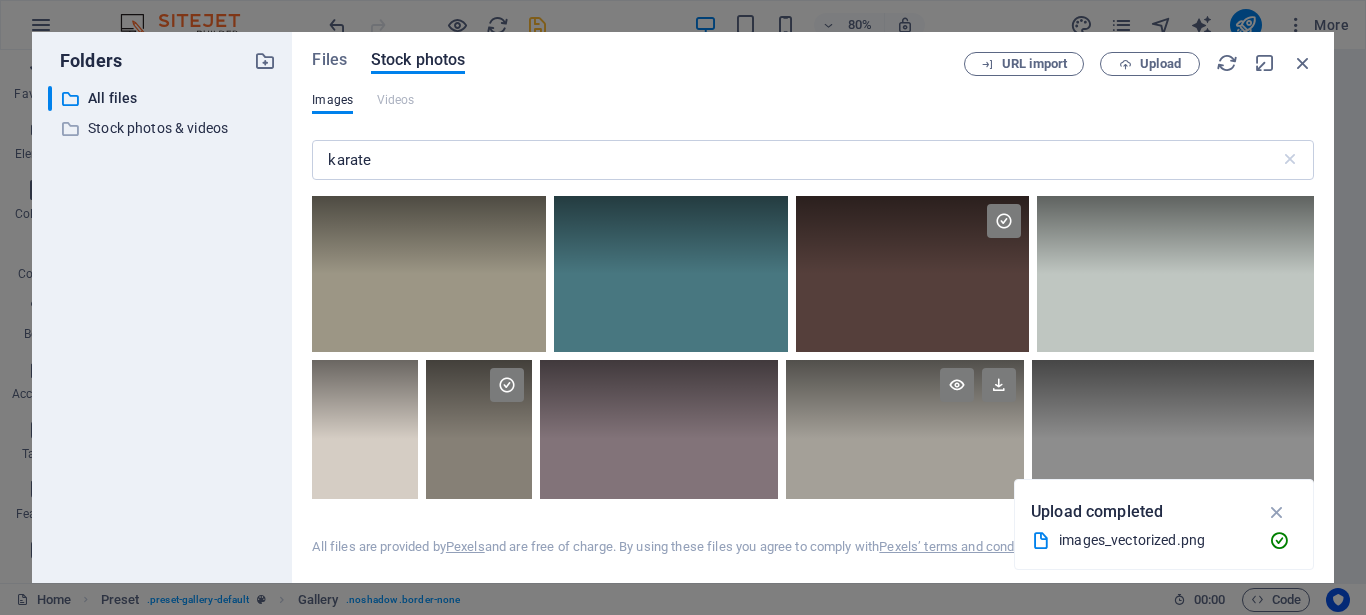 scroll, scrollTop: 7141, scrollLeft: 0, axis: vertical 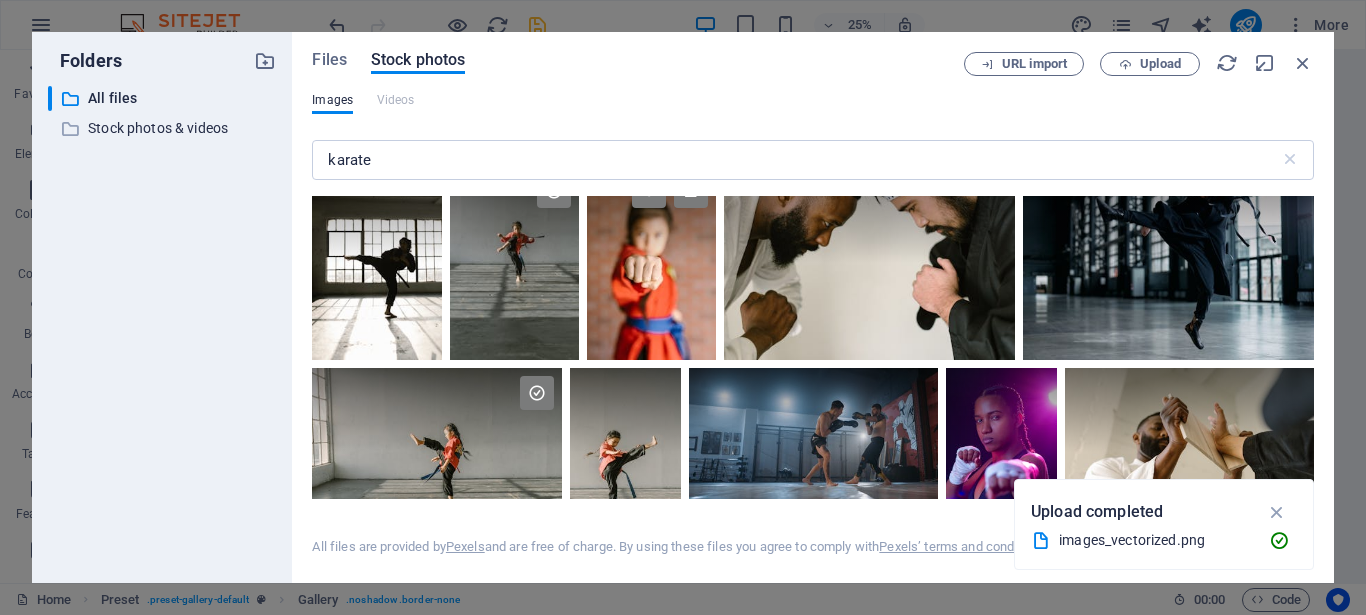 click at bounding box center (651, 263) 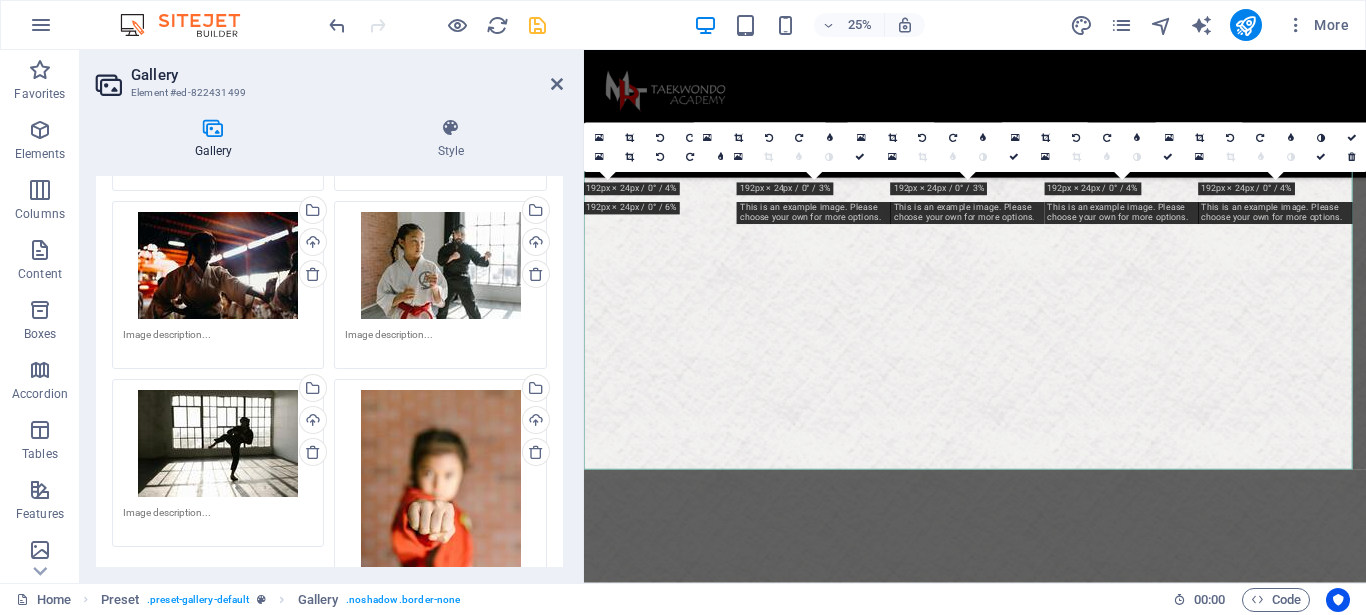 scroll, scrollTop: 5675, scrollLeft: 0, axis: vertical 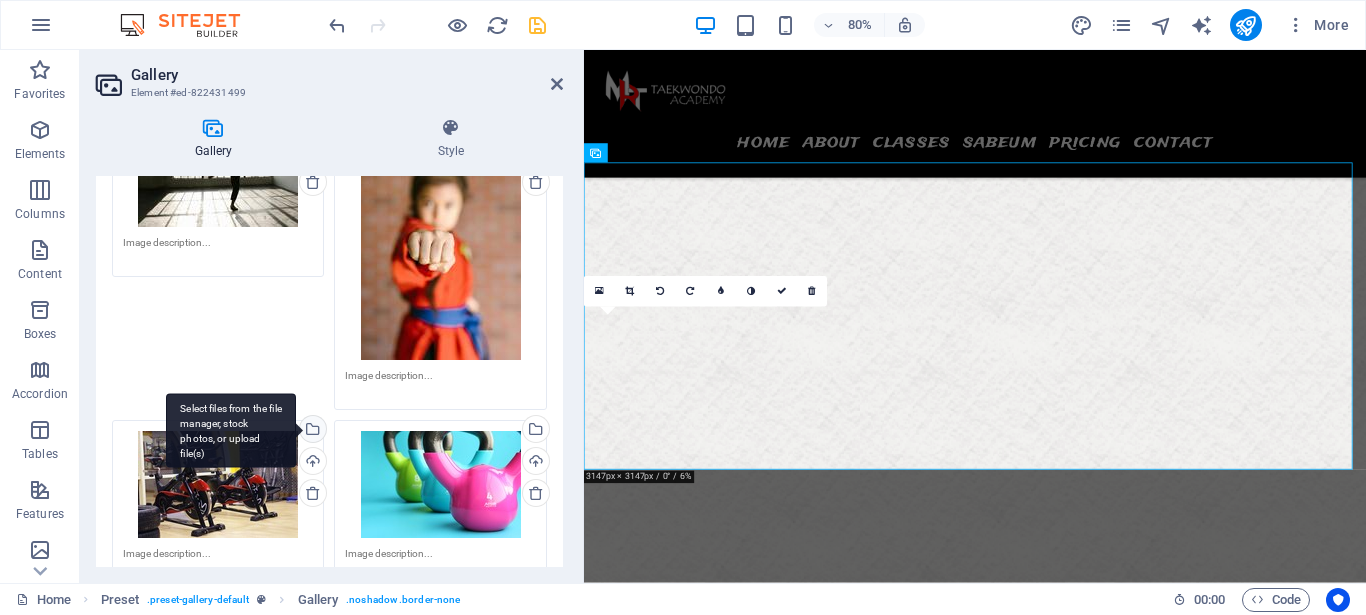 click on "Select files from the file manager, stock photos, or upload file(s)" at bounding box center [311, 431] 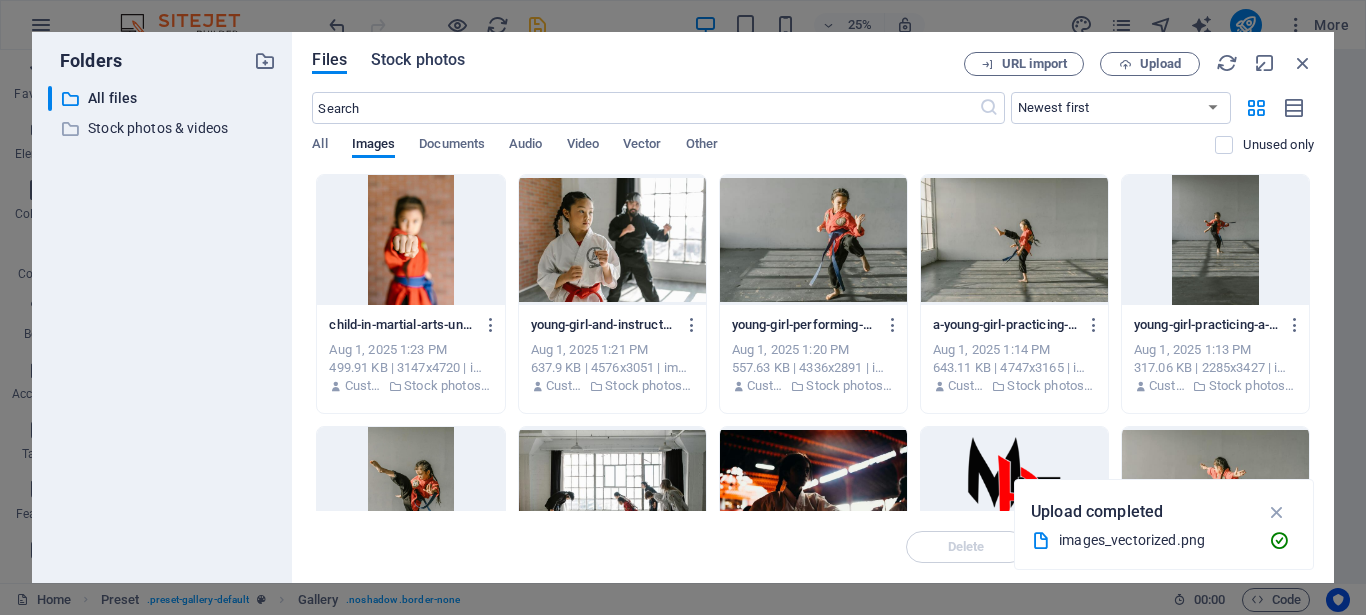 scroll, scrollTop: 7141, scrollLeft: 0, axis: vertical 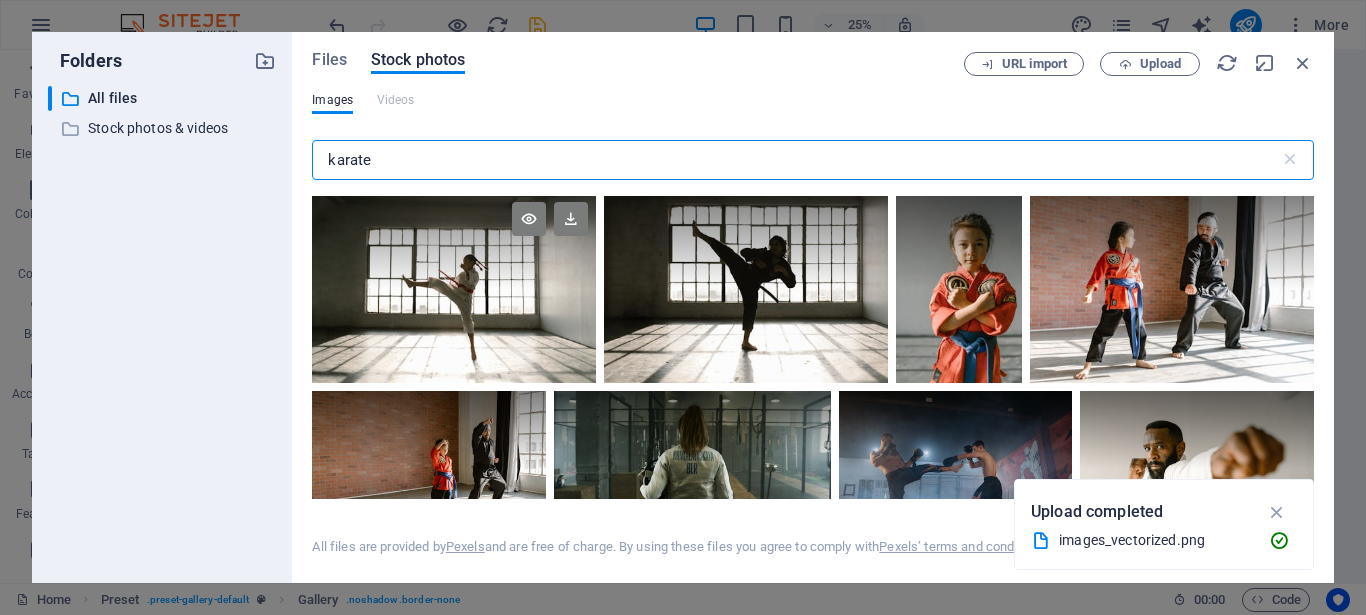 click at bounding box center [454, 288] 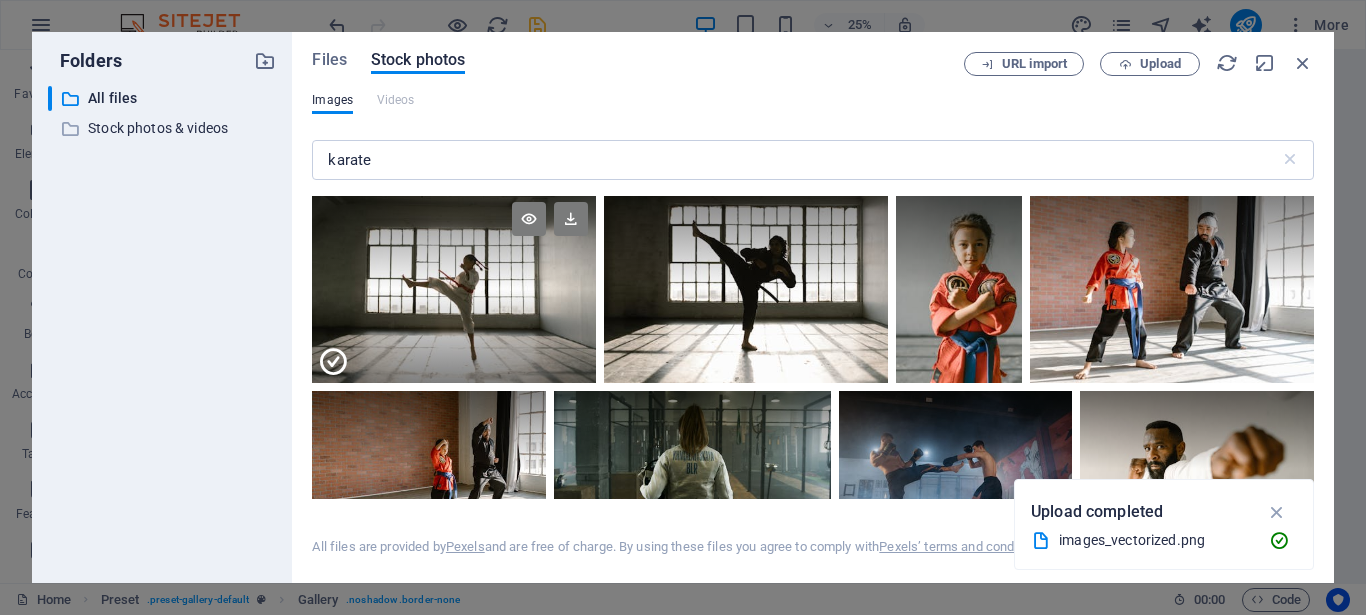click at bounding box center (454, 336) 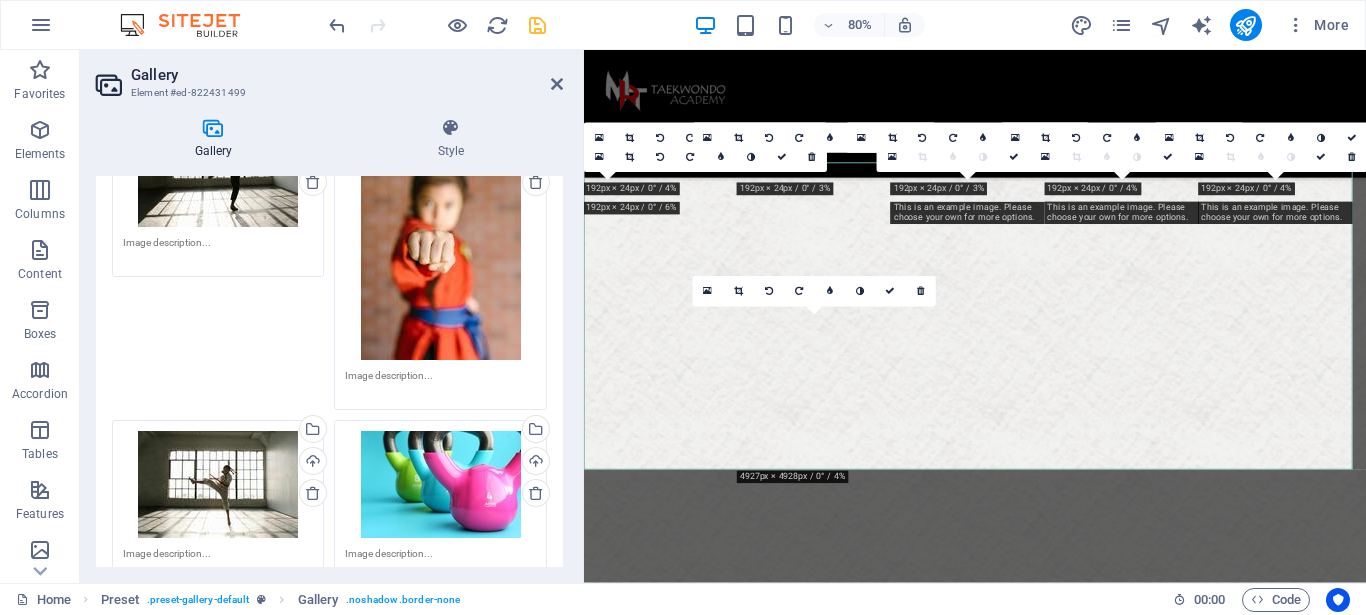 scroll, scrollTop: 5675, scrollLeft: 0, axis: vertical 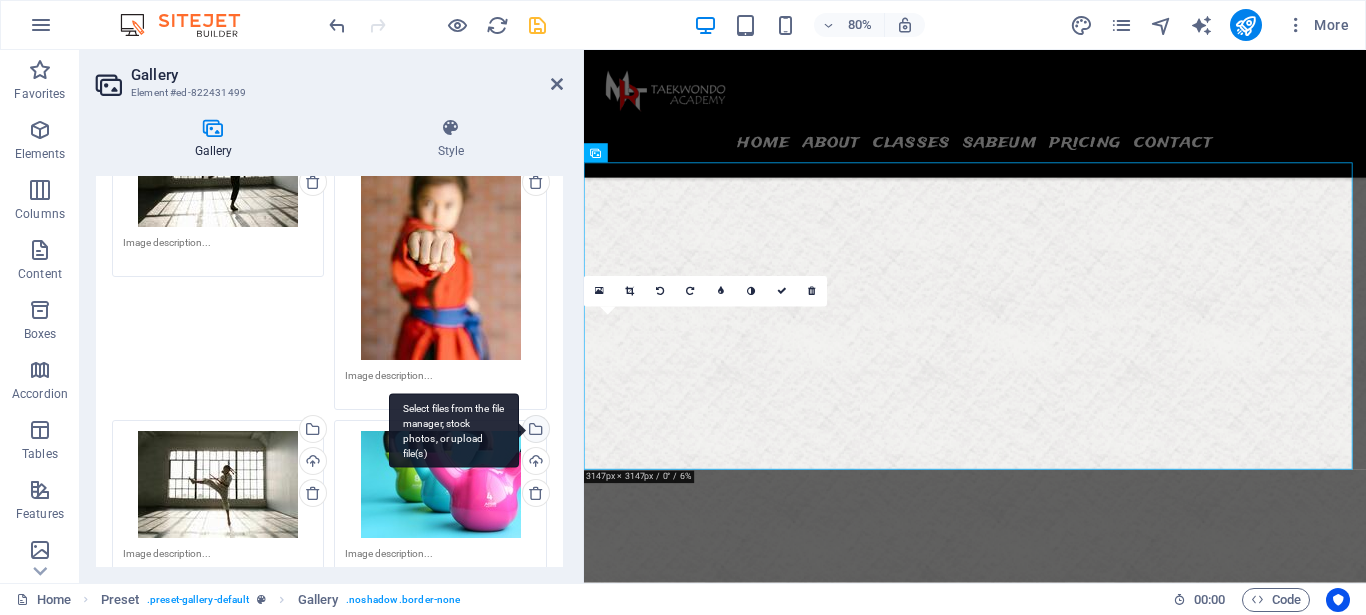 click on "Select files from the file manager, stock photos, or upload file(s)" at bounding box center [454, 430] 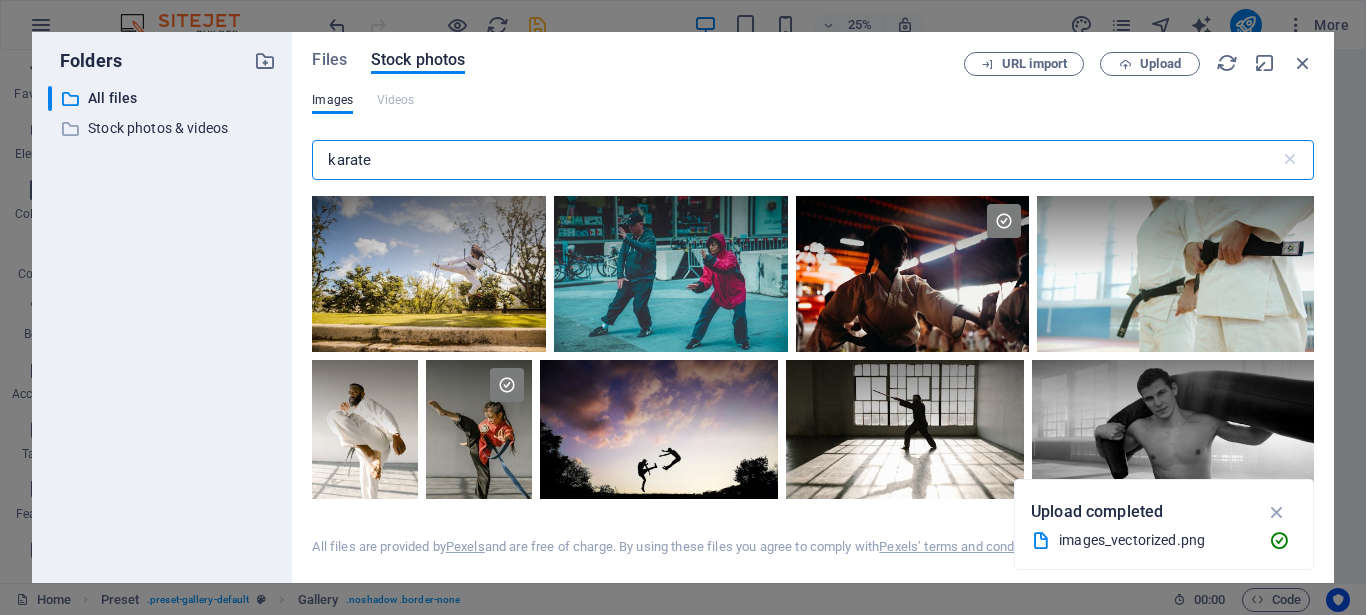 scroll, scrollTop: 7141, scrollLeft: 0, axis: vertical 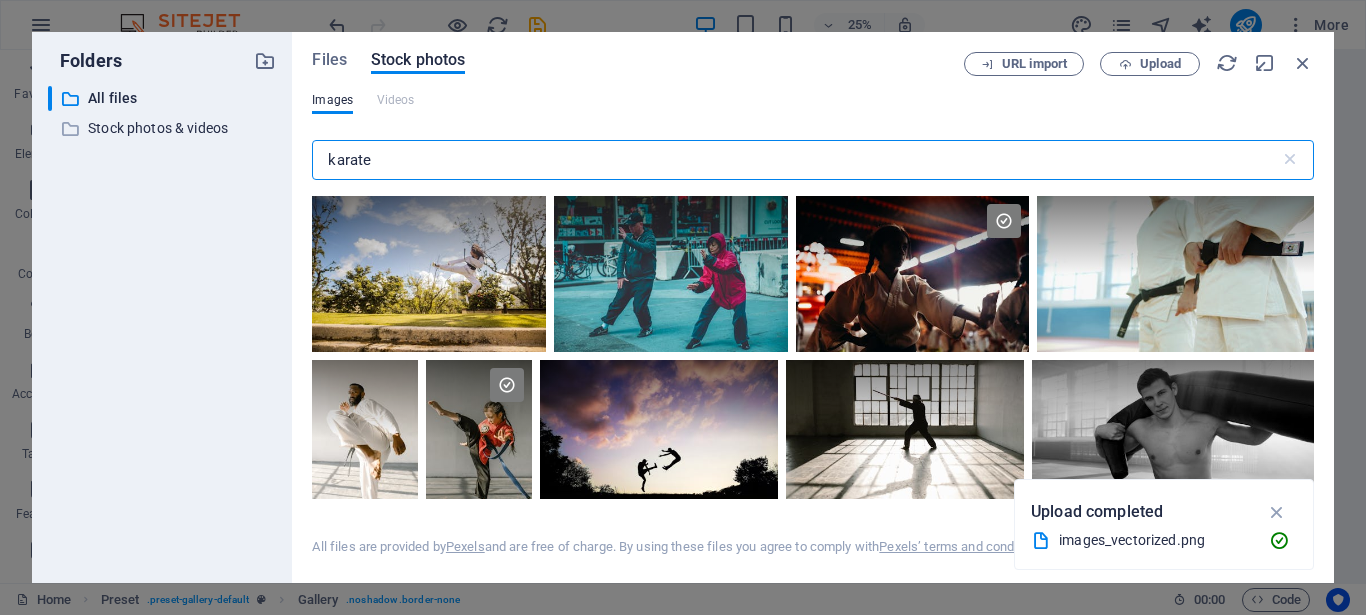 select on "4" 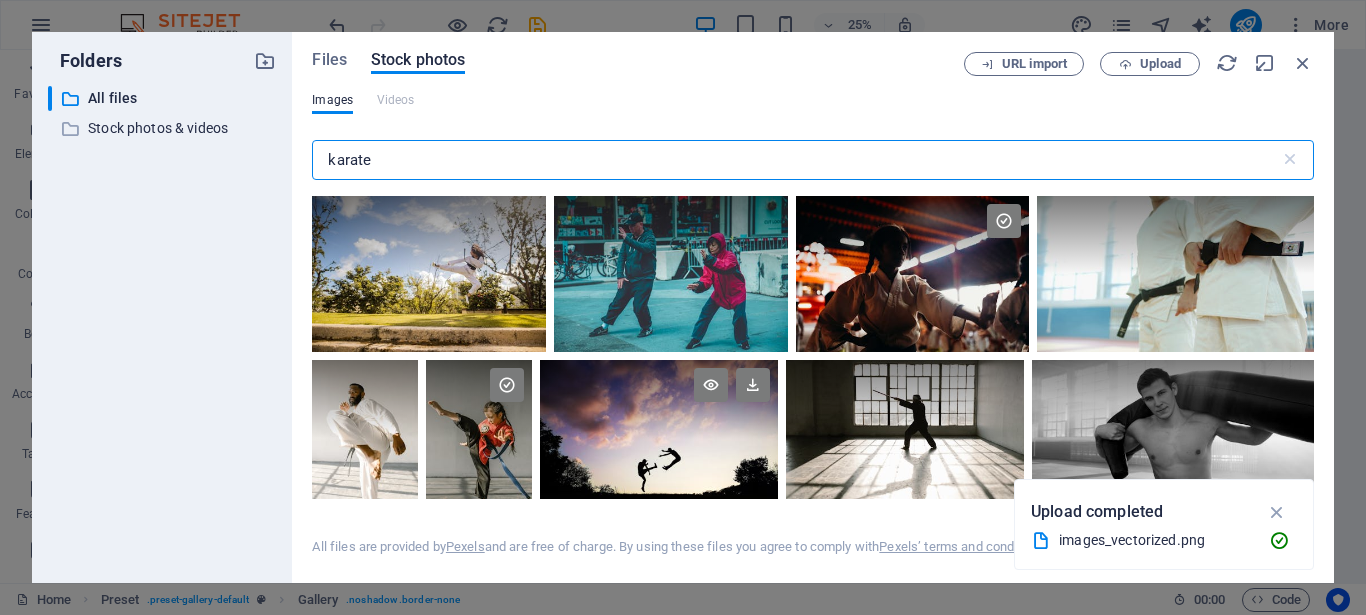 scroll, scrollTop: 0, scrollLeft: 0, axis: both 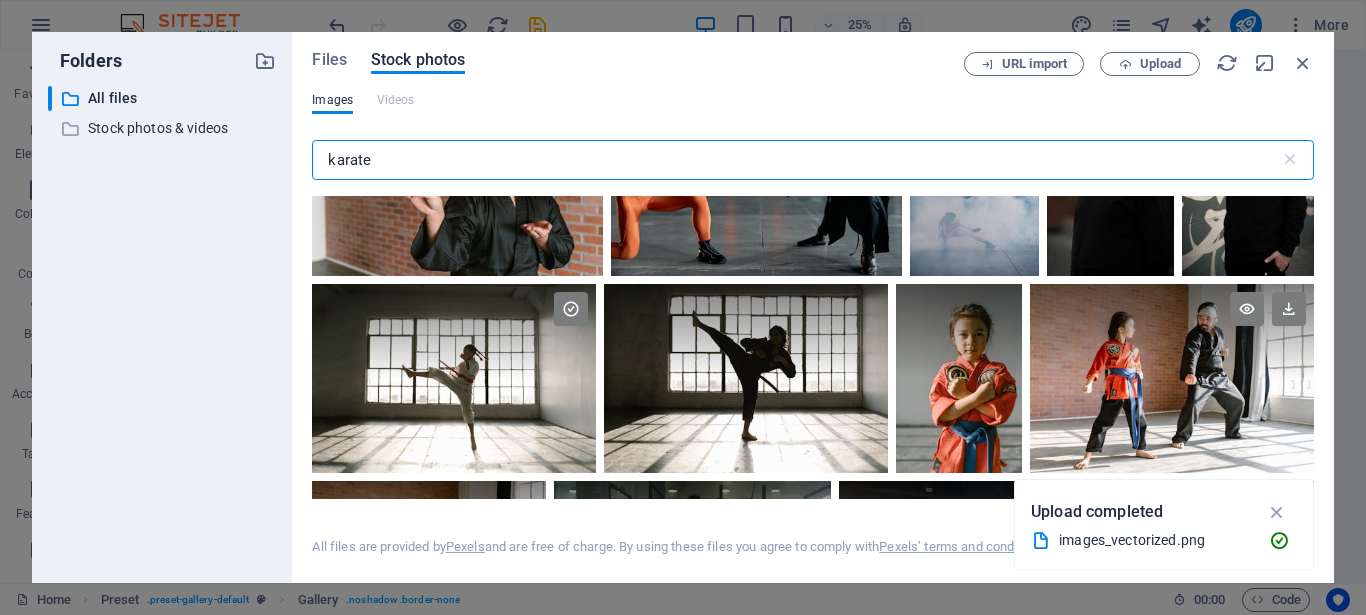 click at bounding box center [1172, 378] 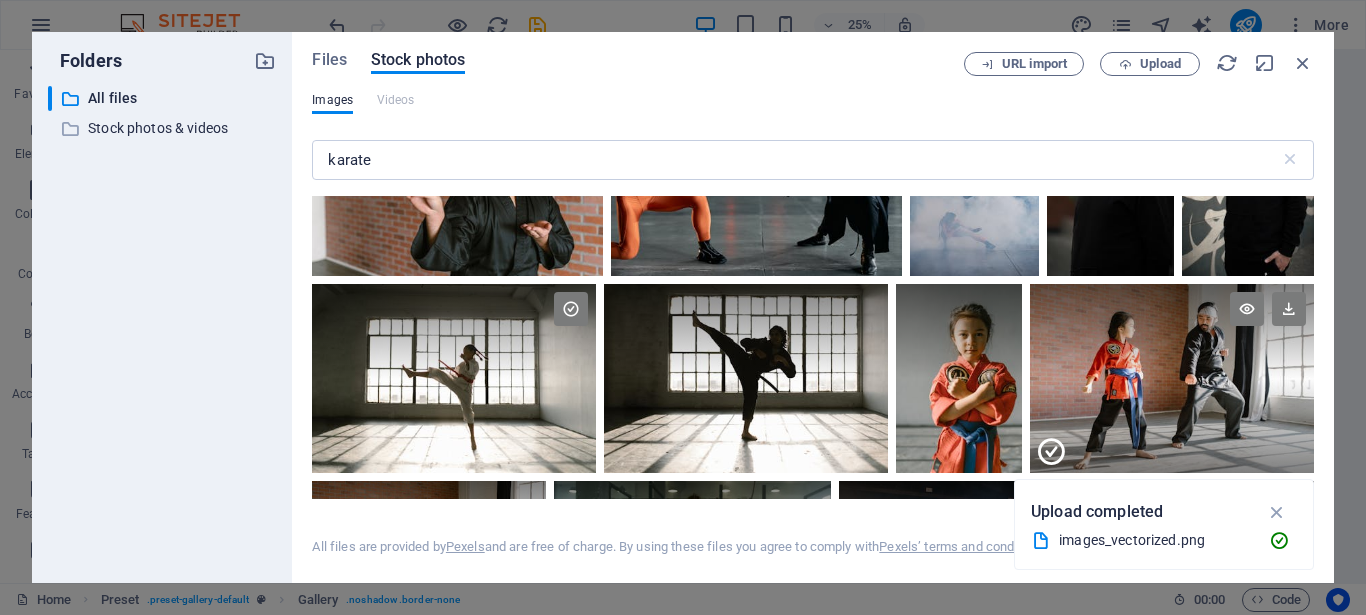 click at bounding box center (1172, 426) 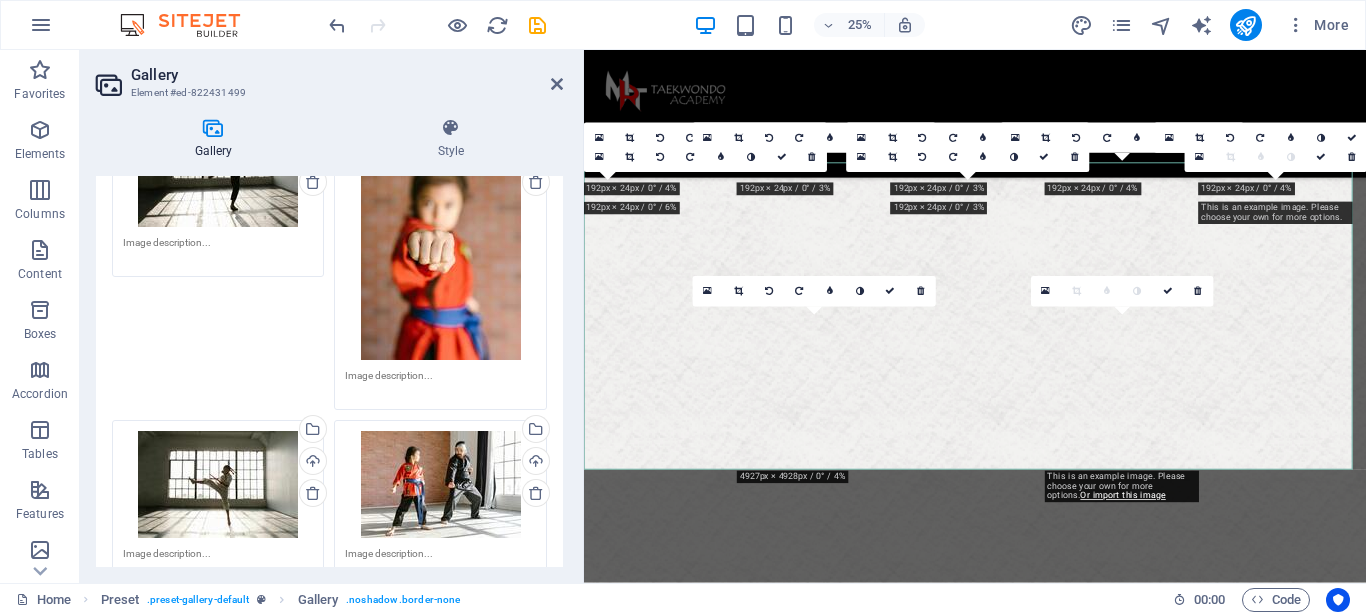 scroll, scrollTop: 5675, scrollLeft: 0, axis: vertical 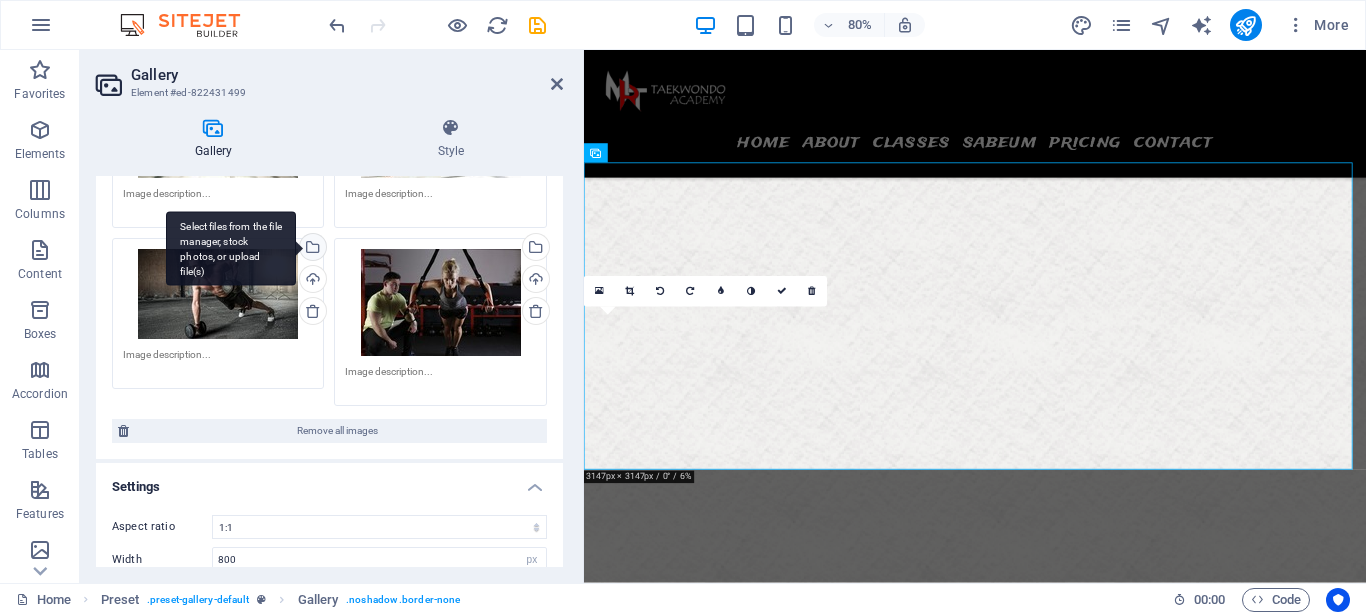 click on "Select files from the file manager, stock photos, or upload file(s)" at bounding box center [311, 249] 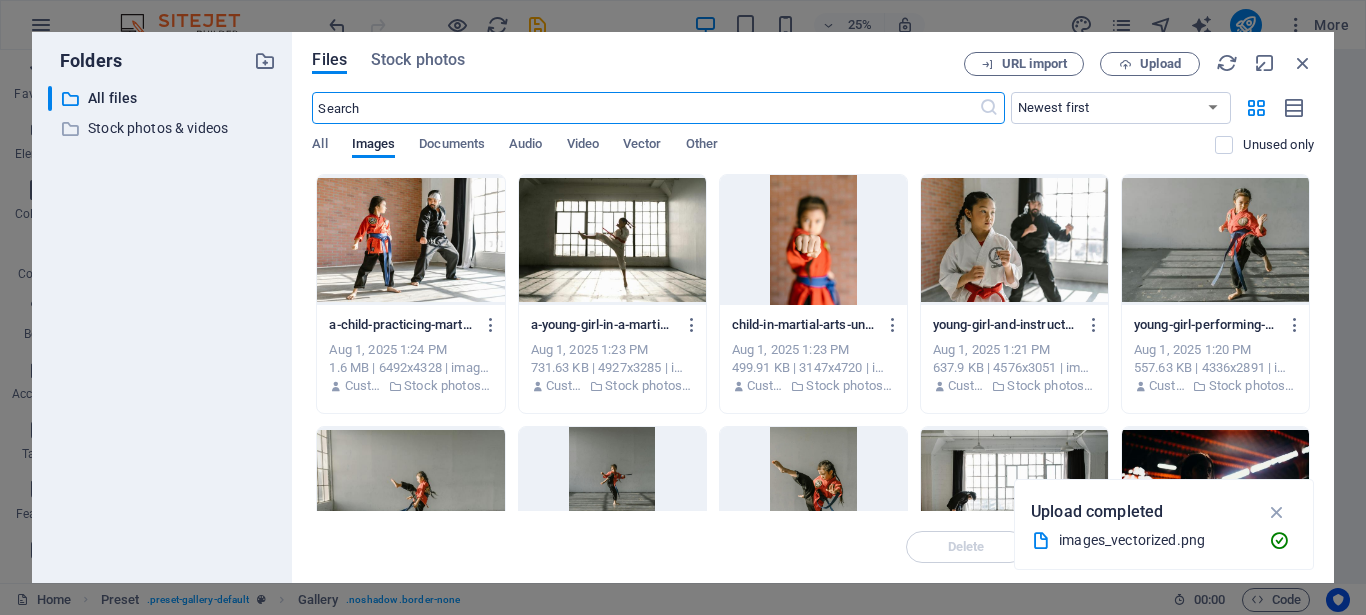 scroll, scrollTop: 7141, scrollLeft: 0, axis: vertical 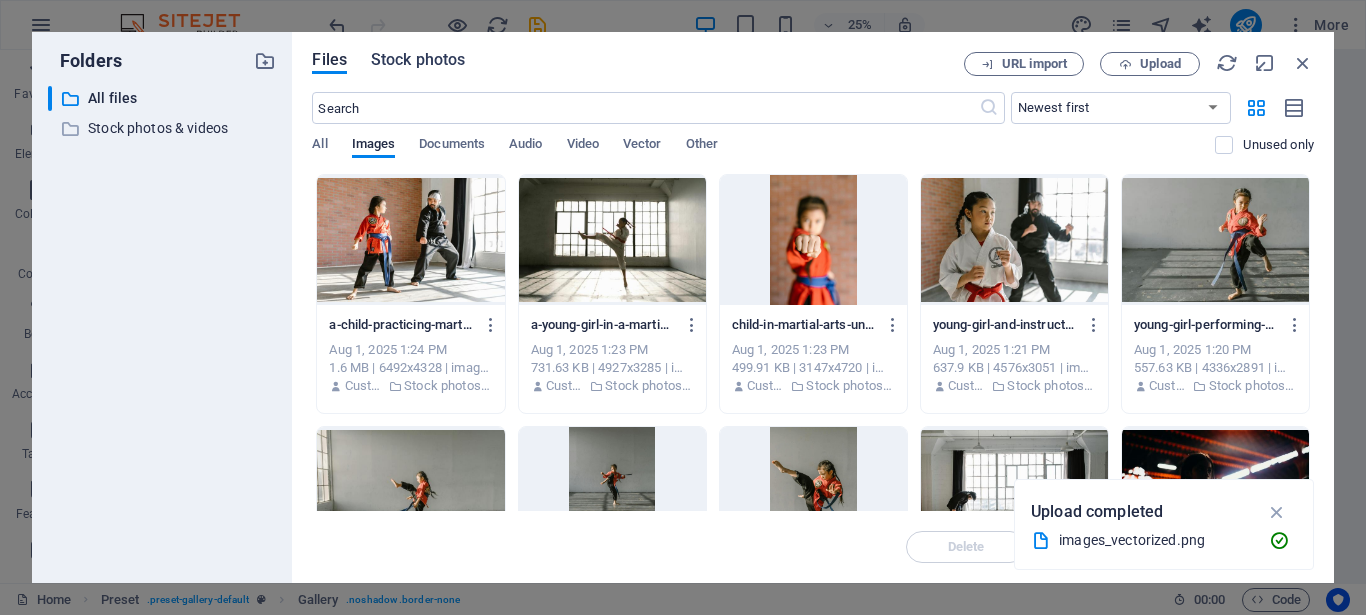 click on "Stock photos" at bounding box center (418, 60) 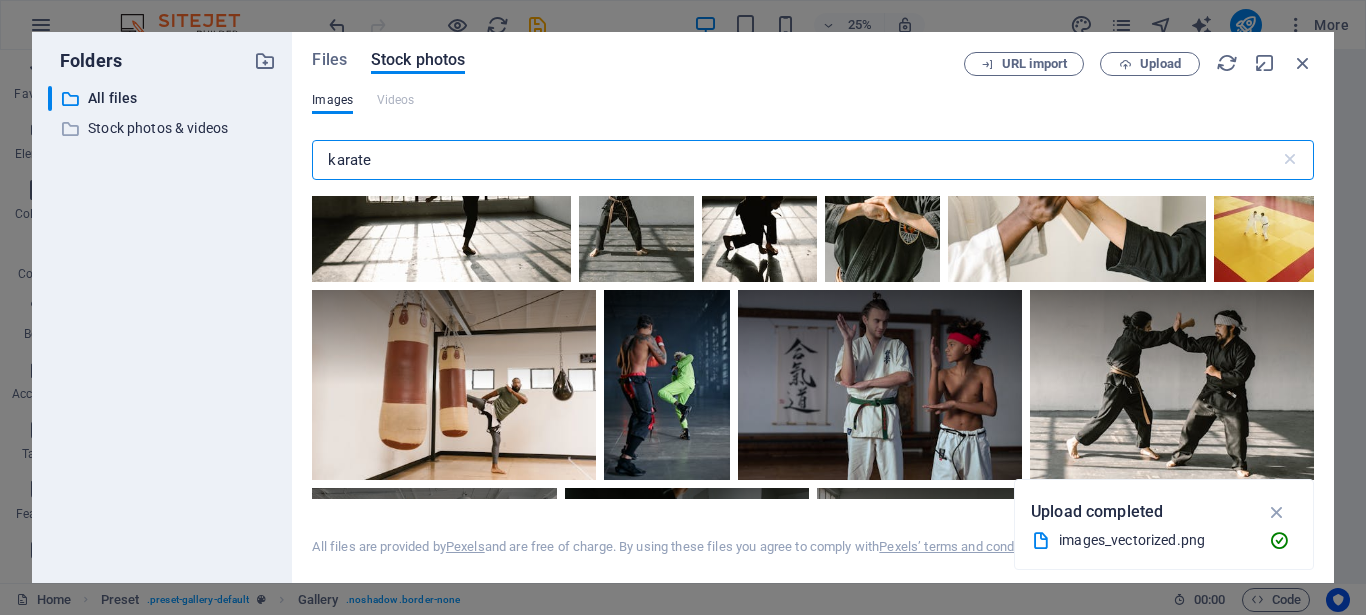 scroll, scrollTop: 2520, scrollLeft: 0, axis: vertical 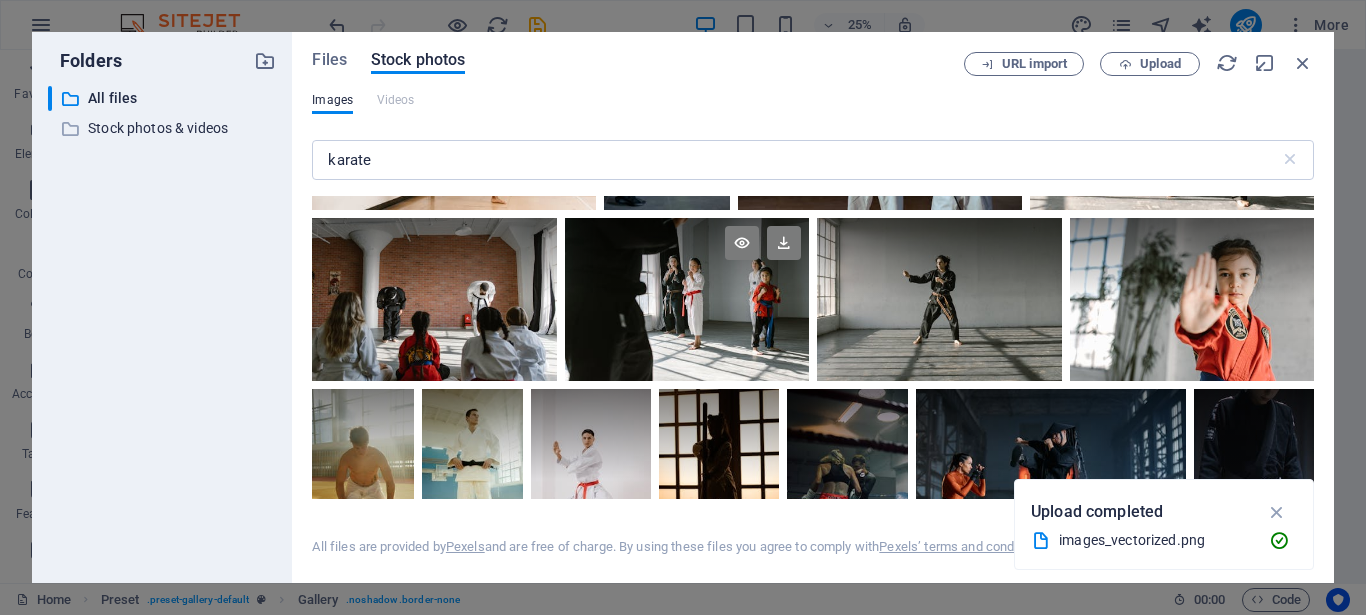 click at bounding box center (687, 299) 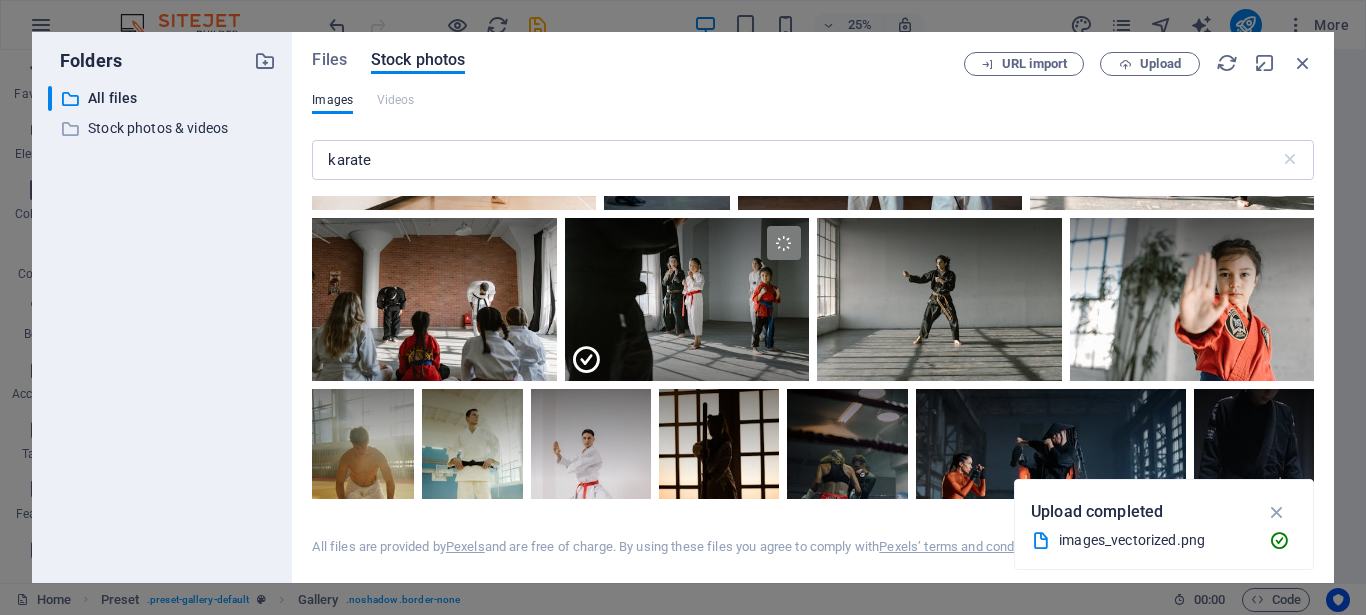 scroll, scrollTop: 5675, scrollLeft: 0, axis: vertical 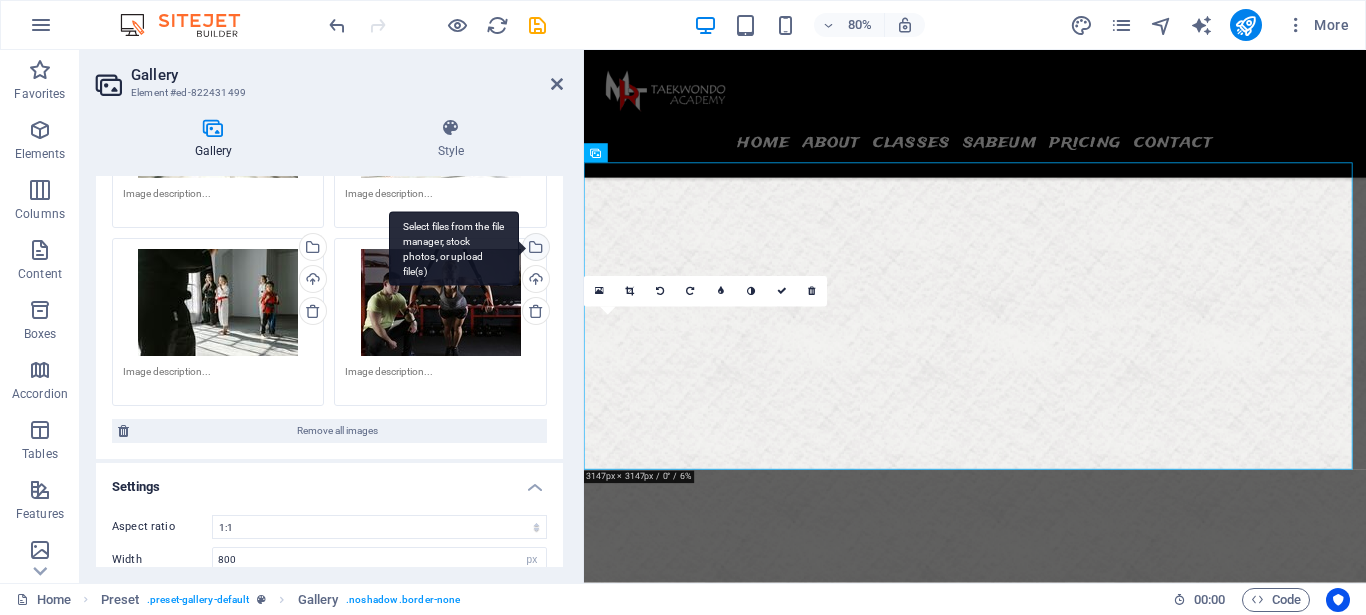 click on "Select files from the file manager, stock photos, or upload file(s)" at bounding box center (534, 249) 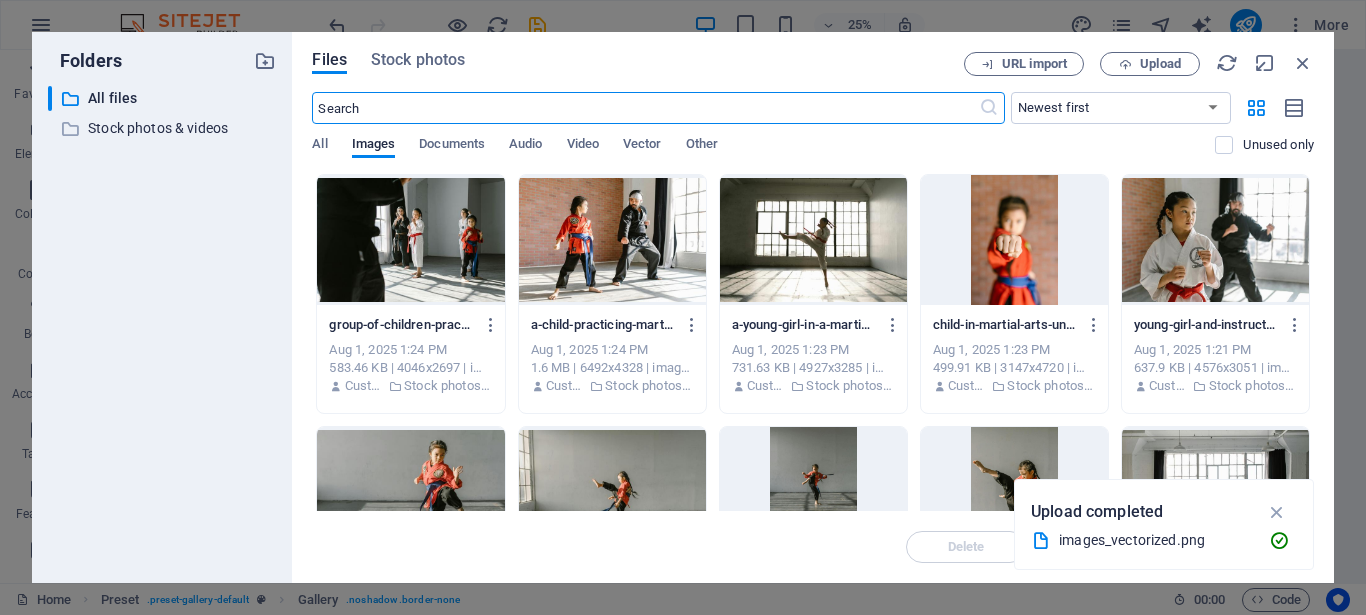 scroll, scrollTop: 7141, scrollLeft: 0, axis: vertical 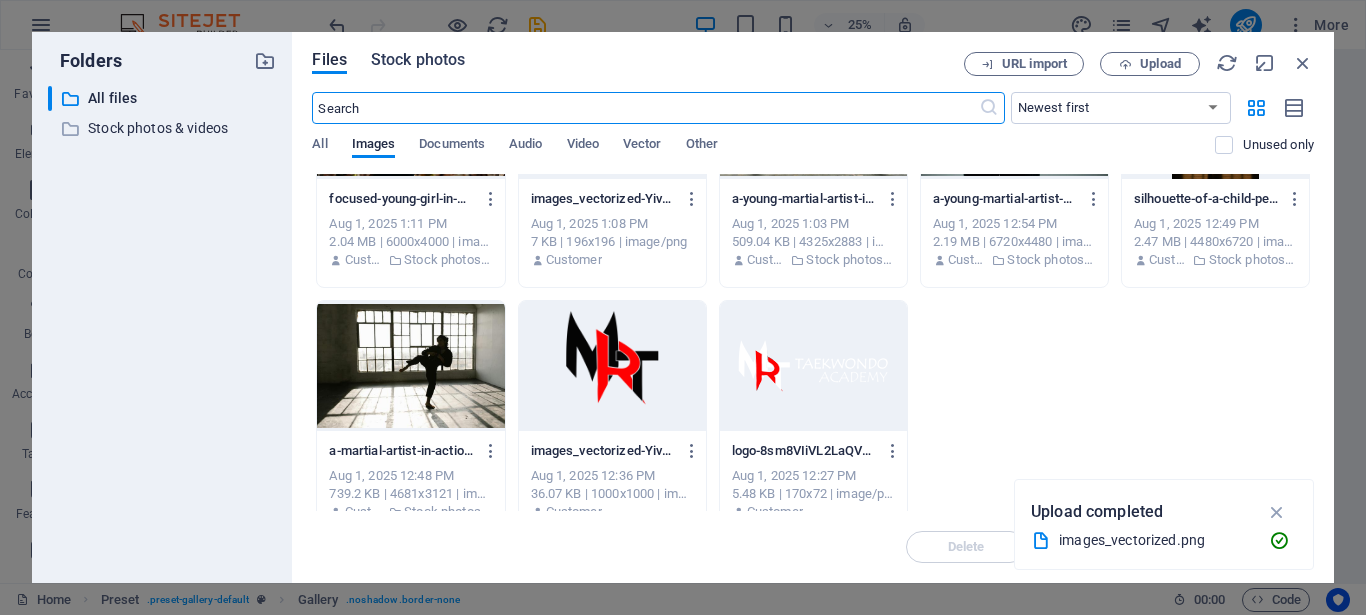 click on "Stock photos" at bounding box center (418, 60) 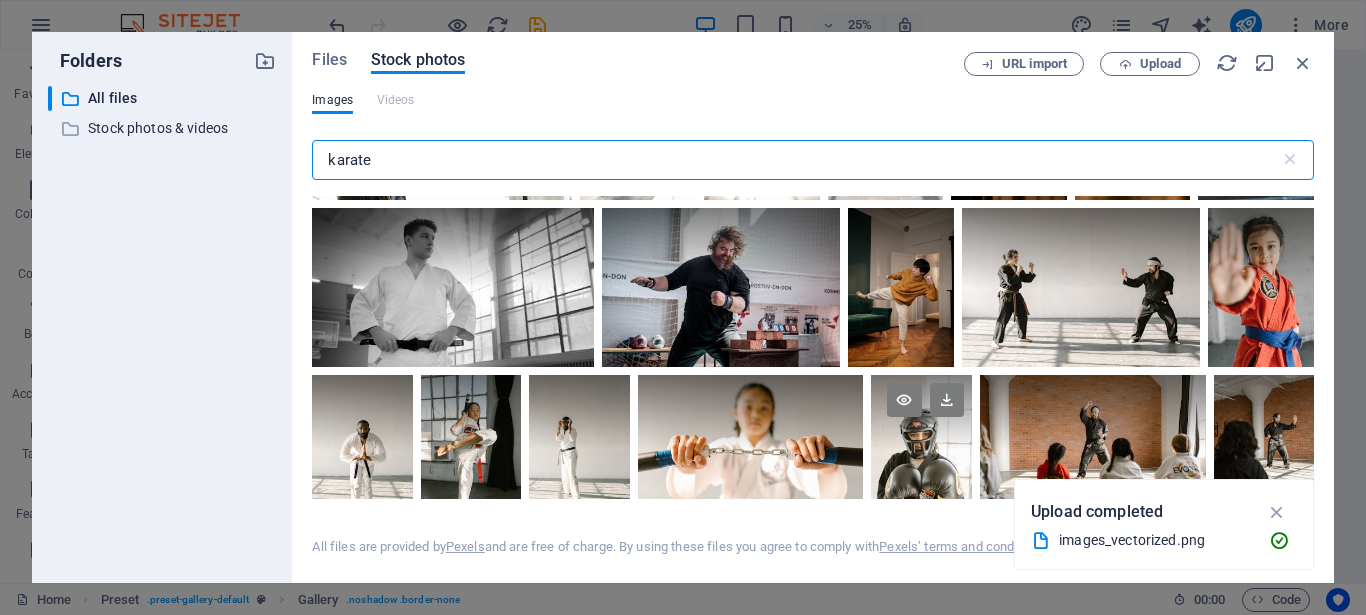 scroll, scrollTop: 3780, scrollLeft: 0, axis: vertical 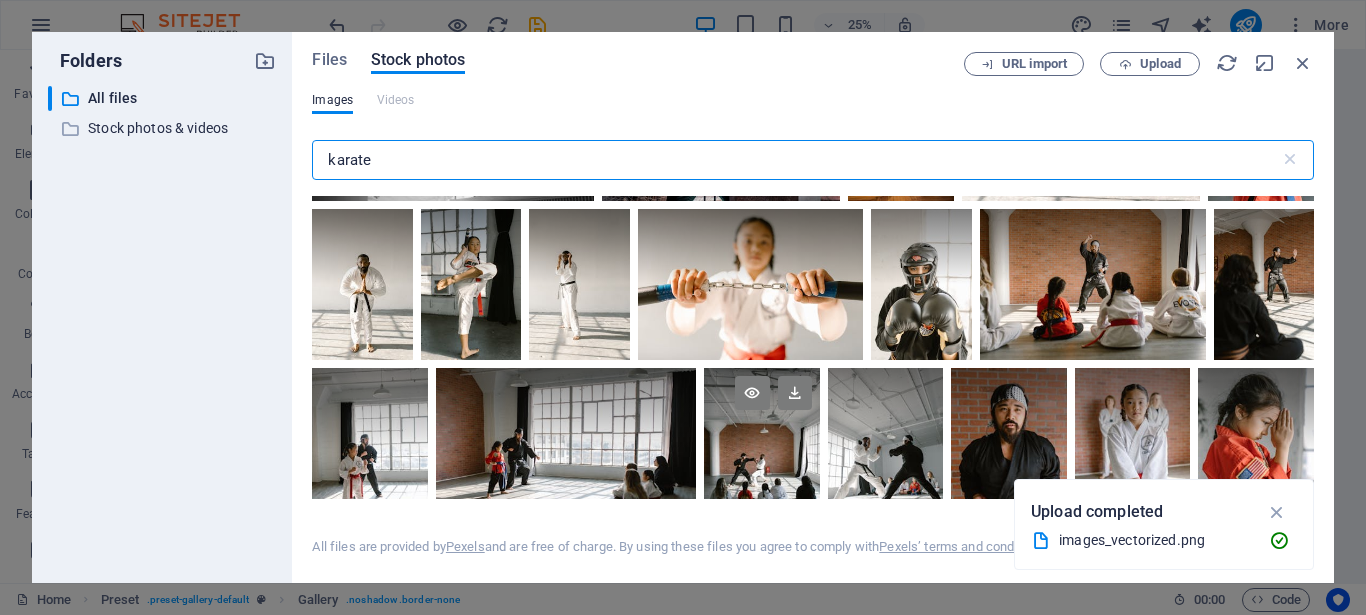 click at bounding box center (762, 454) 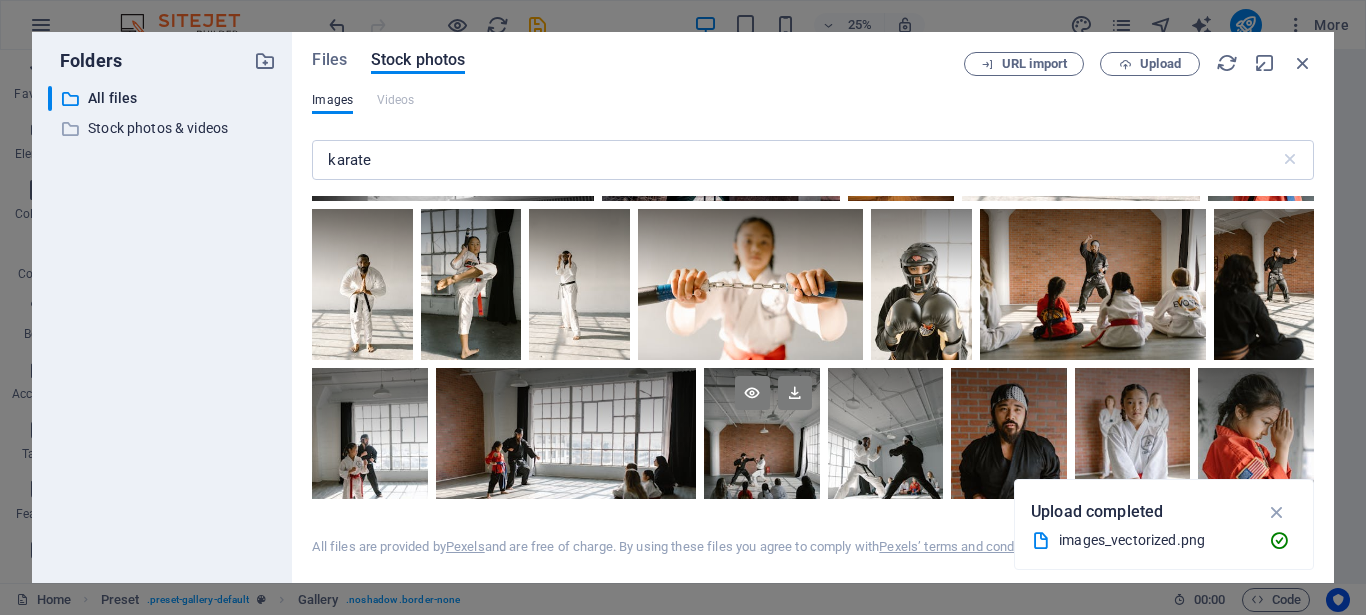 click at bounding box center [762, 497] 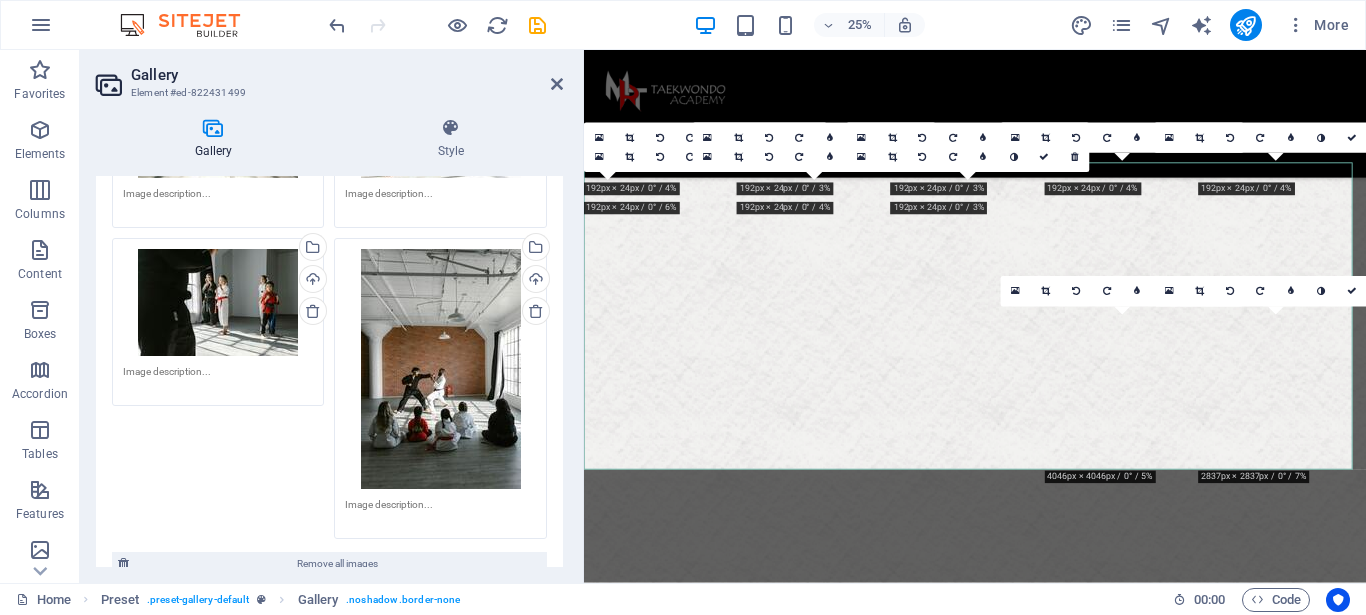 scroll, scrollTop: 5675, scrollLeft: 0, axis: vertical 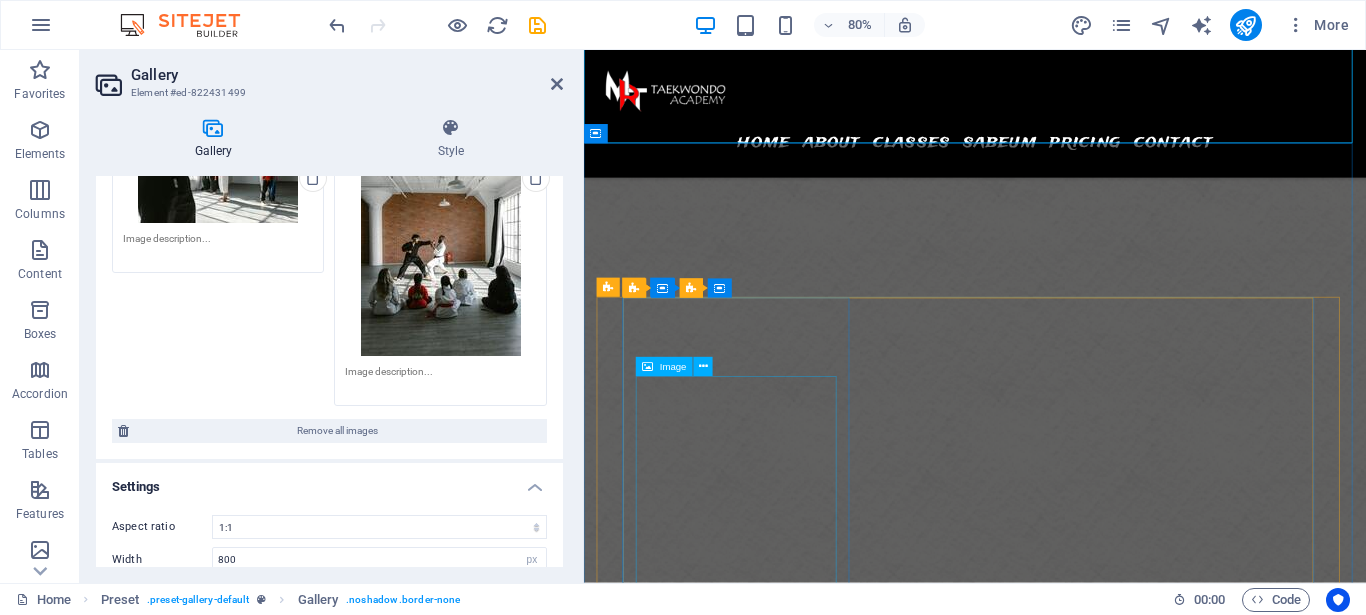 click at bounding box center (1072, 12693) 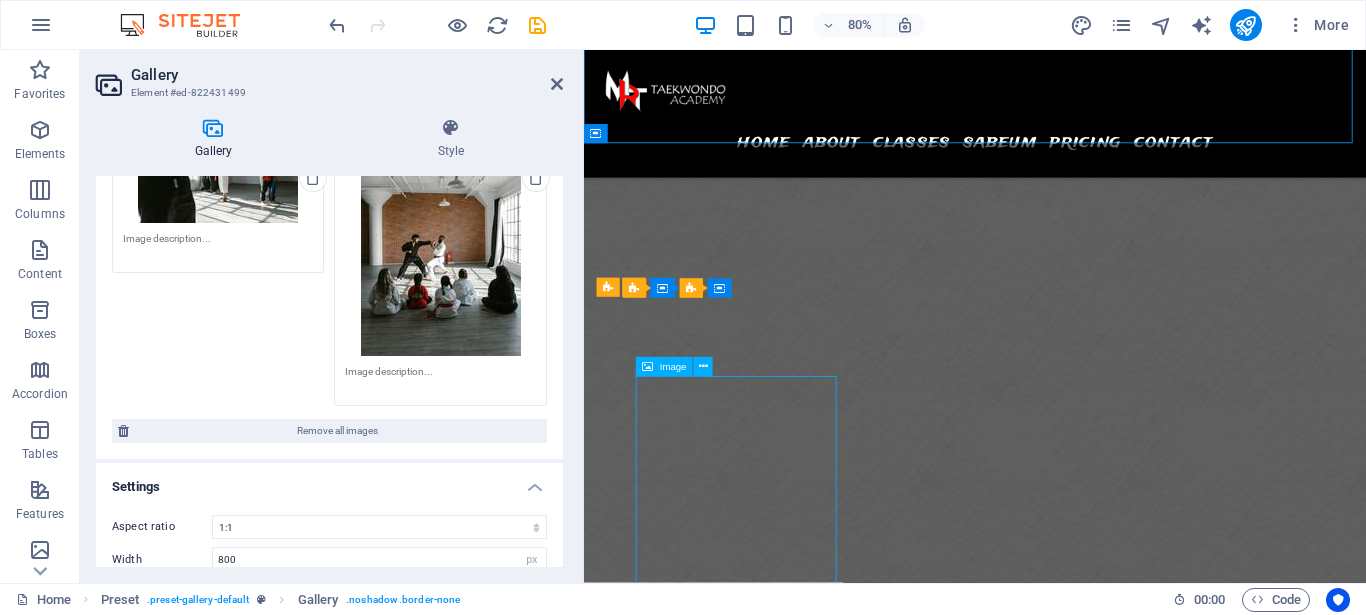 click at bounding box center (1072, 12693) 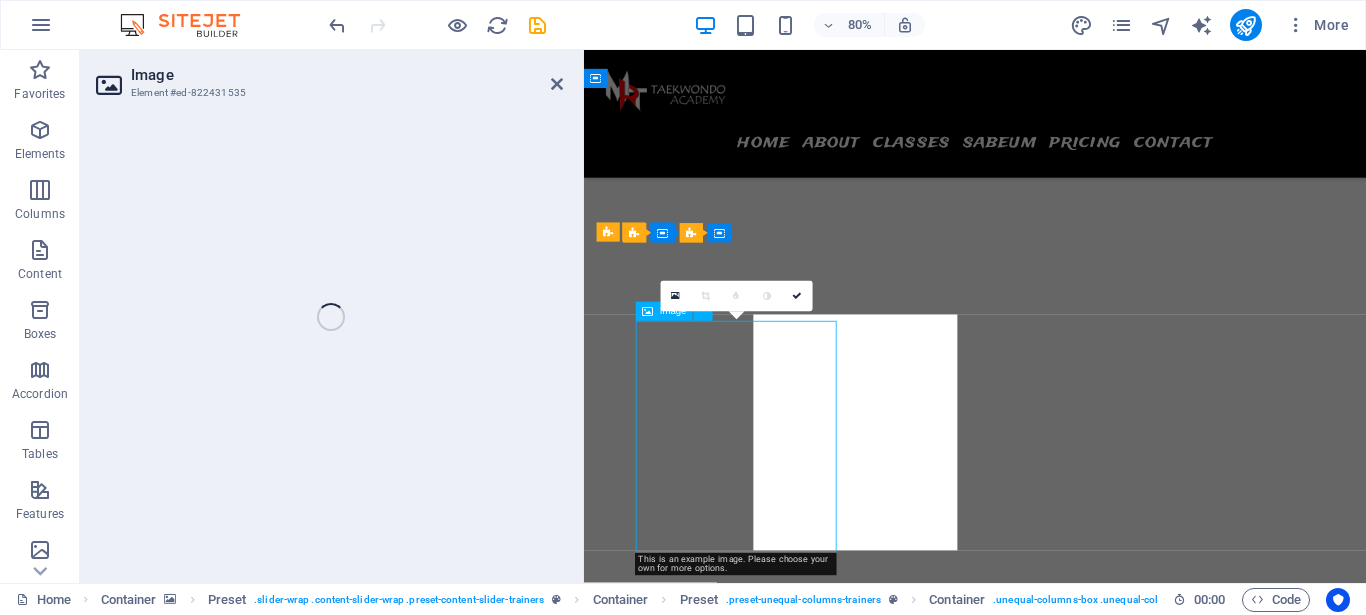 scroll, scrollTop: 6152, scrollLeft: 0, axis: vertical 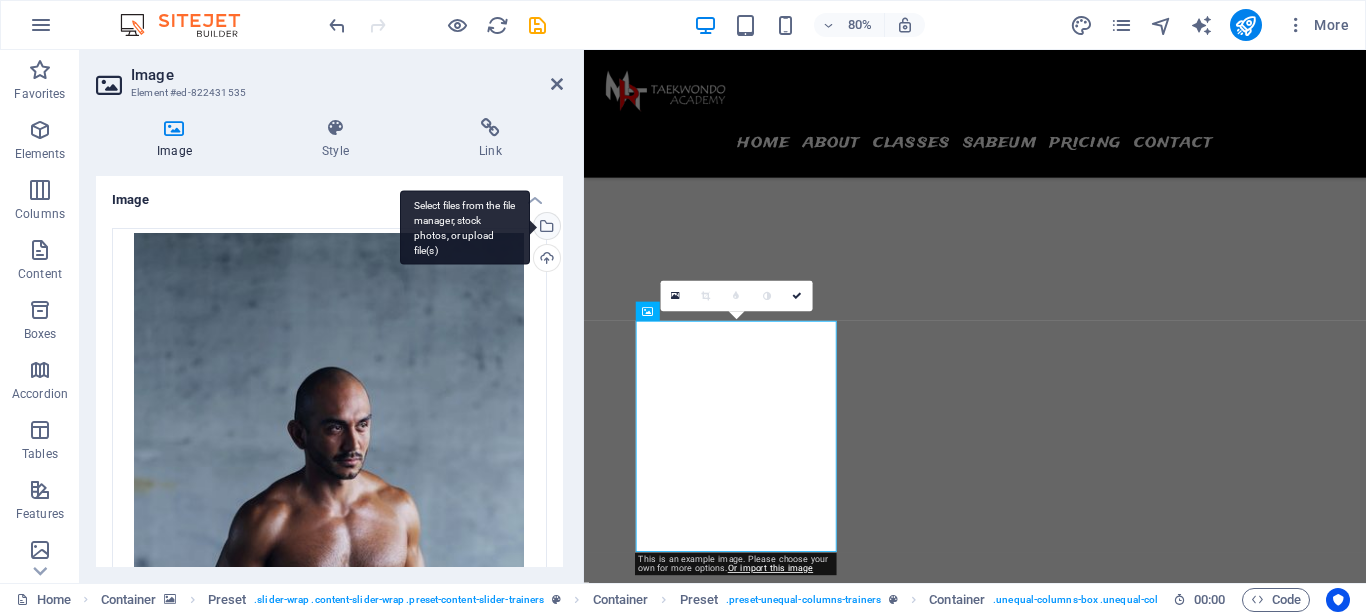 click on "Select files from the file manager, stock photos, or upload file(s)" at bounding box center (465, 227) 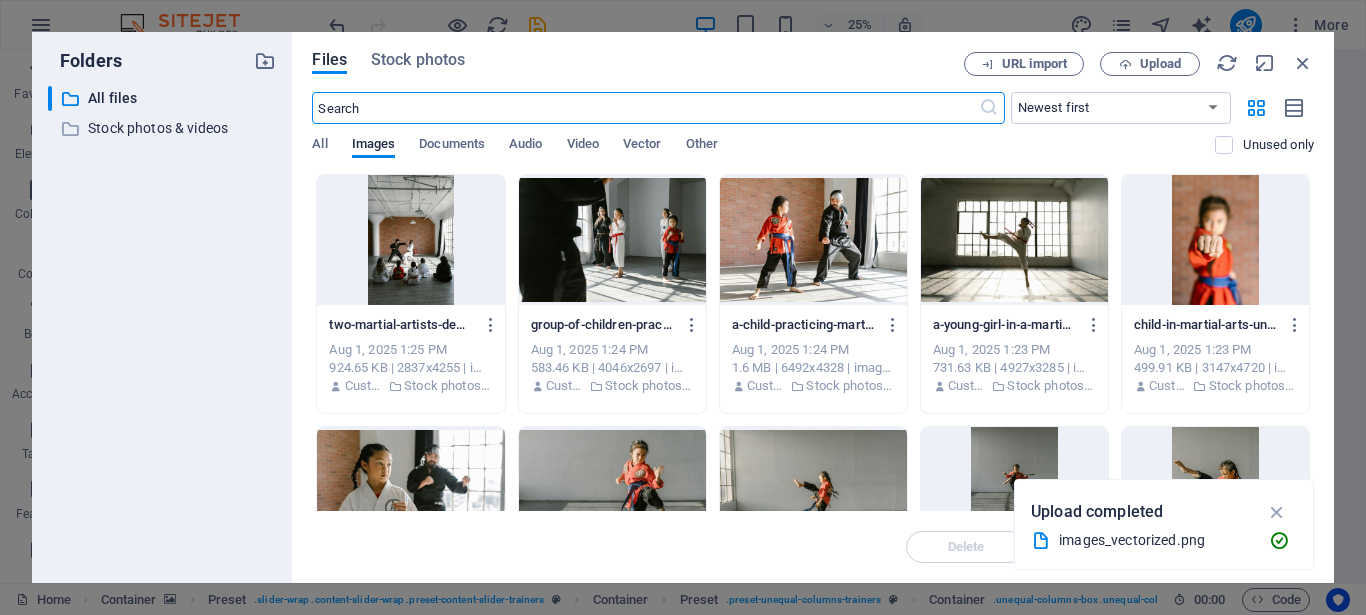 scroll, scrollTop: 7656, scrollLeft: 0, axis: vertical 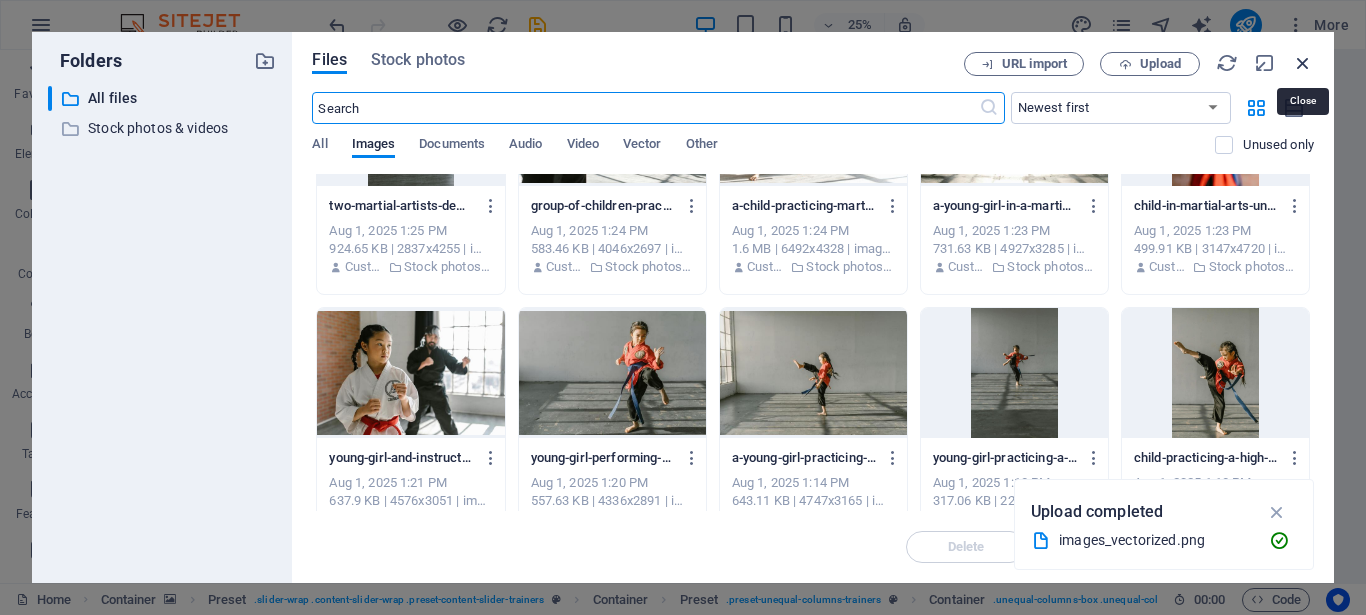 drag, startPoint x: 1298, startPoint y: 72, endPoint x: 690, endPoint y: 145, distance: 612.3667 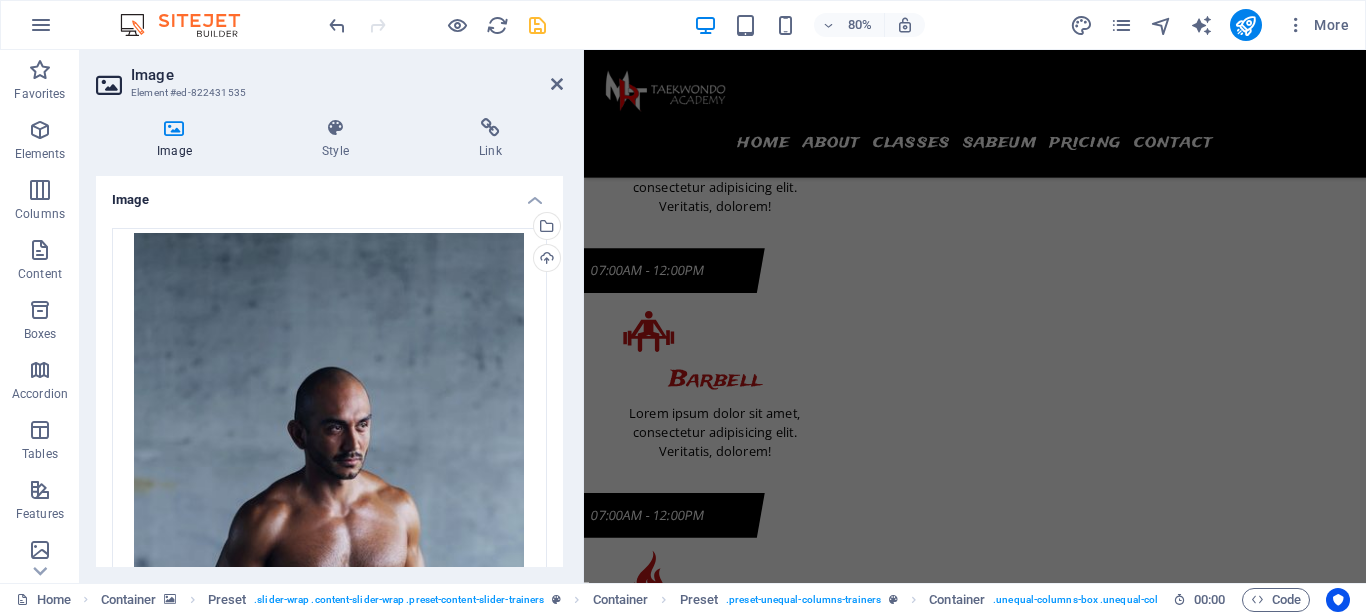 scroll, scrollTop: 8658, scrollLeft: 0, axis: vertical 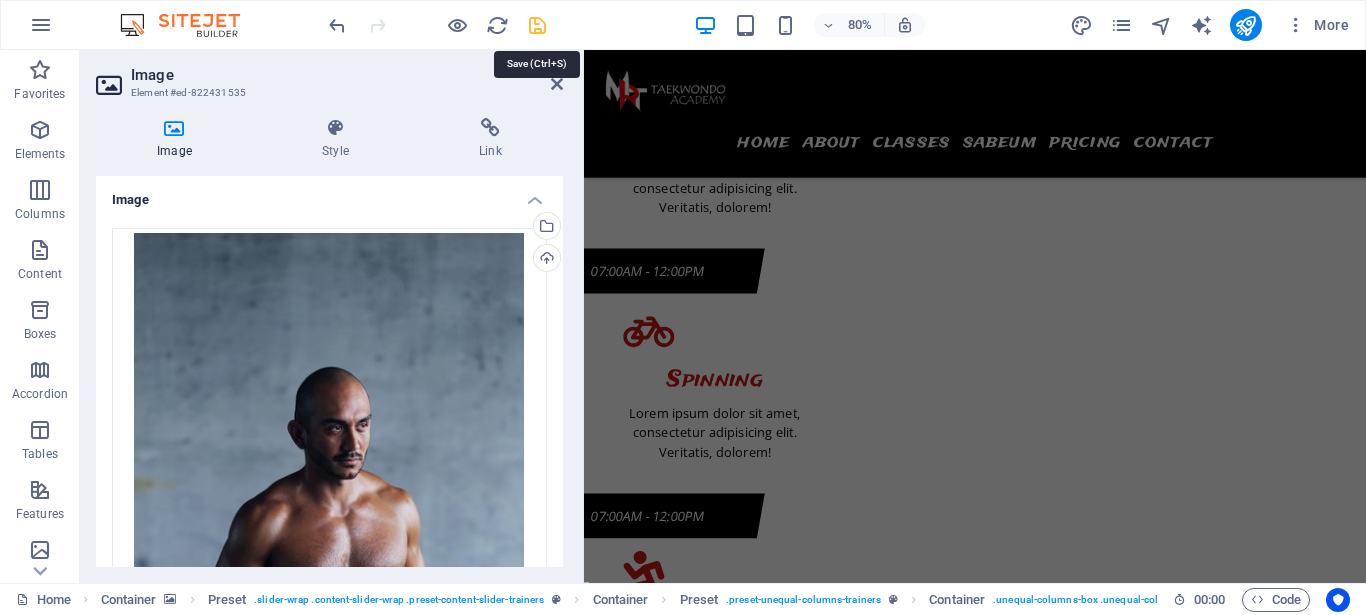 drag, startPoint x: 536, startPoint y: 27, endPoint x: 1100, endPoint y: 34, distance: 564.04346 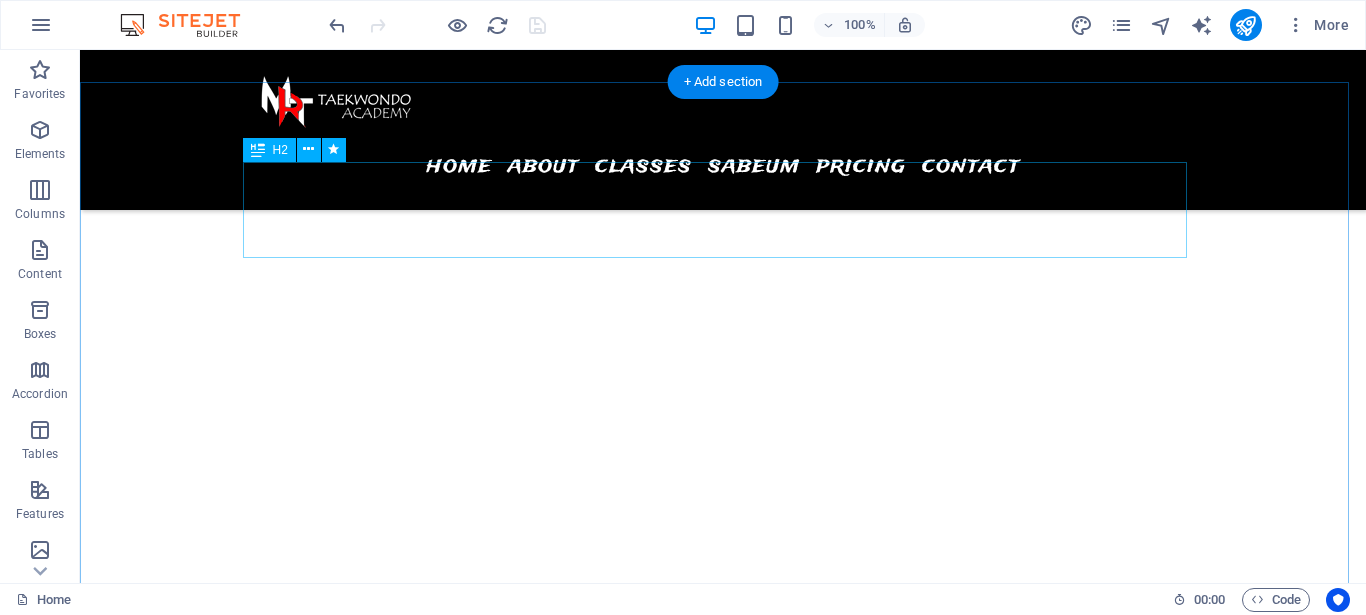 scroll, scrollTop: 6160, scrollLeft: 0, axis: vertical 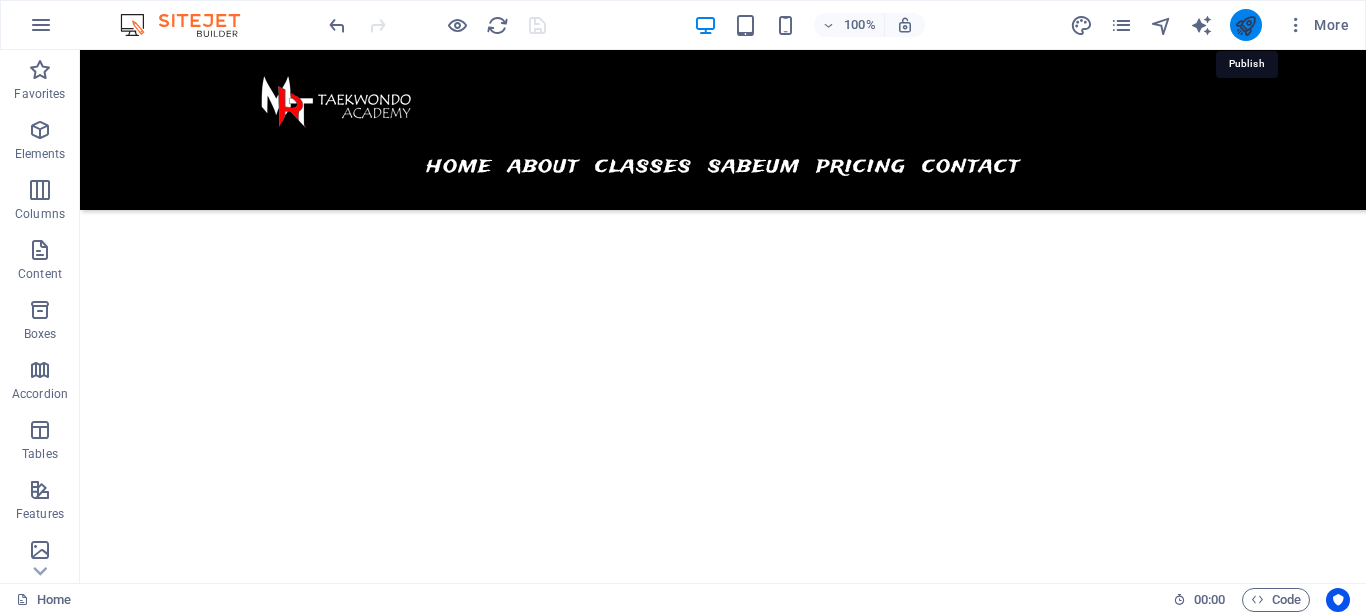 click at bounding box center [1245, 25] 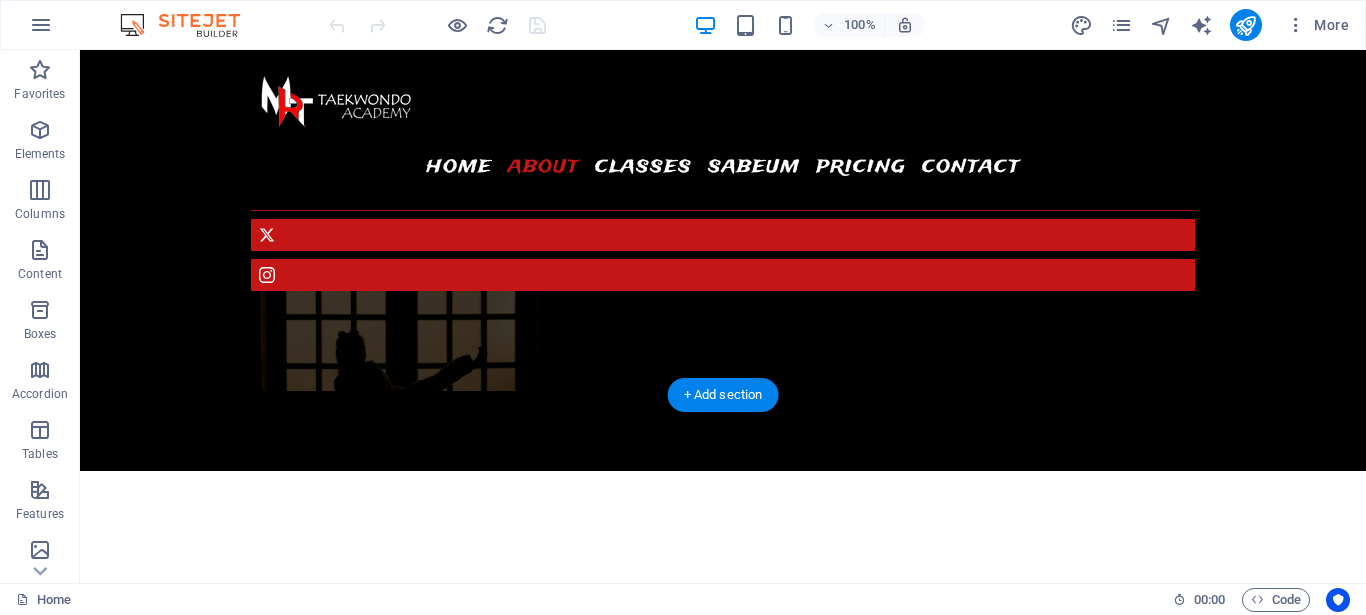 scroll, scrollTop: 1938, scrollLeft: 0, axis: vertical 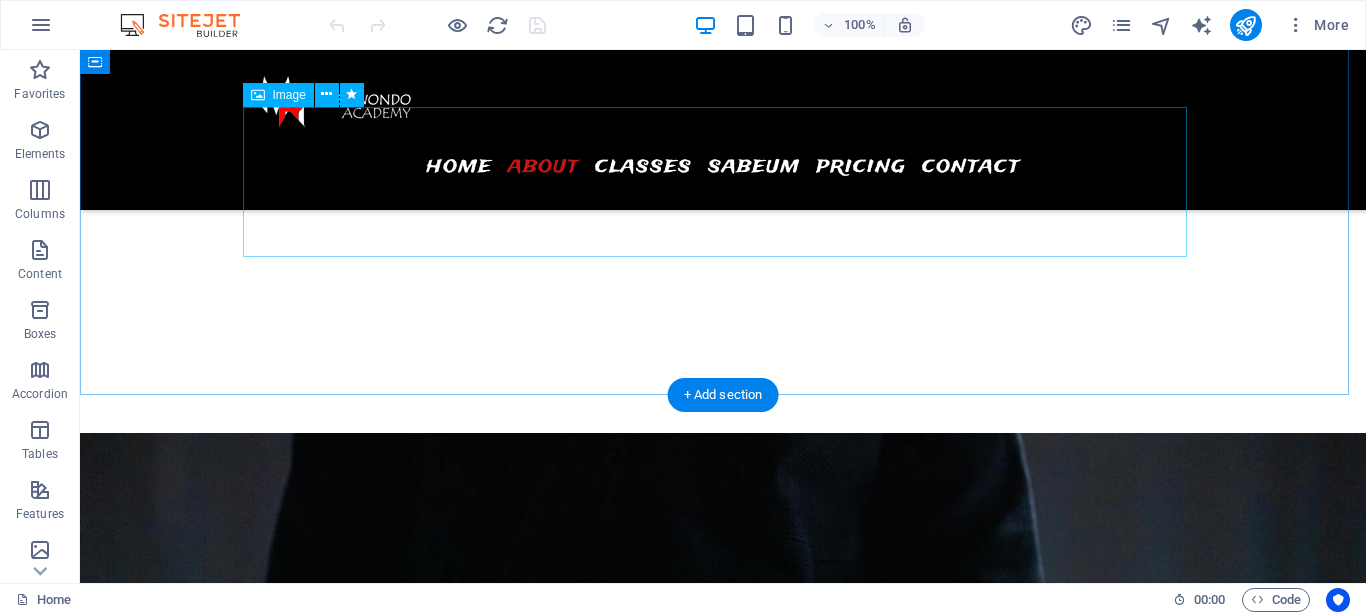 click at bounding box center [723, 2163] 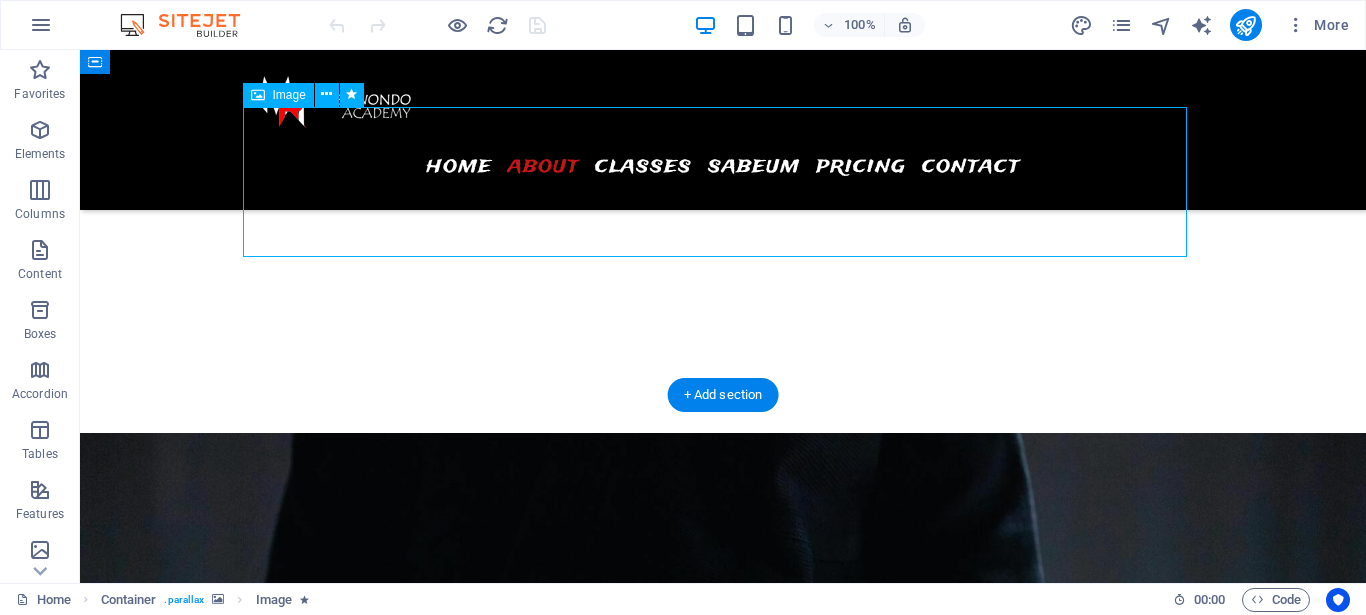 click at bounding box center [723, 2163] 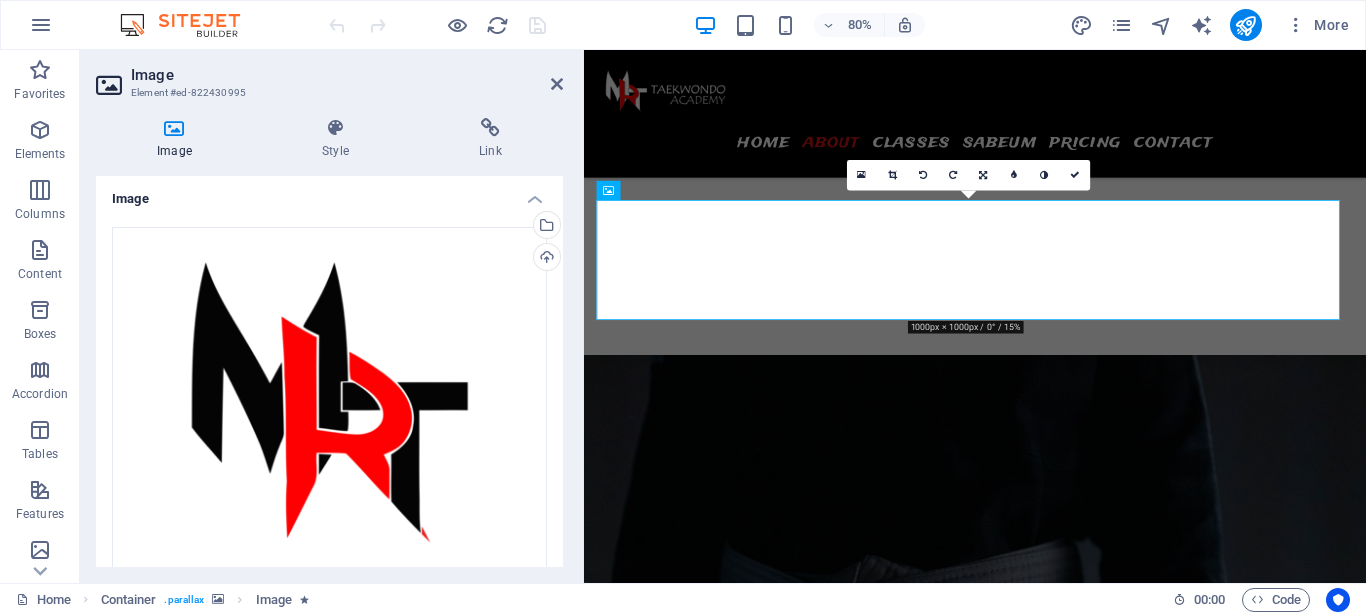 scroll, scrollTop: 0, scrollLeft: 0, axis: both 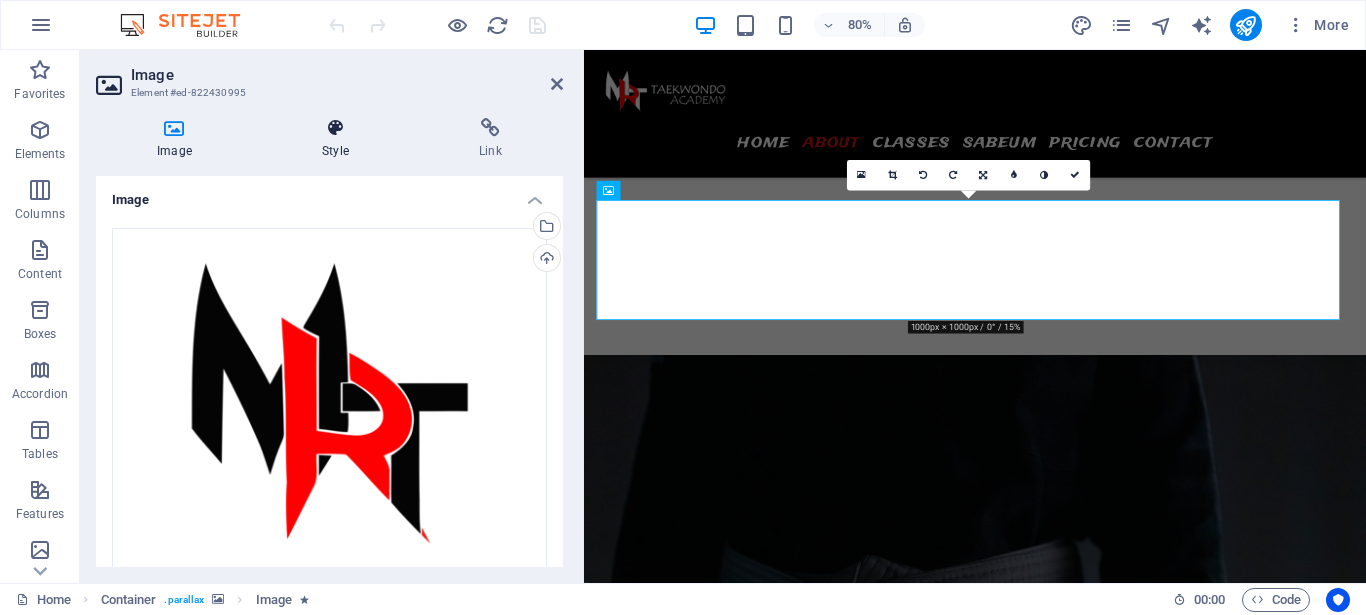 click on "Style" at bounding box center [339, 139] 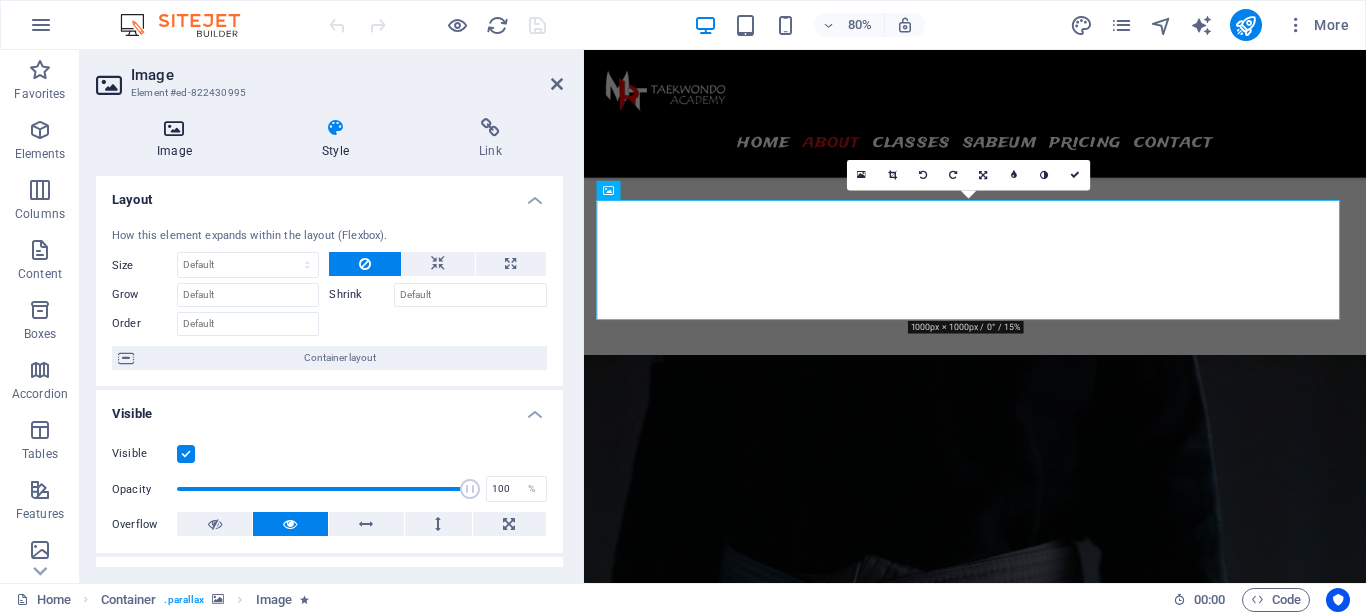 click on "Image" at bounding box center [178, 139] 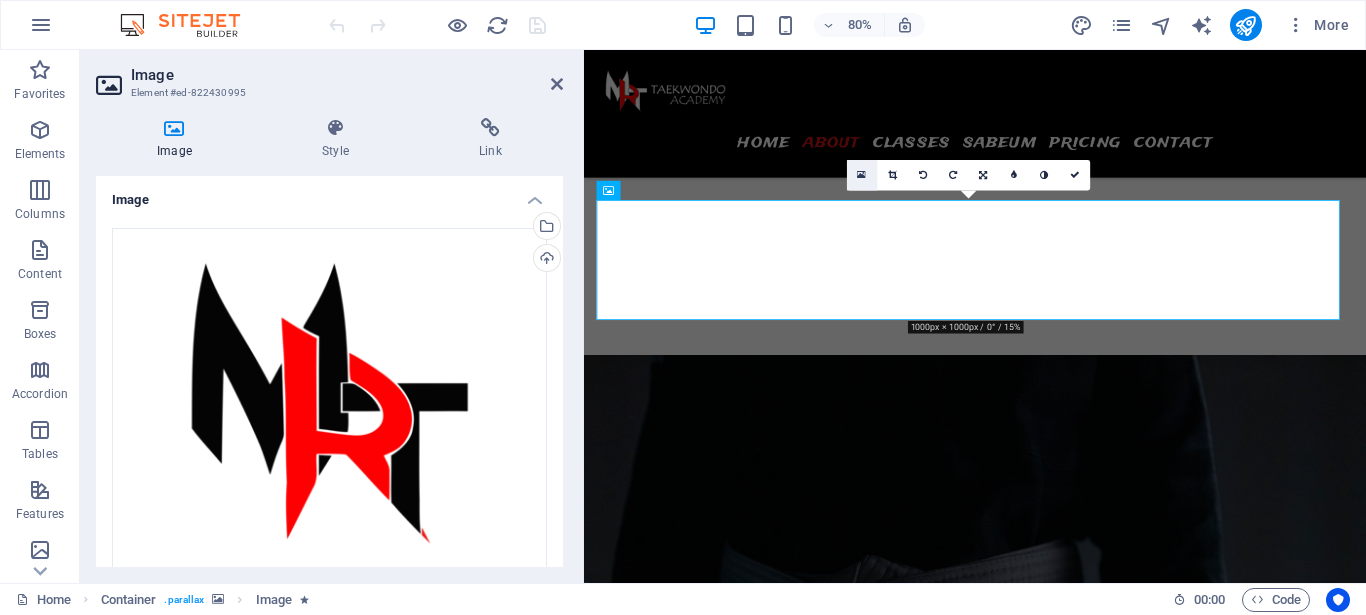 click at bounding box center (861, 175) 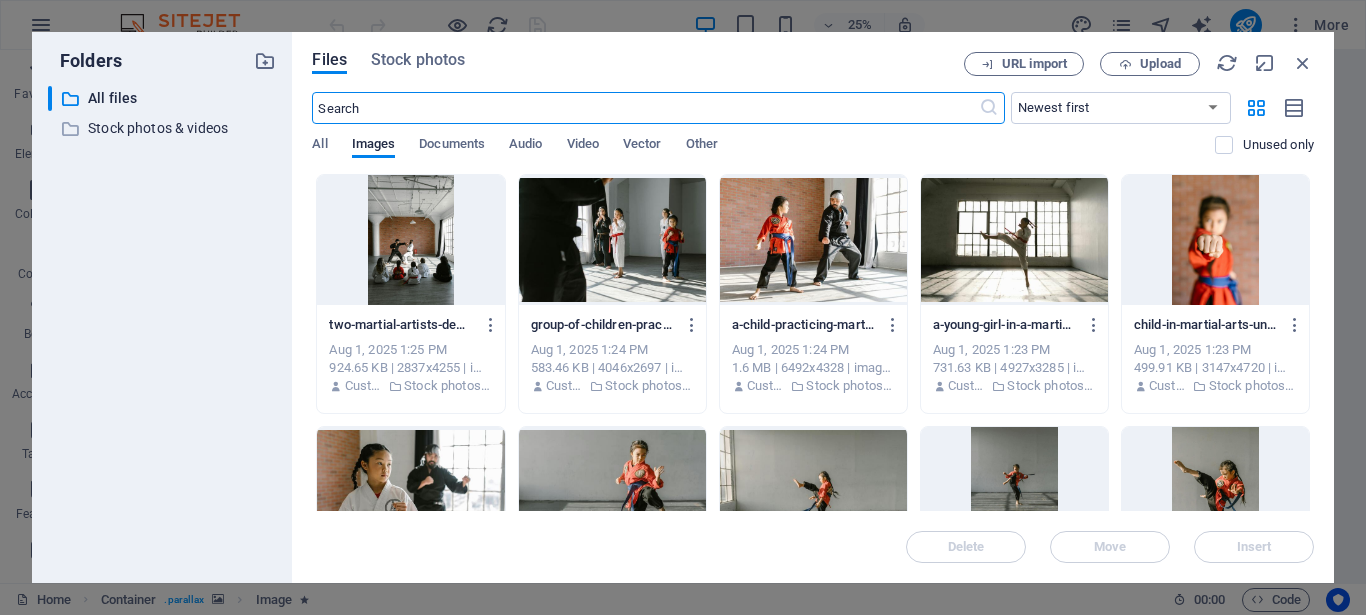 scroll, scrollTop: 3404, scrollLeft: 0, axis: vertical 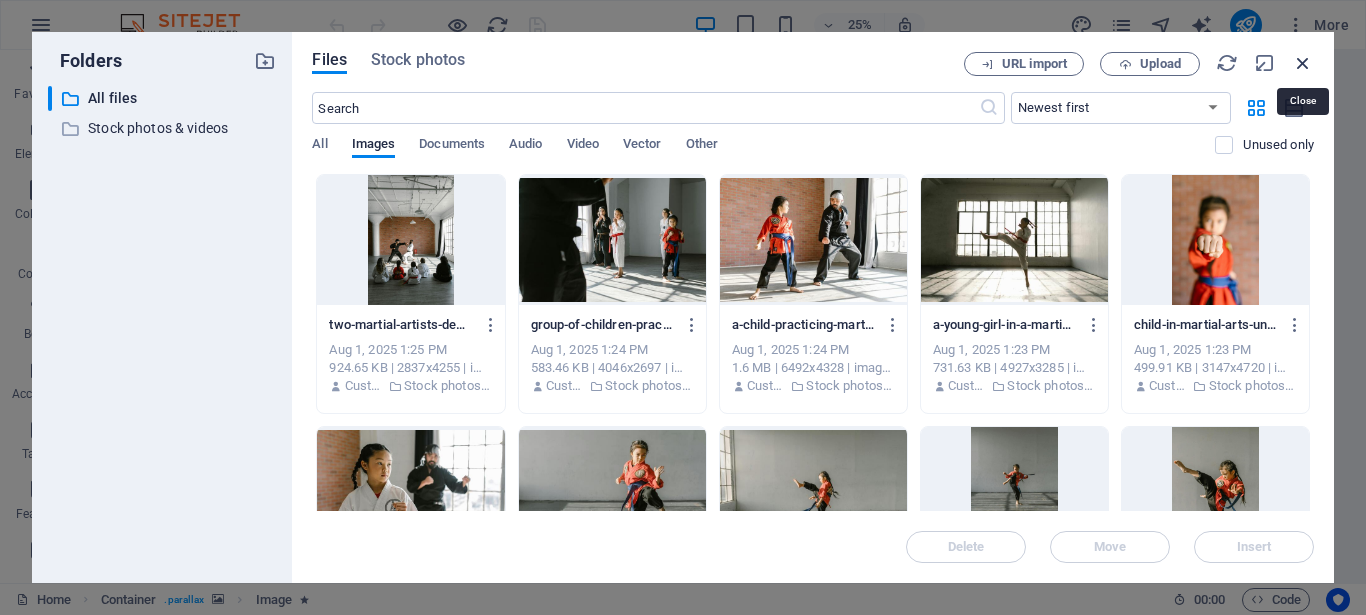 drag, startPoint x: 1302, startPoint y: 67, endPoint x: 884, endPoint y: 25, distance: 420.10474 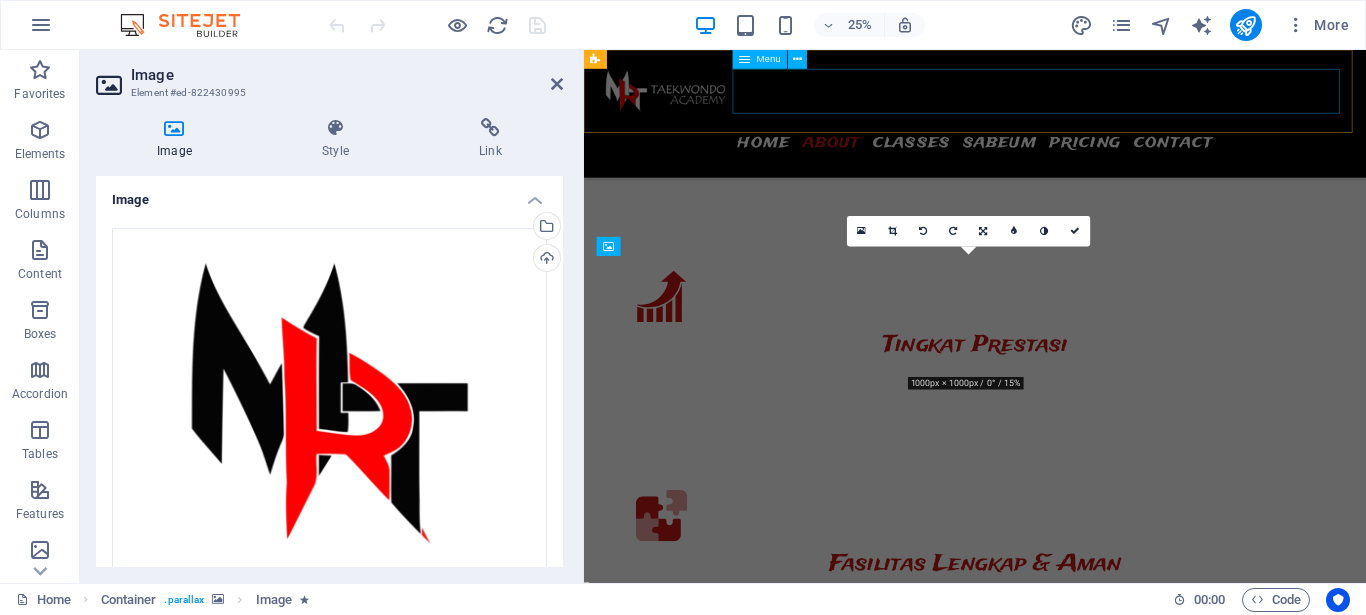 scroll, scrollTop: 1867, scrollLeft: 0, axis: vertical 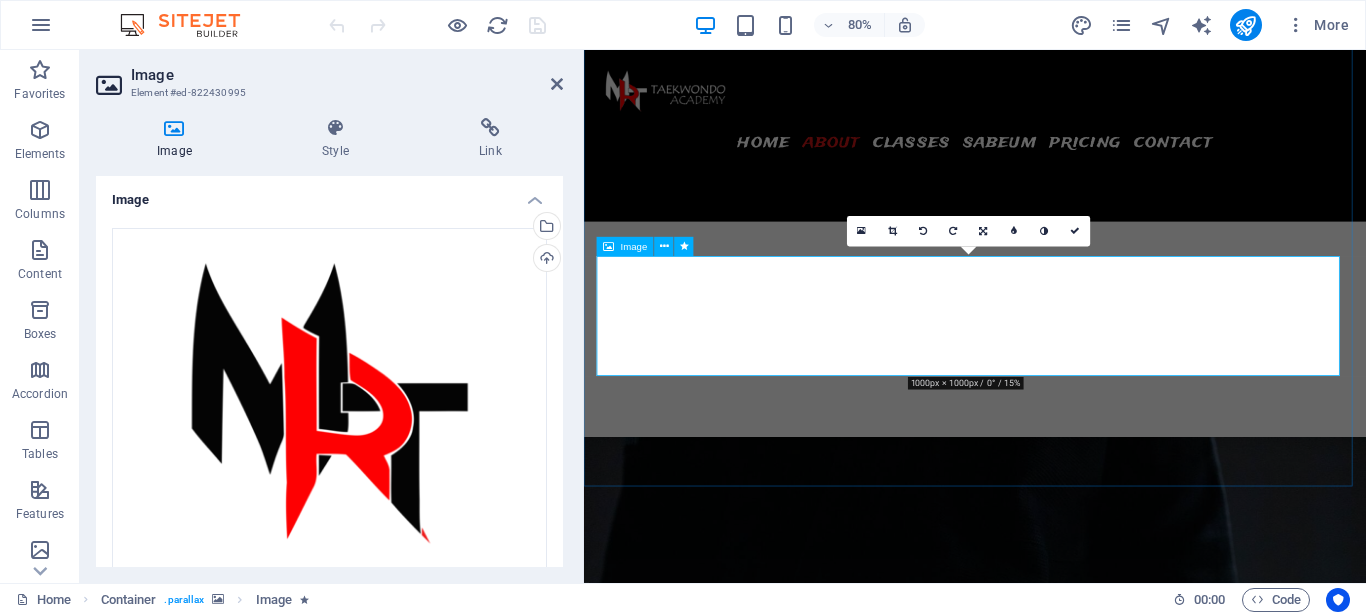click at bounding box center (1072, 2431) 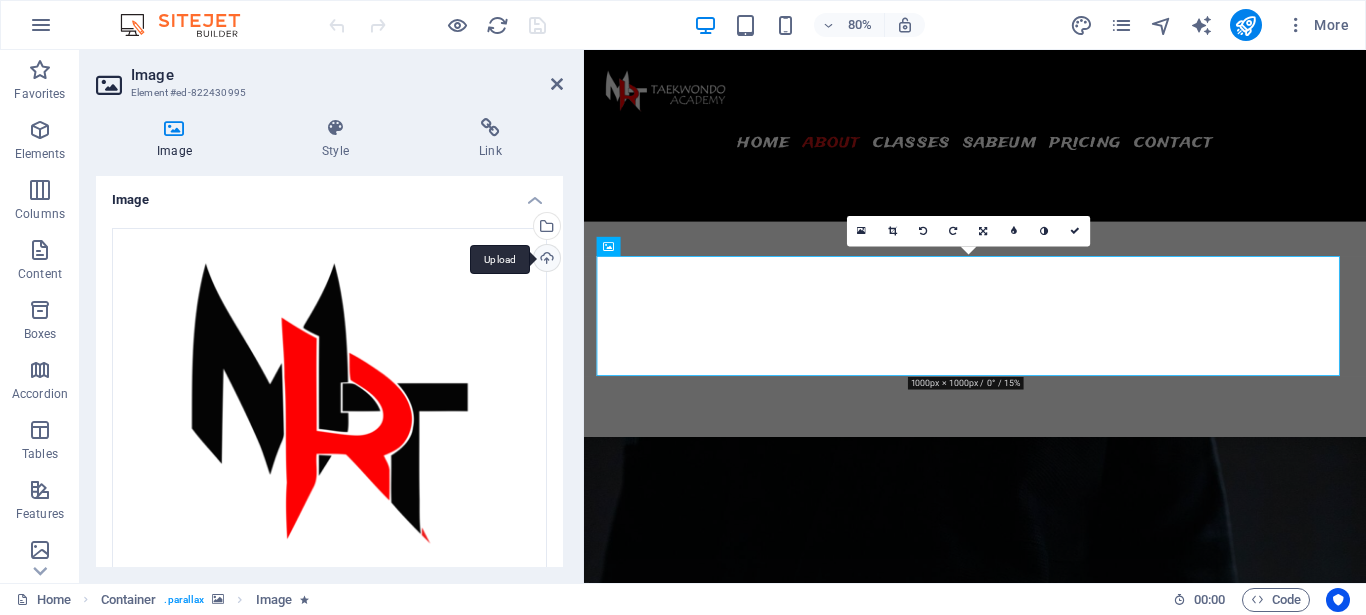 click on "Upload" at bounding box center (545, 260) 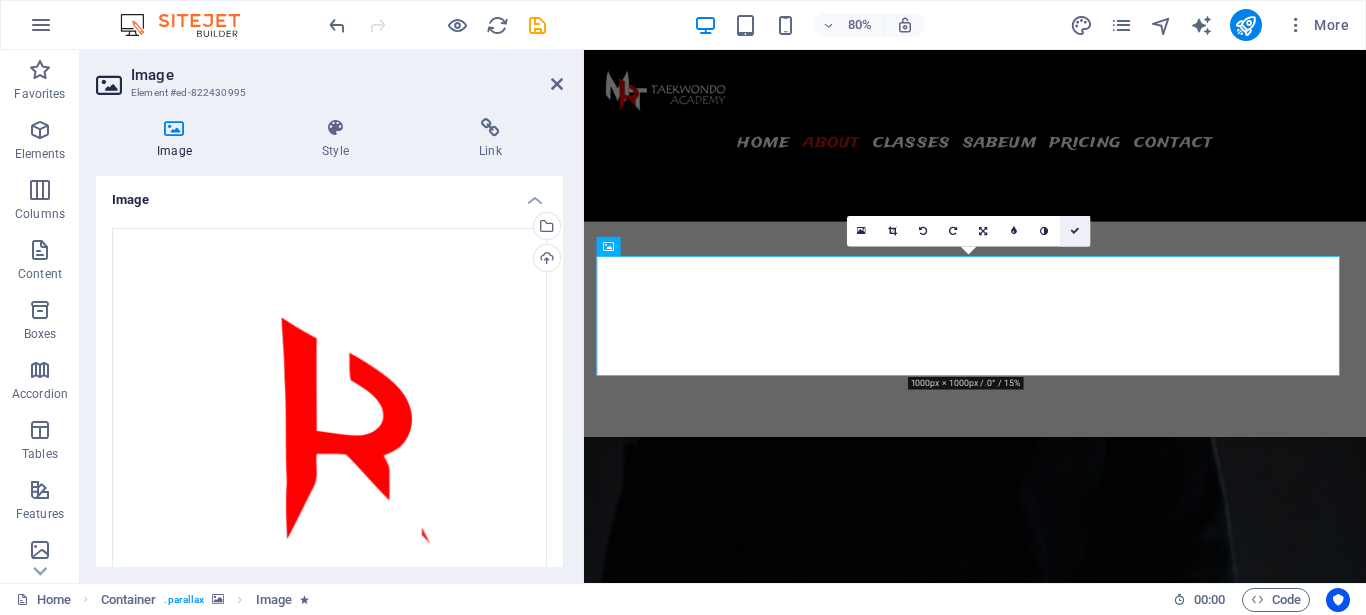 click at bounding box center [1074, 232] 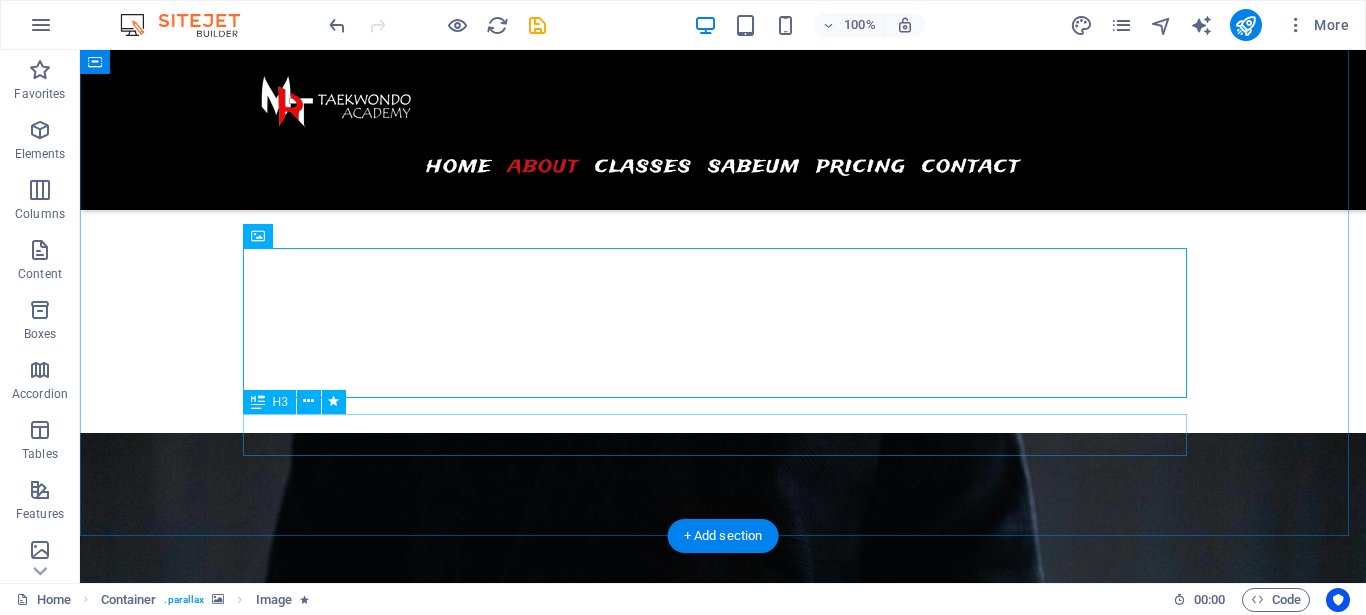scroll, scrollTop: 1940, scrollLeft: 0, axis: vertical 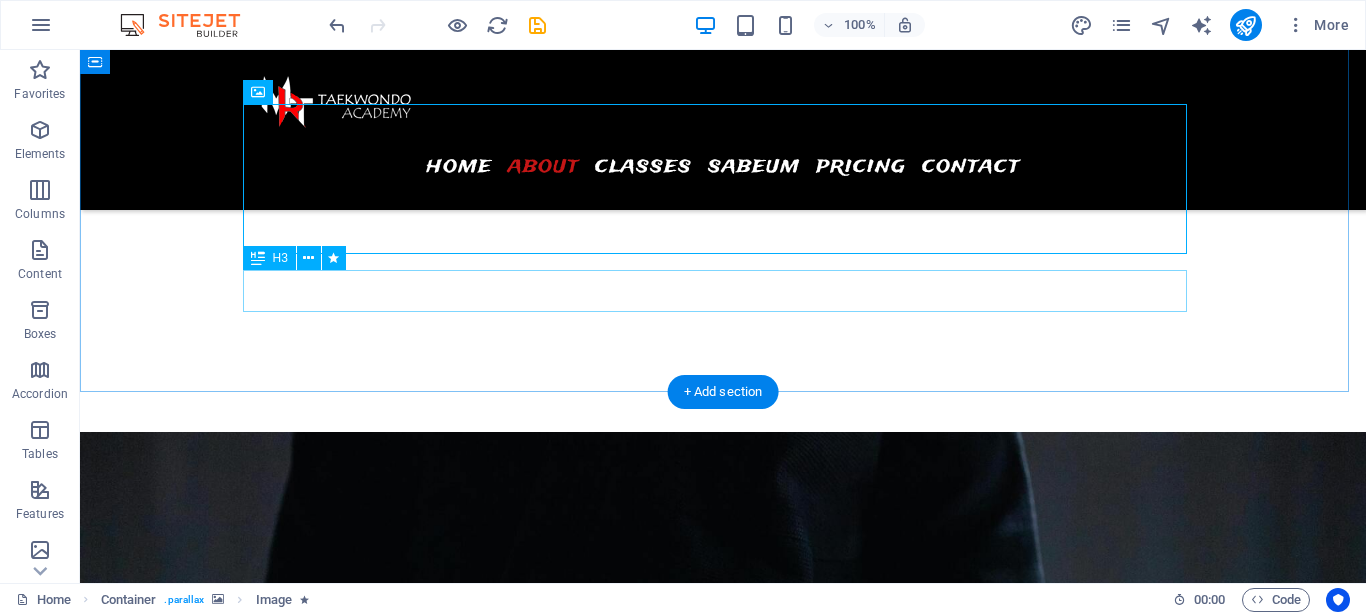 click on "Fitness. Force. Endurance." at bounding box center (723, 2273) 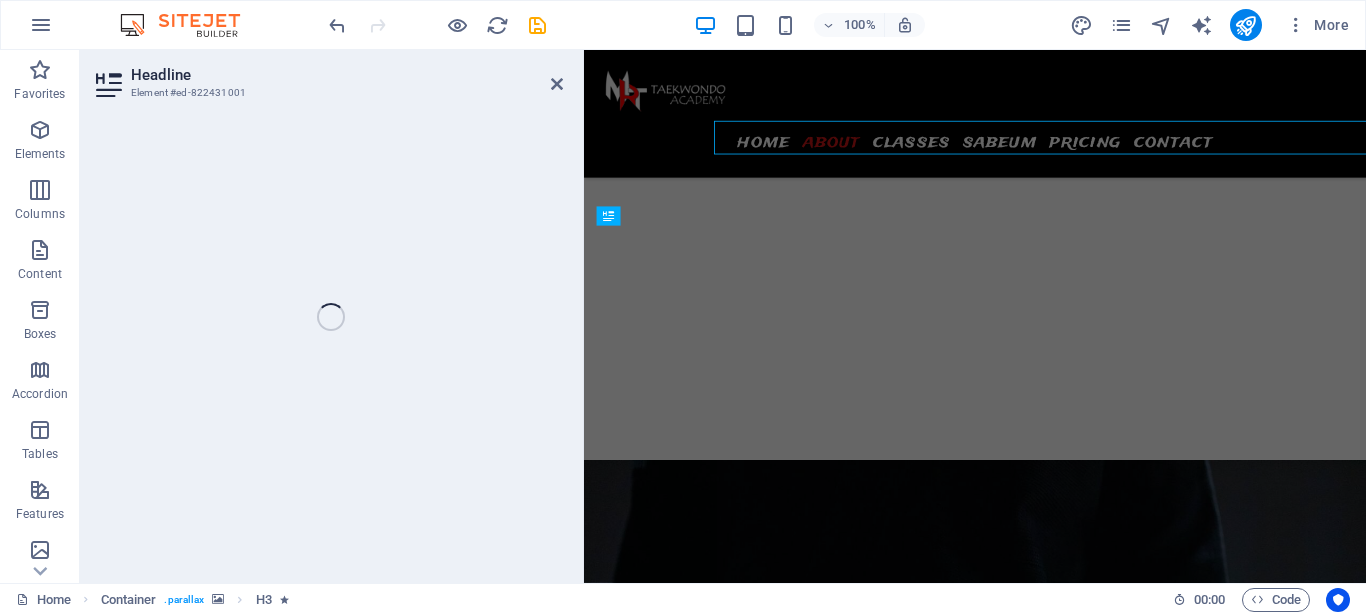 scroll, scrollTop: 2071, scrollLeft: 0, axis: vertical 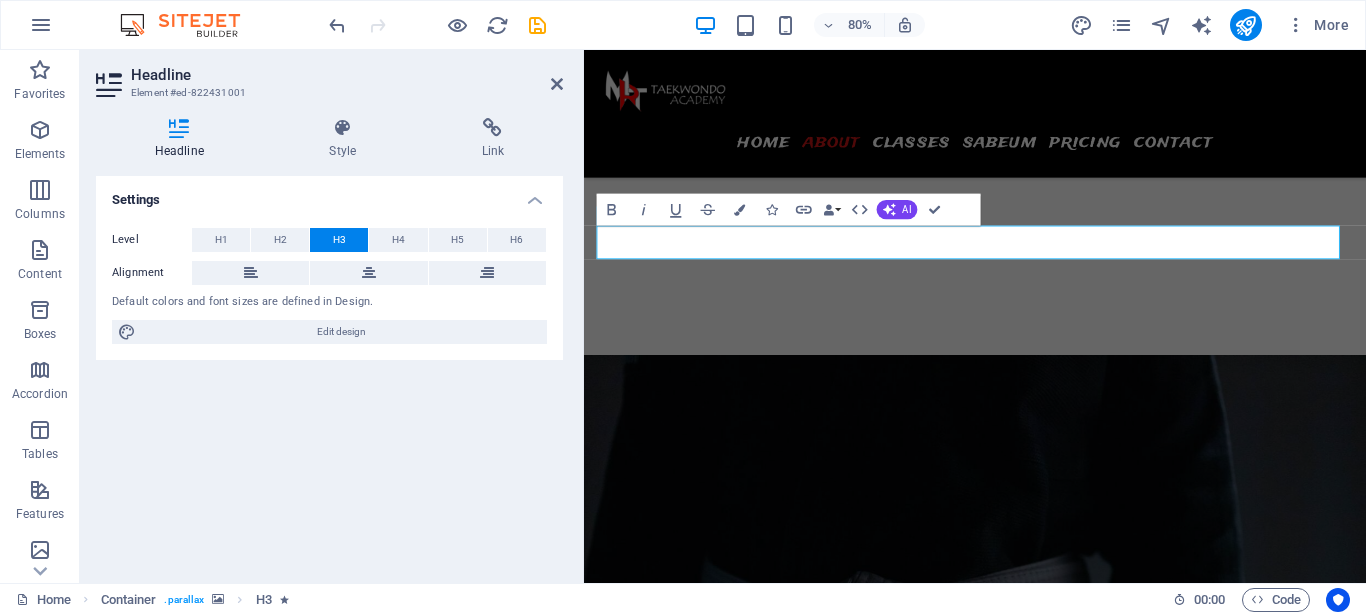 click at bounding box center [1072, 869] 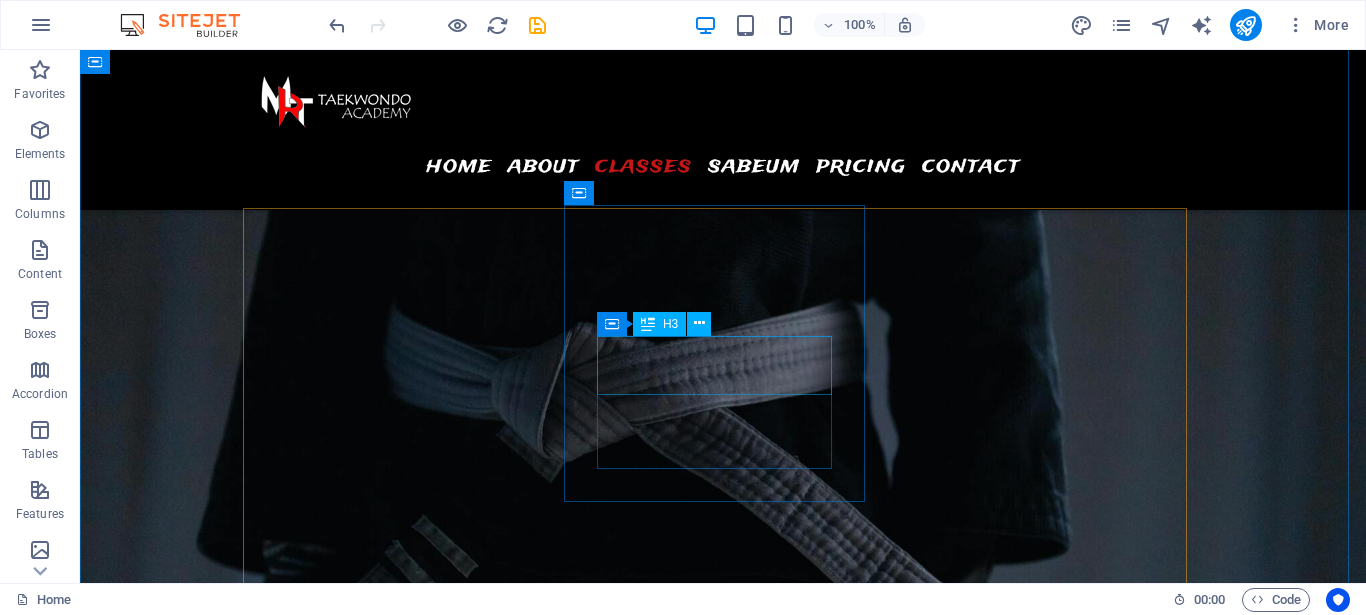 scroll, scrollTop: 2246, scrollLeft: 0, axis: vertical 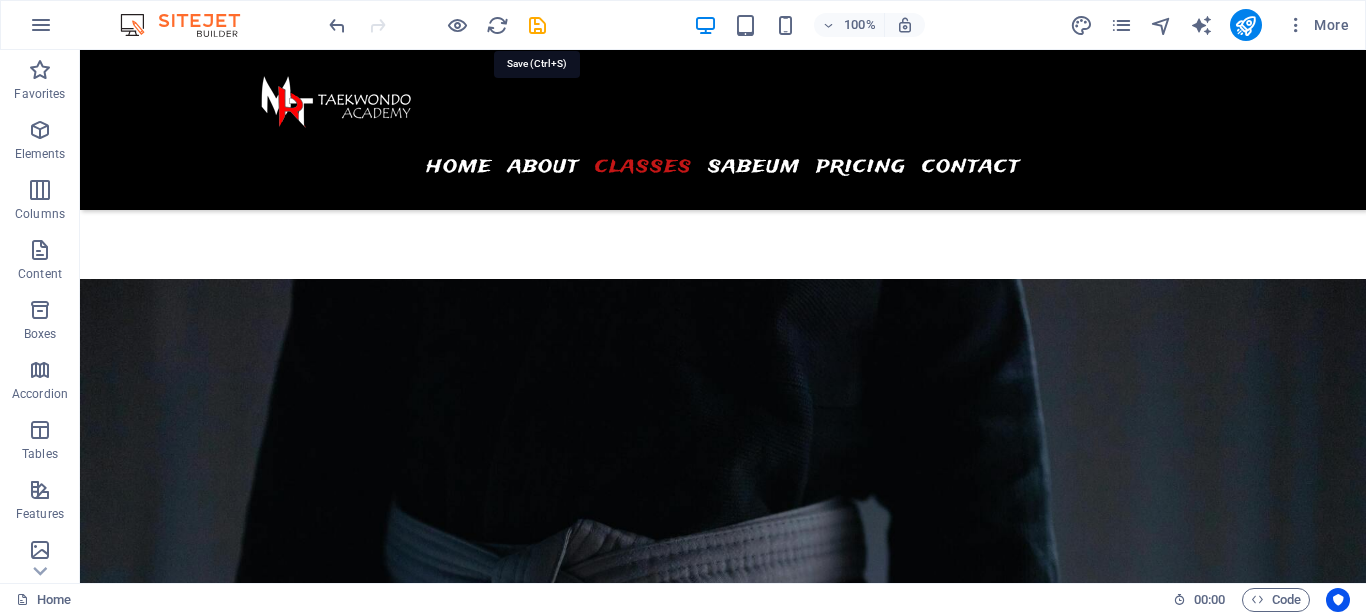 click at bounding box center (437, 25) 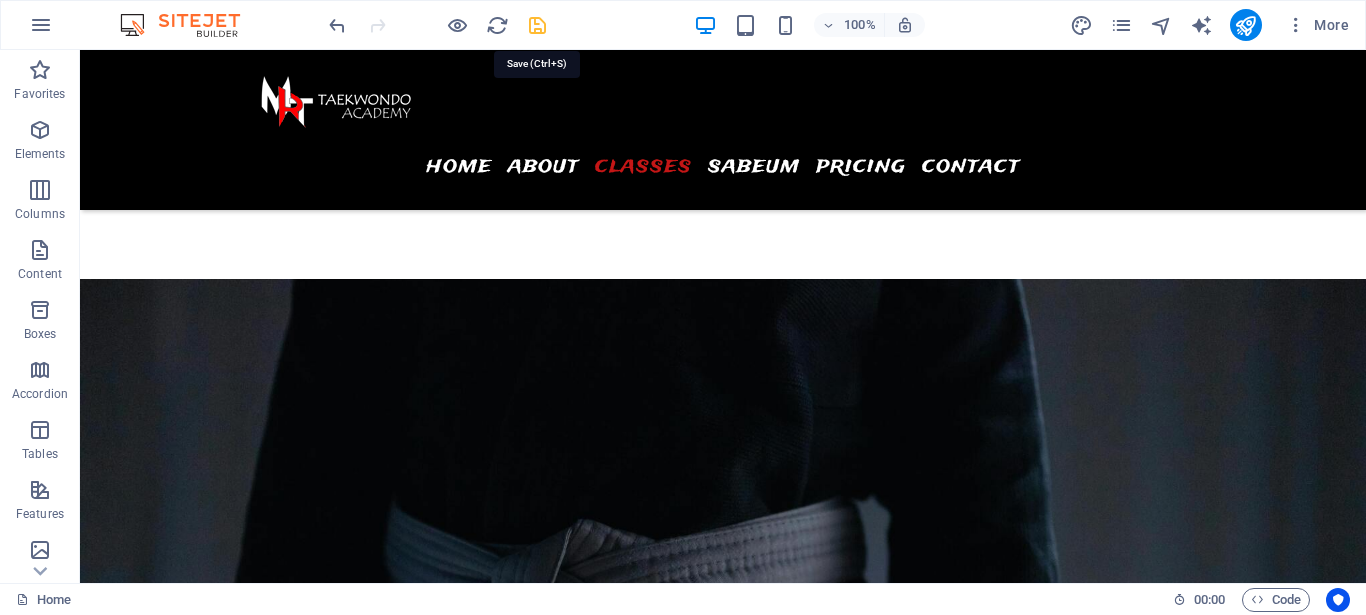 drag, startPoint x: 535, startPoint y: 21, endPoint x: 945, endPoint y: 326, distance: 511.0039 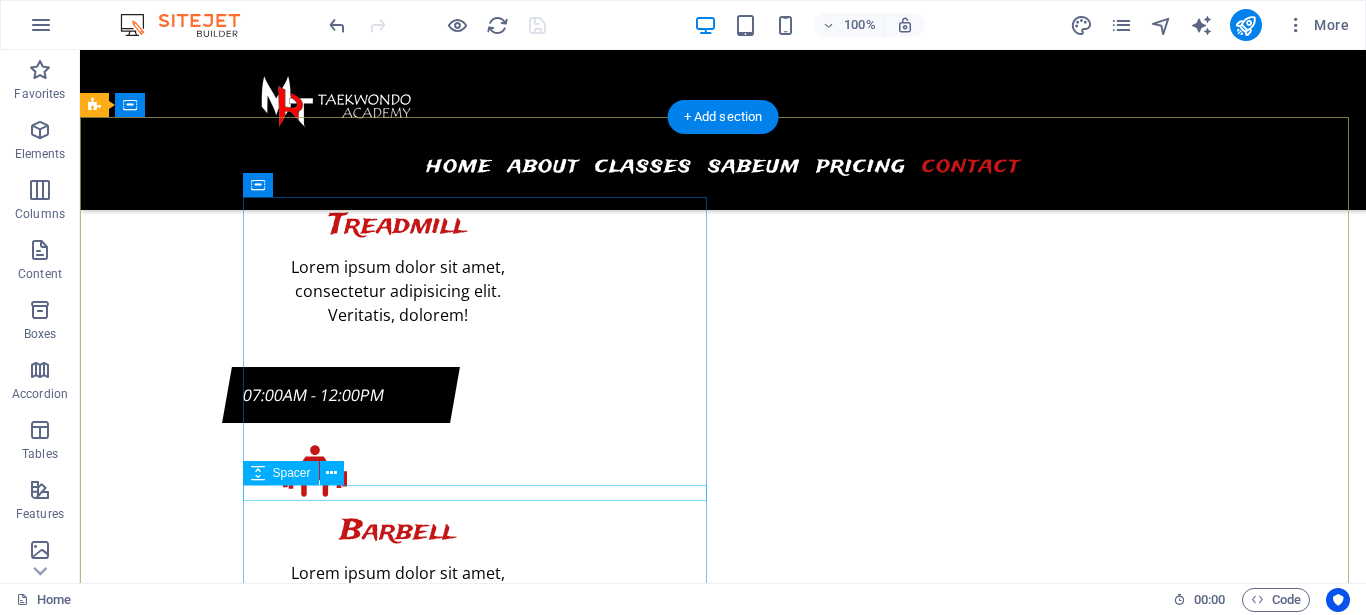 scroll, scrollTop: 9107, scrollLeft: 0, axis: vertical 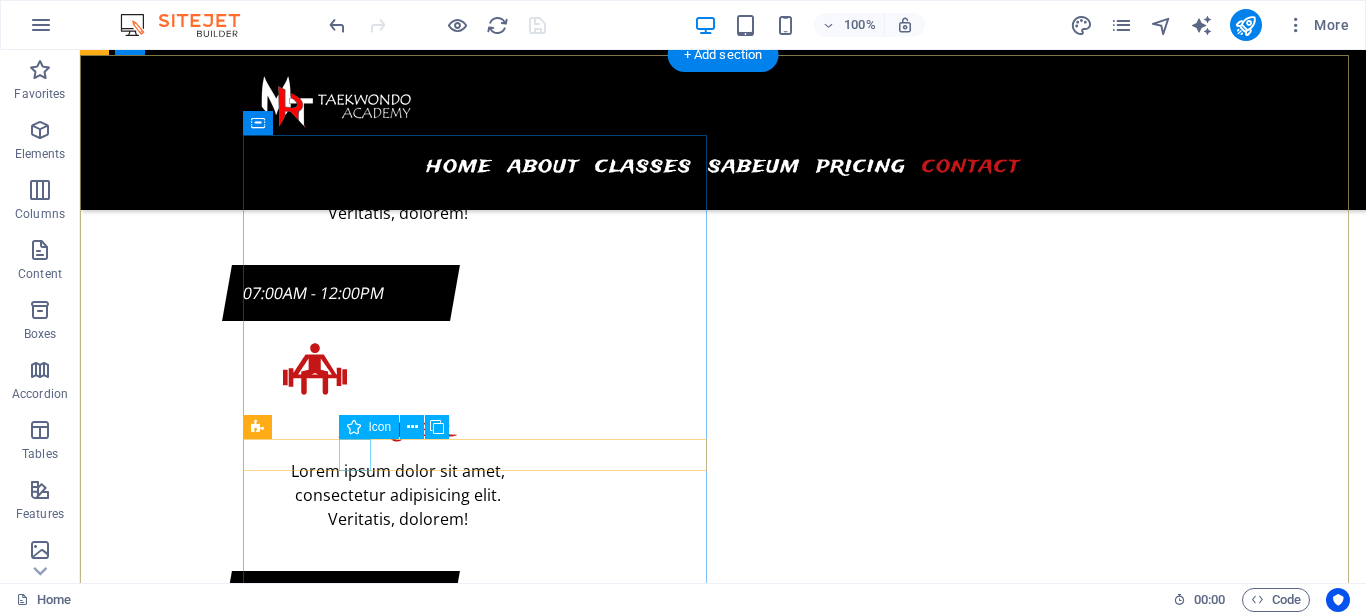 click at bounding box center [568, 18795] 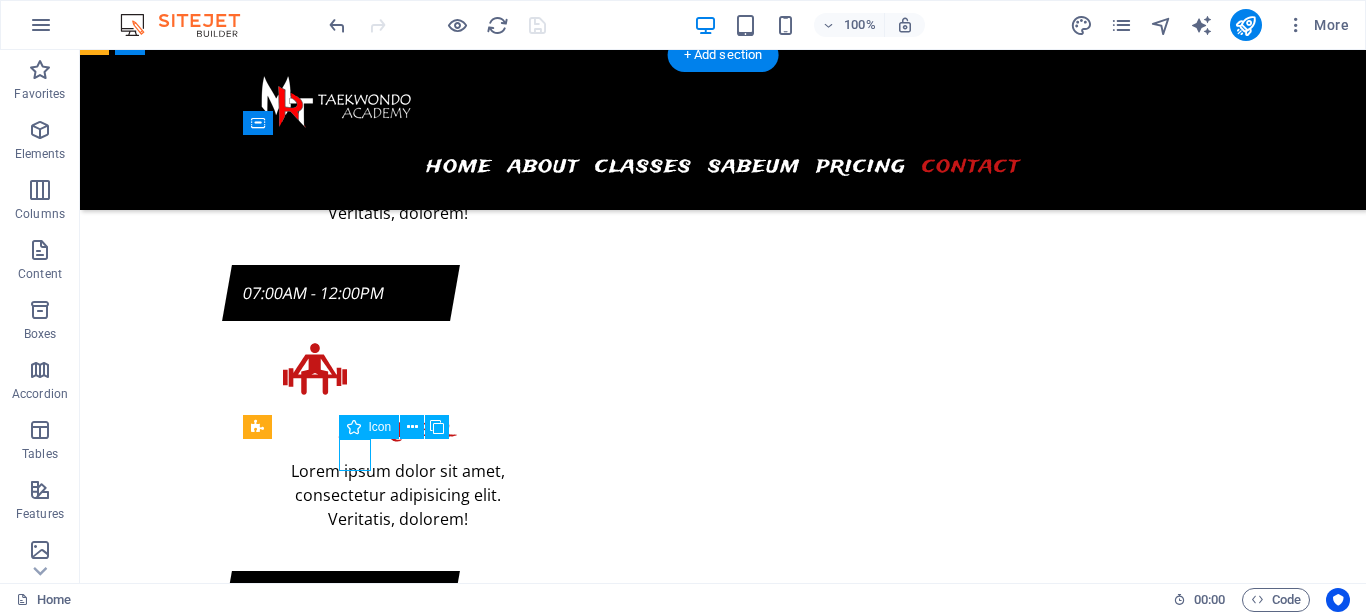 click at bounding box center (568, 18795) 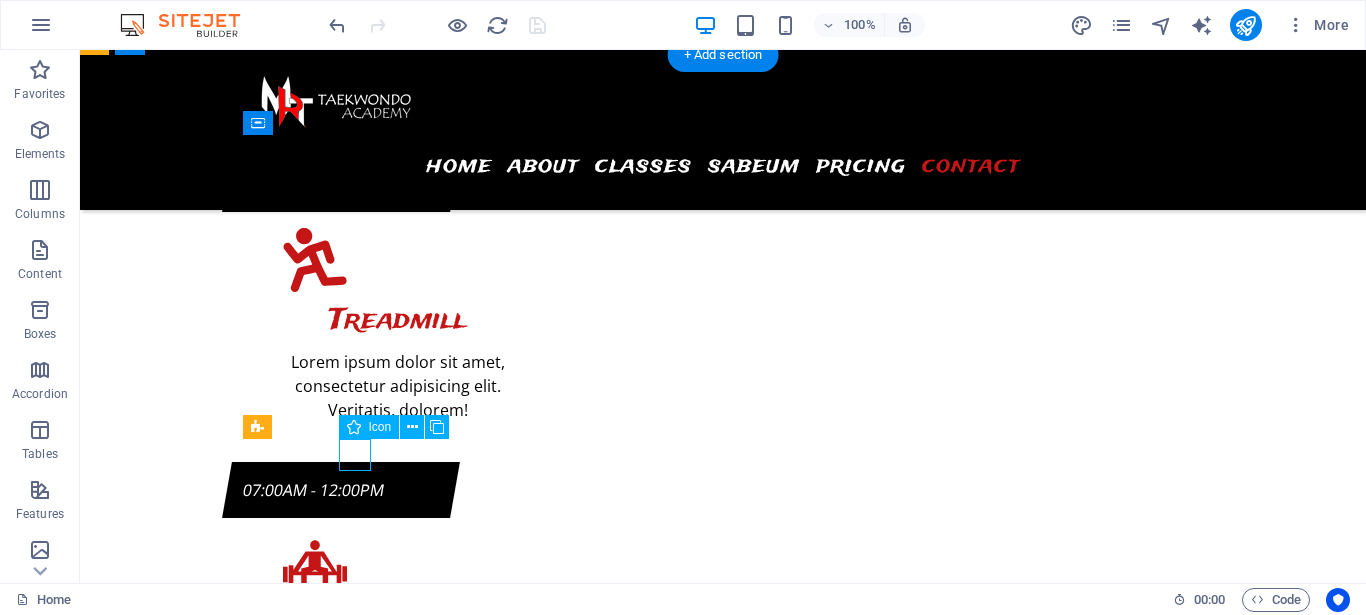 select on "xMidYMid" 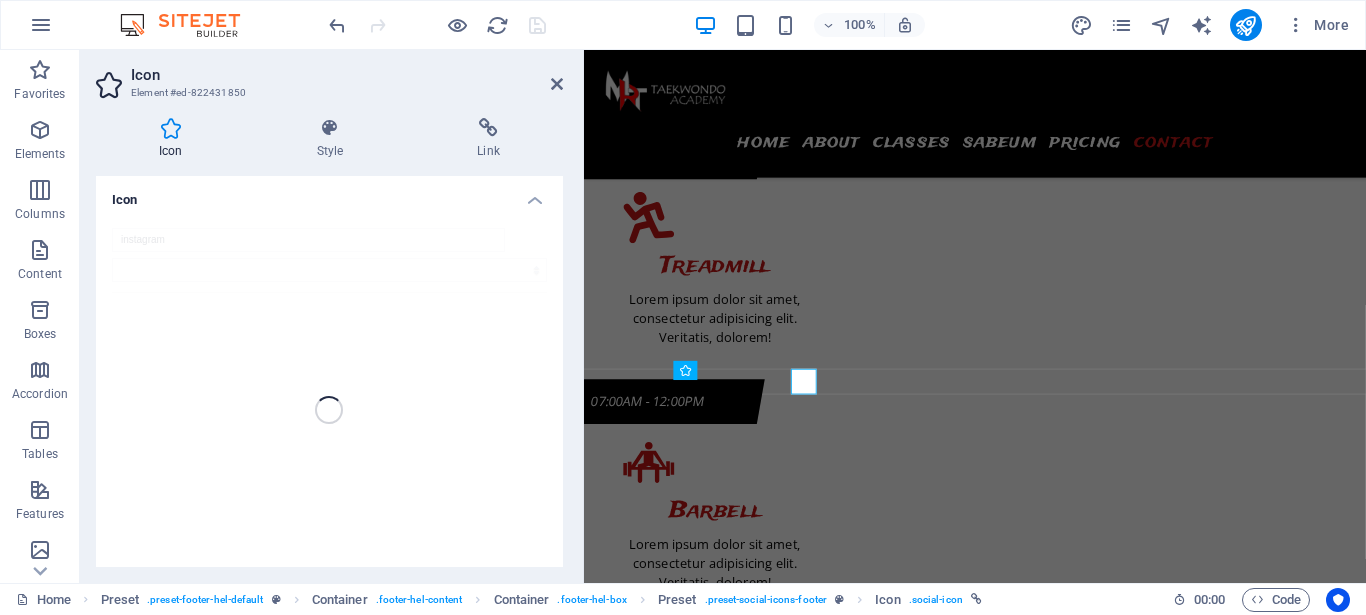 scroll, scrollTop: 9097, scrollLeft: 0, axis: vertical 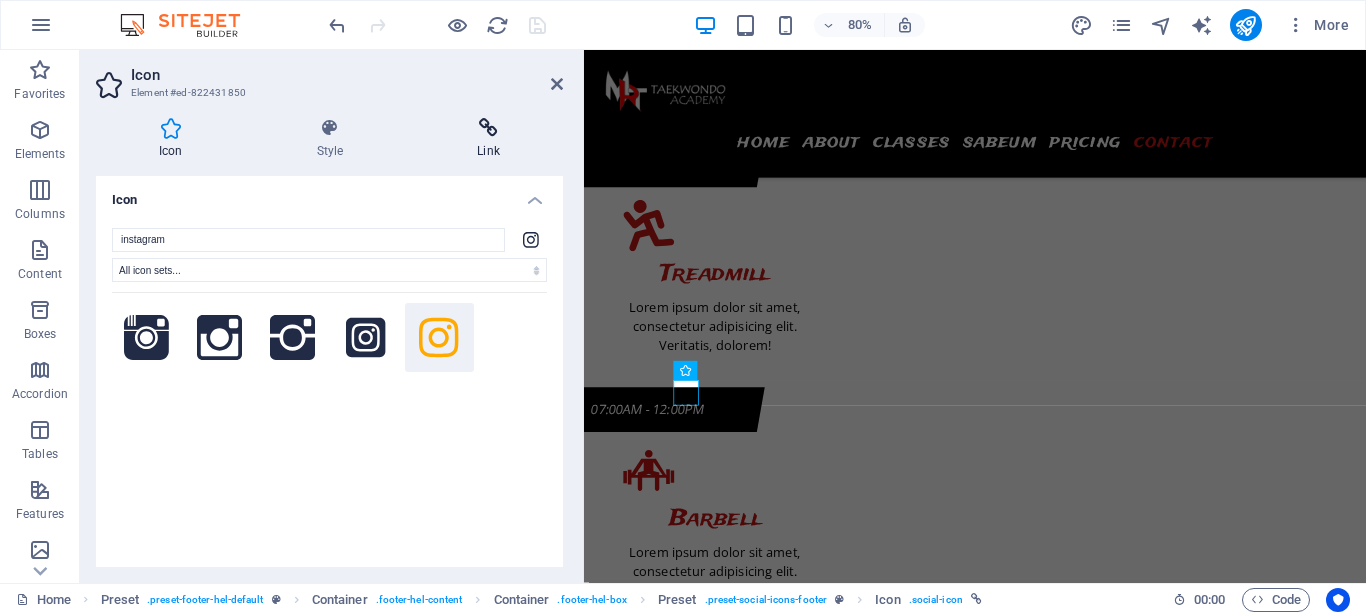click on "Link" at bounding box center [488, 139] 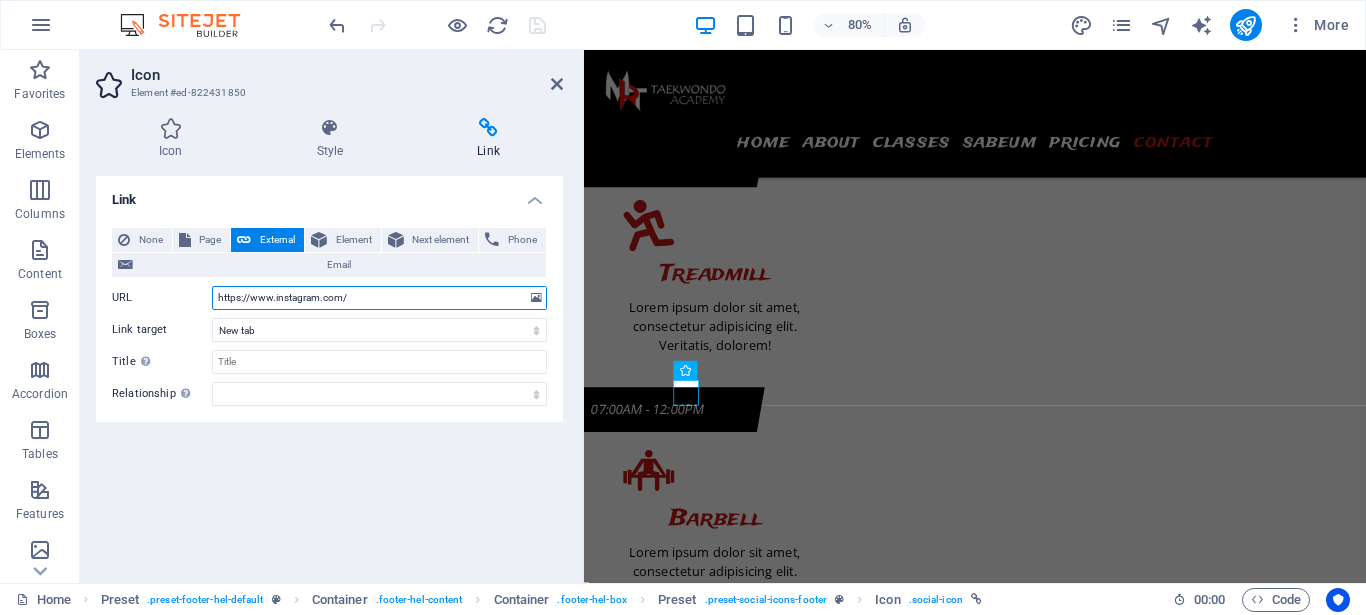 drag, startPoint x: 414, startPoint y: 296, endPoint x: 334, endPoint y: 300, distance: 80.09994 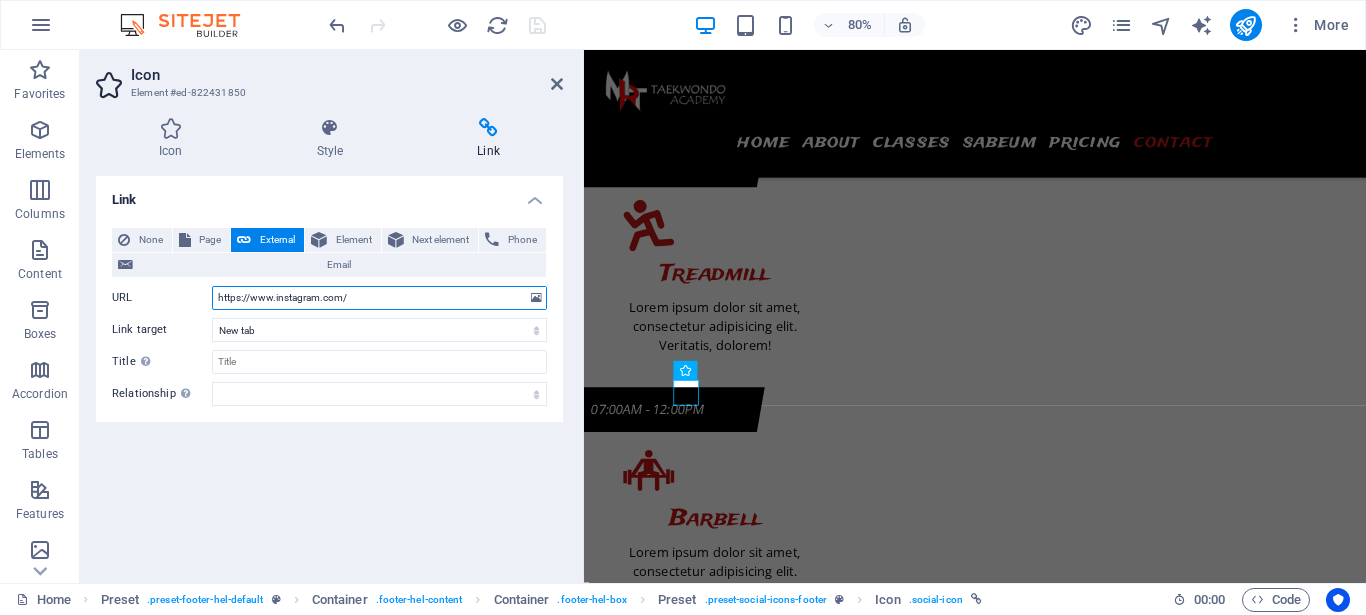 drag, startPoint x: 394, startPoint y: 293, endPoint x: 200, endPoint y: 311, distance: 194.83327 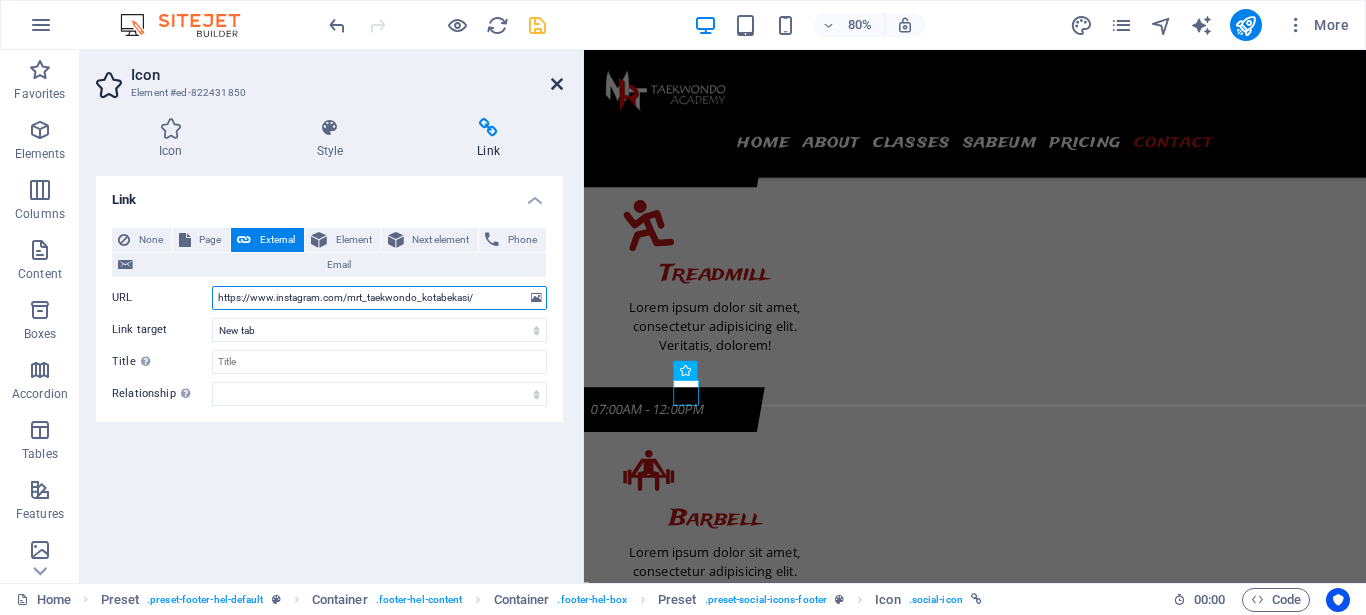 type on "https://www.instagram.com/mrt_taekwondo_kotabekasi/" 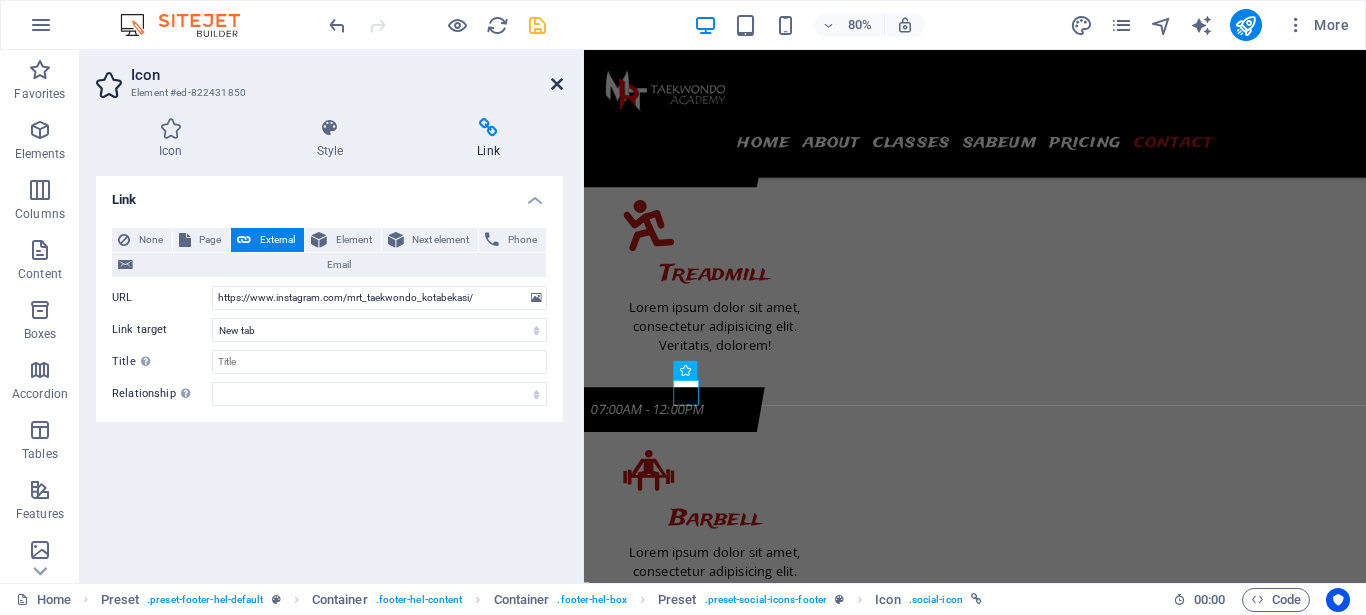 click at bounding box center (557, 84) 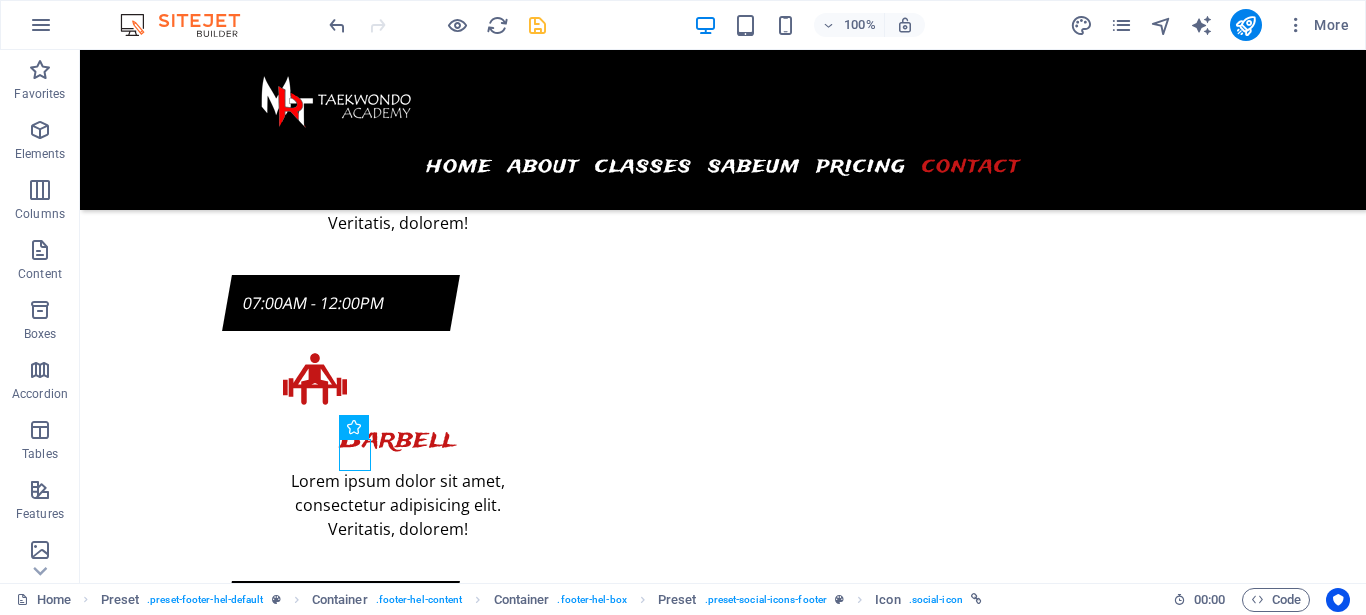 scroll, scrollTop: 9107, scrollLeft: 0, axis: vertical 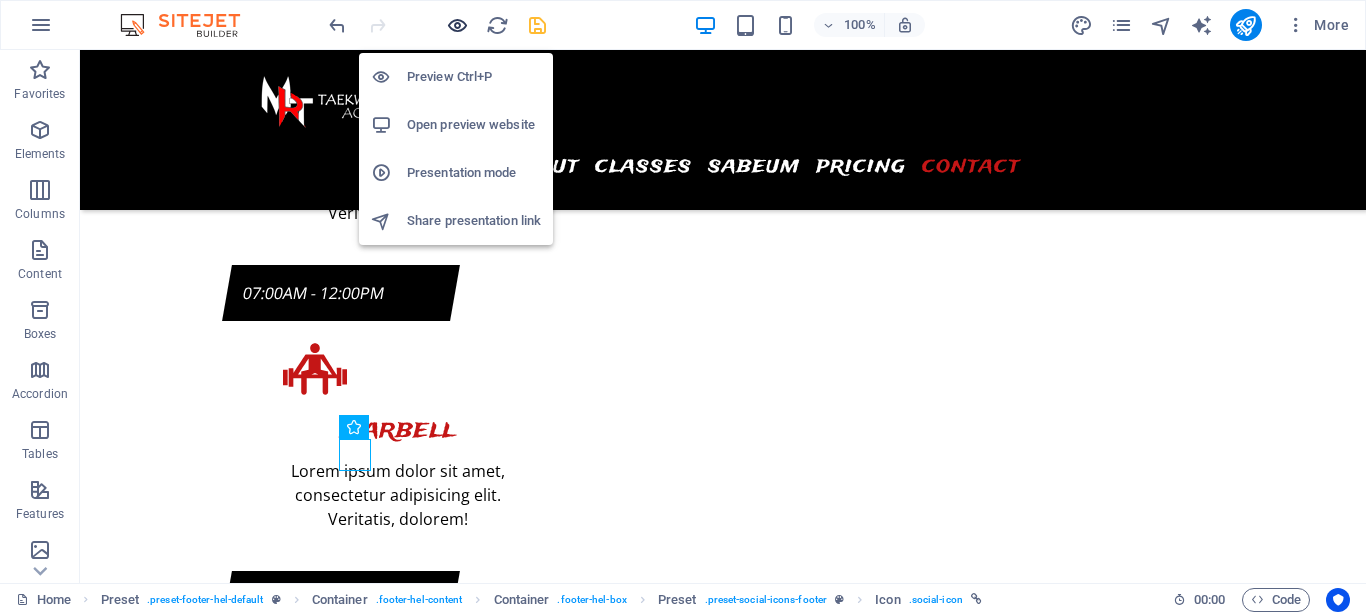 click at bounding box center [457, 25] 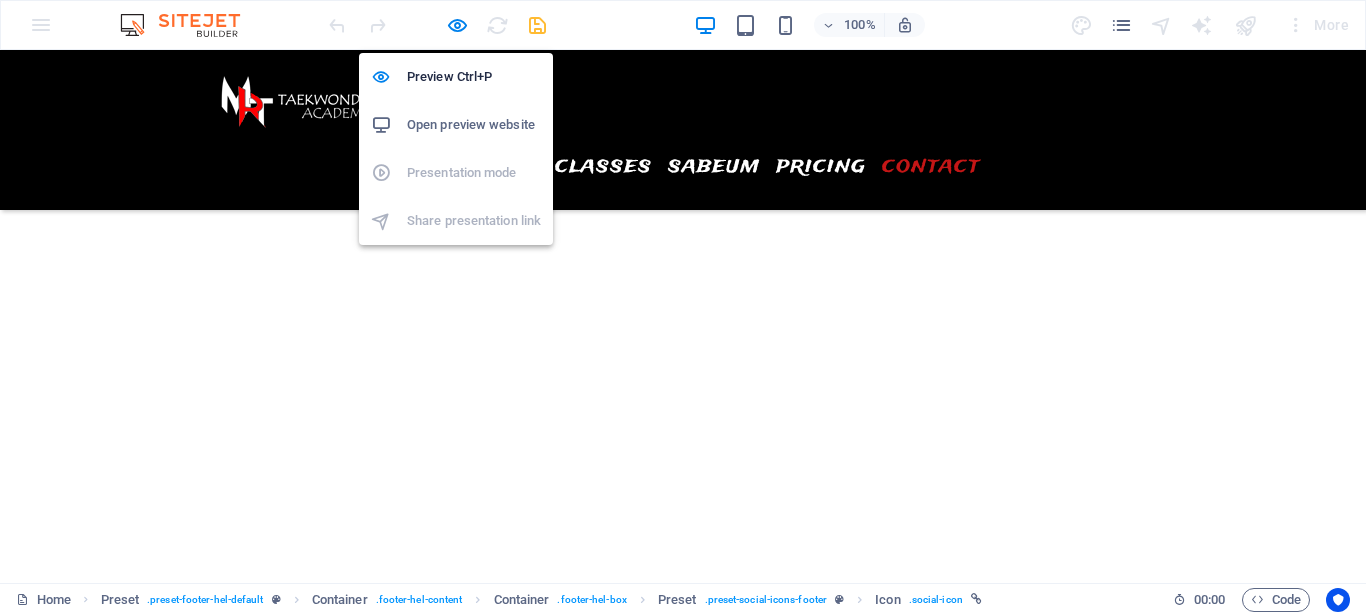 scroll, scrollTop: 6751, scrollLeft: 0, axis: vertical 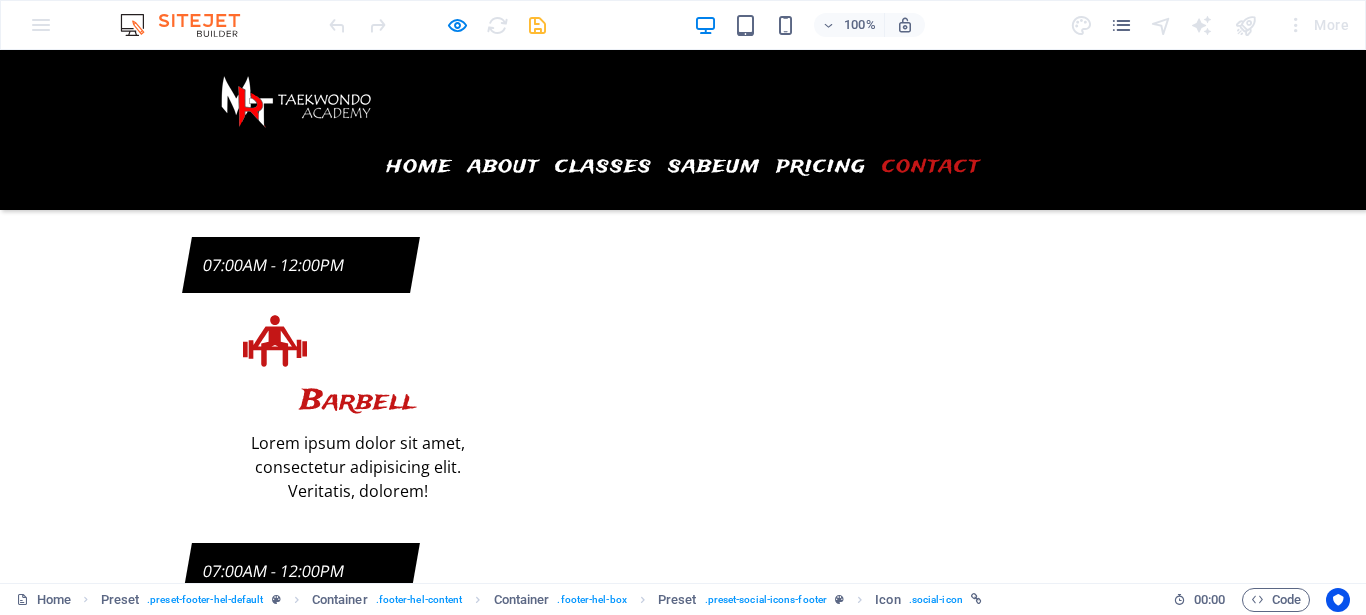 click 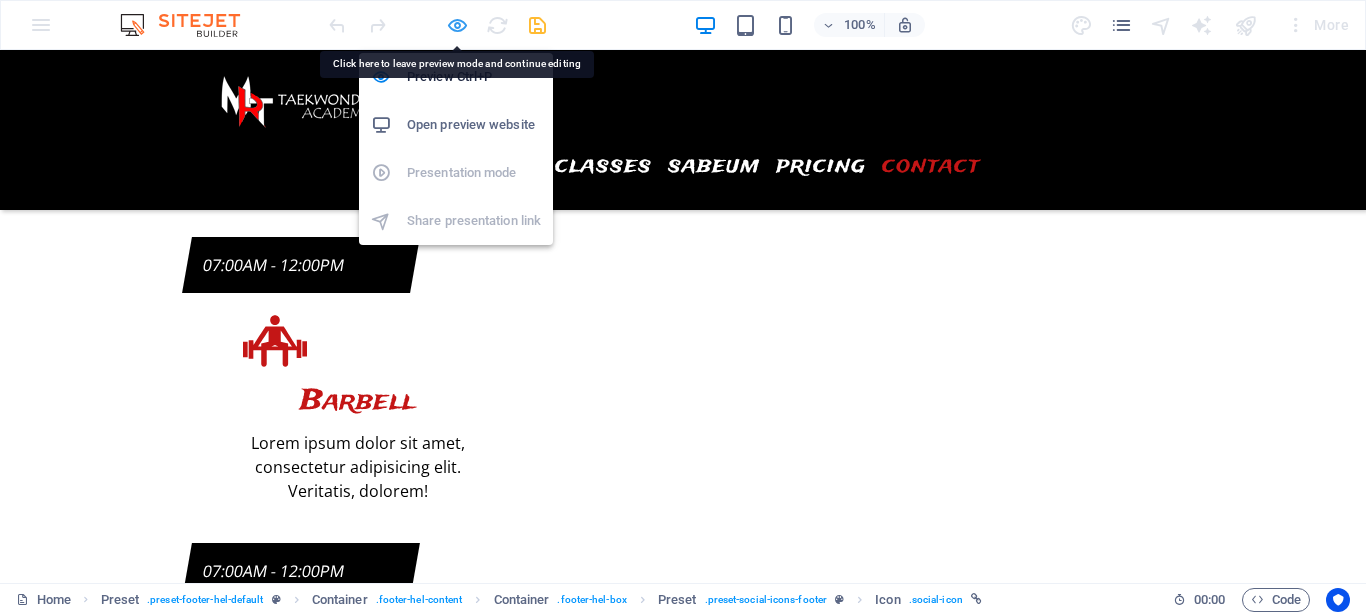 click at bounding box center [457, 25] 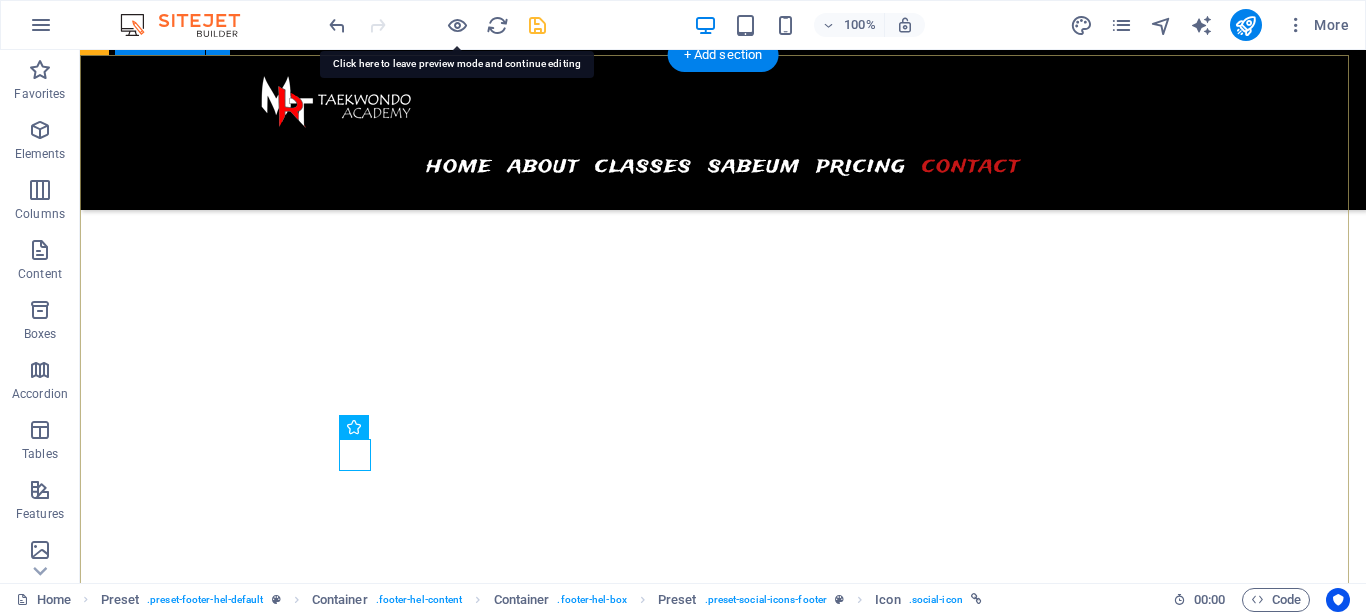 scroll, scrollTop: 9107, scrollLeft: 0, axis: vertical 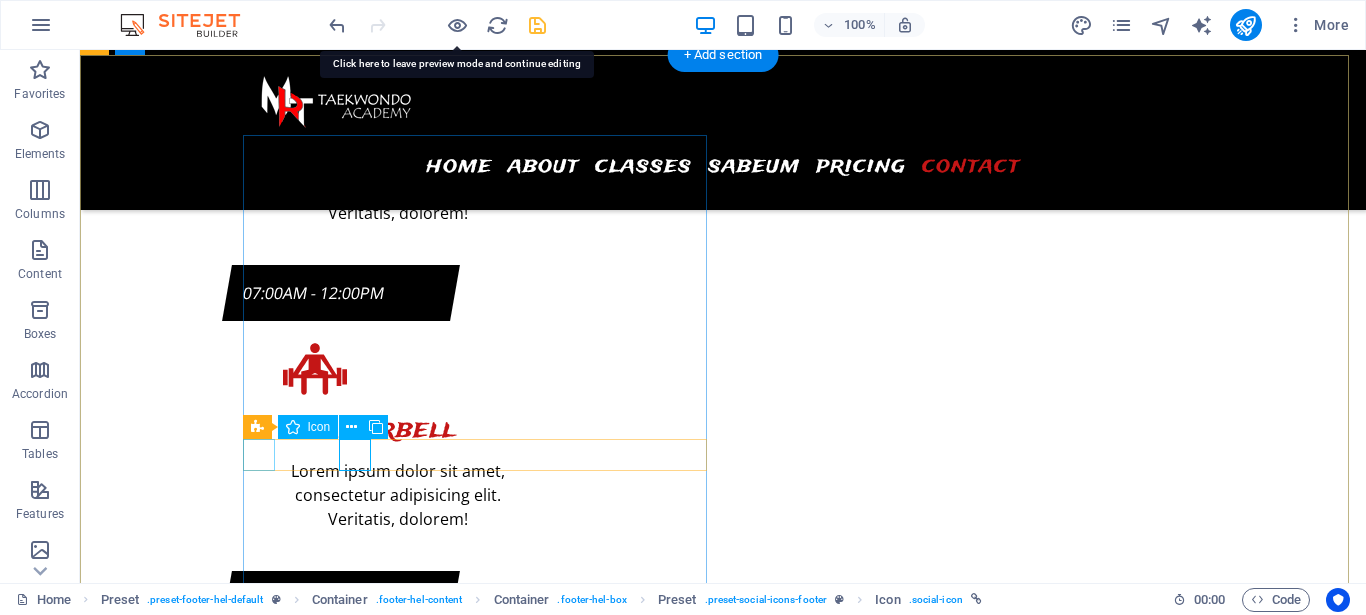 click at bounding box center [568, 18715] 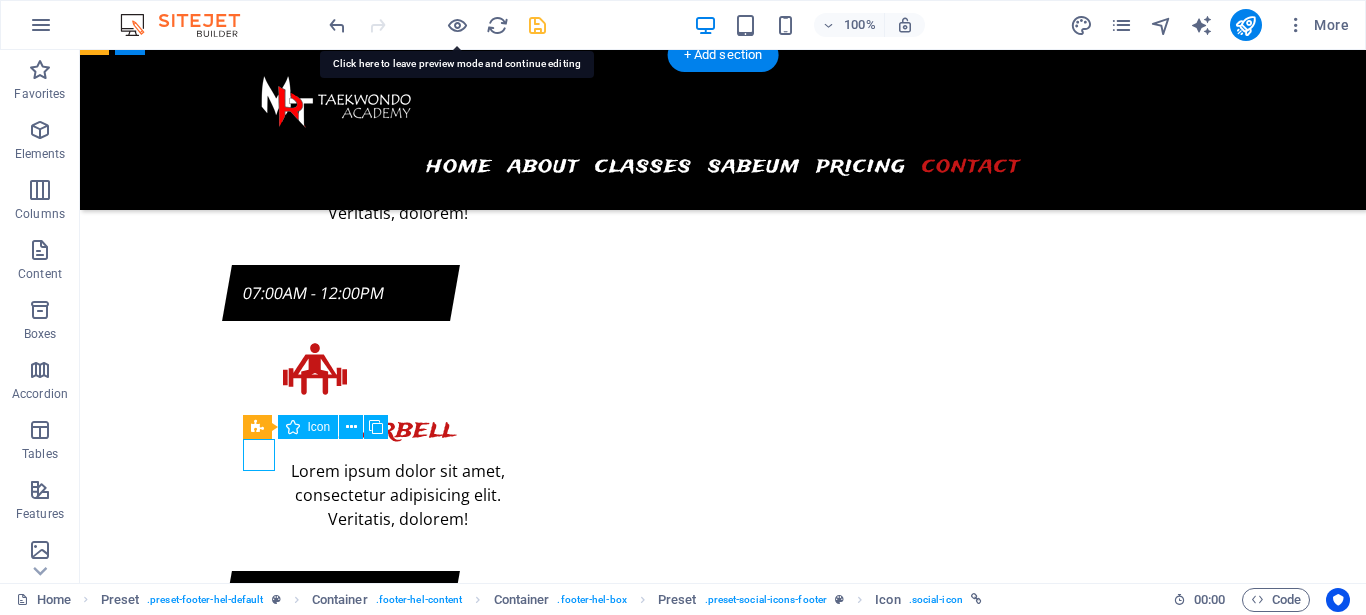 click at bounding box center (568, 18715) 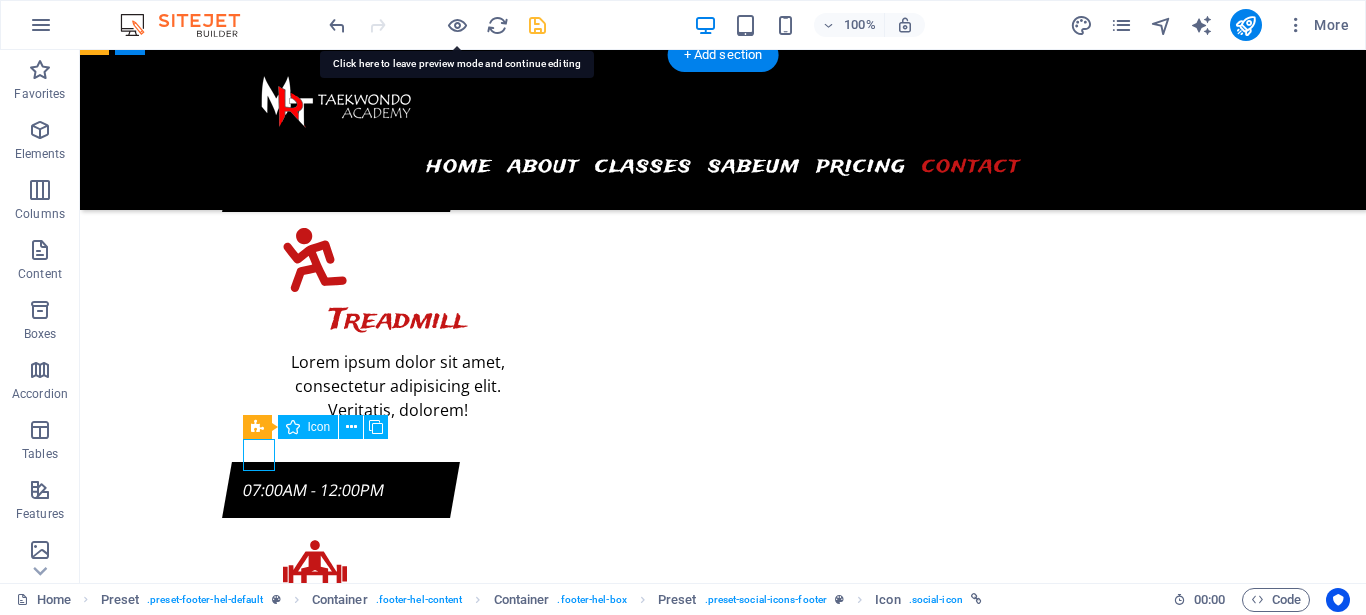 select on "xMidYMid" 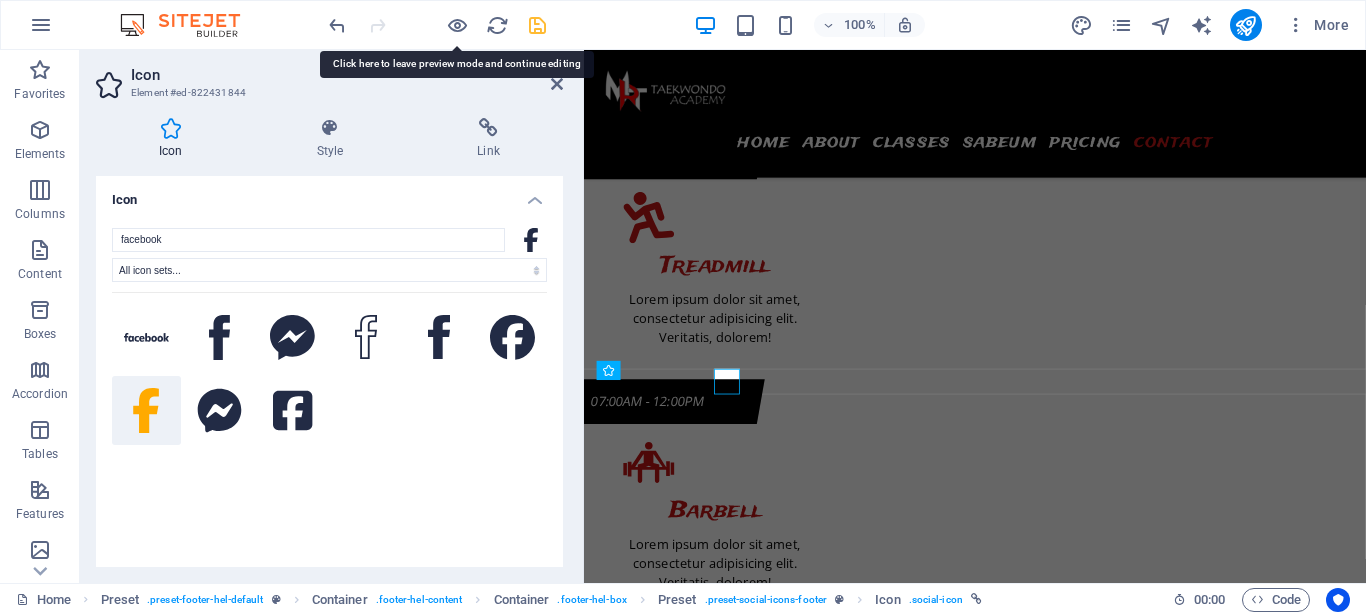 scroll, scrollTop: 9097, scrollLeft: 0, axis: vertical 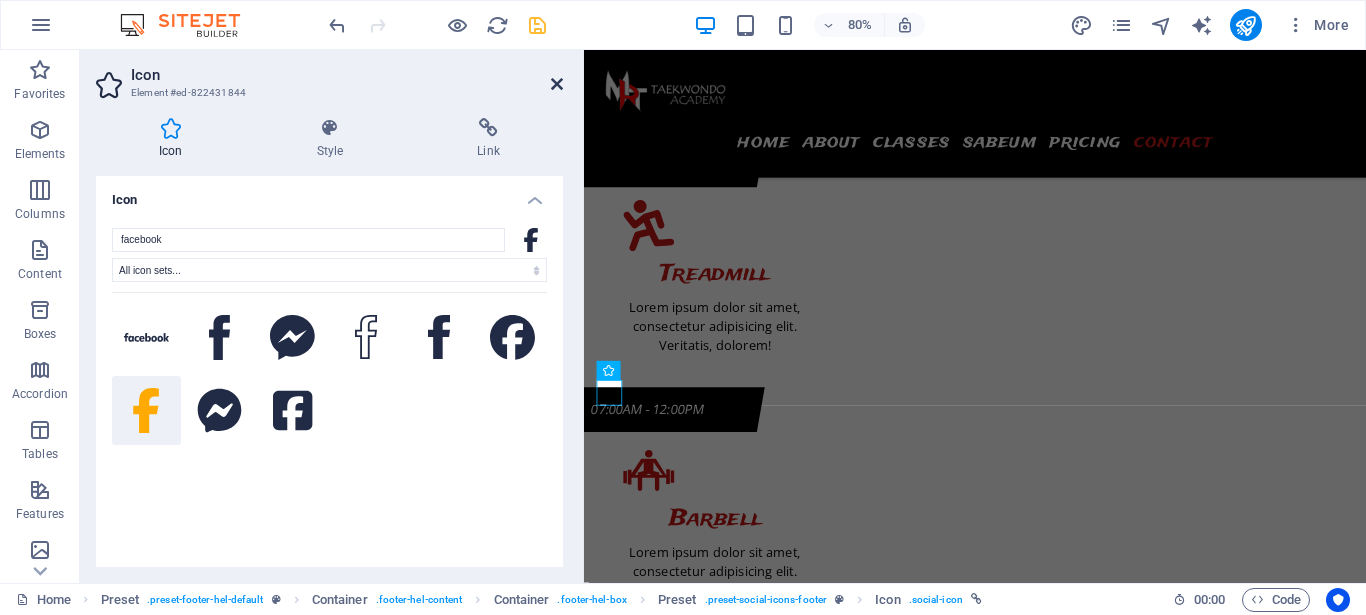 click at bounding box center [557, 84] 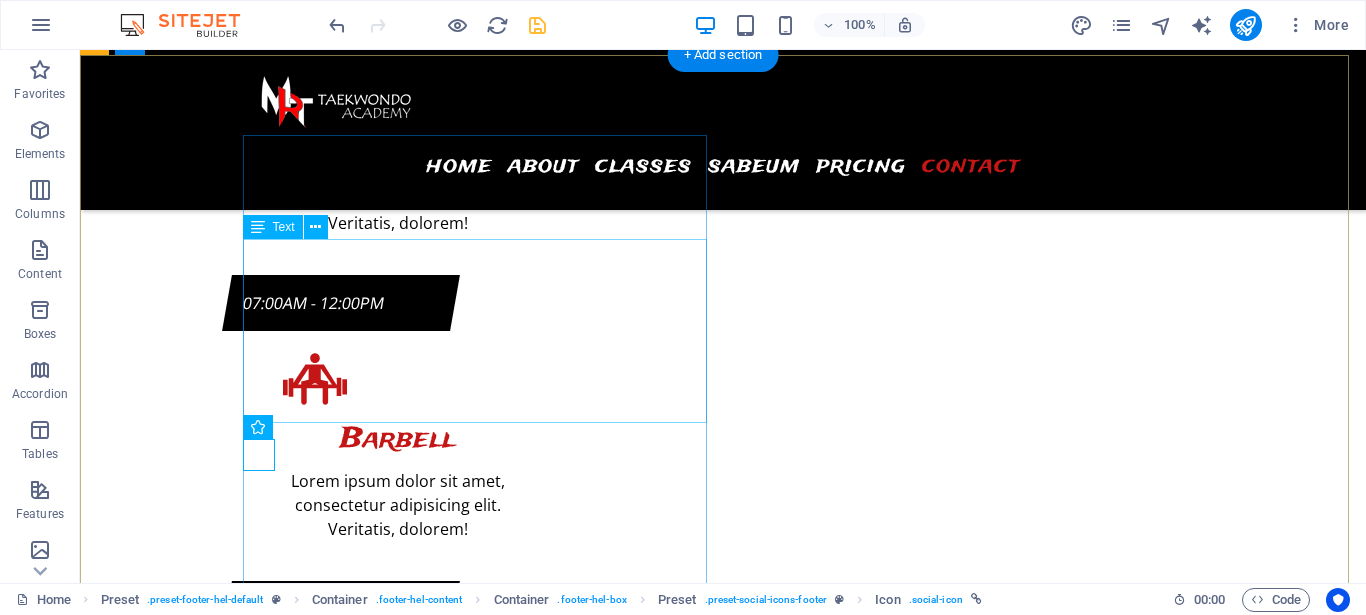 scroll, scrollTop: 9107, scrollLeft: 0, axis: vertical 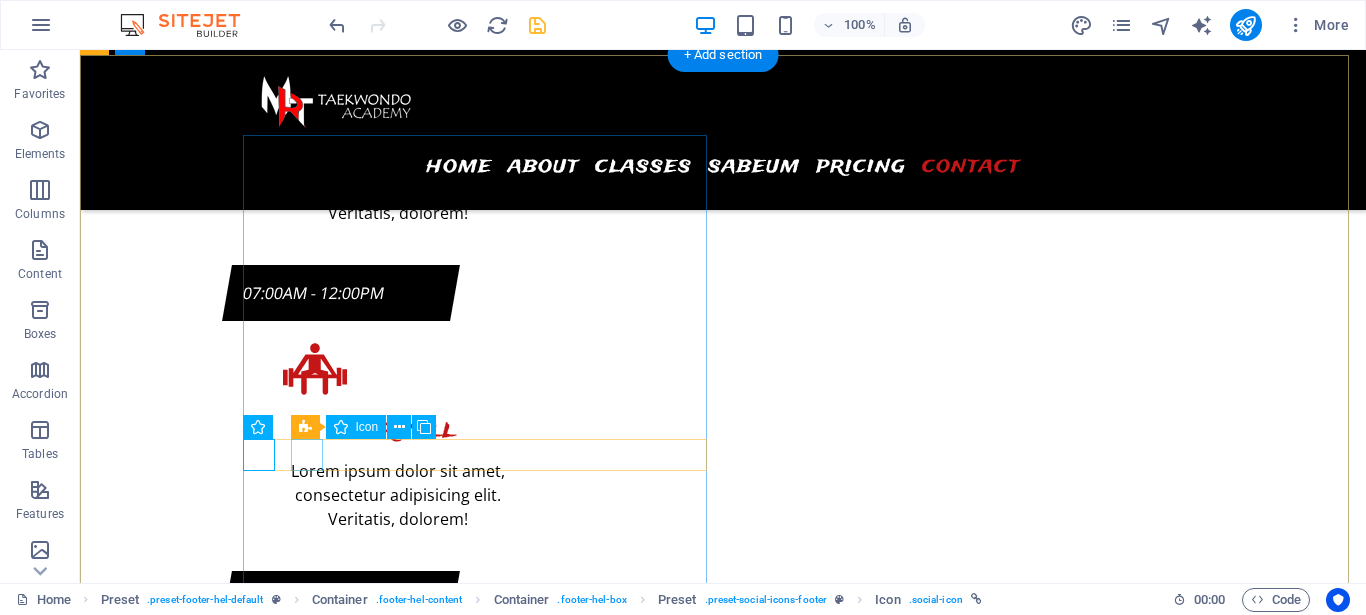 click at bounding box center [568, 18755] 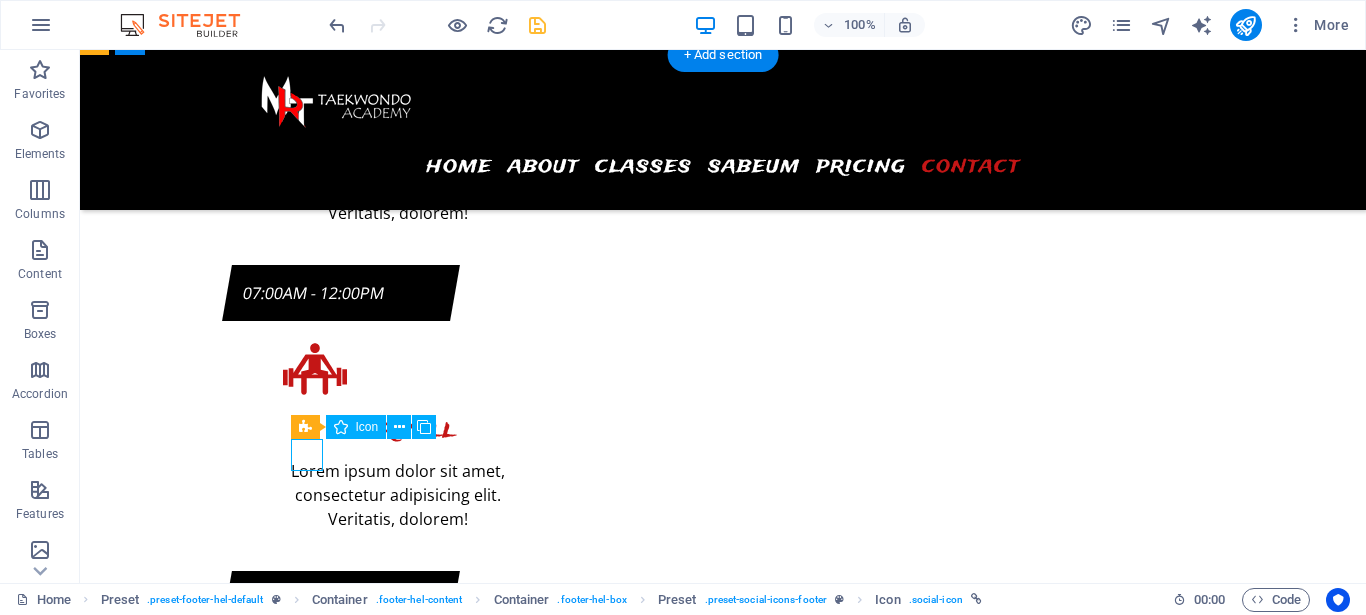 click at bounding box center (568, 18755) 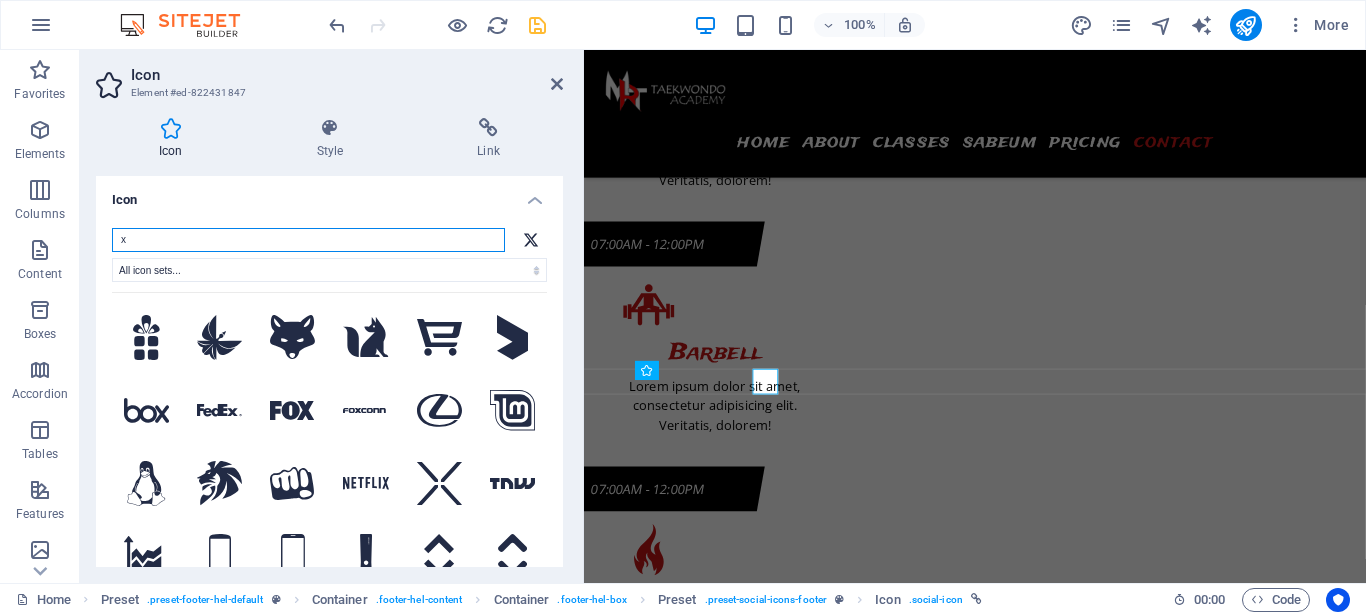 click on "x" at bounding box center (308, 240) 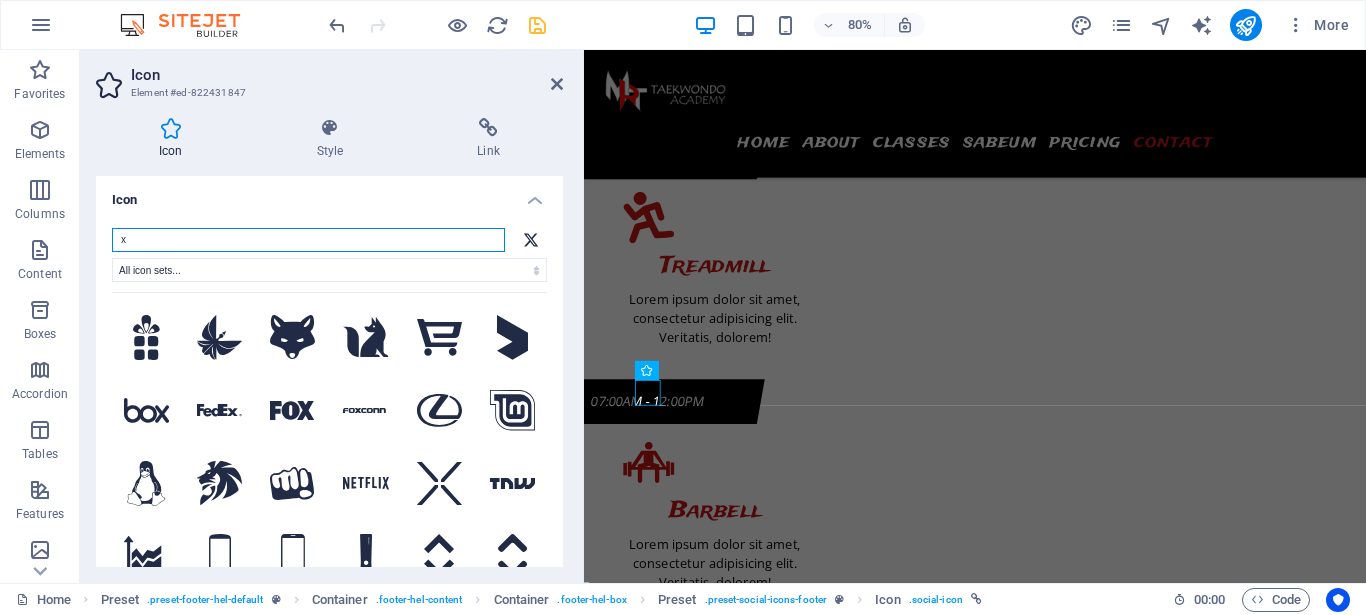 scroll, scrollTop: 9097, scrollLeft: 0, axis: vertical 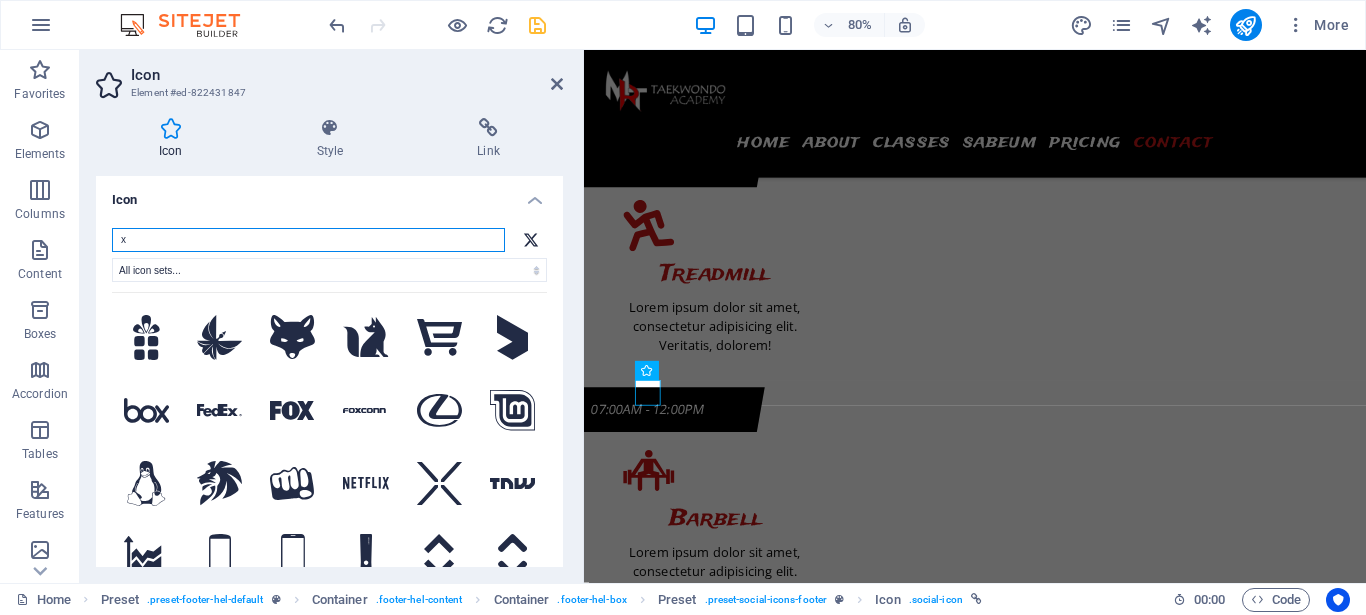 click on "x" at bounding box center [308, 240] 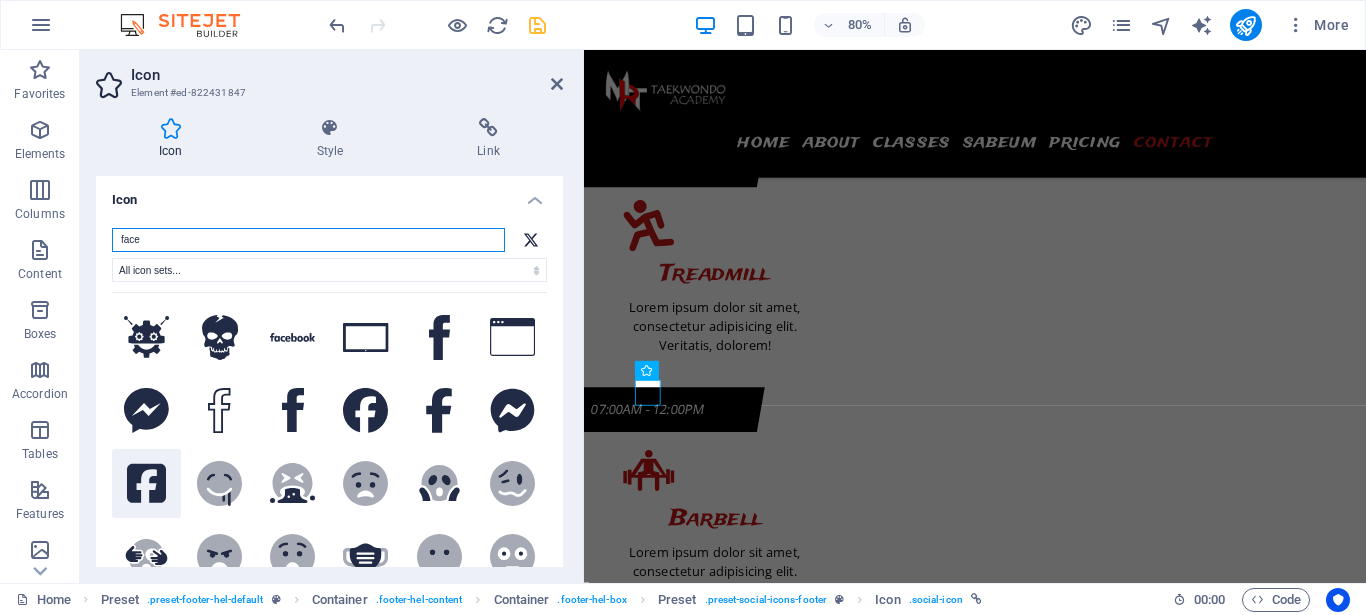 type on "face" 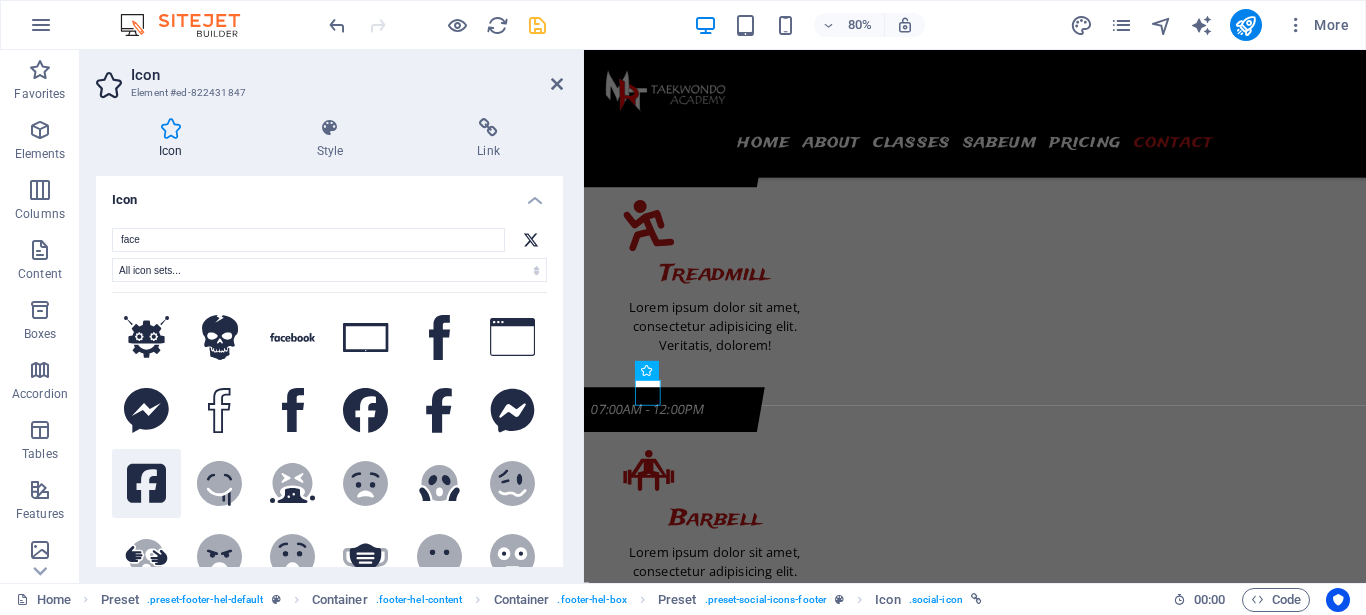 click 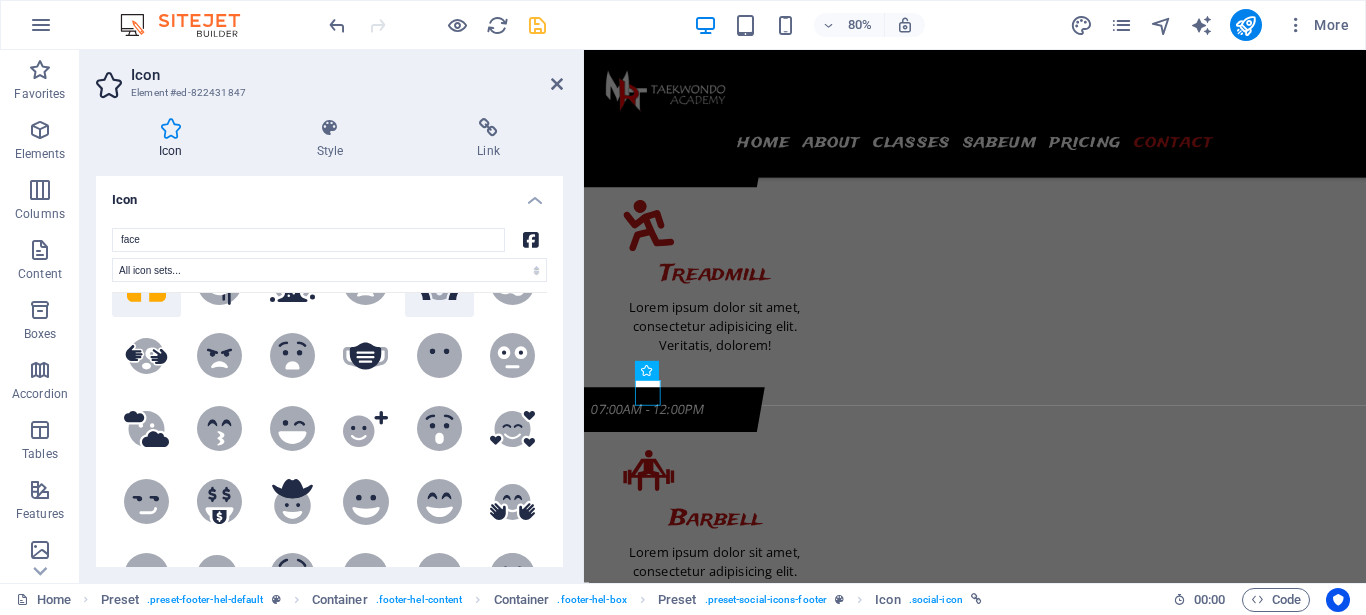scroll, scrollTop: 0, scrollLeft: 0, axis: both 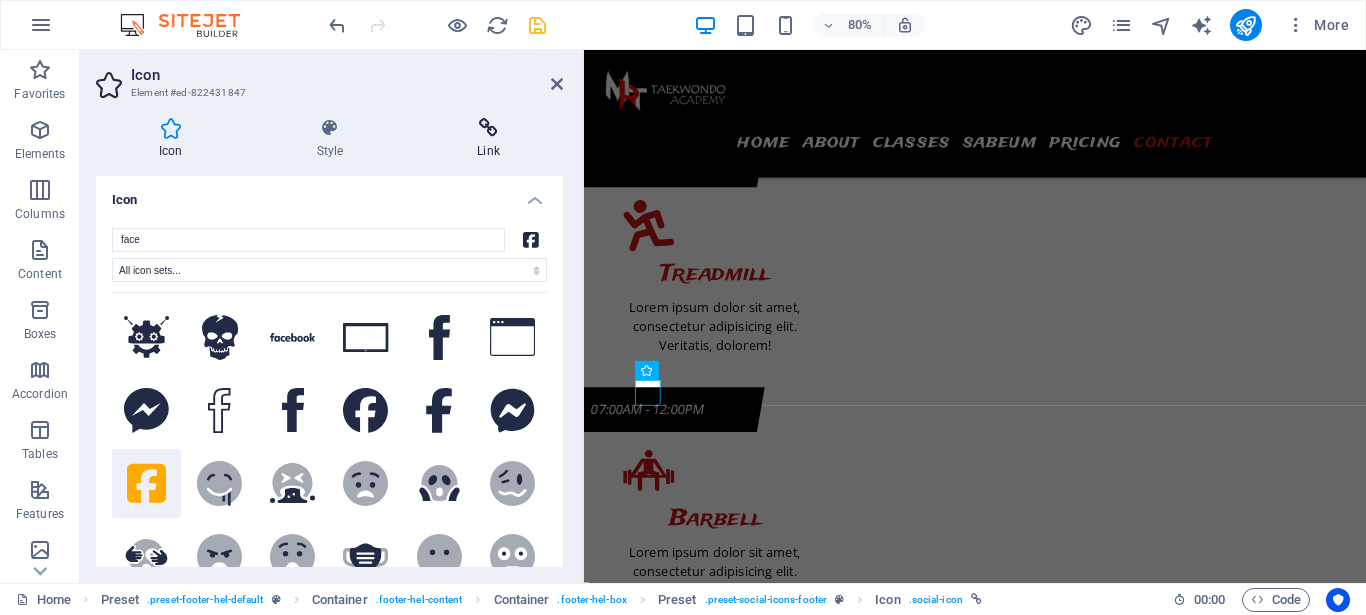 click at bounding box center [488, 128] 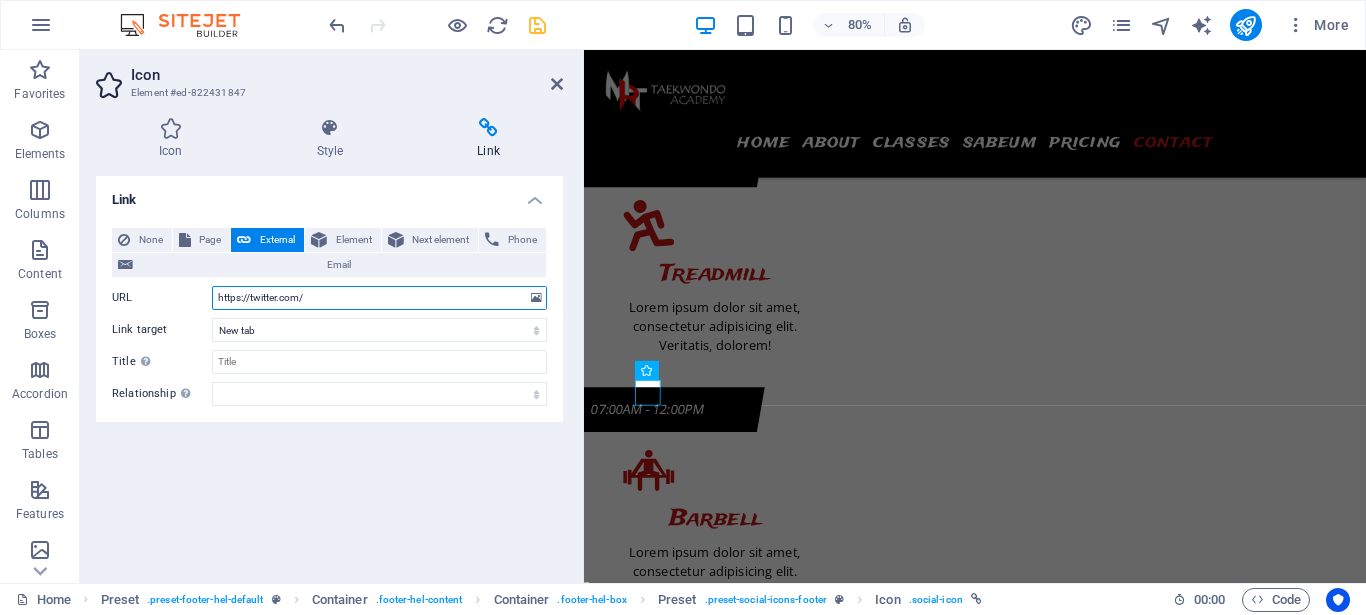drag, startPoint x: 358, startPoint y: 303, endPoint x: 175, endPoint y: 310, distance: 183.13383 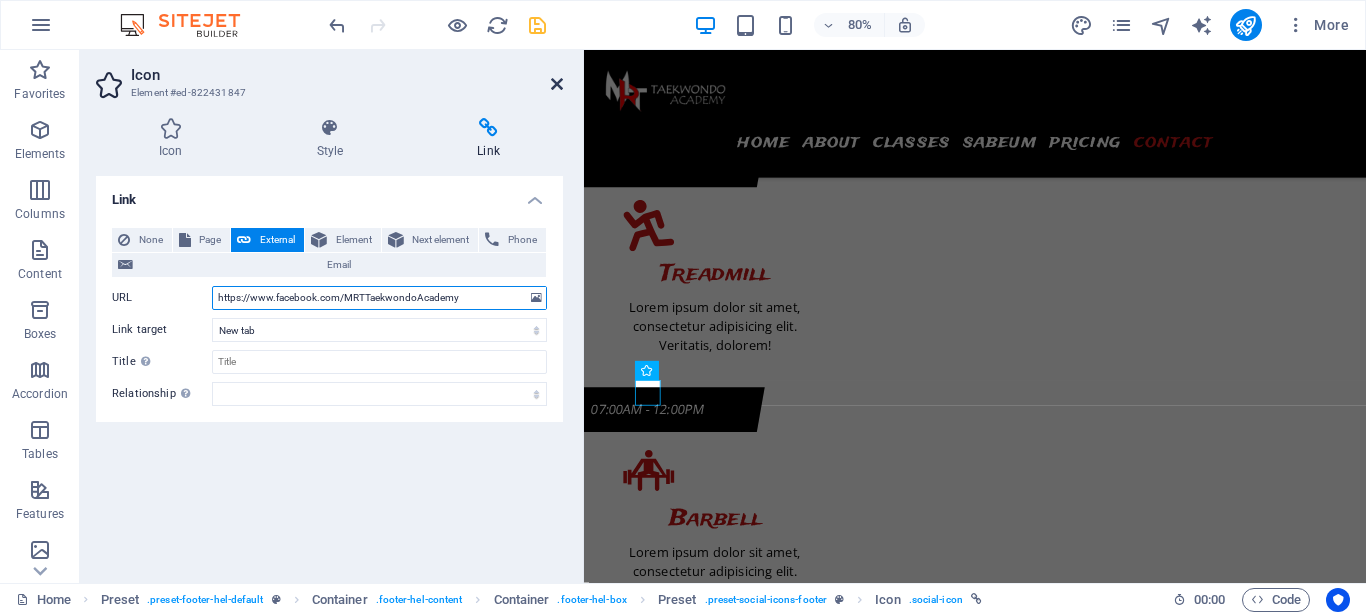 type on "https://www.facebook.com/MRTTaekwondoAcademy" 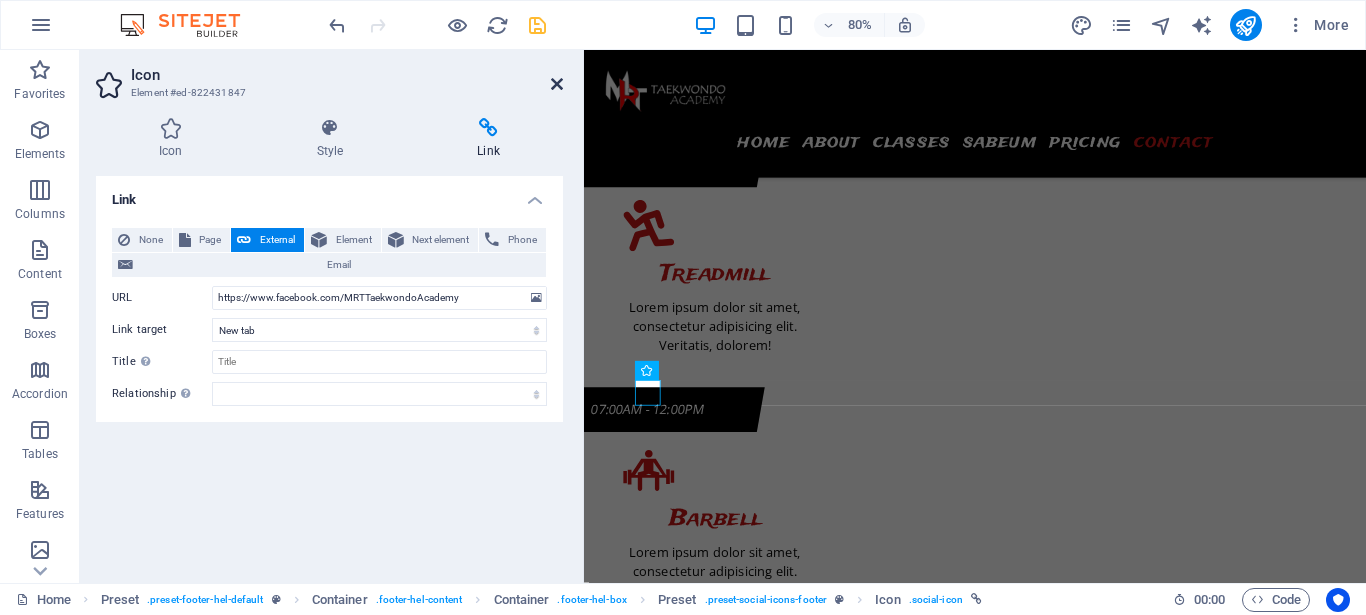 drag, startPoint x: 557, startPoint y: 89, endPoint x: 501, endPoint y: 284, distance: 202.88174 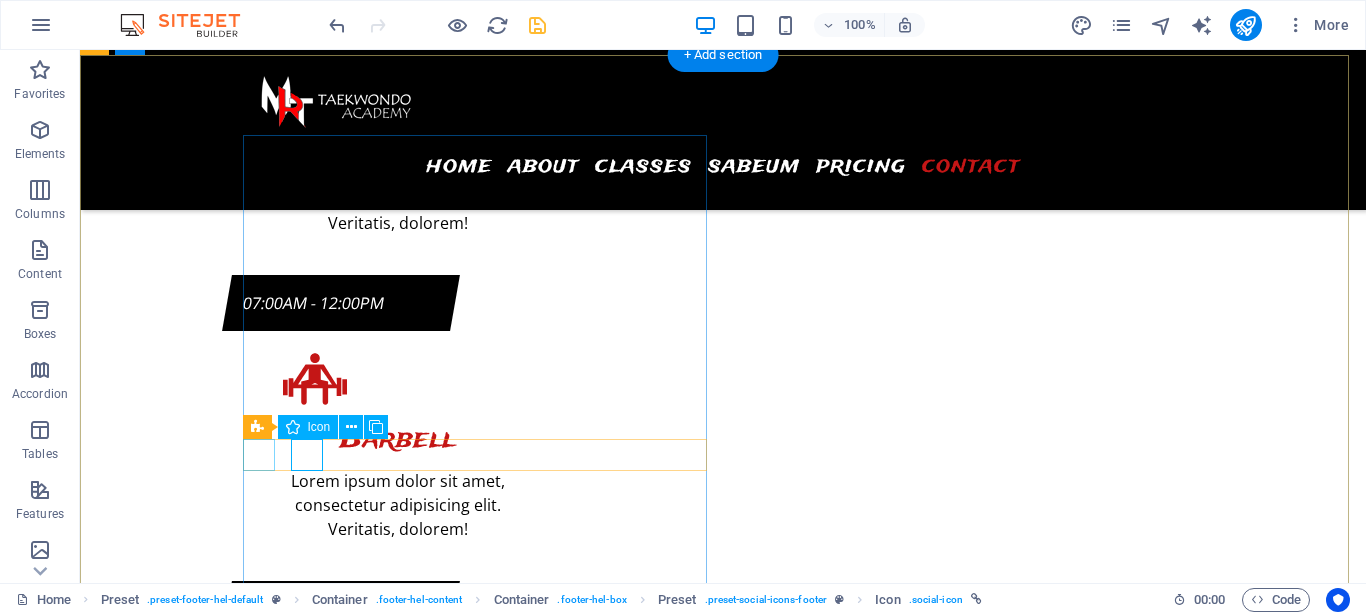 scroll, scrollTop: 9107, scrollLeft: 0, axis: vertical 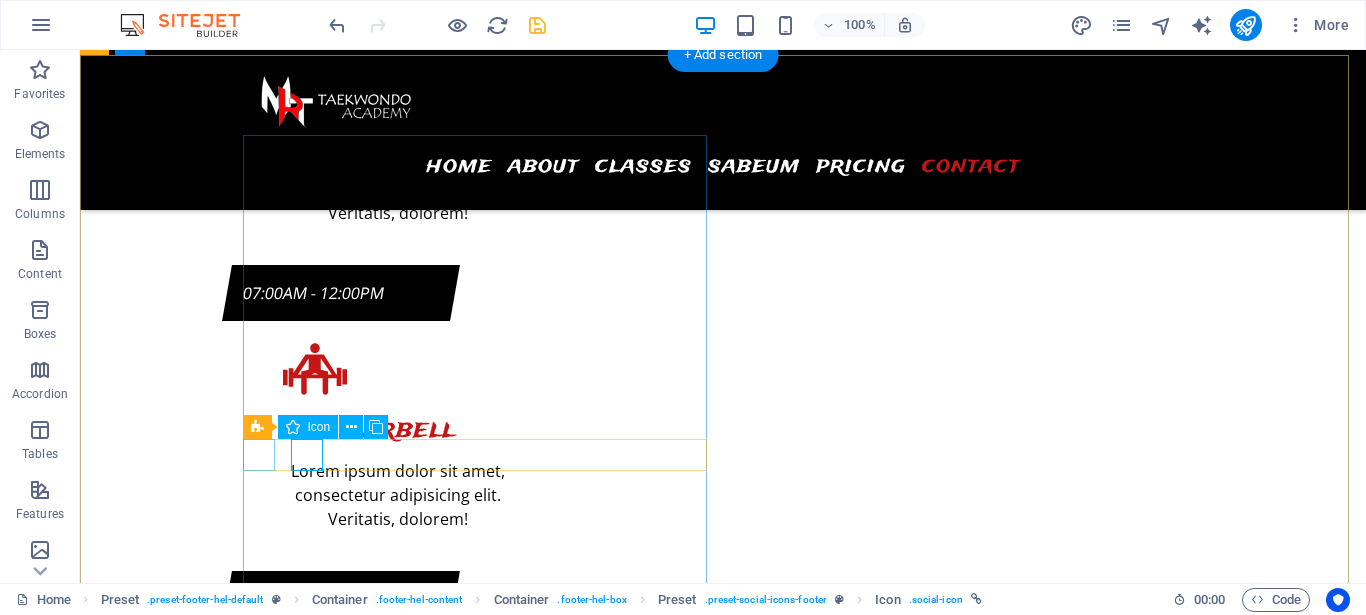 click at bounding box center (568, 18715) 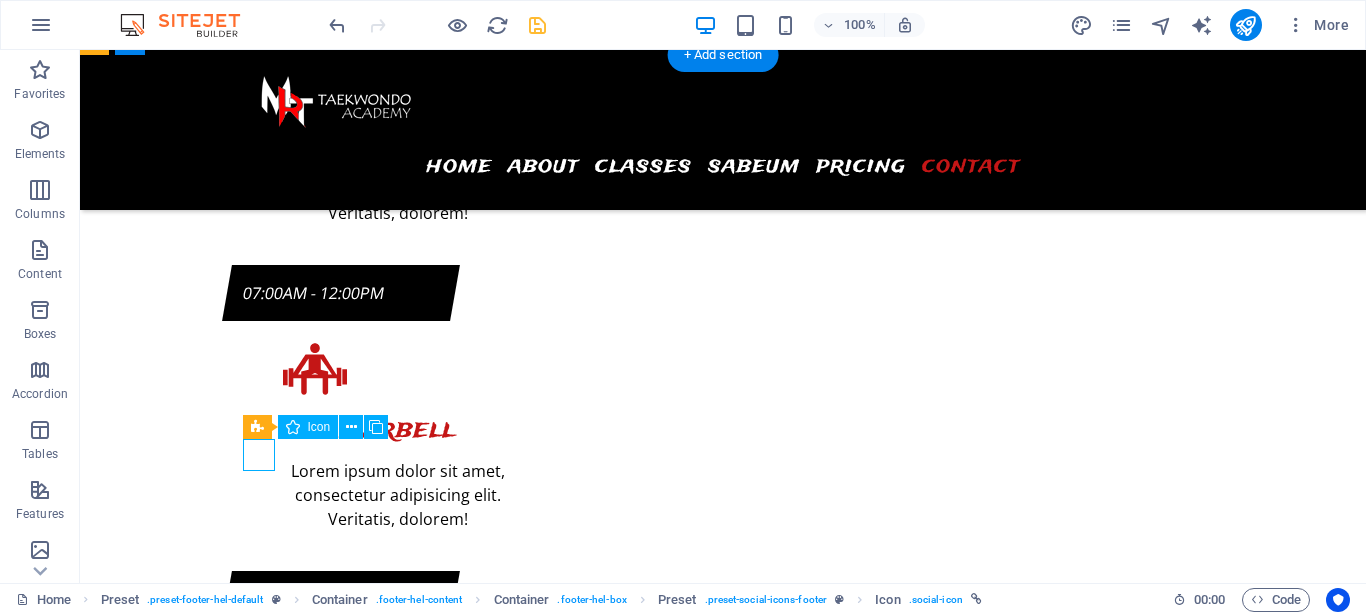 click at bounding box center (568, 18715) 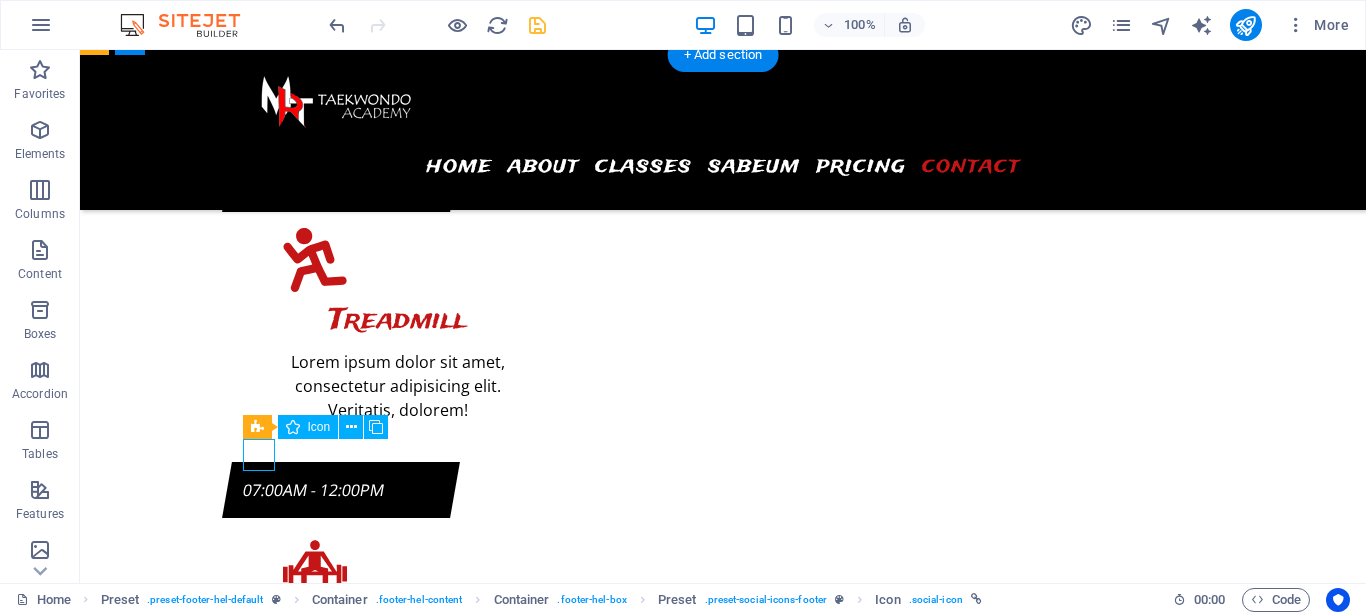 select on "xMidYMid" 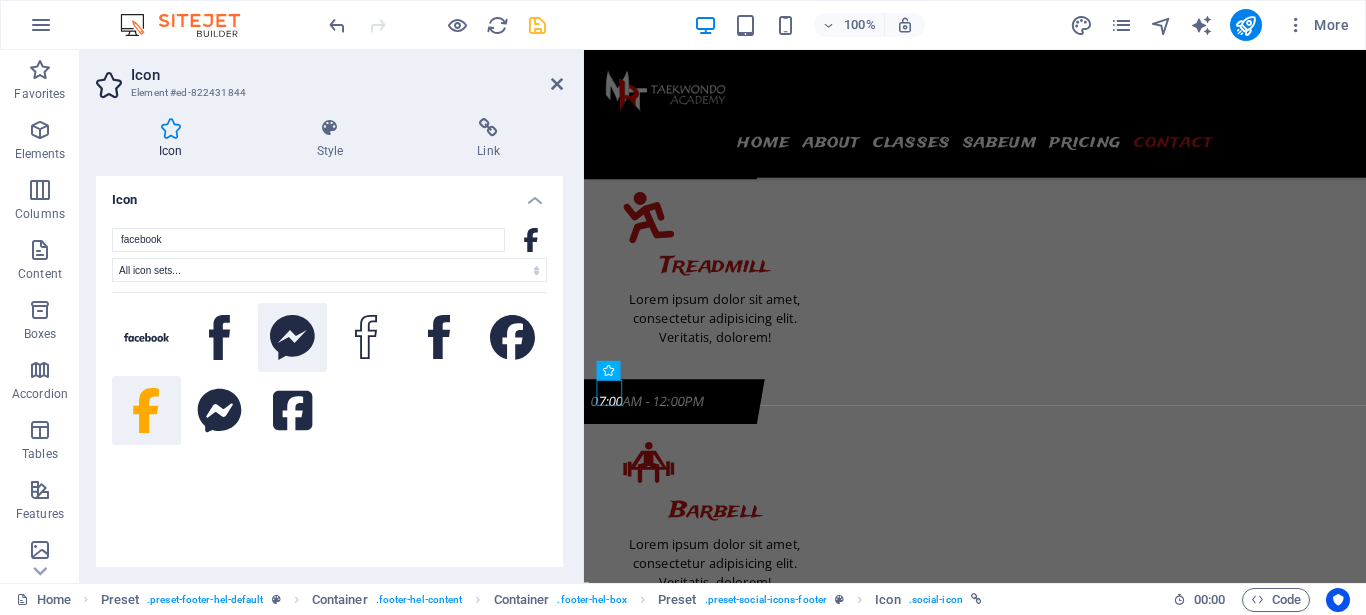 scroll, scrollTop: 9097, scrollLeft: 0, axis: vertical 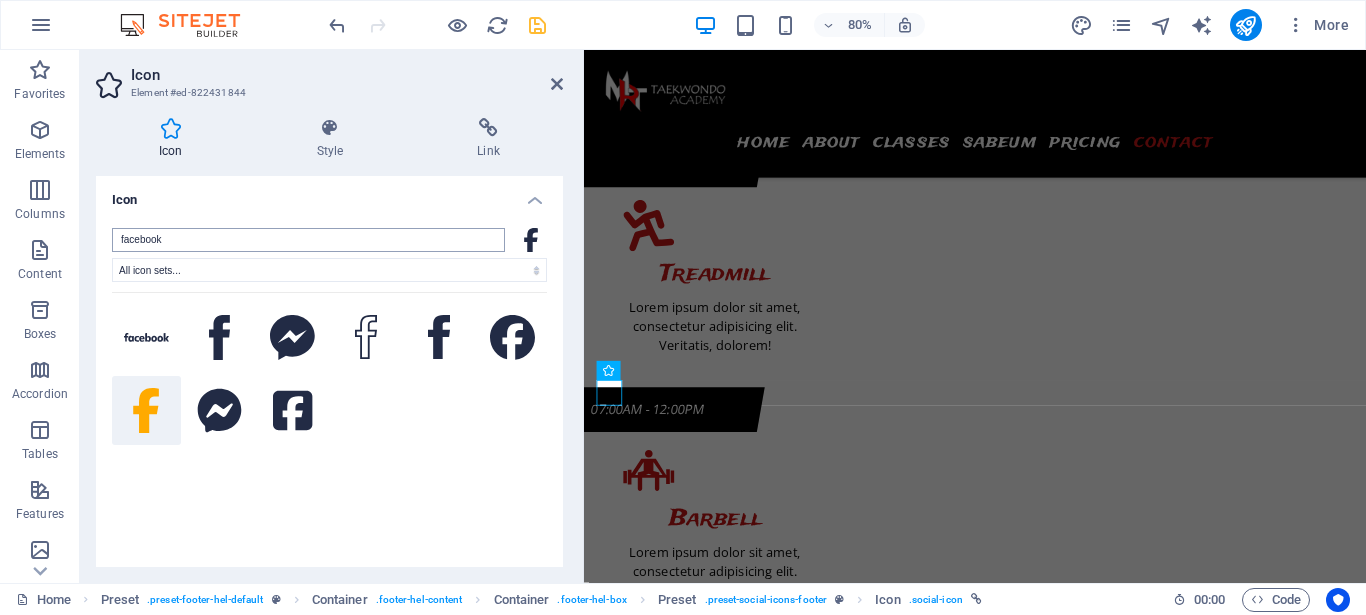 click on "facebook" at bounding box center (308, 240) 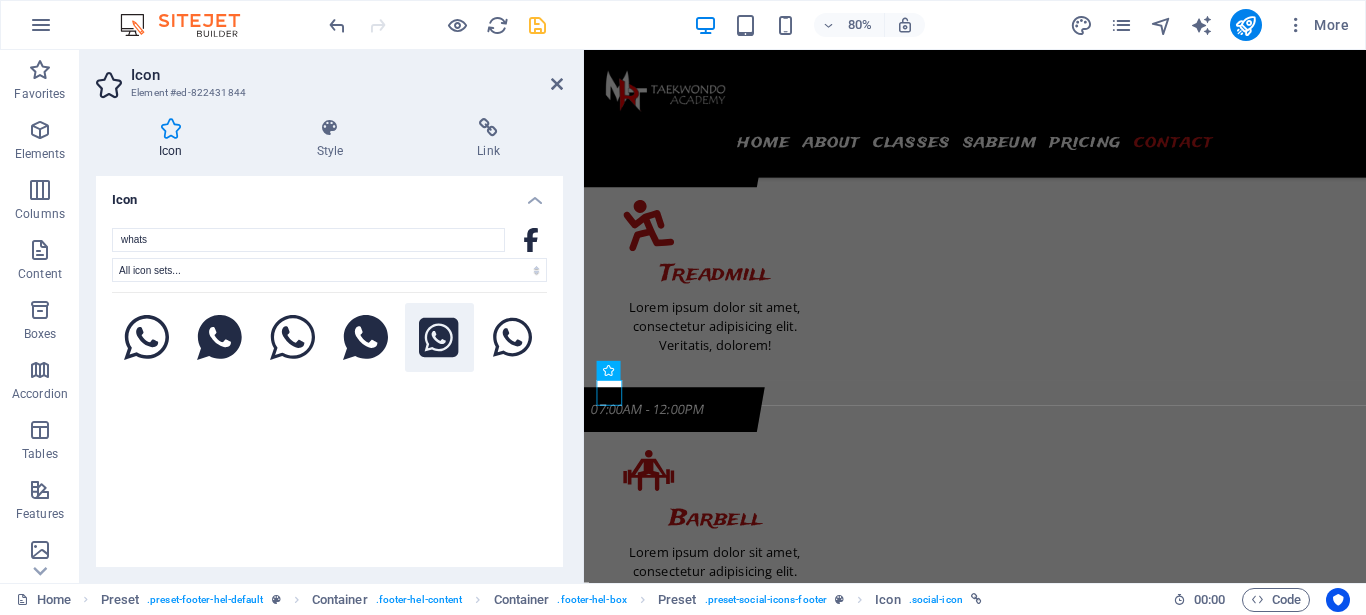 type on "whats" 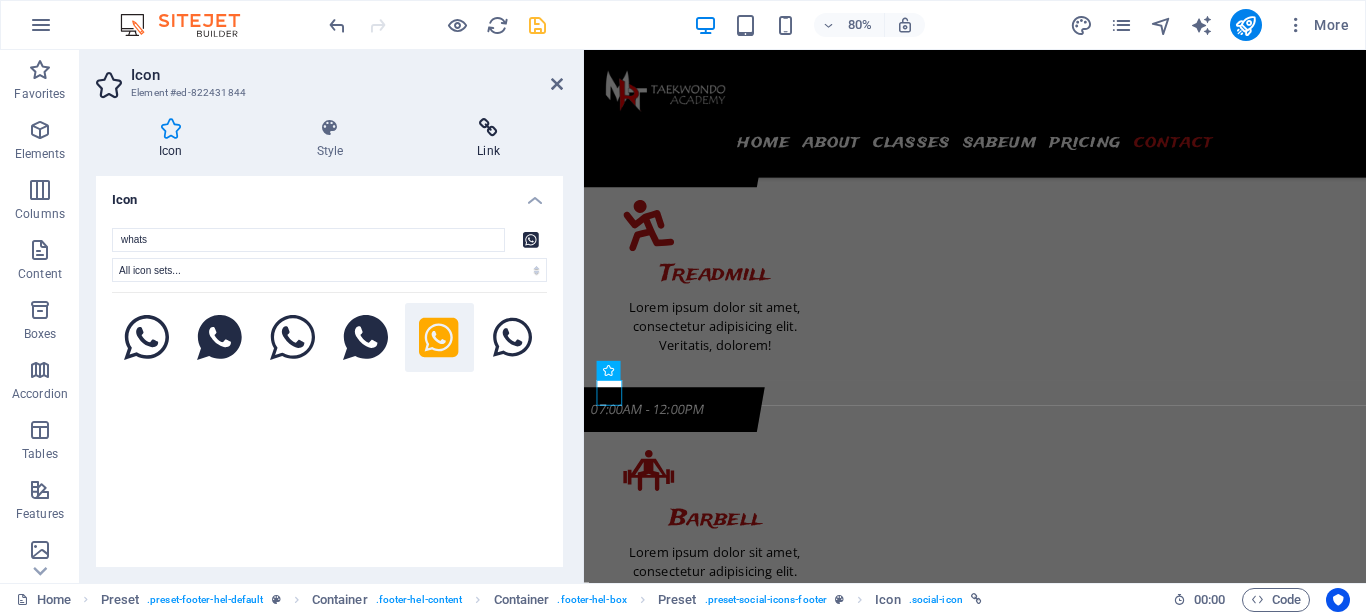 click at bounding box center [488, 128] 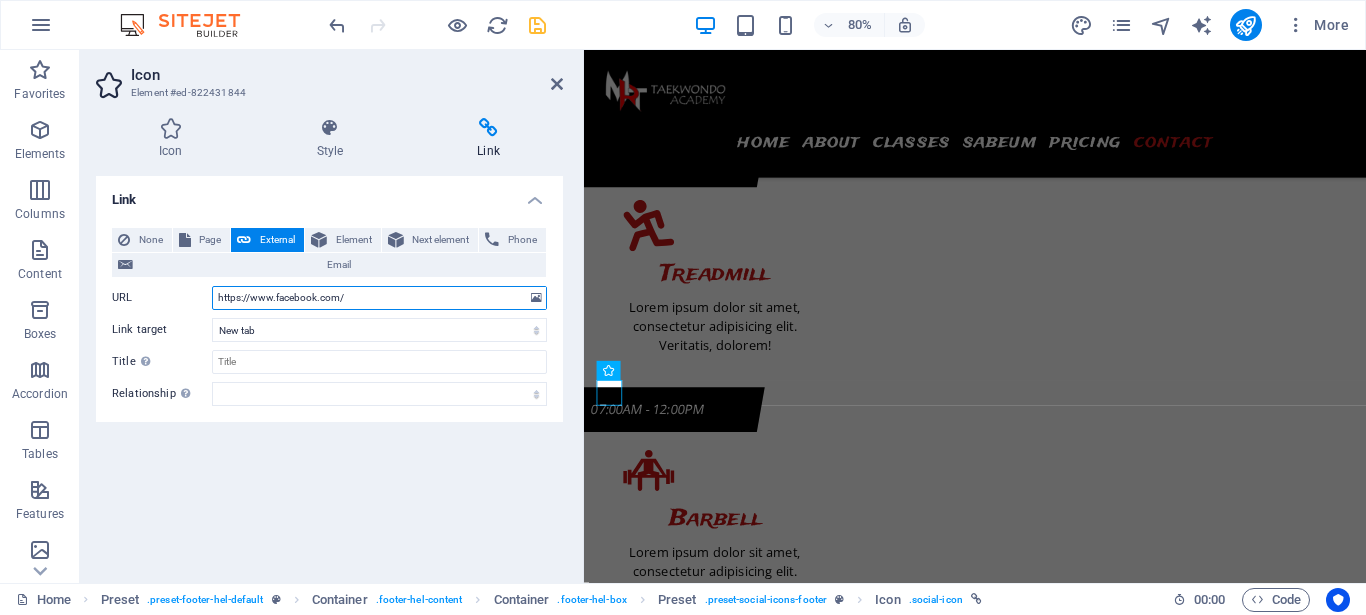 drag, startPoint x: 391, startPoint y: 294, endPoint x: 202, endPoint y: 296, distance: 189.01057 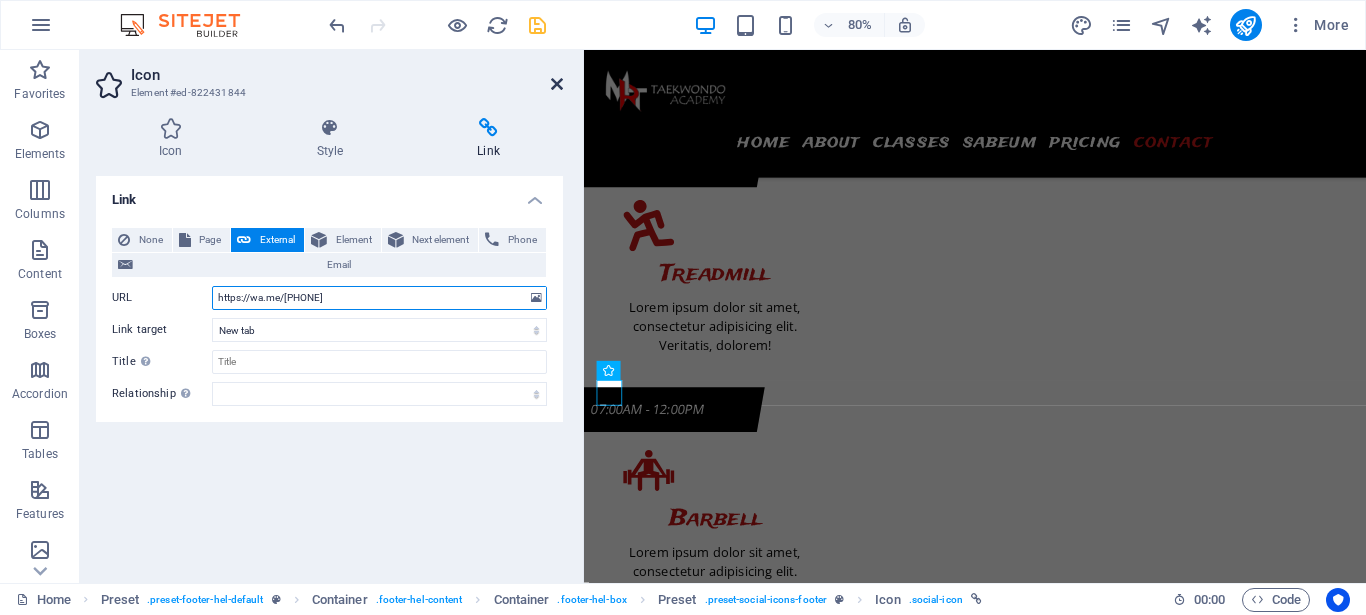 type on "https://wa.me/[PHONE]" 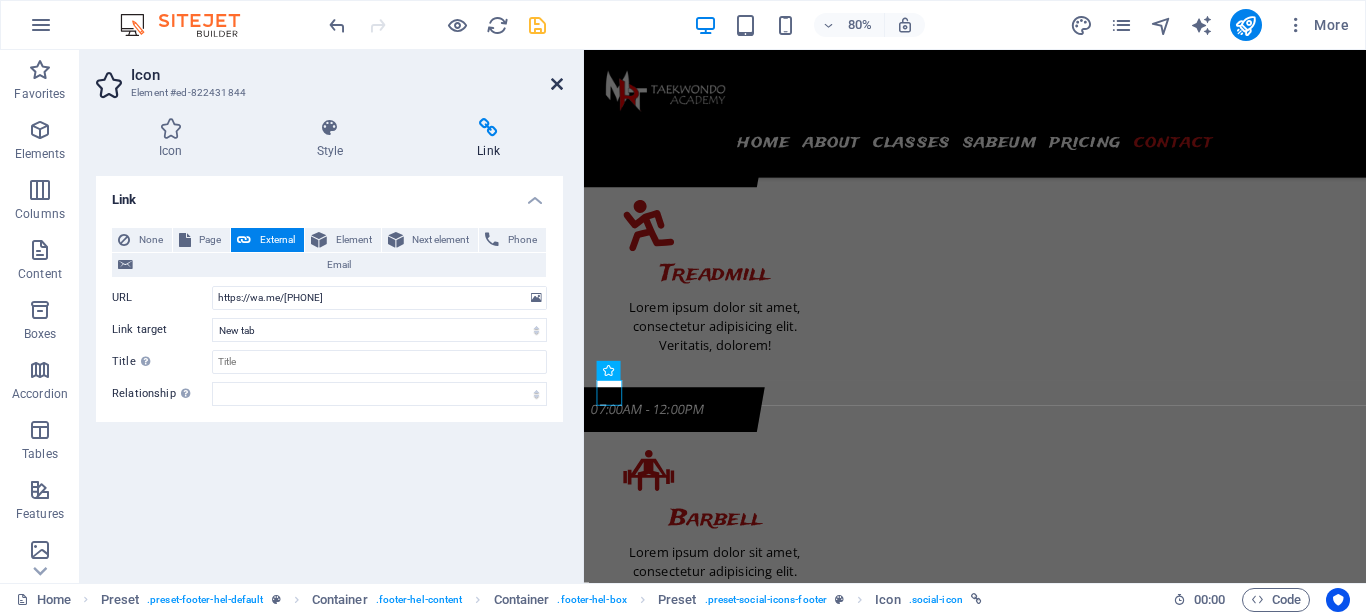 drag, startPoint x: 558, startPoint y: 85, endPoint x: 503, endPoint y: 65, distance: 58.5235 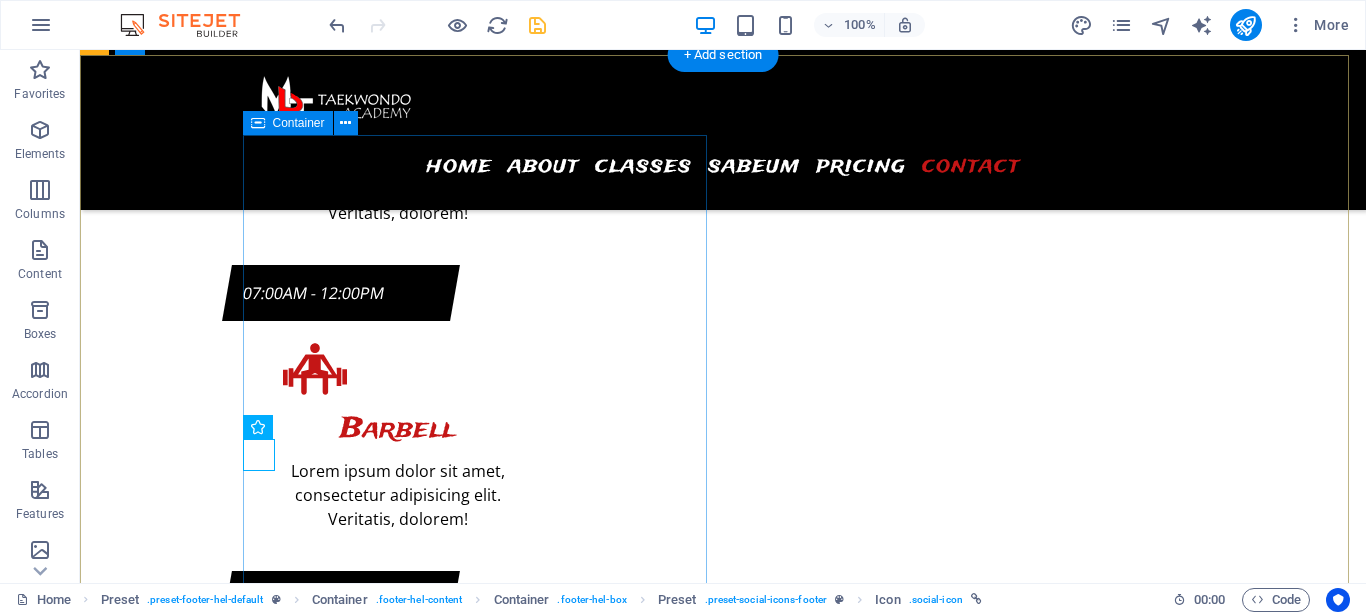 scroll, scrollTop: 9209, scrollLeft: 0, axis: vertical 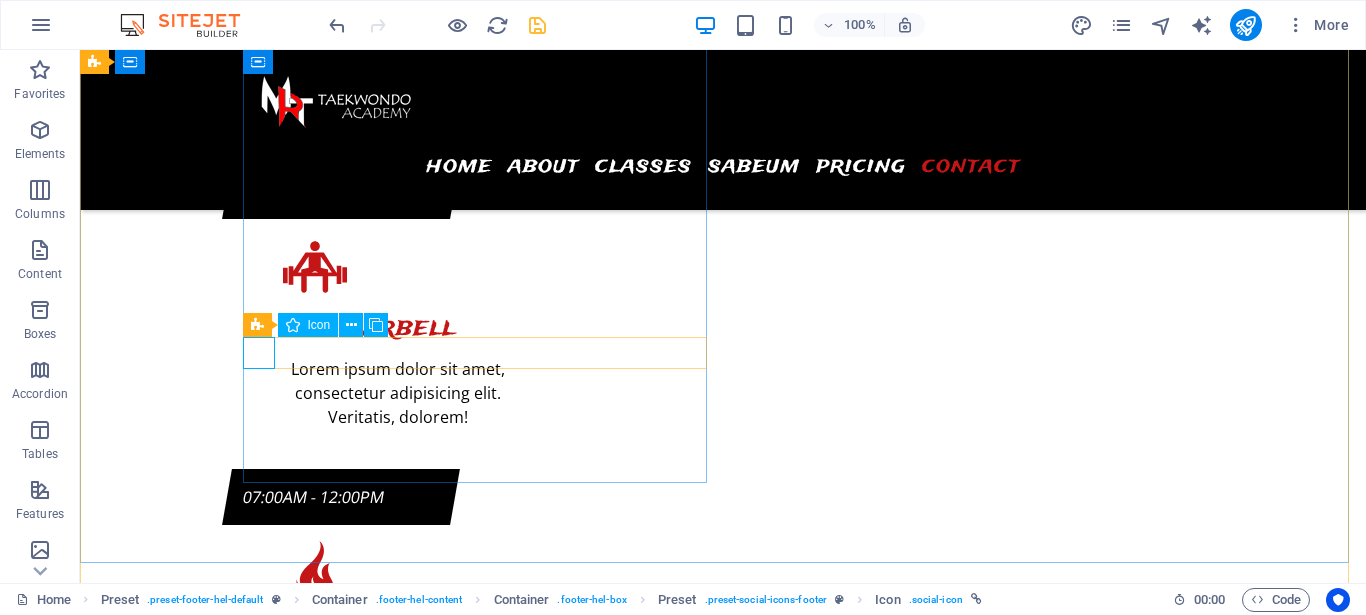 click at bounding box center [568, 18613] 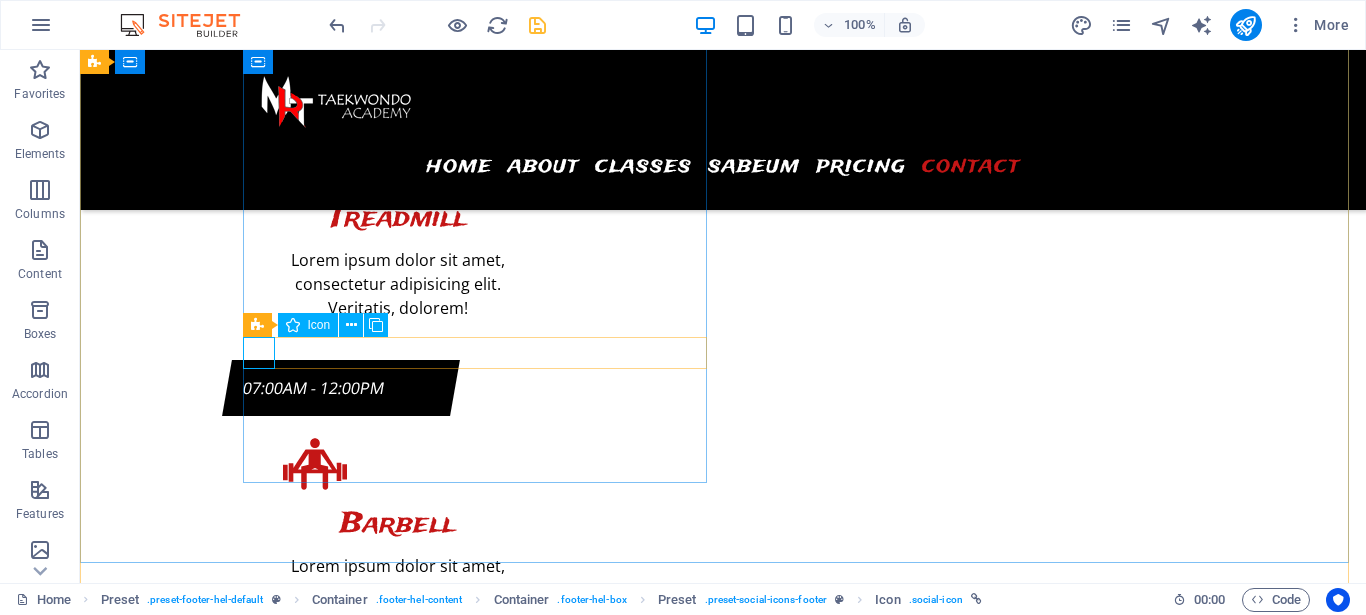 select on "xMidYMid" 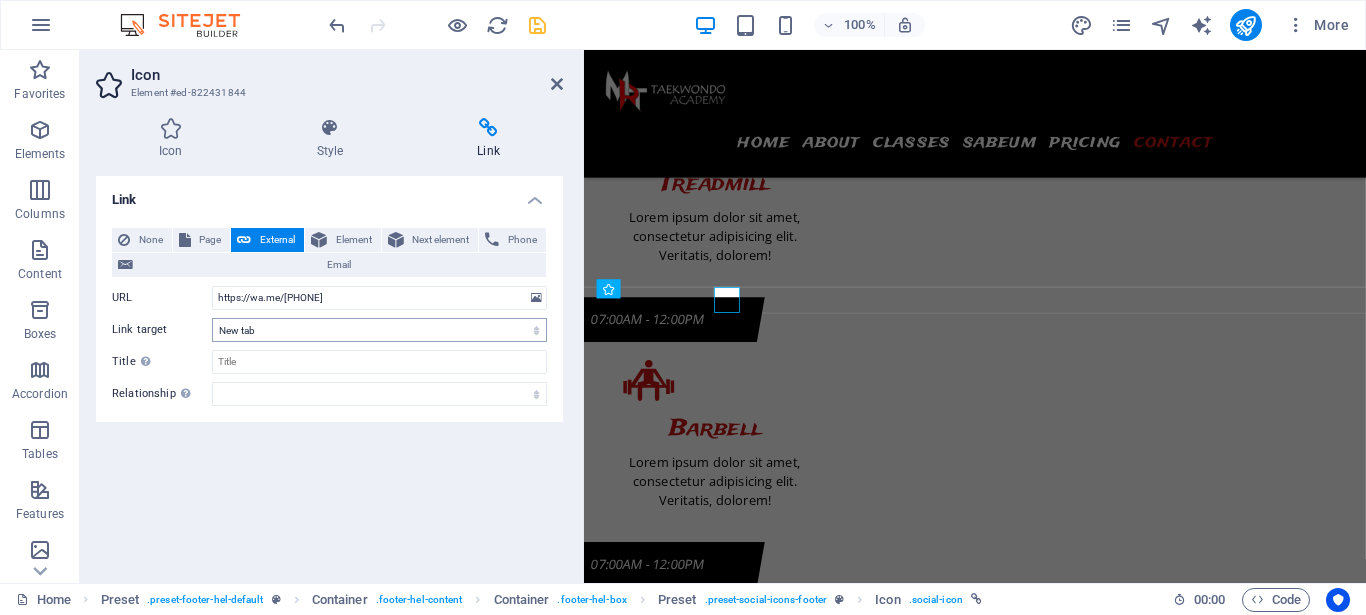 scroll, scrollTop: 9199, scrollLeft: 0, axis: vertical 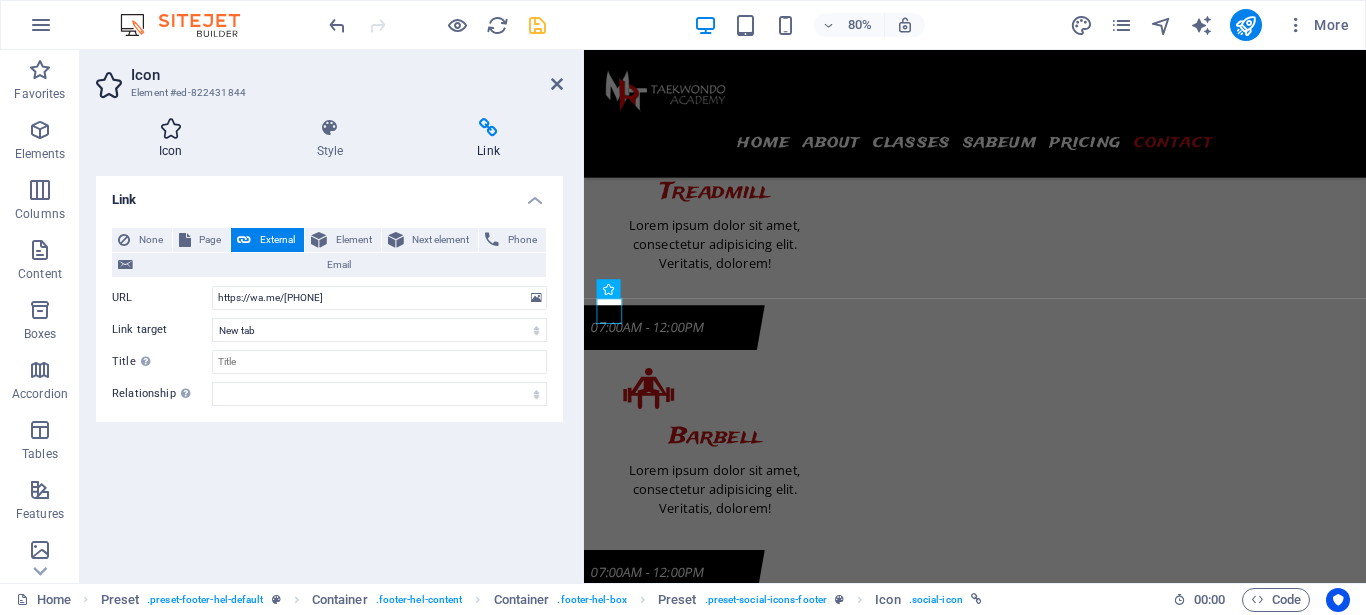 click on "Icon" at bounding box center [175, 139] 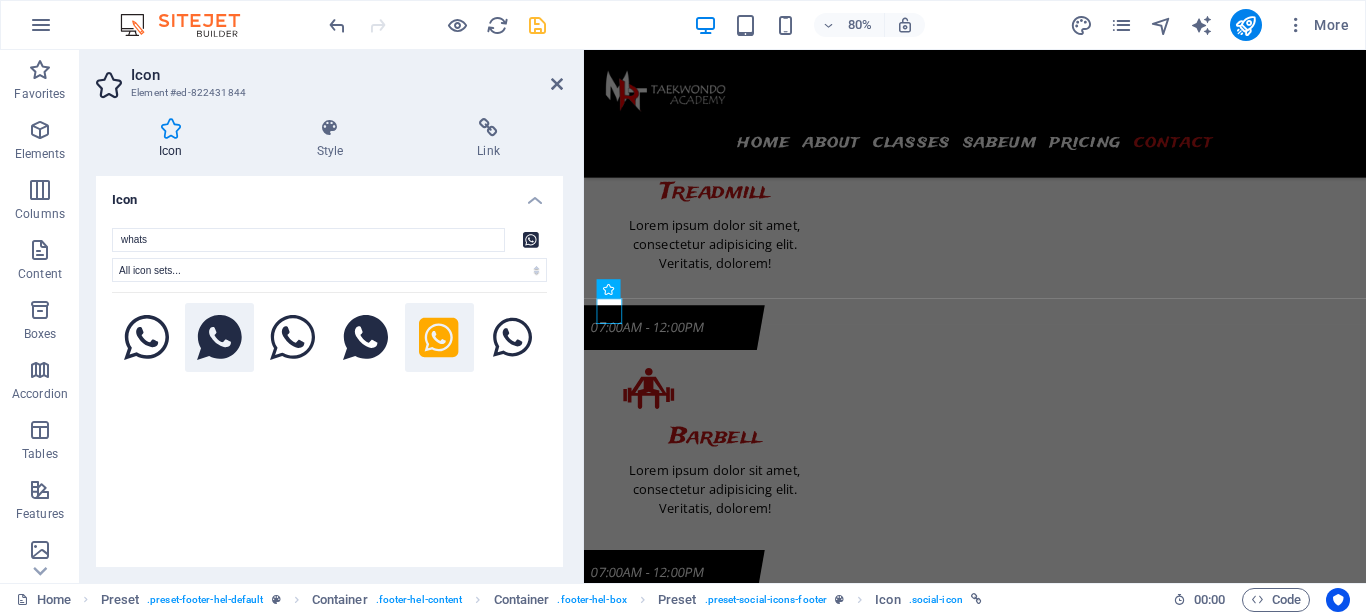 click 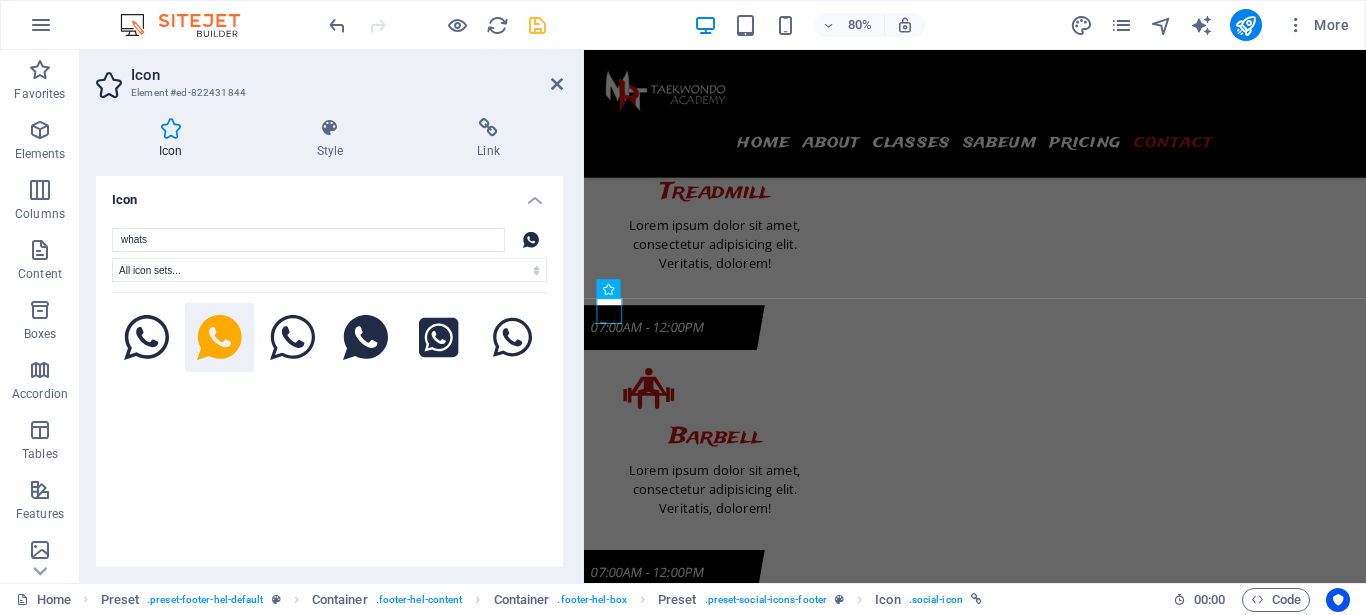 click 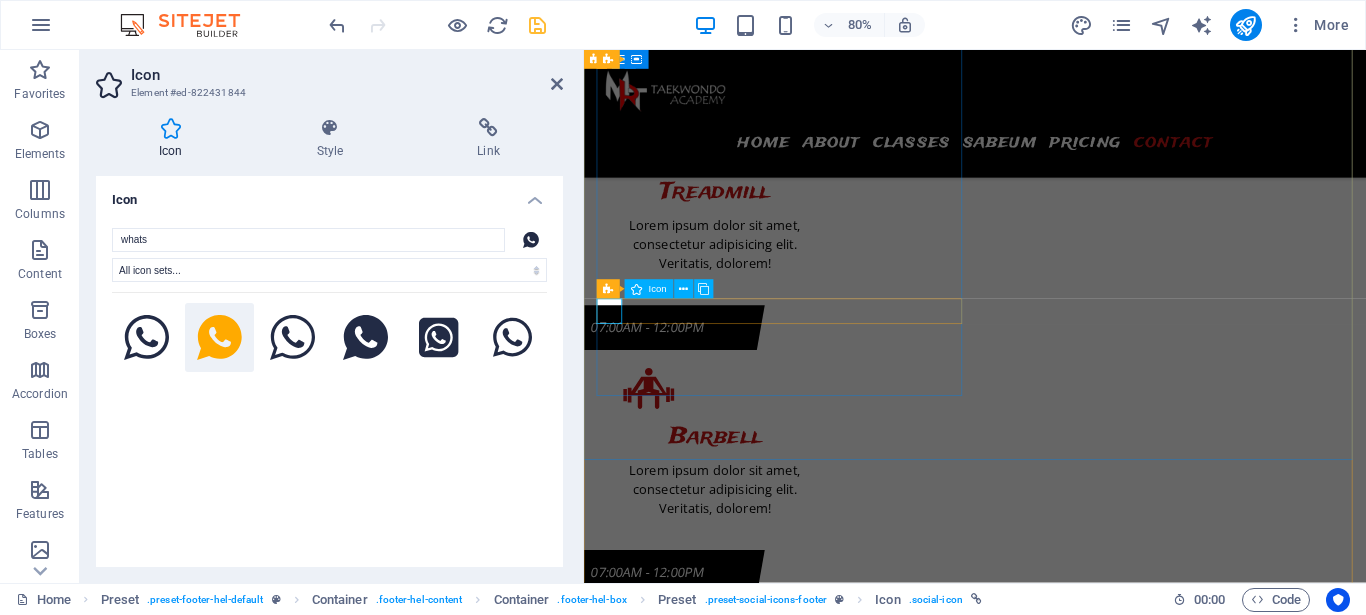 click at bounding box center (1071, 18679) 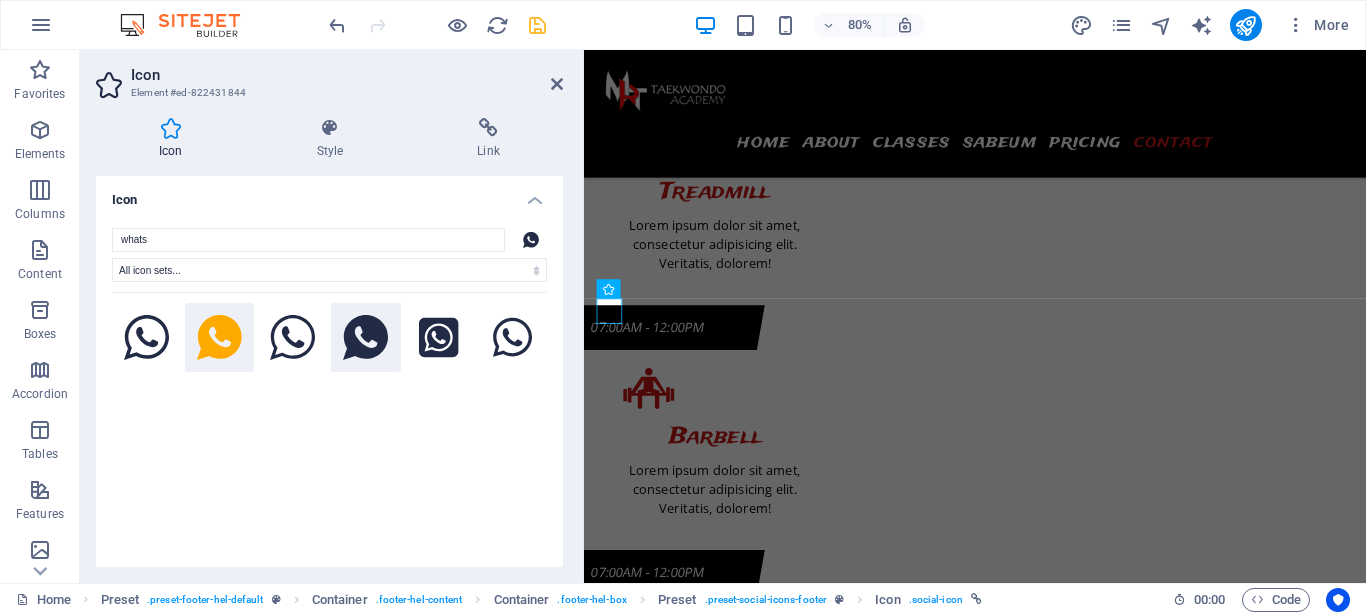 click 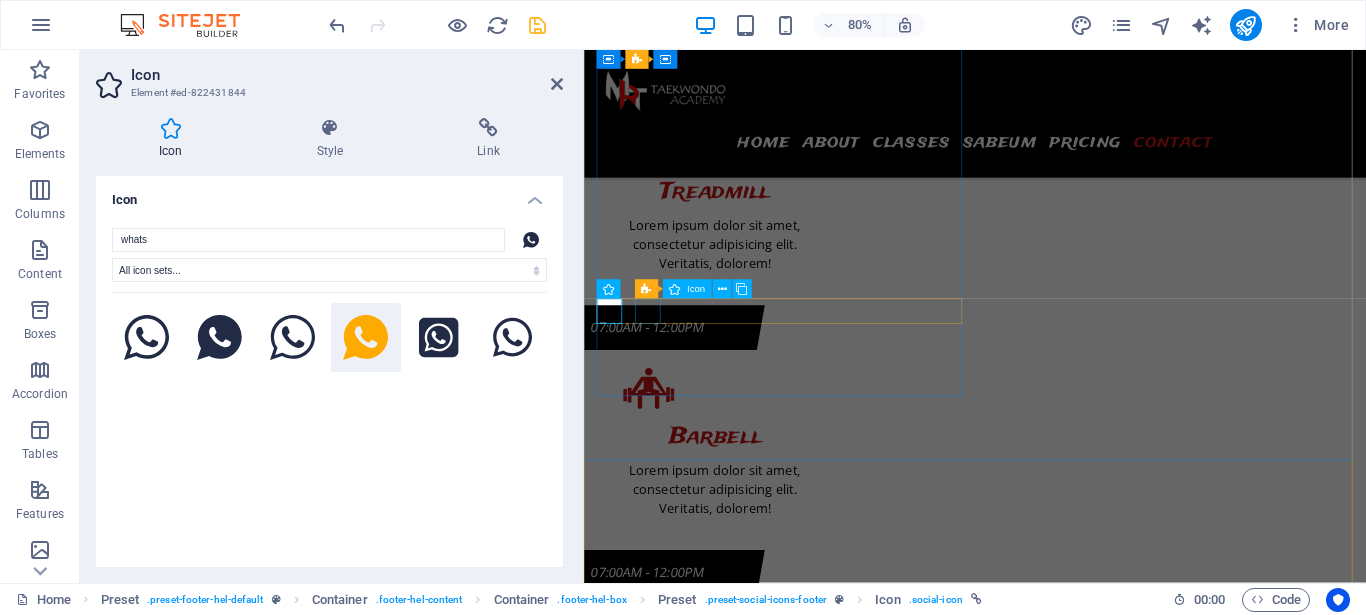 click at bounding box center [1071, 18719] 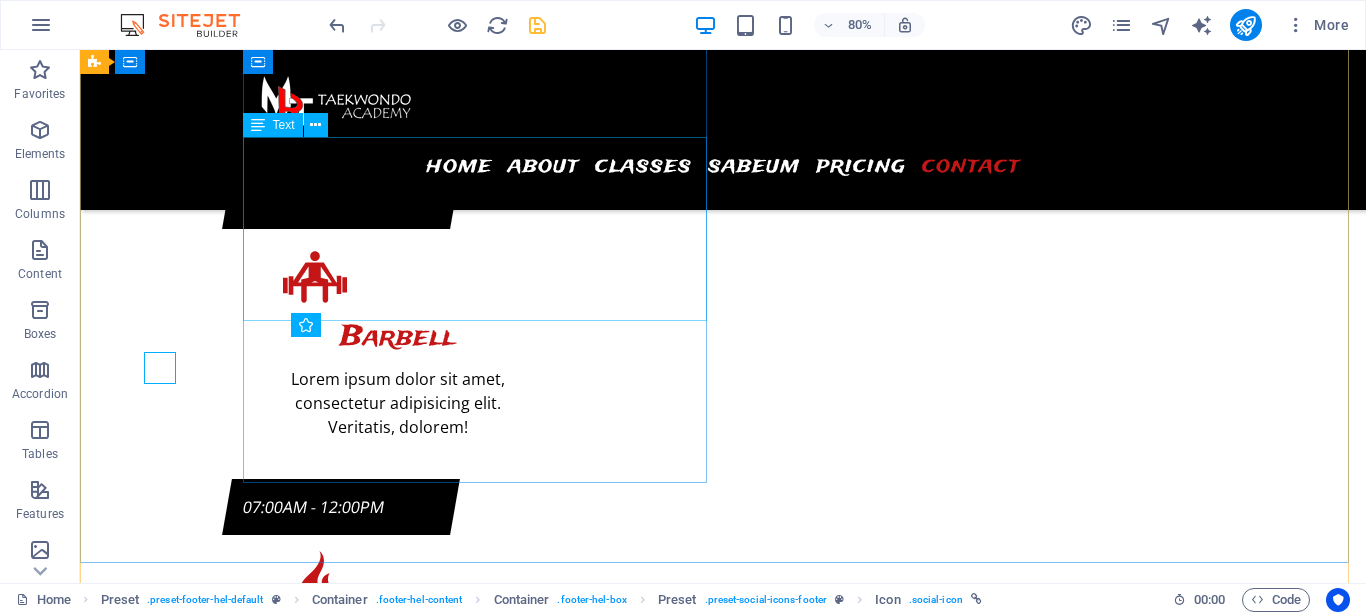 scroll, scrollTop: 9209, scrollLeft: 0, axis: vertical 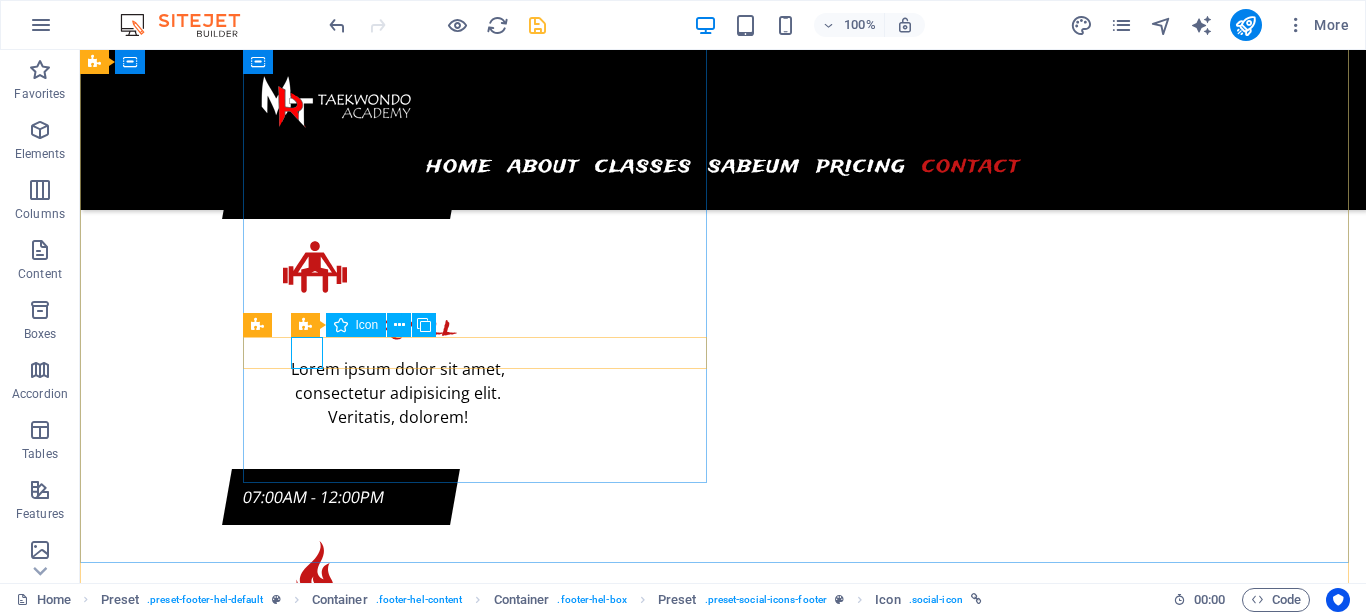 click at bounding box center (568, 18653) 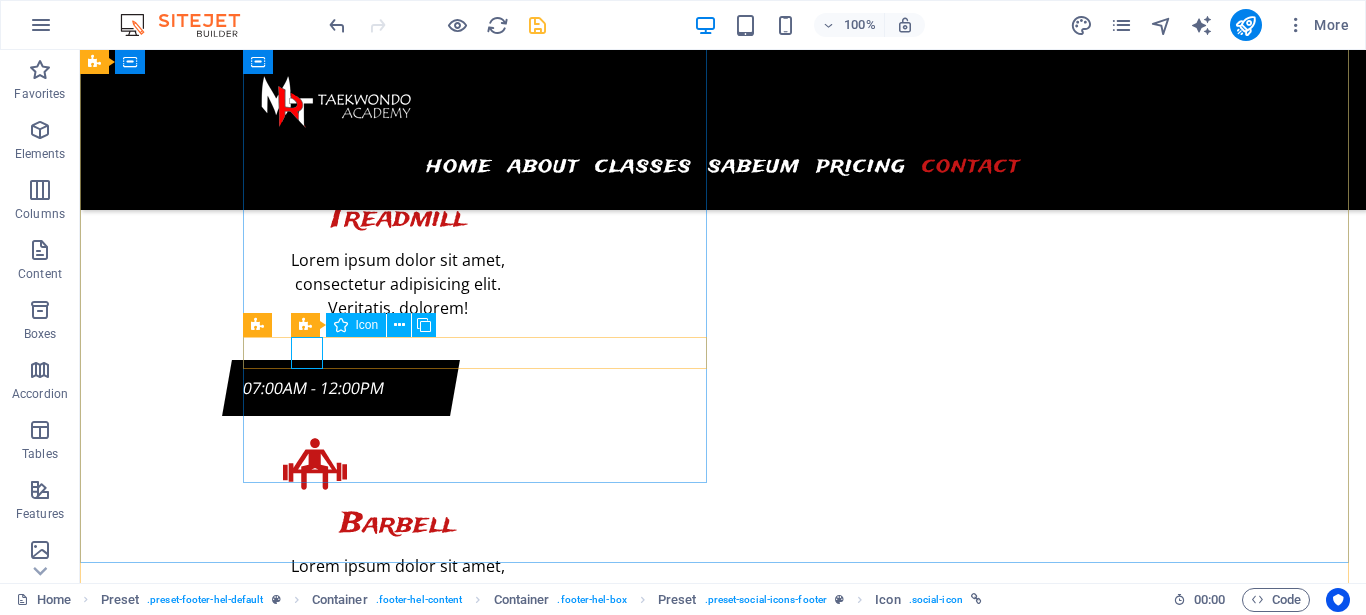 scroll, scrollTop: 9199, scrollLeft: 0, axis: vertical 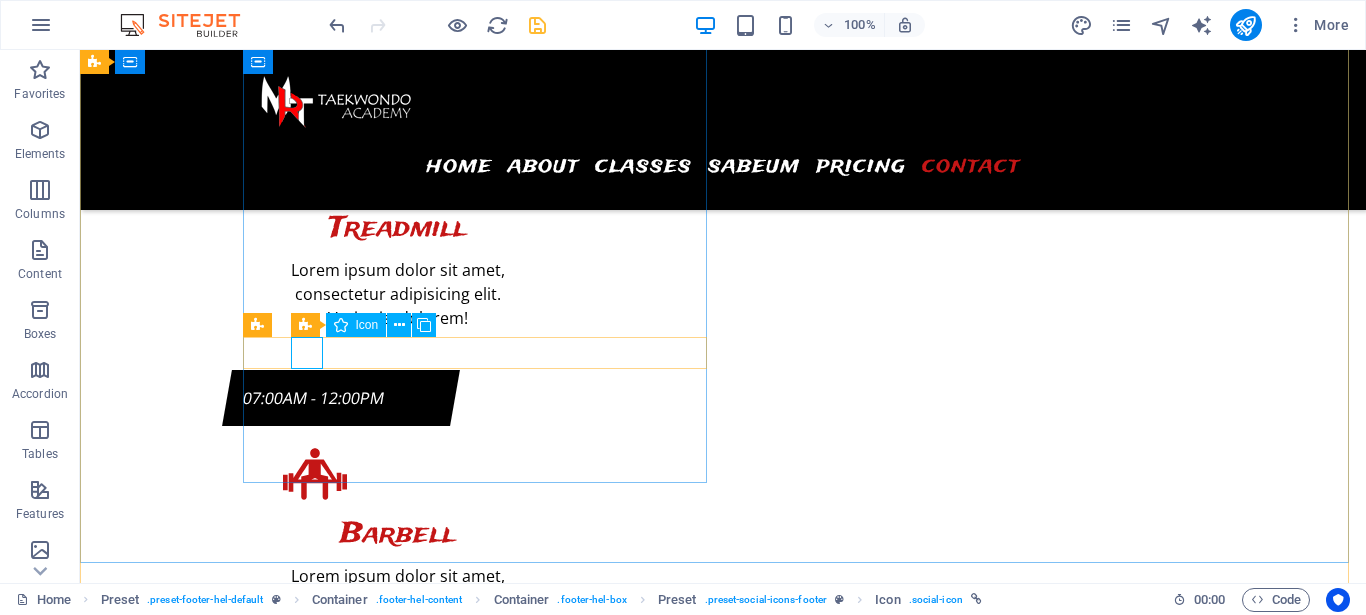 select on "xMidYMid" 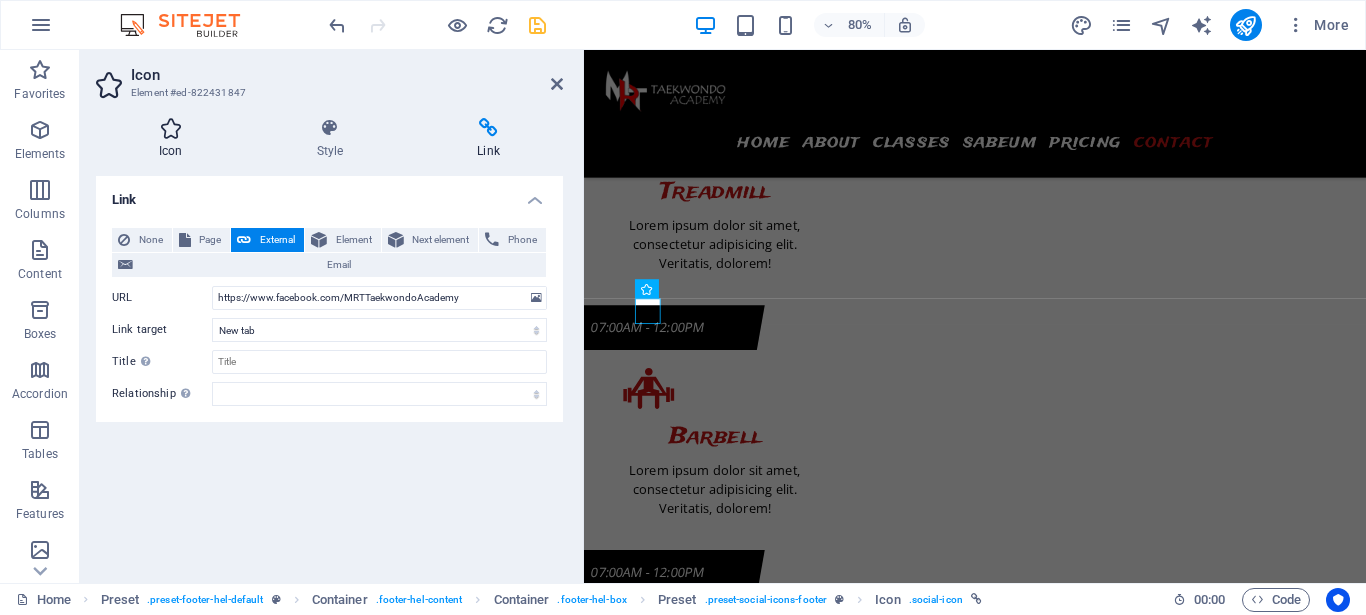 click at bounding box center [171, 128] 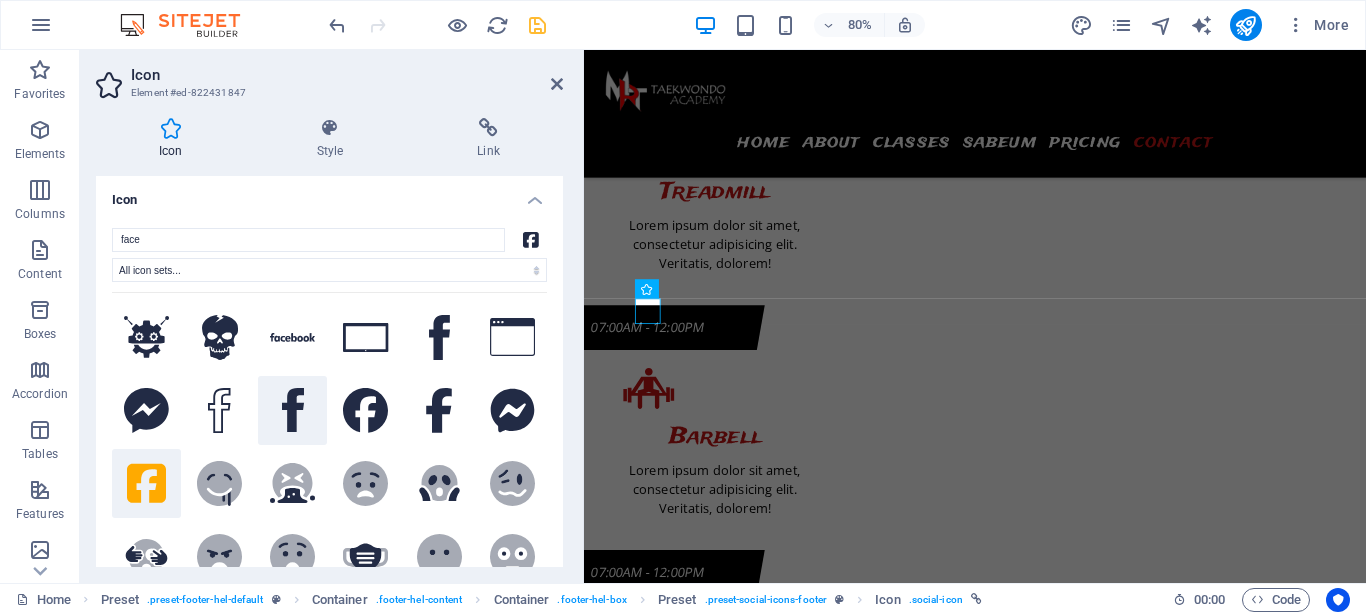 click 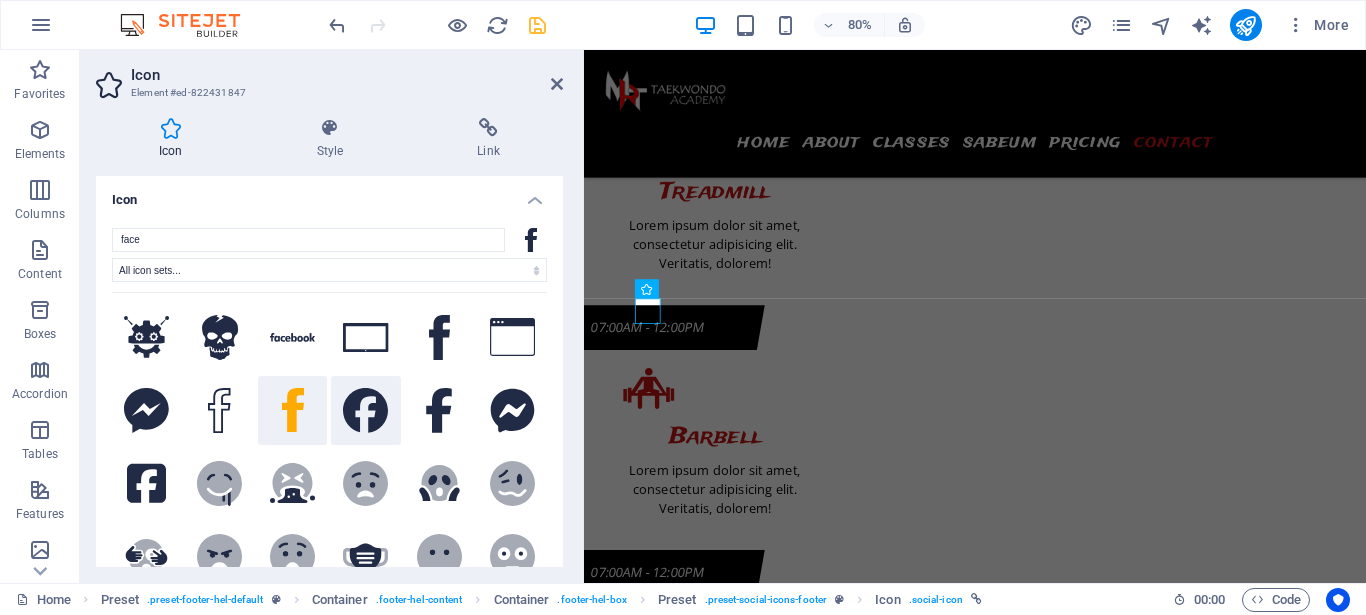 click at bounding box center [365, 410] 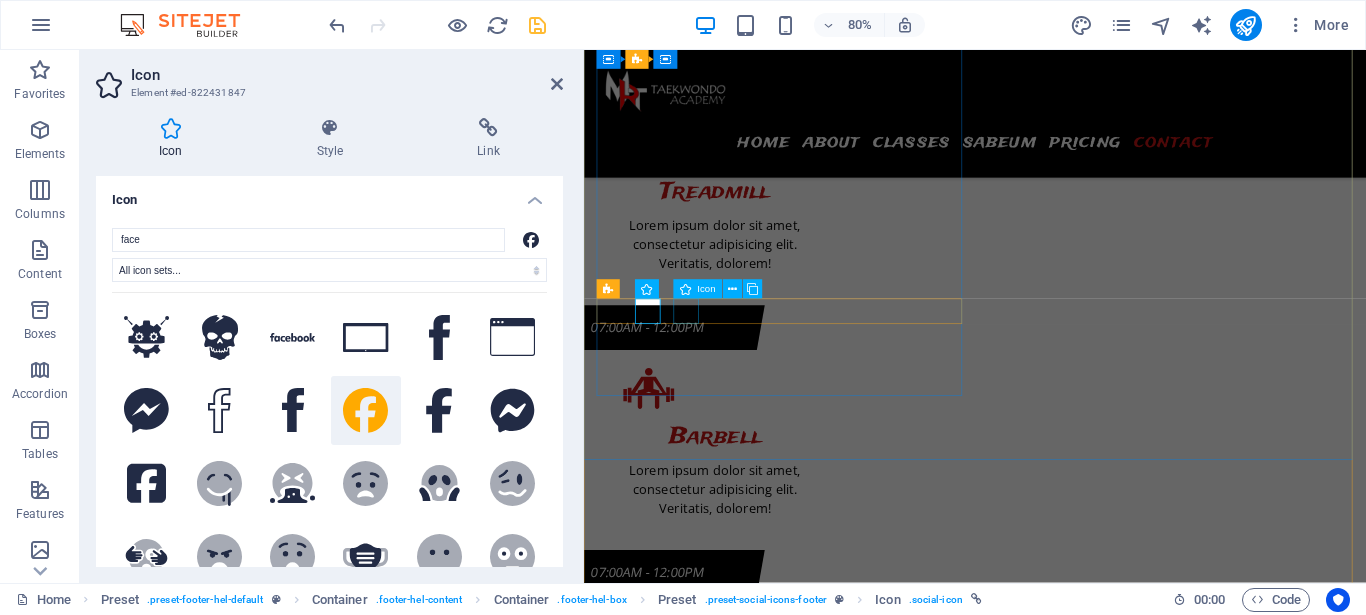 click at bounding box center (1071, 18759) 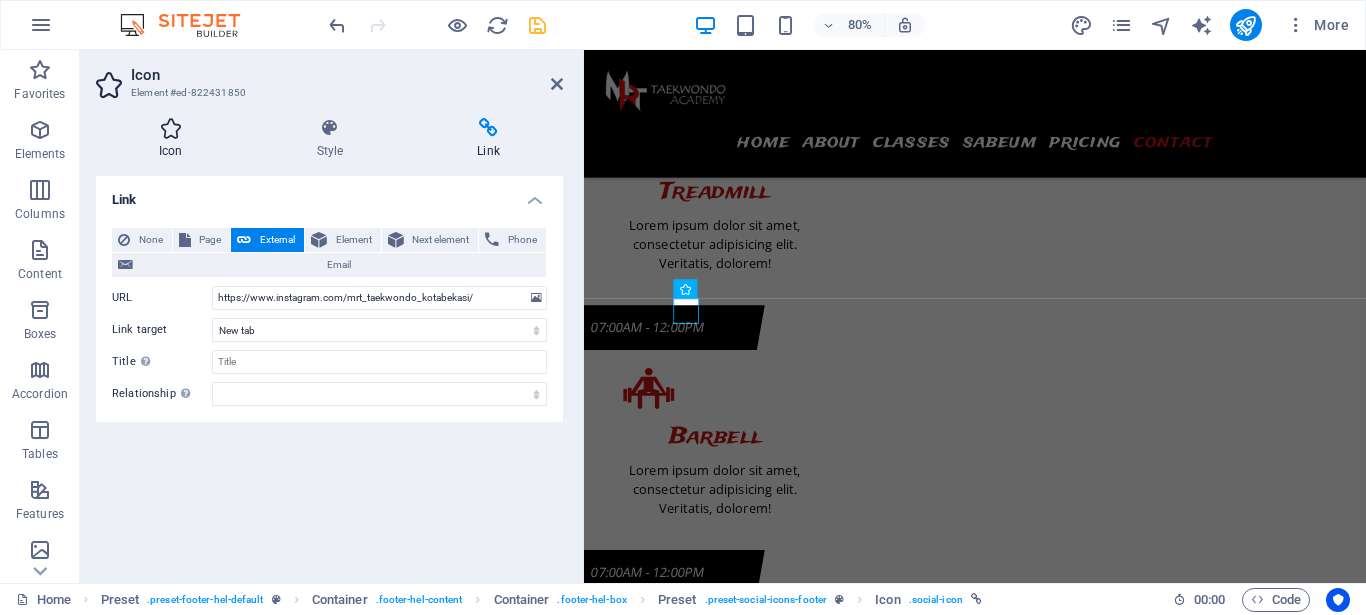 click on "Icon" at bounding box center [175, 139] 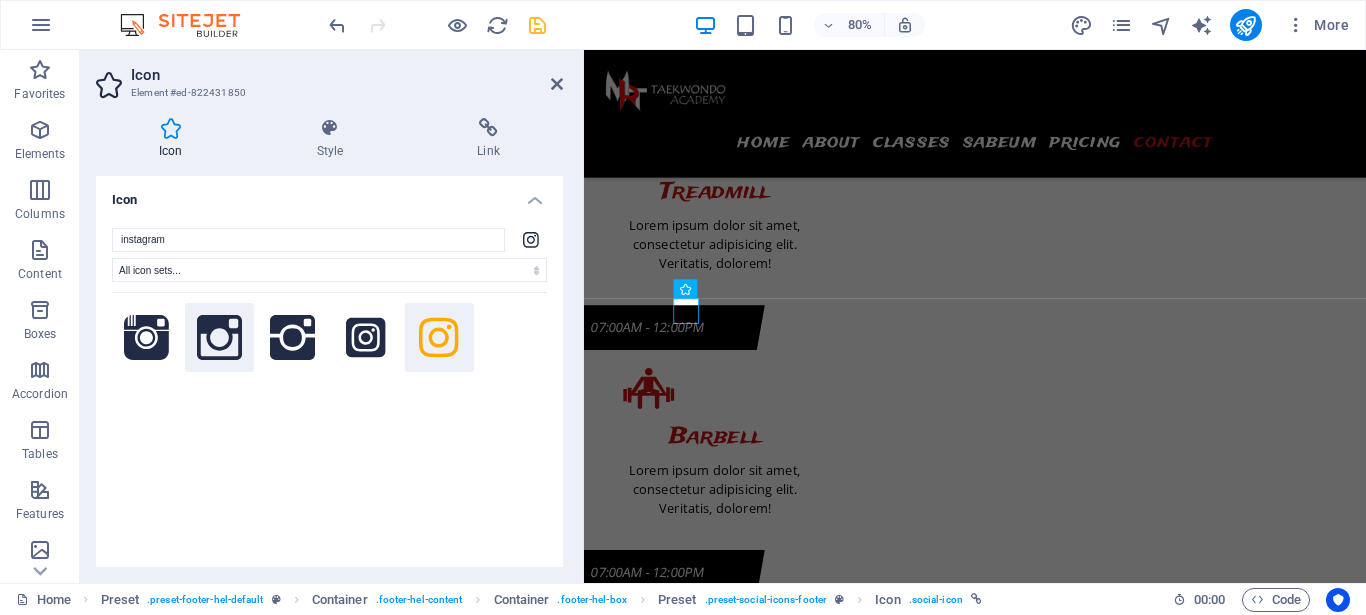 click 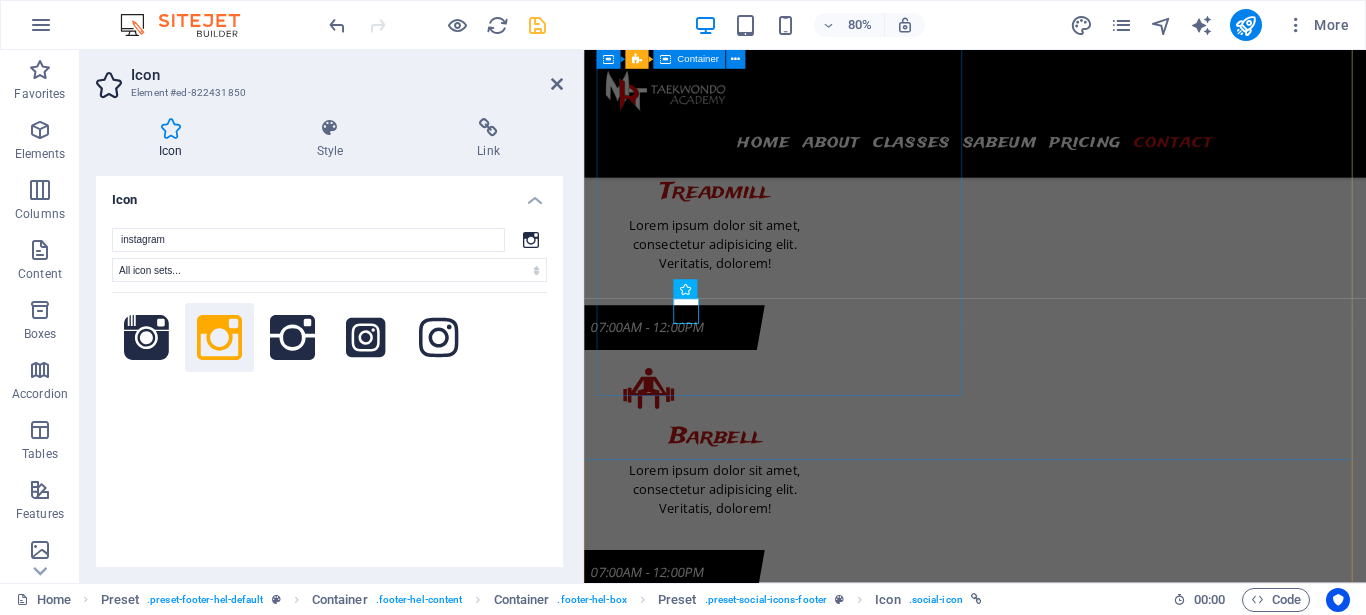 click on "Contact We will contact you MRT Taekwondo Academy No.[NUMBER], Tim, Jl. Kusuma Utara Raya Blok 7 , [CITY] , FL [POSTAL CODE] [PHONE] 24h/7 open [EMAIL] Legal Notice | Privacy" at bounding box center (1071, 18567) 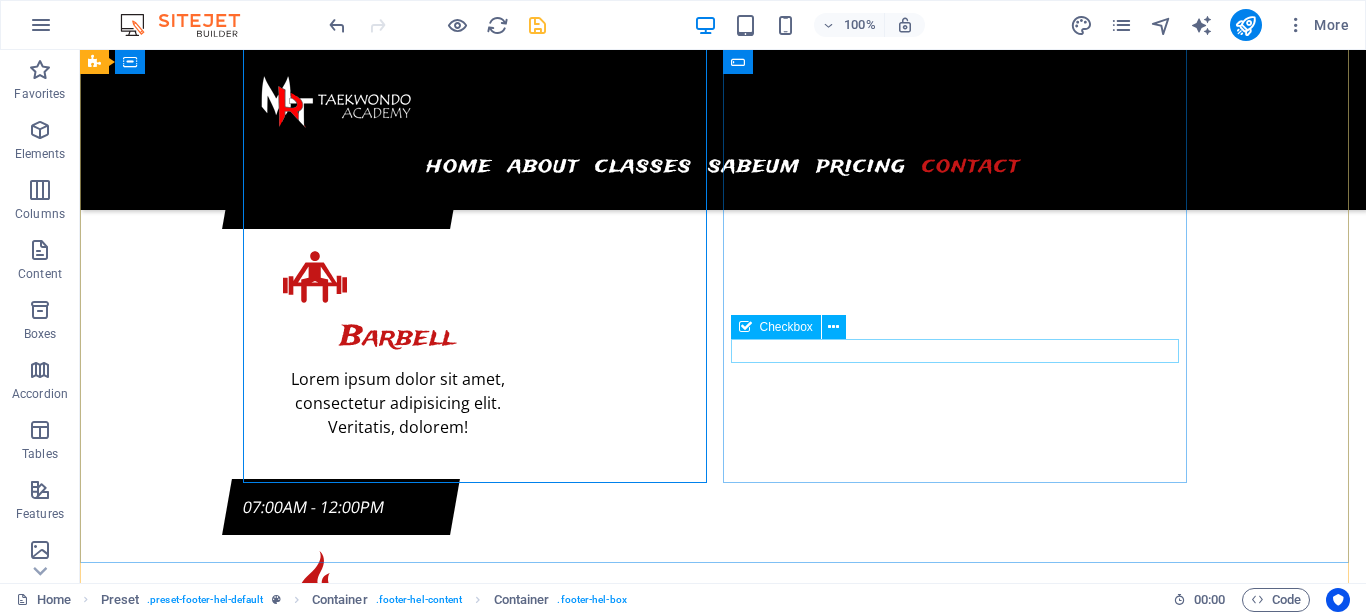 scroll, scrollTop: 9209, scrollLeft: 0, axis: vertical 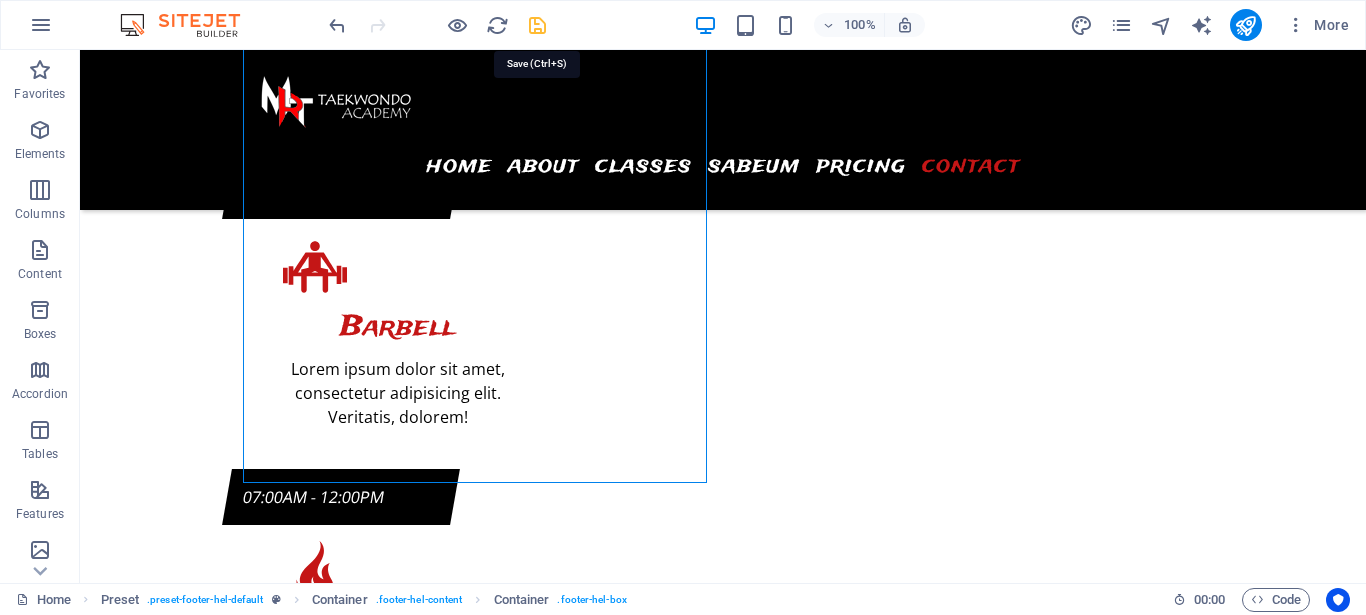 click at bounding box center [537, 25] 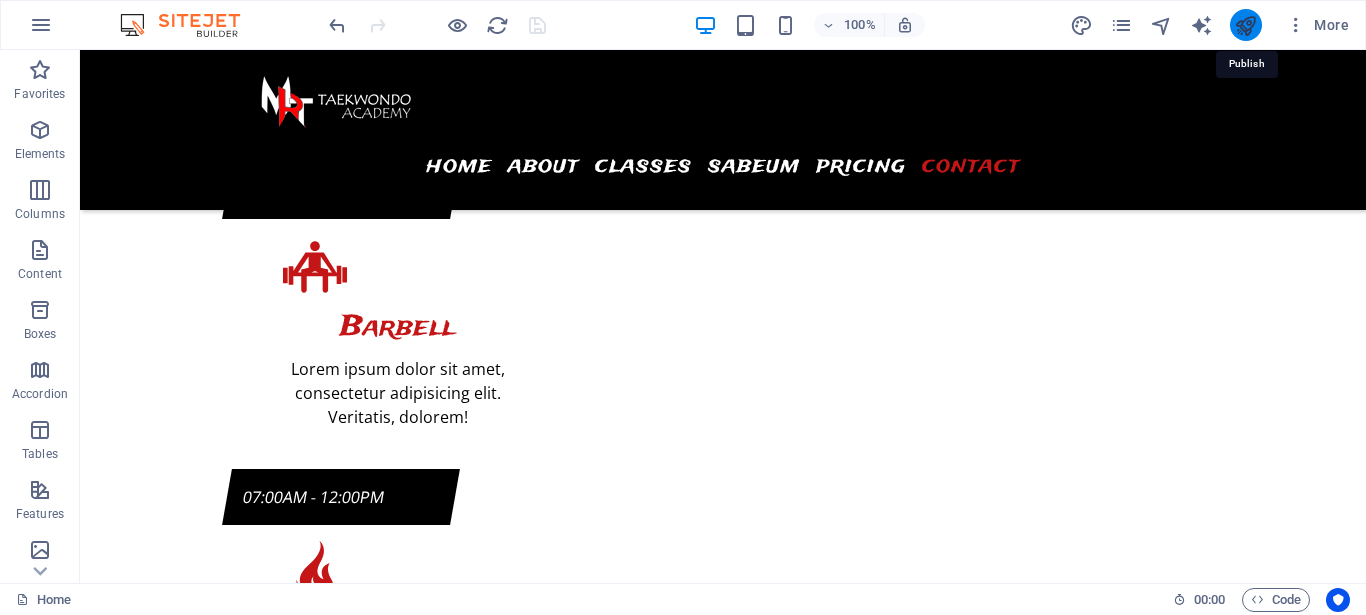 click at bounding box center (1245, 25) 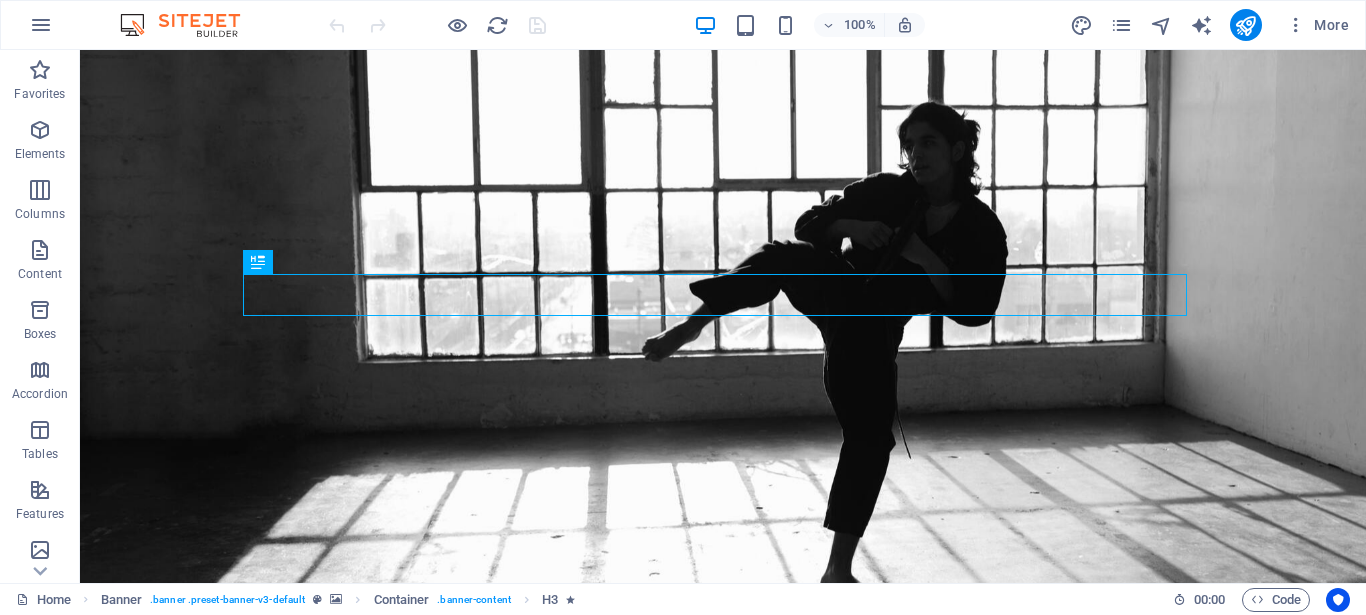 scroll, scrollTop: 0, scrollLeft: 0, axis: both 